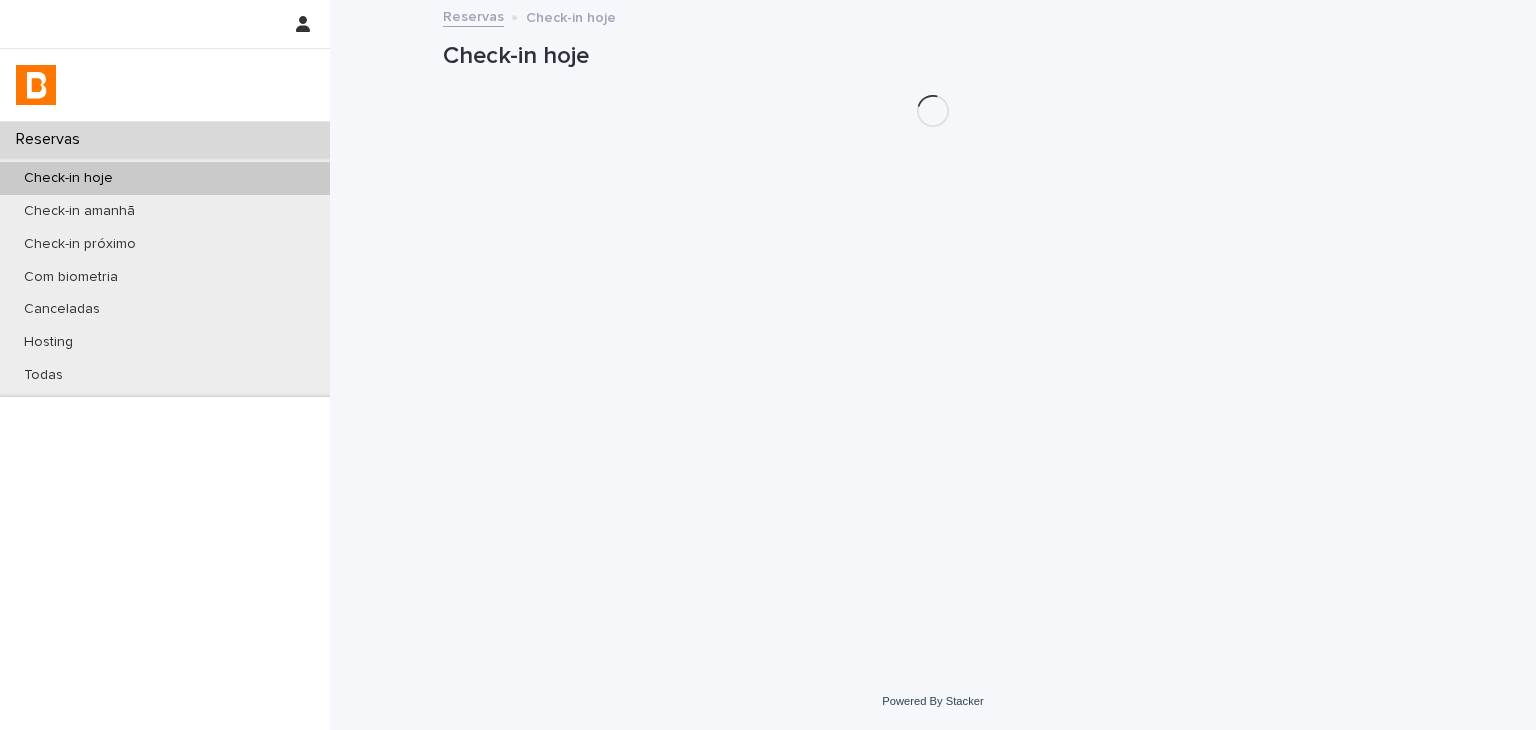 scroll, scrollTop: 0, scrollLeft: 0, axis: both 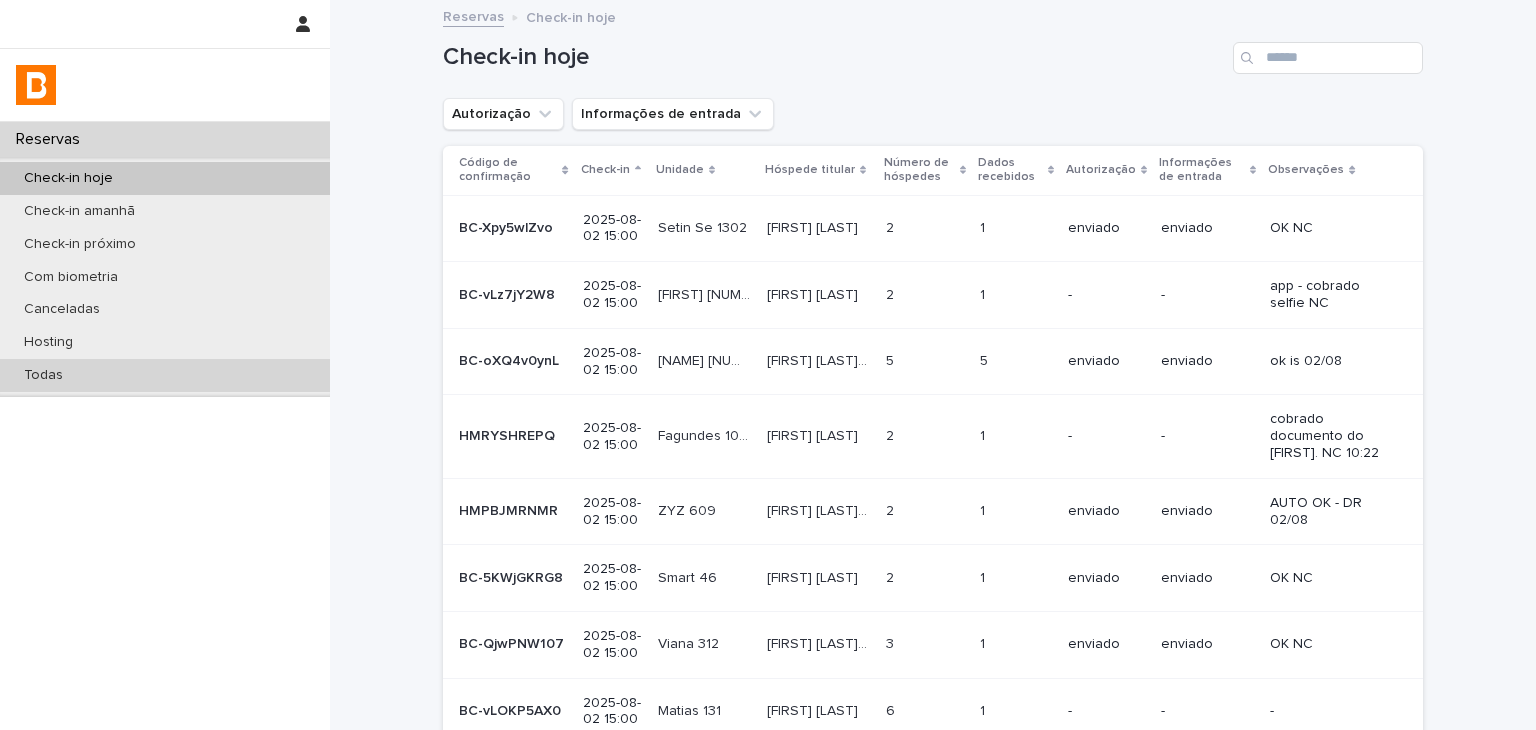 click on "Todas" at bounding box center [165, 375] 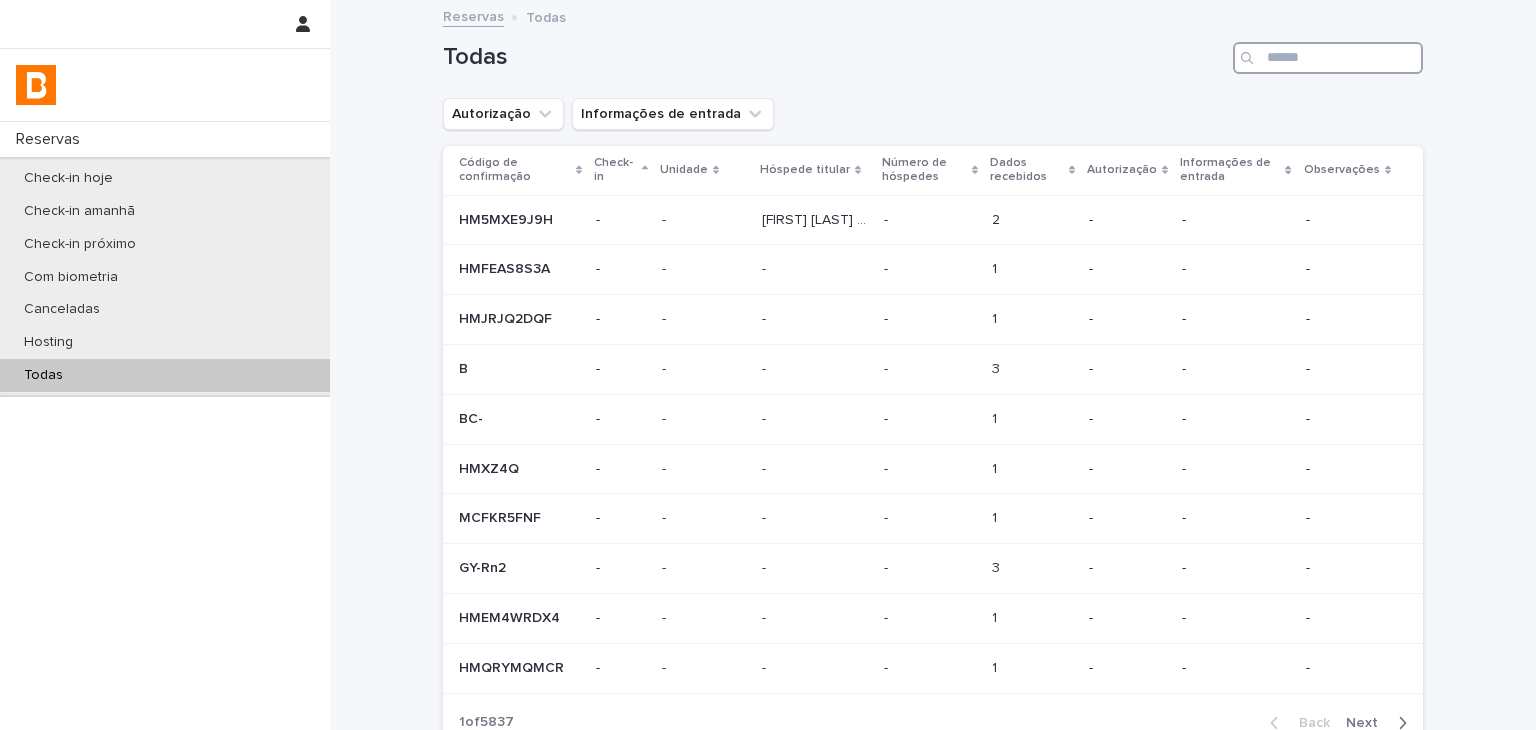 click at bounding box center (1328, 58) 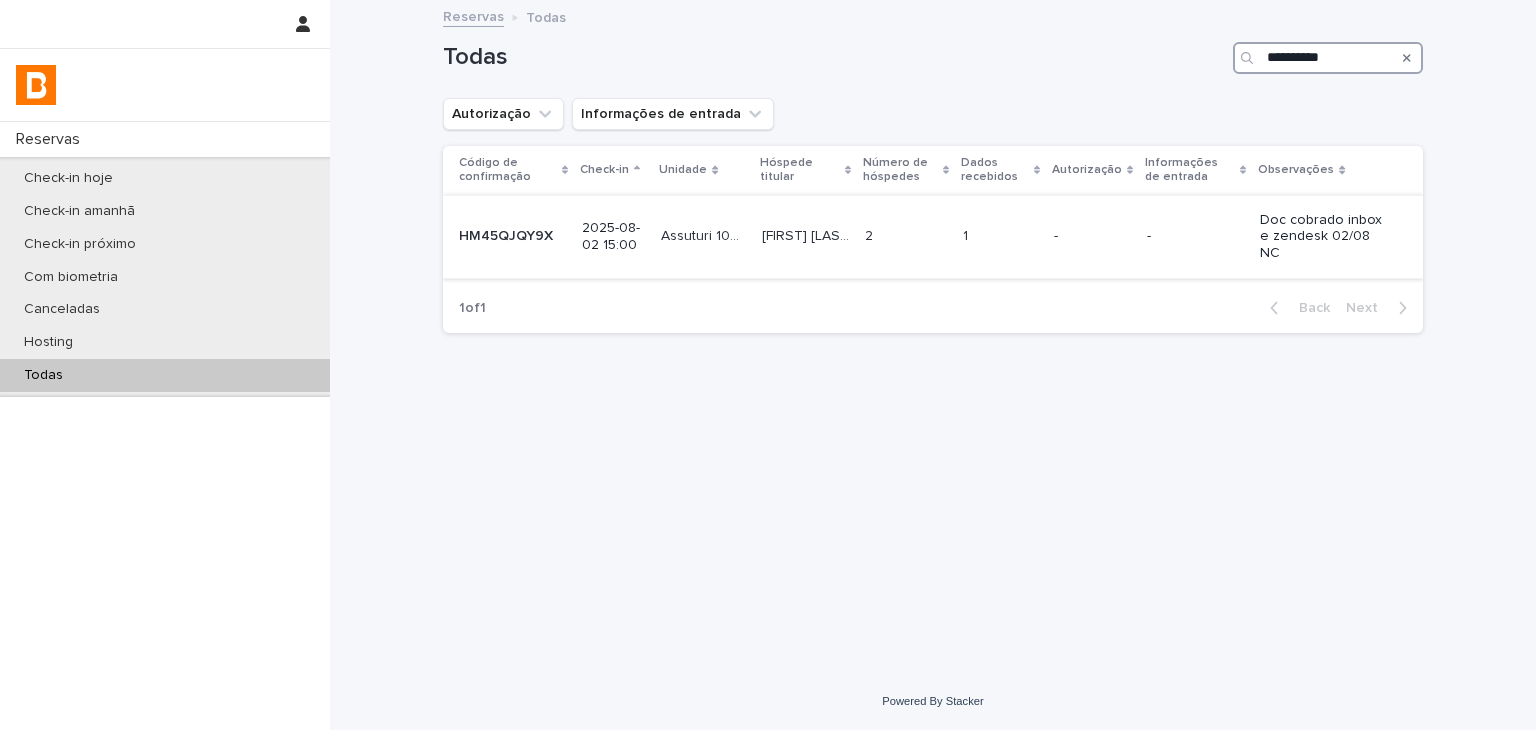type on "**********" 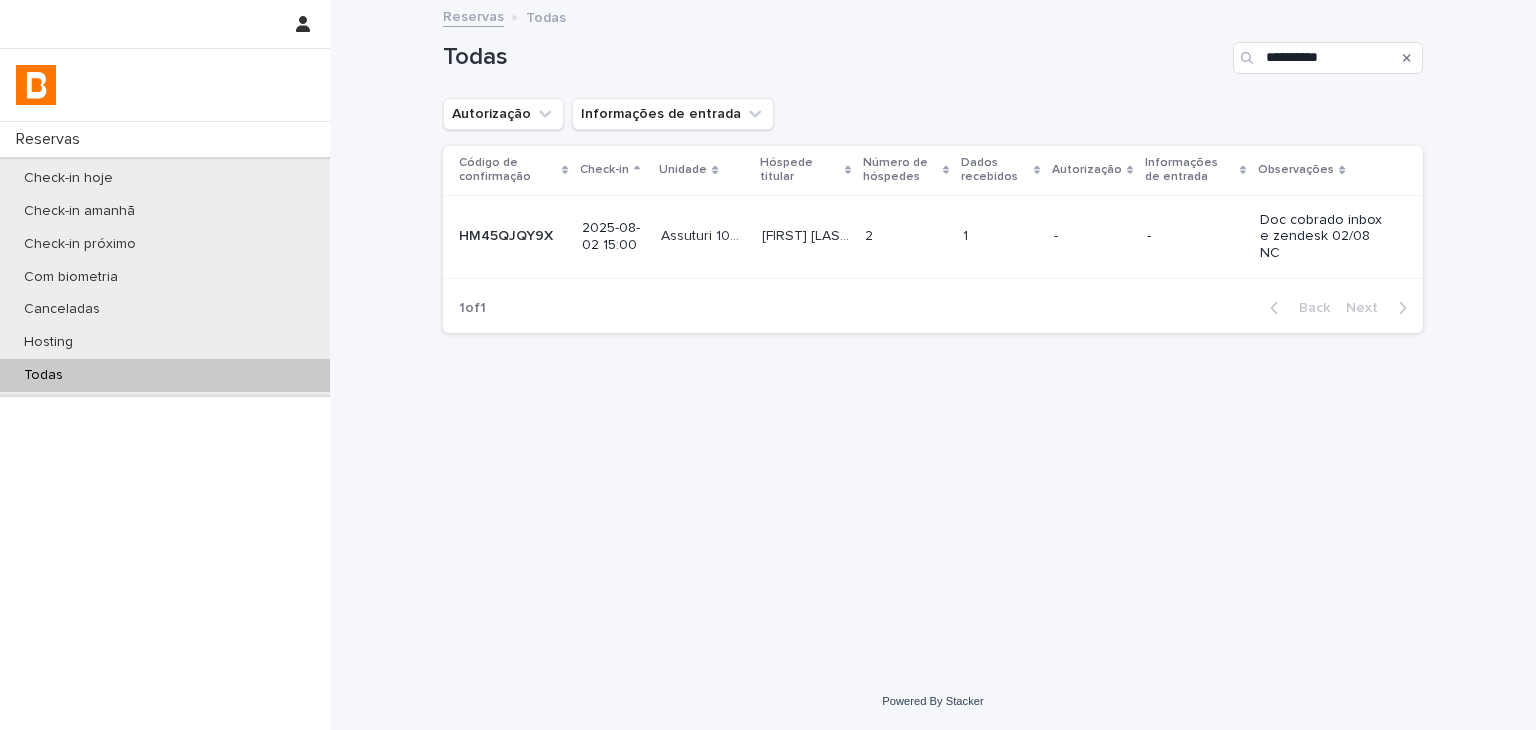 click at bounding box center [1000, 236] 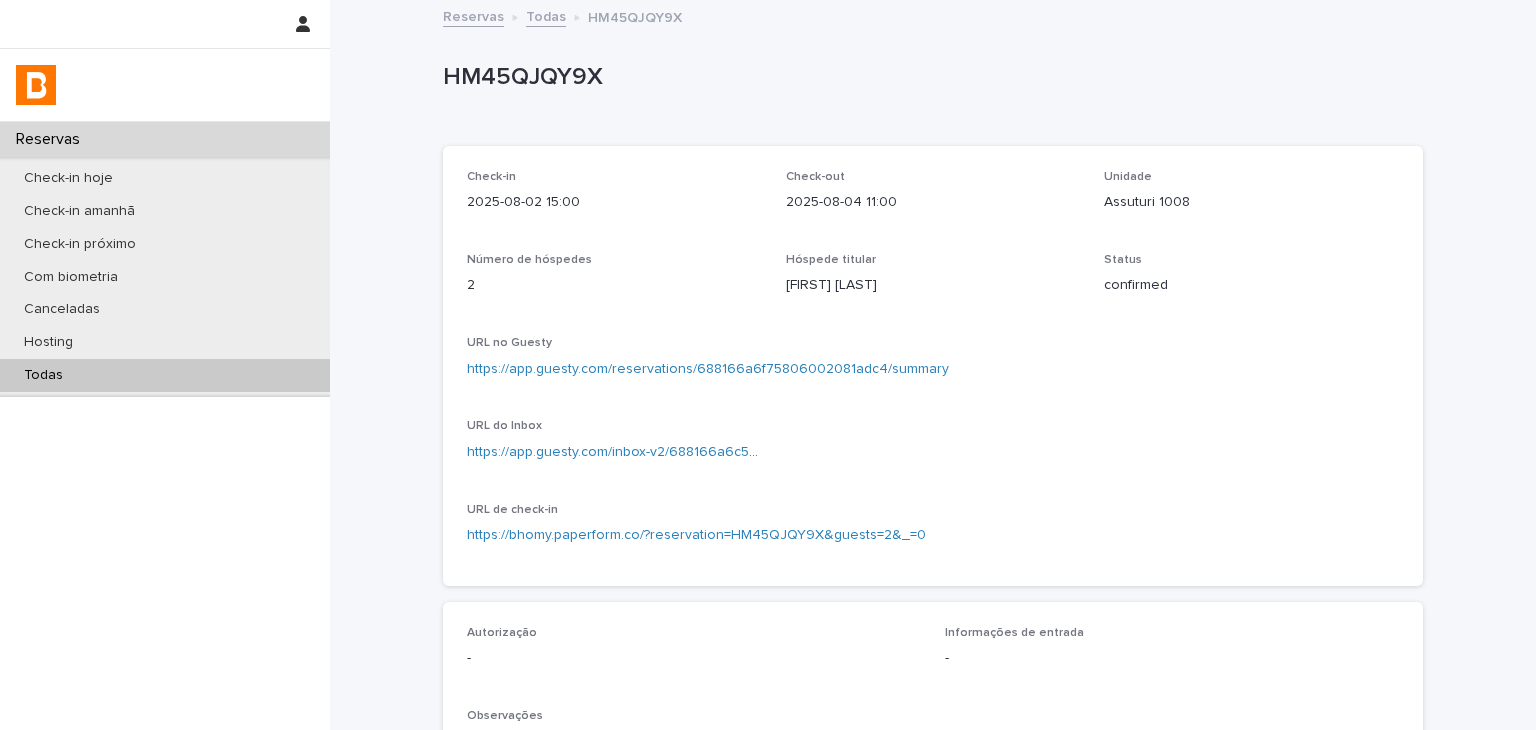 scroll, scrollTop: 400, scrollLeft: 0, axis: vertical 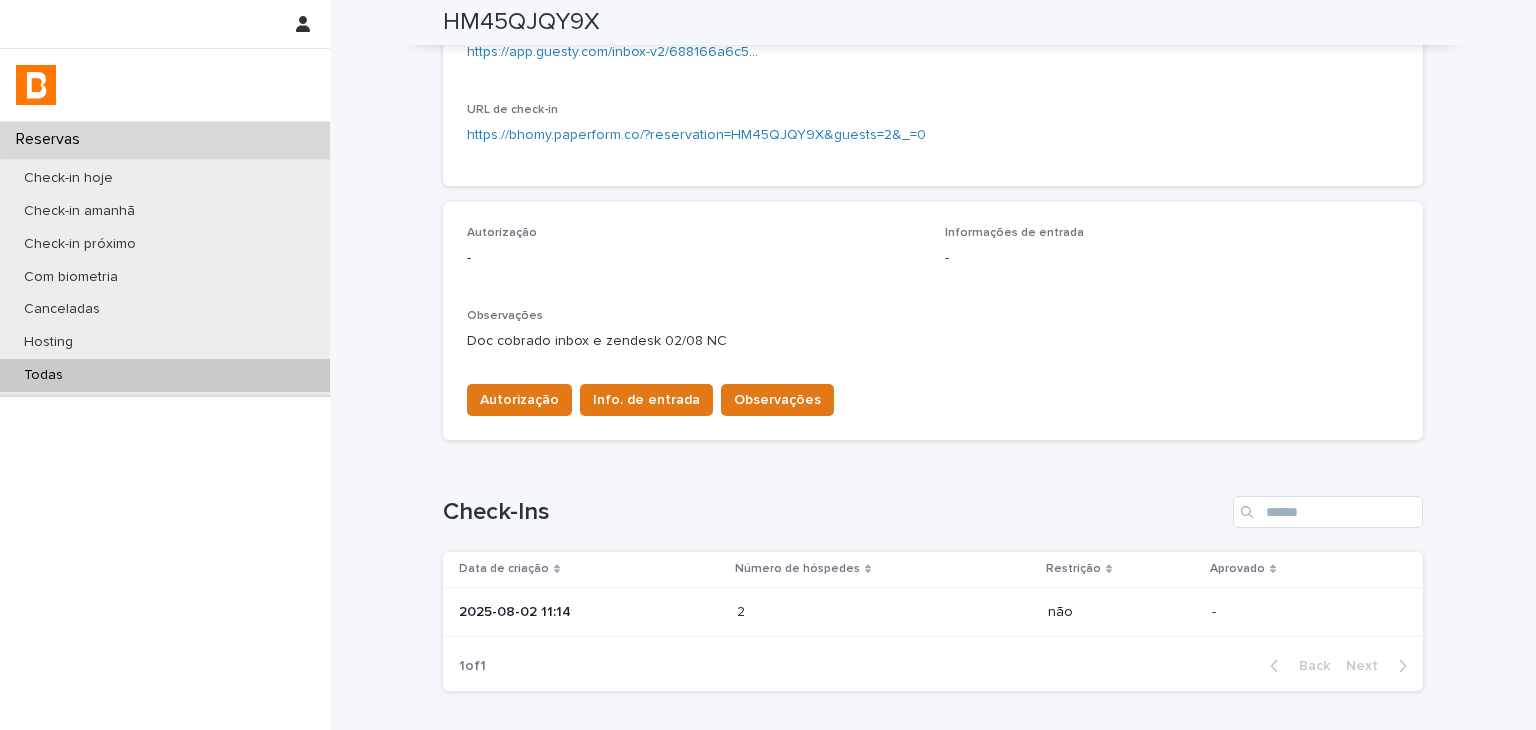 click at bounding box center [824, 612] 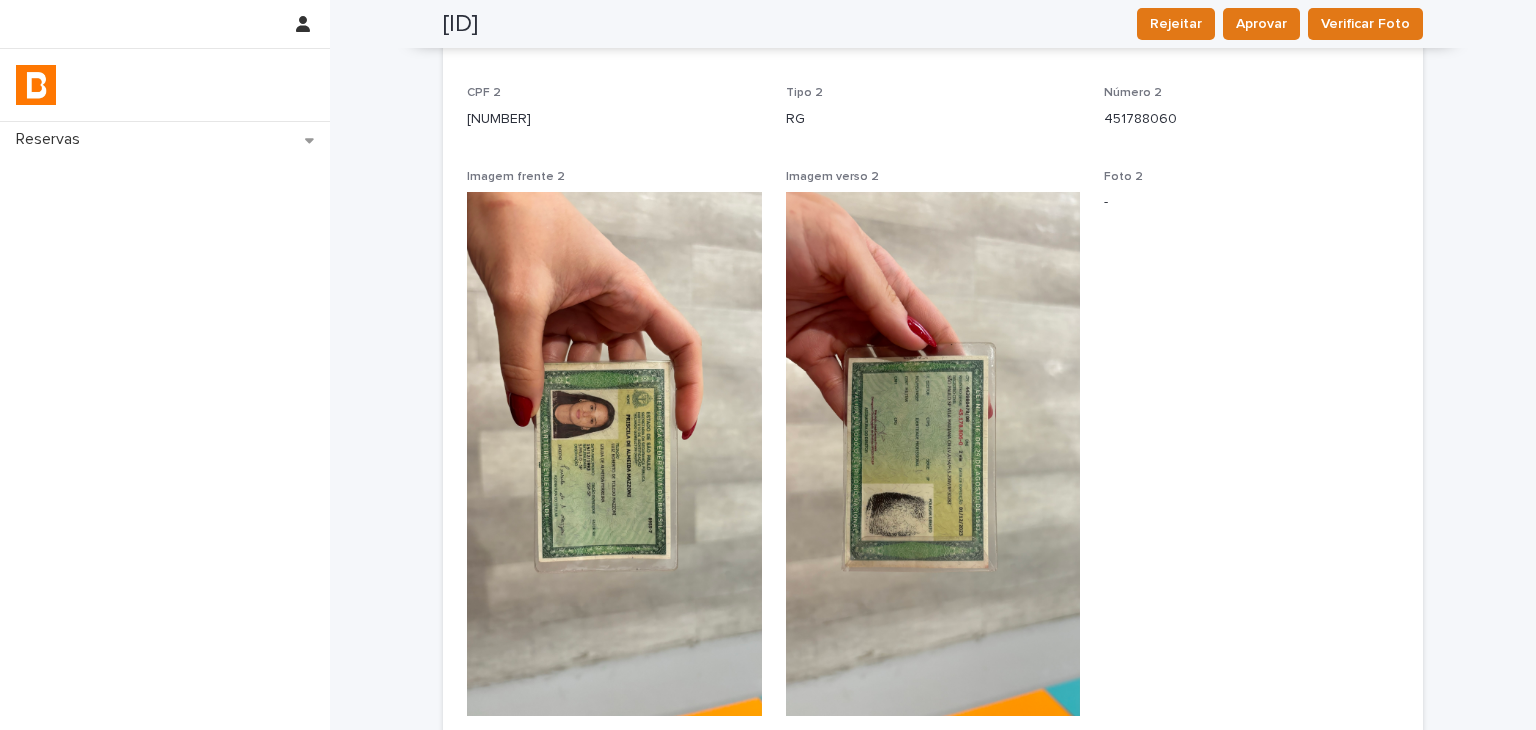 scroll, scrollTop: 1582, scrollLeft: 0, axis: vertical 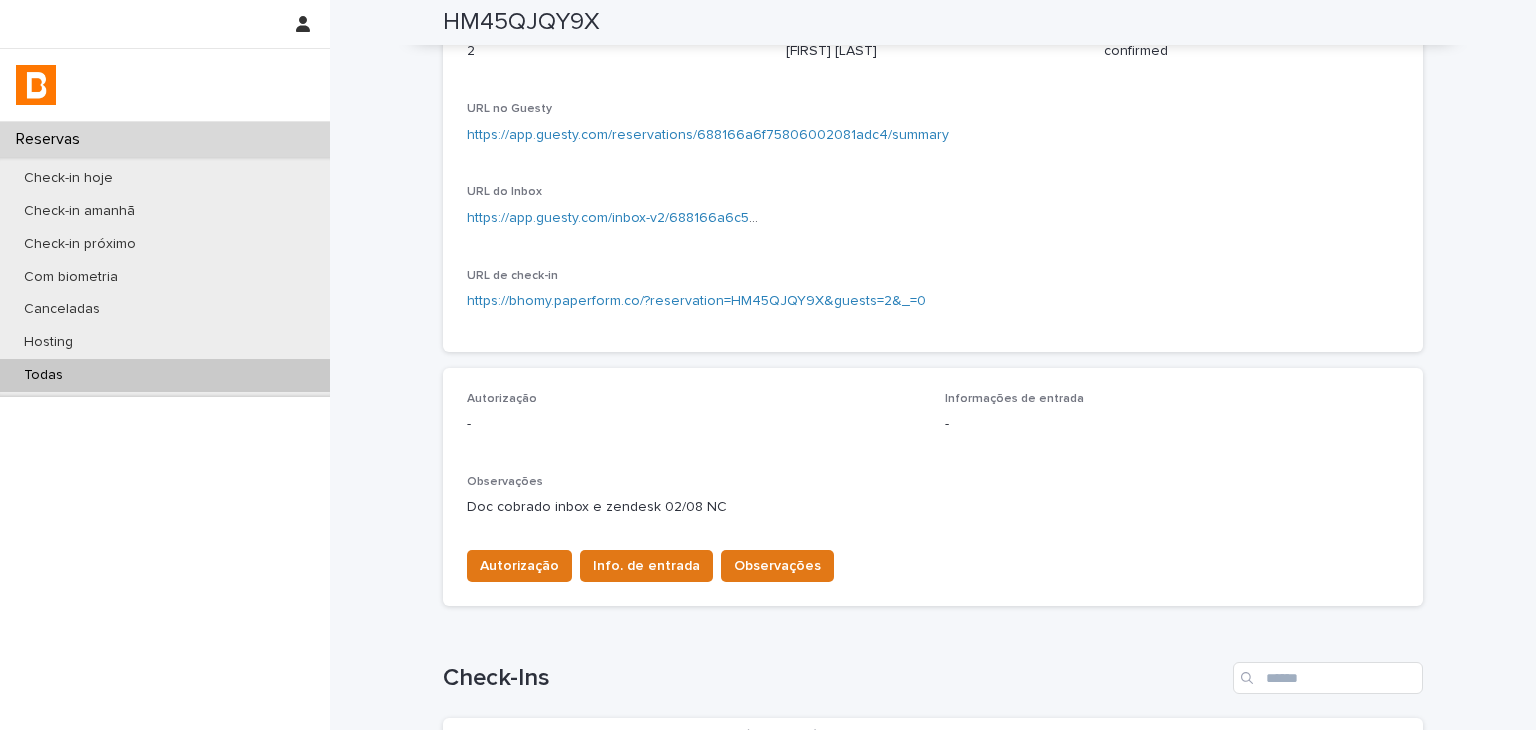 drag, startPoint x: 612, startPoint y: 333, endPoint x: 532, endPoint y: 274, distance: 99.40322 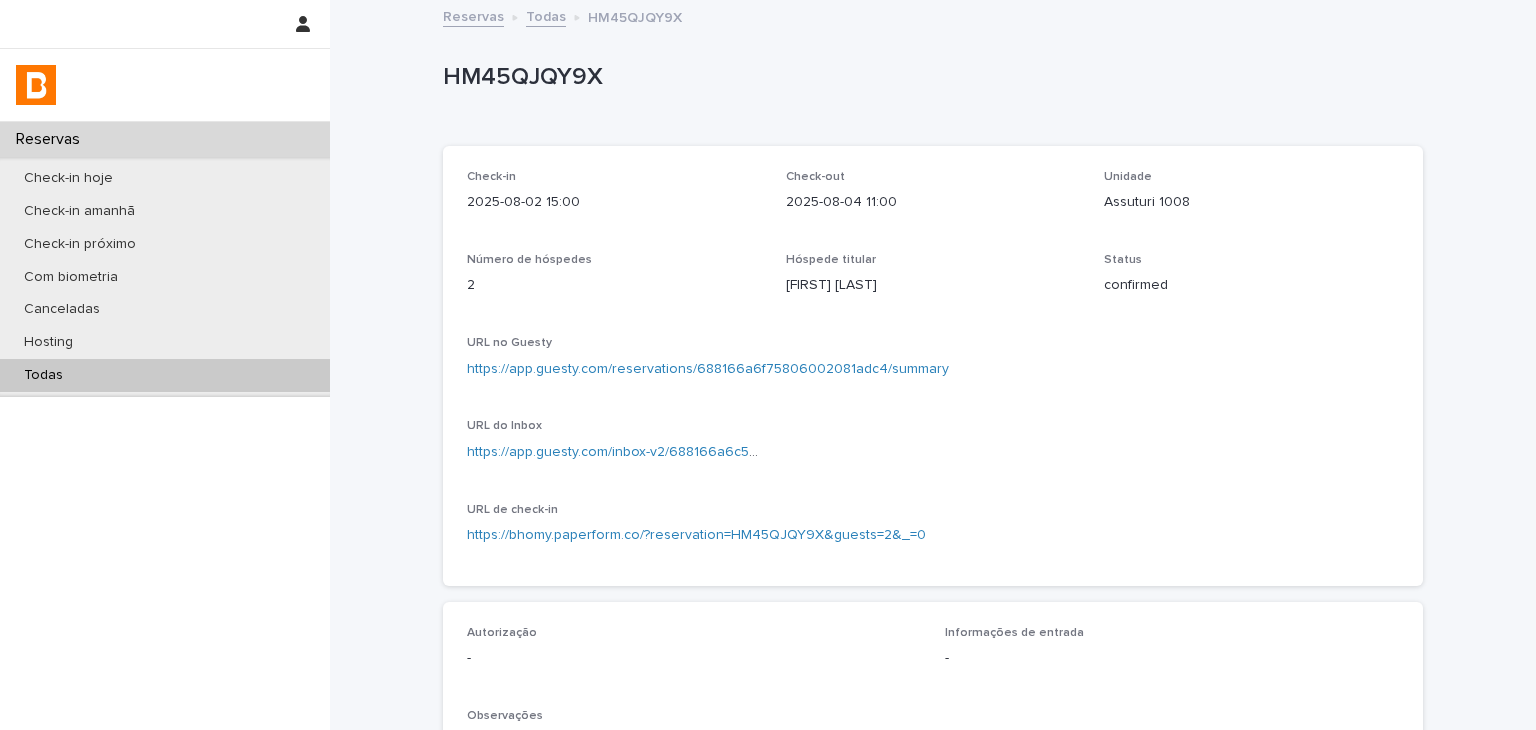 click on "https://app.guesty.com/reservations/688166a6f75806002081adc4/summary" at bounding box center [708, 369] 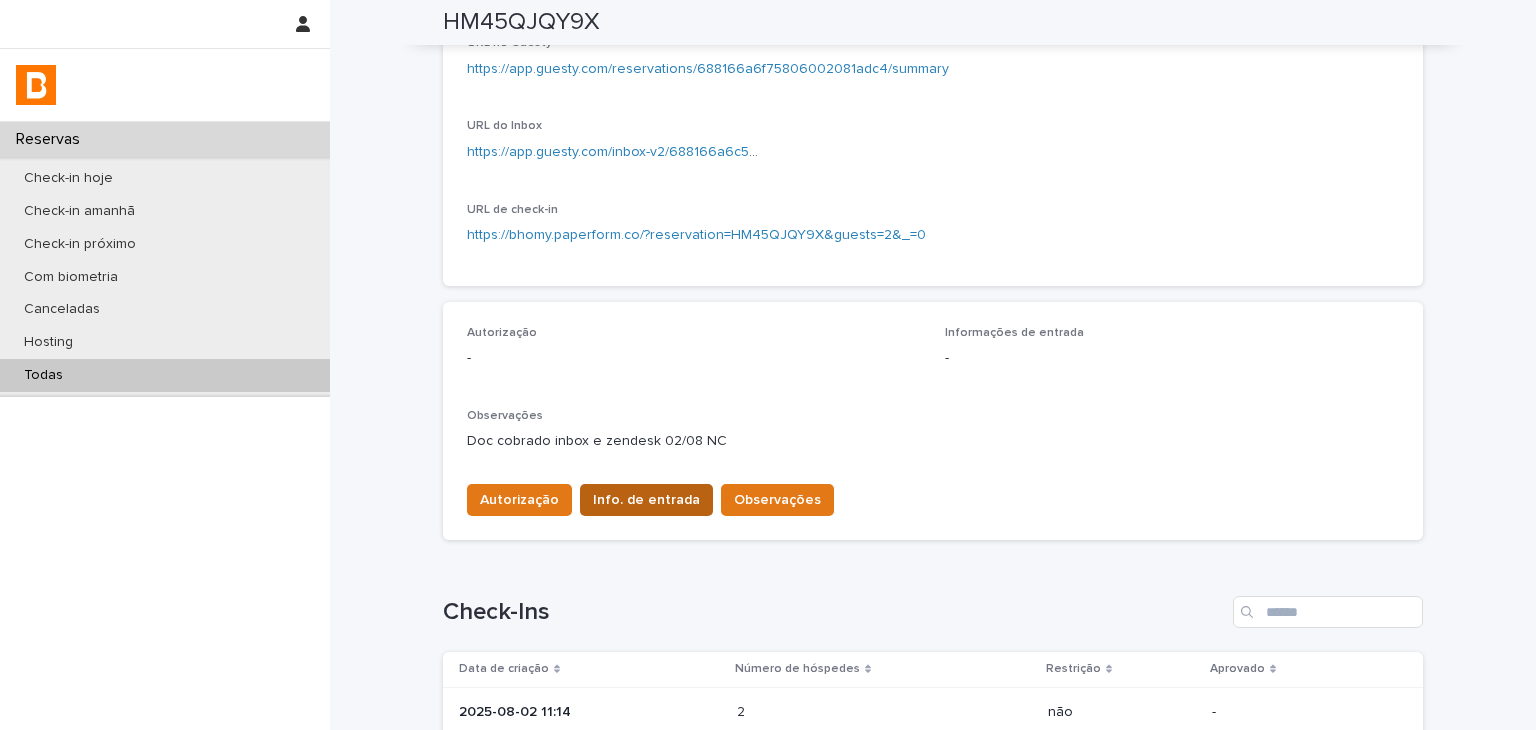click on "Info. de entrada" at bounding box center [646, 500] 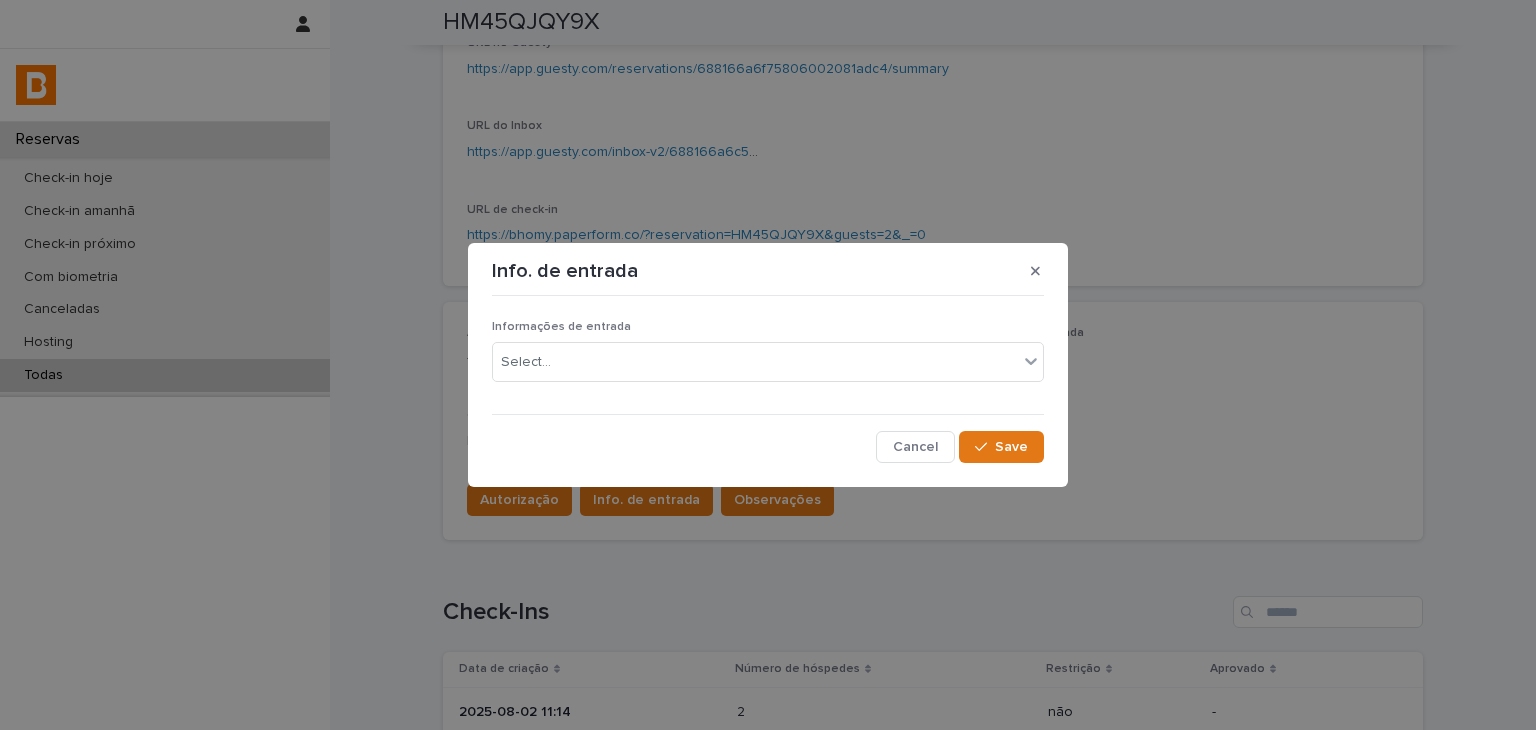 click on "Informações de entrada Select... Cancel Save" at bounding box center [768, 383] 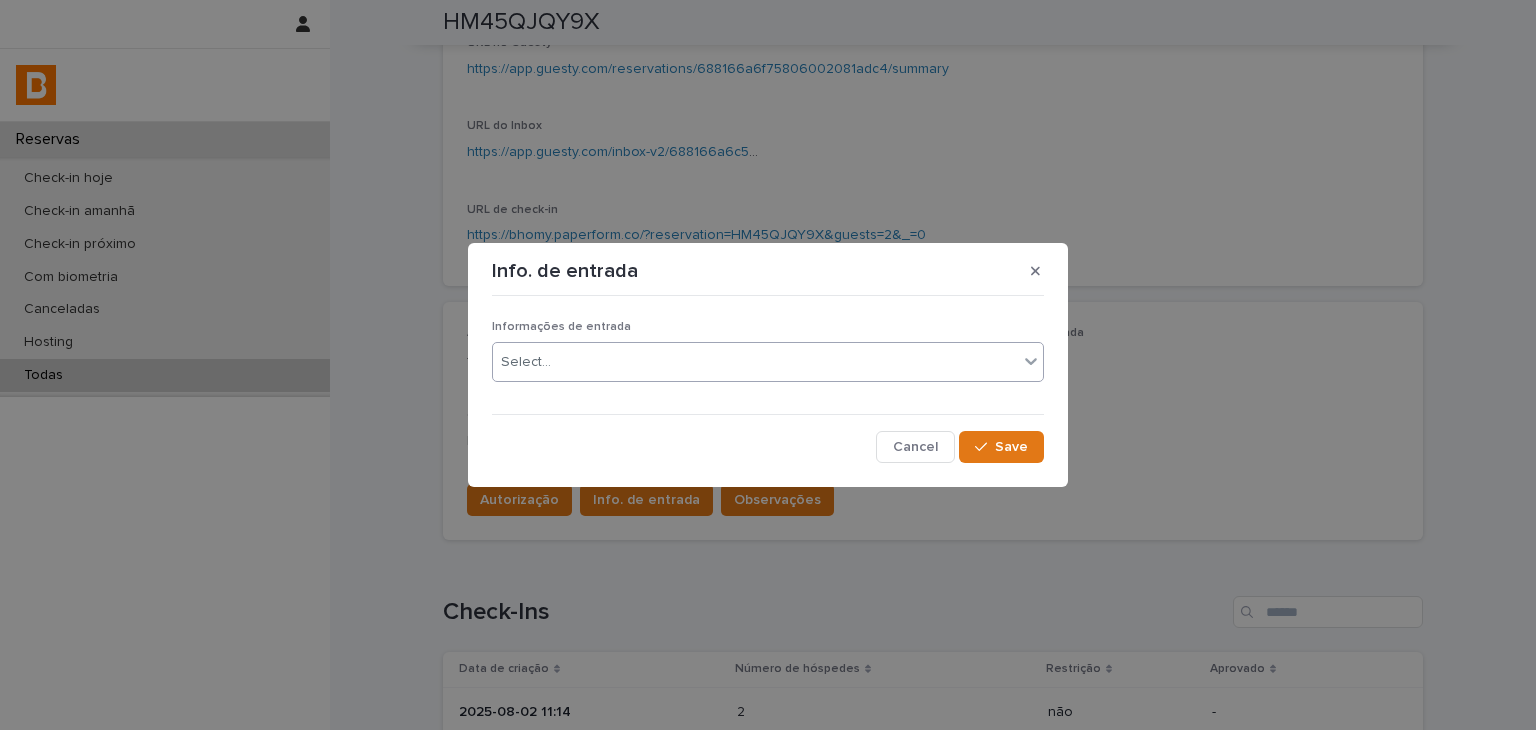 click on "Informações de entrada Select..." at bounding box center (768, 359) 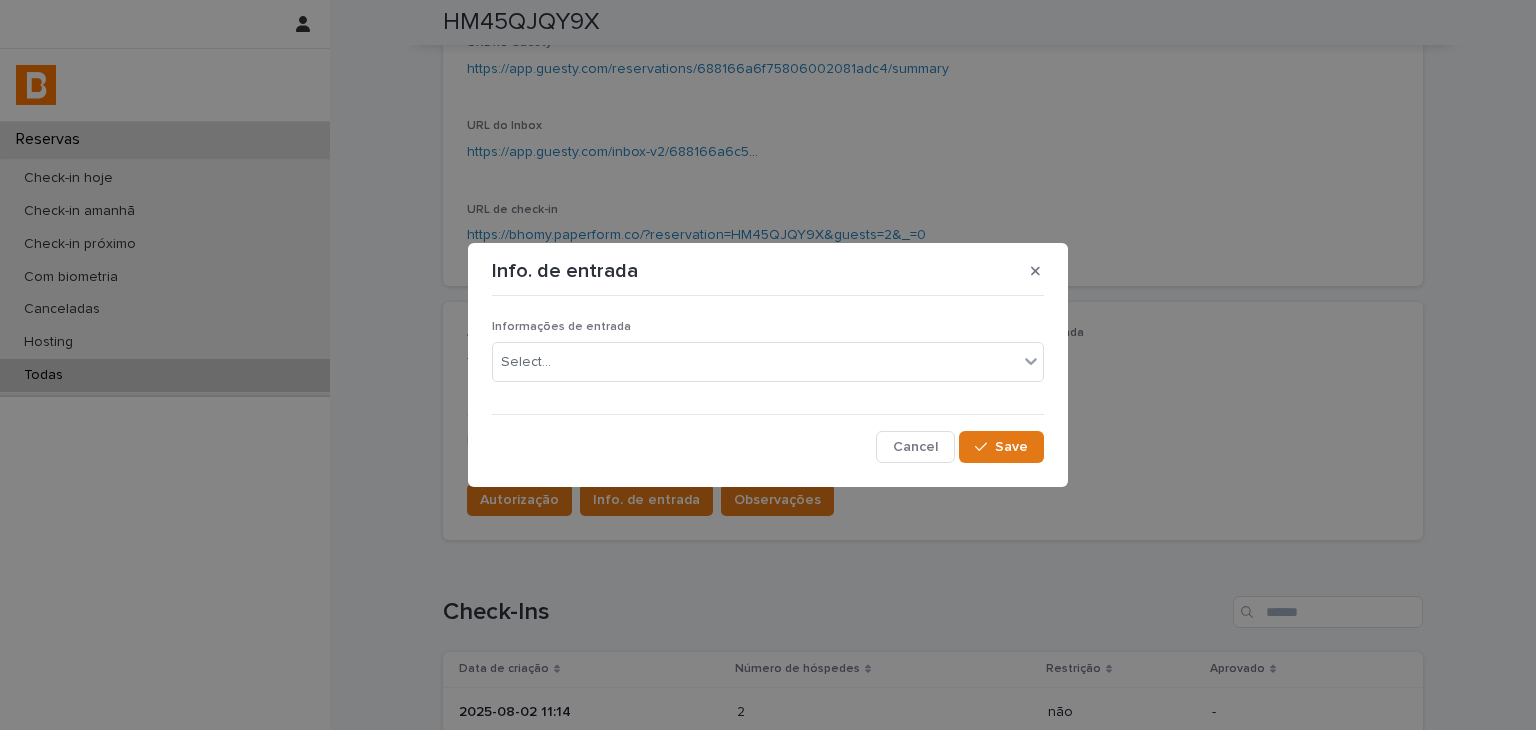 drag, startPoint x: 635, startPoint y: 341, endPoint x: 636, endPoint y: 389, distance: 48.010414 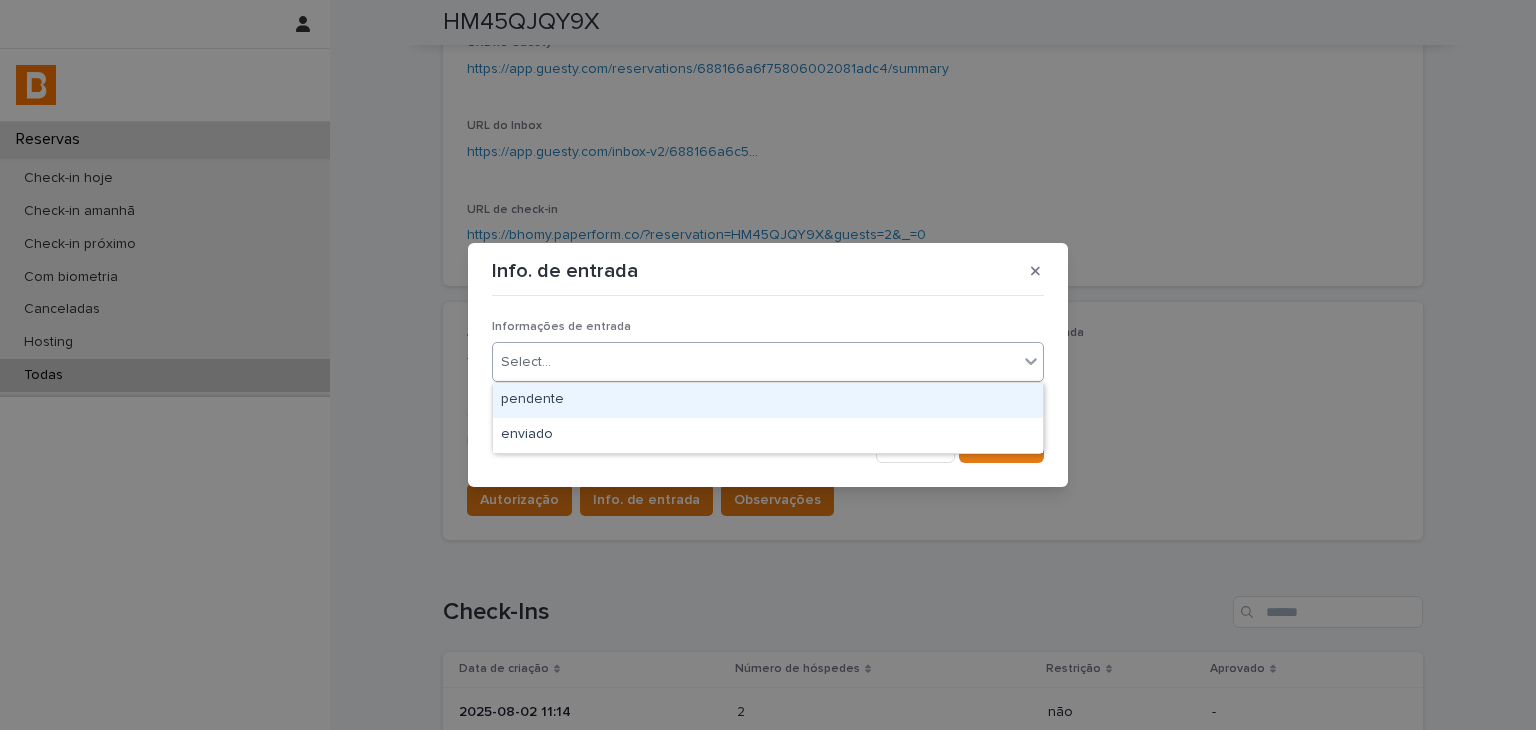 drag, startPoint x: 651, startPoint y: 373, endPoint x: 656, endPoint y: 413, distance: 40.311287 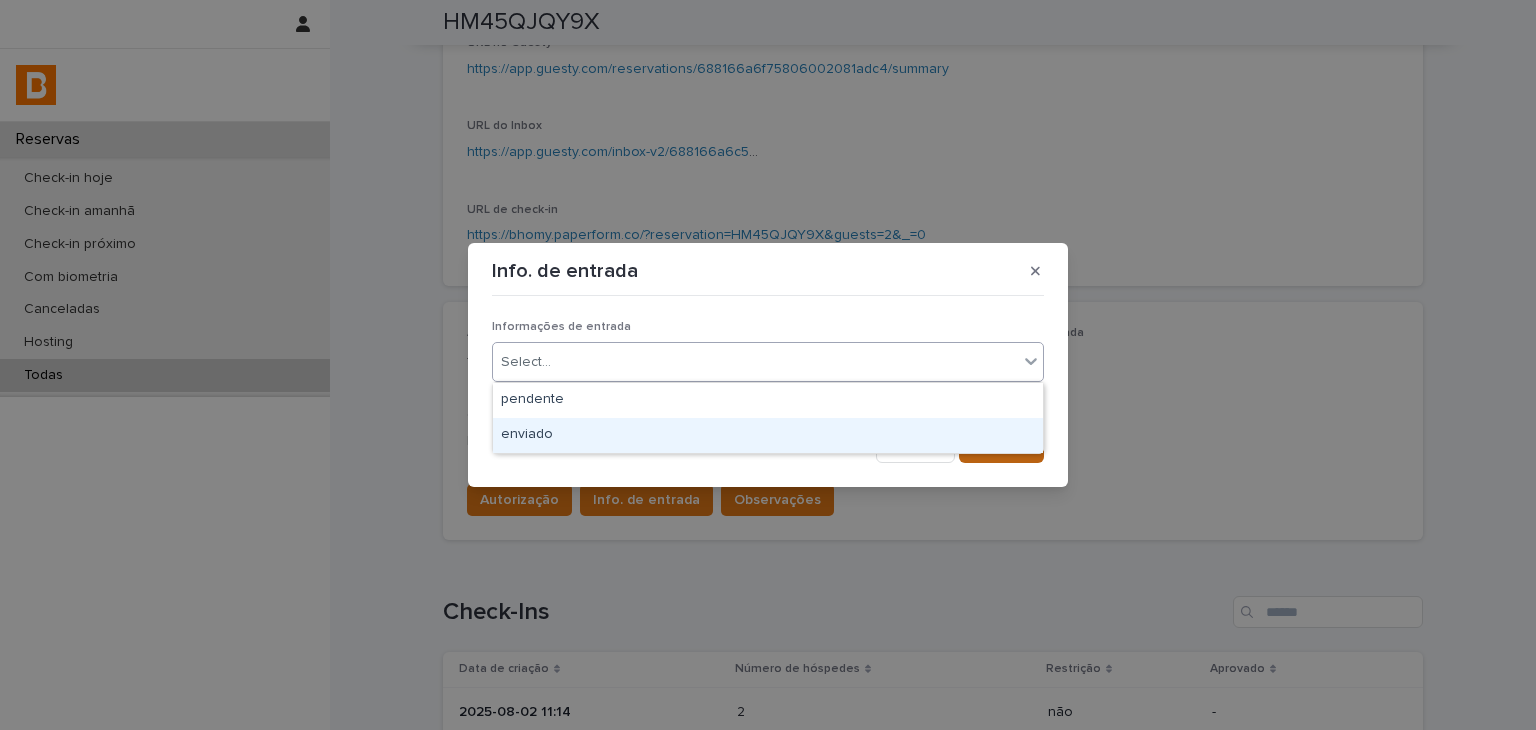 click on "enviado" at bounding box center (768, 435) 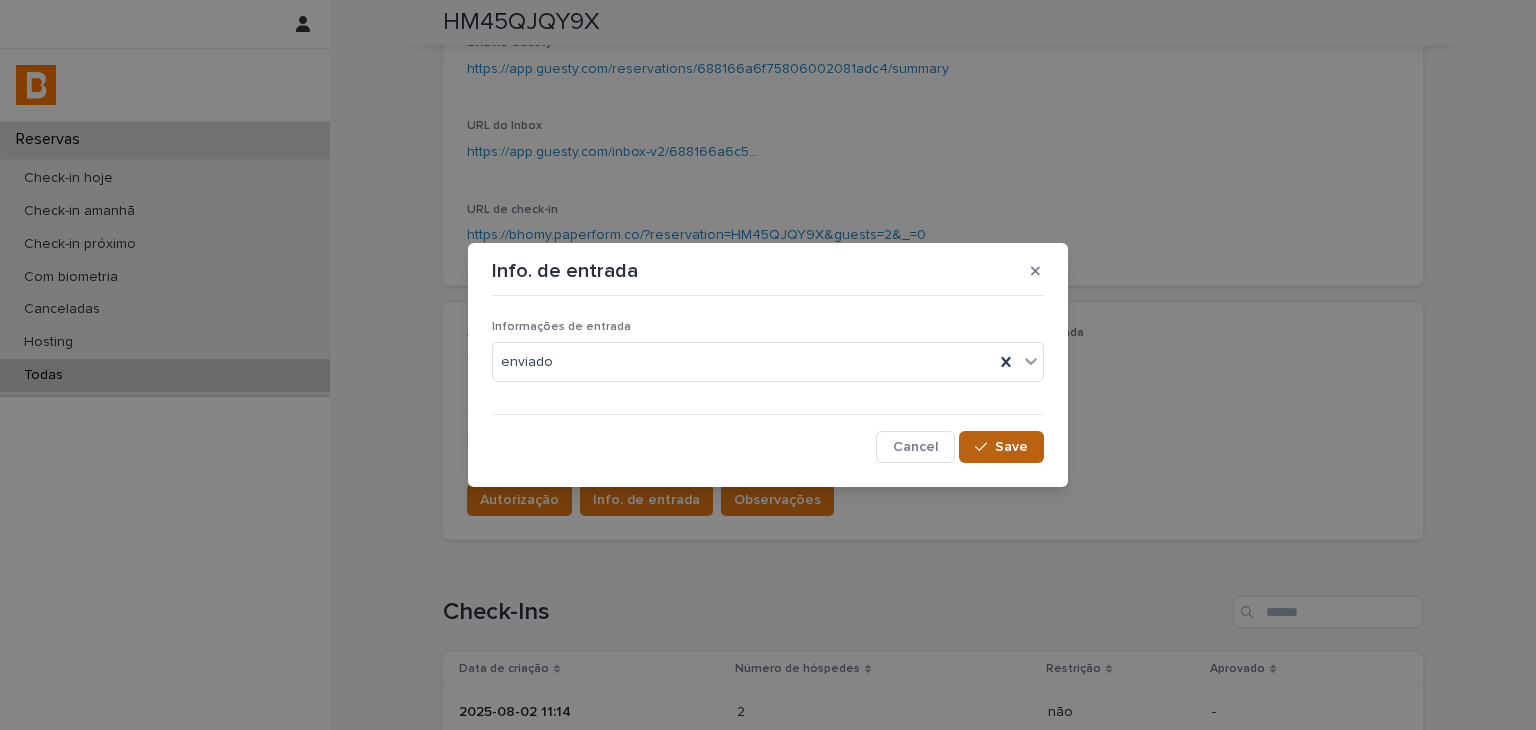 click on "Save" at bounding box center [1001, 447] 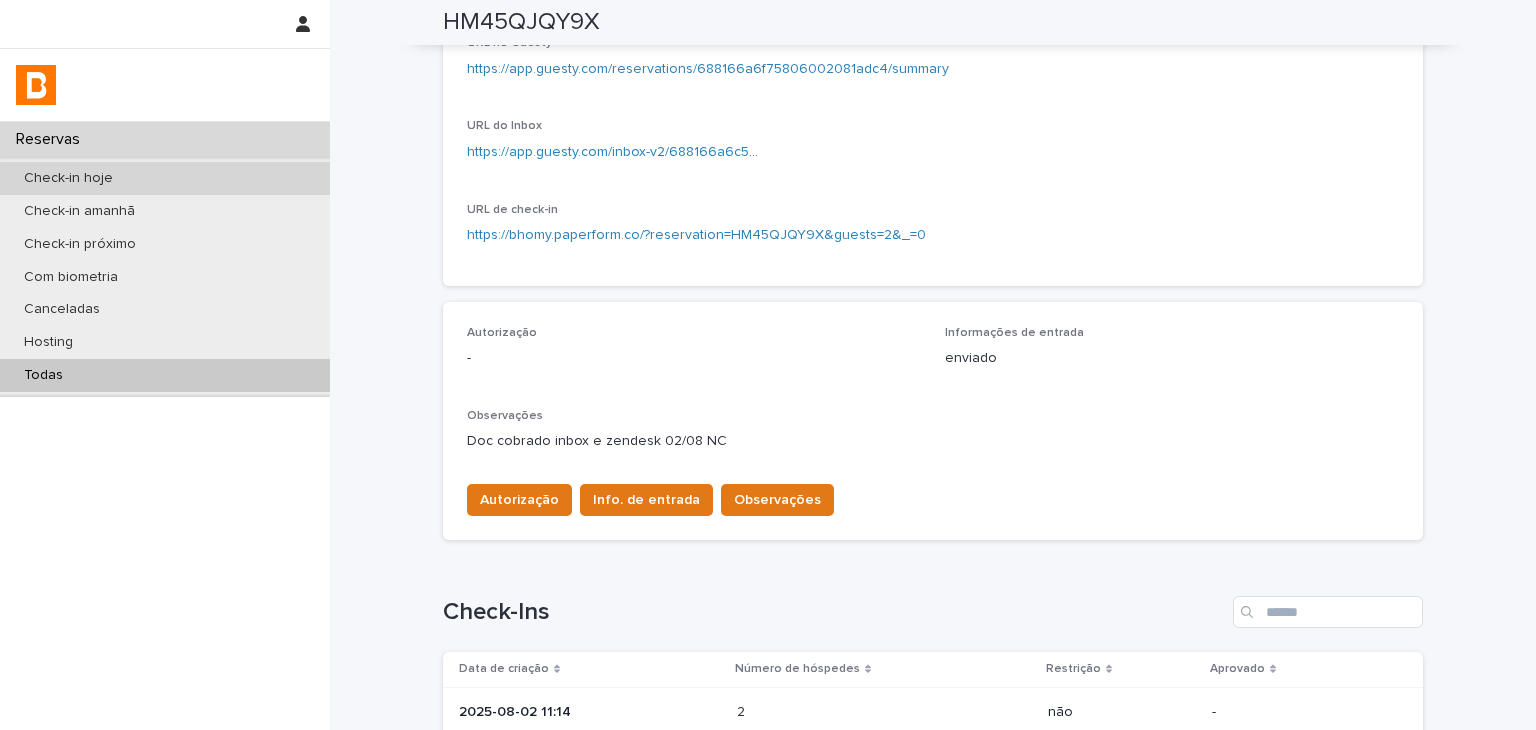 click on "Check-in hoje" at bounding box center [68, 178] 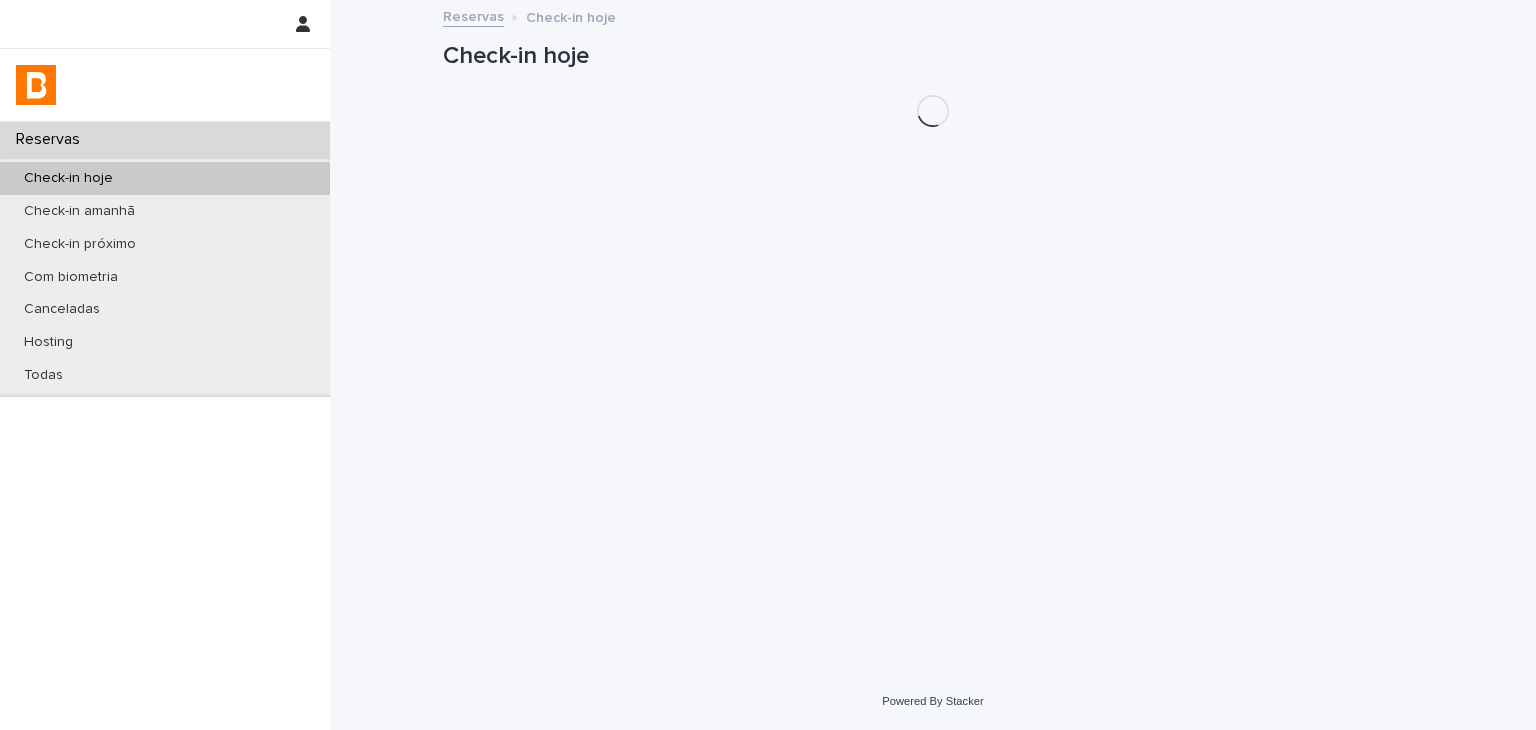 scroll, scrollTop: 0, scrollLeft: 0, axis: both 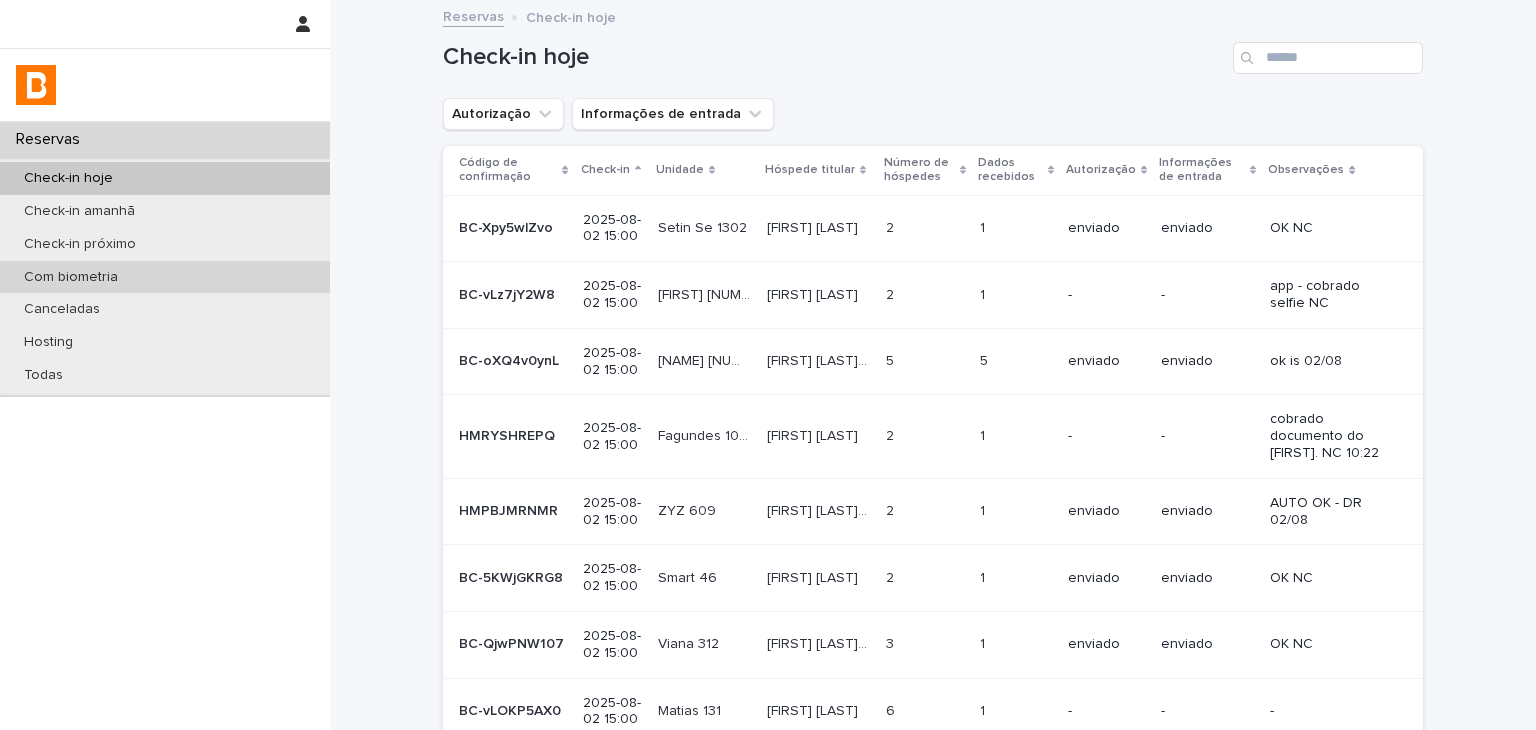 click on "Com biometria" at bounding box center [165, 277] 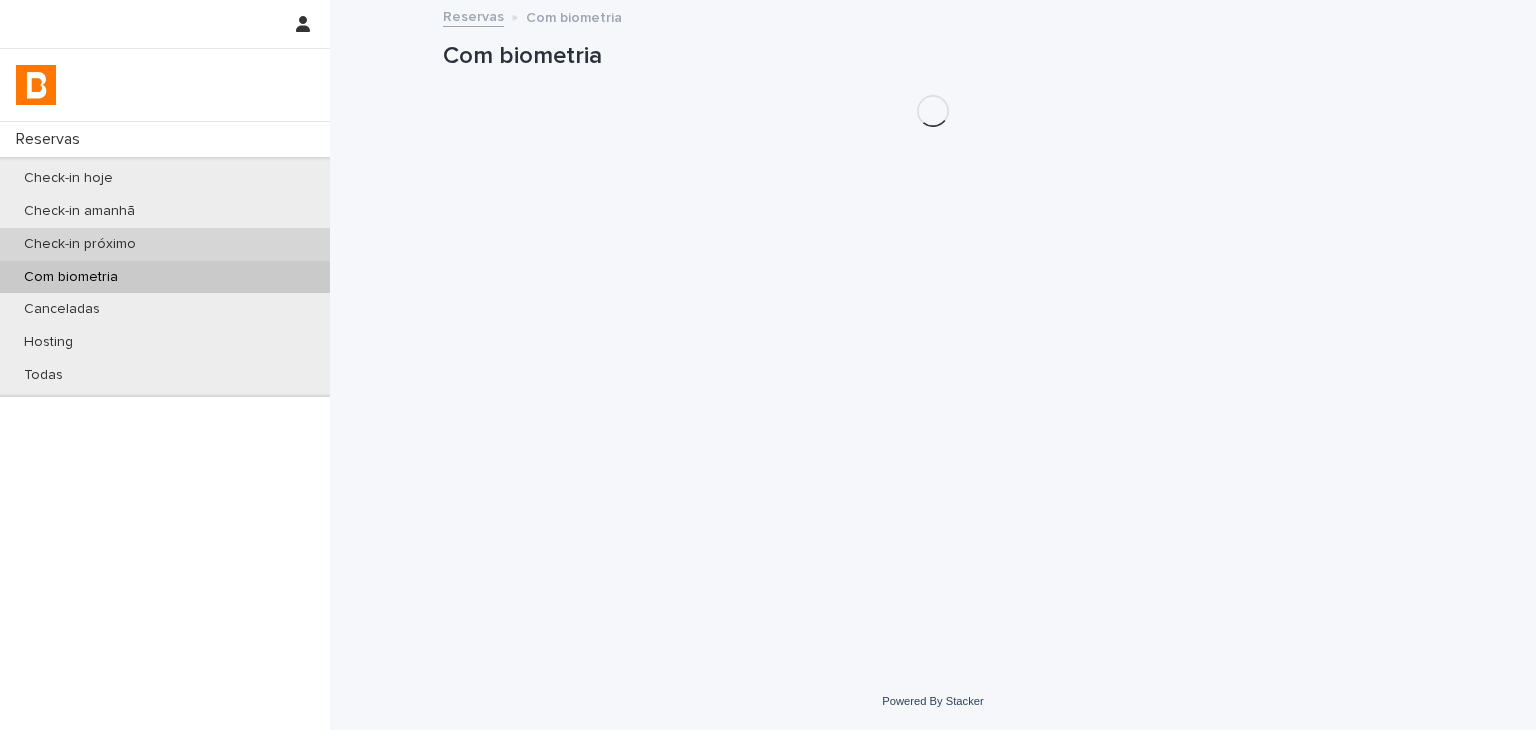 click on "Check-in próximo" at bounding box center [165, 244] 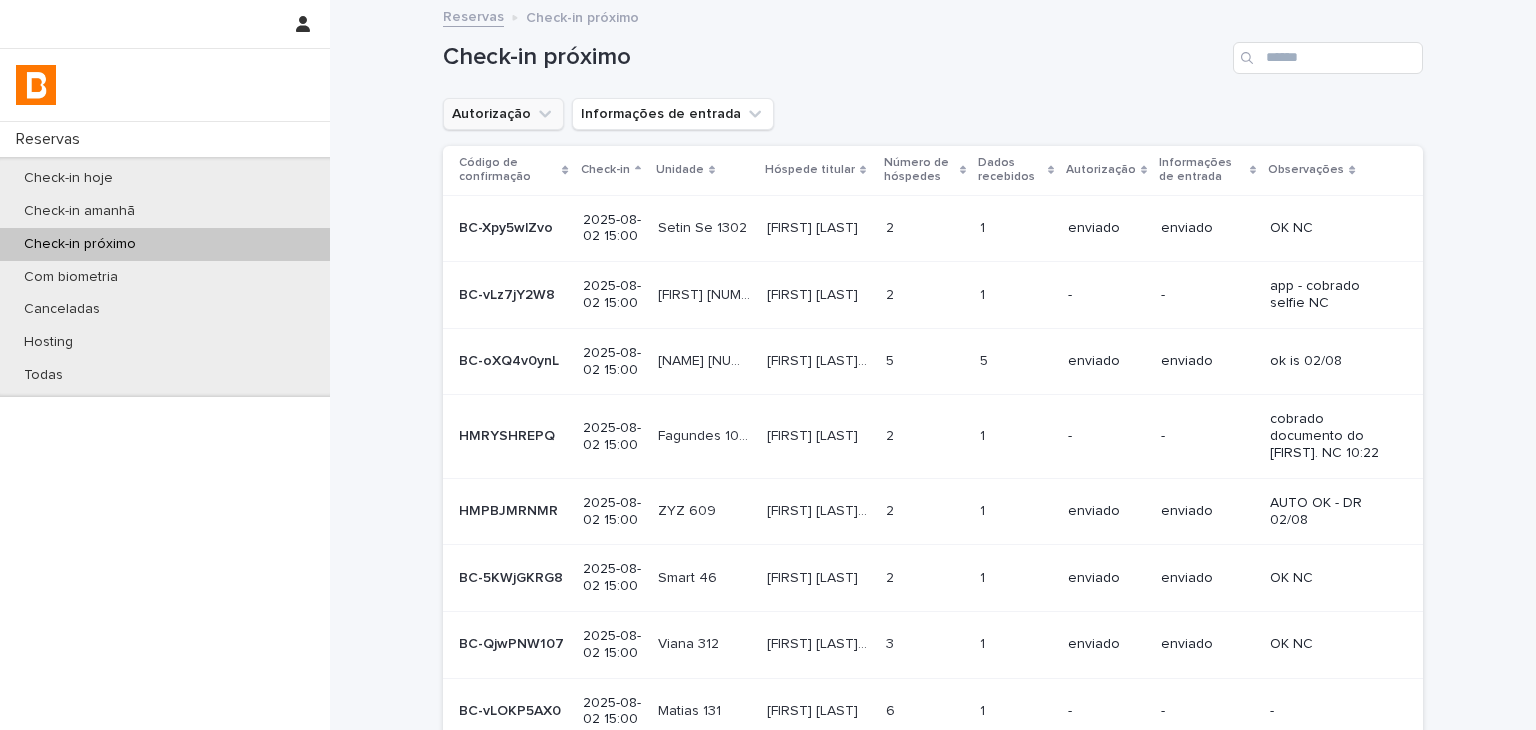 click on "Check-in próximo" at bounding box center [933, 50] 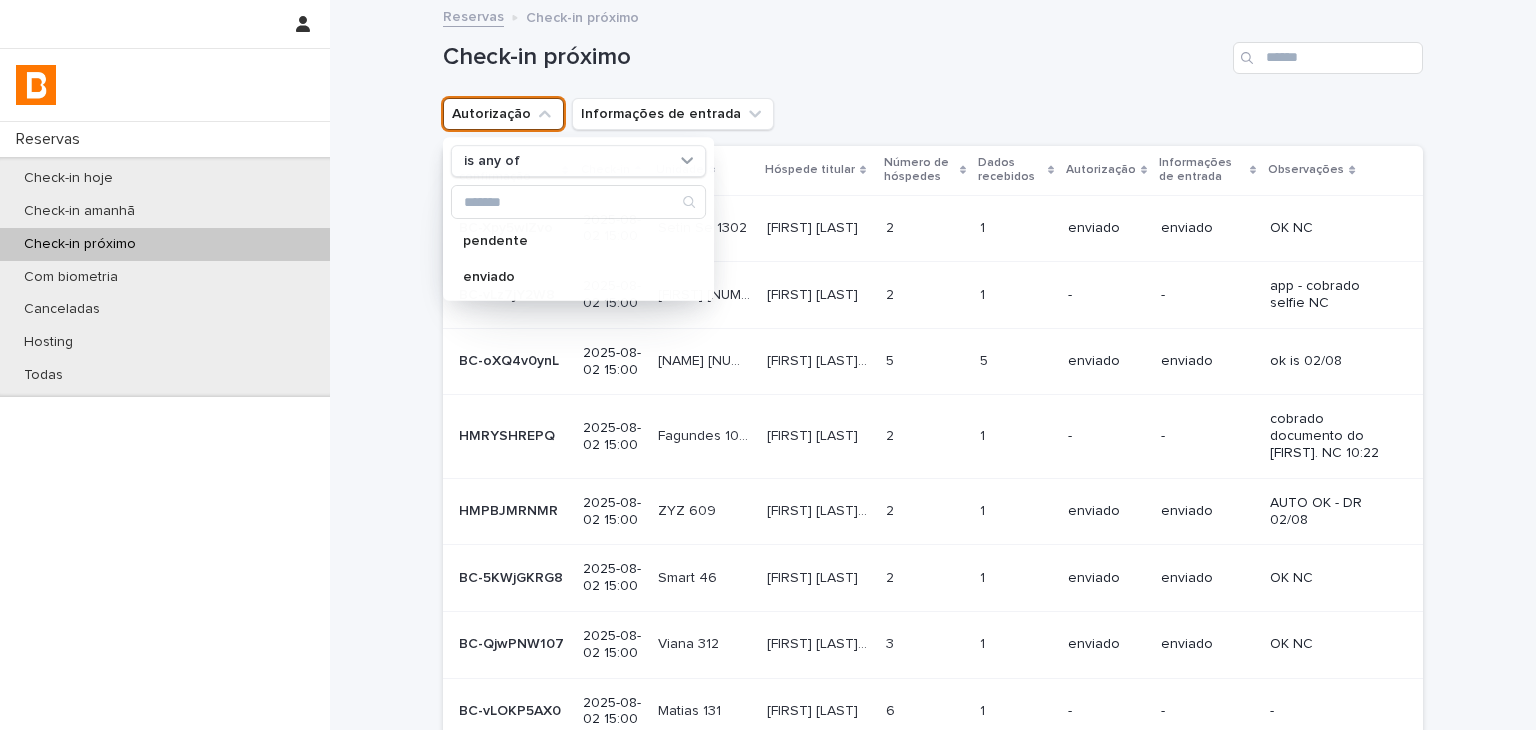 click on "is any of" at bounding box center (492, 161) 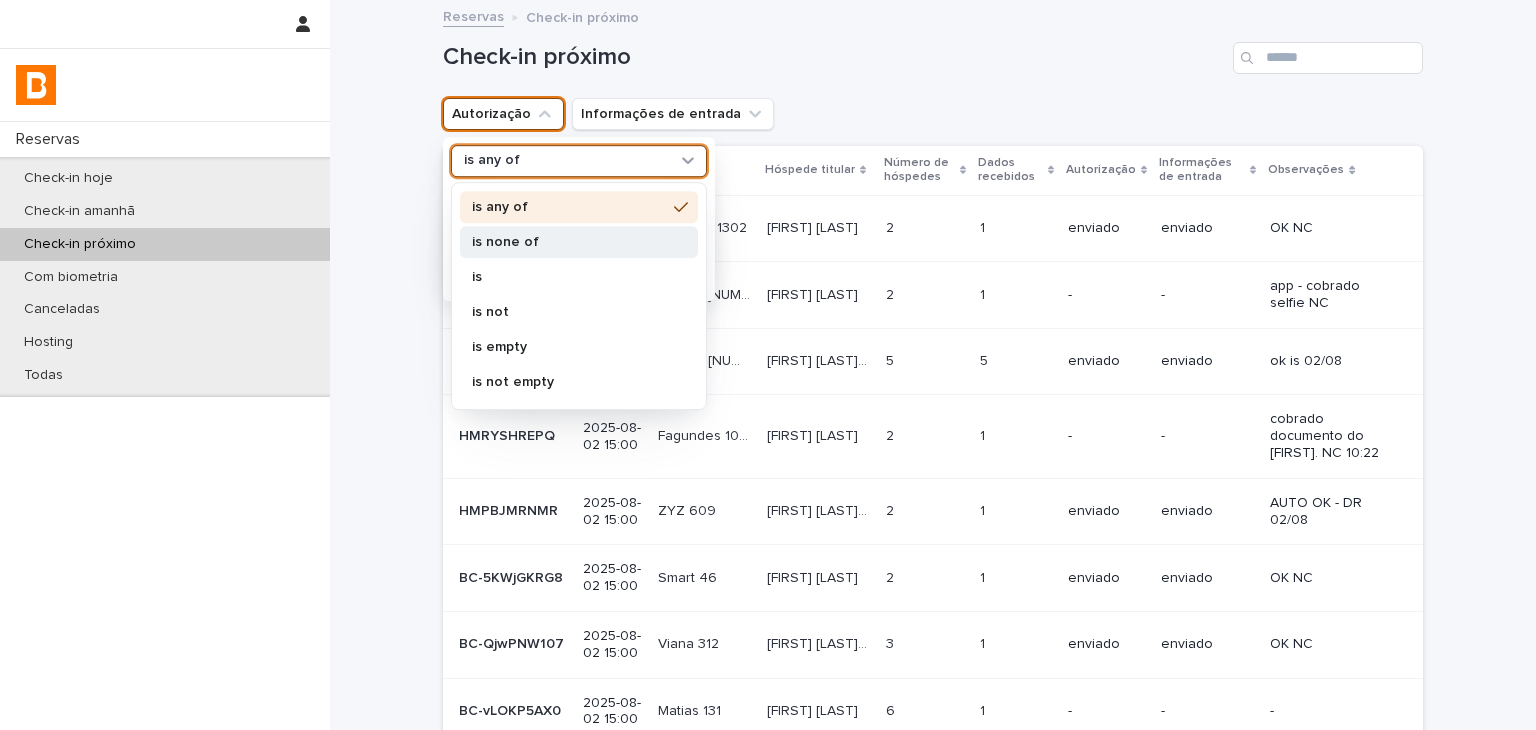 click on "is none of" at bounding box center (569, 242) 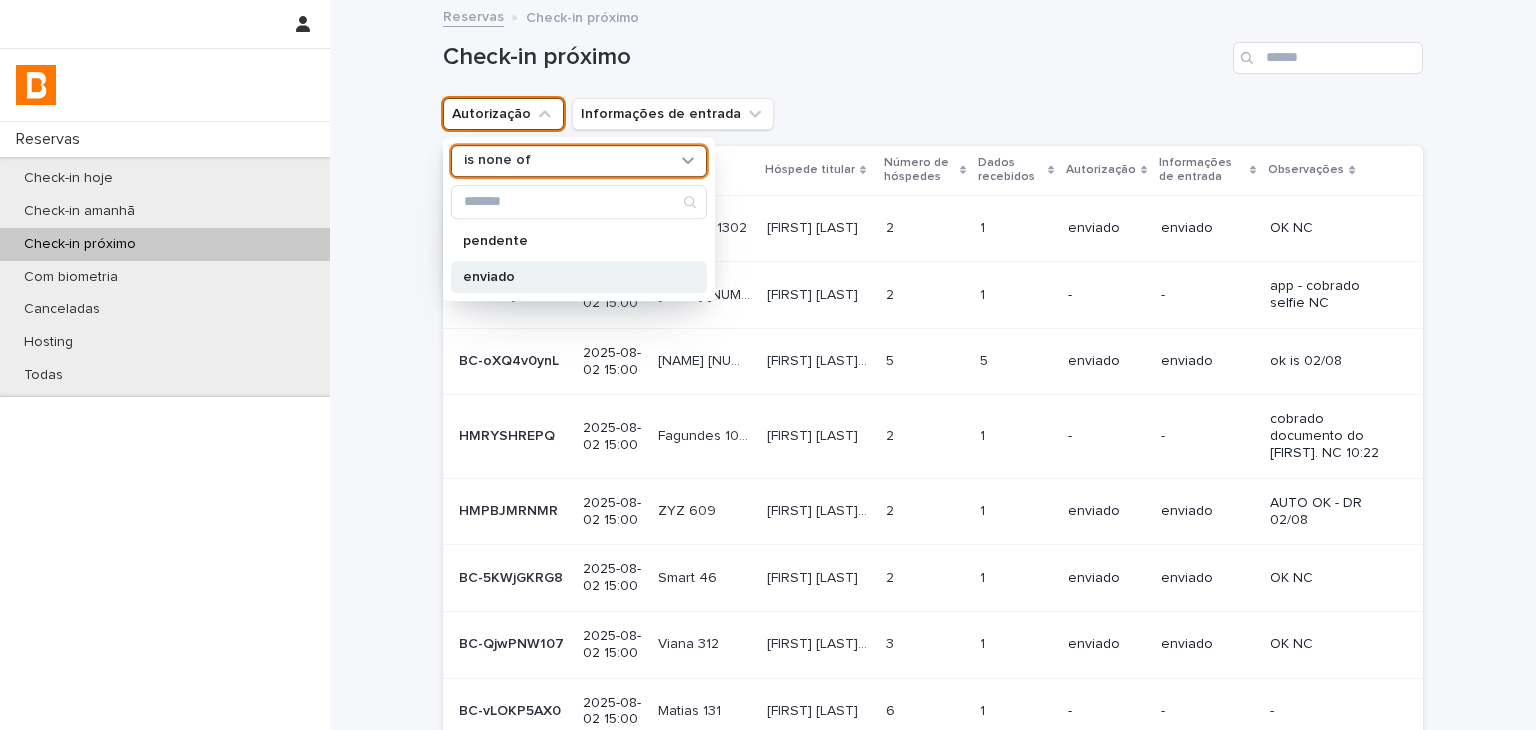 click on "enviado" at bounding box center (569, 277) 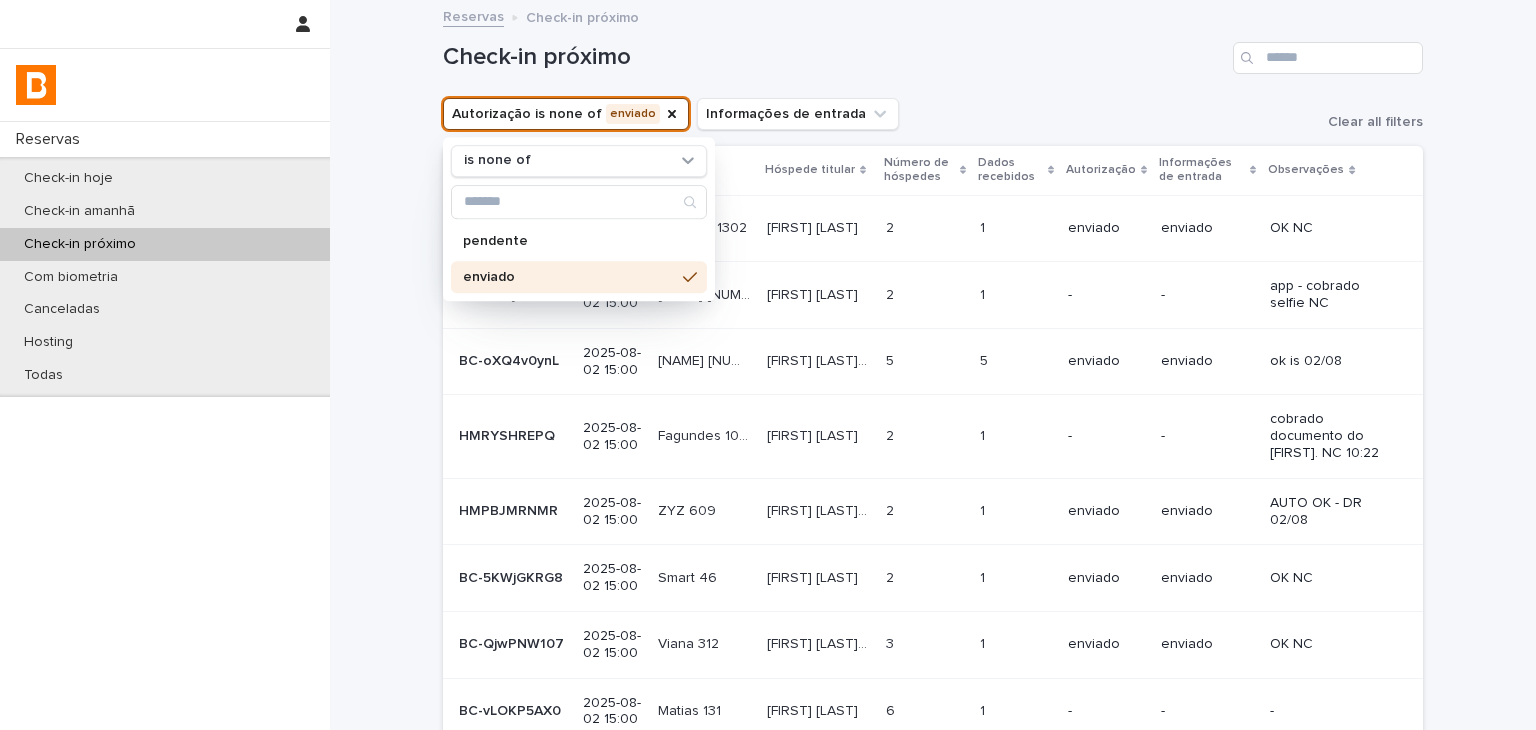 click on "Check-in próximo" at bounding box center (933, 58) 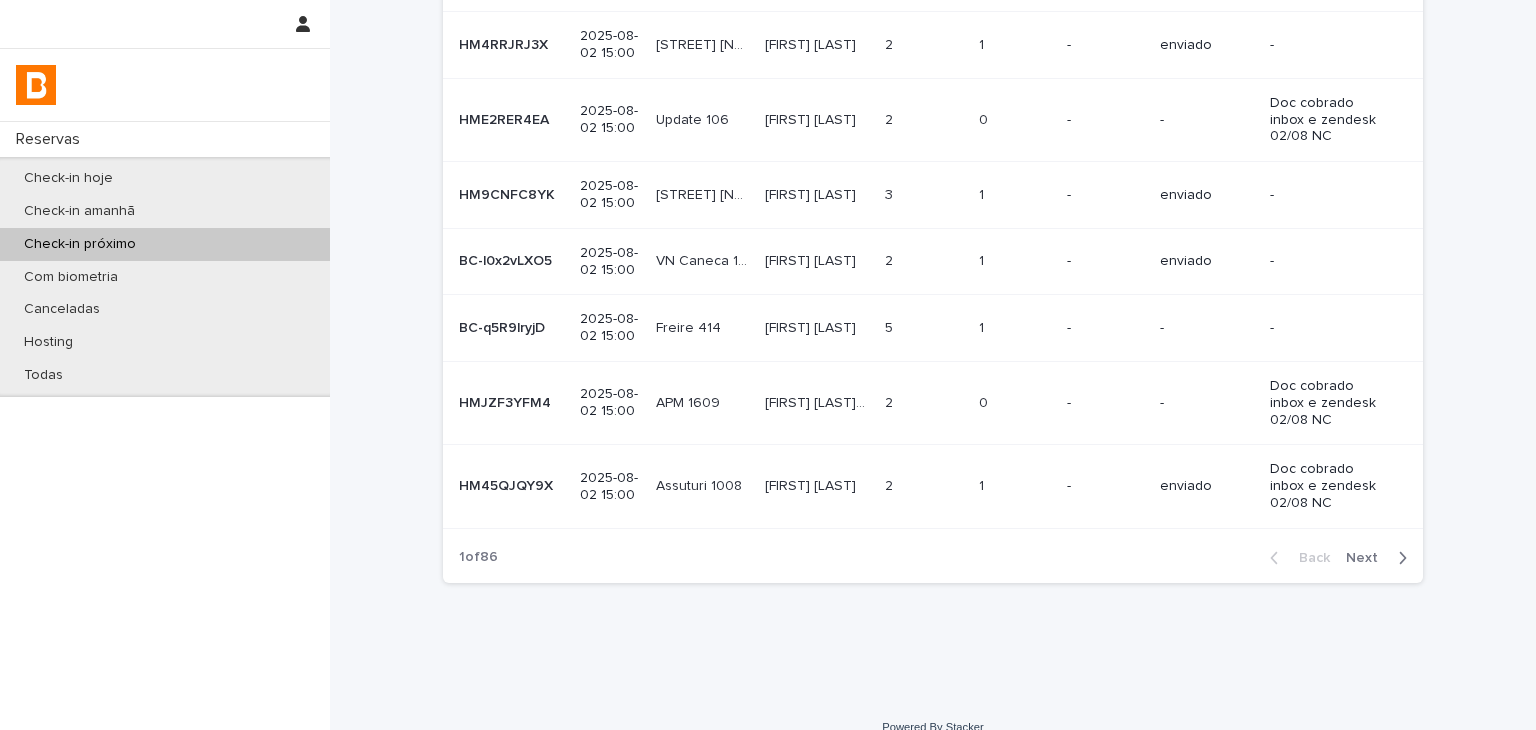 scroll, scrollTop: 423, scrollLeft: 0, axis: vertical 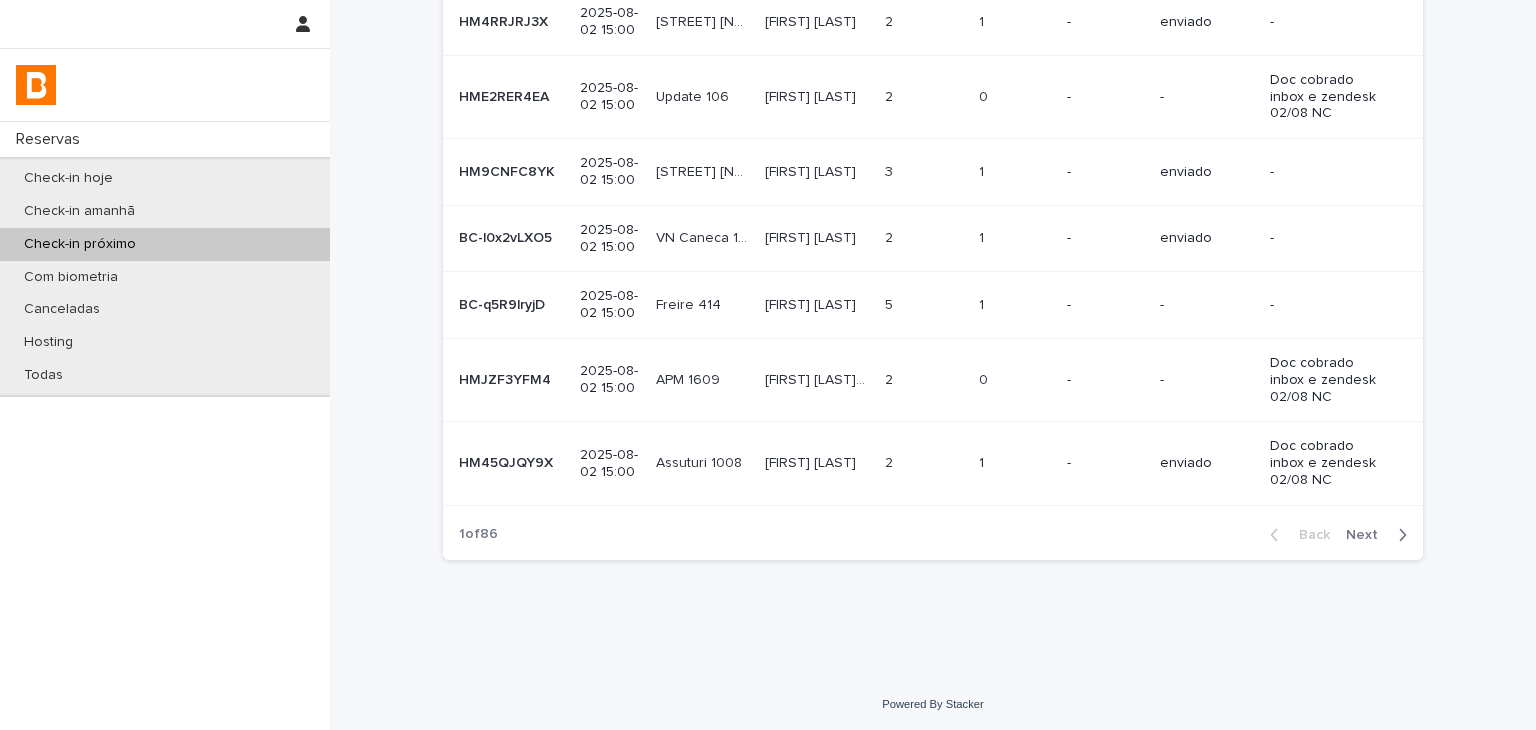 click on "Next" at bounding box center [1368, 535] 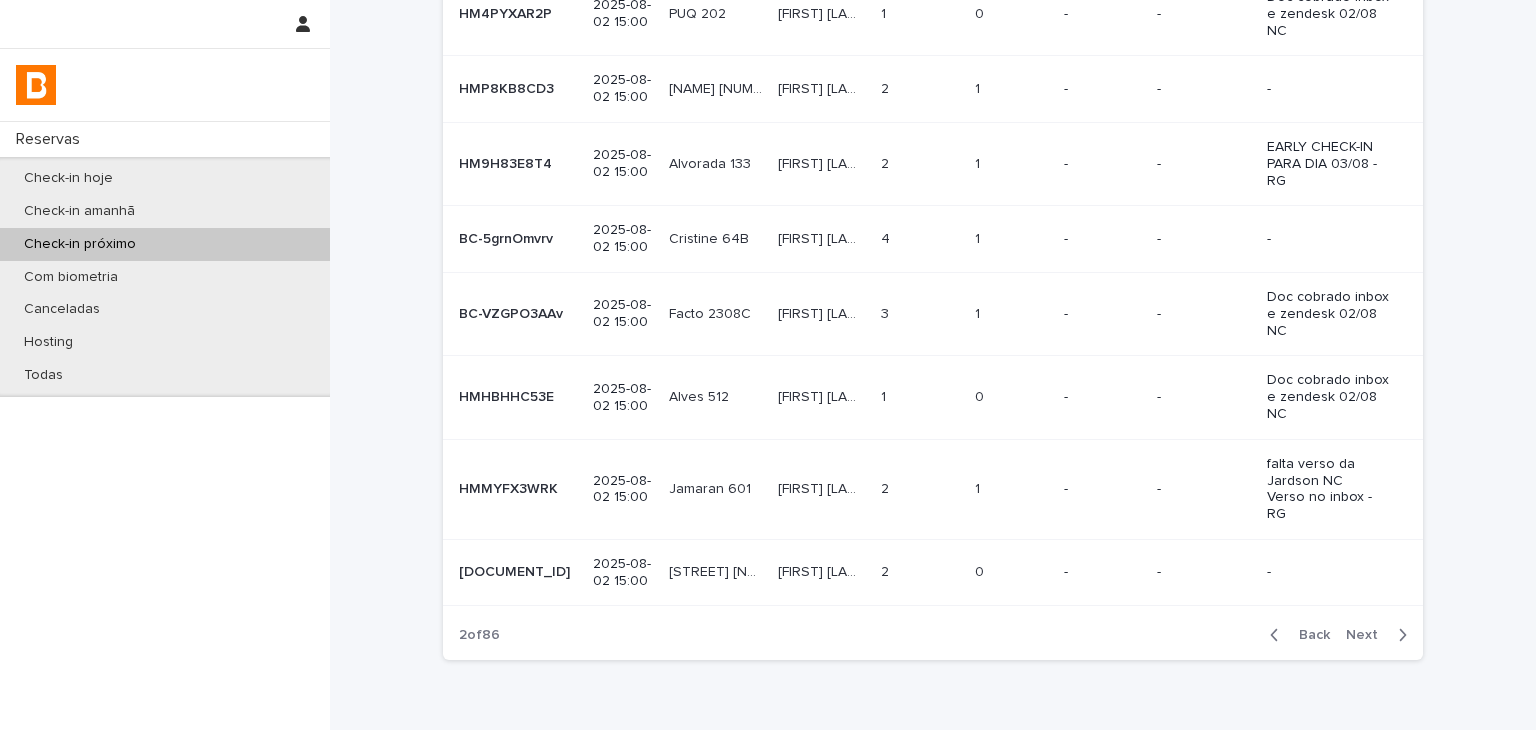 scroll, scrollTop: 406, scrollLeft: 0, axis: vertical 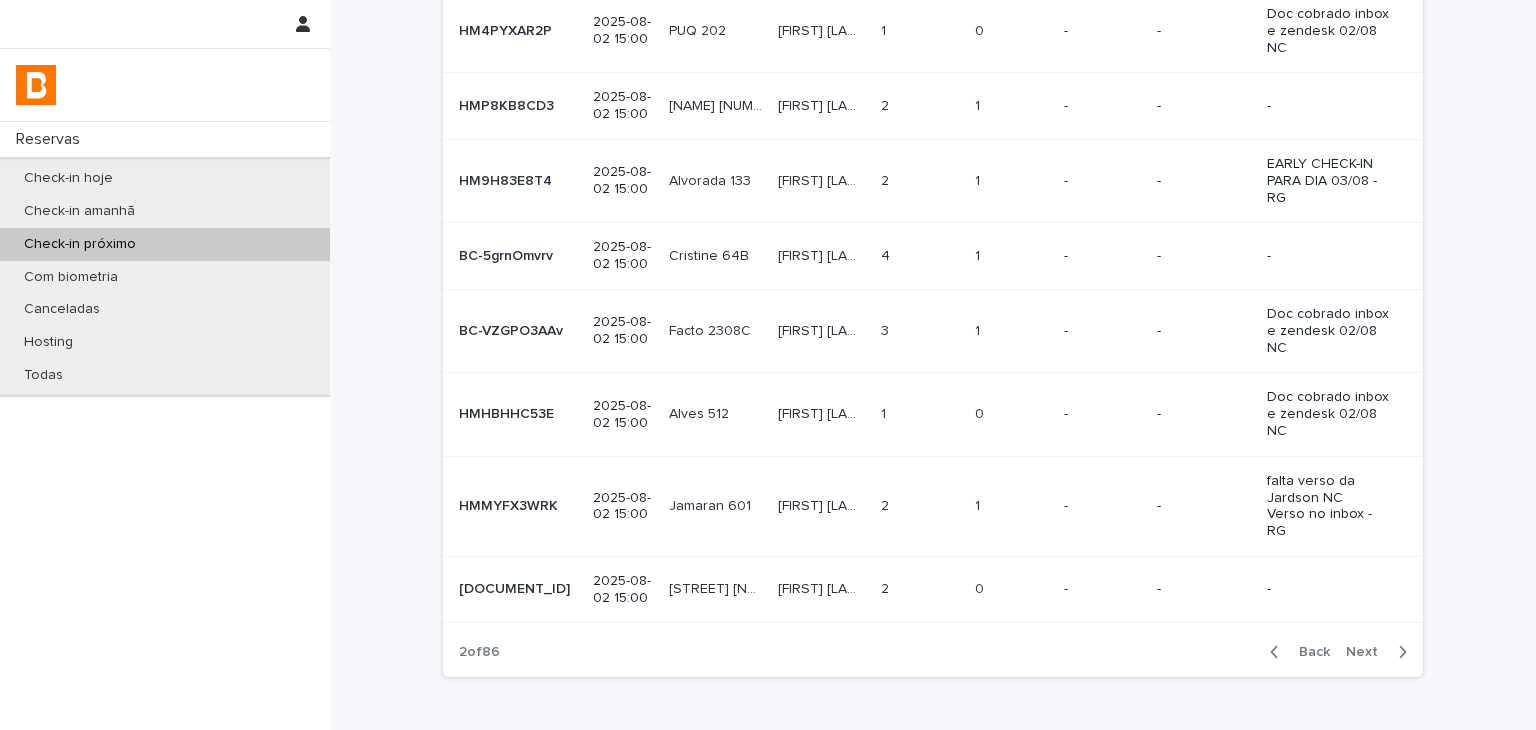 click on "Next" at bounding box center [1368, 652] 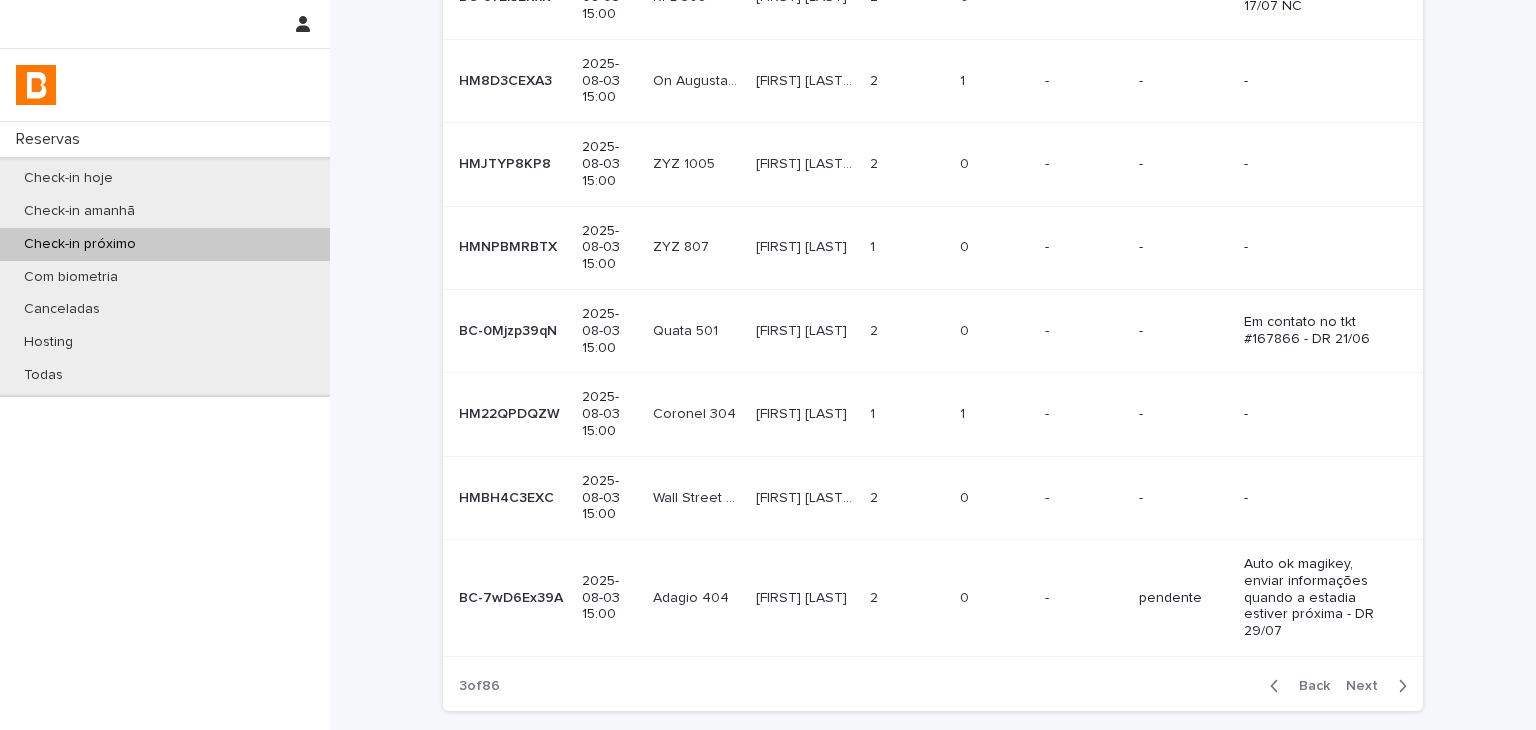 scroll, scrollTop: 473, scrollLeft: 0, axis: vertical 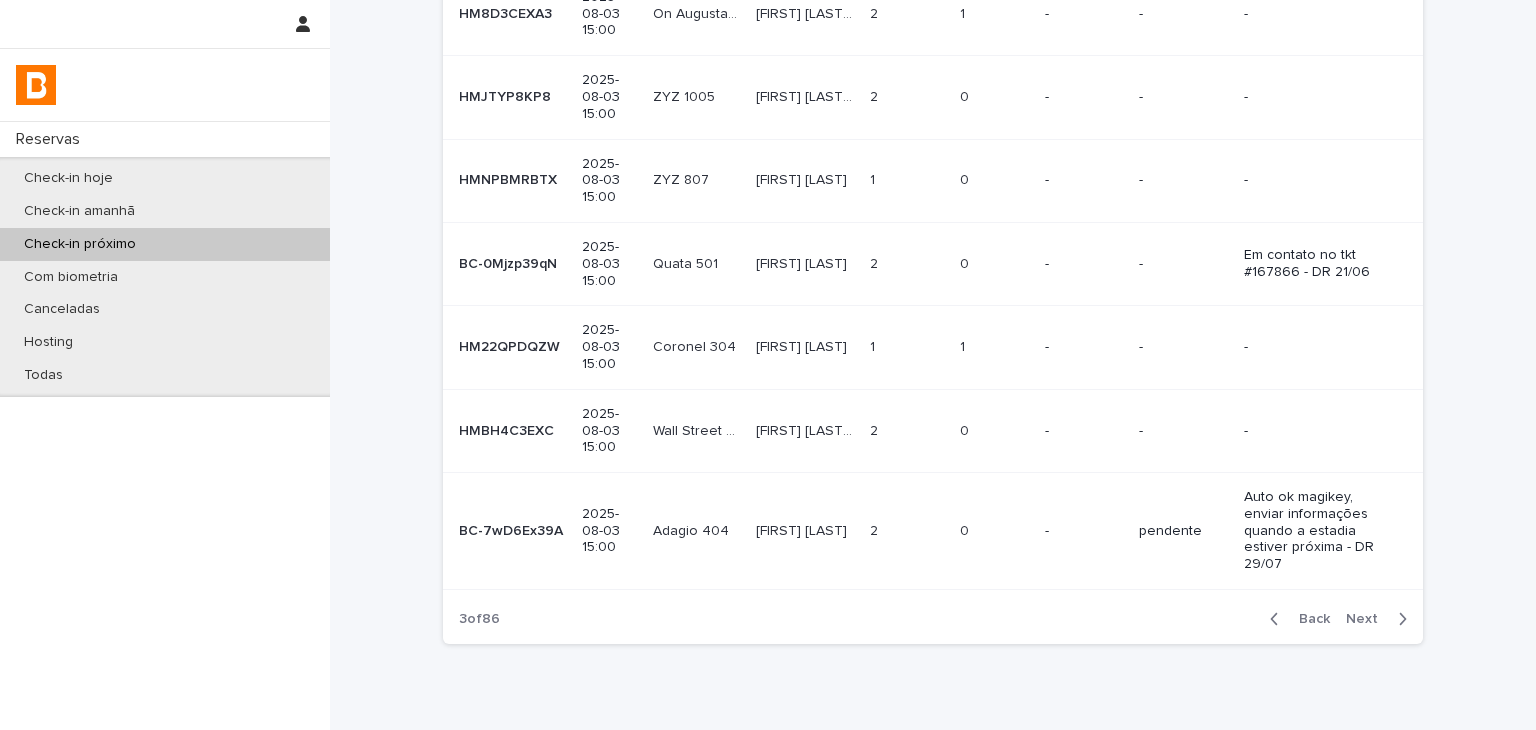 click at bounding box center [1398, 619] 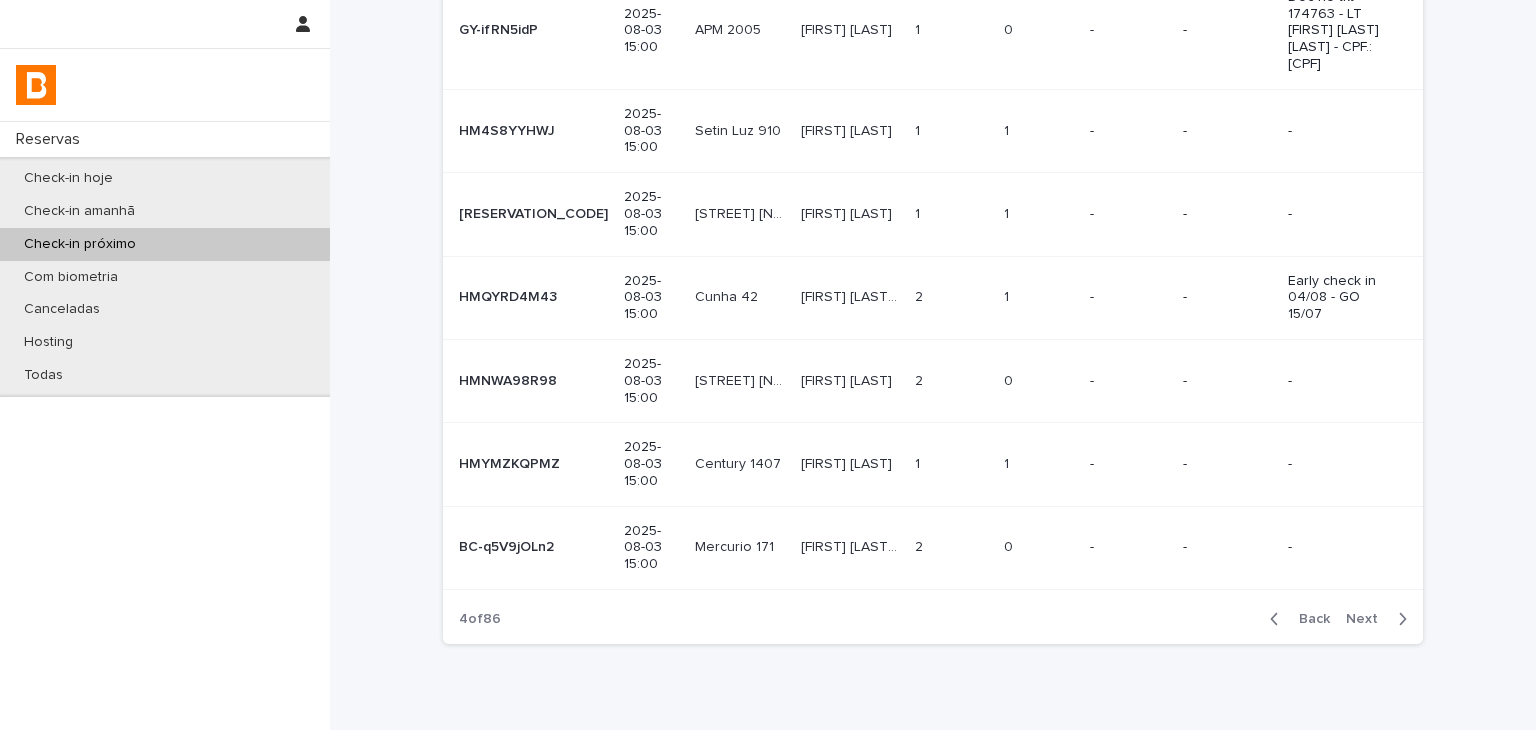 click on "Next" at bounding box center (1368, 619) 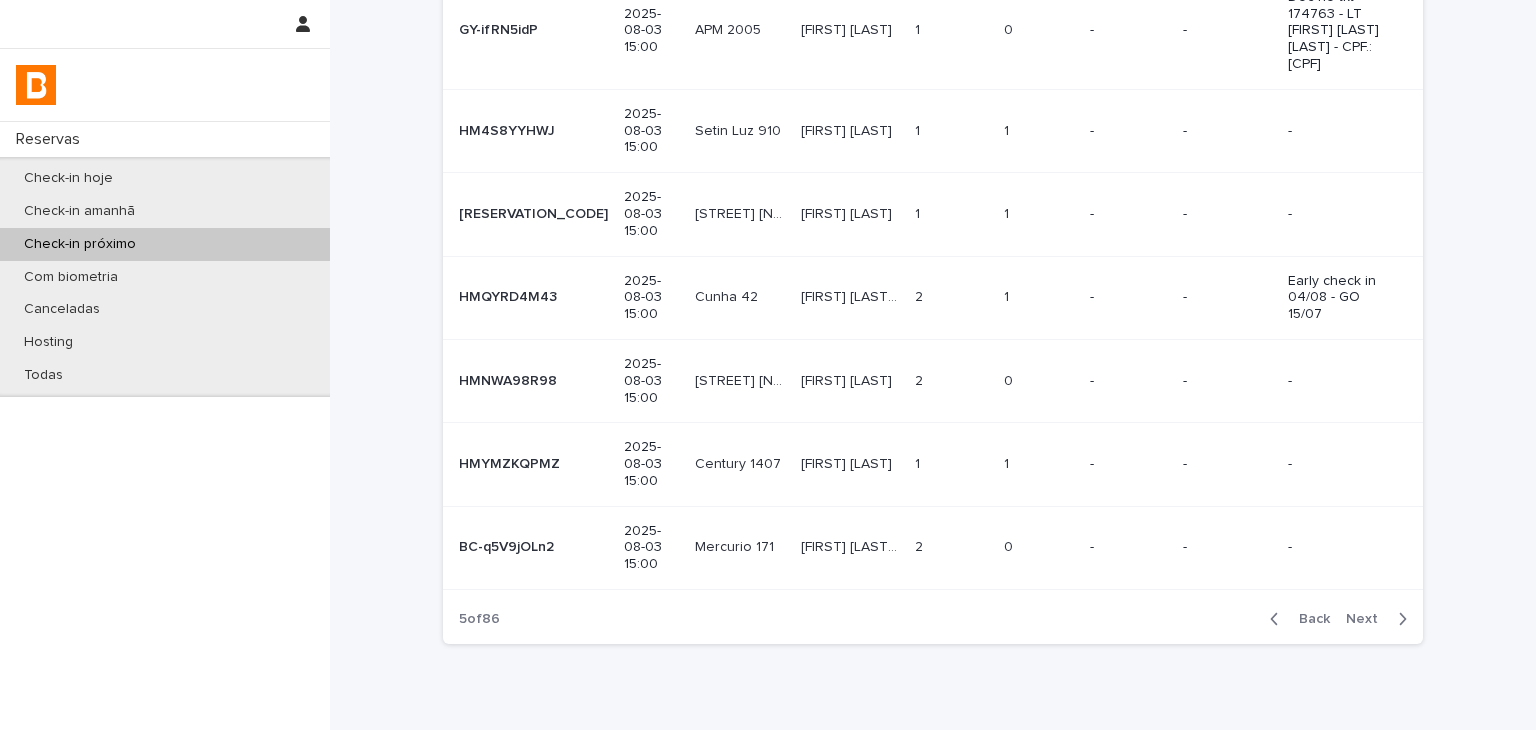 scroll, scrollTop: 356, scrollLeft: 0, axis: vertical 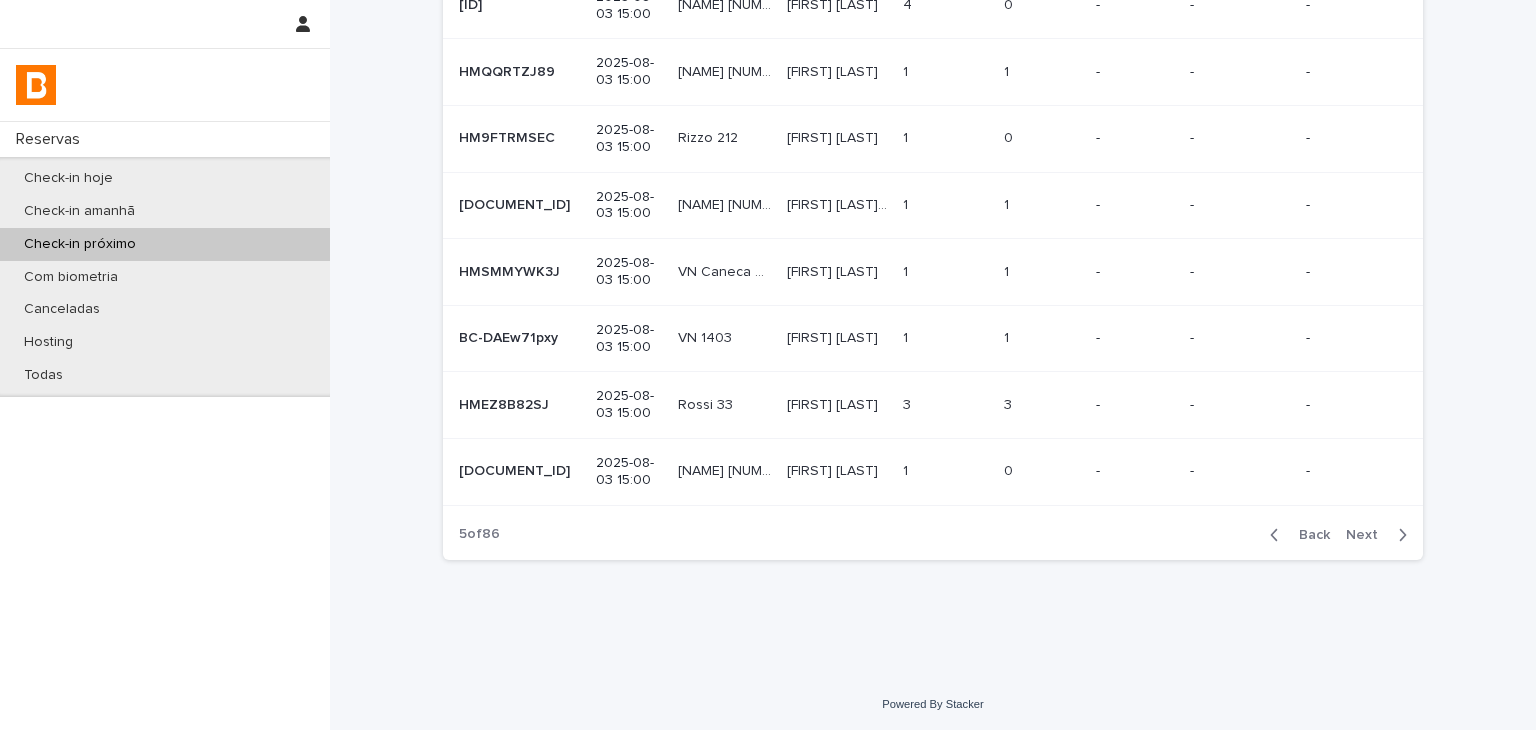 click on "Next" at bounding box center [1368, 535] 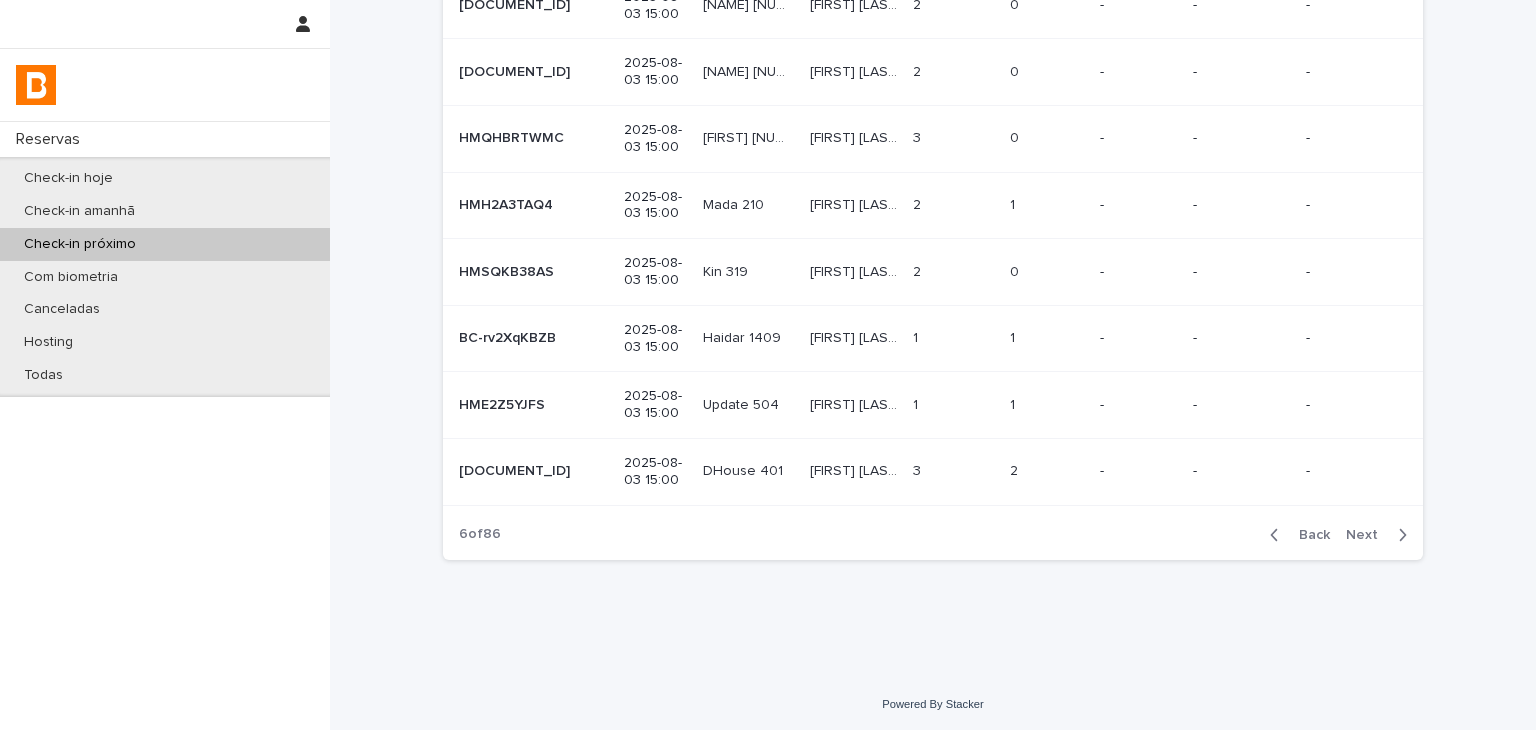 click on "Next" at bounding box center [1368, 535] 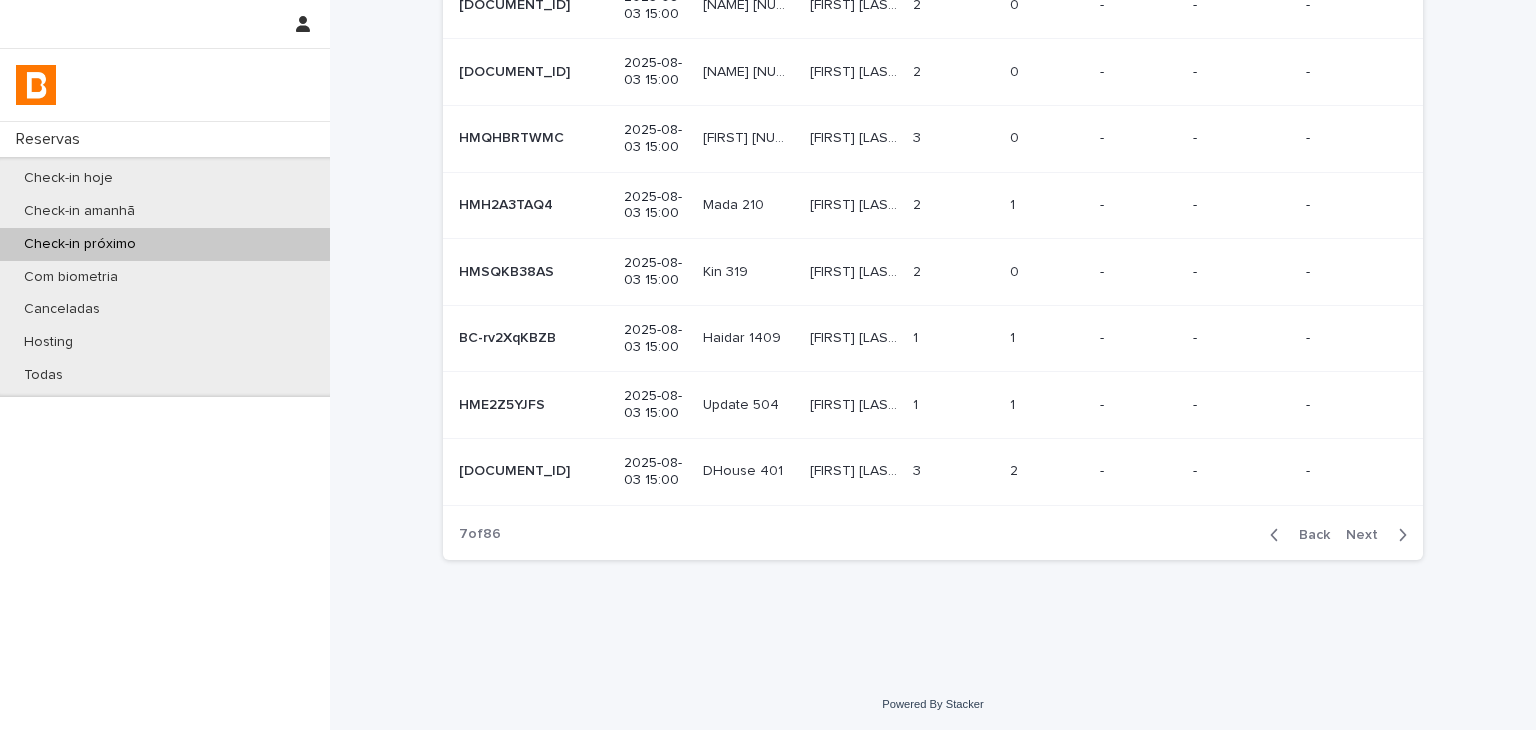 scroll, scrollTop: 372, scrollLeft: 0, axis: vertical 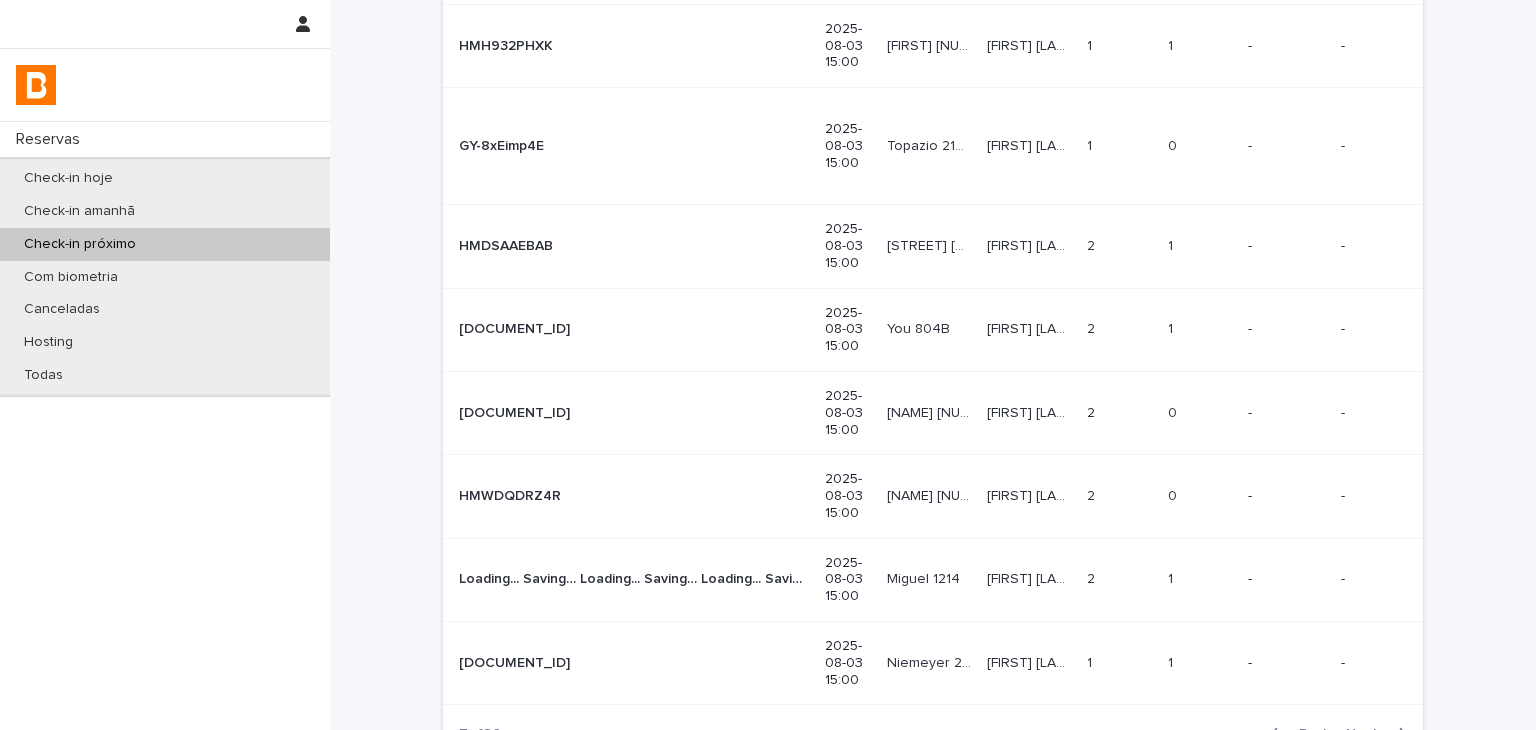click on "Back Next" at bounding box center (1338, 734) 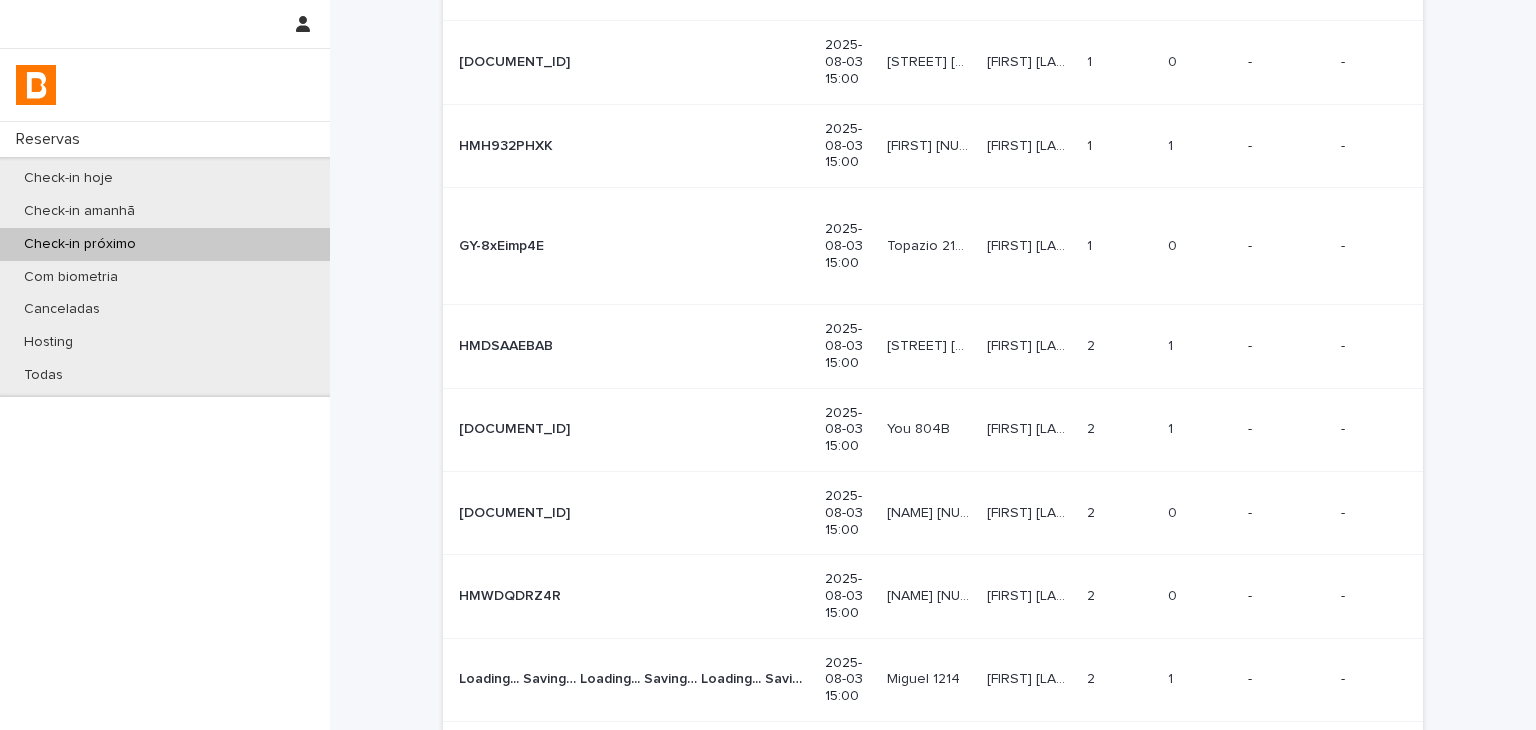 drag, startPoint x: 370, startPoint y: 529, endPoint x: 1446, endPoint y: 383, distance: 1085.86 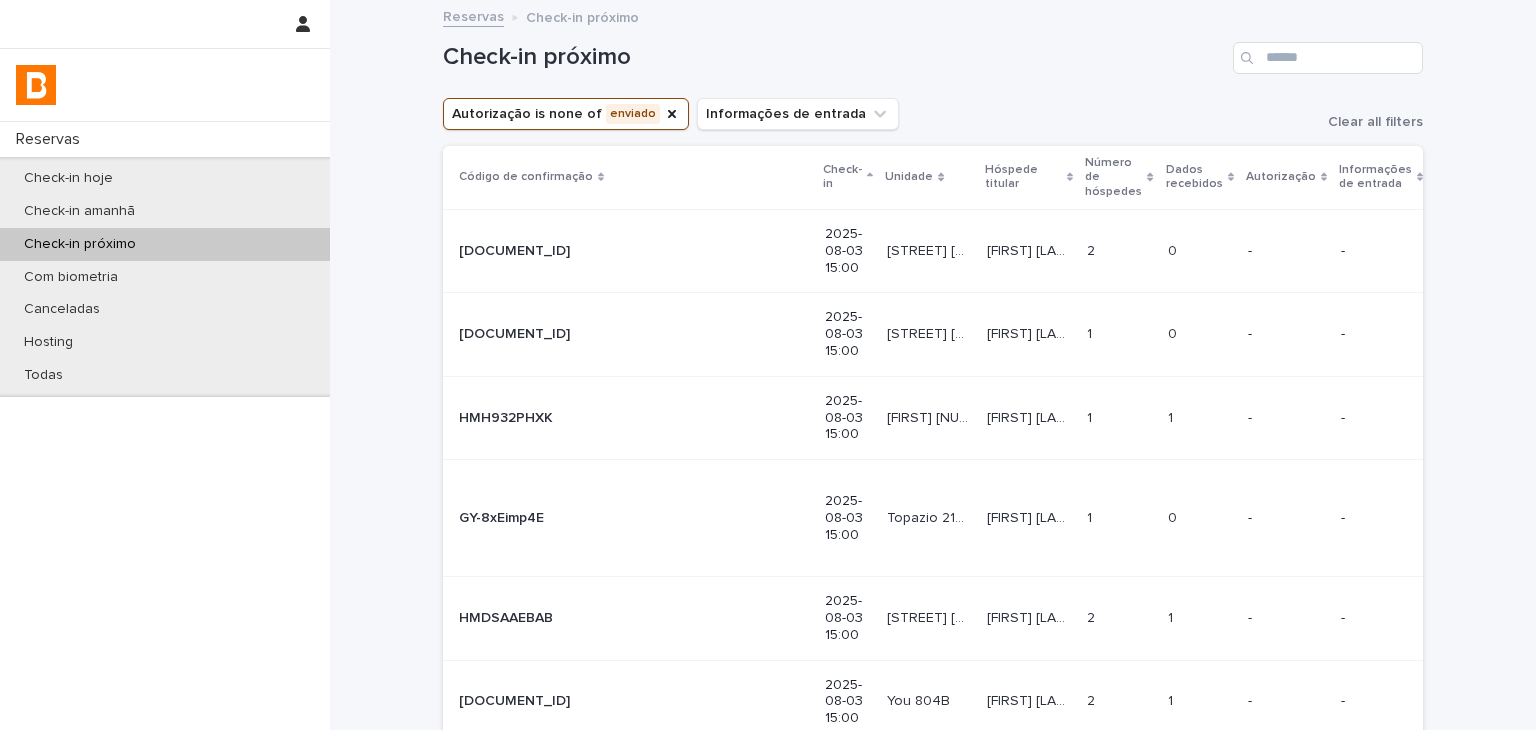 scroll, scrollTop: 389, scrollLeft: 0, axis: vertical 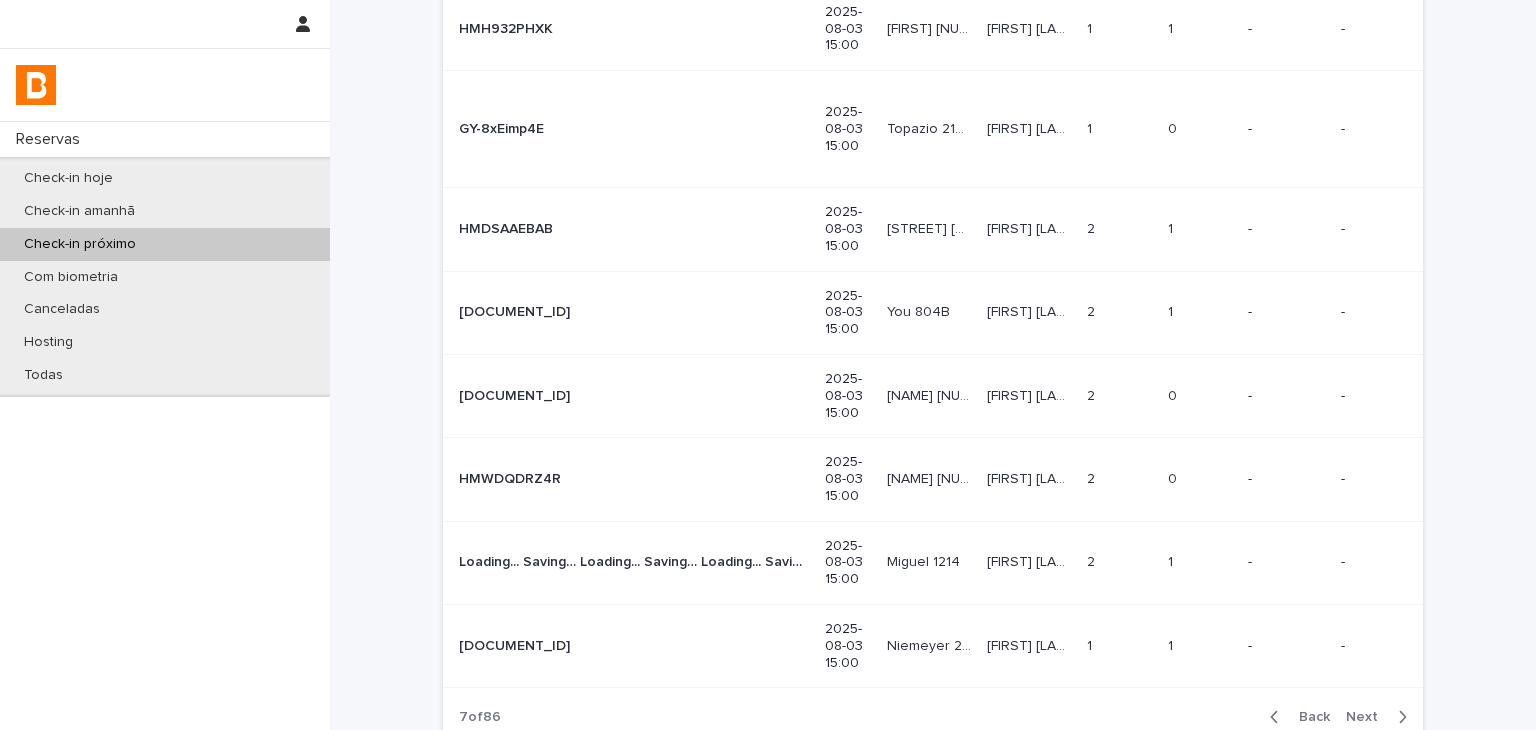 click on "Next" at bounding box center [1368, 717] 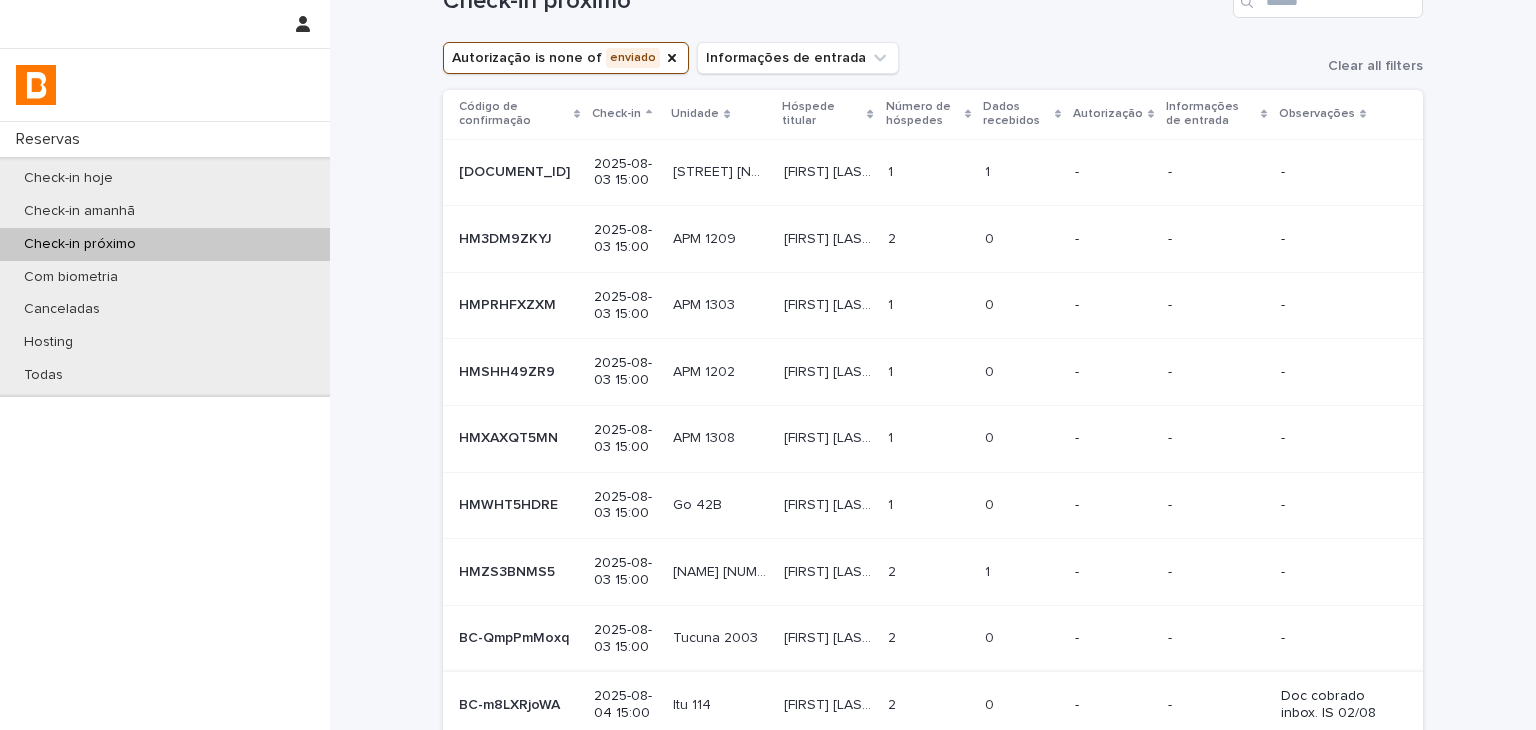 scroll, scrollTop: 256, scrollLeft: 0, axis: vertical 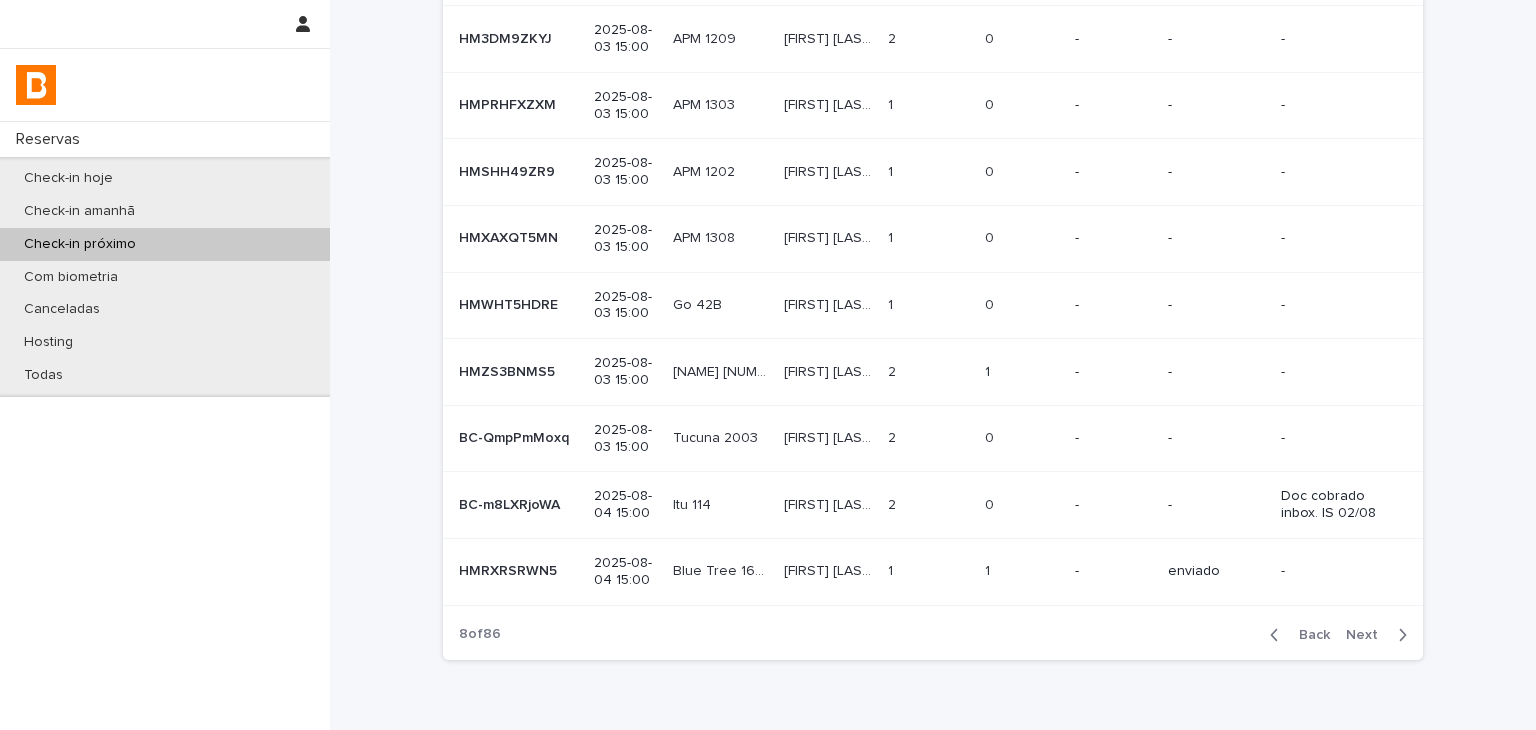 click at bounding box center [1398, 635] 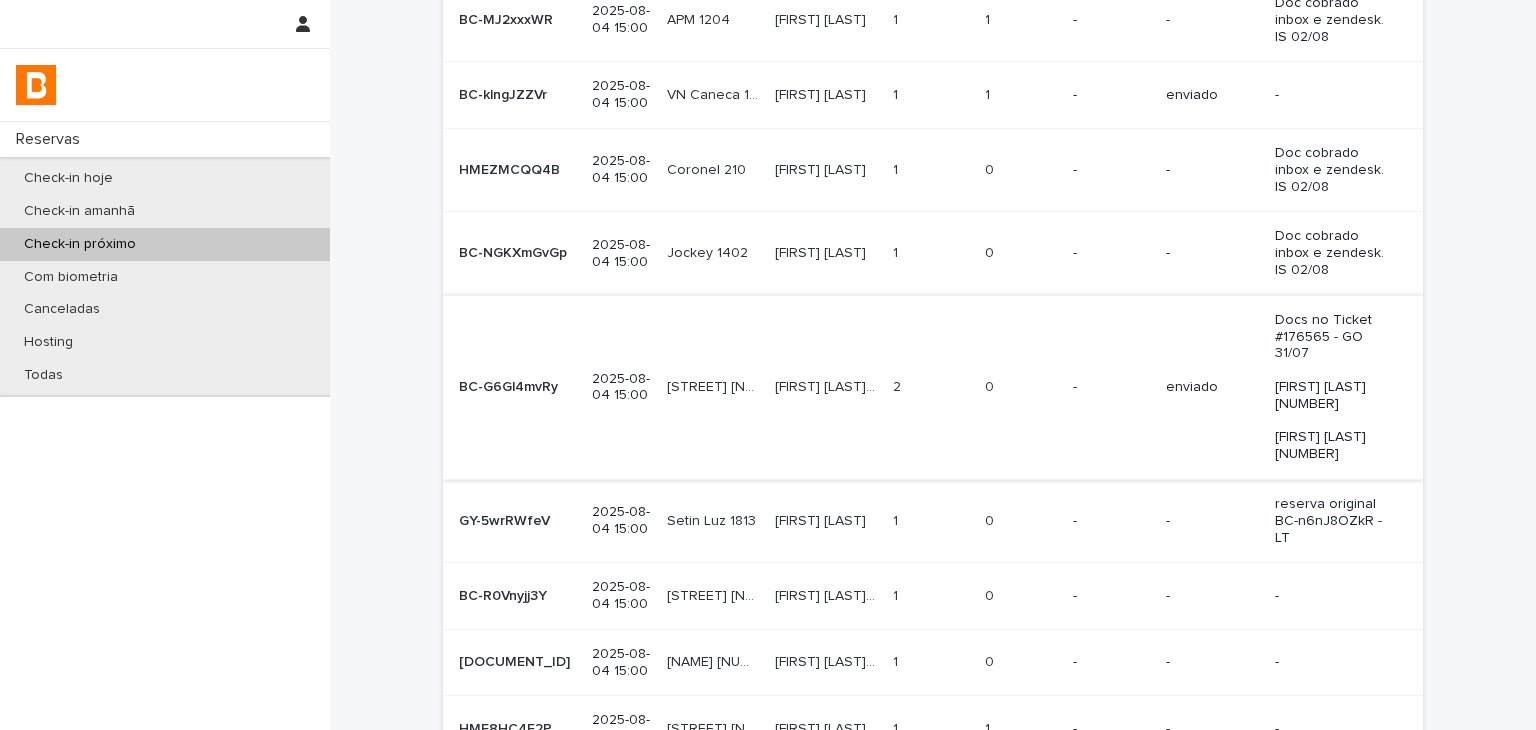 scroll, scrollTop: 100, scrollLeft: 0, axis: vertical 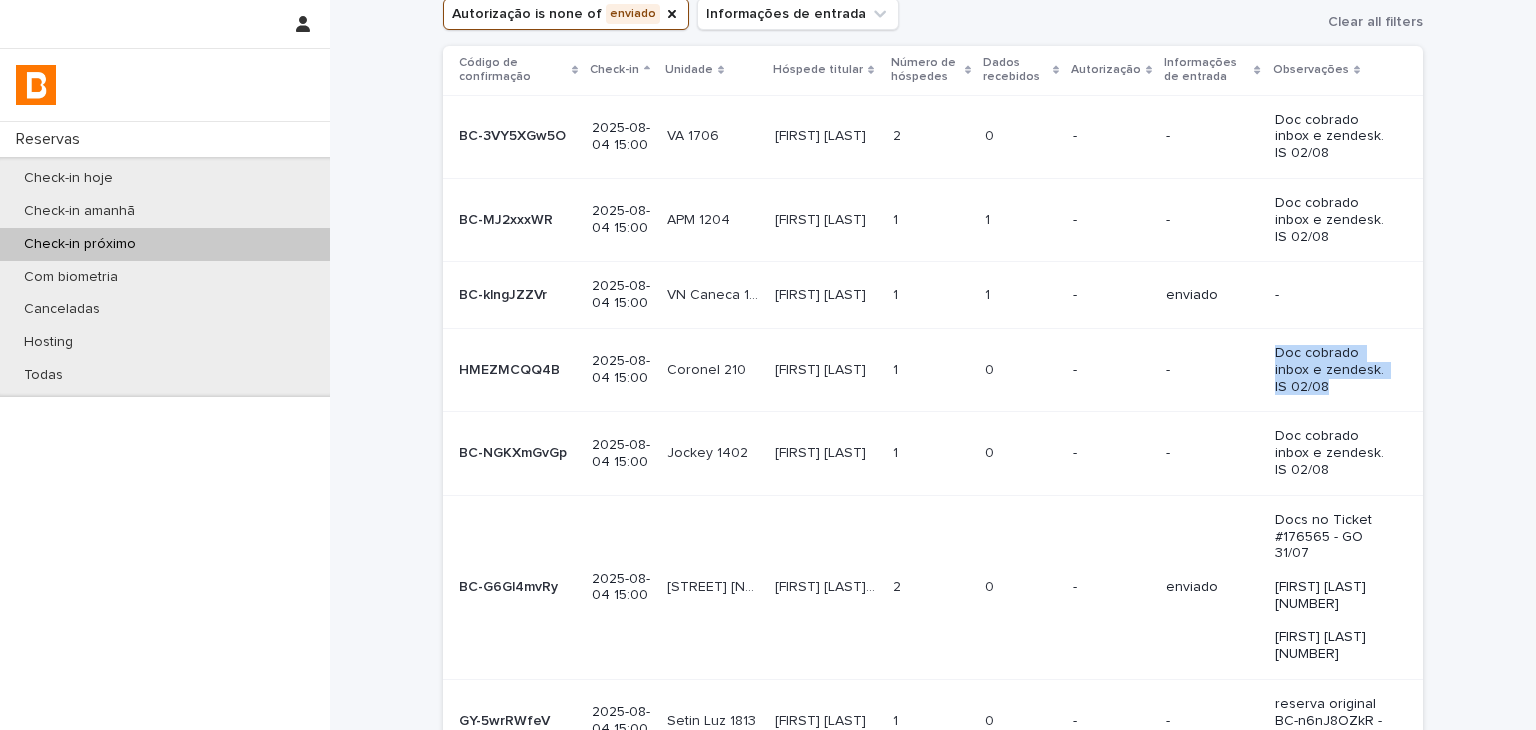 copy on "Doc cobrado inbox e zendesk. IS 02/08" 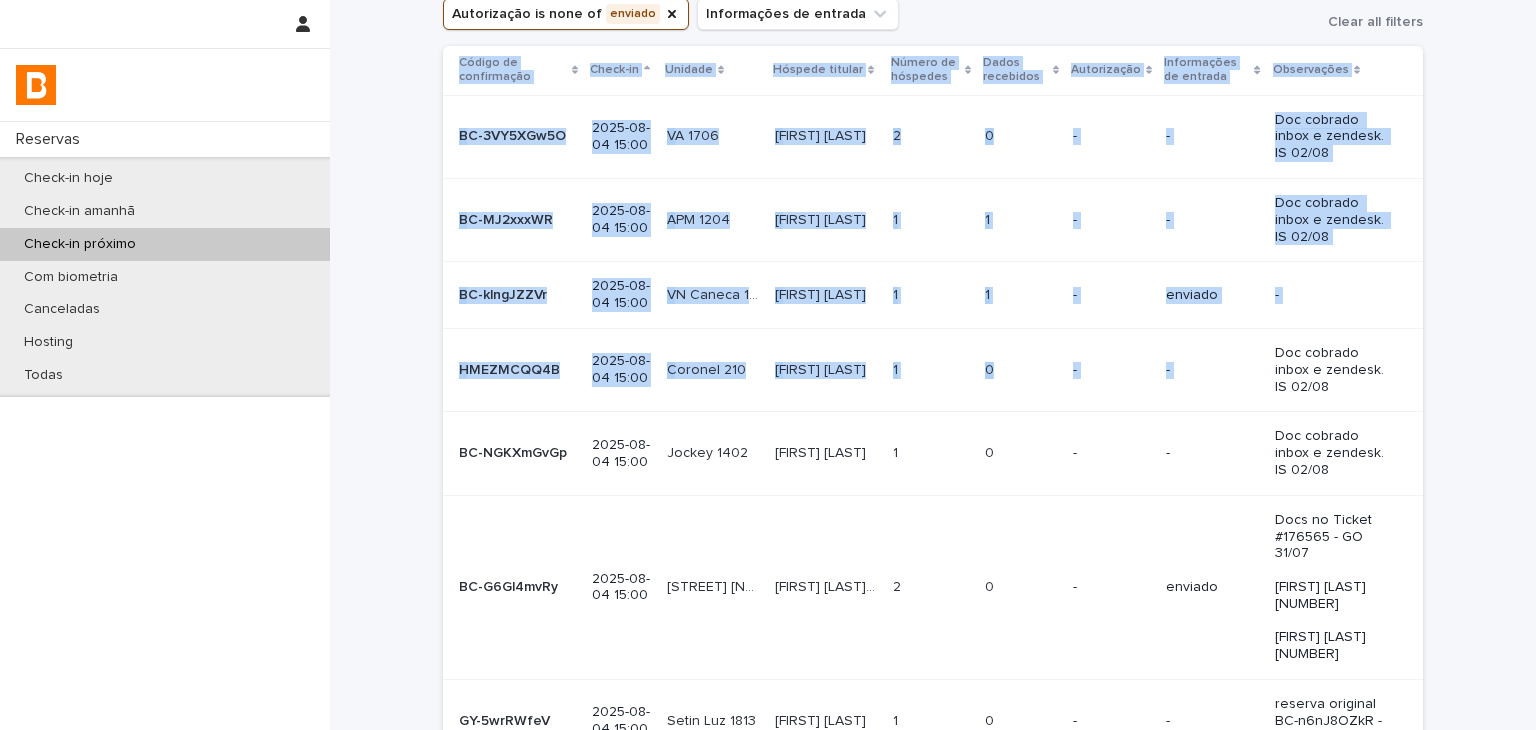 drag, startPoint x: 1259, startPoint y: 317, endPoint x: 1466, endPoint y: 259, distance: 214.97209 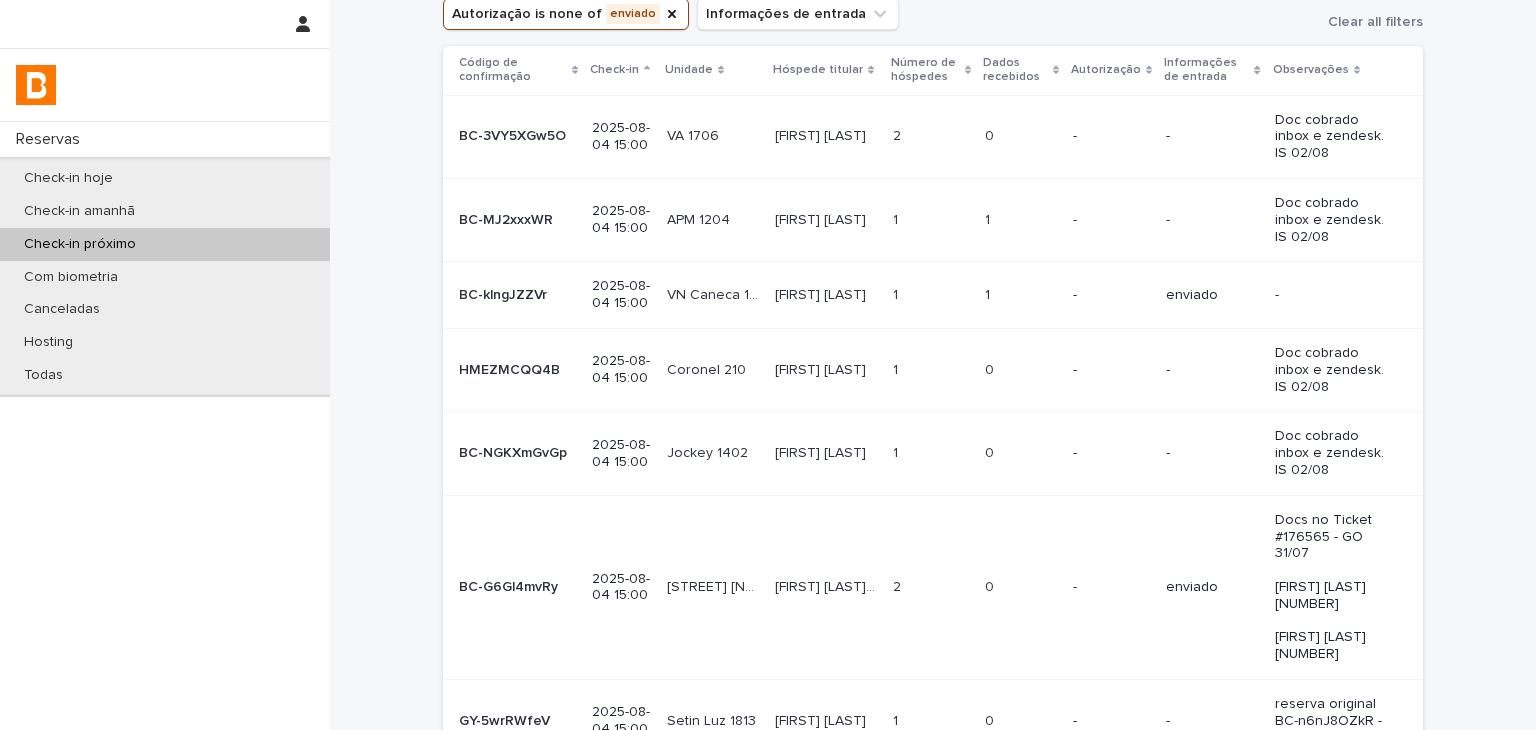 scroll, scrollTop: 400, scrollLeft: 0, axis: vertical 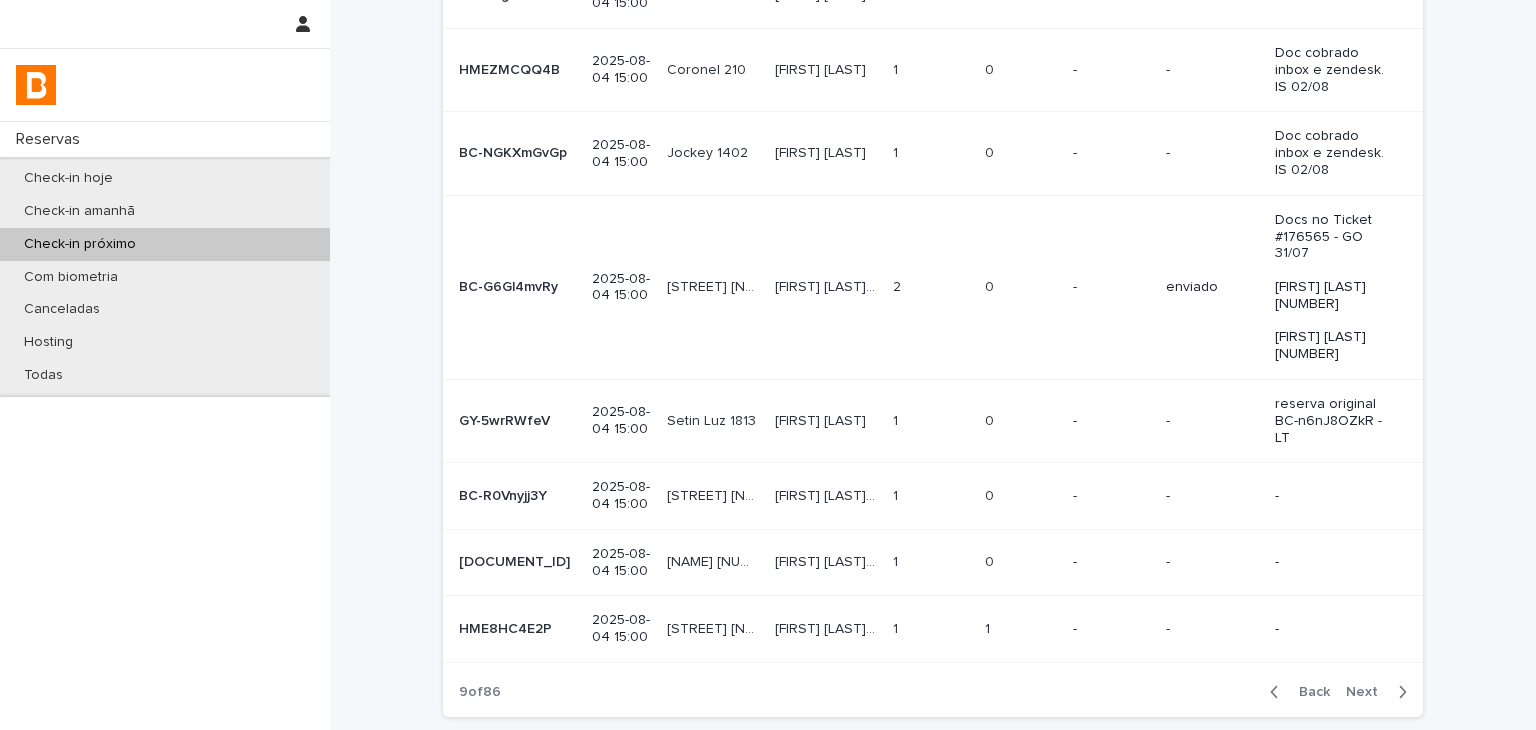 click on "-" at bounding box center (1212, 496) 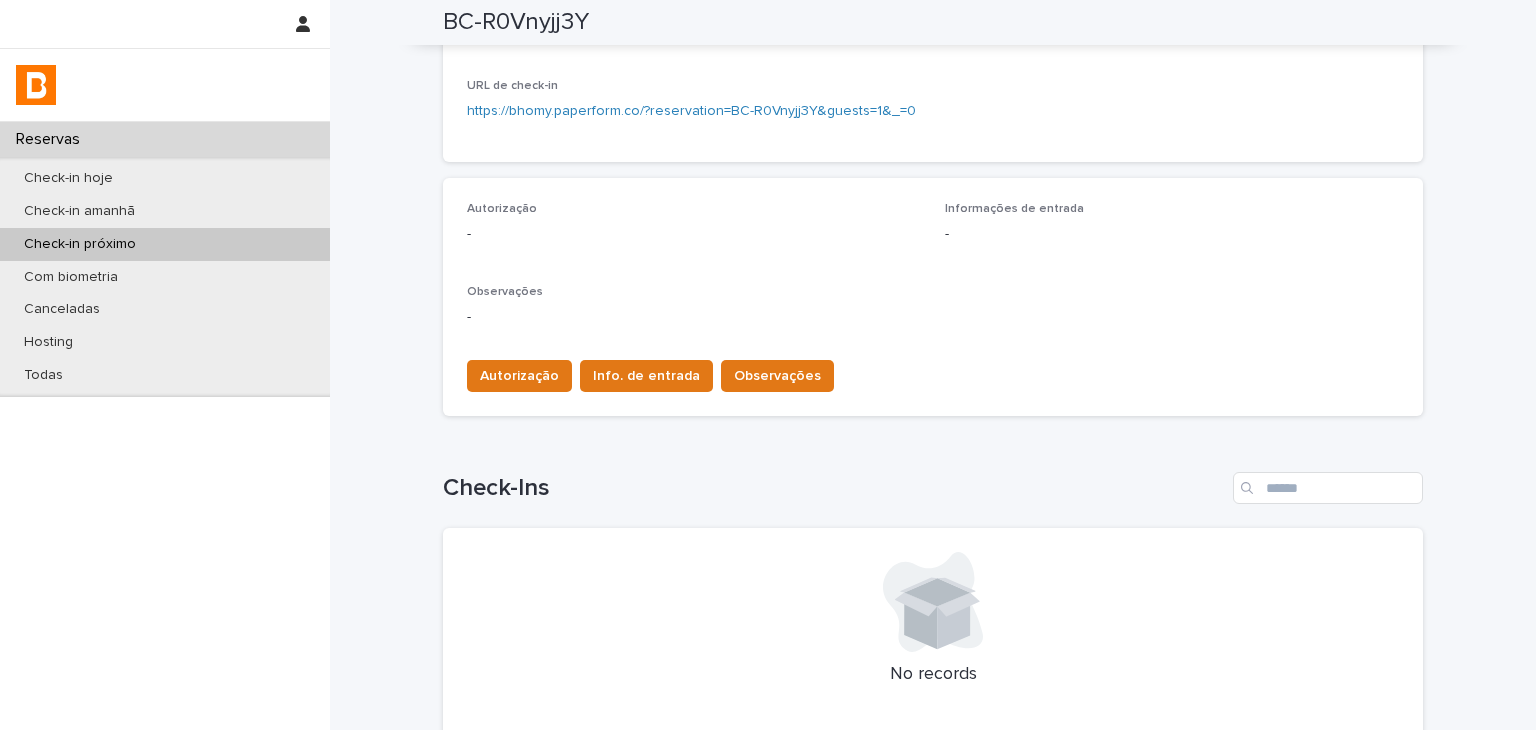 scroll, scrollTop: 524, scrollLeft: 0, axis: vertical 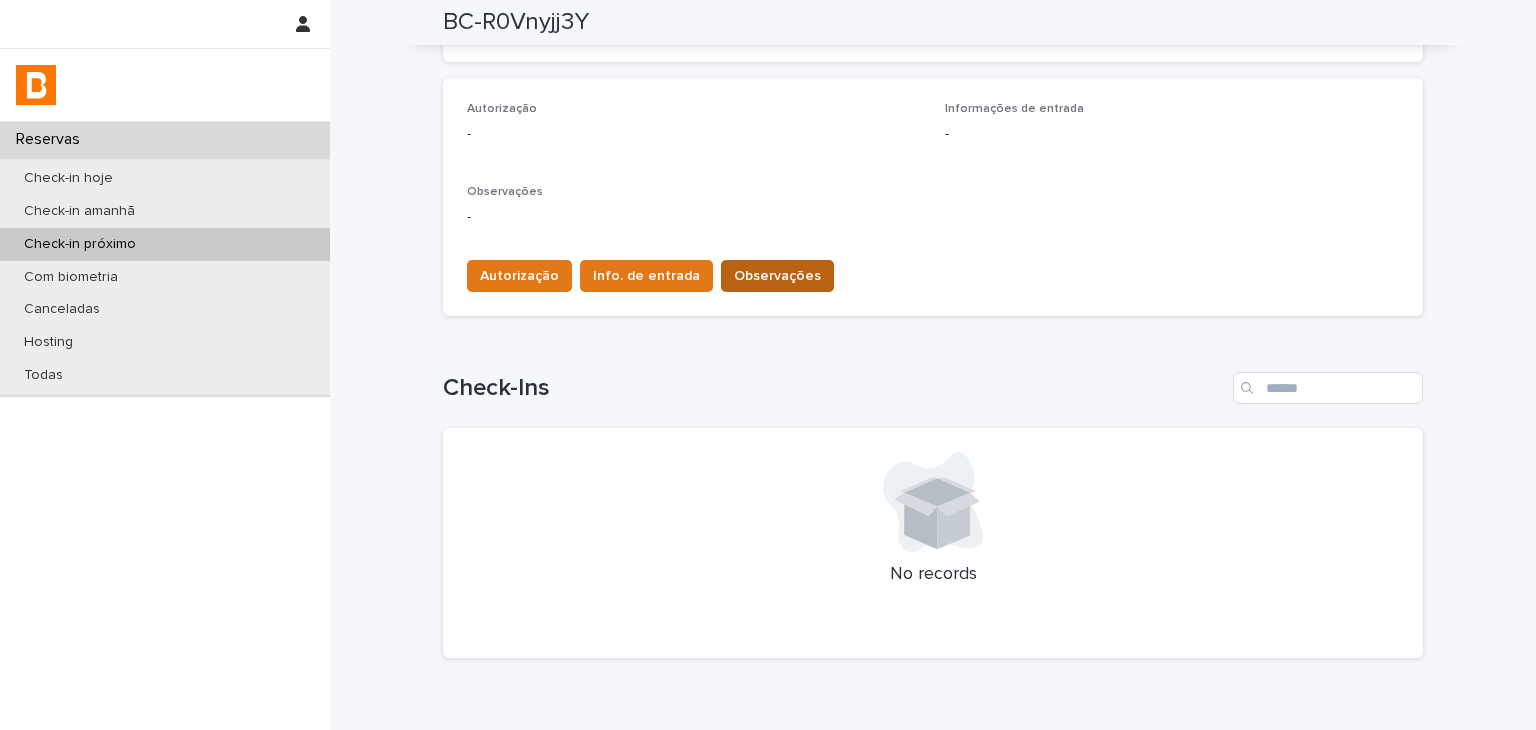 click on "Observações" at bounding box center (777, 276) 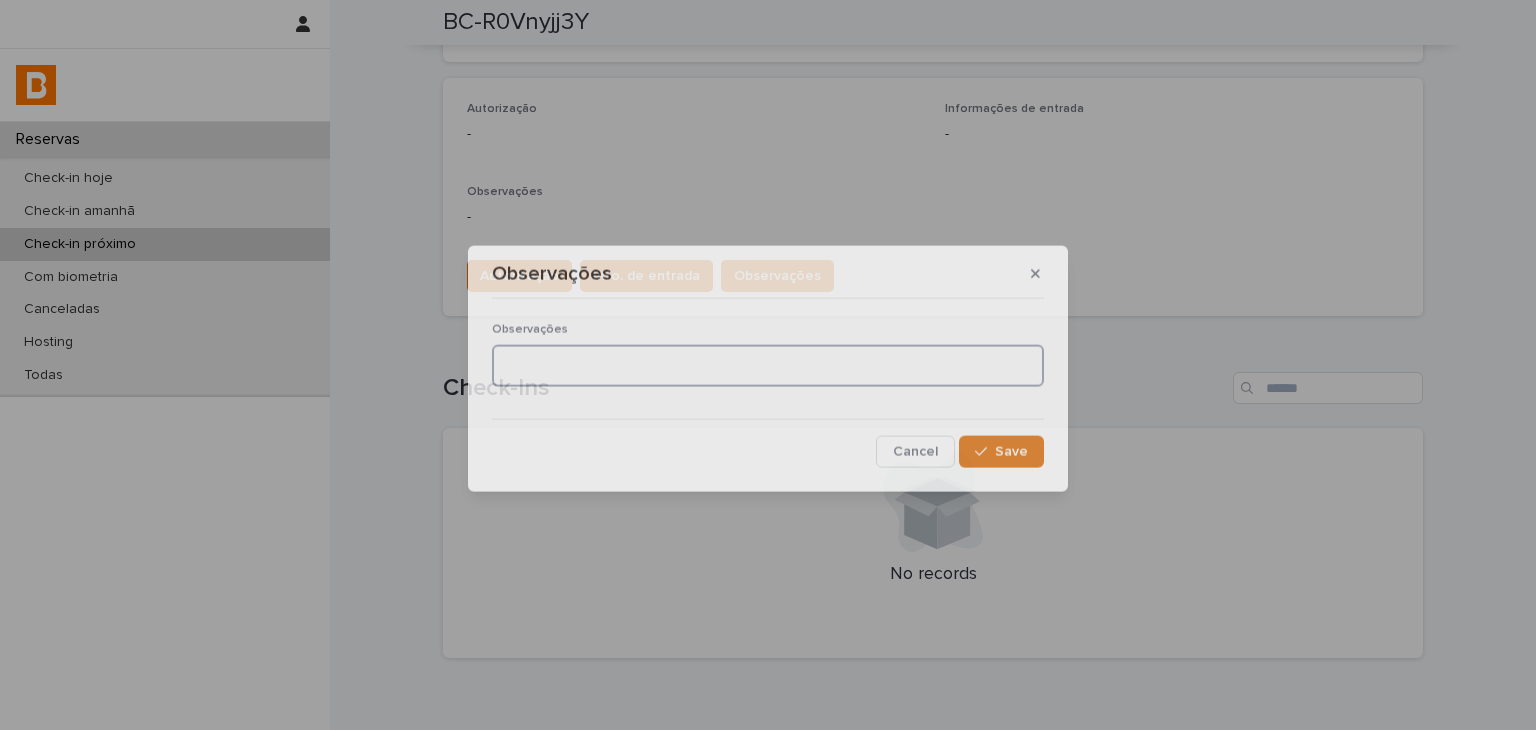 click at bounding box center (768, 366) 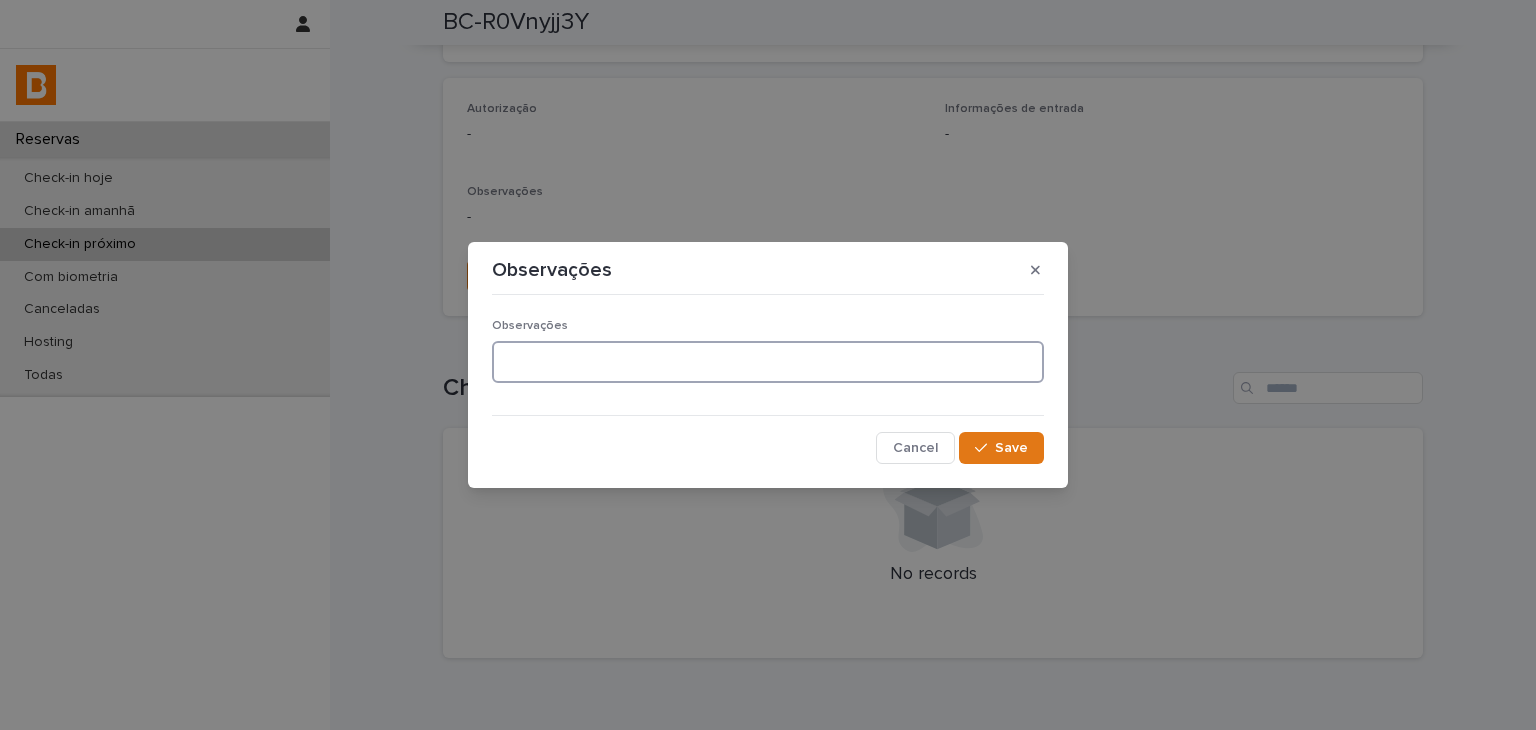 paste on "**********" 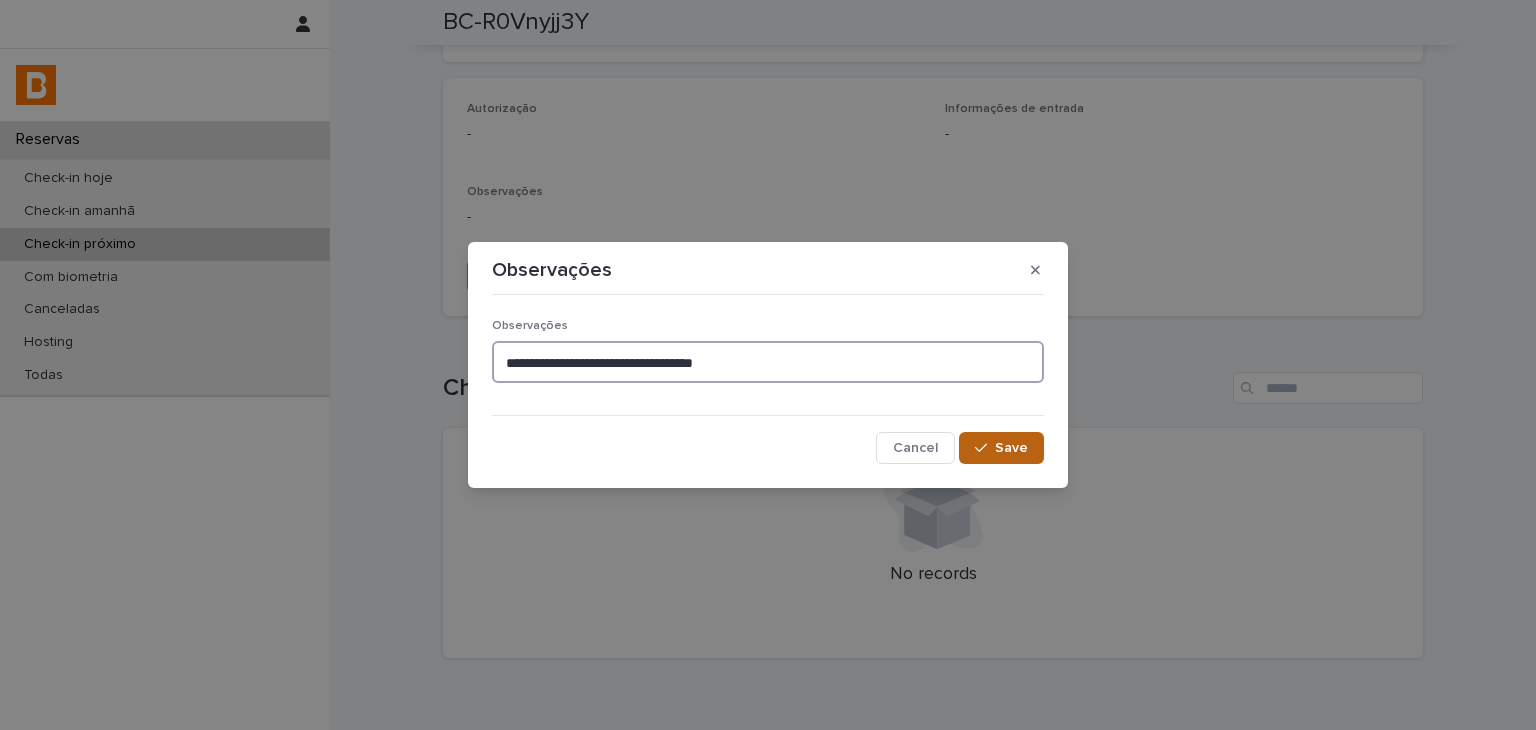 type on "**********" 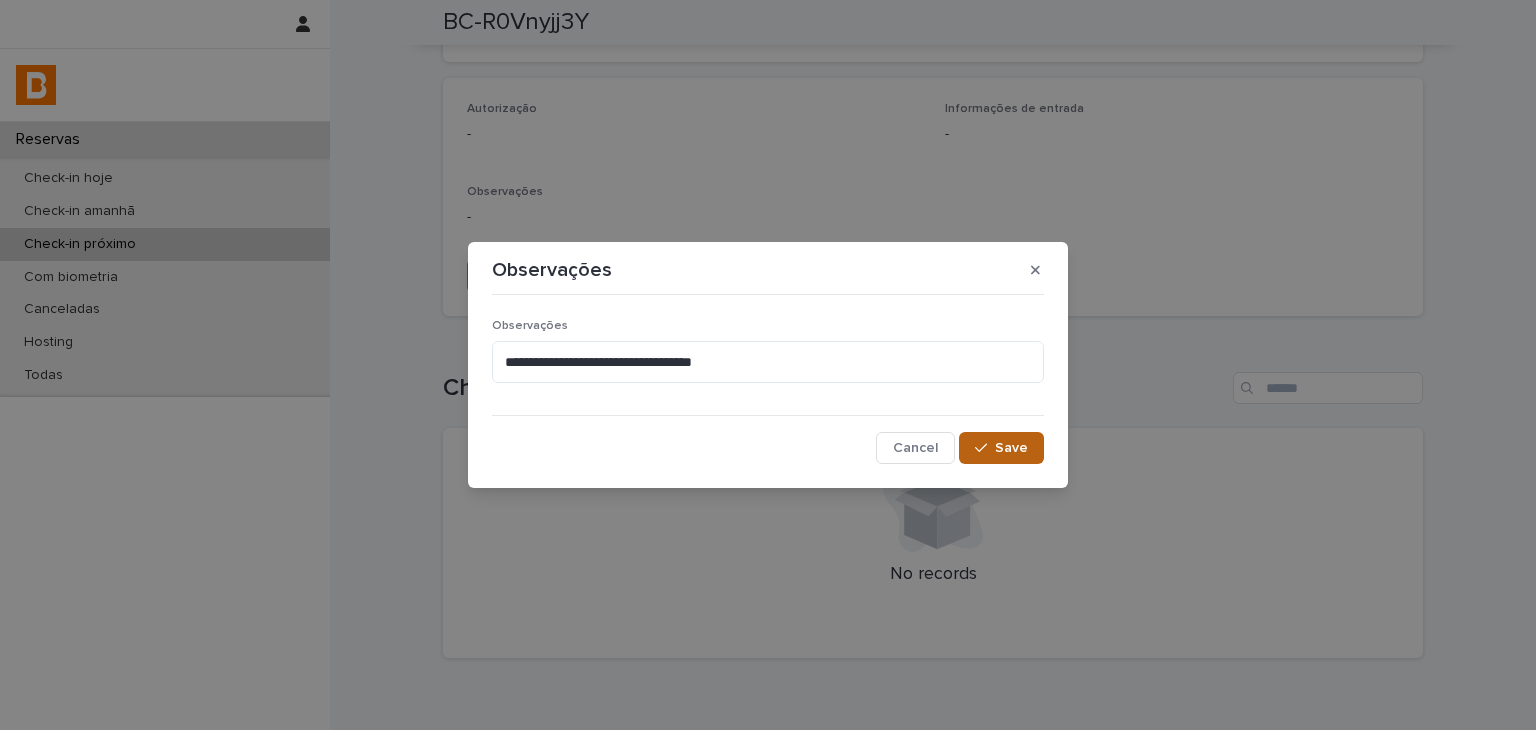 click on "Save" at bounding box center [1001, 448] 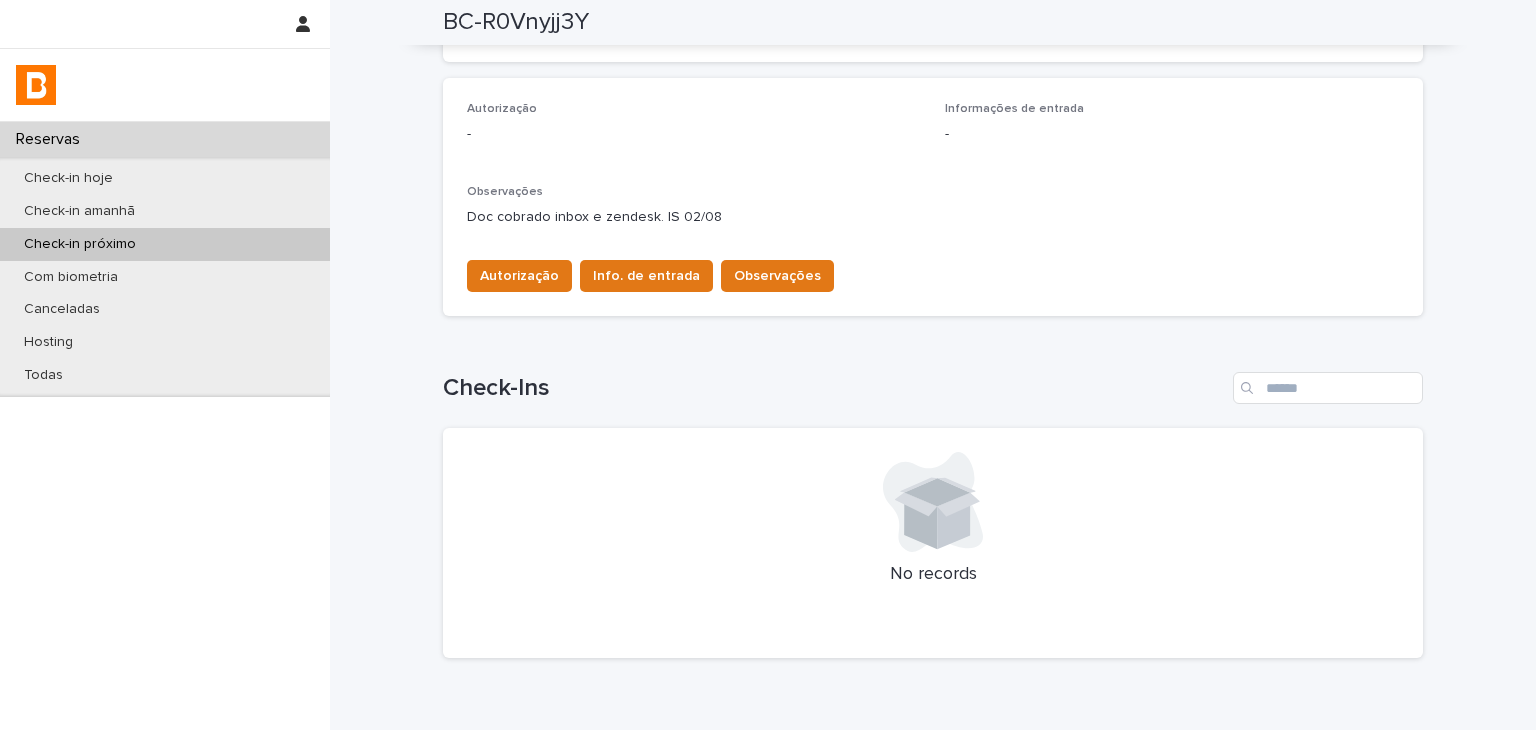 scroll, scrollTop: 124, scrollLeft: 0, axis: vertical 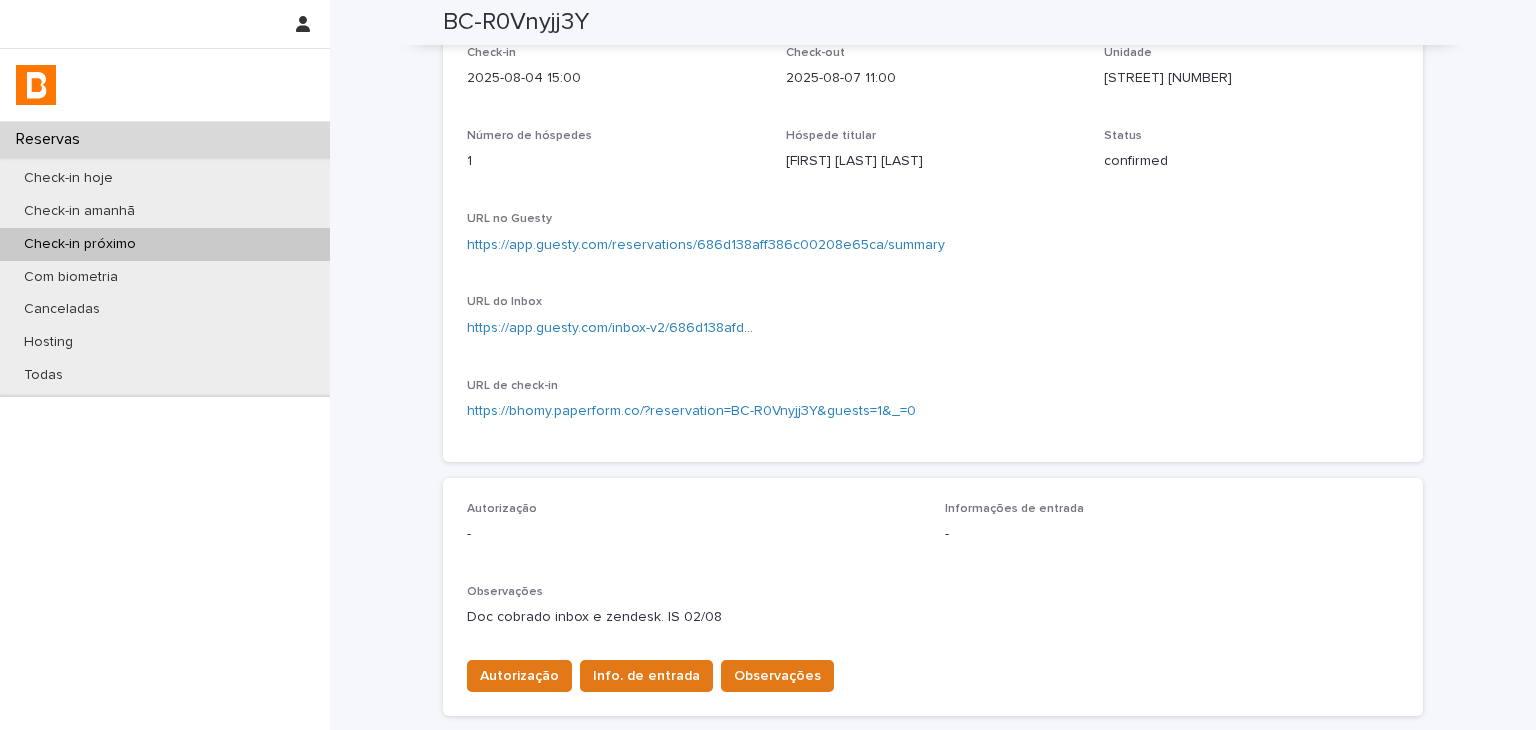 click on "https://app.guesty.com/reservations/686d138aff386c00208e65ca/summary" at bounding box center [933, 245] 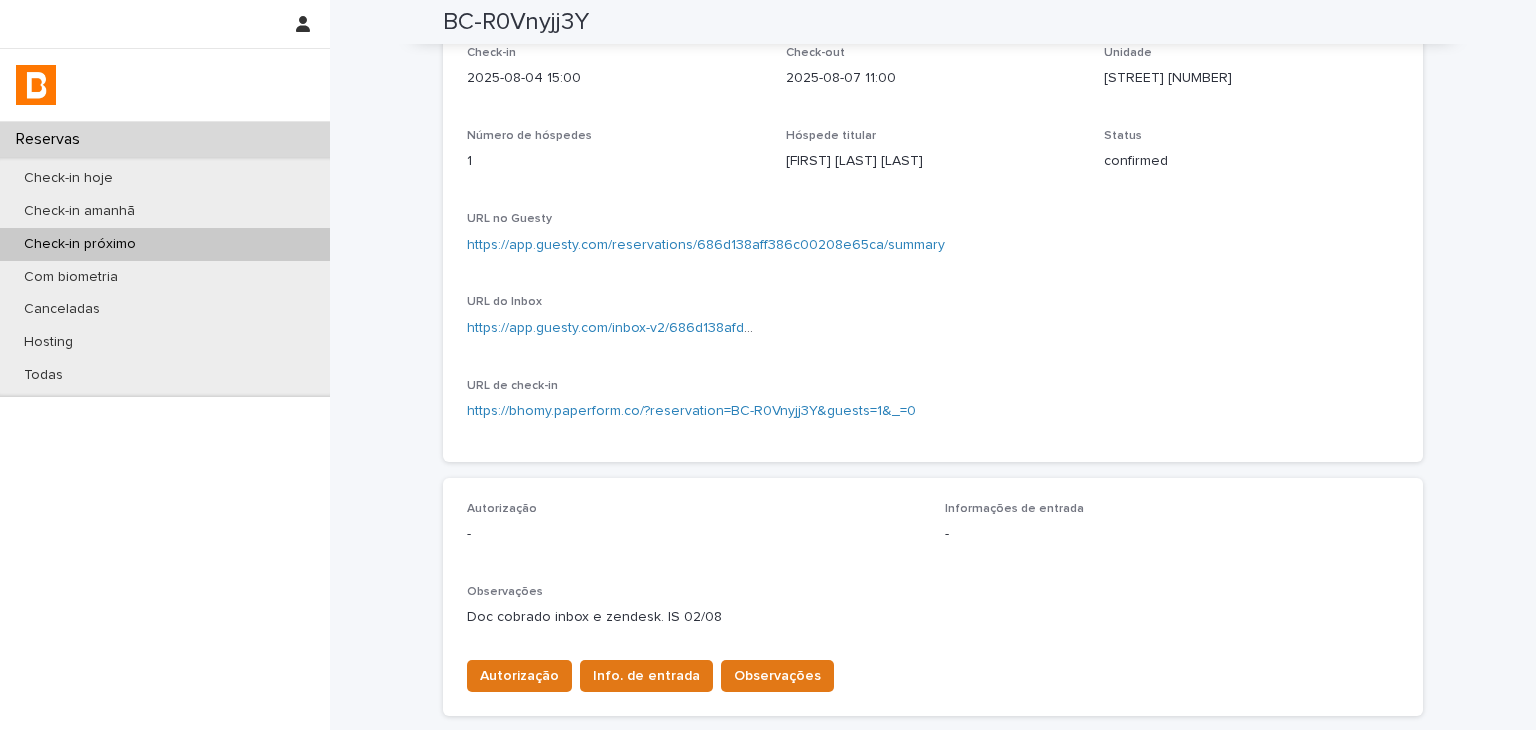 scroll, scrollTop: 0, scrollLeft: 0, axis: both 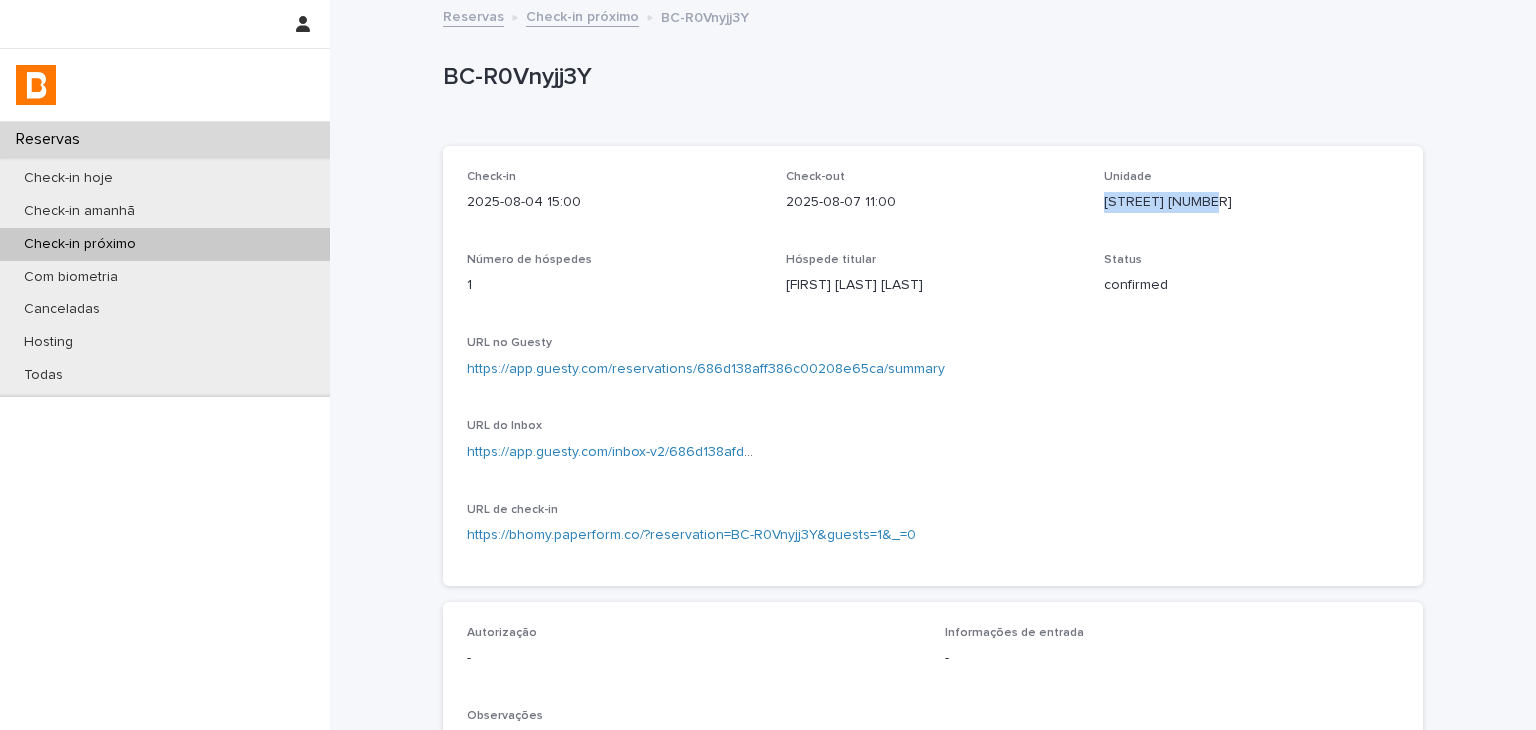 drag, startPoint x: 1104, startPoint y: 196, endPoint x: 1232, endPoint y: 209, distance: 128.65846 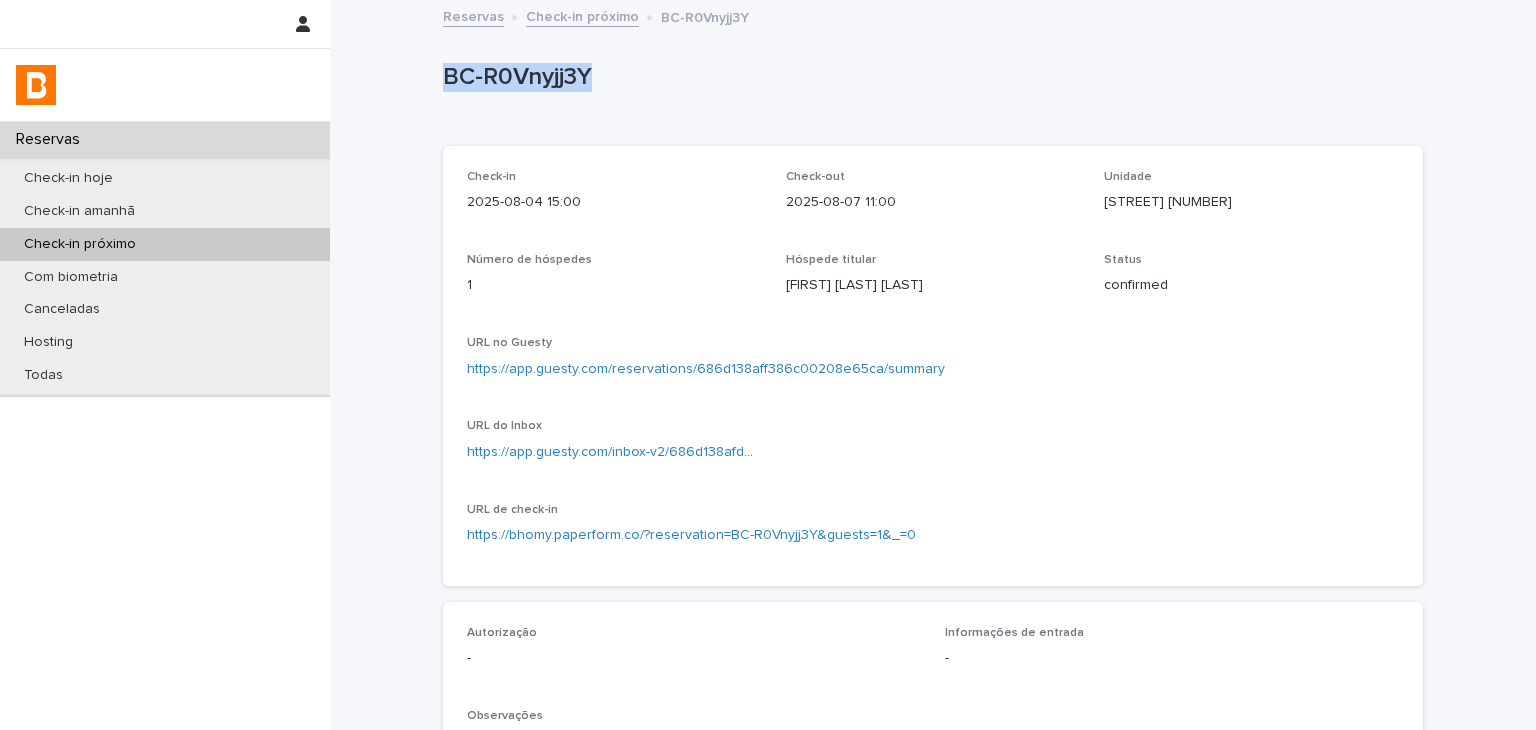 drag, startPoint x: 432, startPoint y: 72, endPoint x: 628, endPoint y: 74, distance: 196.01021 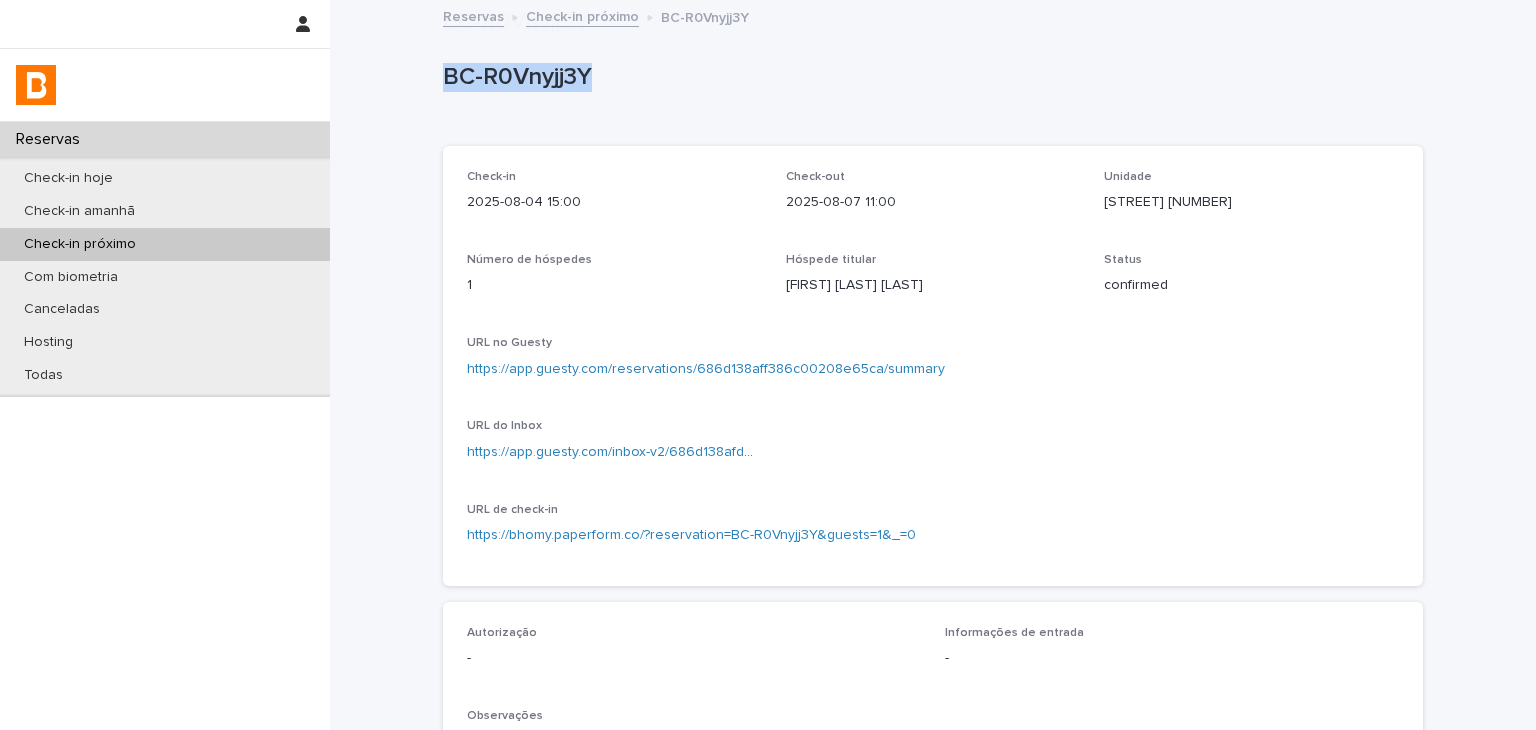 scroll, scrollTop: 300, scrollLeft: 0, axis: vertical 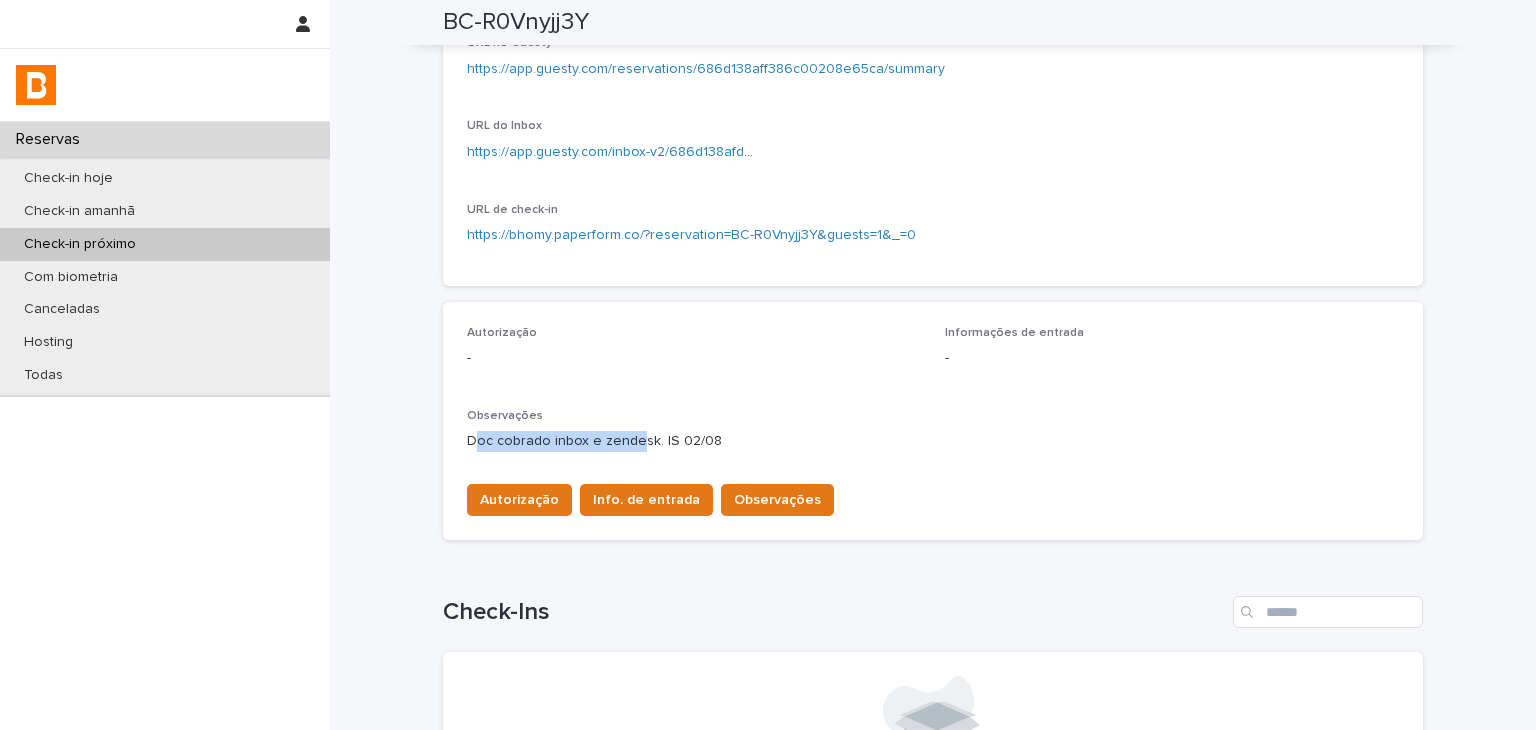 drag, startPoint x: 480, startPoint y: 446, endPoint x: 525, endPoint y: 446, distance: 45 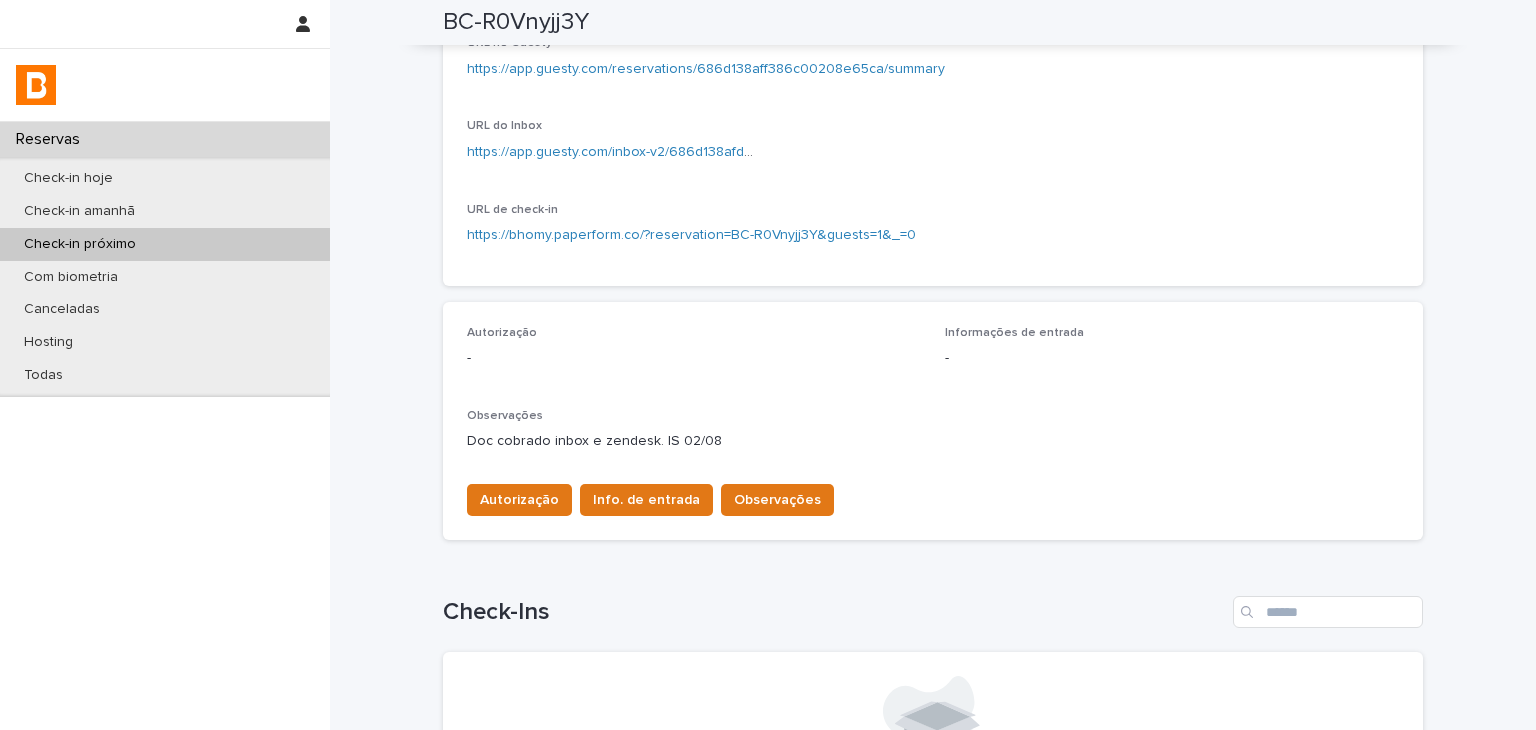 click on "Doc cobrado inbox e zendesk. IS 02/08" at bounding box center (933, 441) 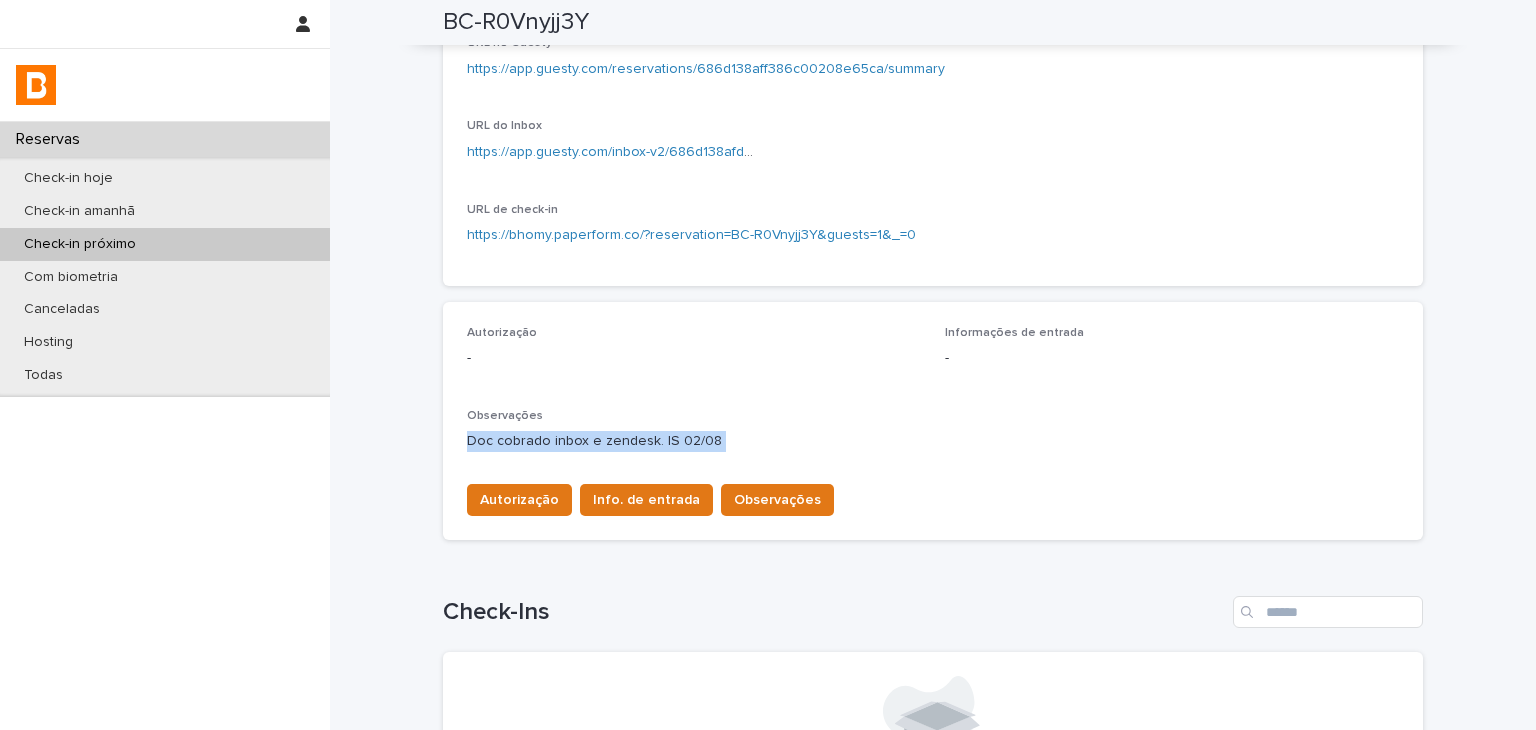 drag, startPoint x: 461, startPoint y: 448, endPoint x: 756, endPoint y: 441, distance: 295.08304 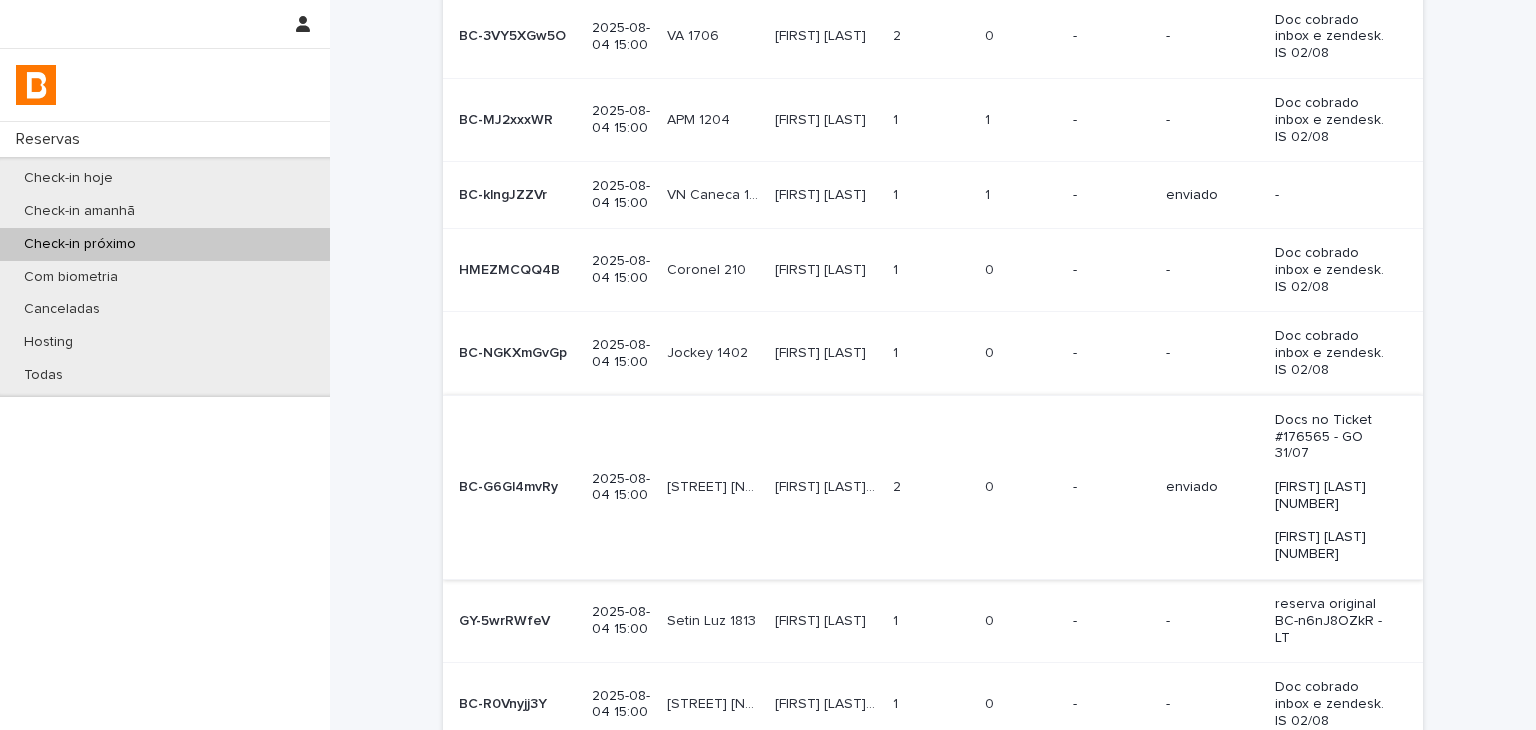 scroll, scrollTop: 400, scrollLeft: 0, axis: vertical 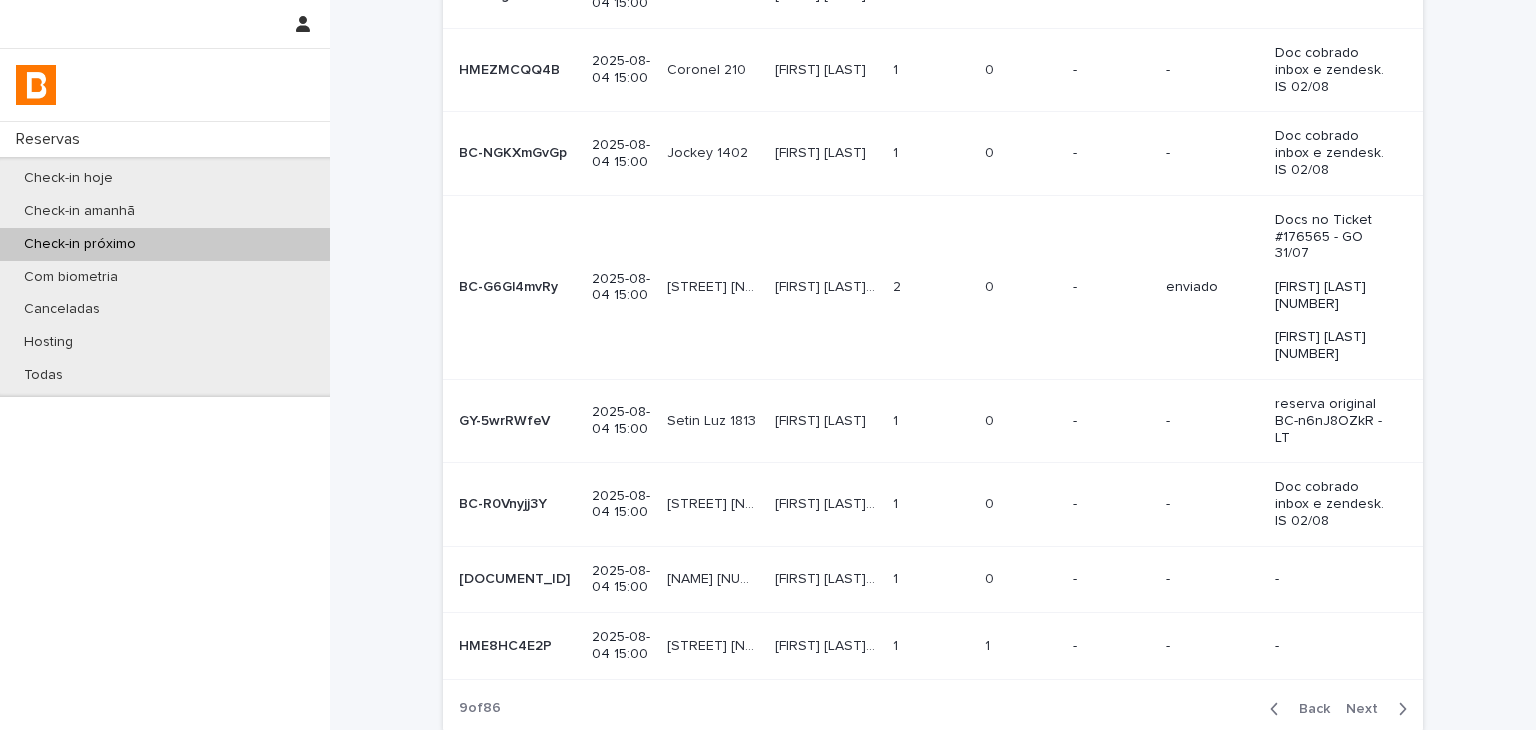 click on "-" at bounding box center [1111, 579] 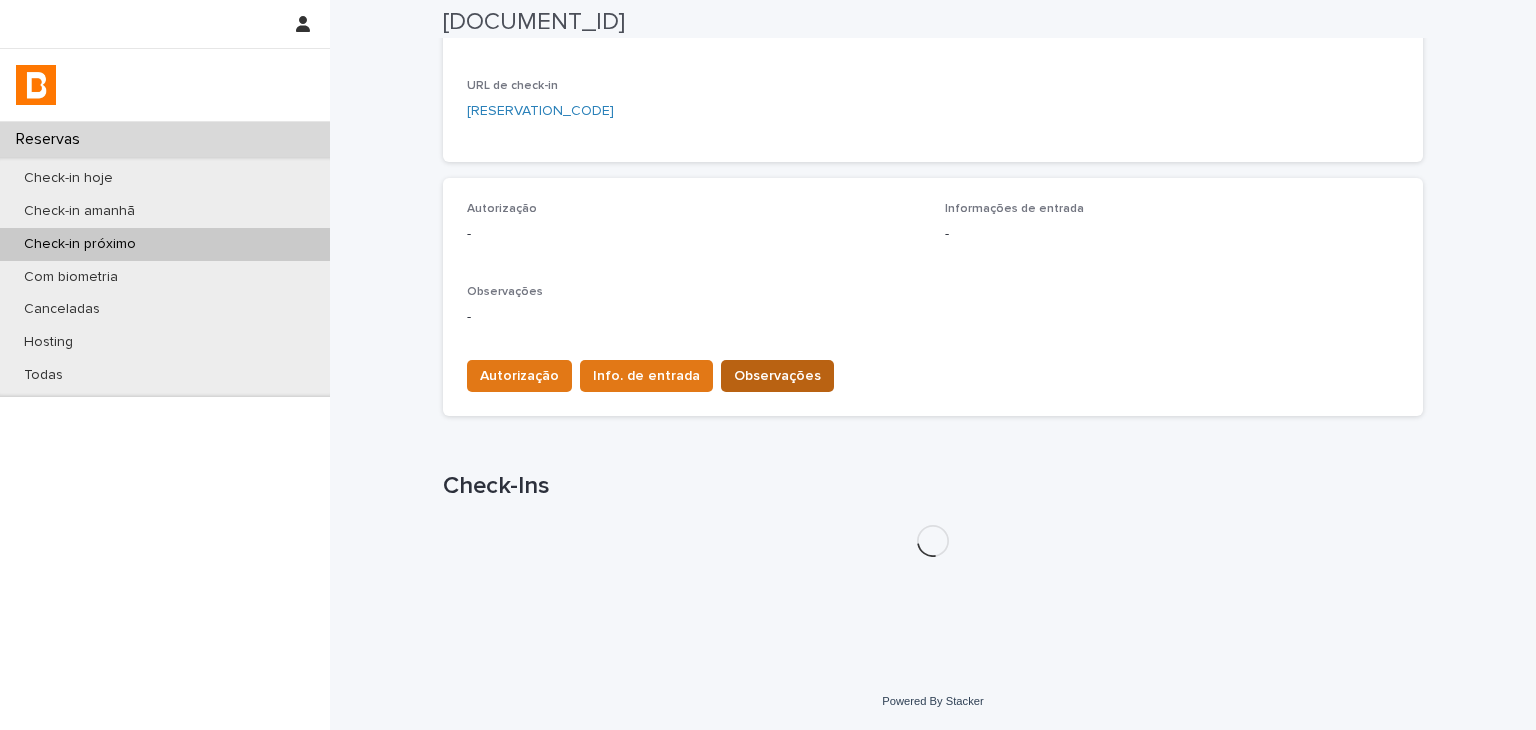 scroll, scrollTop: 524, scrollLeft: 0, axis: vertical 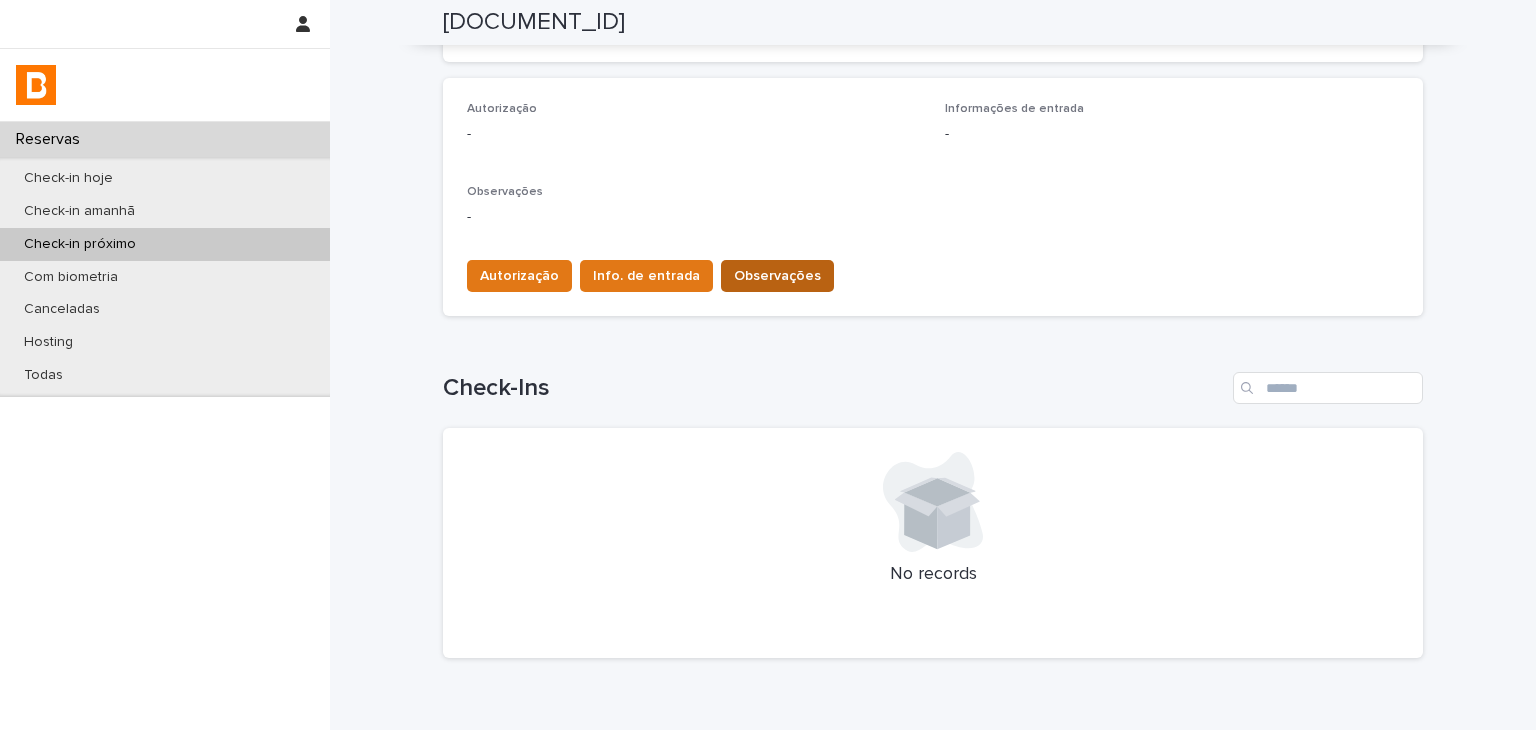 click on "Observações" at bounding box center (777, 276) 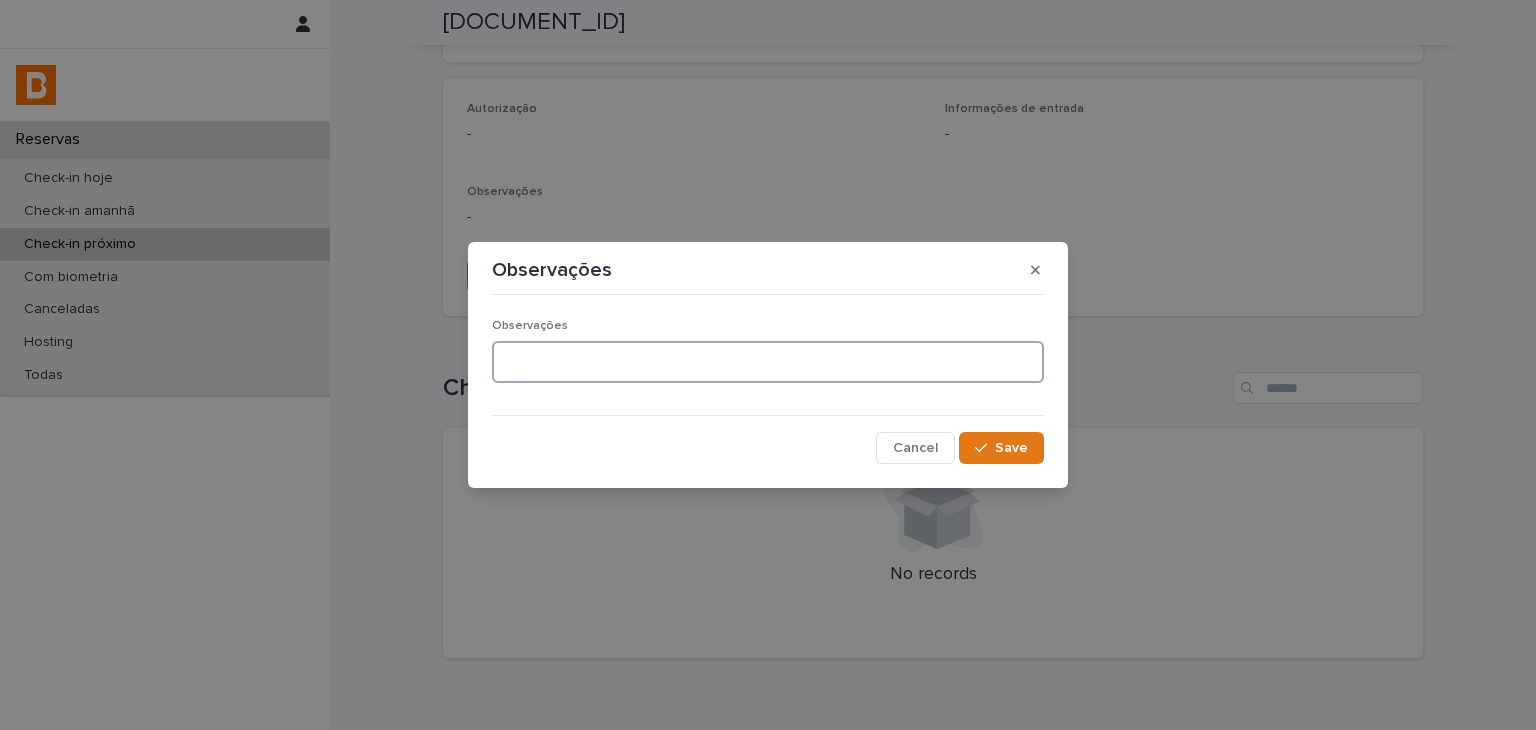 click at bounding box center [768, 362] 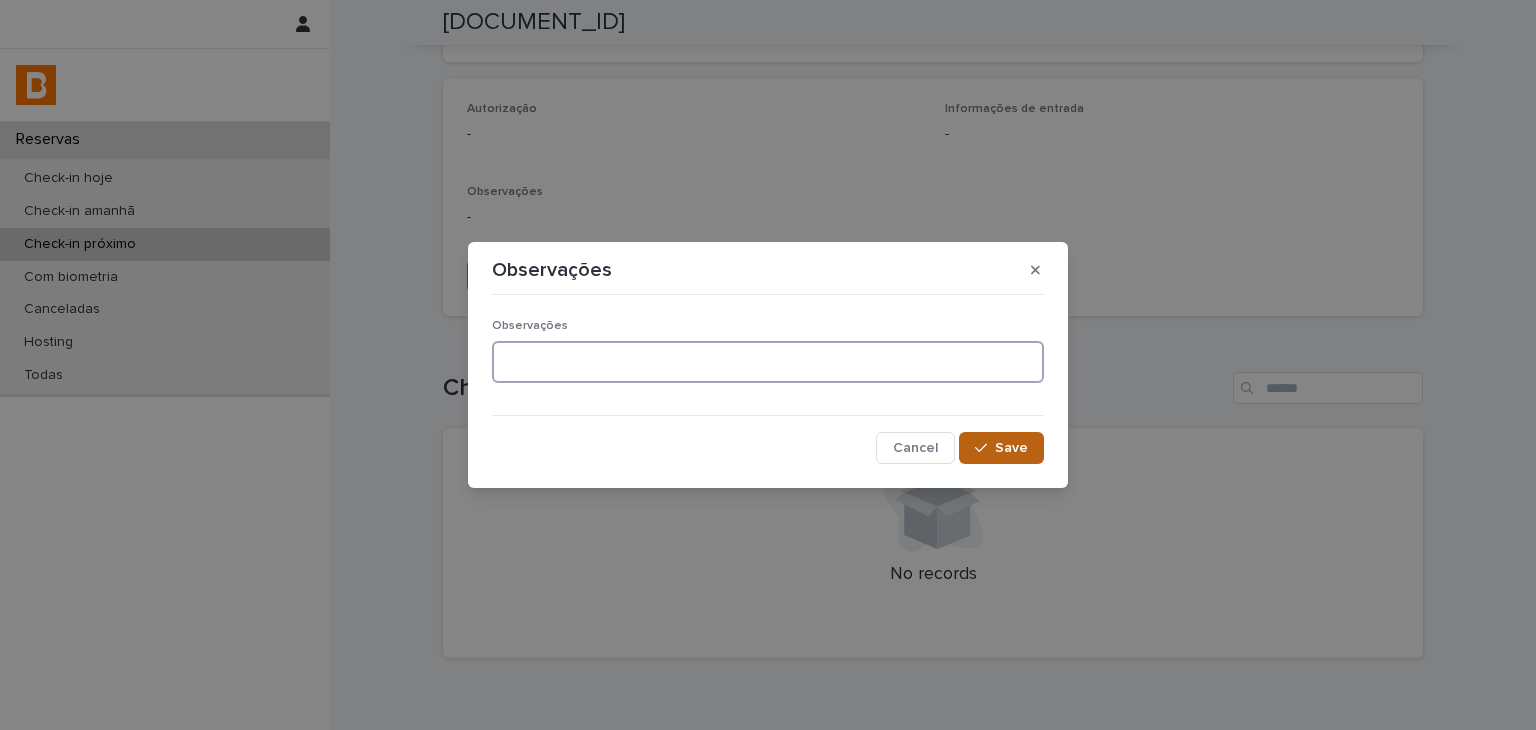 paste on "**********" 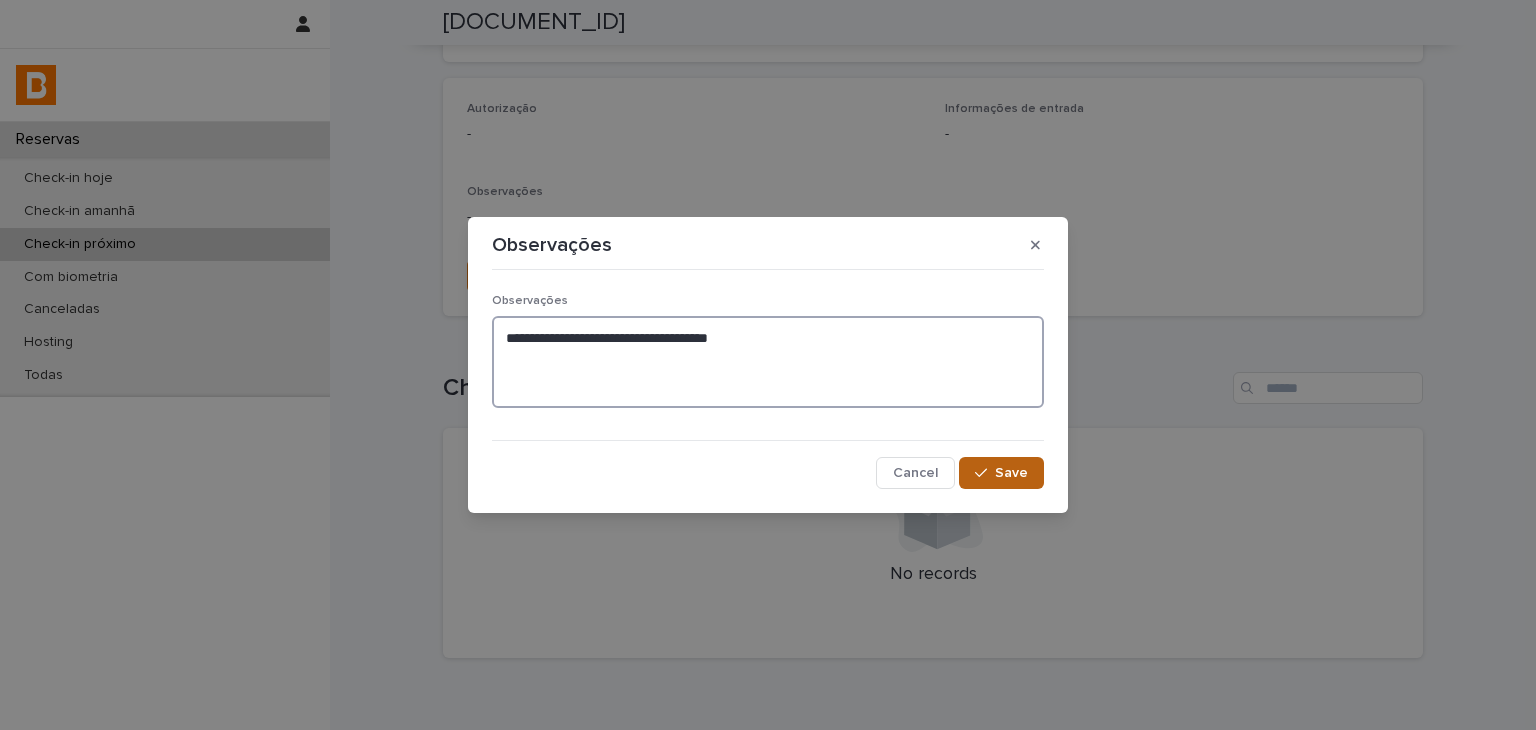 type on "**********" 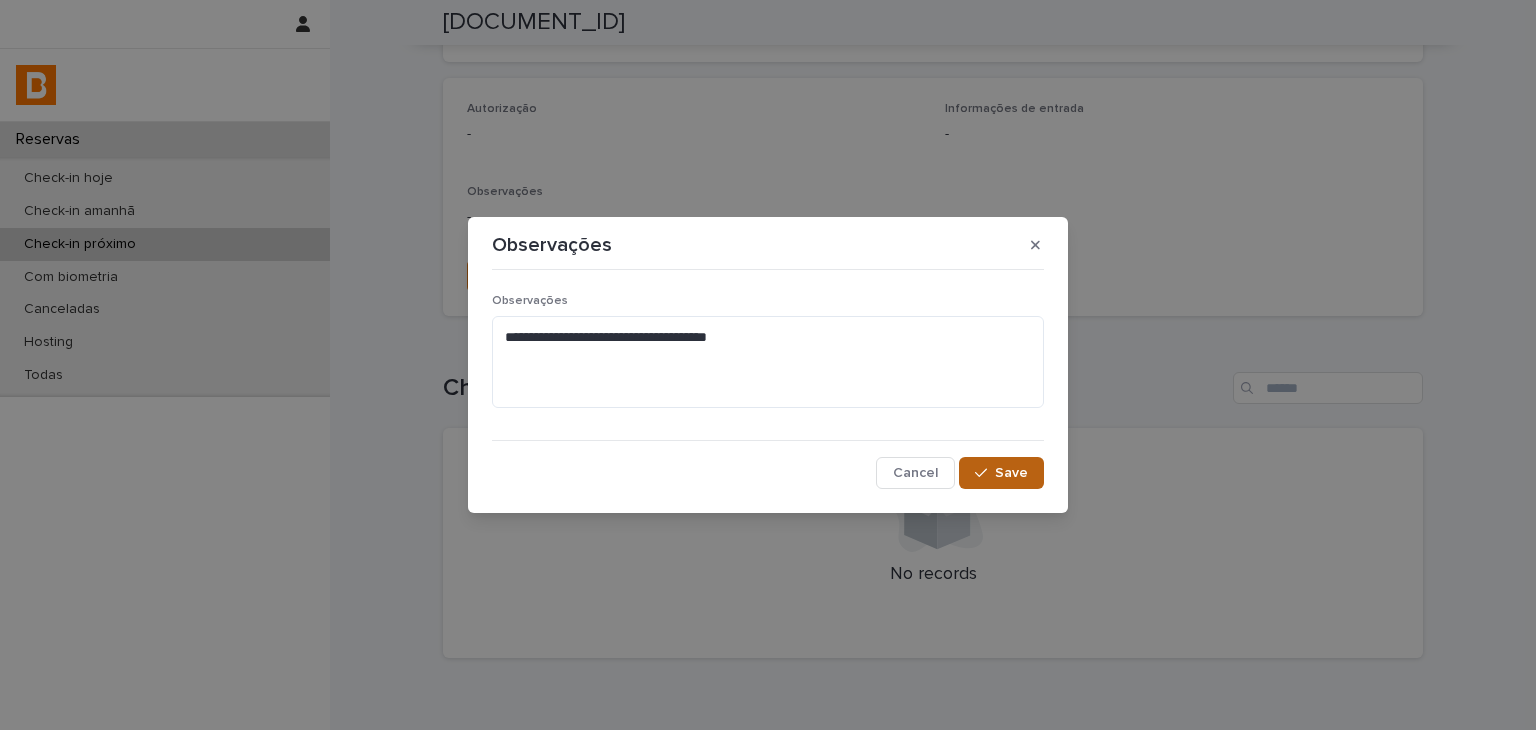 click on "Save" at bounding box center (1001, 473) 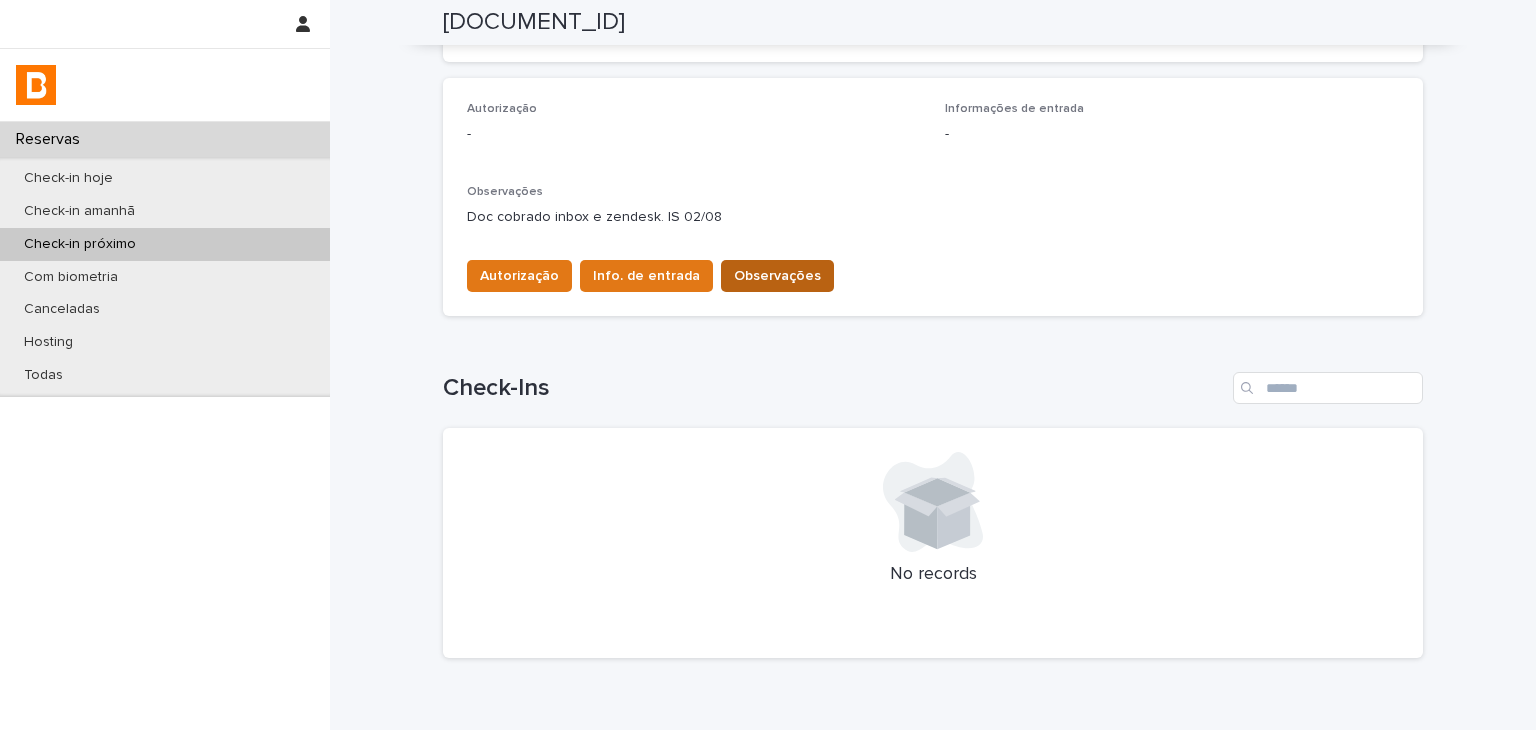 scroll, scrollTop: 544, scrollLeft: 0, axis: vertical 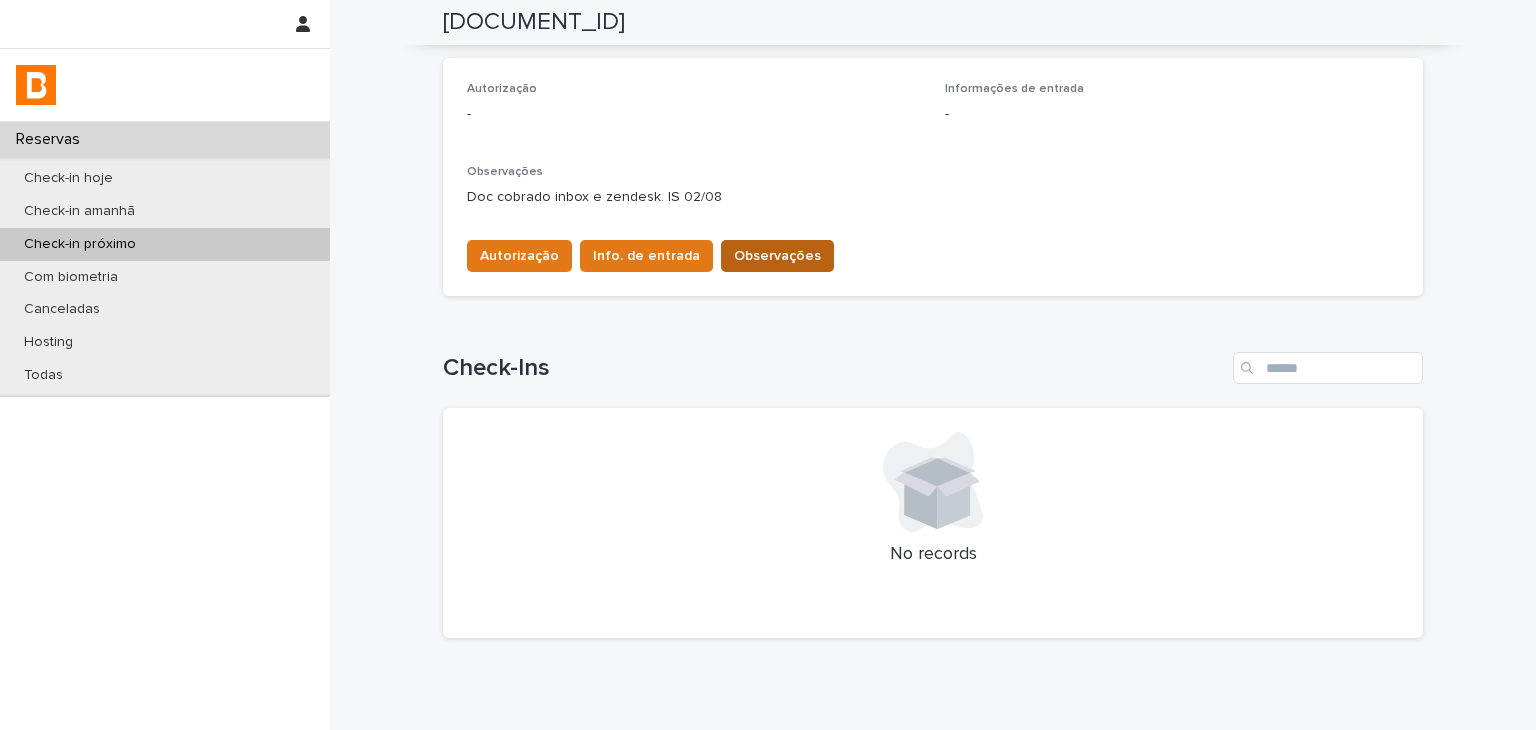 click on "Observações" at bounding box center (777, 256) 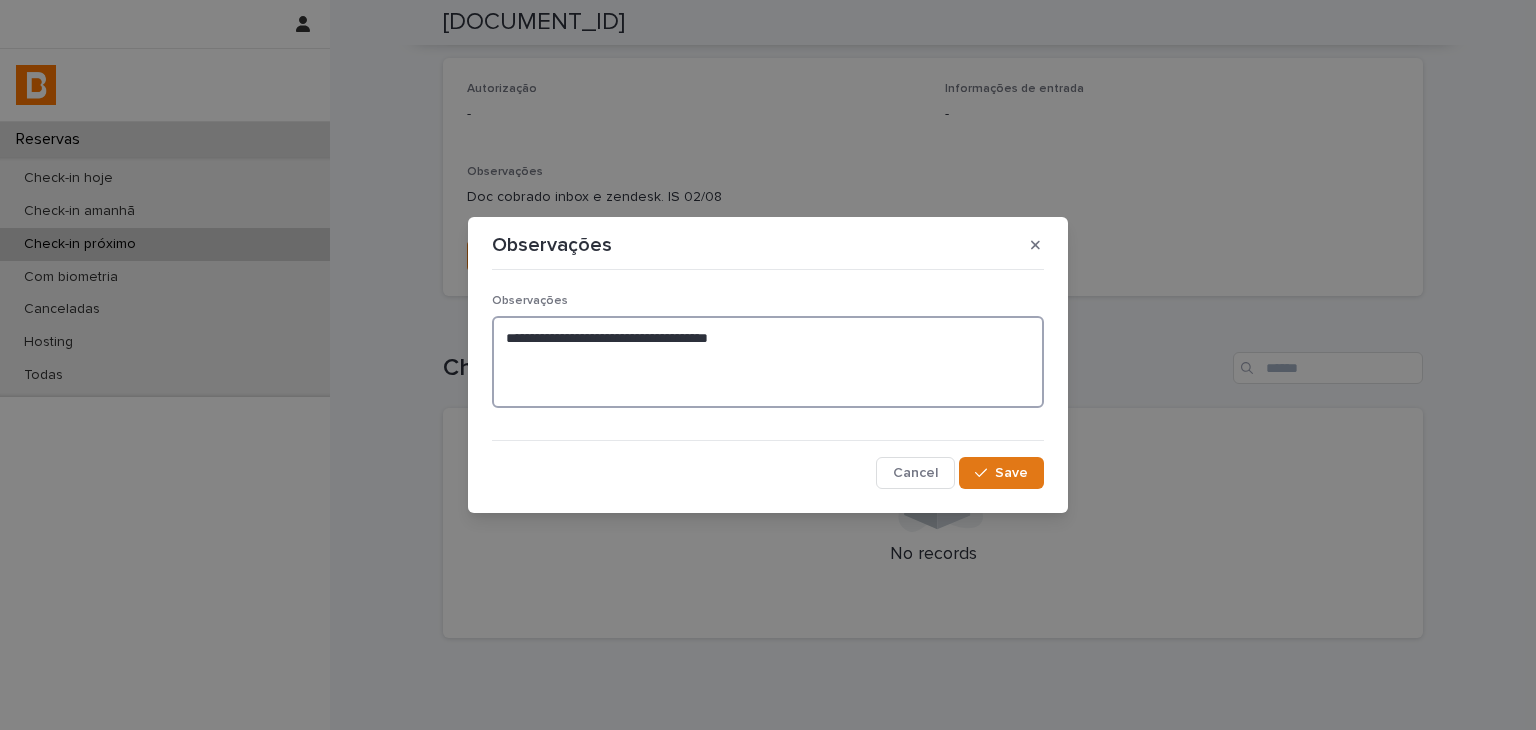 click on "**********" at bounding box center [768, 362] 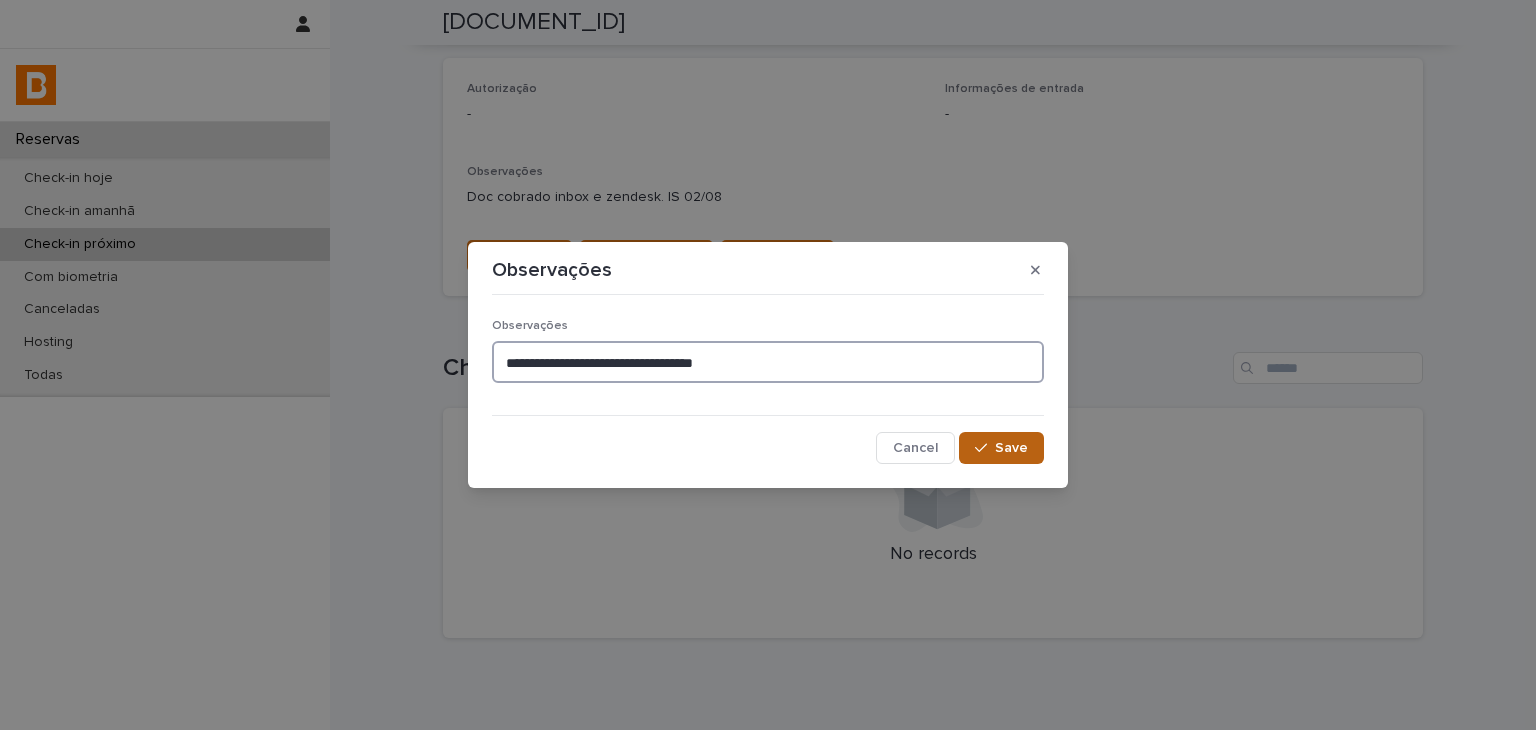 type on "**********" 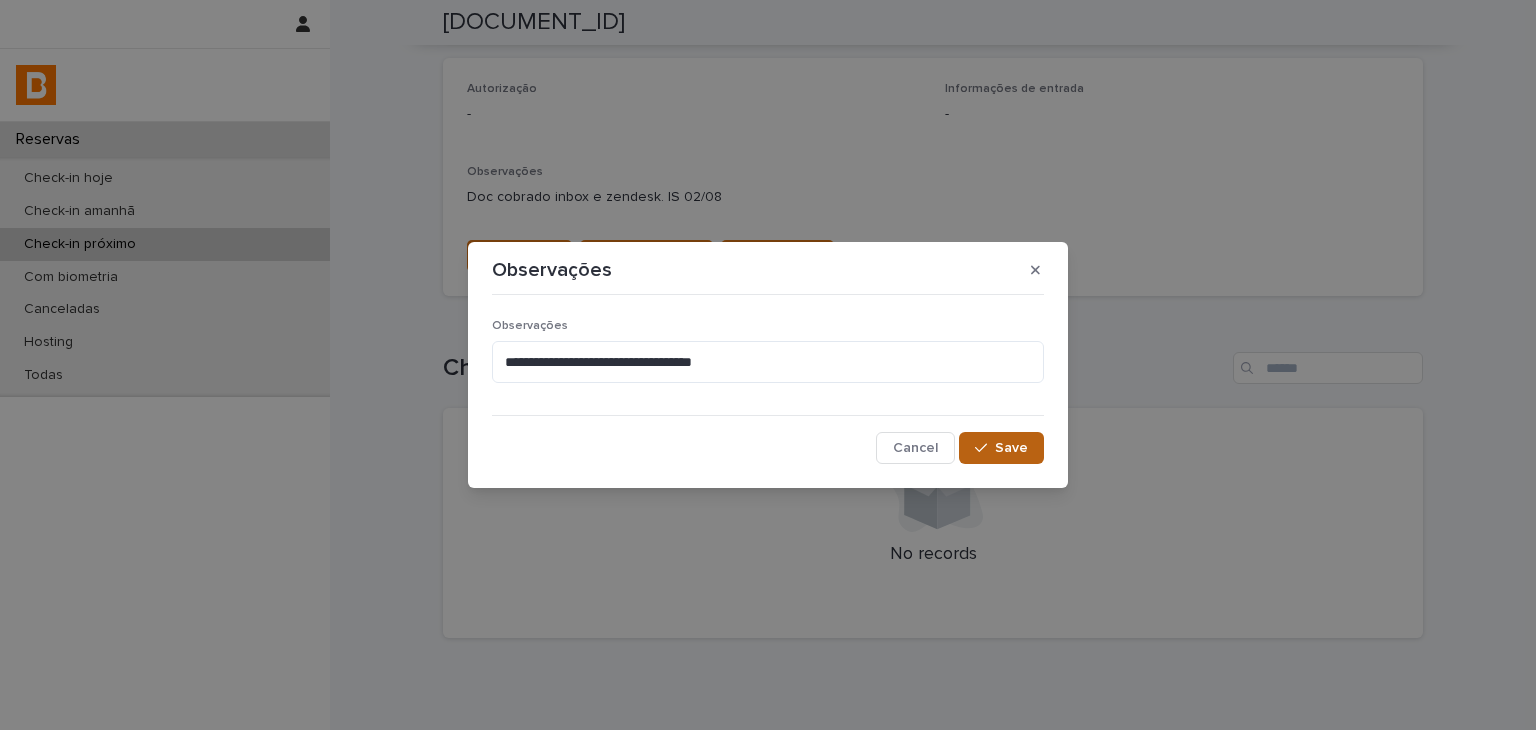 click on "Save" at bounding box center [1001, 448] 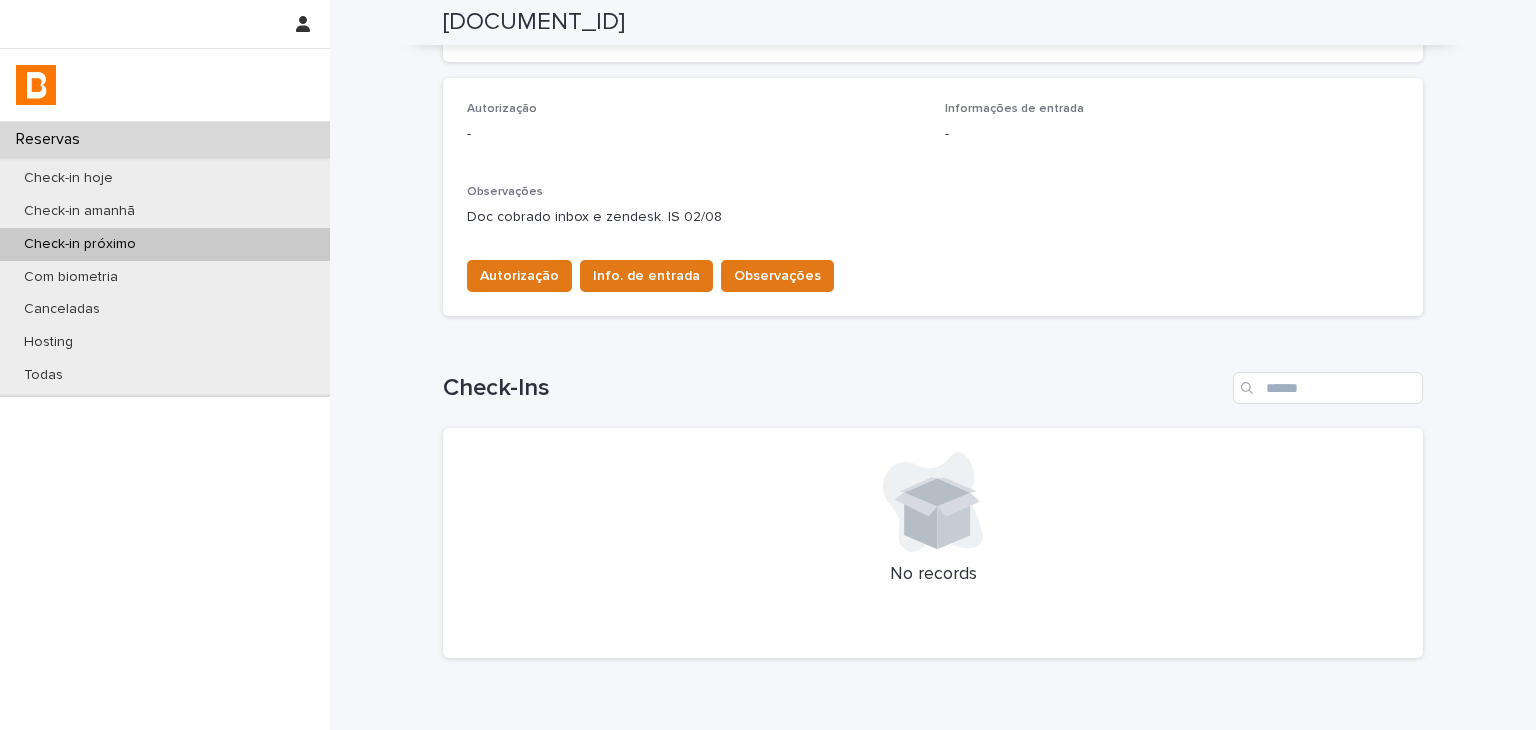 scroll, scrollTop: 124, scrollLeft: 0, axis: vertical 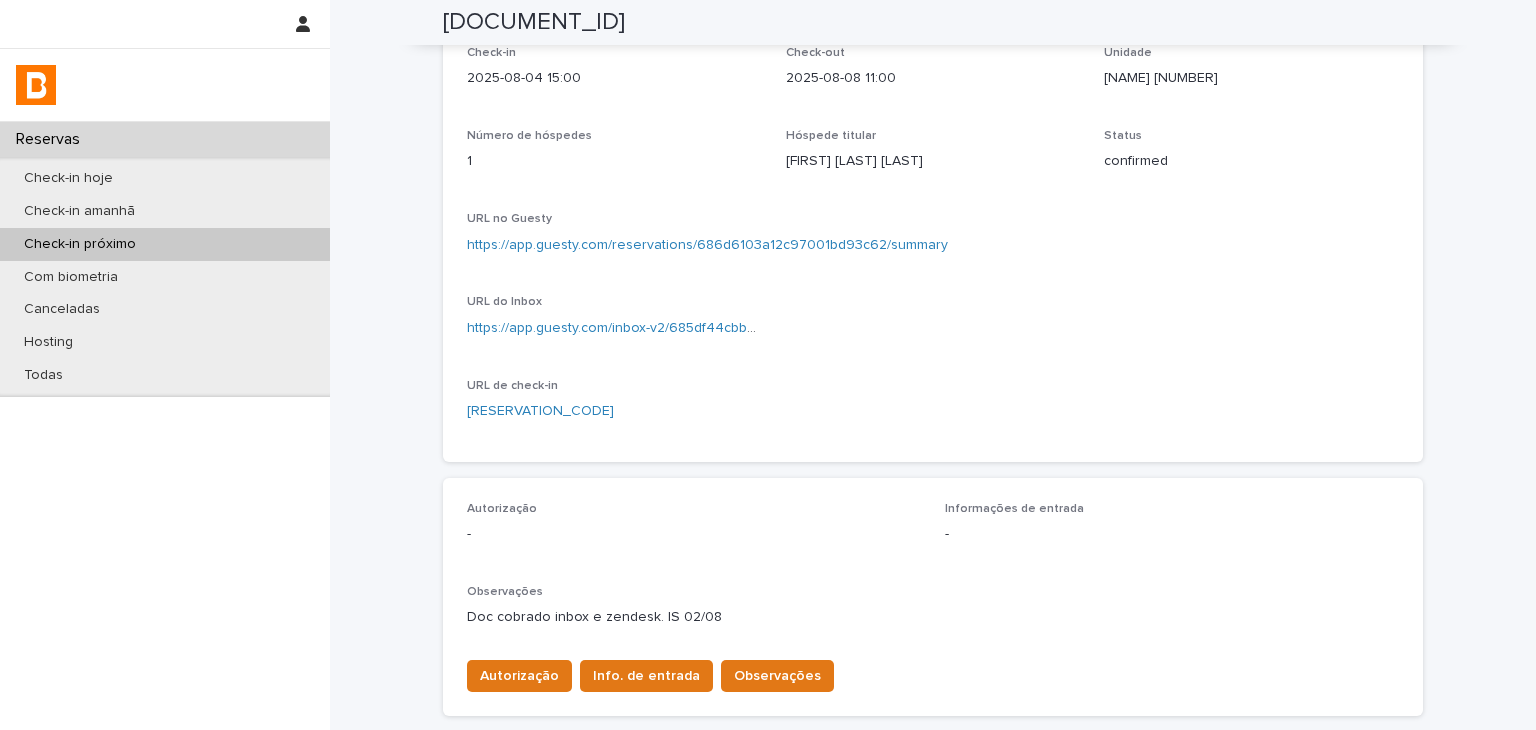 click on "https://app.guesty.com/reservations/686d6103a12c97001bd93c62/summary" at bounding box center (933, 245) 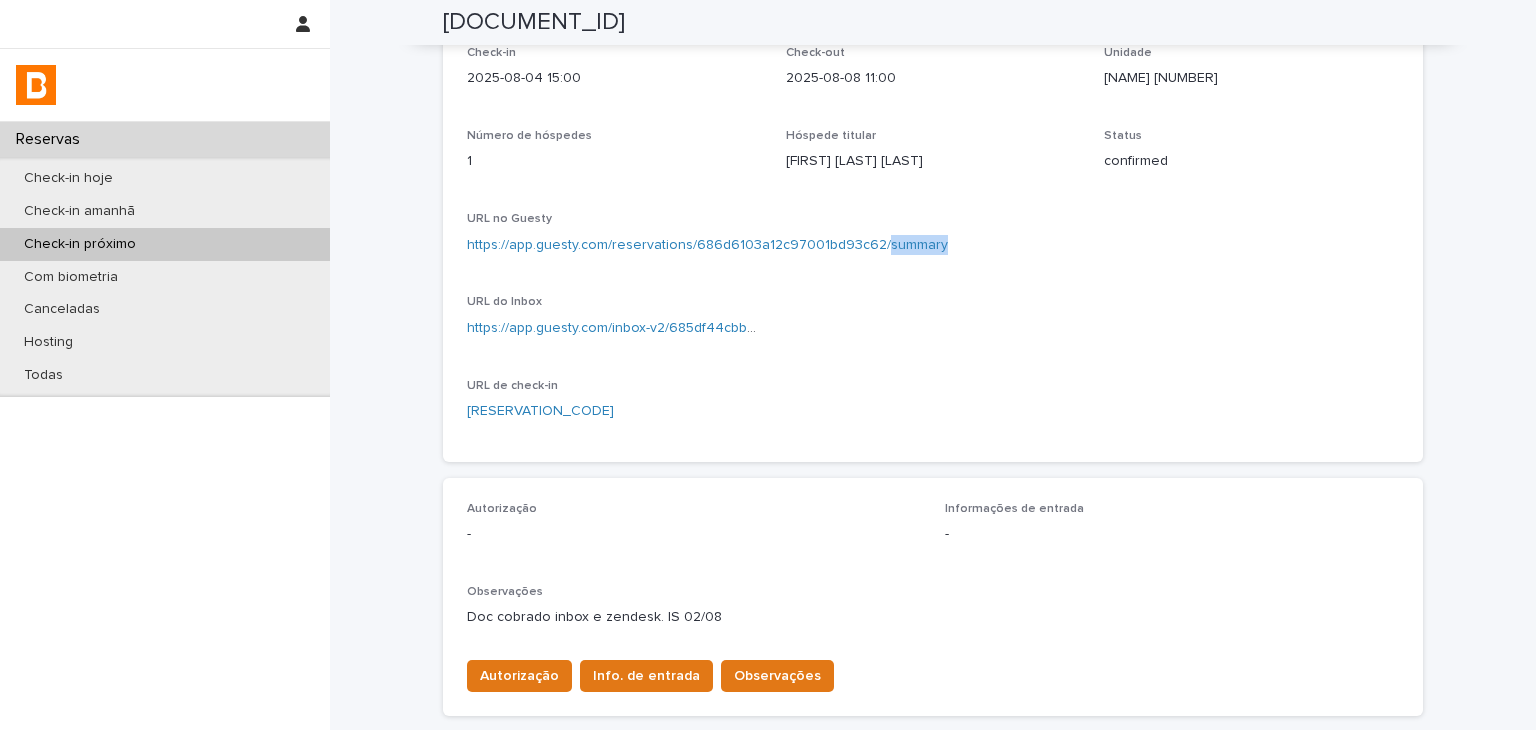click on "https://app.guesty.com/reservations/686d6103a12c97001bd93c62/summary" at bounding box center (933, 245) 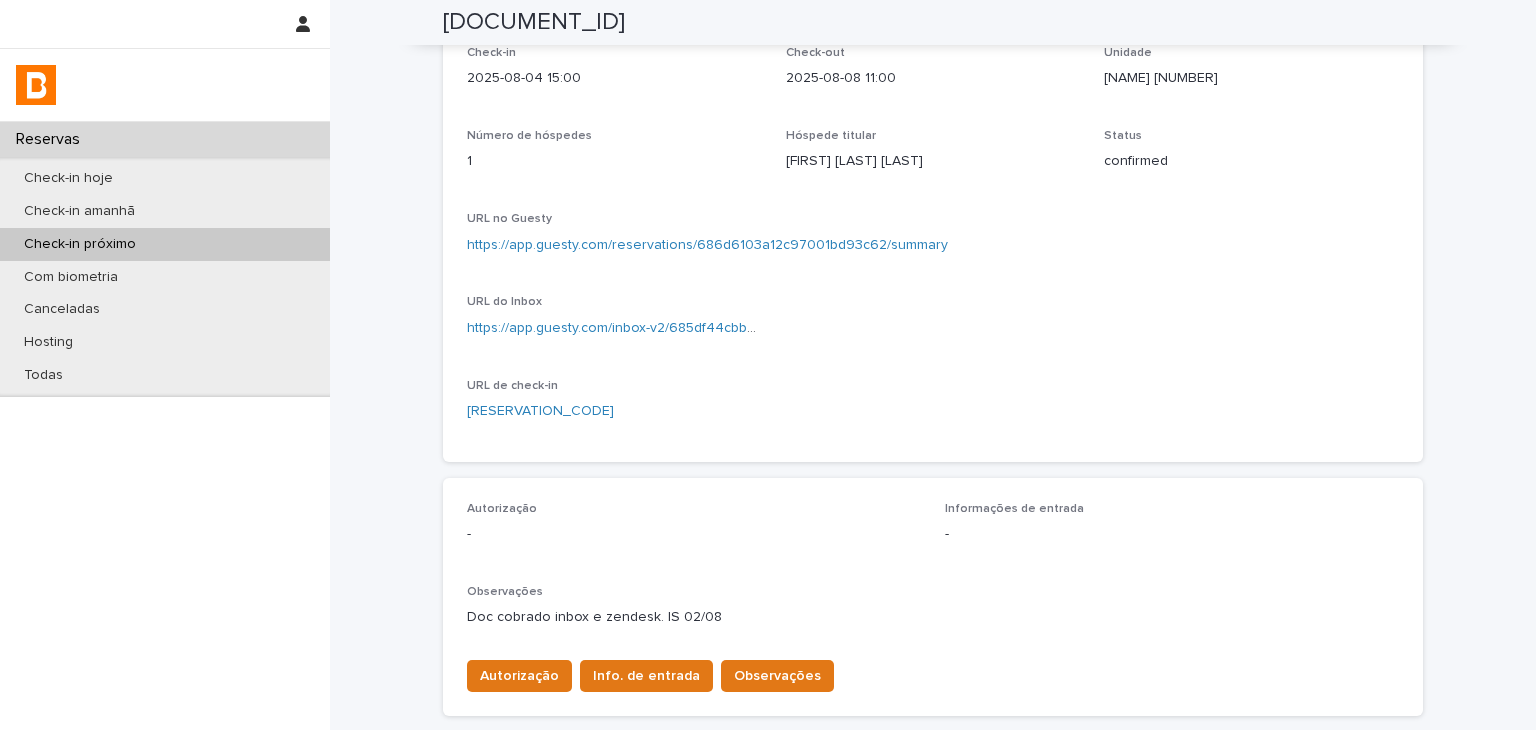 click on "https://app.guesty.com/reservations/686d6103a12c97001bd93c62/summary" at bounding box center (707, 245) 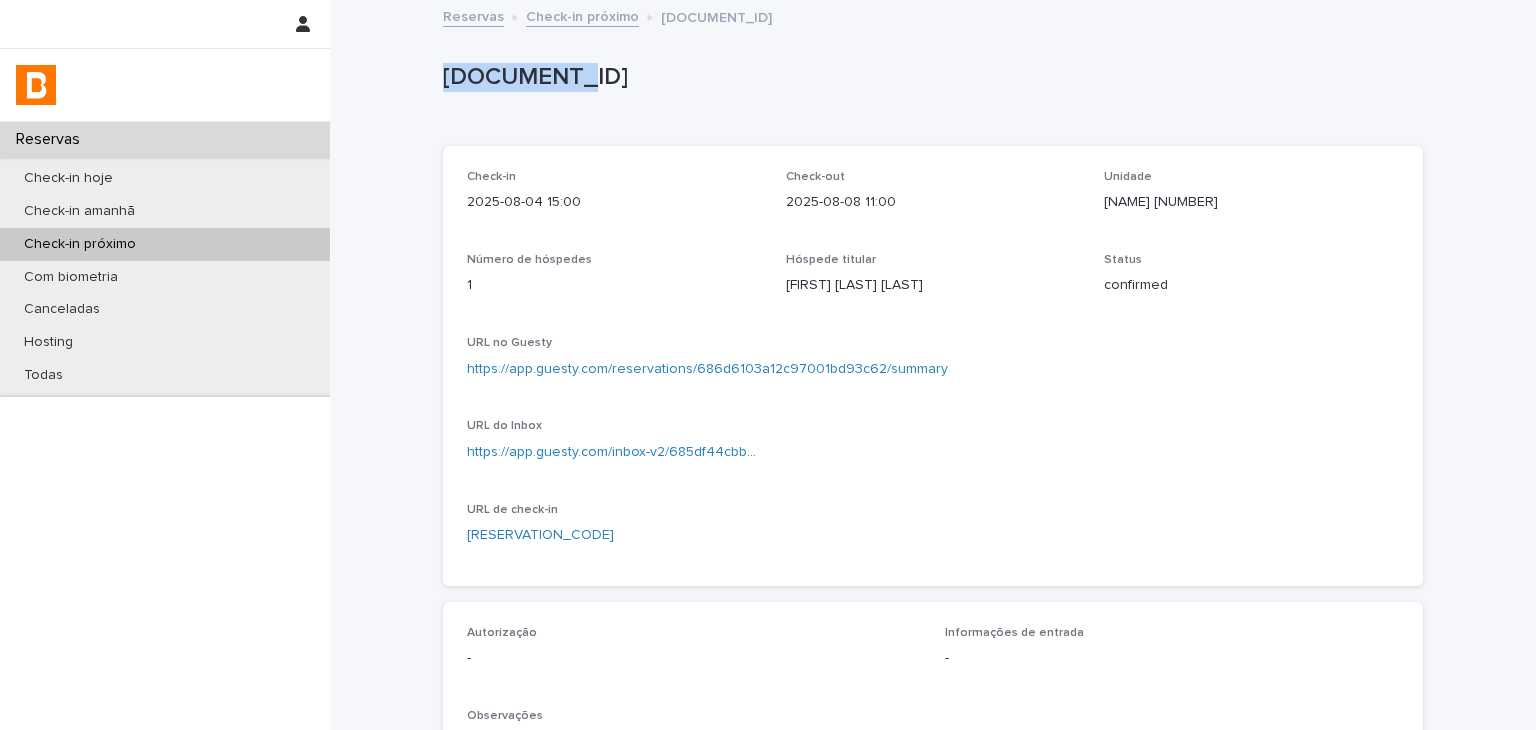 drag, startPoint x: 404, startPoint y: 75, endPoint x: 651, endPoint y: 87, distance: 247.29132 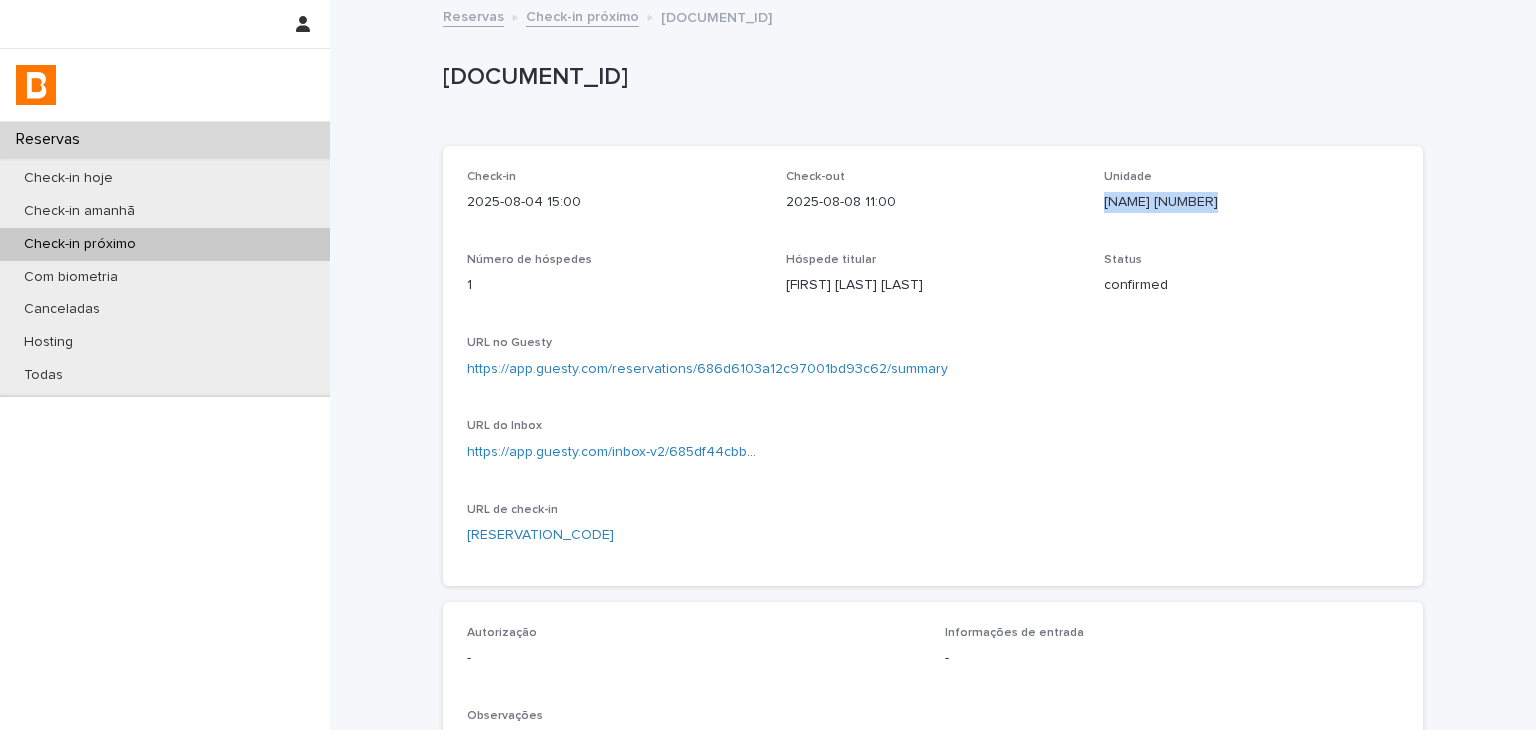 drag, startPoint x: 1165, startPoint y: 203, endPoint x: 1204, endPoint y: 203, distance: 39 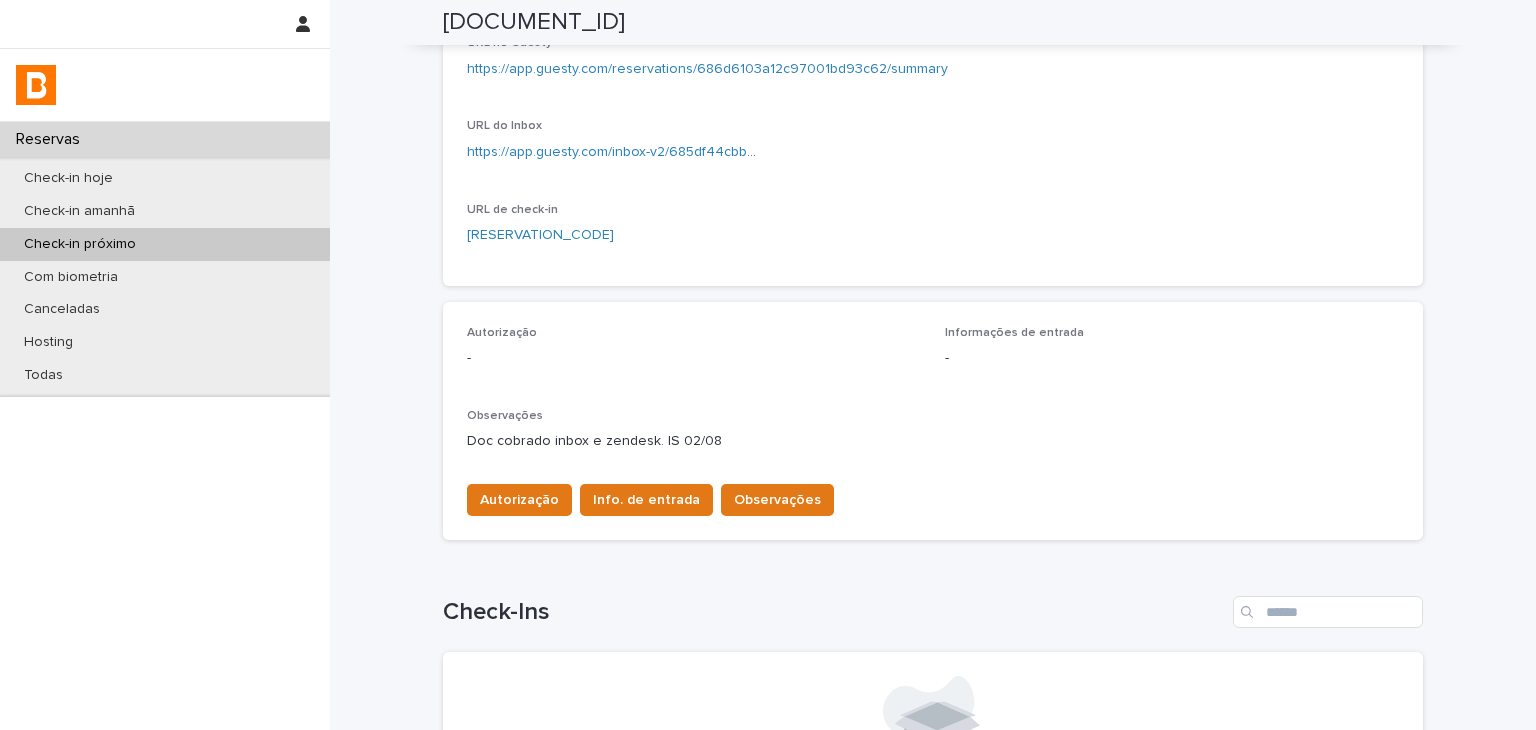 click on "Autorização - Informações de entrada - Observações Doc cobrado inbox e zendesk. IS 02/08 Autorização Info. de entrada Observações" at bounding box center [933, 421] 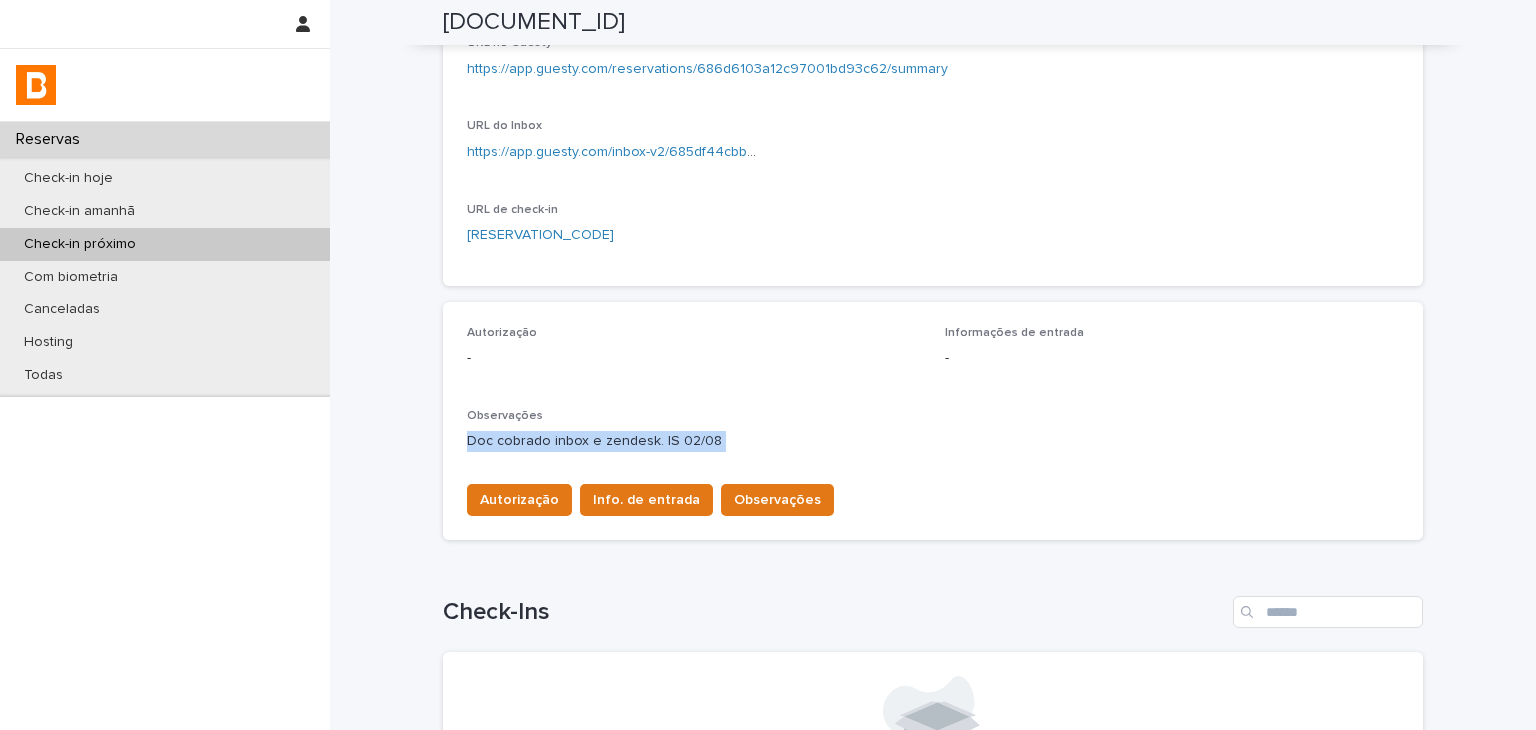 drag, startPoint x: 458, startPoint y: 431, endPoint x: 698, endPoint y: 458, distance: 241.51398 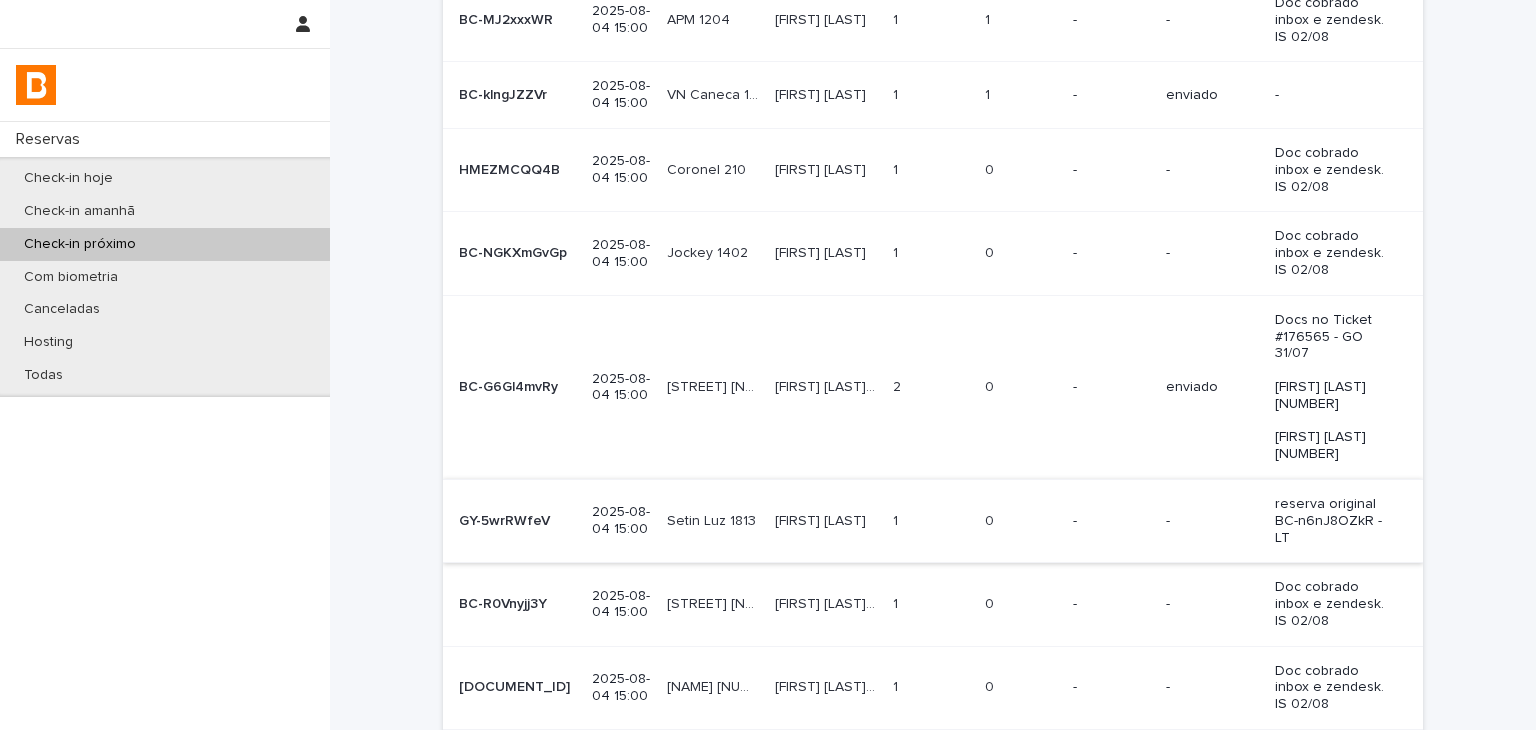scroll, scrollTop: 490, scrollLeft: 0, axis: vertical 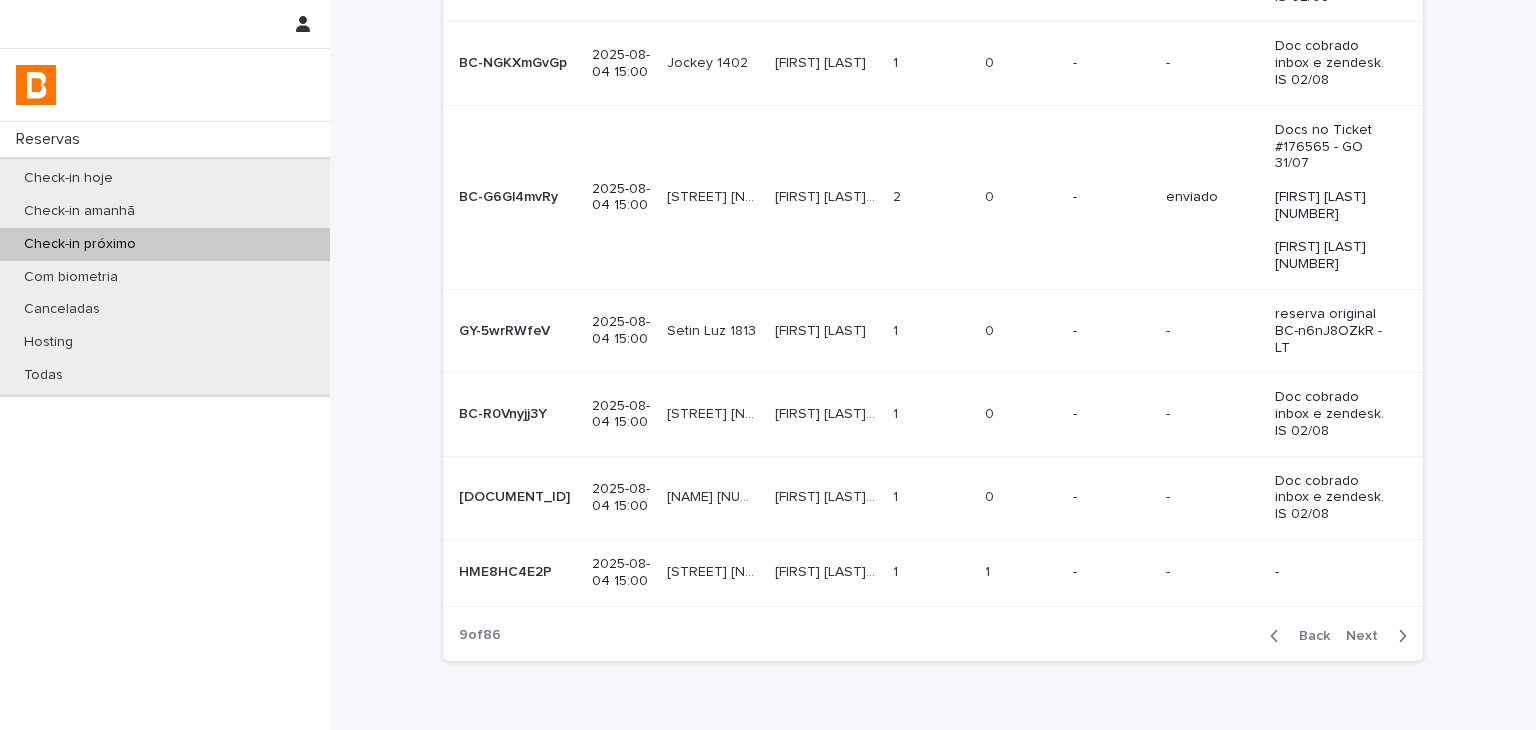 click on "-" at bounding box center (1111, 572) 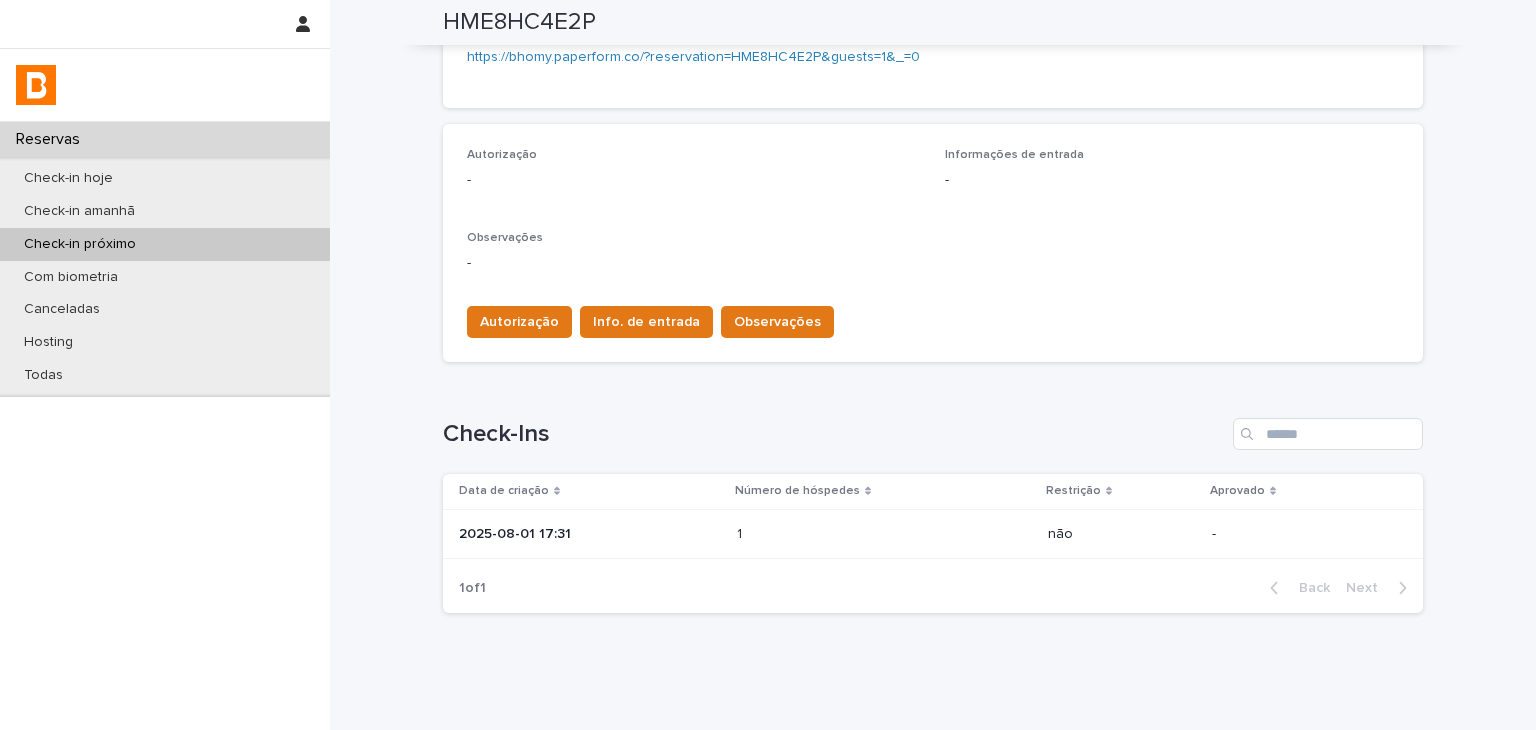 scroll, scrollTop: 78, scrollLeft: 0, axis: vertical 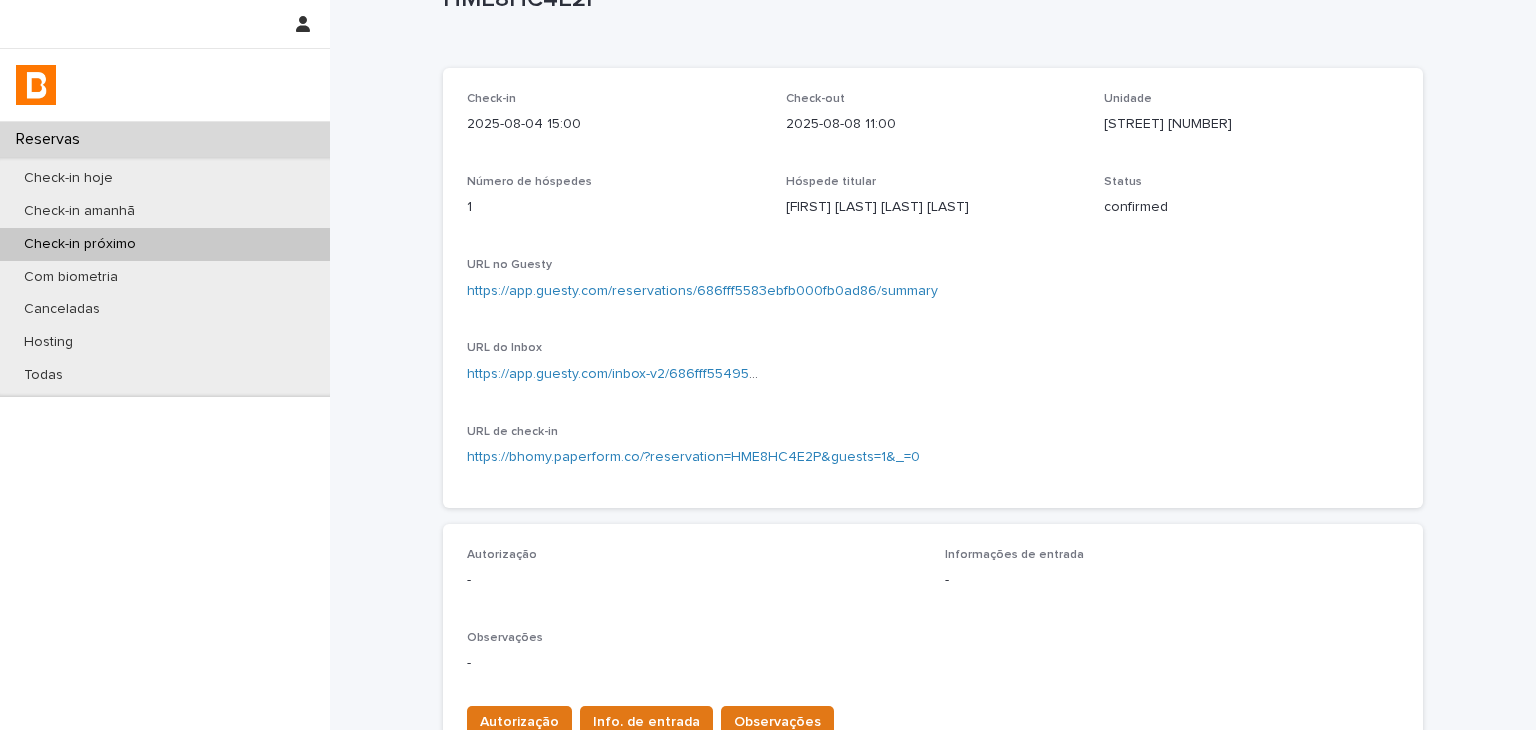 click on "https://app.guesty.com/reservations/686fff5583ebfb000fb0ad86/summary" at bounding box center [702, 291] 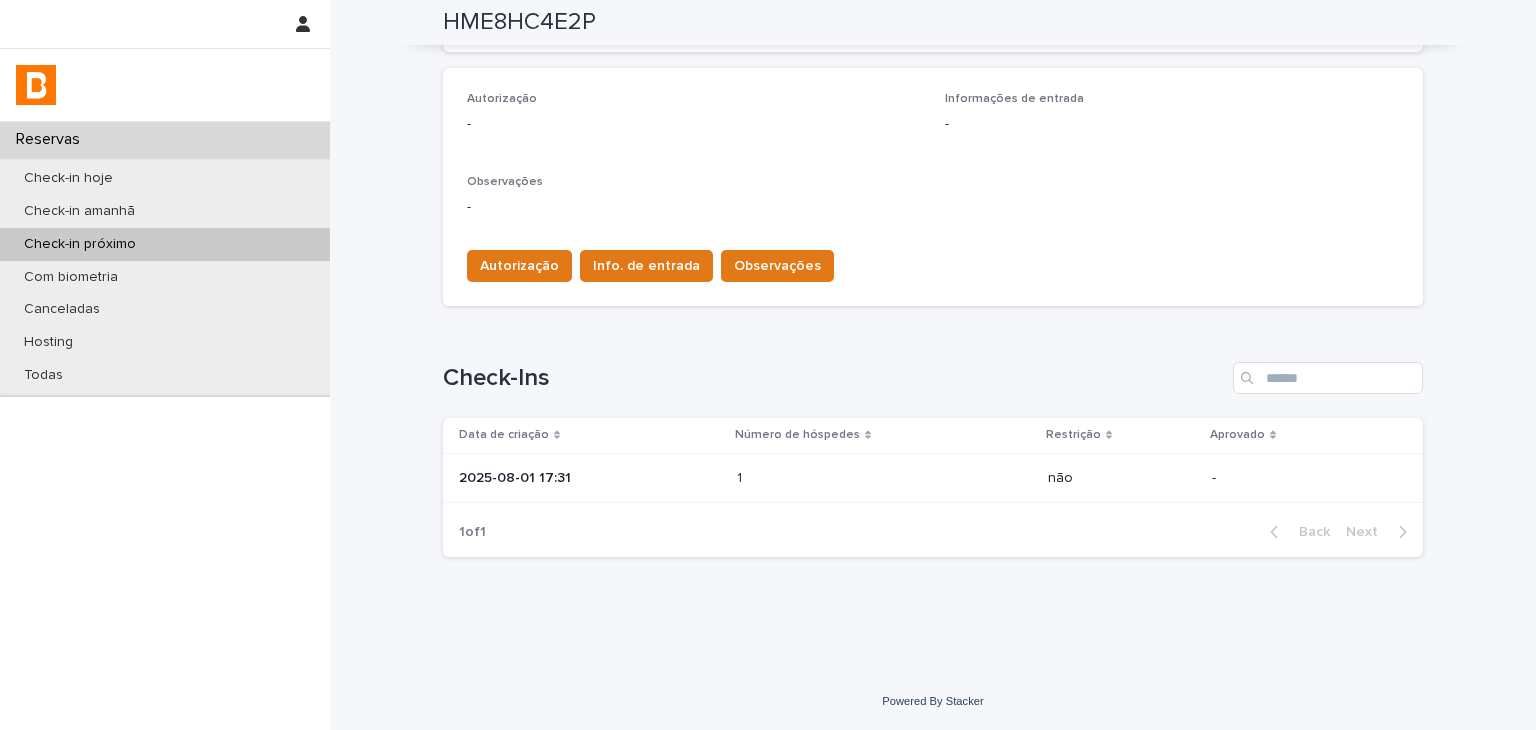 click at bounding box center [824, 478] 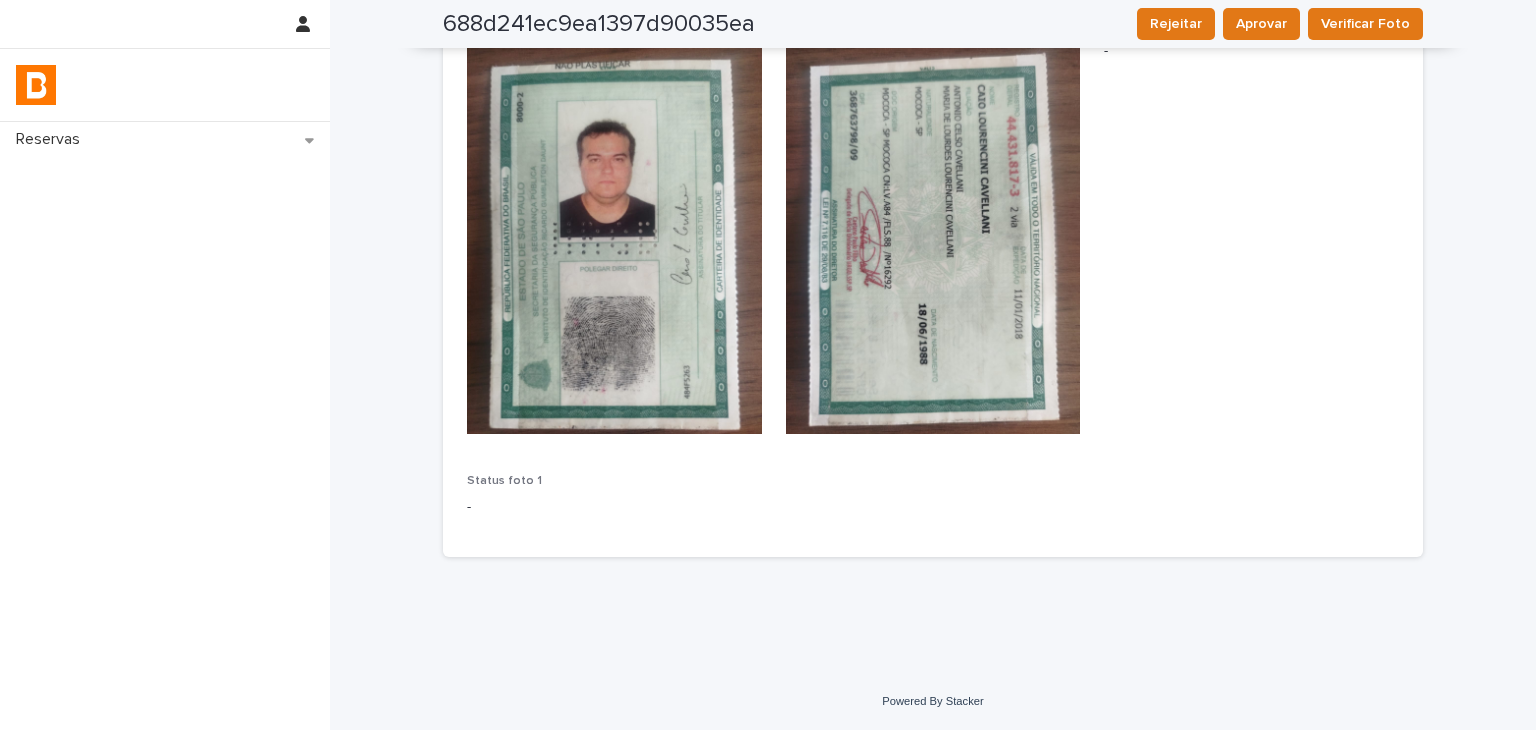 scroll, scrollTop: 46, scrollLeft: 0, axis: vertical 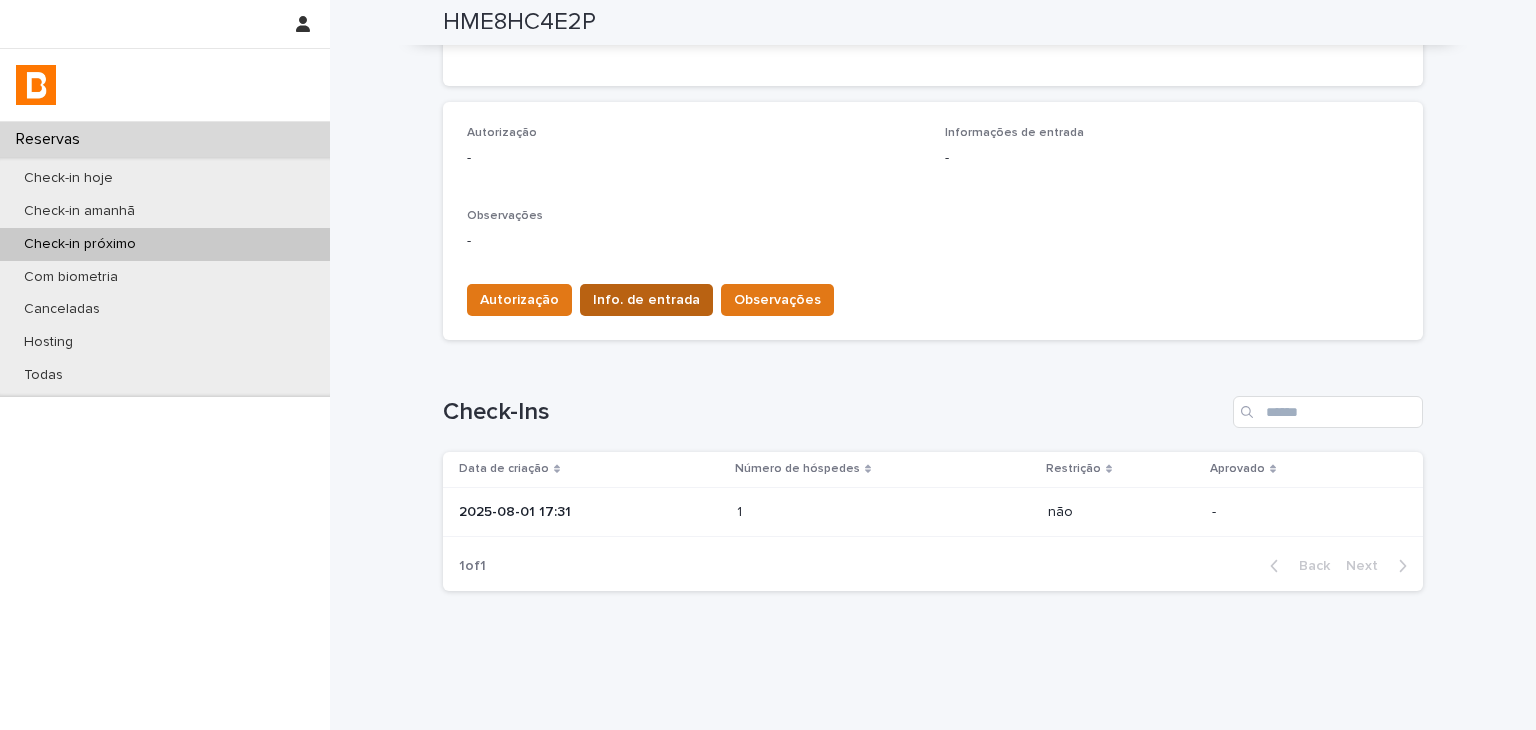 click on "Info. de entrada" at bounding box center [646, 300] 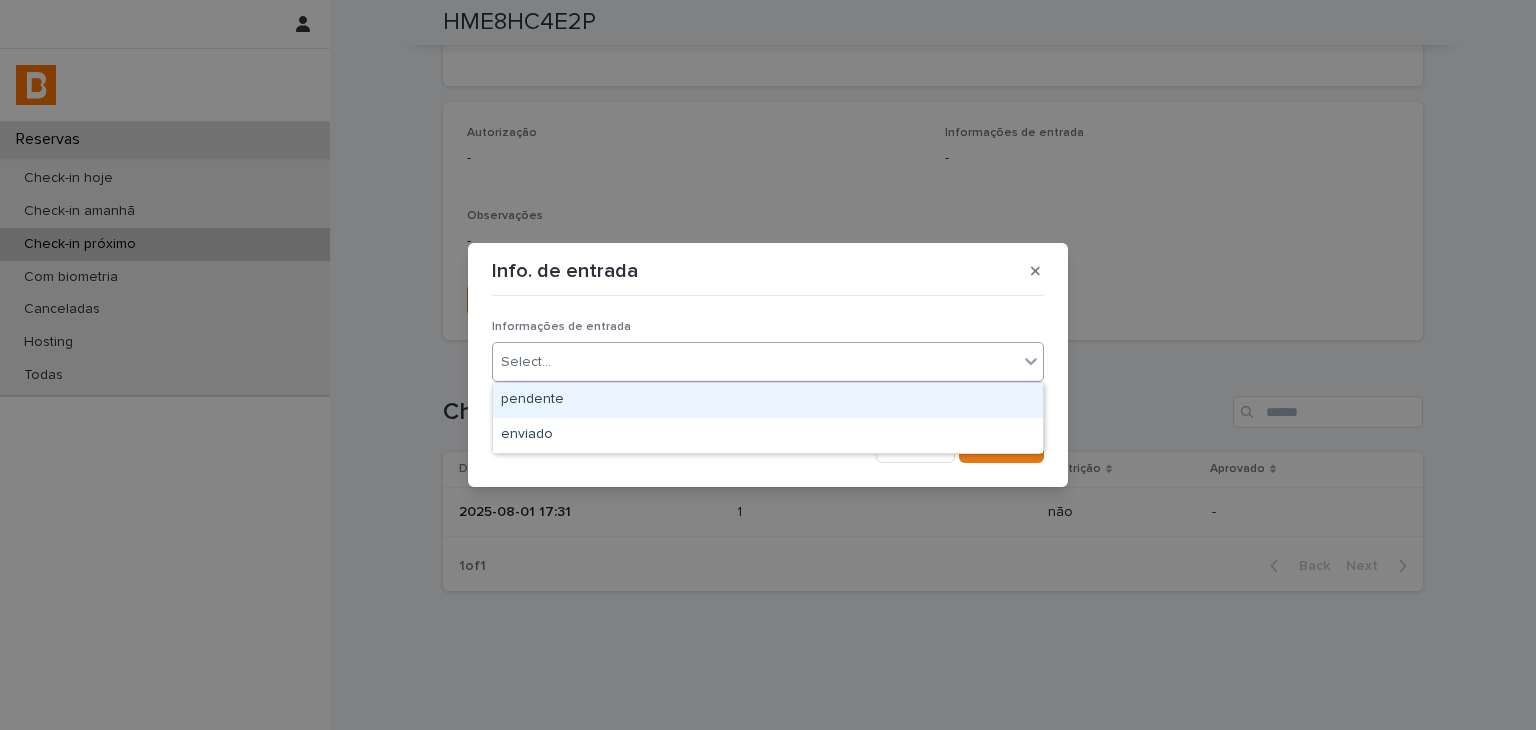 drag, startPoint x: 628, startPoint y: 363, endPoint x: 627, endPoint y: 409, distance: 46.010868 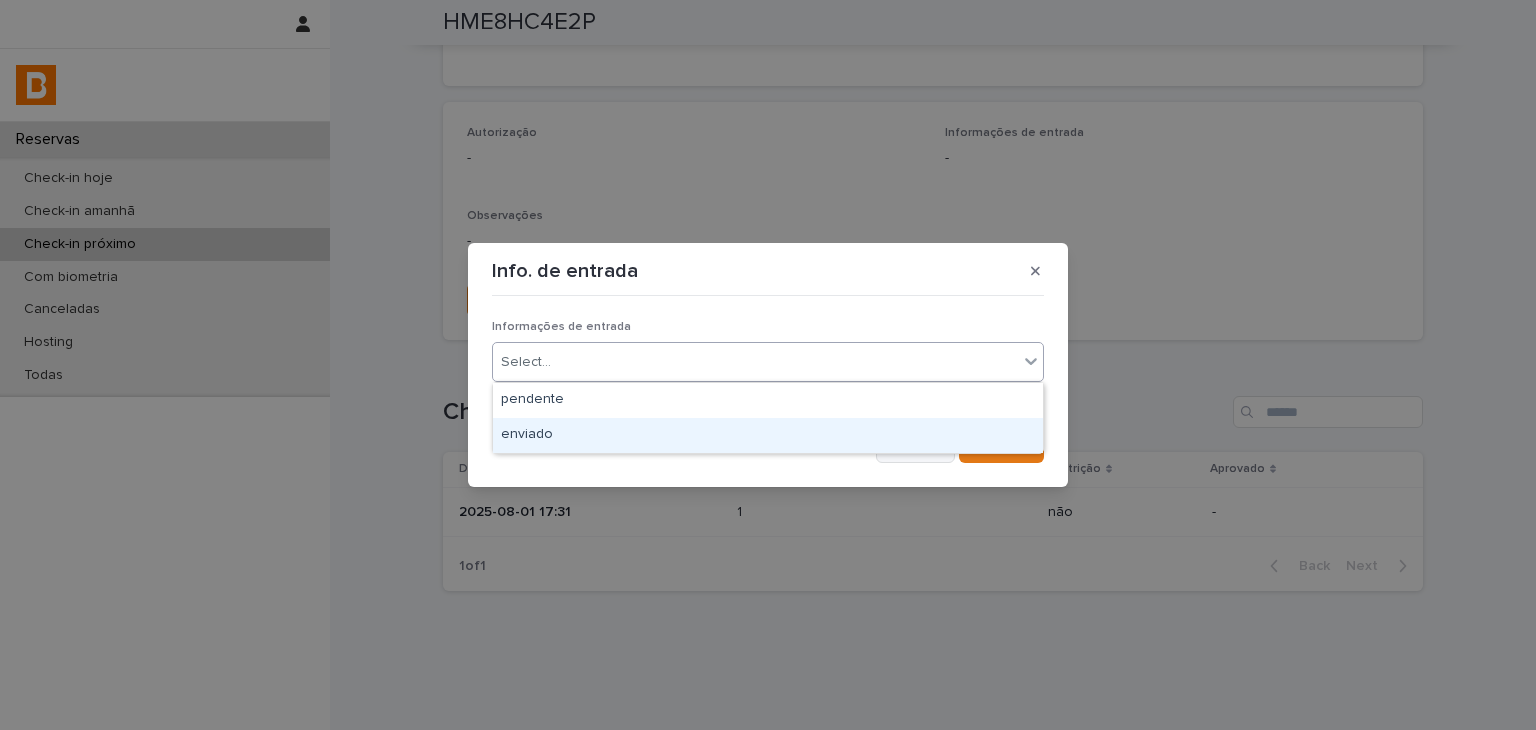 click on "enviado" at bounding box center [768, 435] 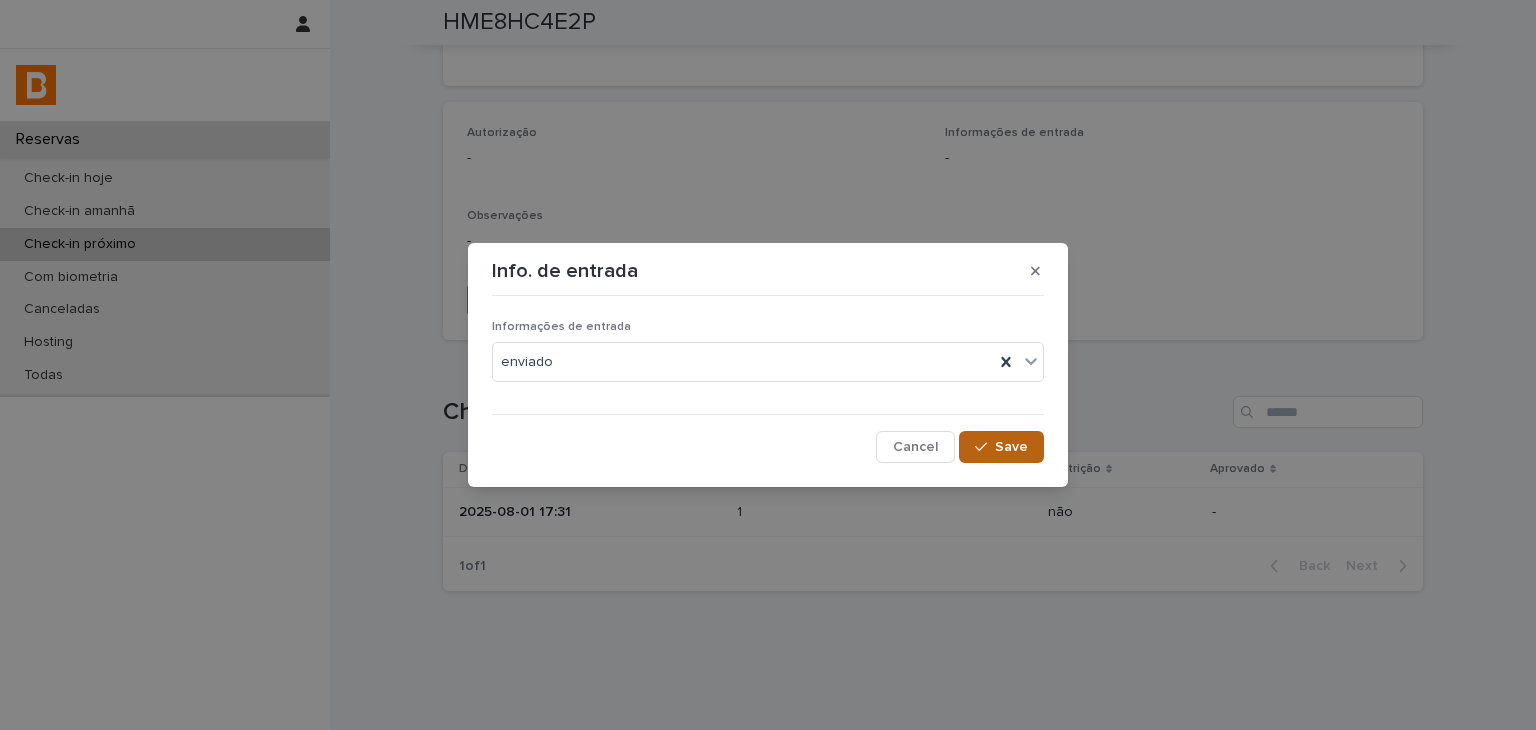 click on "Save" at bounding box center (1011, 447) 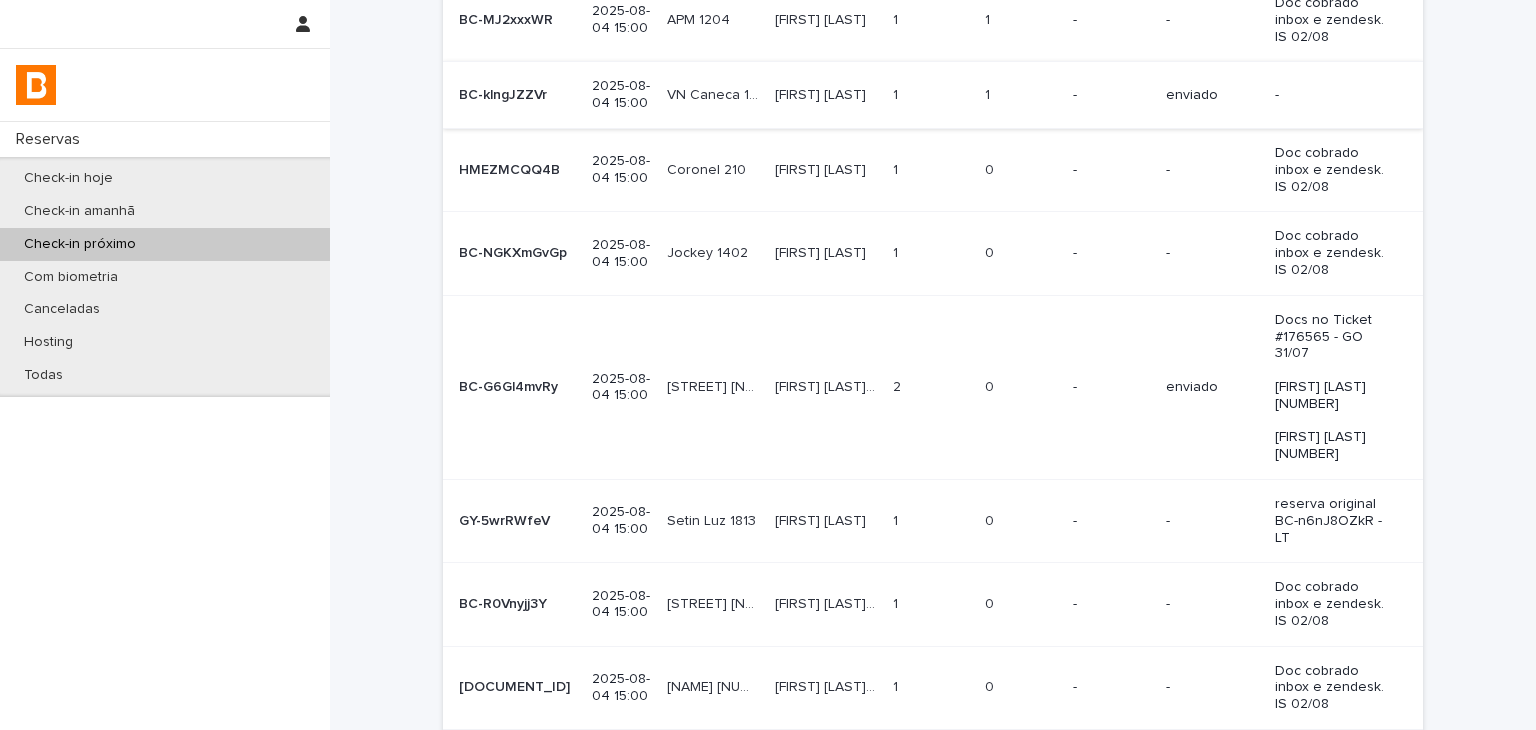 scroll, scrollTop: 490, scrollLeft: 0, axis: vertical 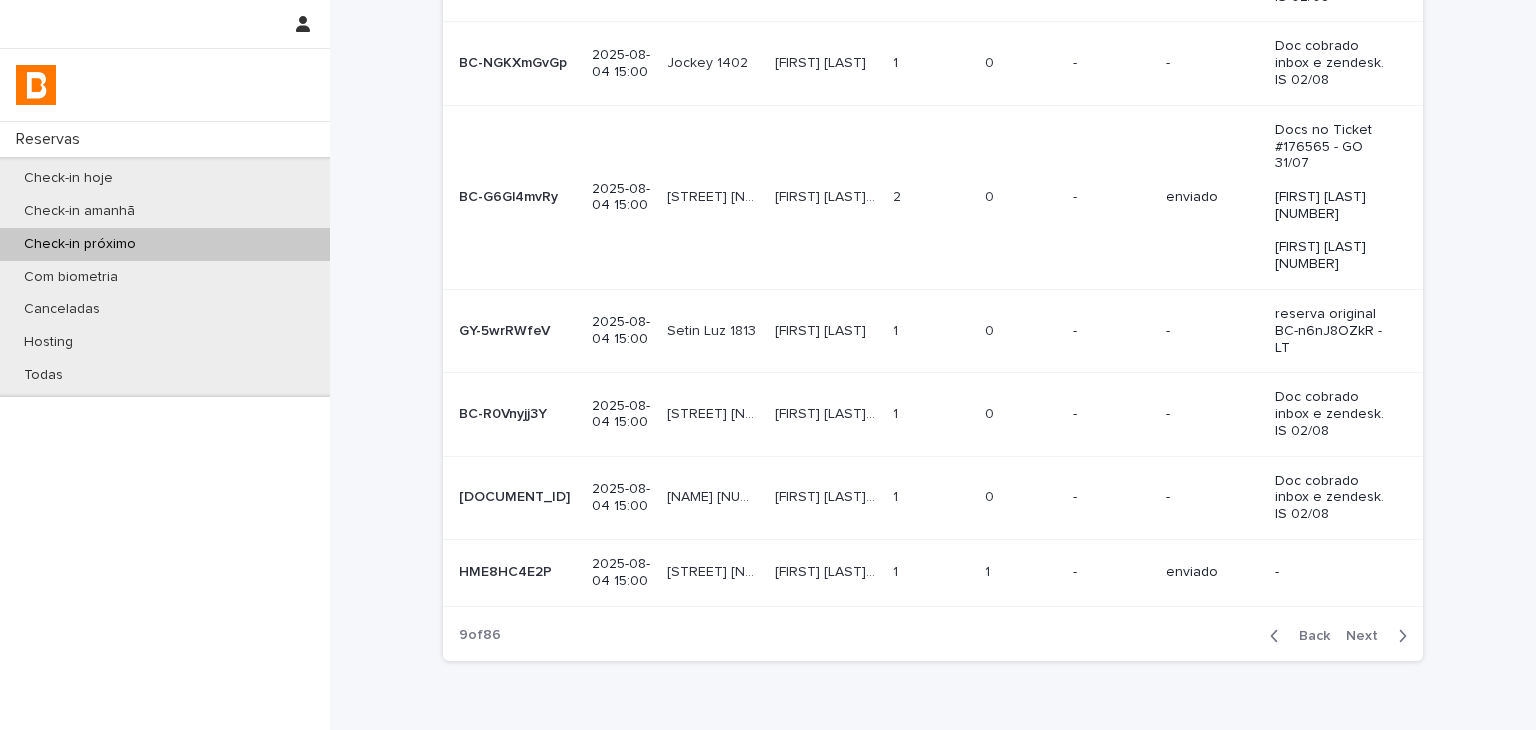 click on "Next" at bounding box center [1368, 636] 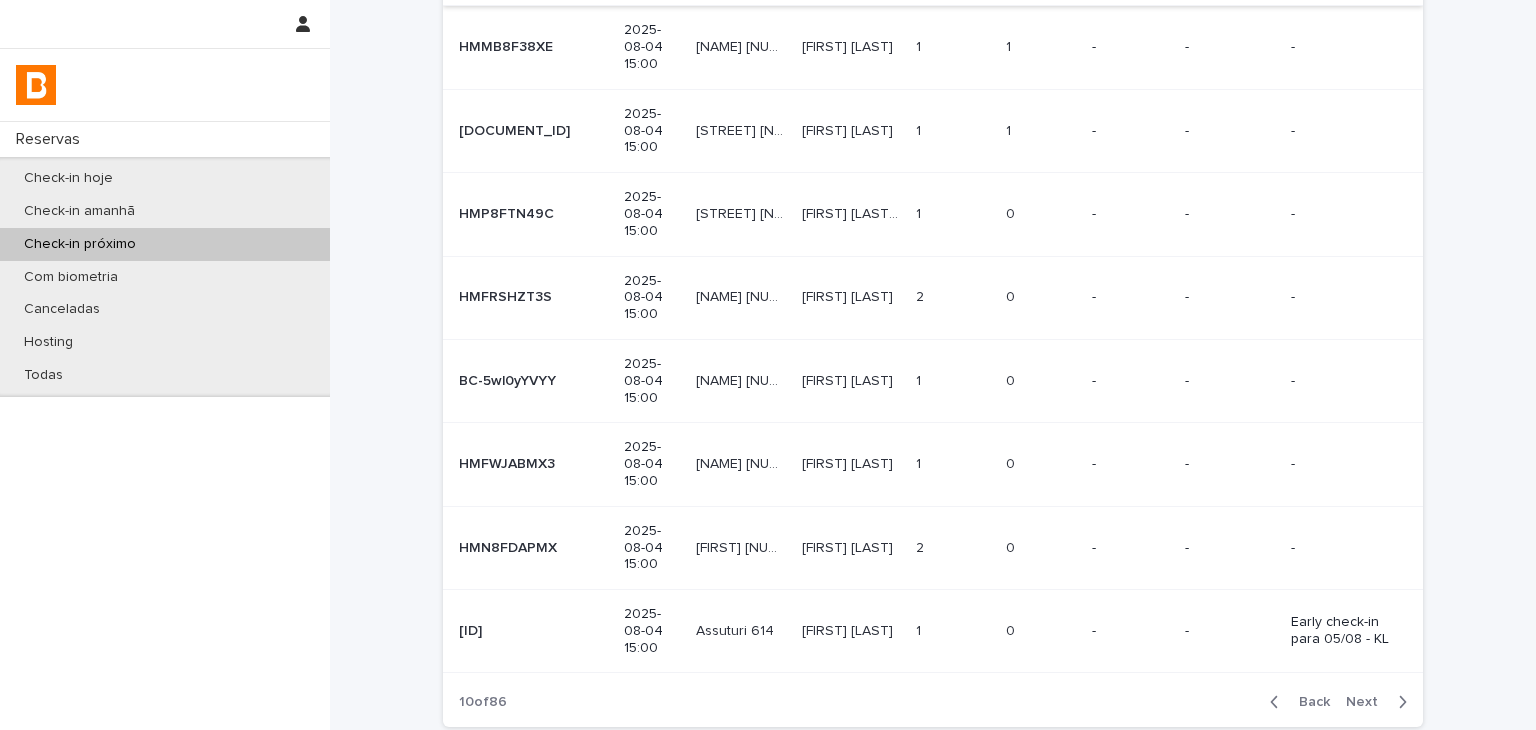 scroll, scrollTop: 0, scrollLeft: 0, axis: both 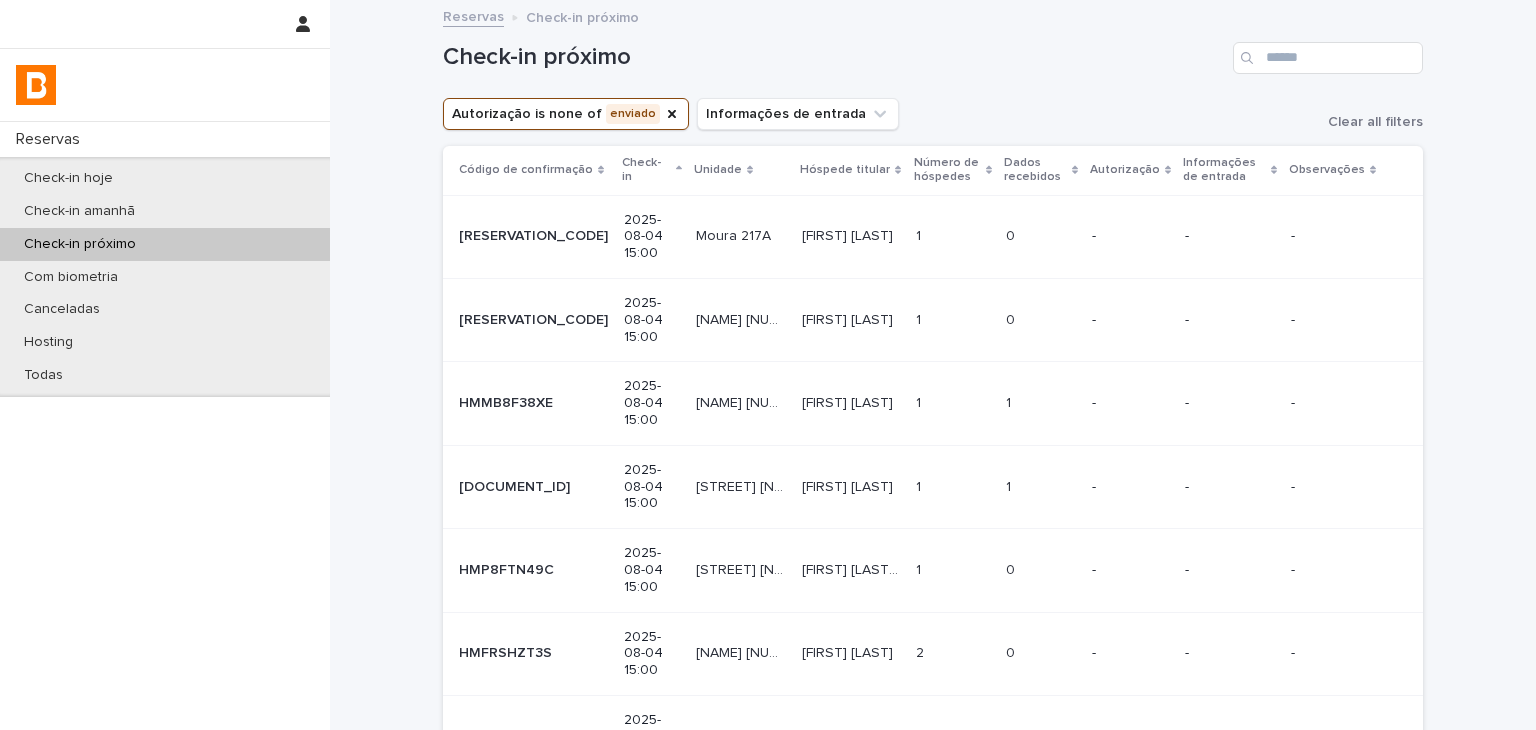 click on "0 0" at bounding box center (1041, 236) 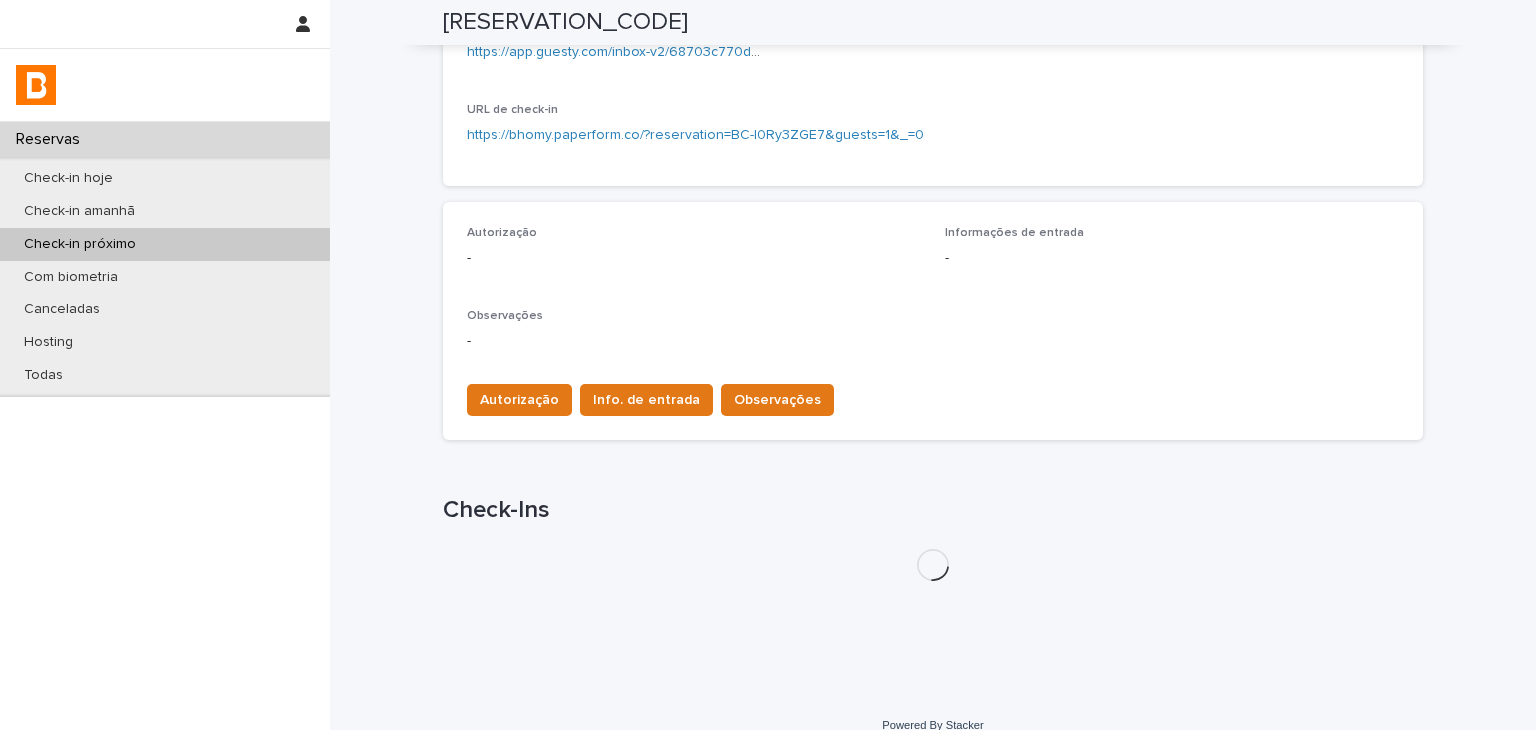 click on "Loading... Saving… Check-Ins" at bounding box center (933, 526) 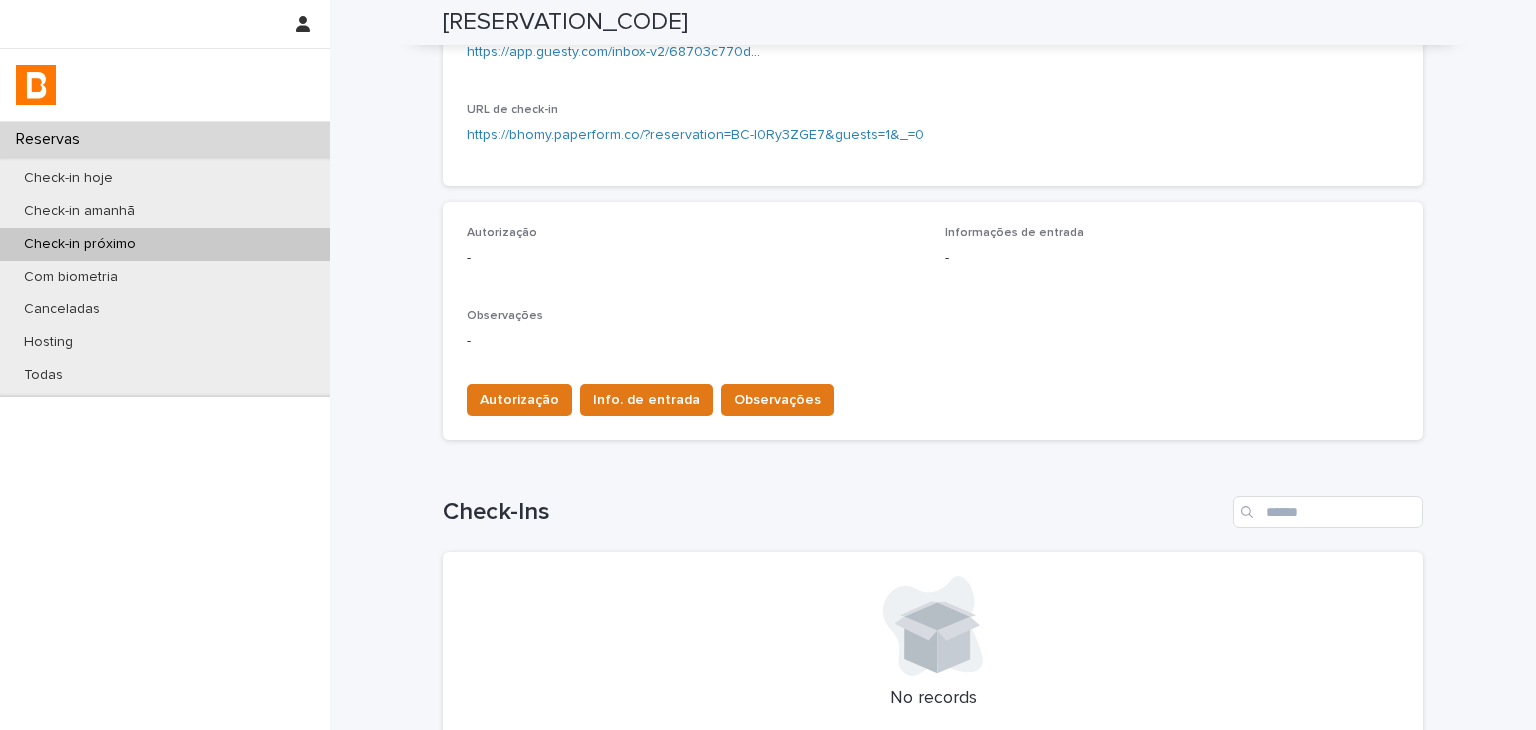 scroll, scrollTop: 500, scrollLeft: 0, axis: vertical 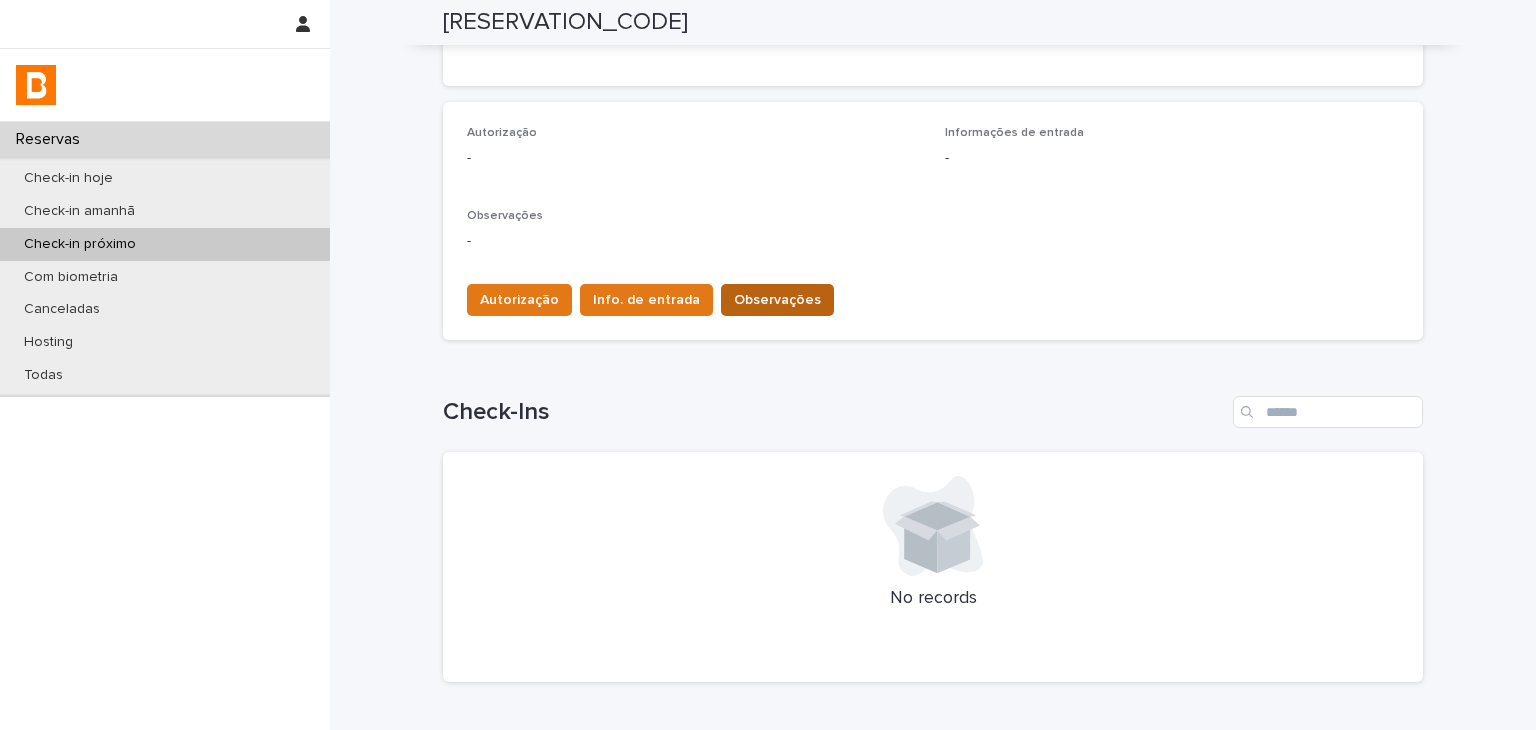 click on "Observações" at bounding box center (777, 300) 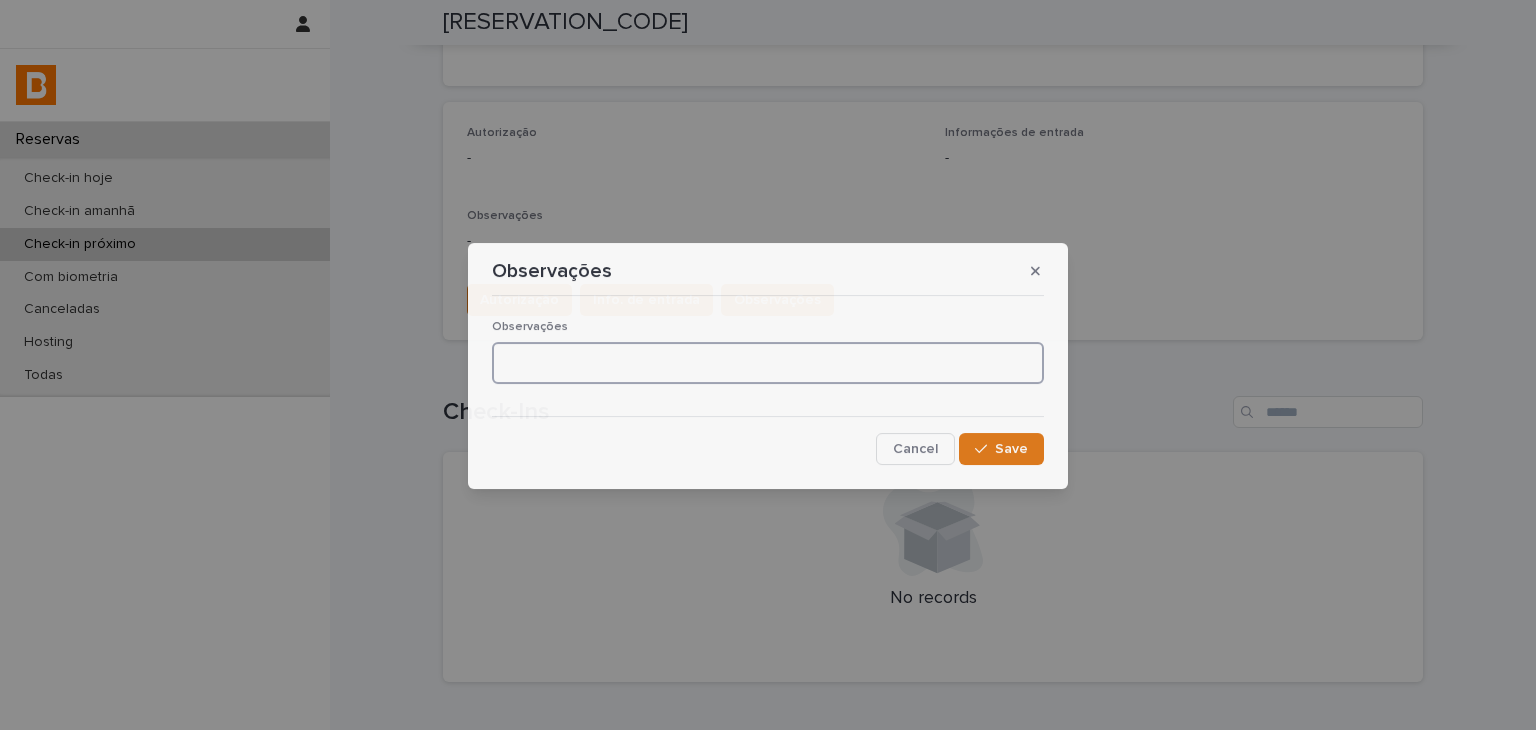 drag, startPoint x: 765, startPoint y: 315, endPoint x: 849, endPoint y: 401, distance: 120.21647 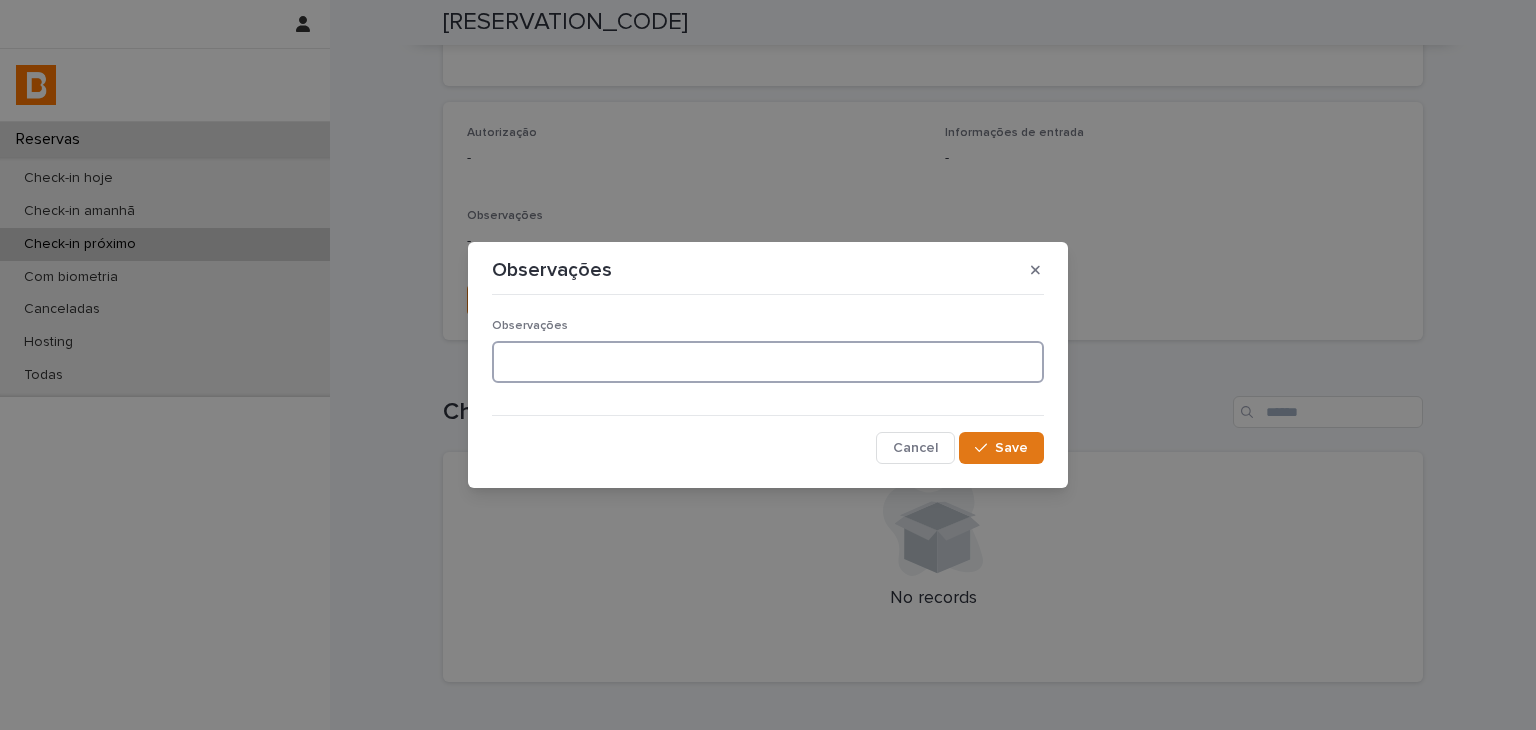 paste on "**********" 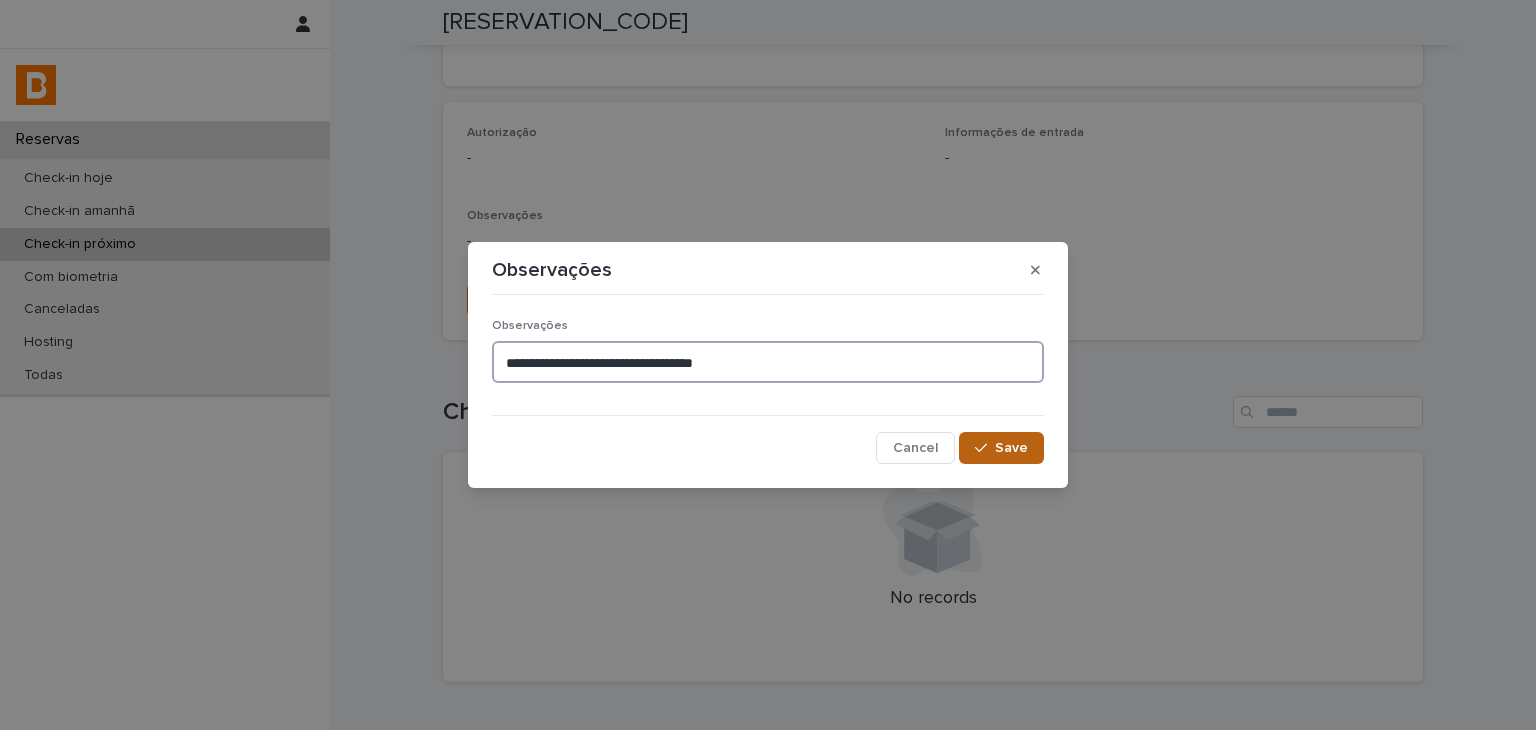 type on "**********" 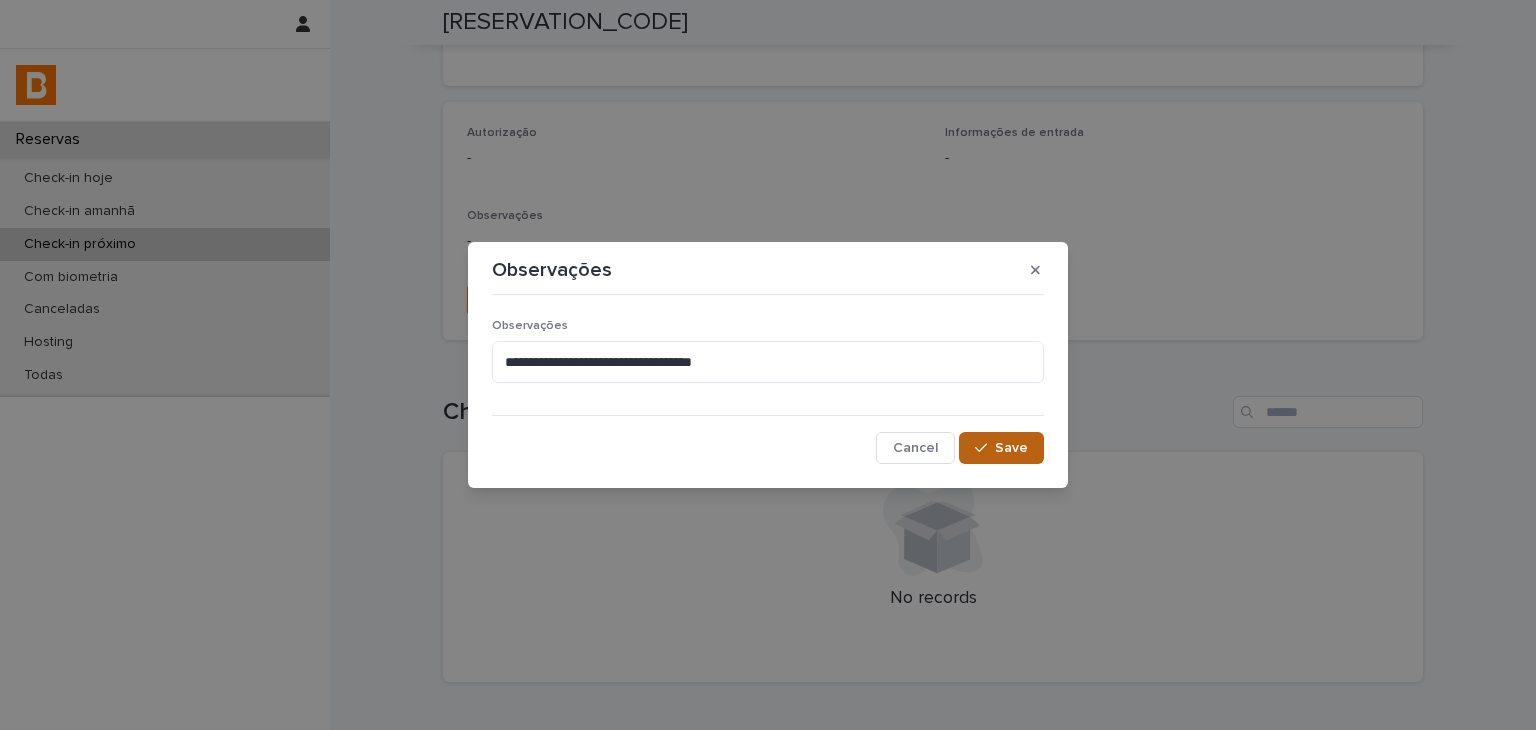 click on "Save" at bounding box center [1011, 448] 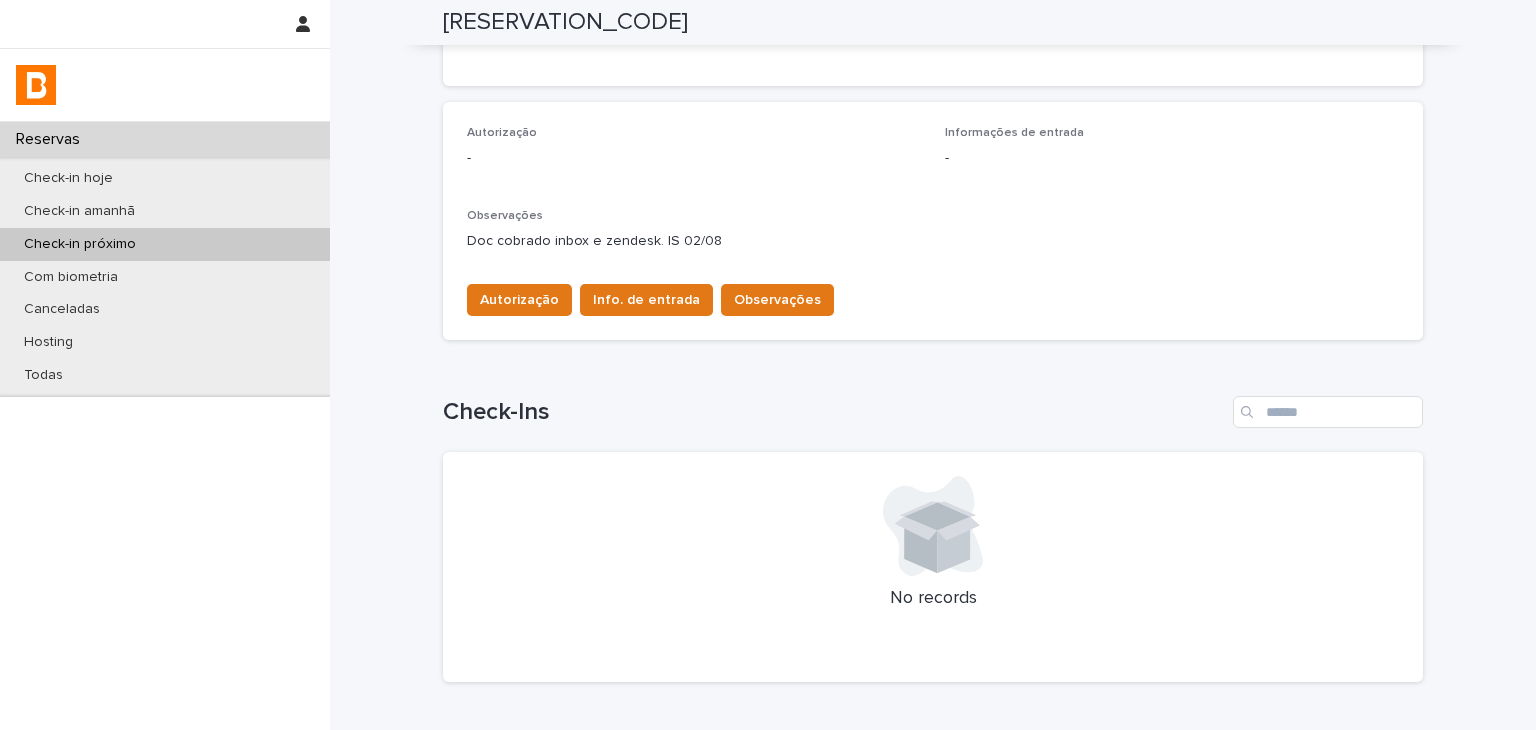 drag, startPoint x: 795, startPoint y: 169, endPoint x: 814, endPoint y: 195, distance: 32.202484 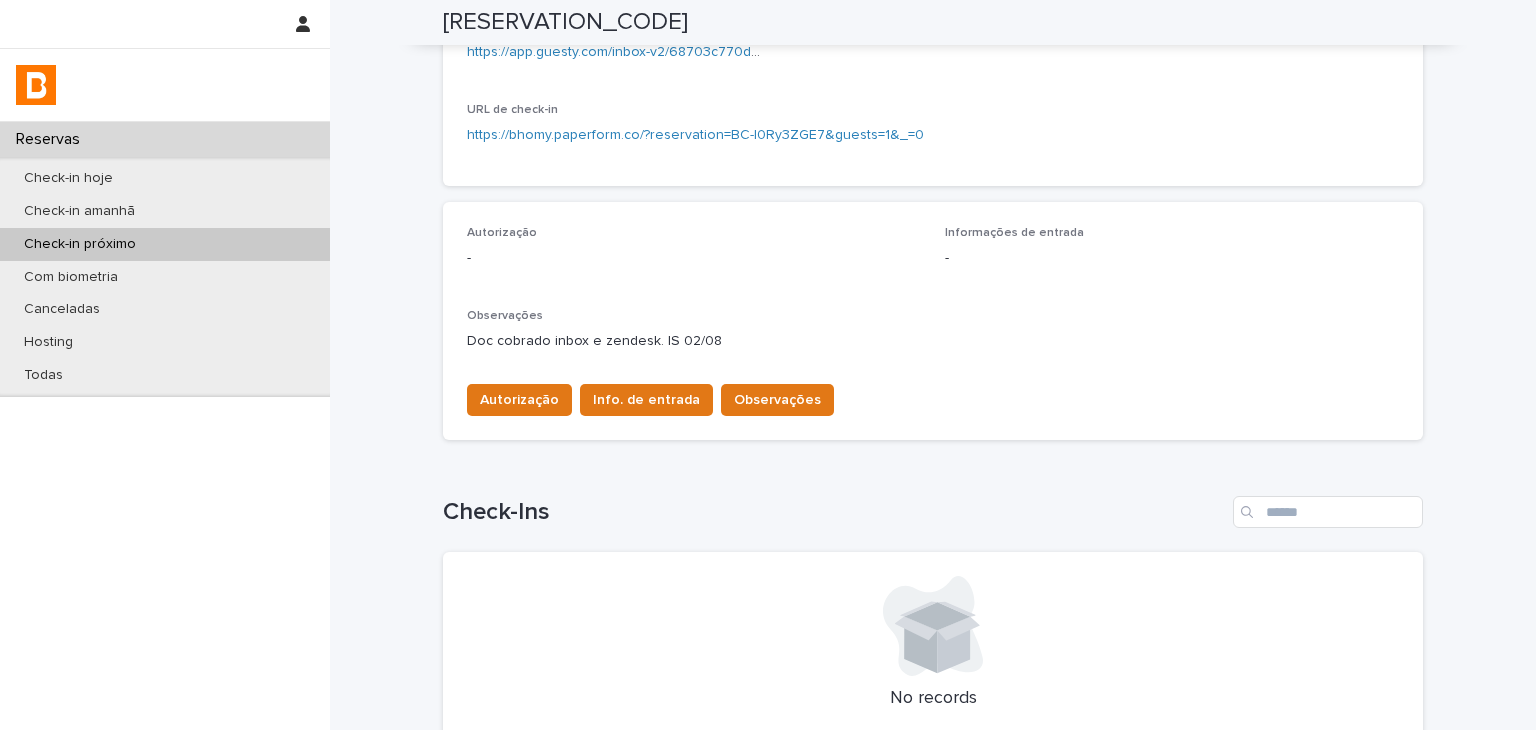 drag, startPoint x: 814, startPoint y: 195, endPoint x: 764, endPoint y: 229, distance: 60.464867 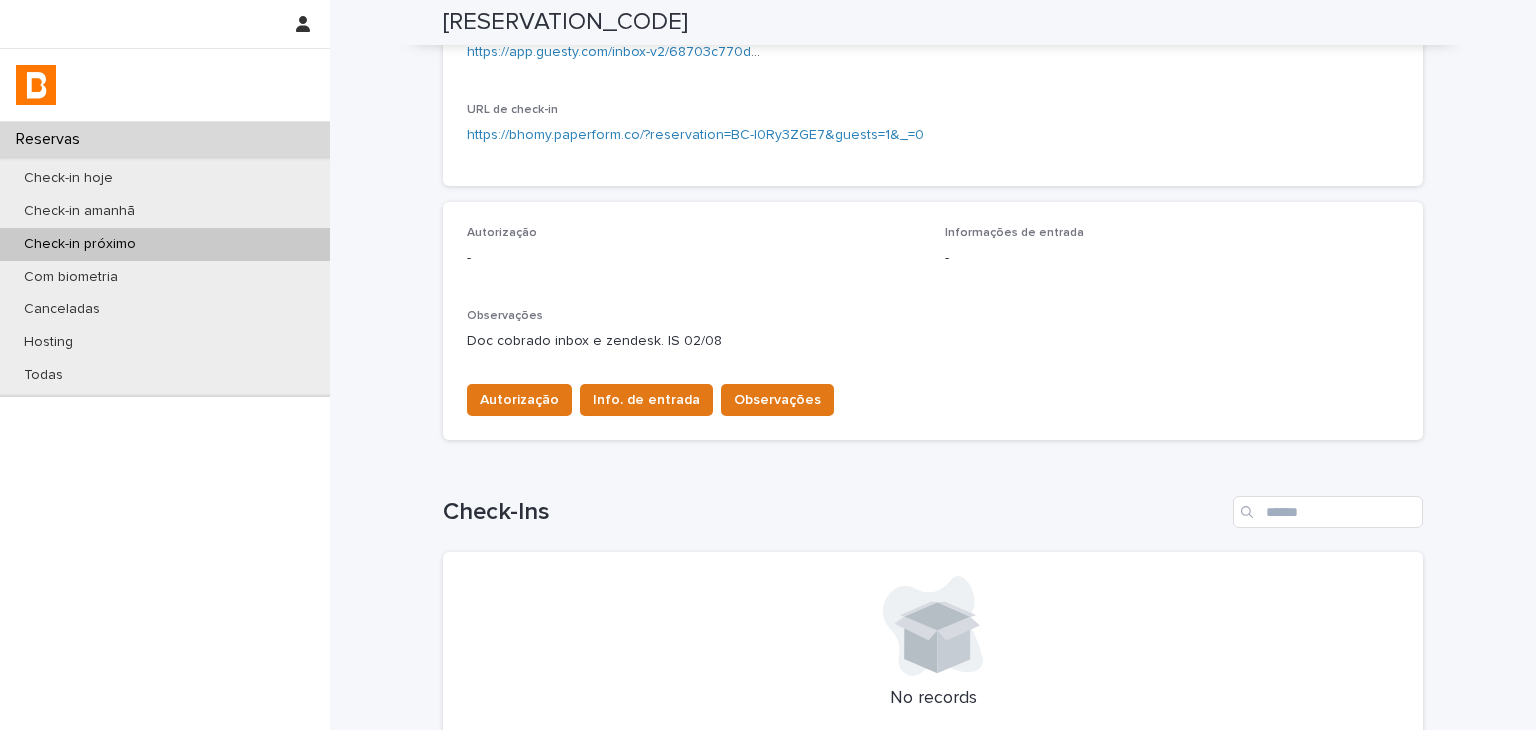 scroll, scrollTop: 0, scrollLeft: 0, axis: both 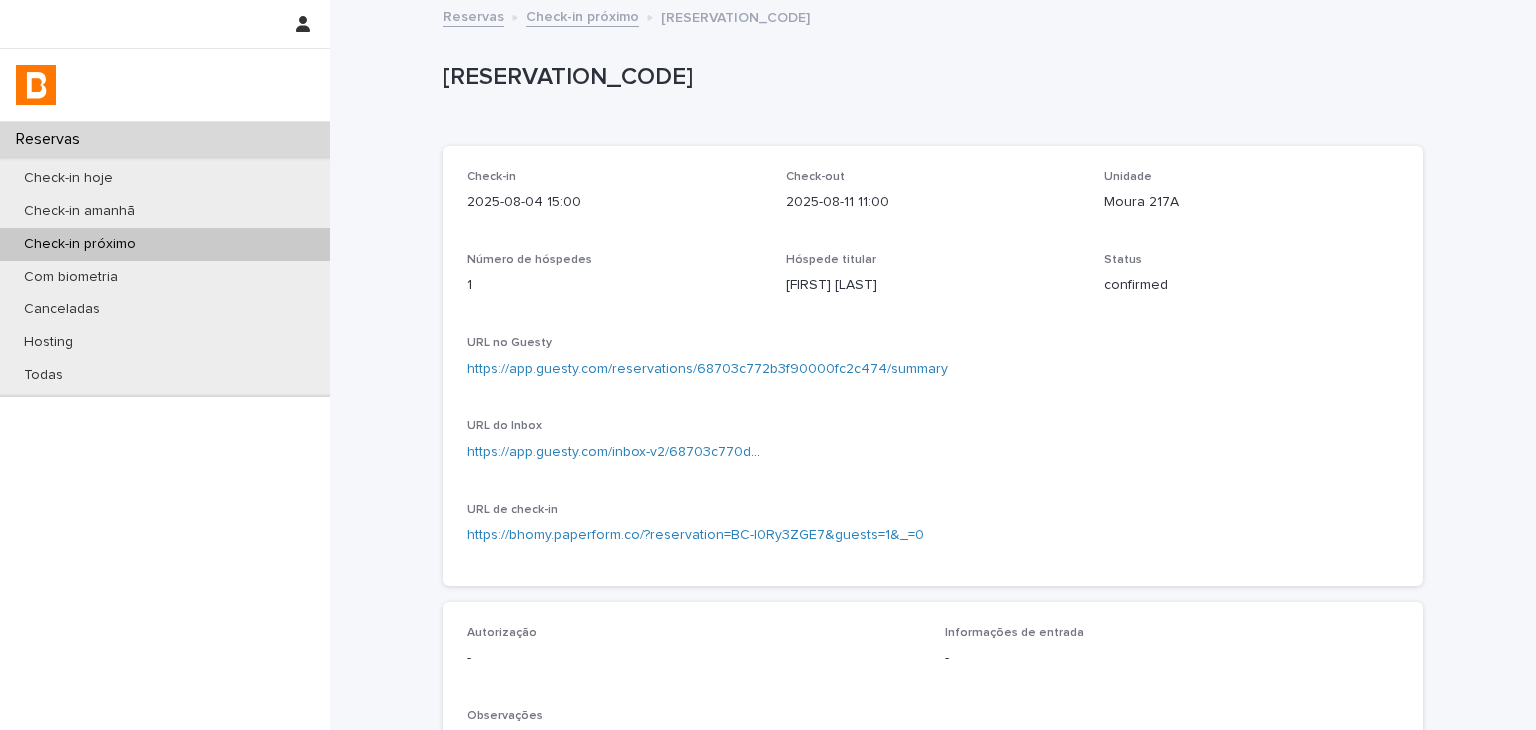 click on "URL no Guesty https://app.guesty.com/reservations/68703c772b3f90000fc2c474/summary" at bounding box center (933, 365) 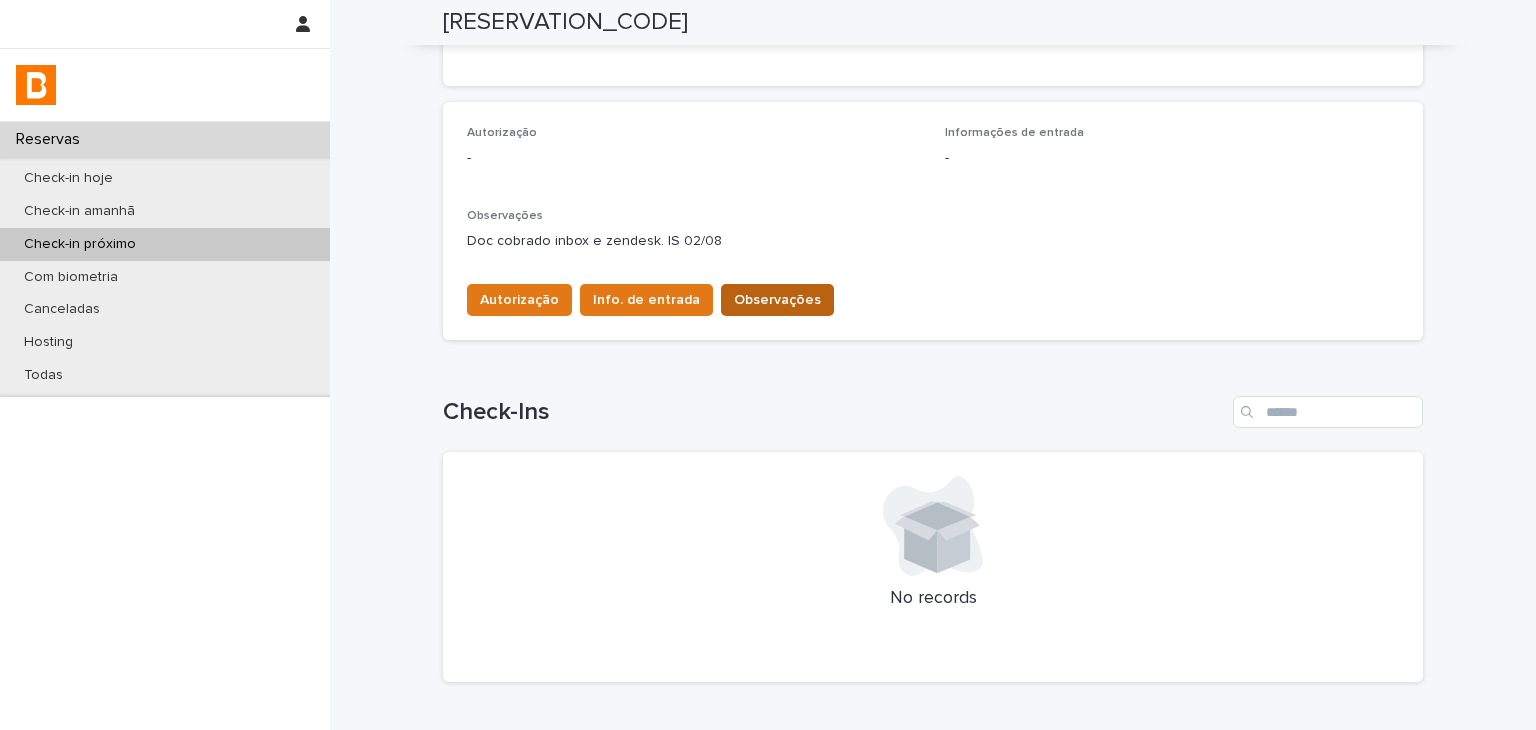 click on "Observações" at bounding box center [777, 300] 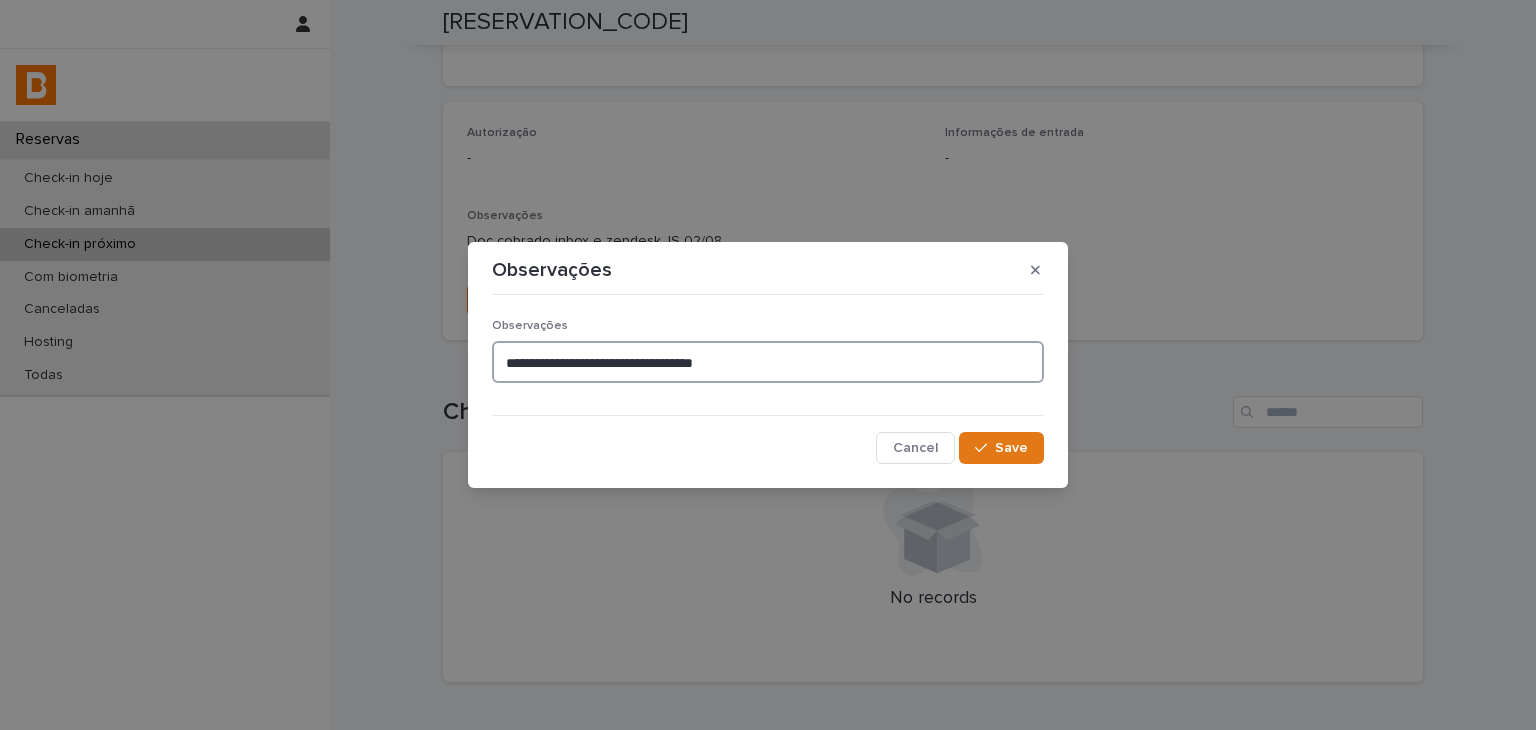 click on "**********" at bounding box center [768, 362] 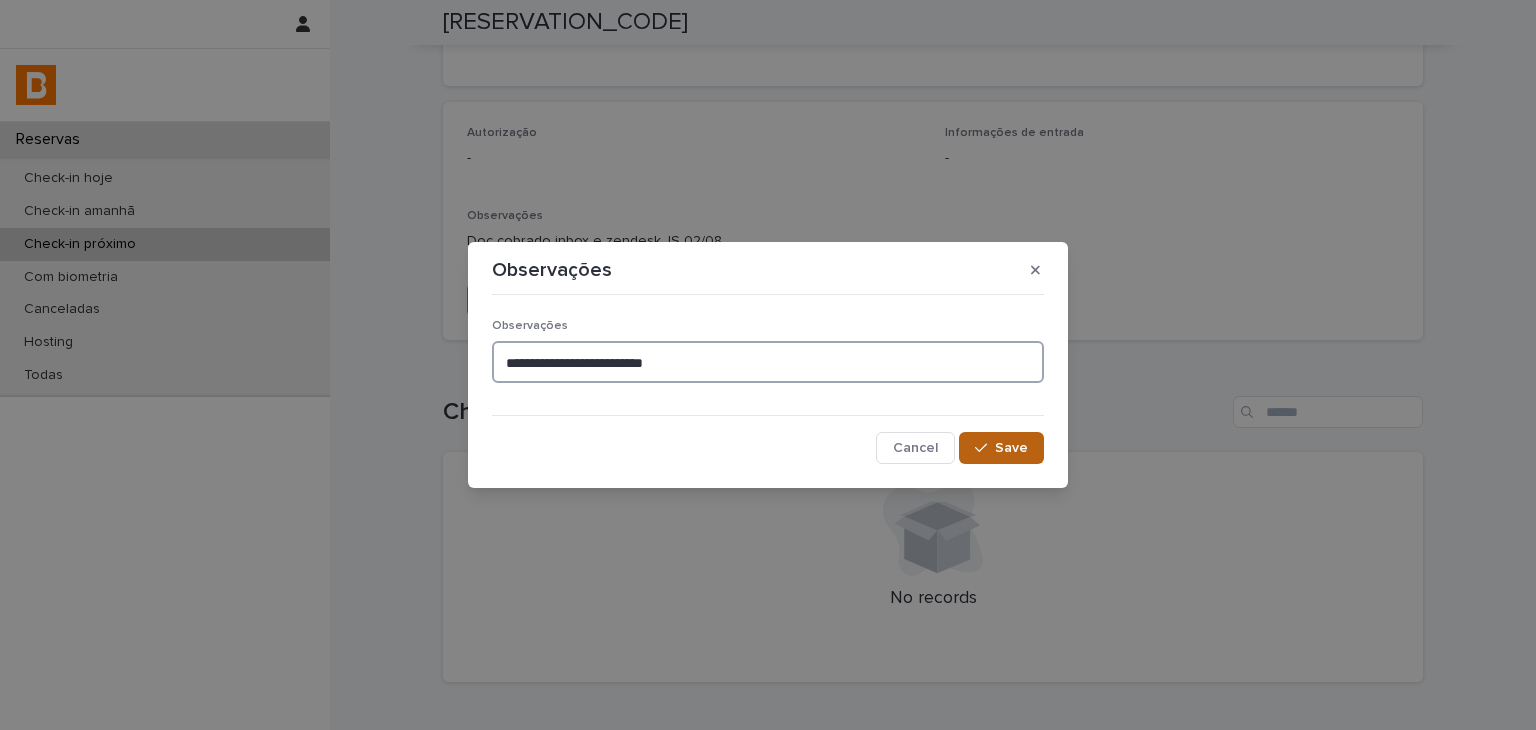 type on "**********" 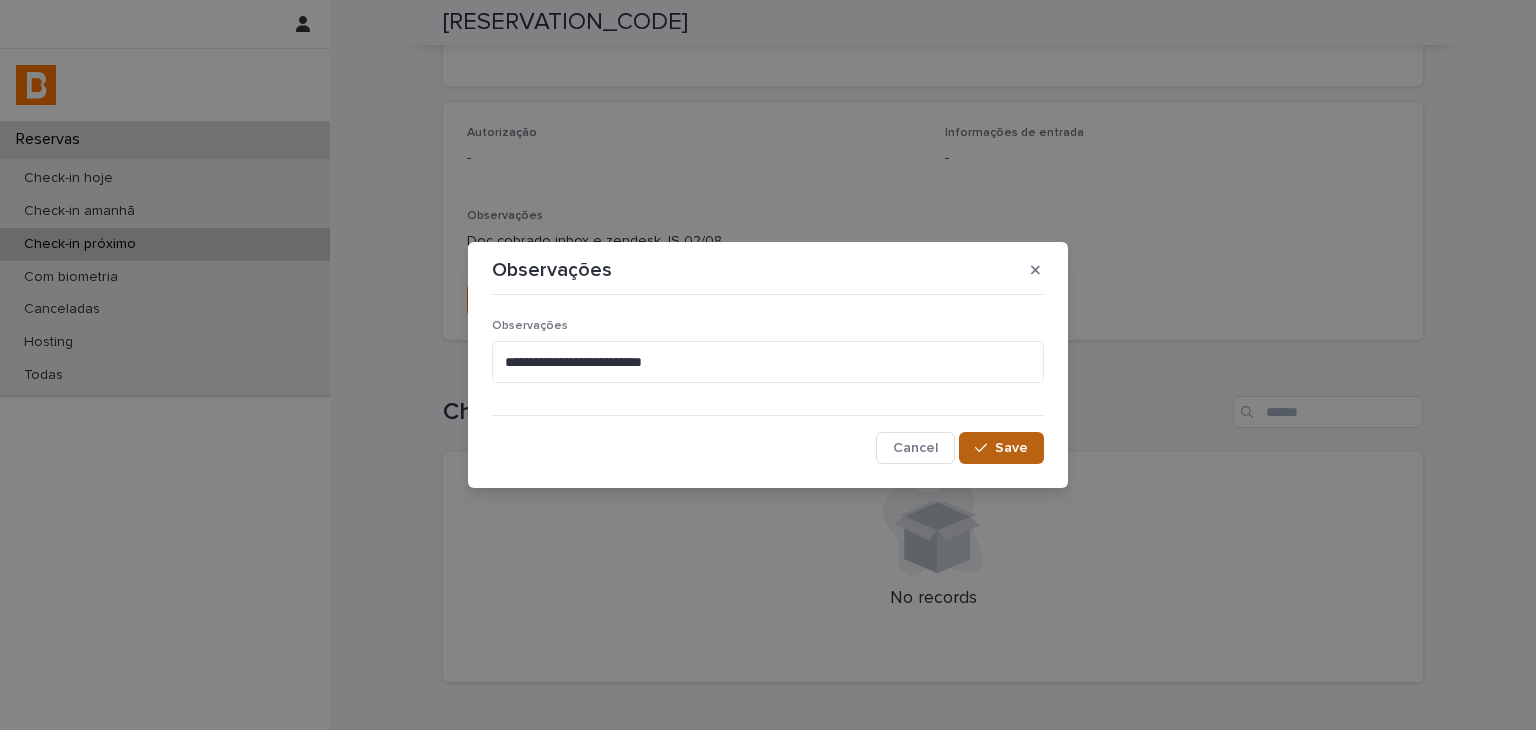 click on "Save" at bounding box center (1011, 448) 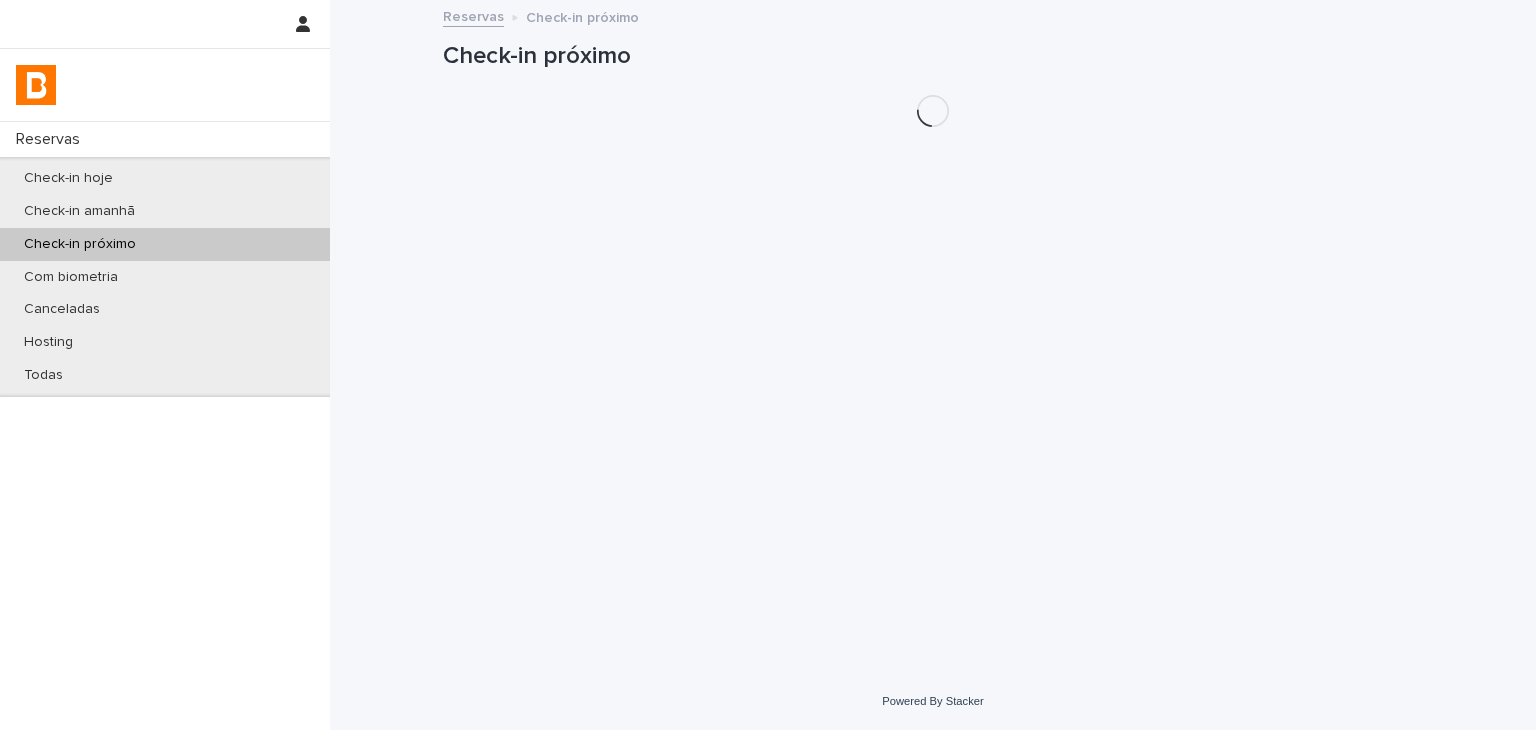 scroll, scrollTop: 0, scrollLeft: 0, axis: both 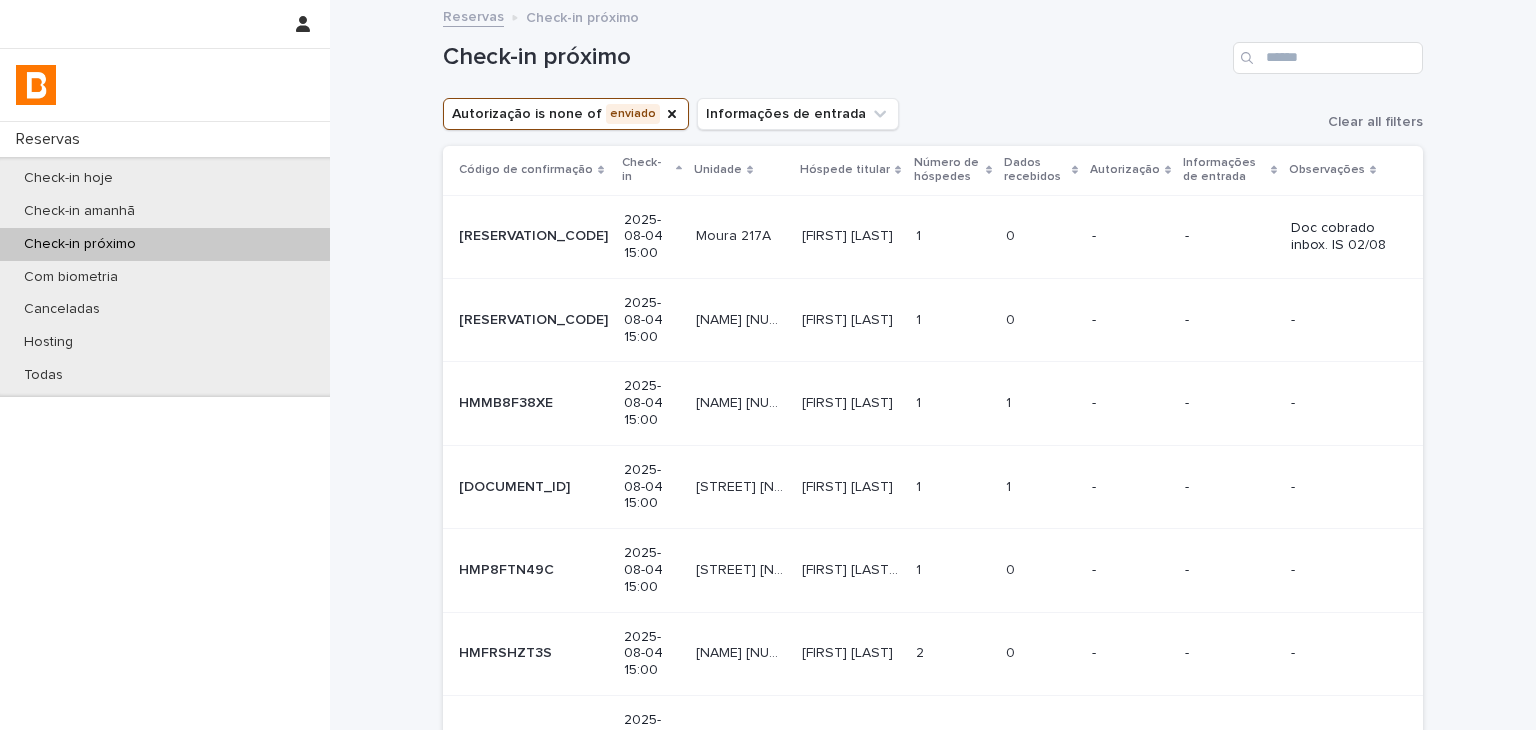 click on "0 0" at bounding box center [1041, 319] 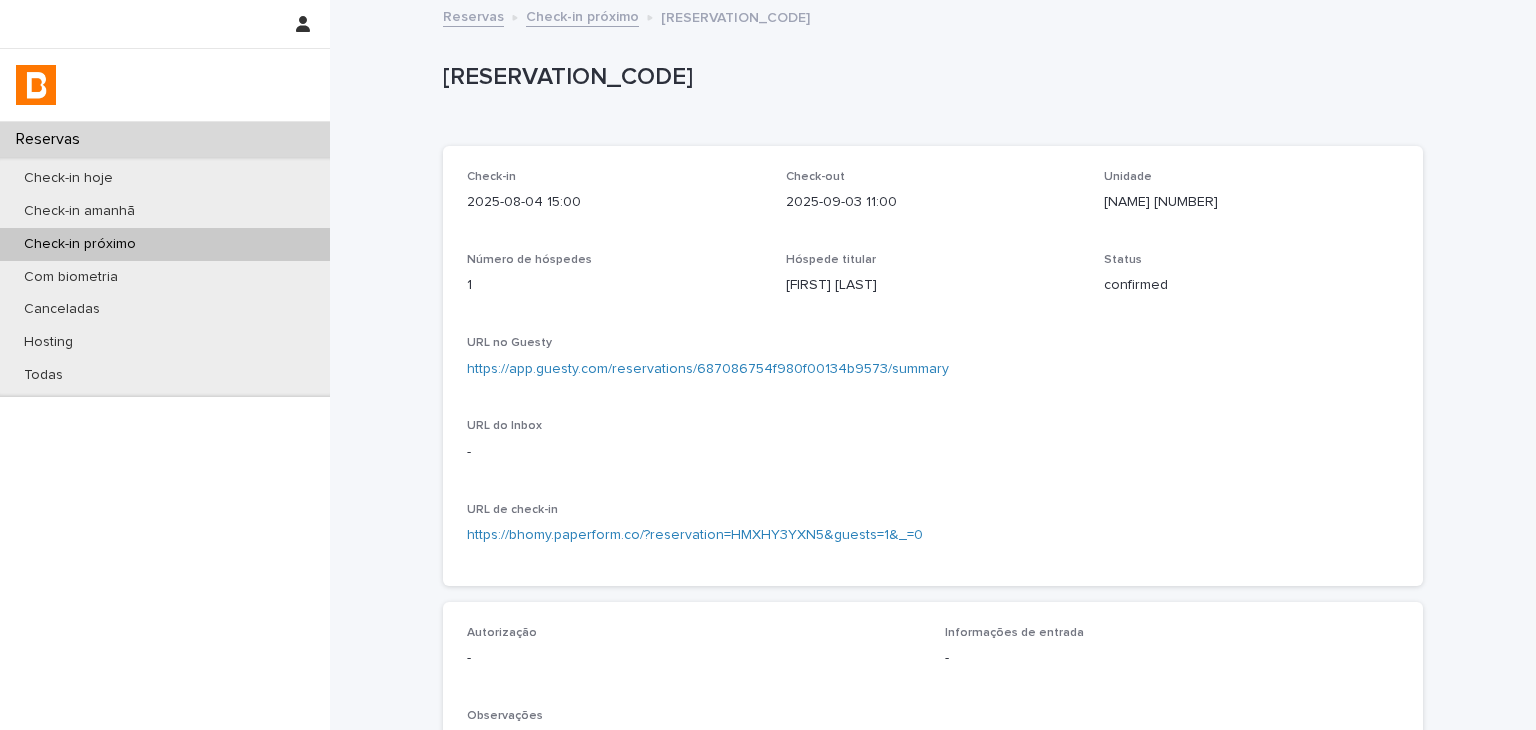 scroll, scrollTop: 500, scrollLeft: 0, axis: vertical 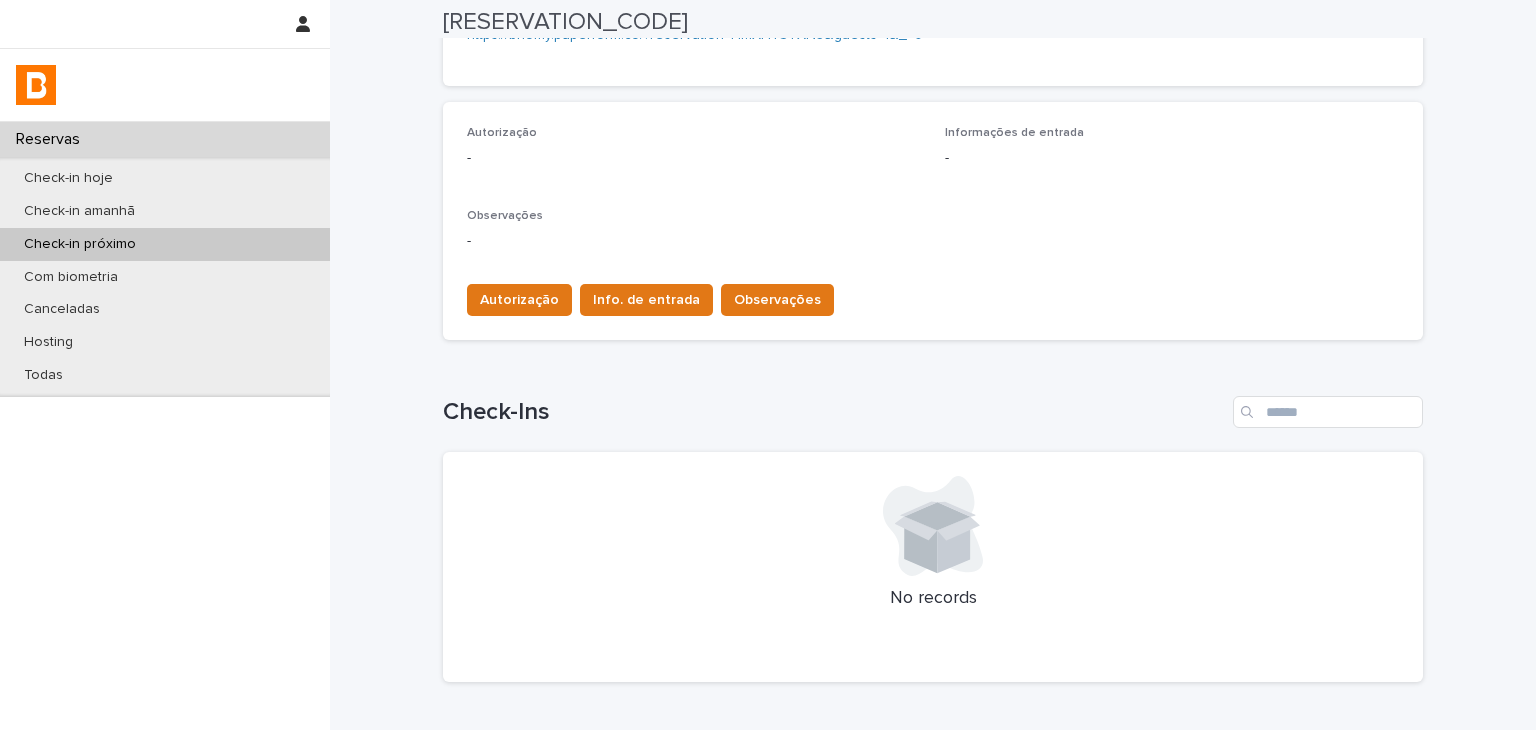 click on "Autorização Info. de entrada Observações" at bounding box center [646, 304] 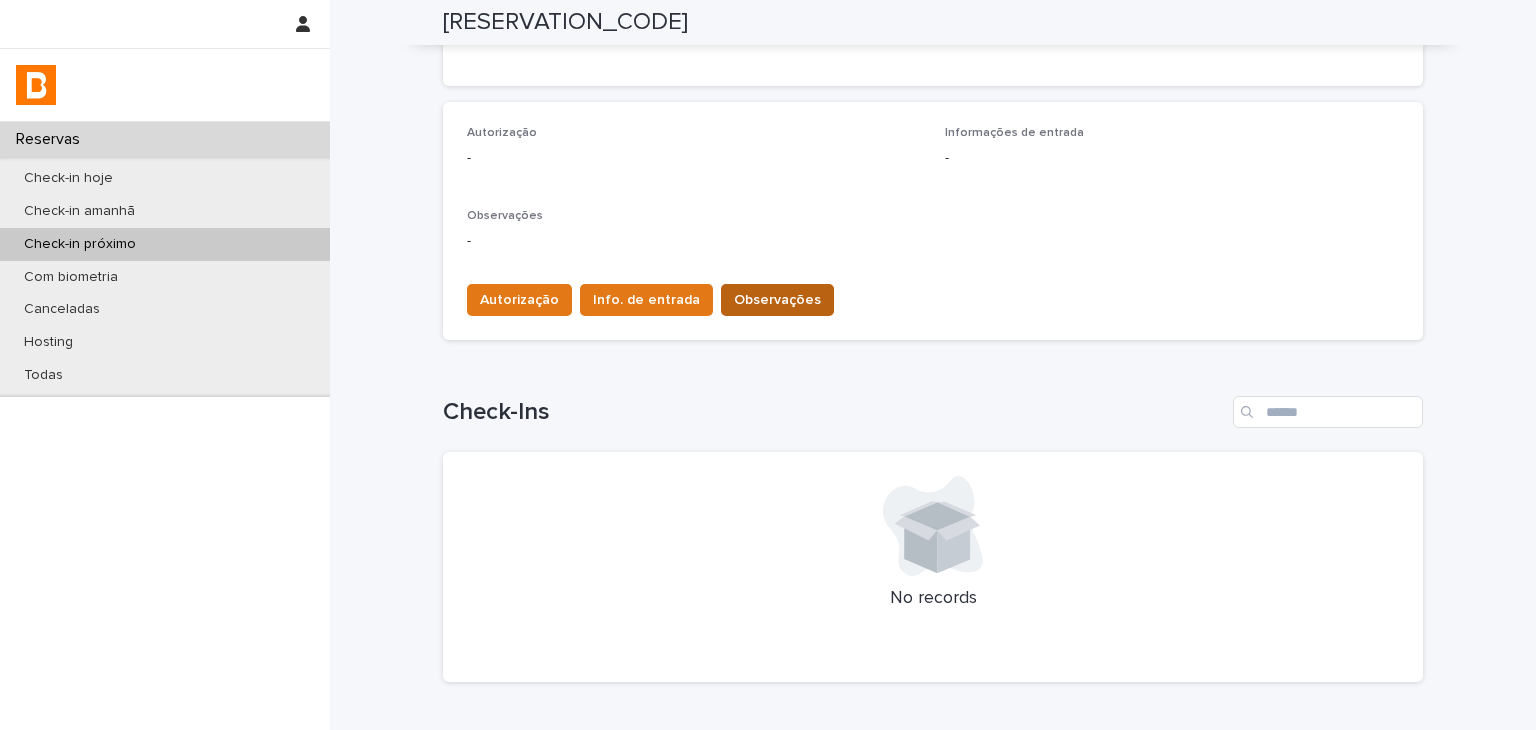 click on "Observações" at bounding box center (777, 300) 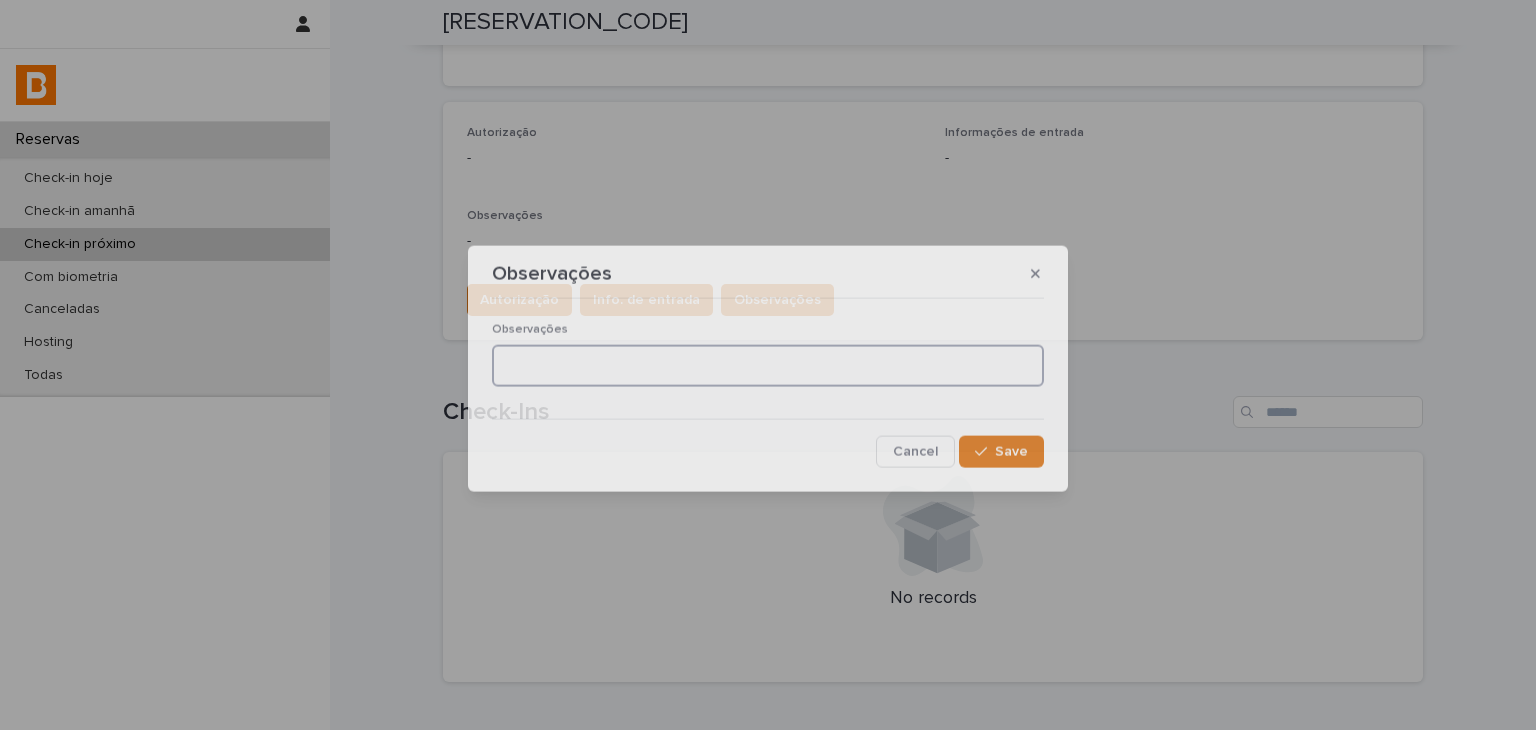 drag, startPoint x: 800, startPoint y: 373, endPoint x: 844, endPoint y: 375, distance: 44.04543 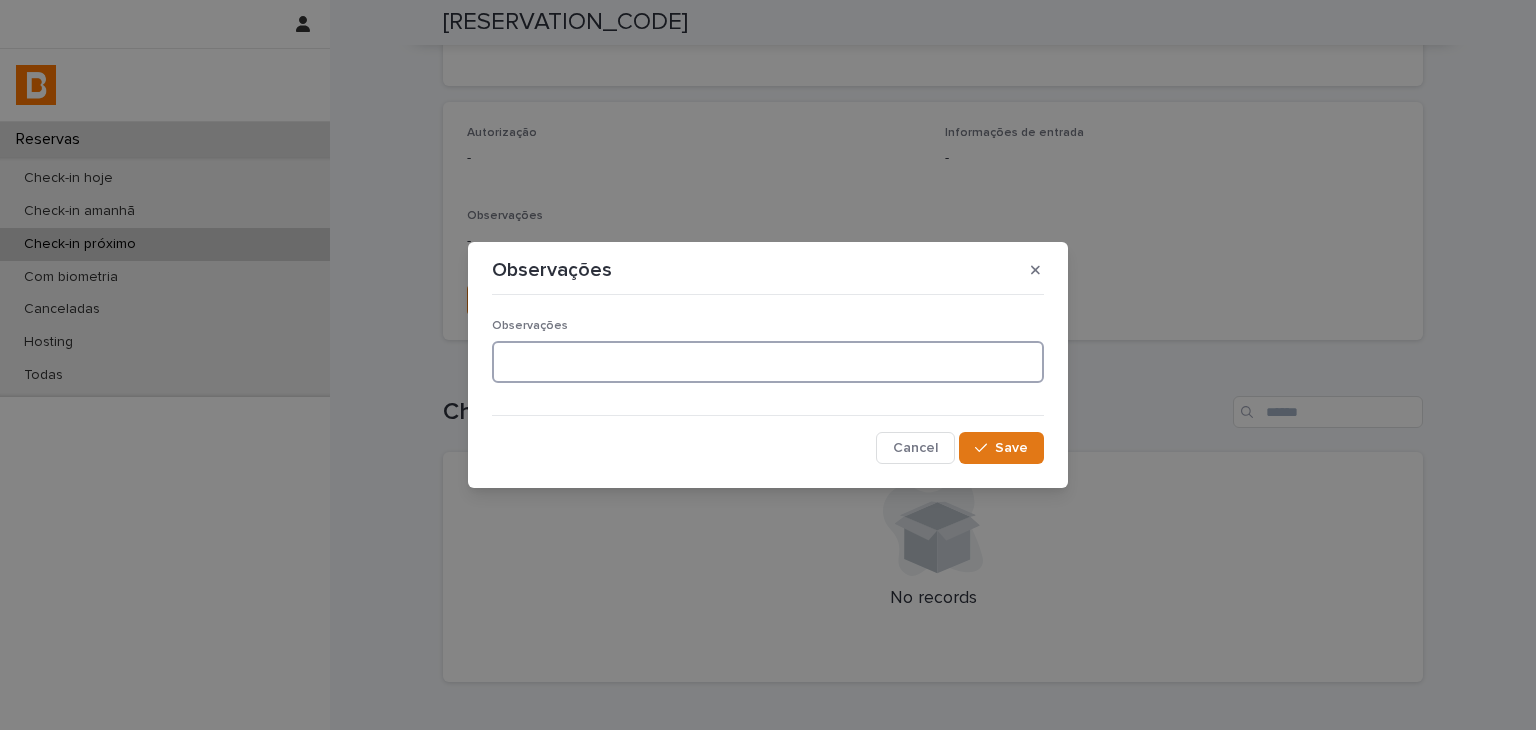 paste on "**********" 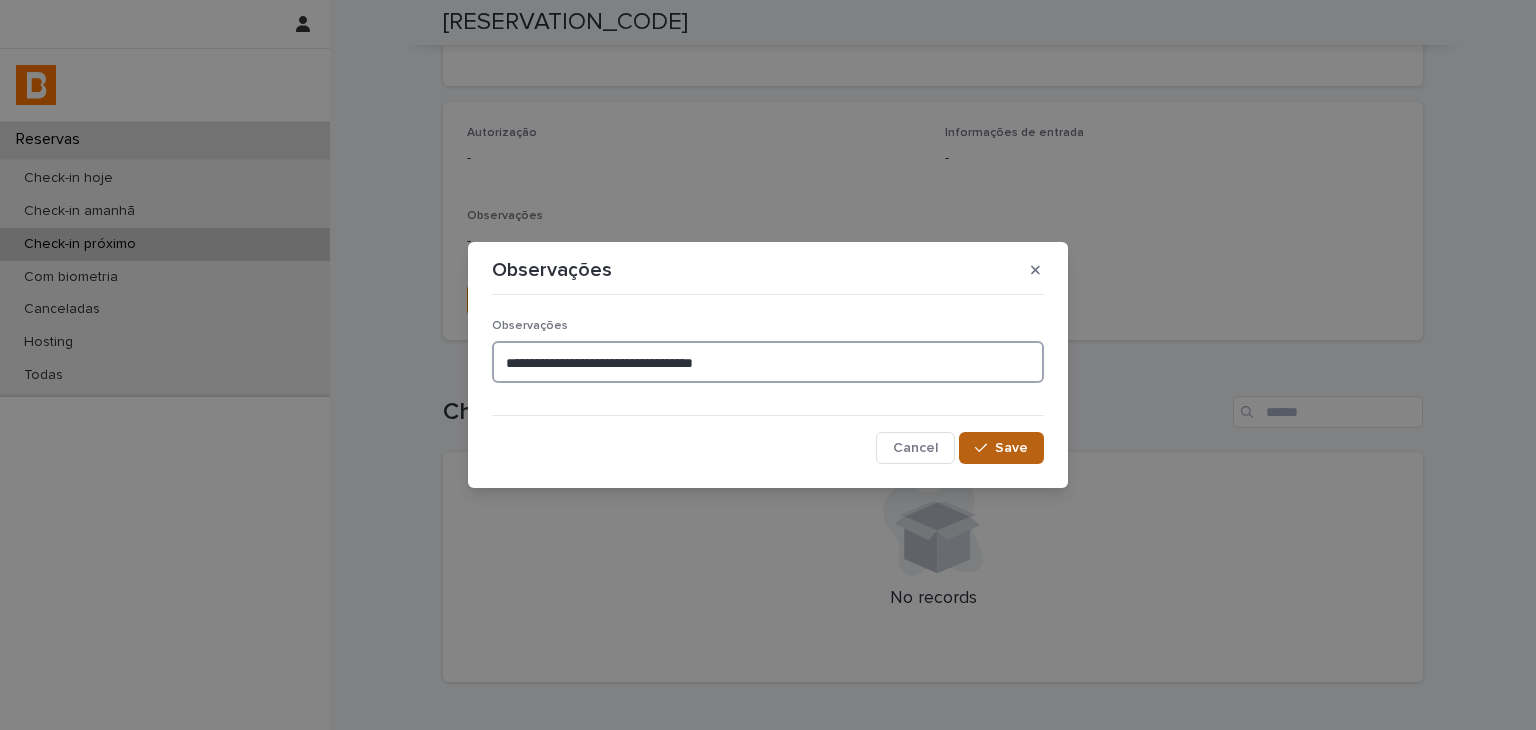 type on "**********" 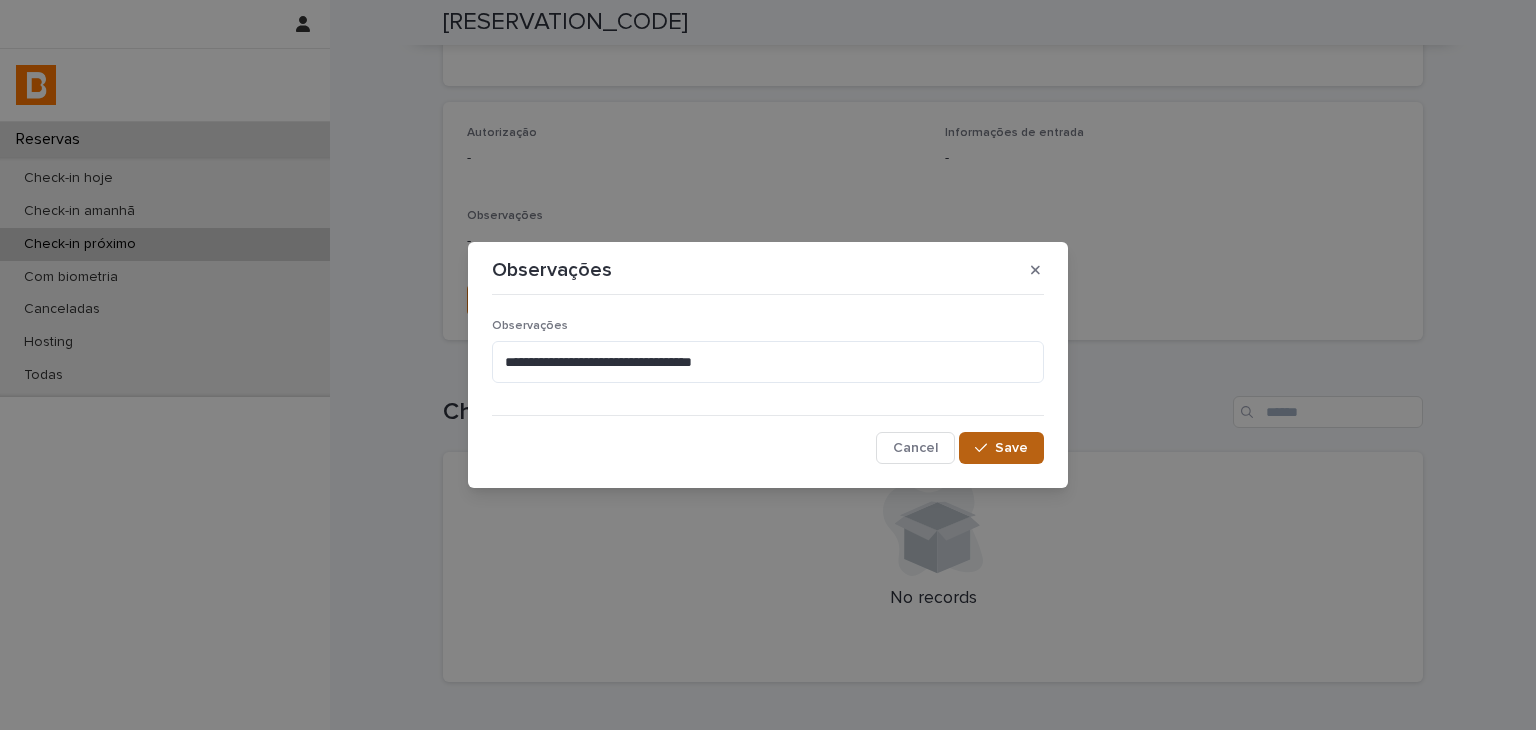 click on "Save" at bounding box center [1001, 448] 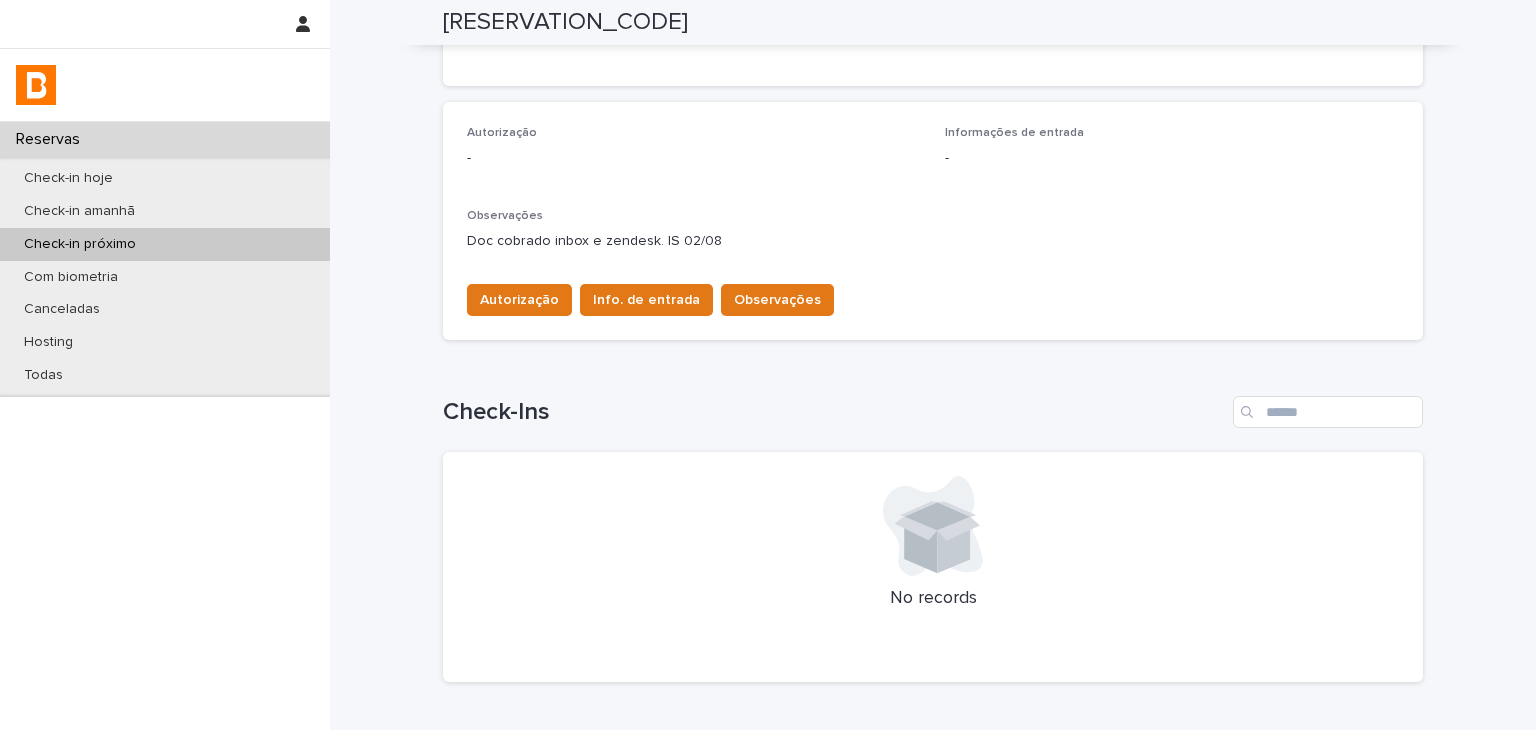 scroll, scrollTop: 0, scrollLeft: 0, axis: both 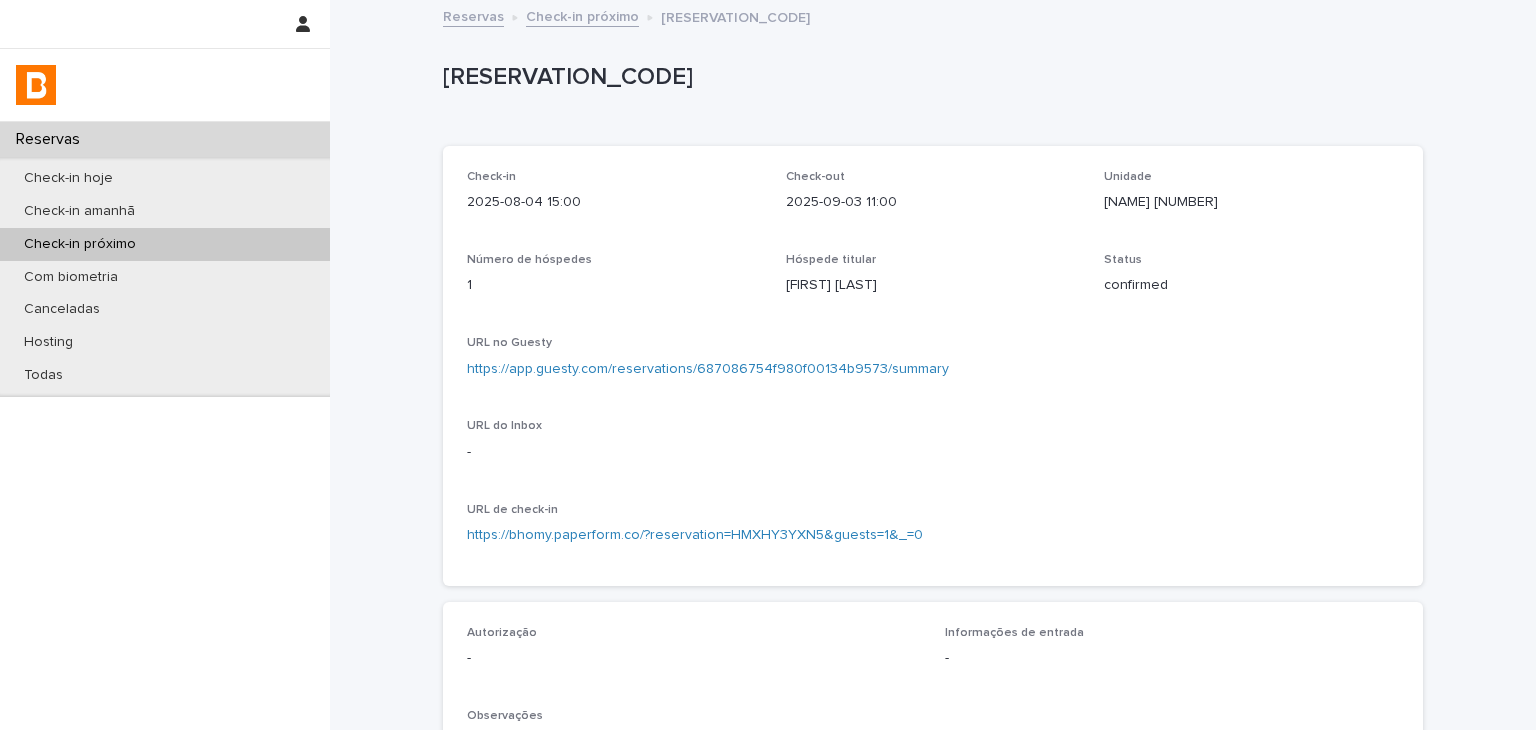 click on "URL no Guesty https://app.guesty.com/reservations/687086754f980f00134b9573/summary" at bounding box center (933, 365) 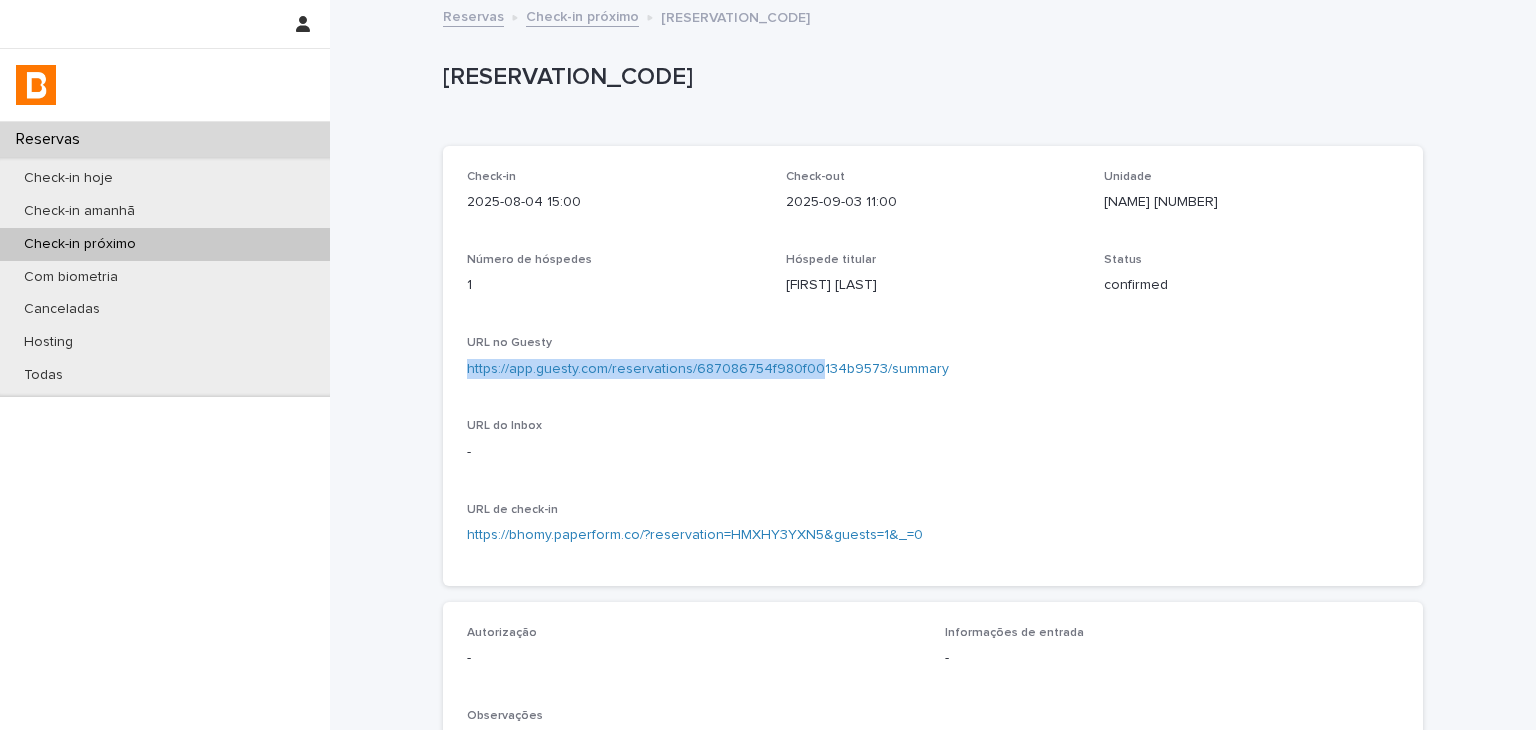 click on "https://app.guesty.com/reservations/687086754f980f00134b9573/summary" at bounding box center (708, 369) 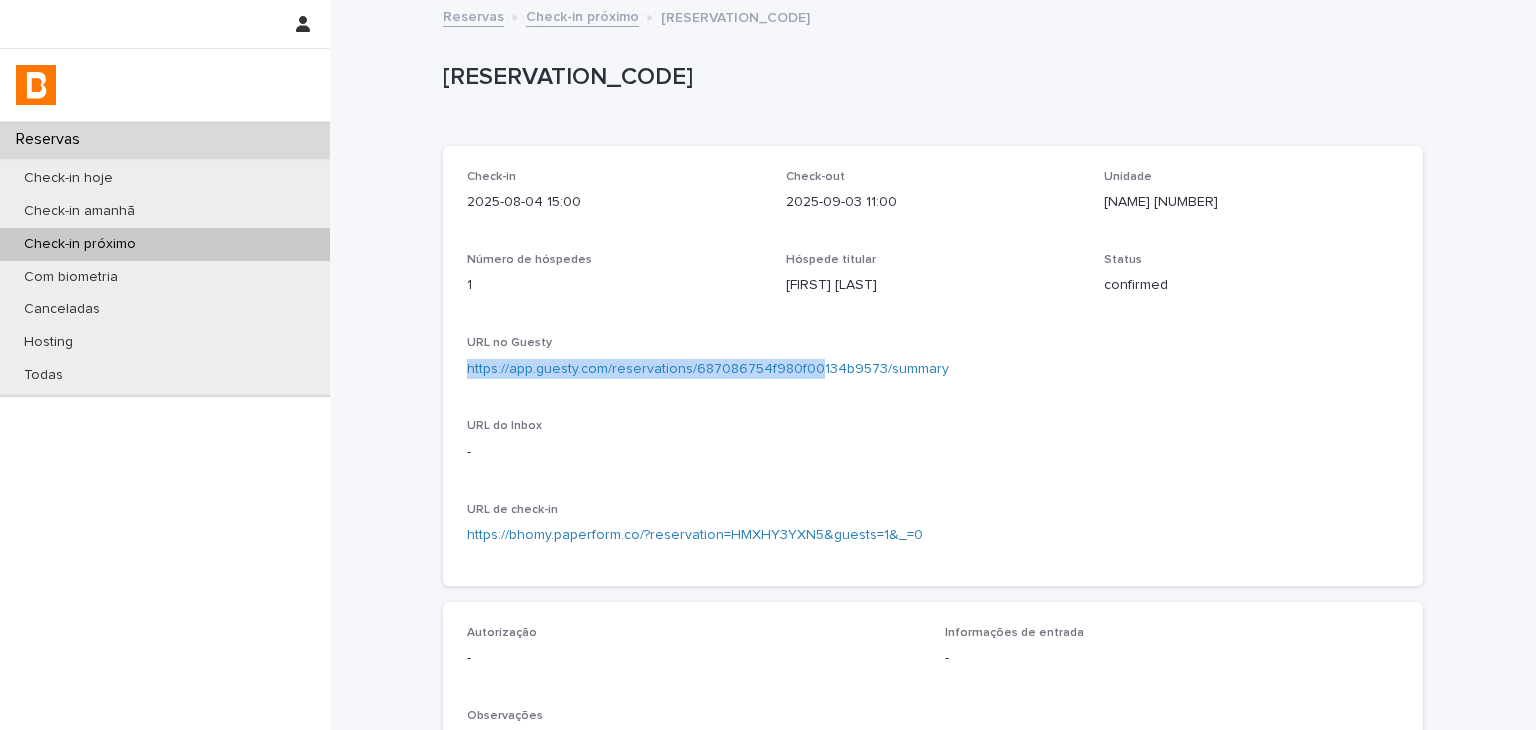 scroll, scrollTop: 500, scrollLeft: 0, axis: vertical 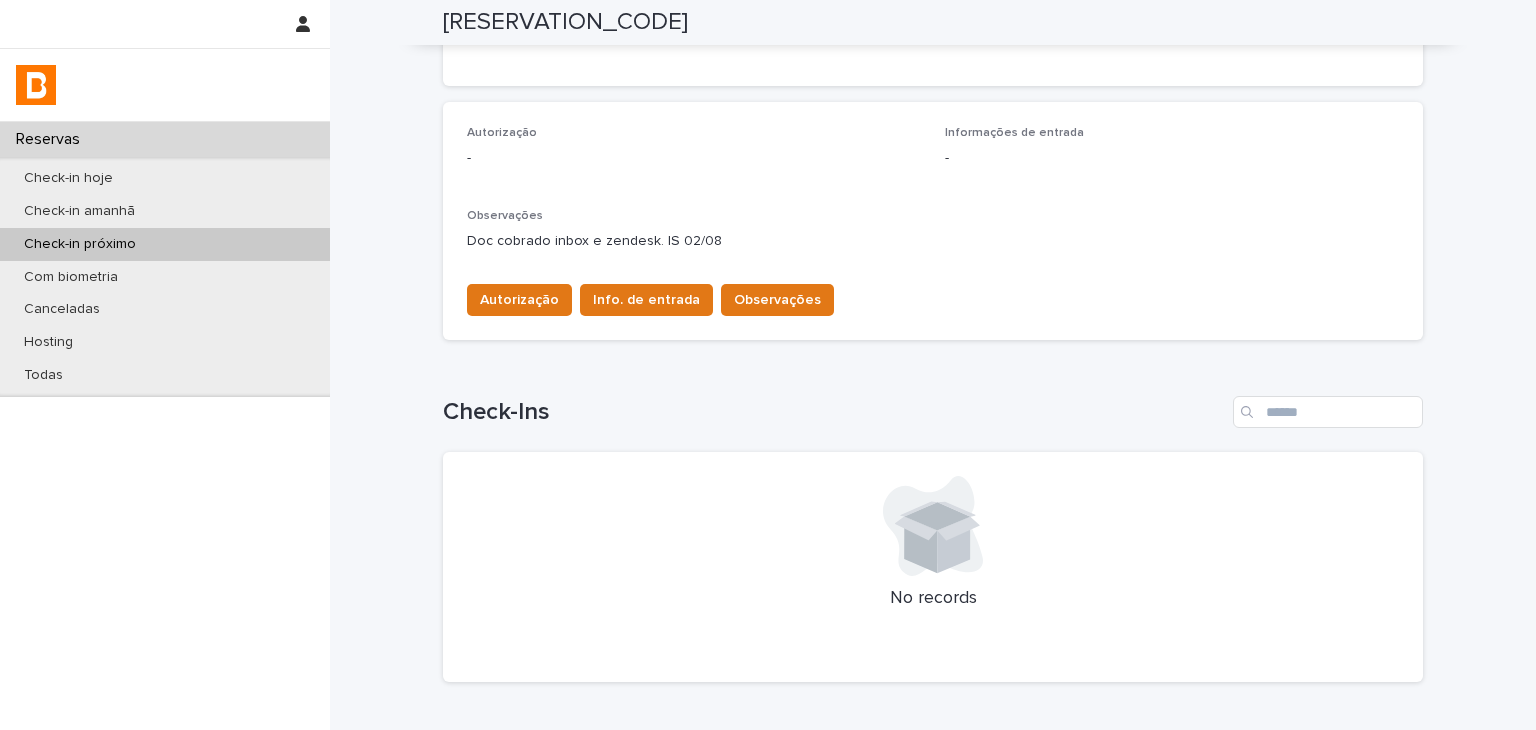 click on "Doc cobrado inbox e zendesk. IS 02/08" at bounding box center (933, 241) 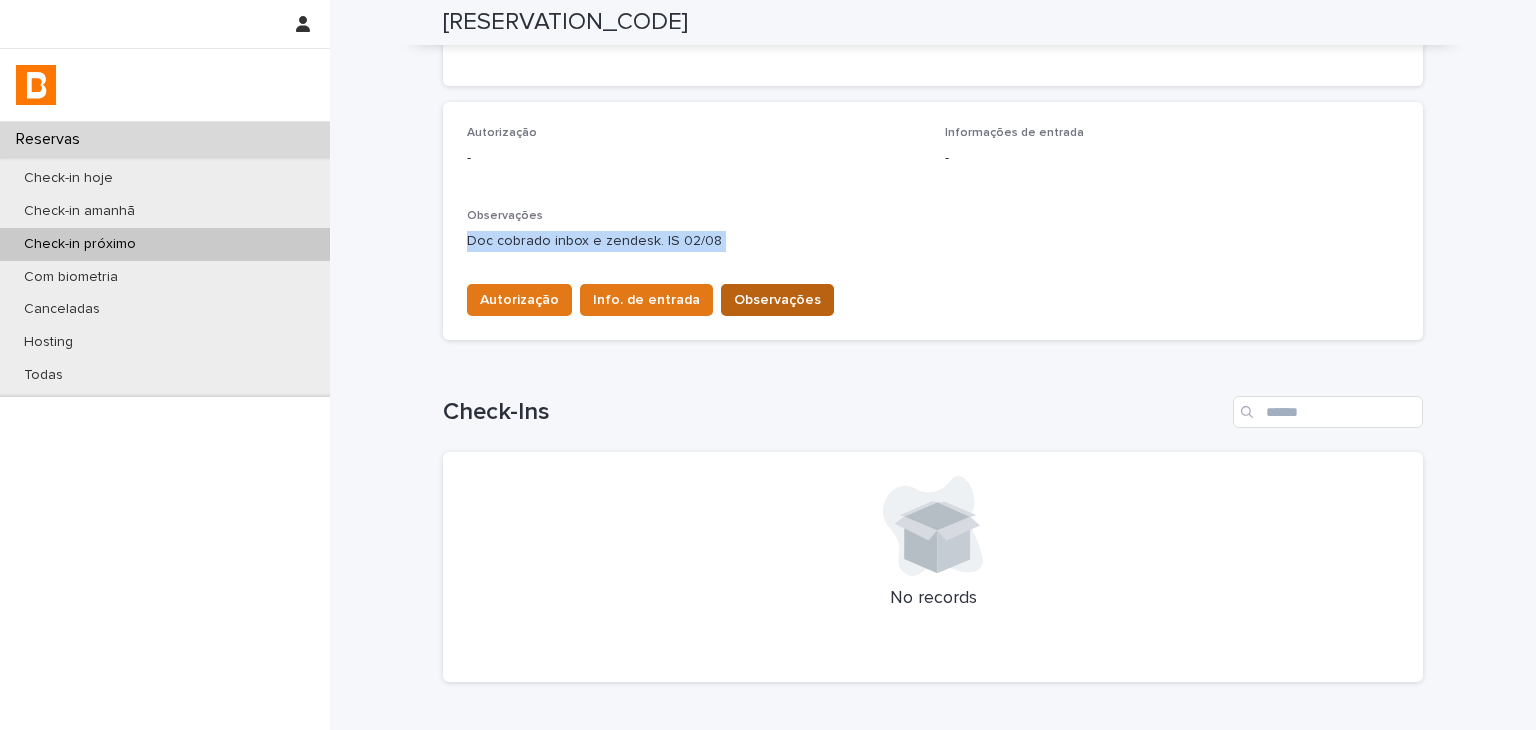 drag, startPoint x: 466, startPoint y: 249, endPoint x: 751, endPoint y: 308, distance: 291.04294 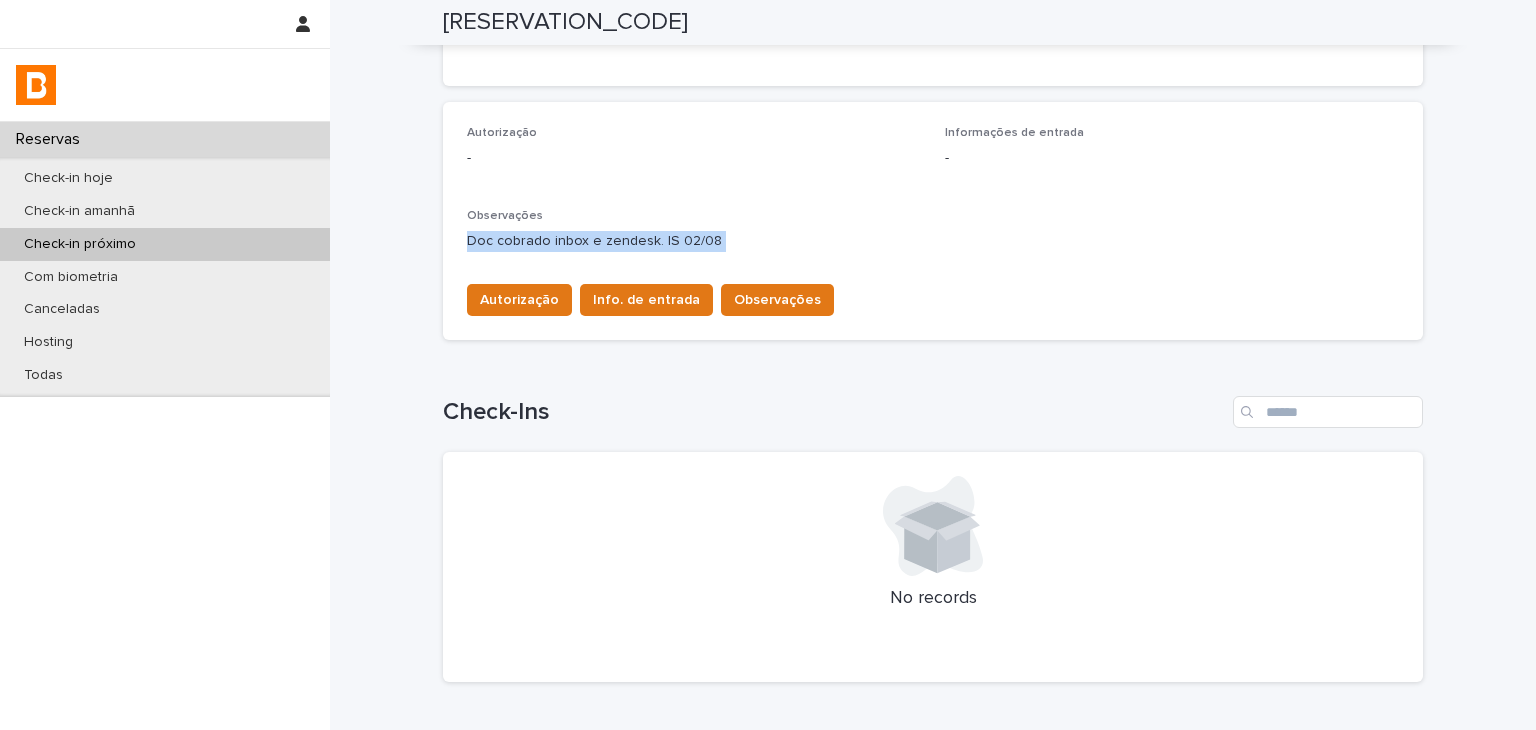 copy on "Doc cobrado inbox e zendesk. IS 02/08 Autorização Info. de entrada Observações Loading... Saving…" 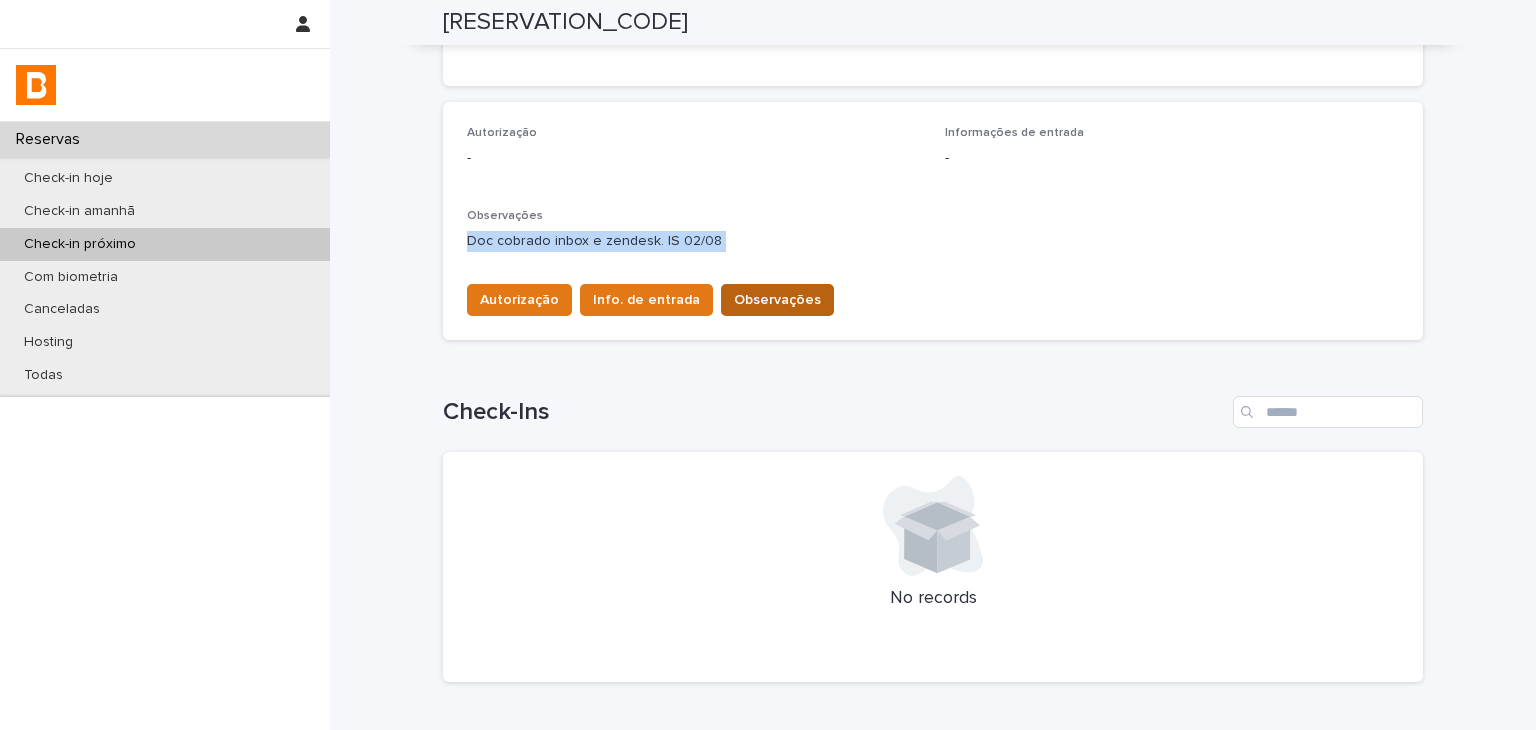 click on "Observações" at bounding box center (777, 300) 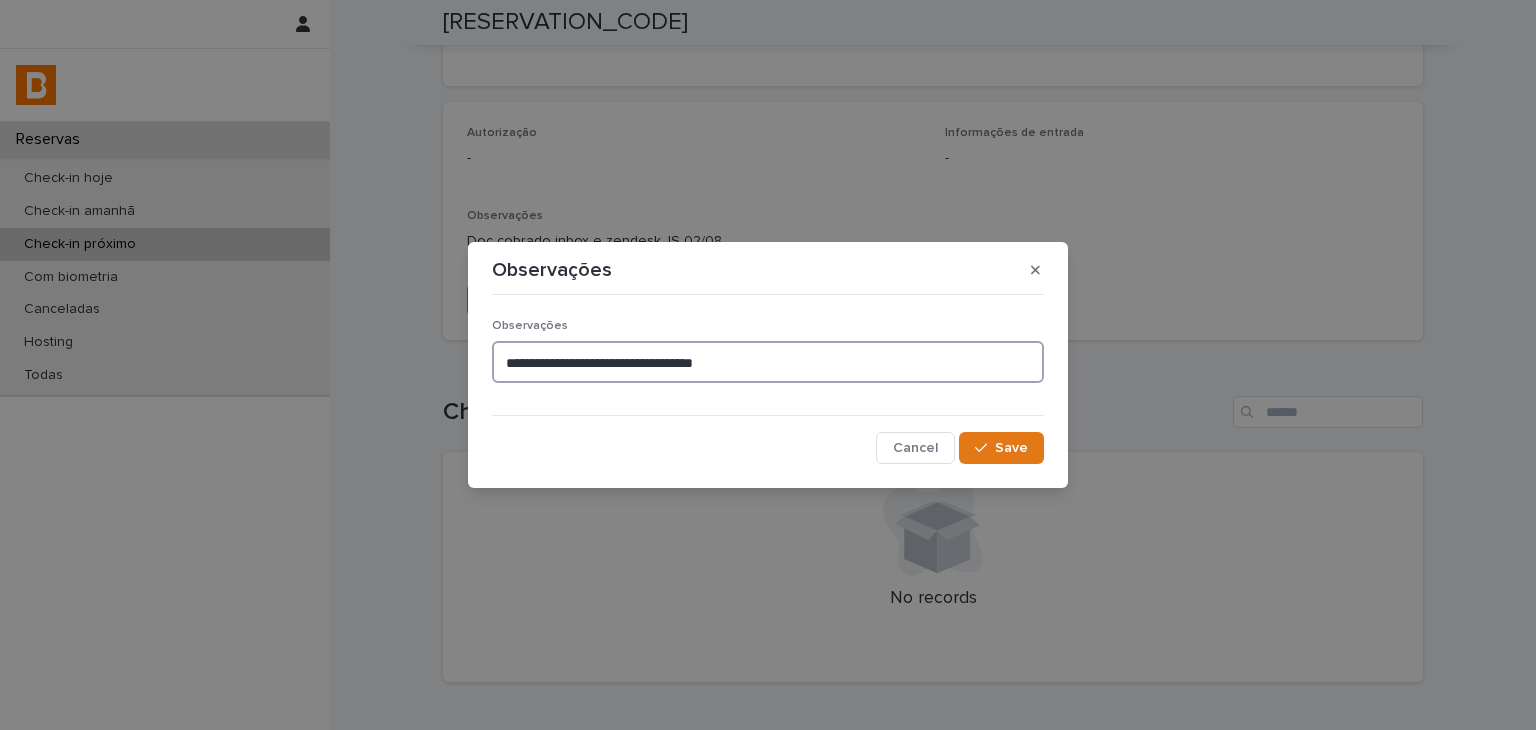 click on "**********" at bounding box center [768, 362] 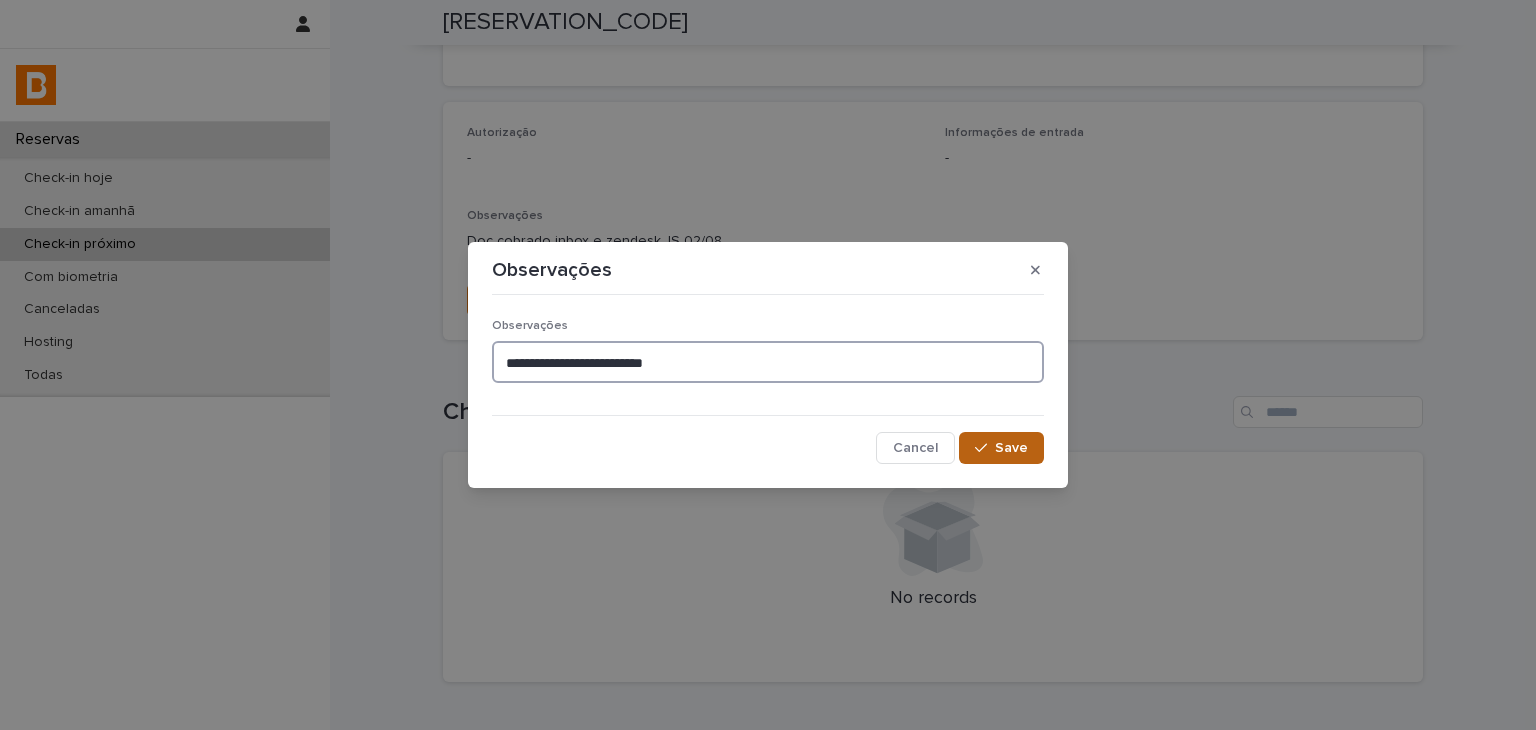 type on "**********" 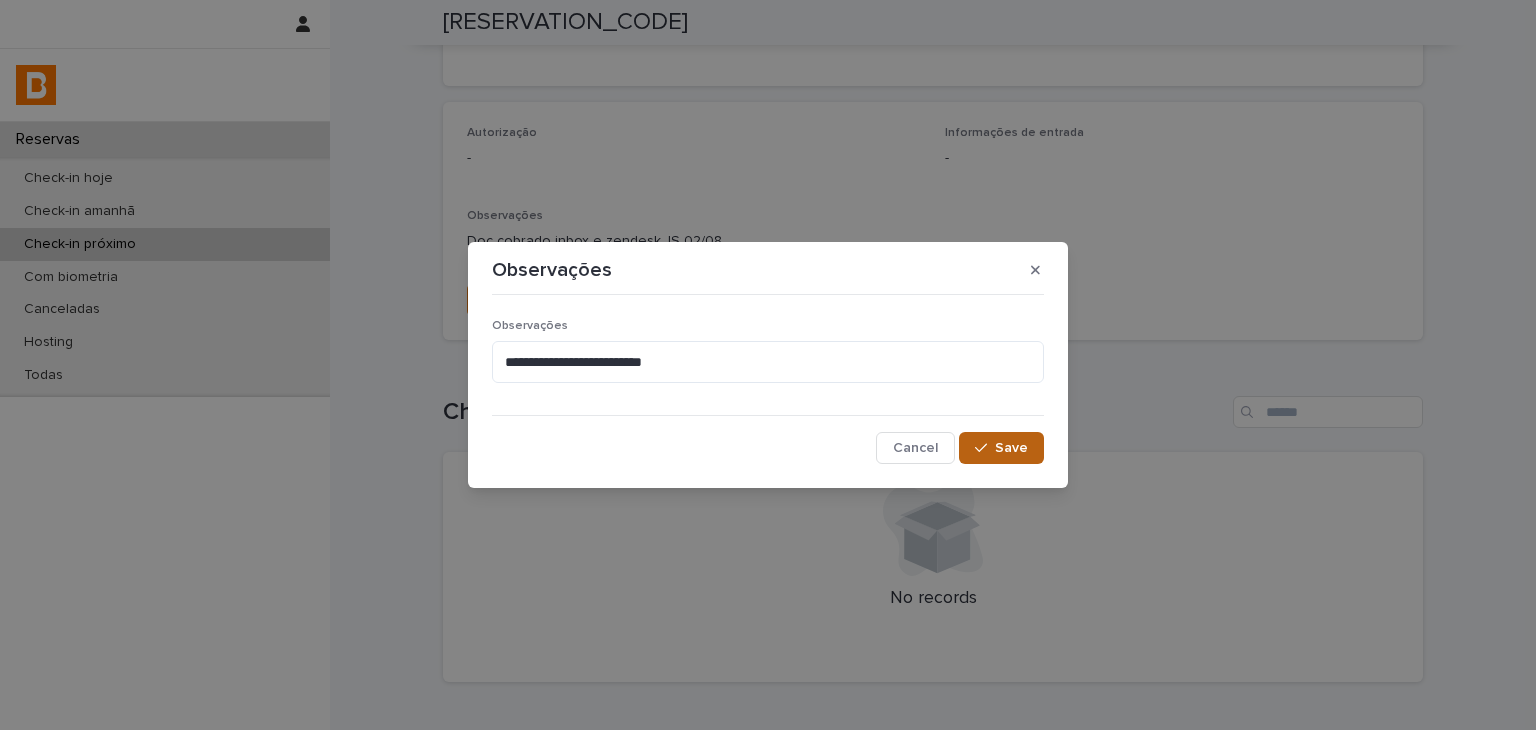 click on "Save" at bounding box center [1001, 448] 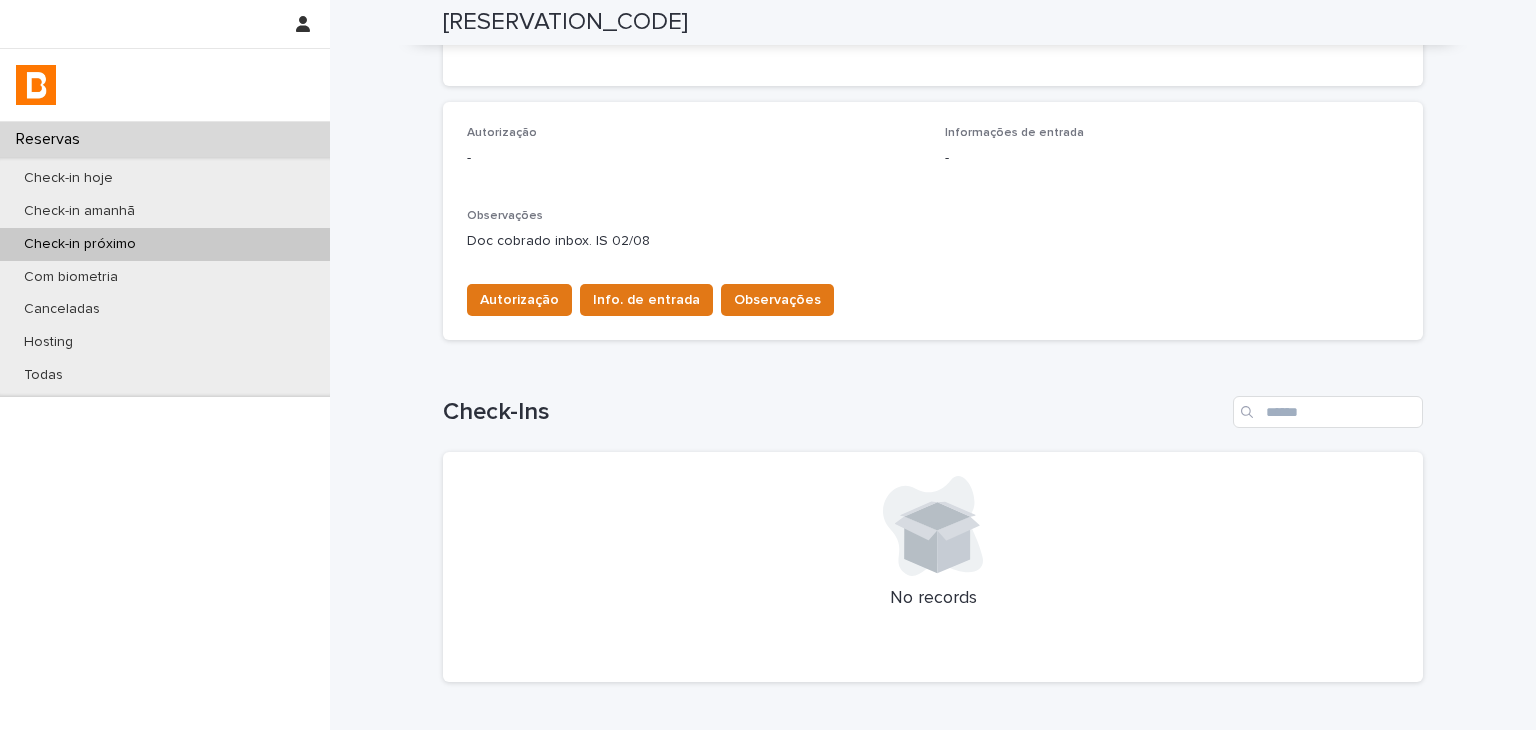 scroll, scrollTop: 468, scrollLeft: 0, axis: vertical 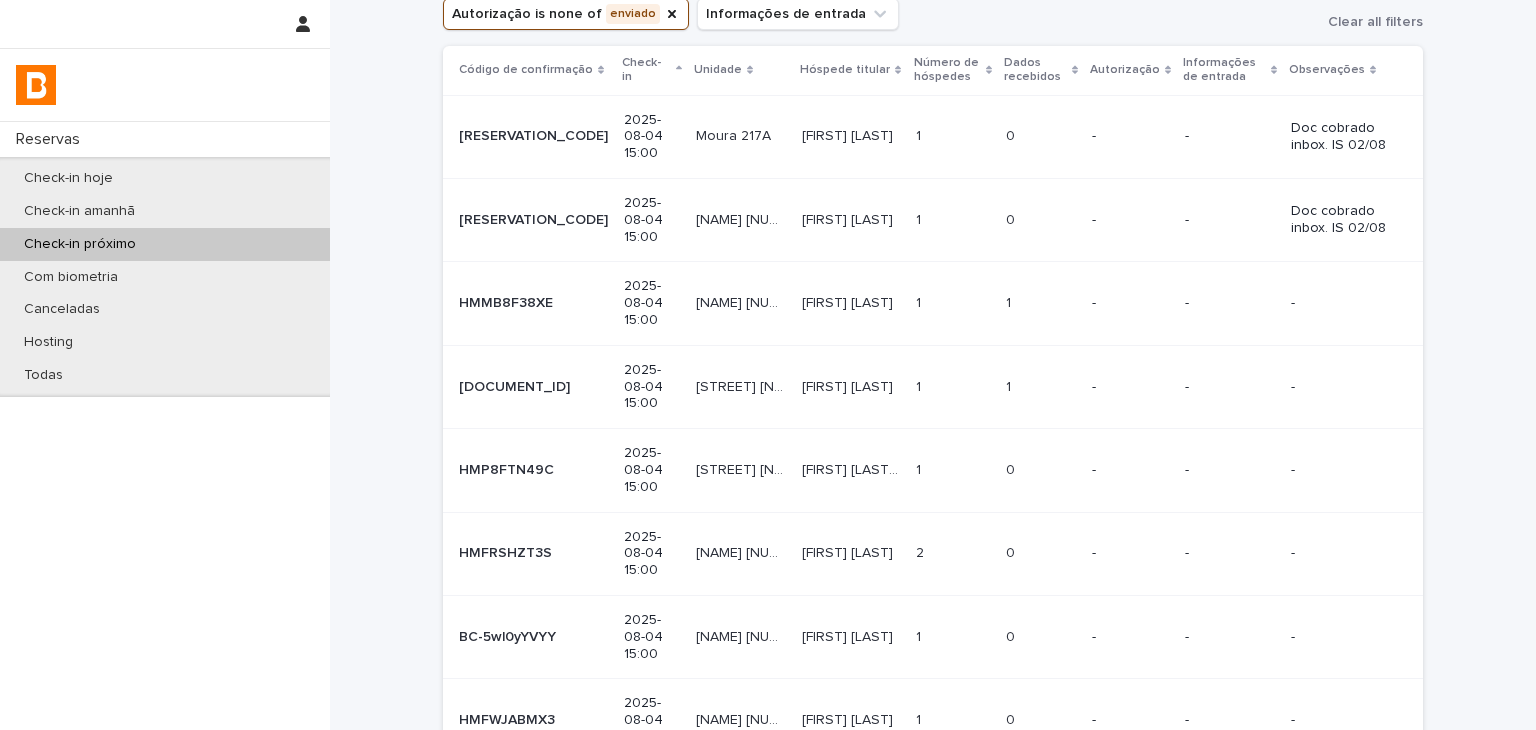 click at bounding box center [953, 303] 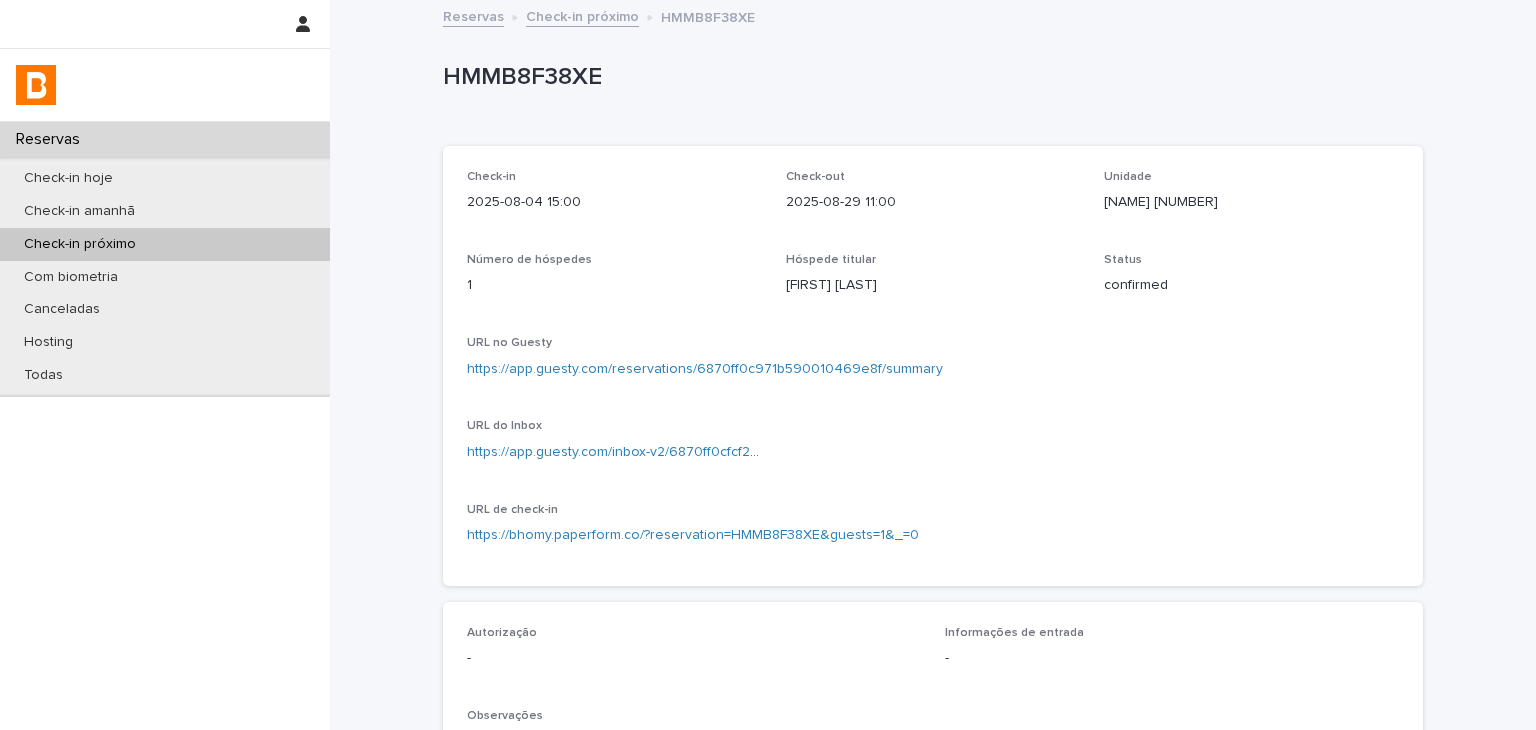 scroll, scrollTop: 500, scrollLeft: 0, axis: vertical 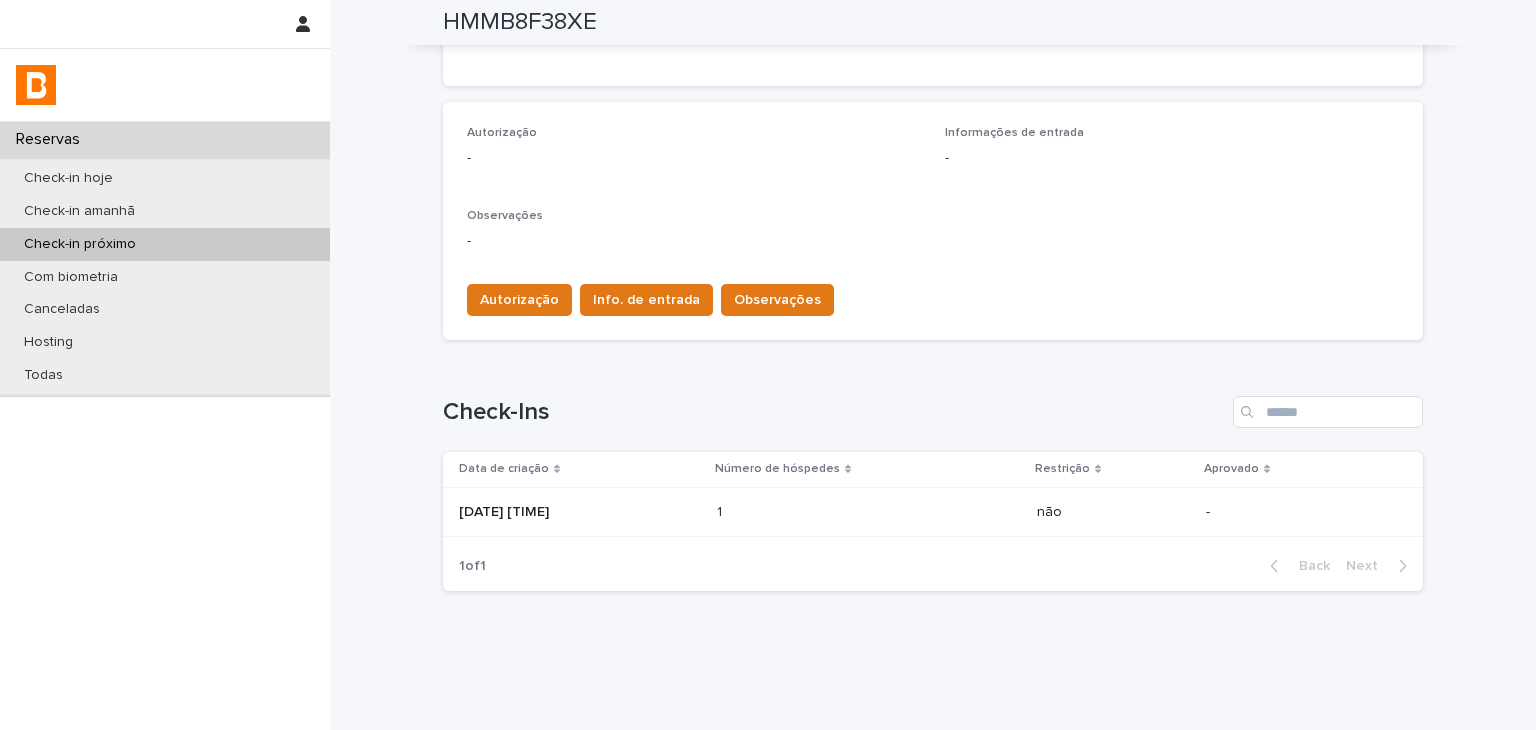 click at bounding box center (804, 512) 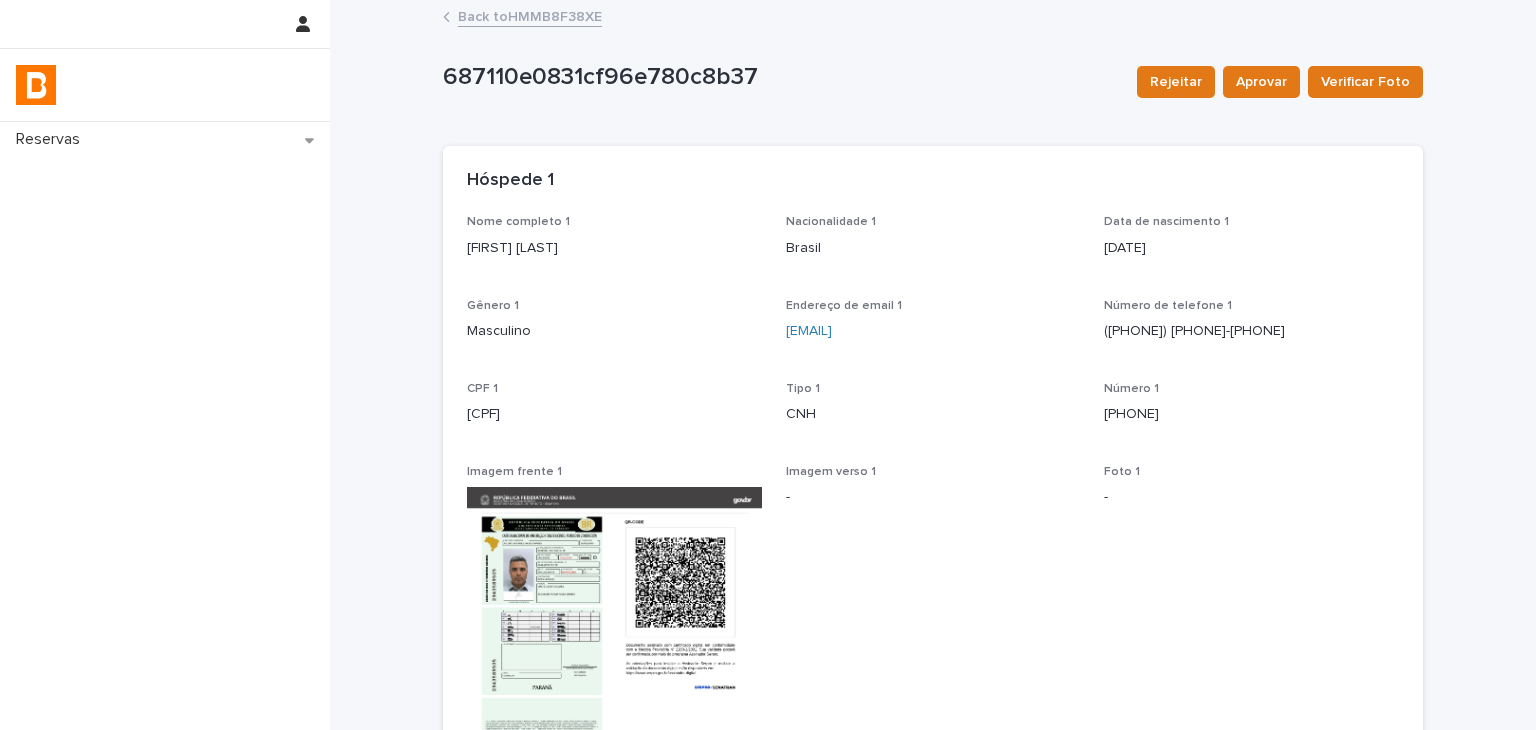 scroll, scrollTop: 470, scrollLeft: 0, axis: vertical 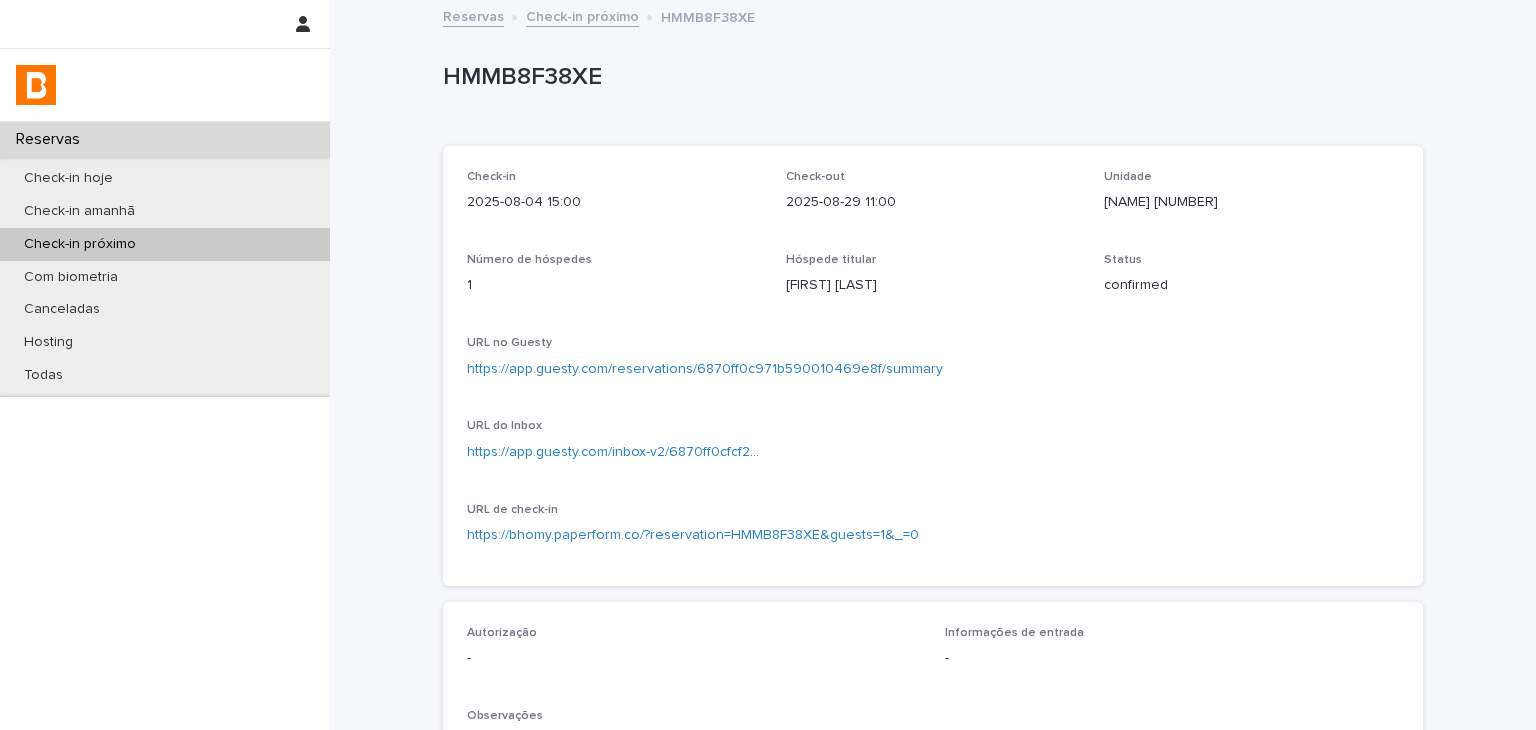 click on "https://app.guesty.com/reservations/6870ff0c971b590010469e8f/summary" at bounding box center [705, 369] 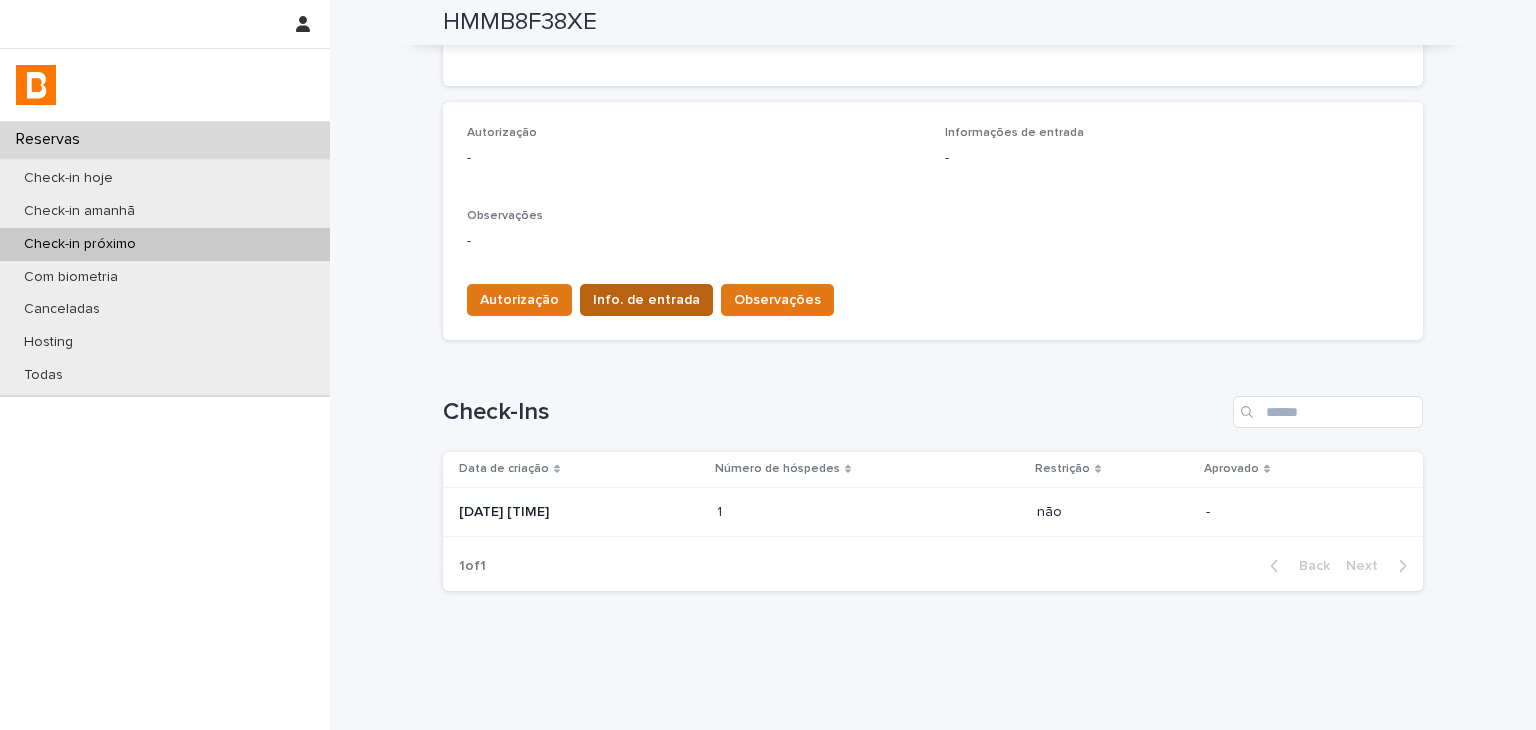 click on "Info. de entrada" at bounding box center [646, 300] 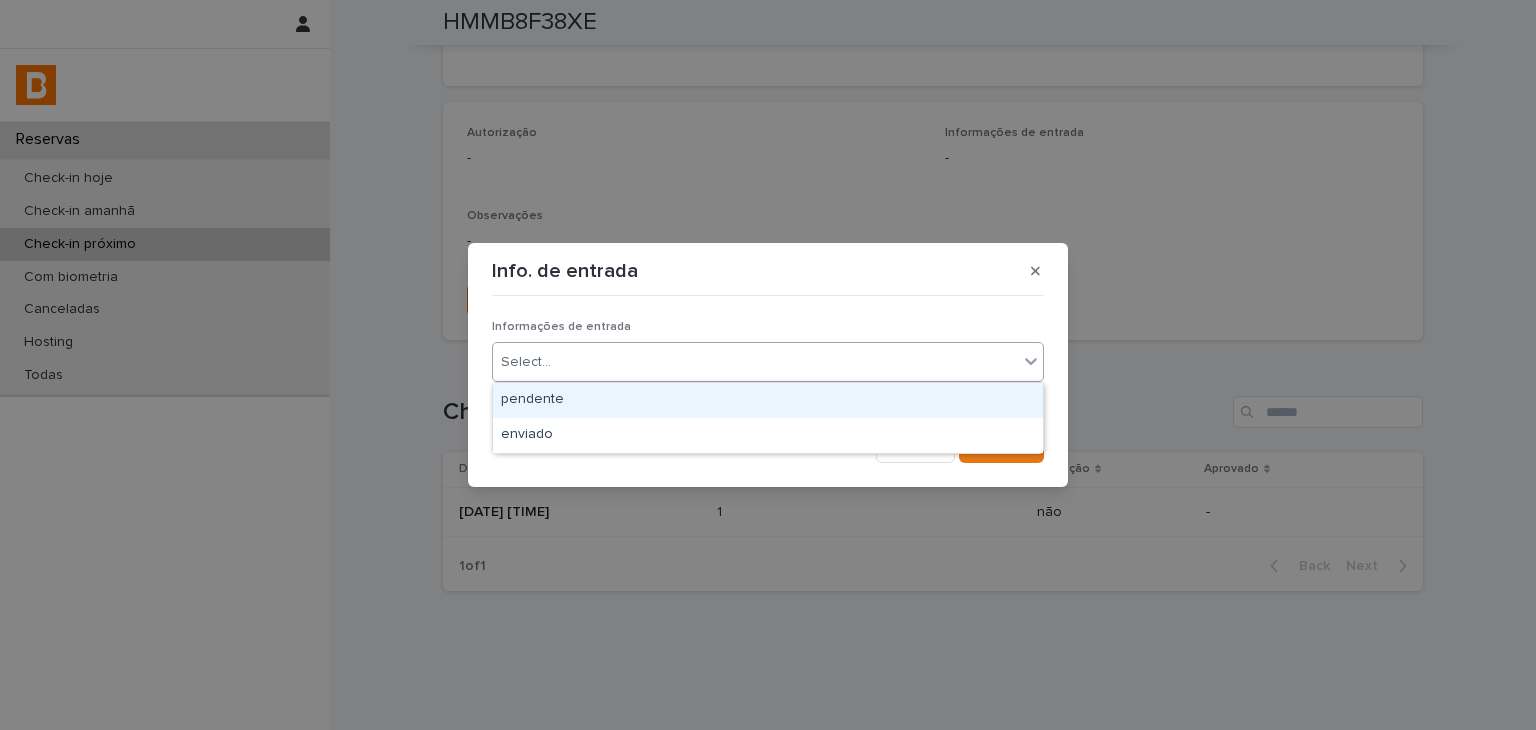 click on "Select..." at bounding box center [755, 362] 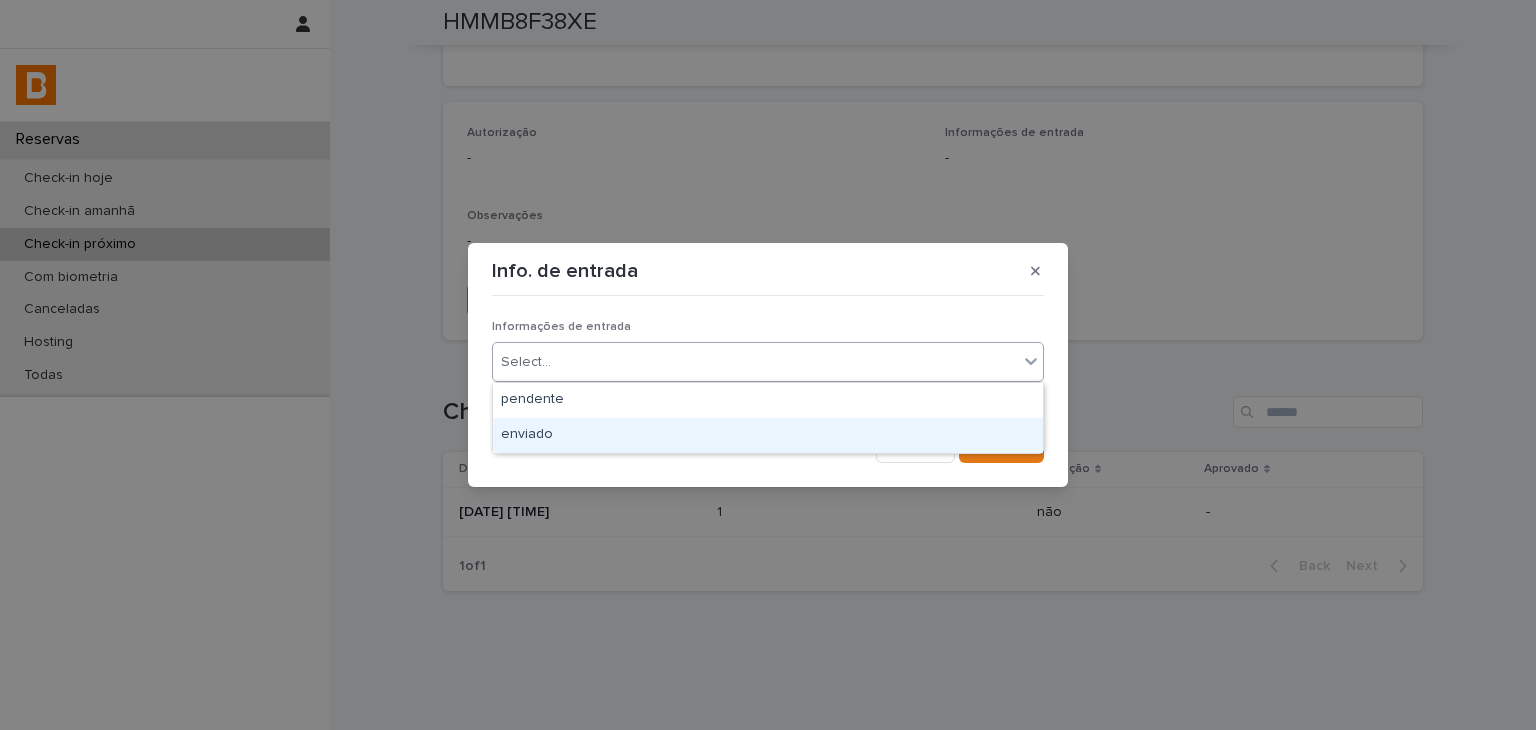click on "enviado" at bounding box center (768, 435) 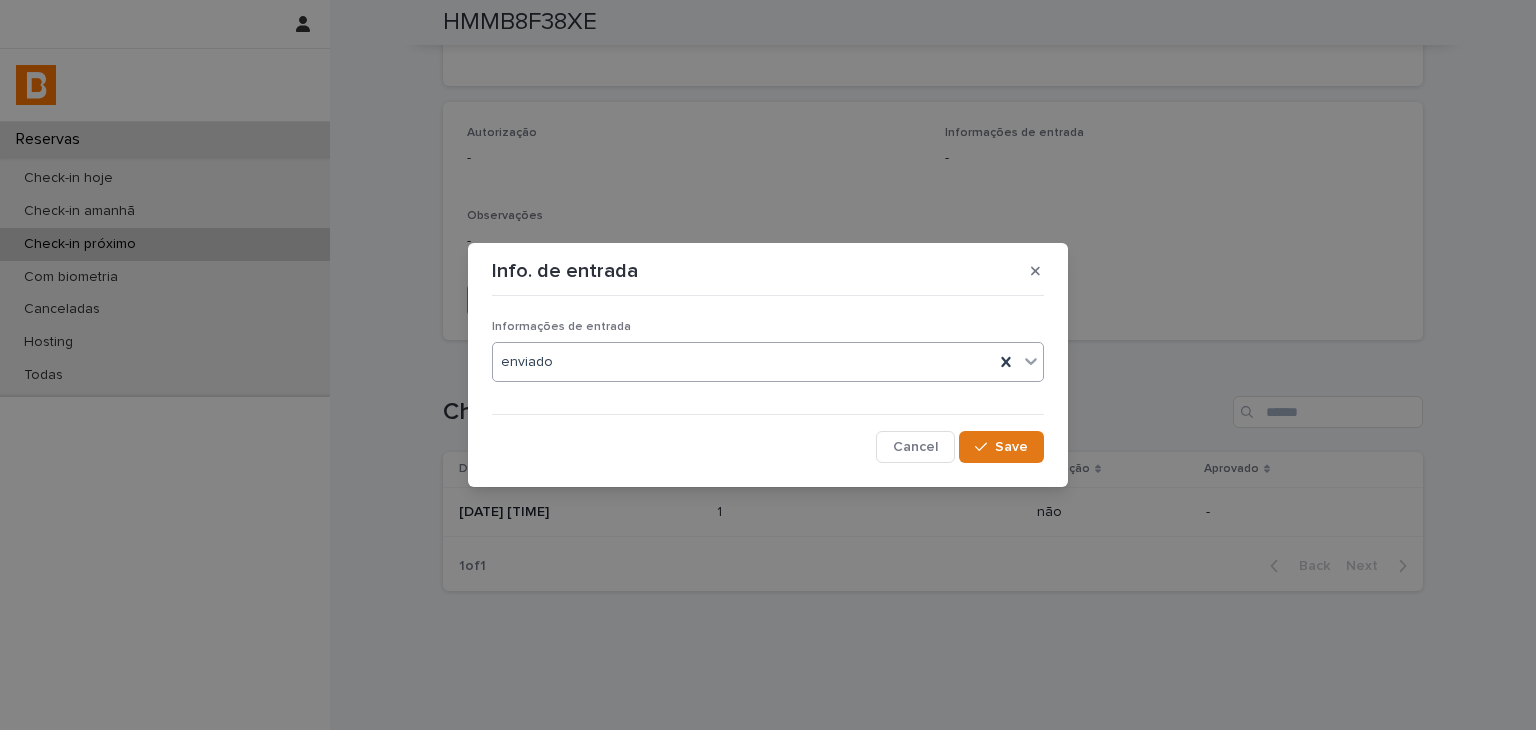 drag, startPoint x: 970, startPoint y: 437, endPoint x: 866, endPoint y: 48, distance: 402.66238 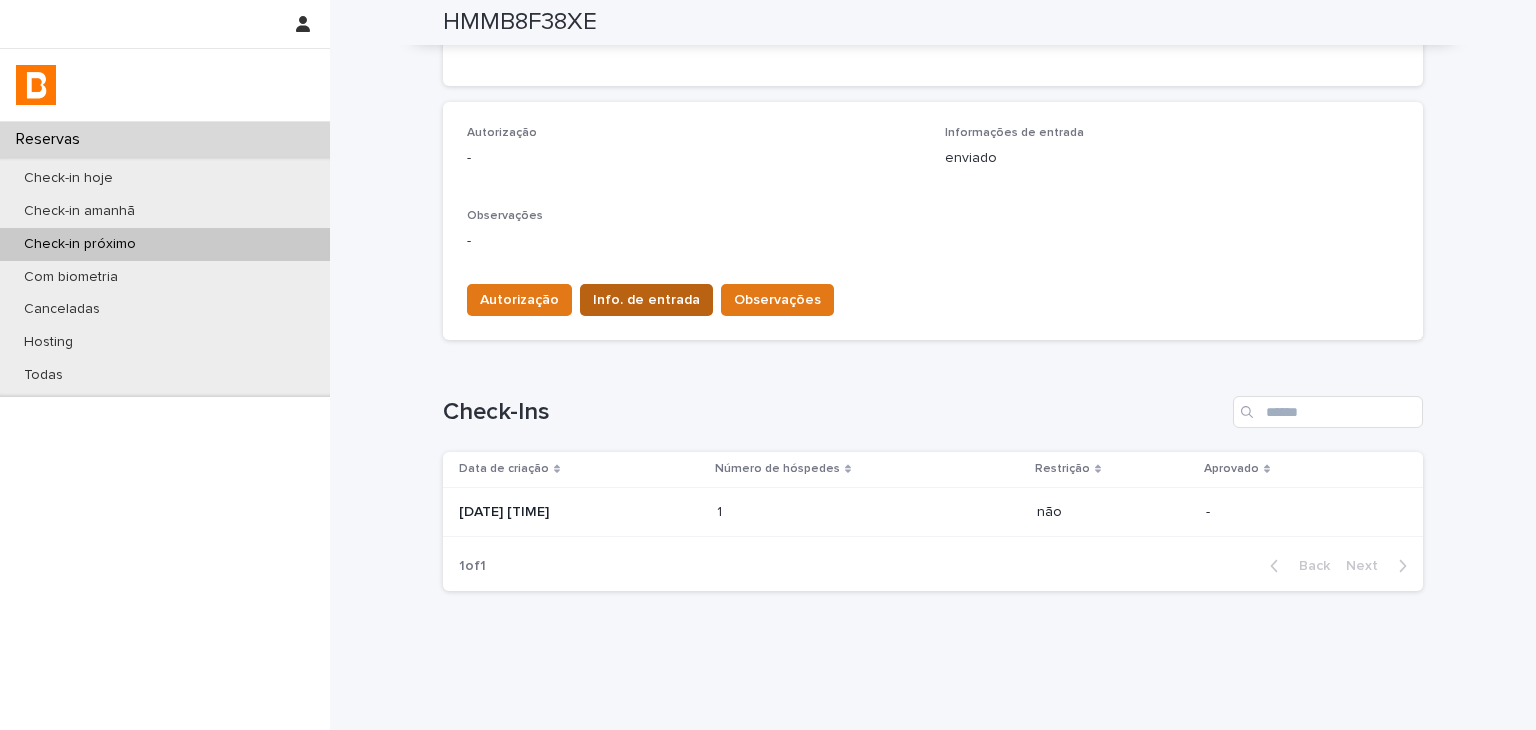 click on "Info. de entrada" at bounding box center (646, 300) 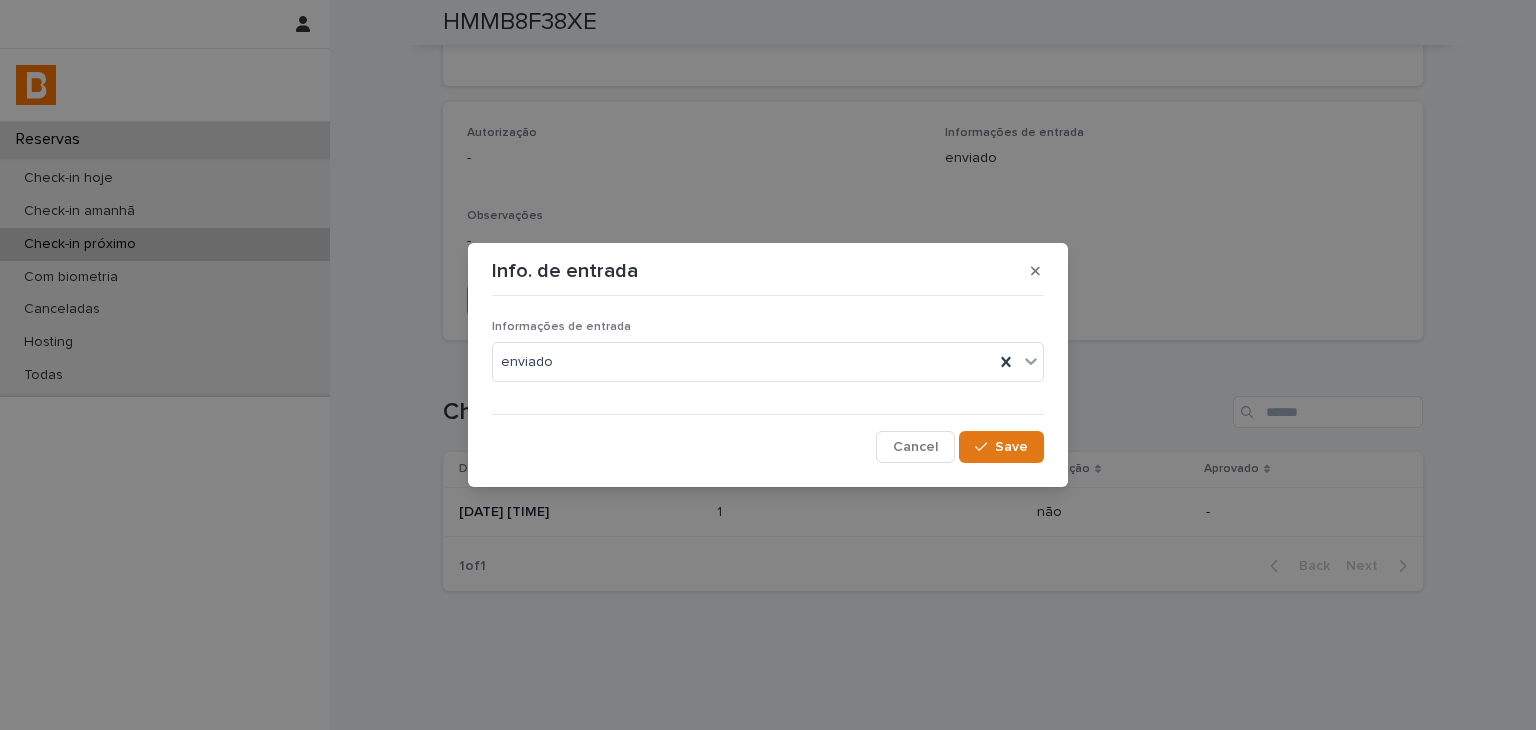 drag, startPoint x: 1128, startPoint y: 191, endPoint x: 1123, endPoint y: 179, distance: 13 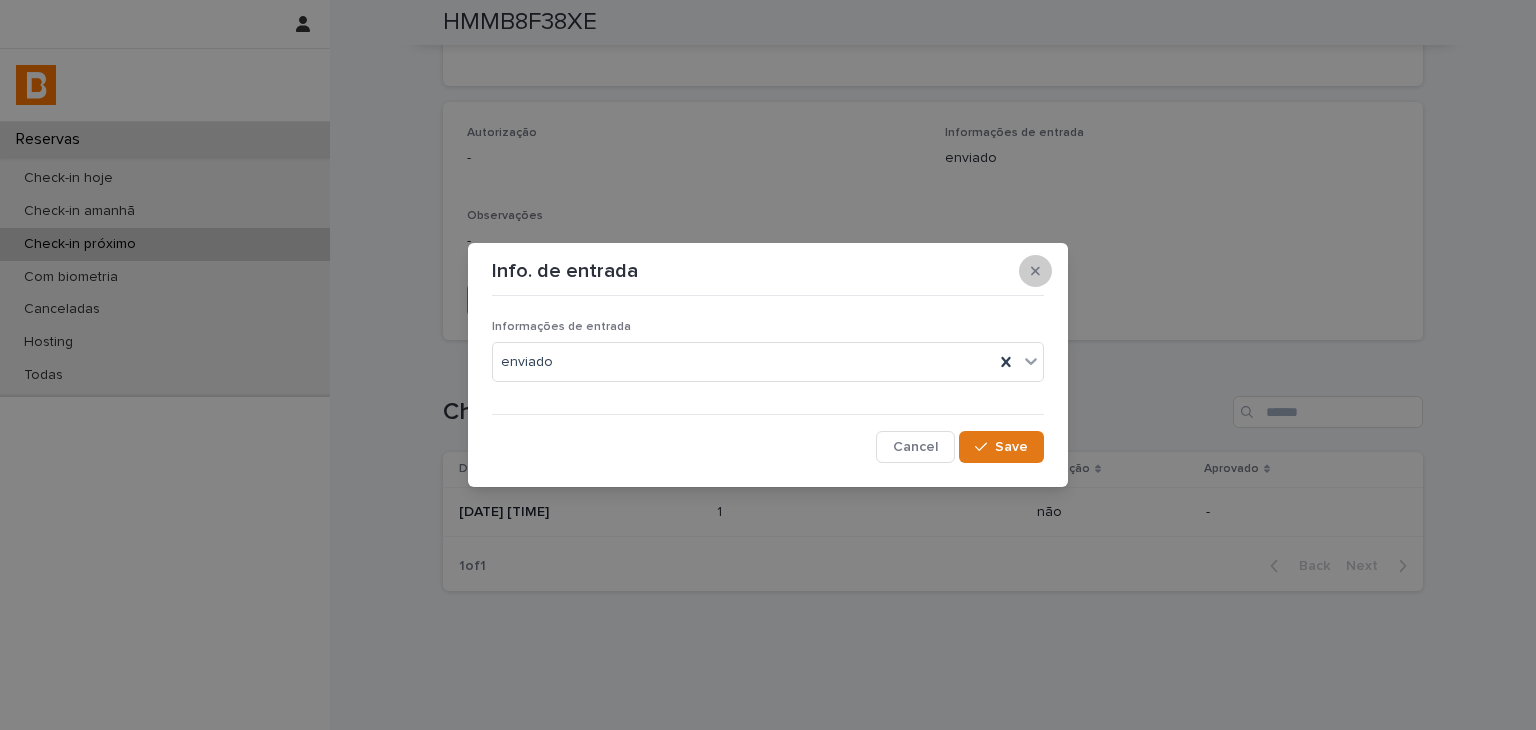 click at bounding box center [1035, 271] 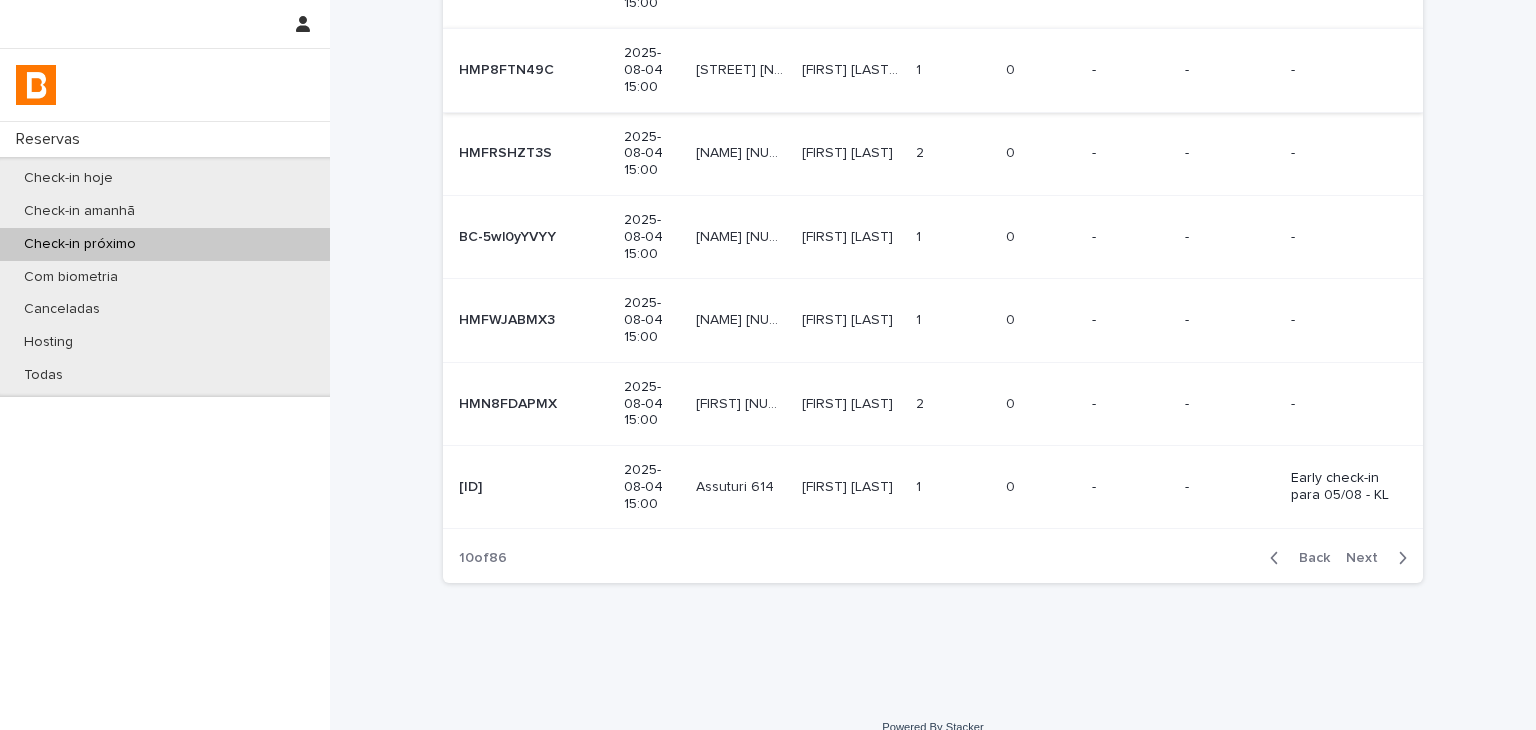 scroll, scrollTop: 0, scrollLeft: 0, axis: both 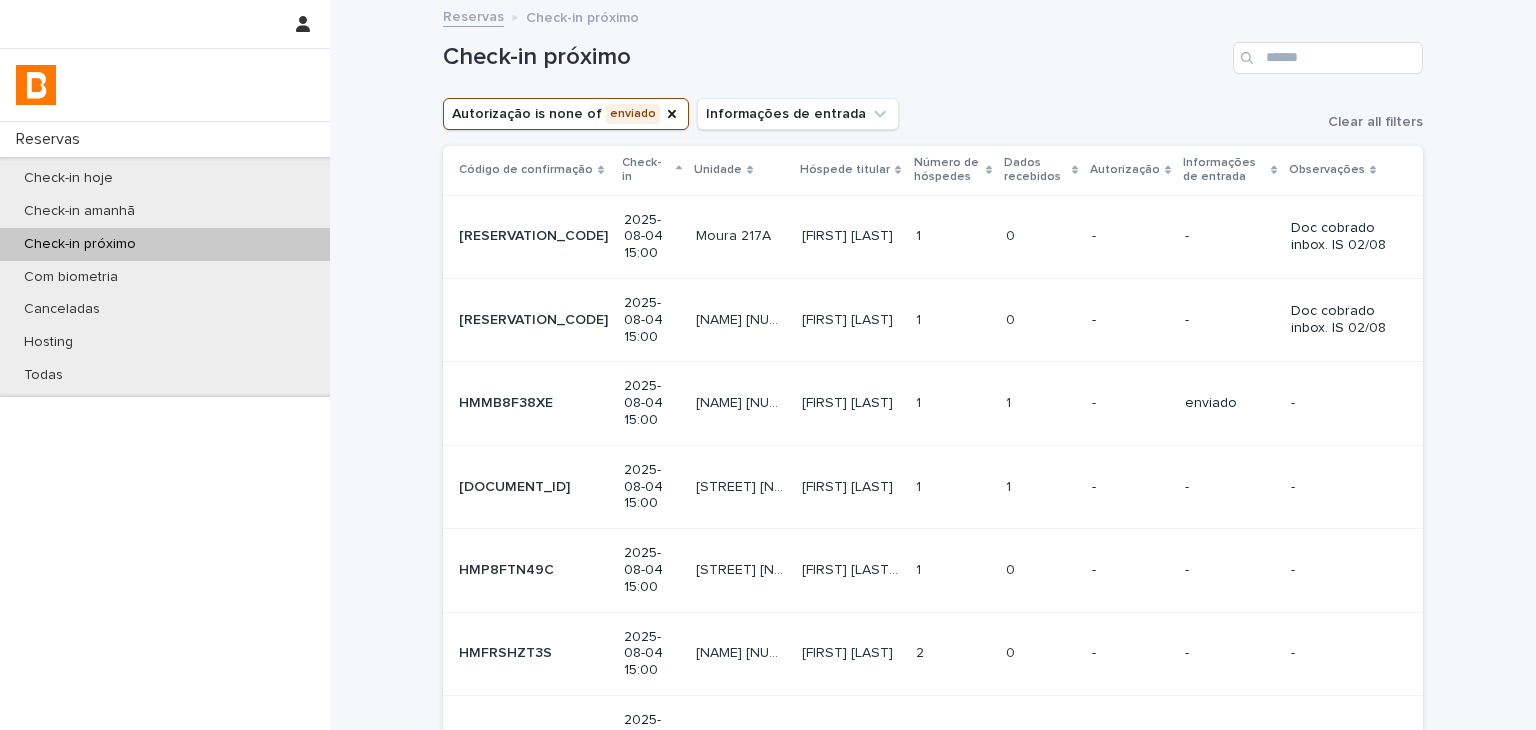 click on "-" at bounding box center [1230, 487] 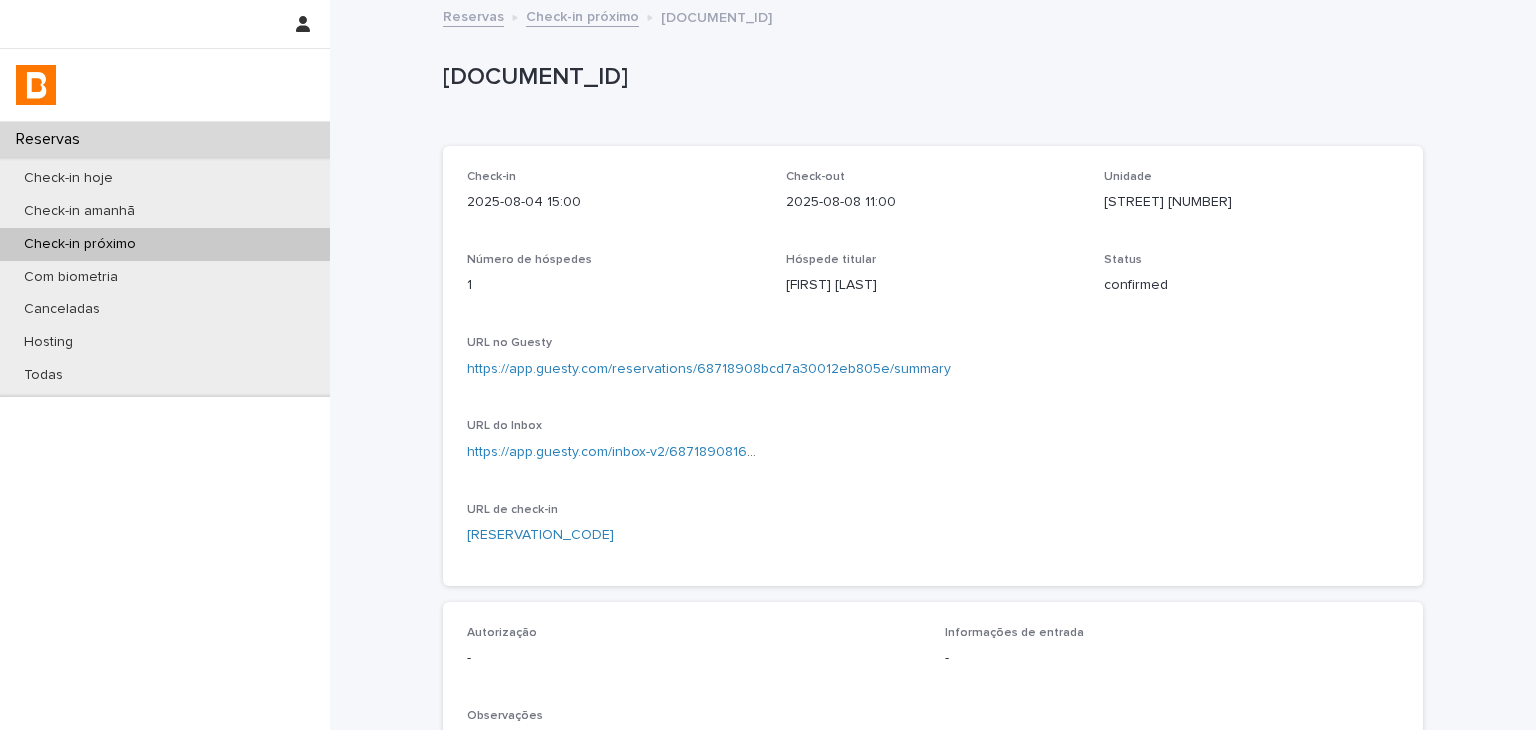 click on "https://app.guesty.com/reservations/68718908bcd7a30012eb805e/summary" at bounding box center (709, 369) 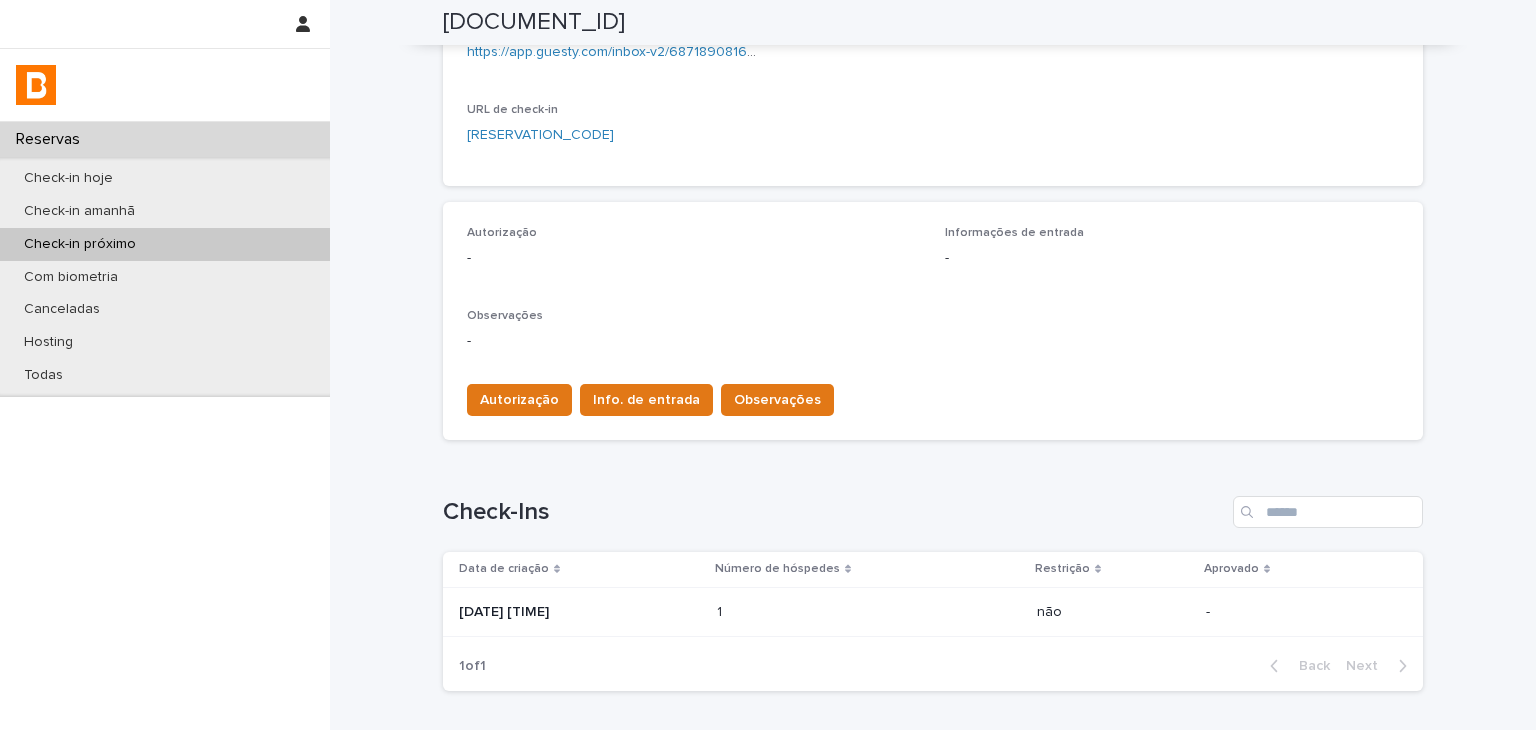 click on "1 1" at bounding box center [869, 612] 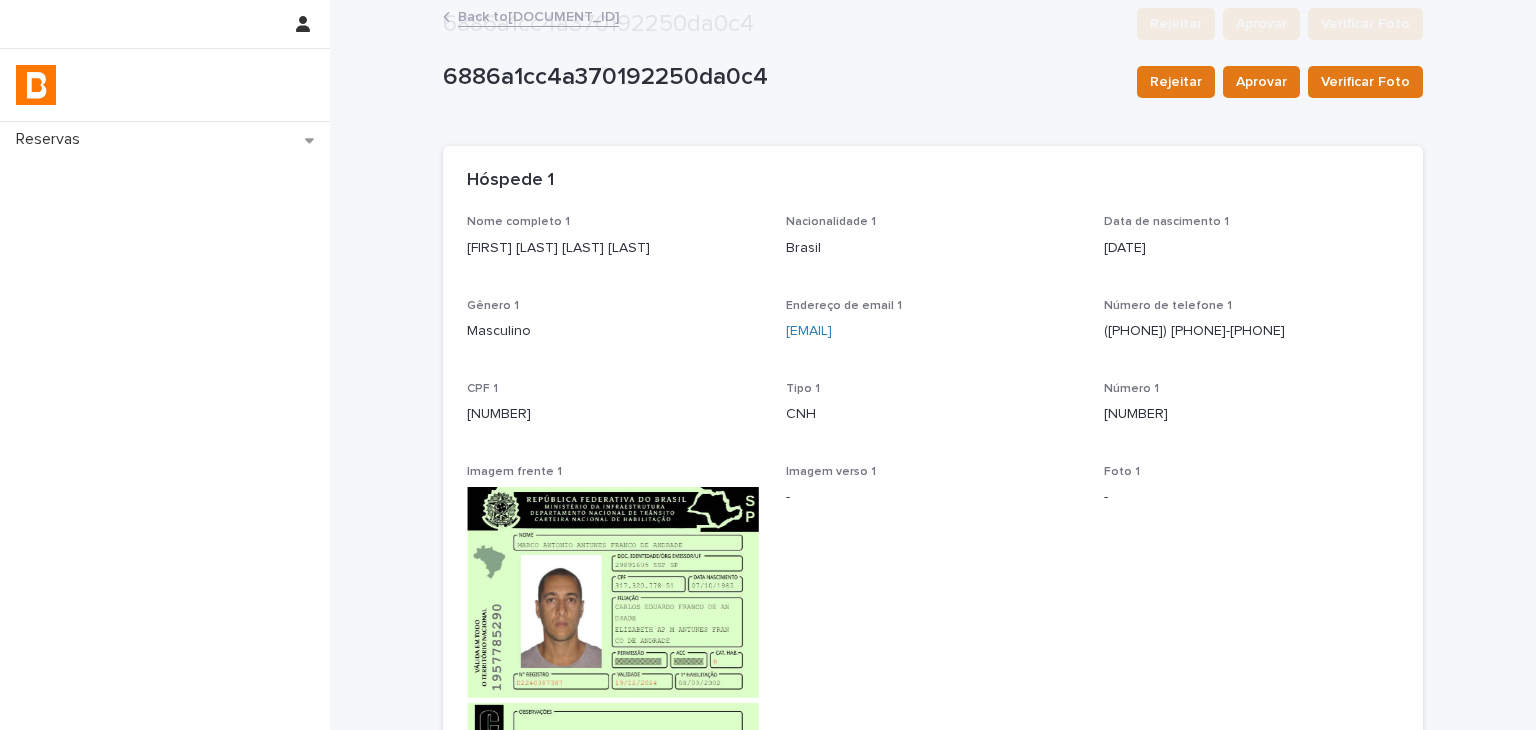 scroll, scrollTop: 400, scrollLeft: 0, axis: vertical 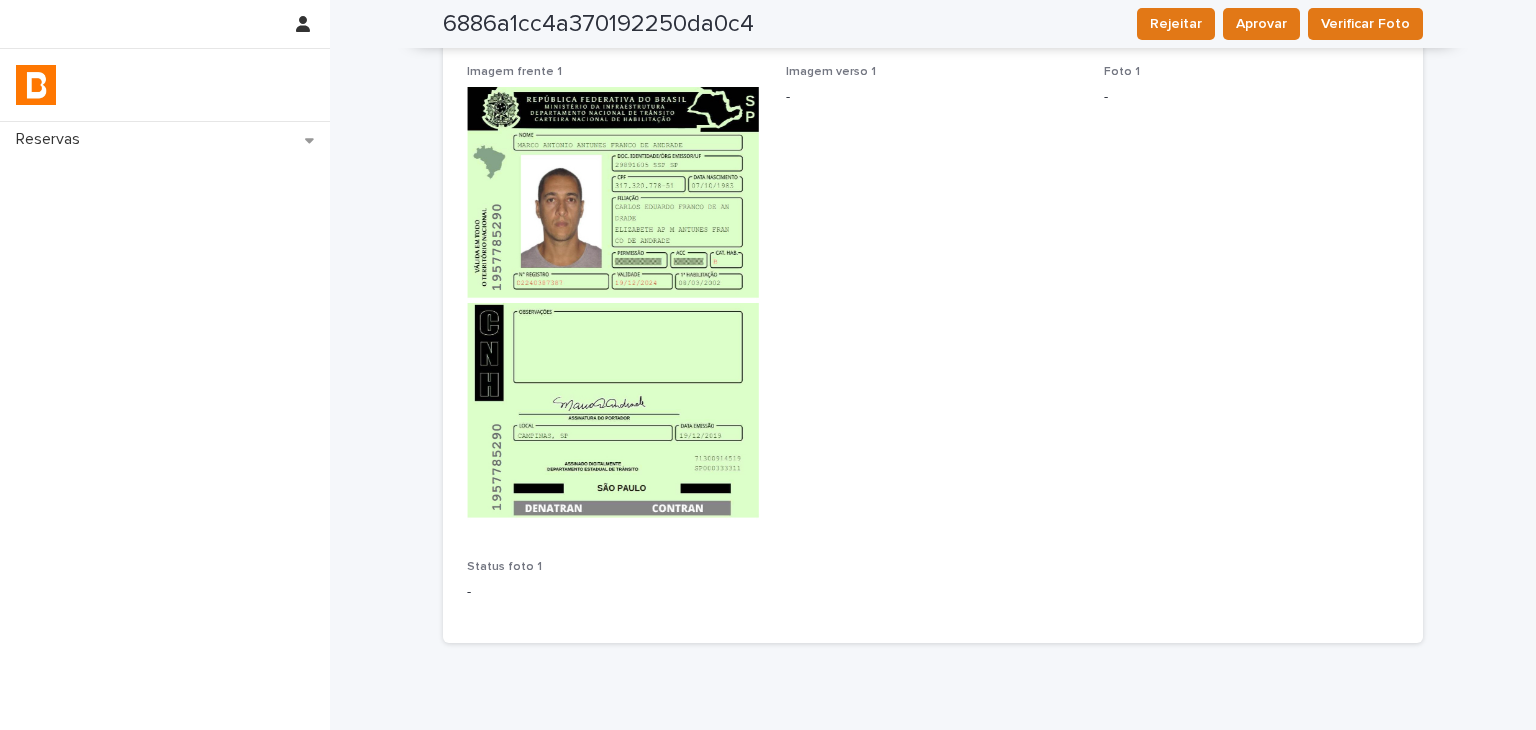 drag, startPoint x: 755, startPoint y: 317, endPoint x: 420, endPoint y: 316, distance: 335.0015 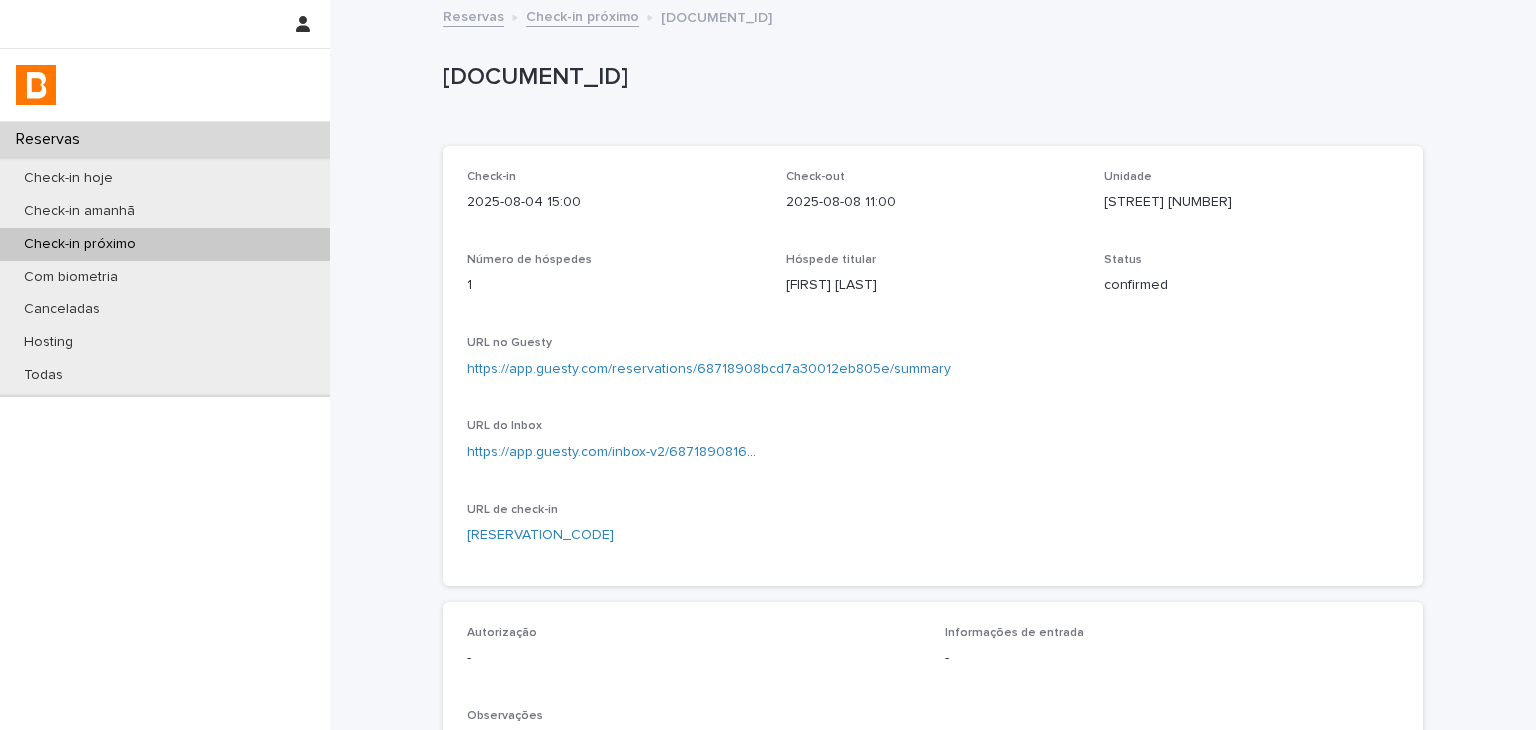 scroll, scrollTop: 400, scrollLeft: 0, axis: vertical 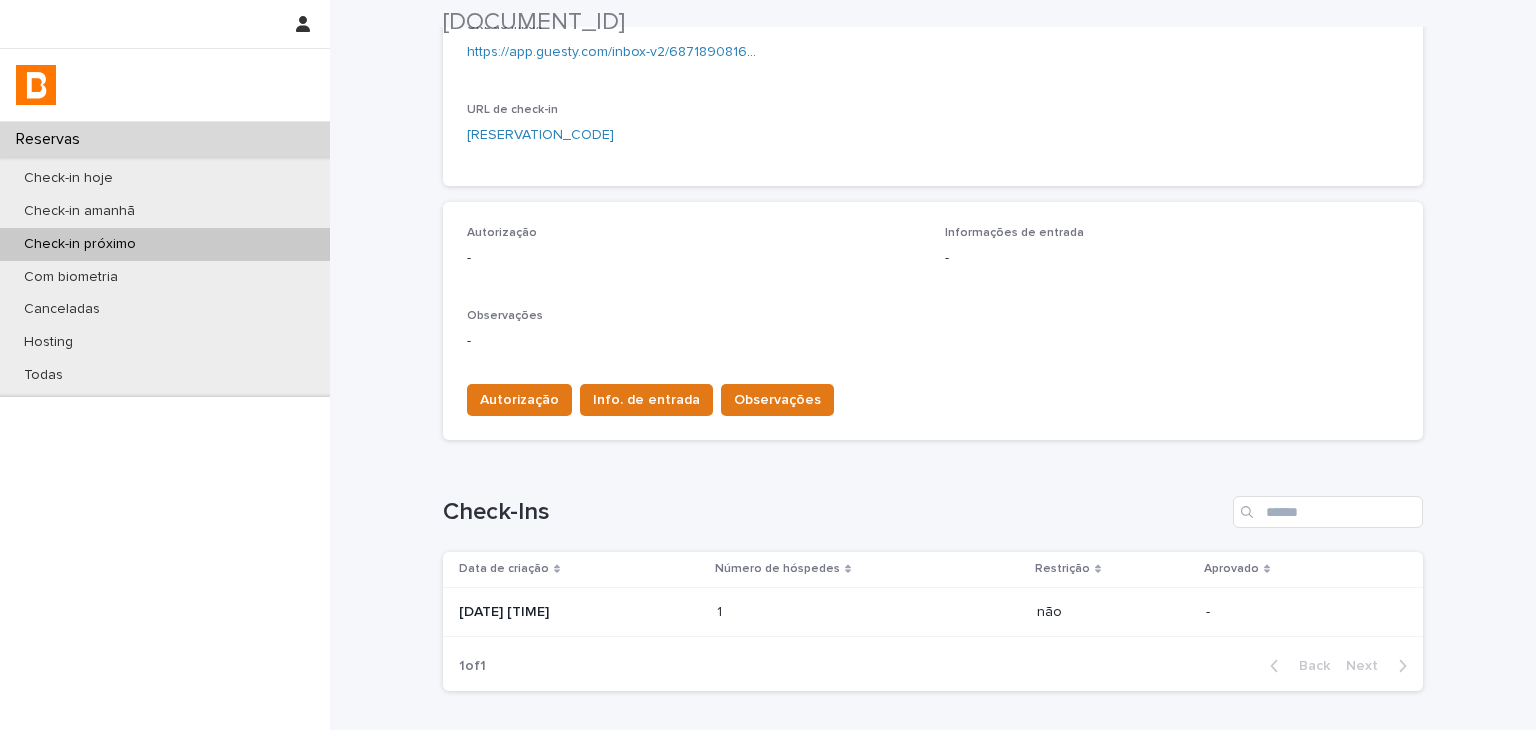 click on "Autorização Info. de entrada Observações" at bounding box center [933, 396] 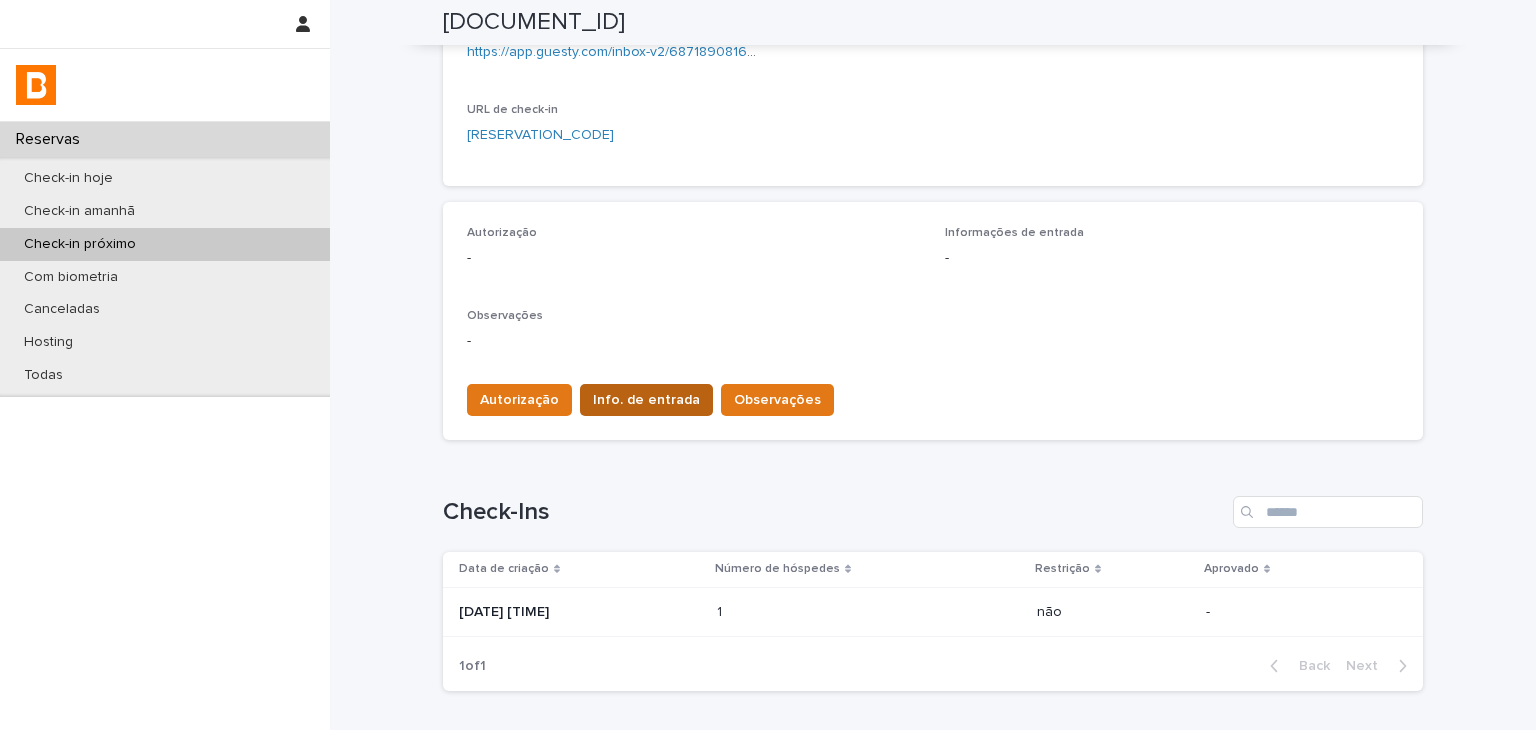 click on "Info. de entrada" at bounding box center (646, 400) 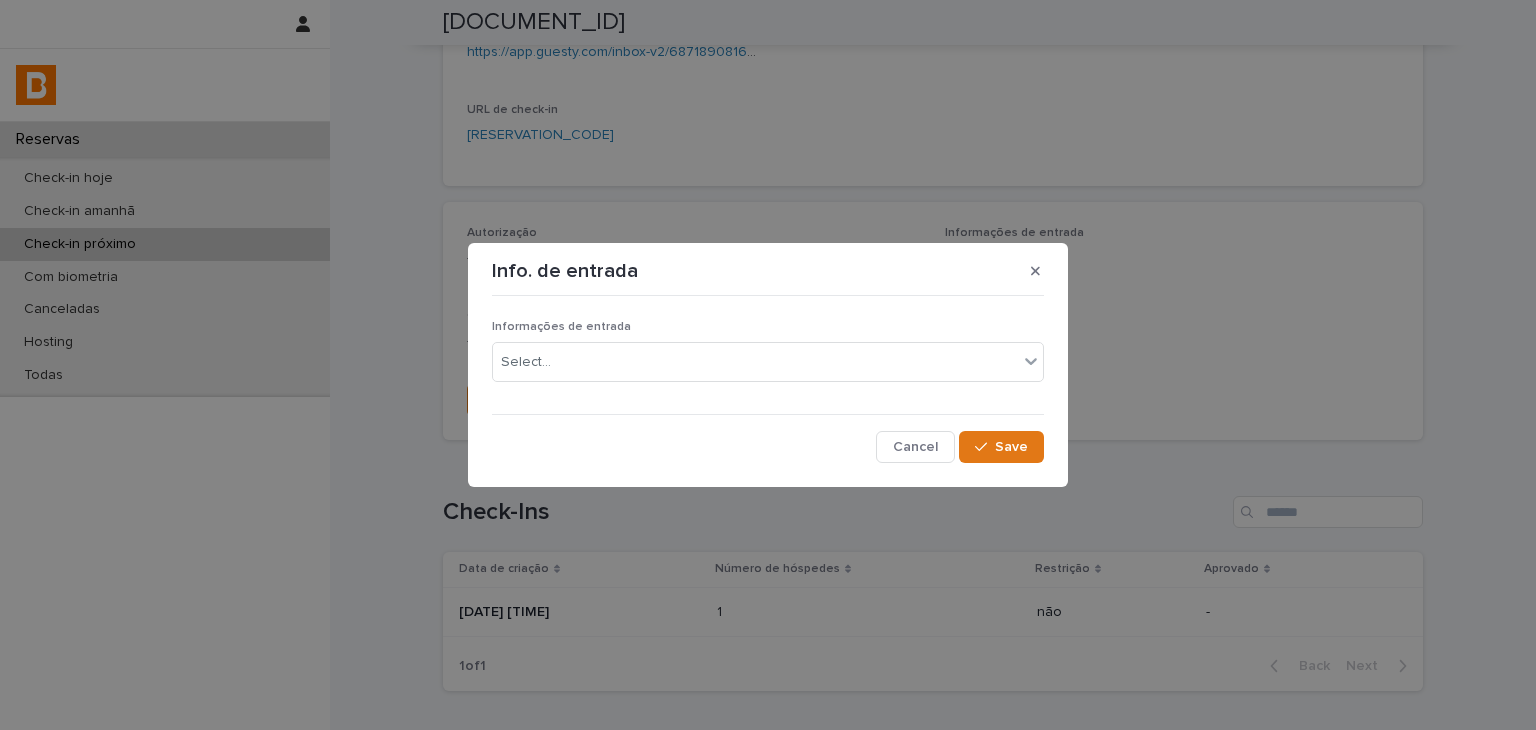 click on "Informações de entrada Select..." at bounding box center [768, 359] 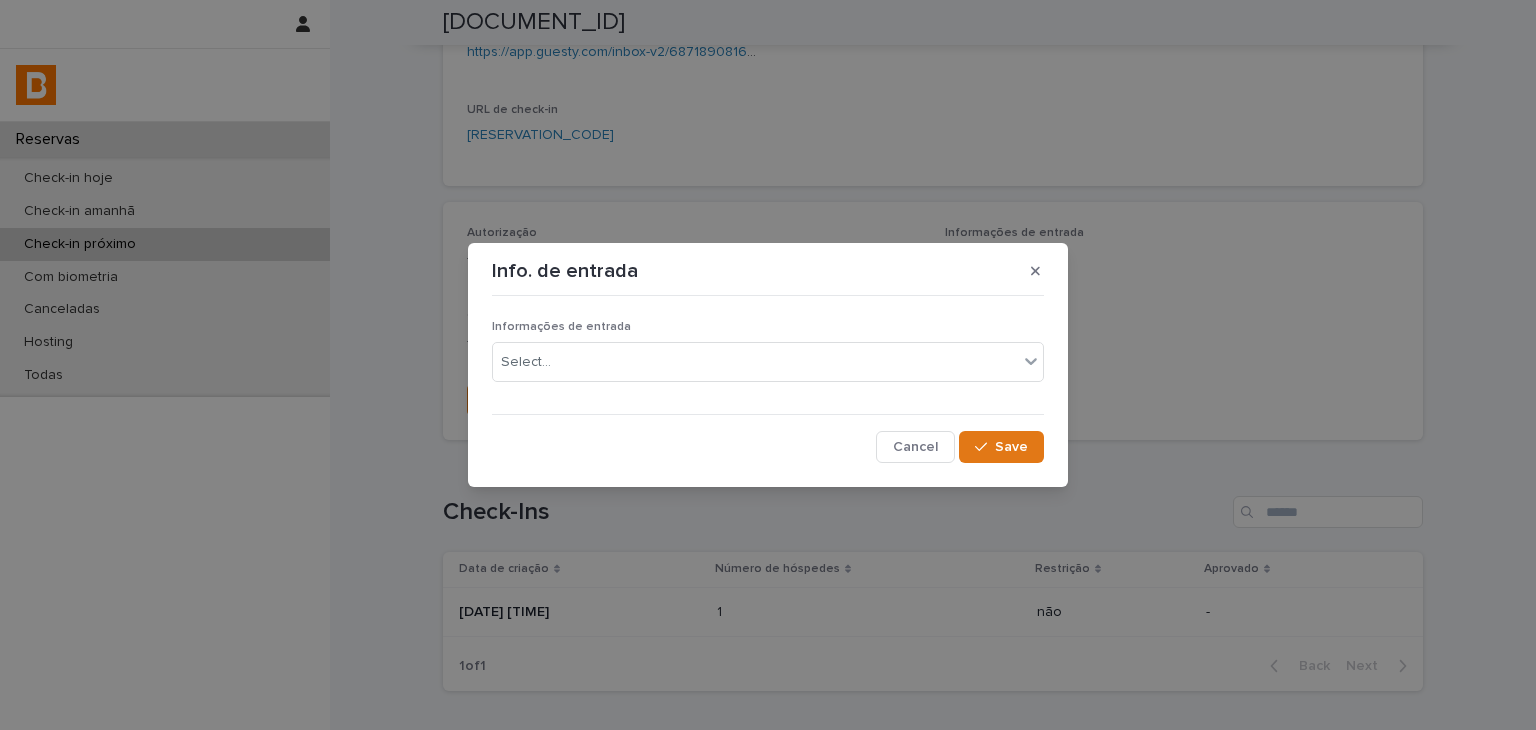 click on "Select..." at bounding box center [768, 362] 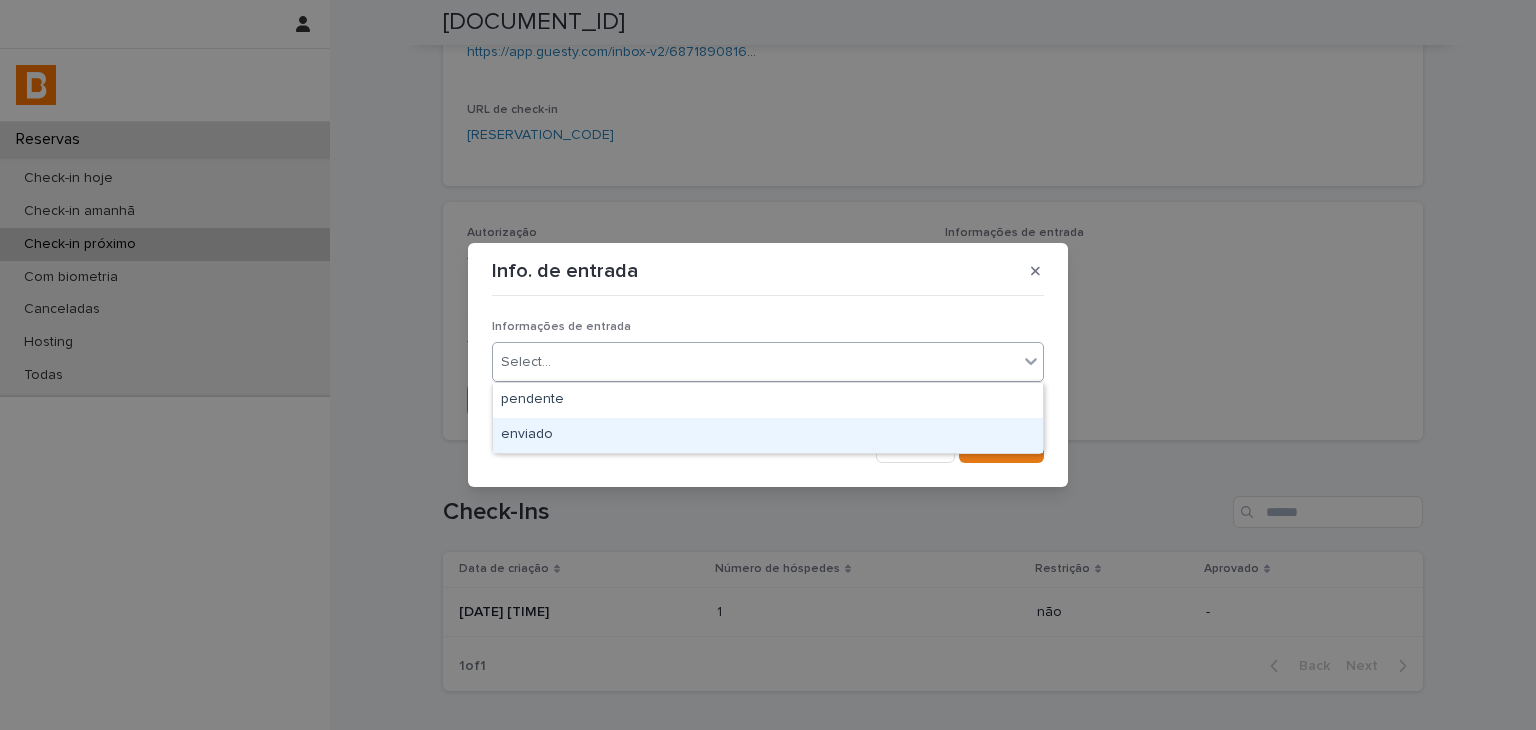 click on "enviado" at bounding box center [768, 435] 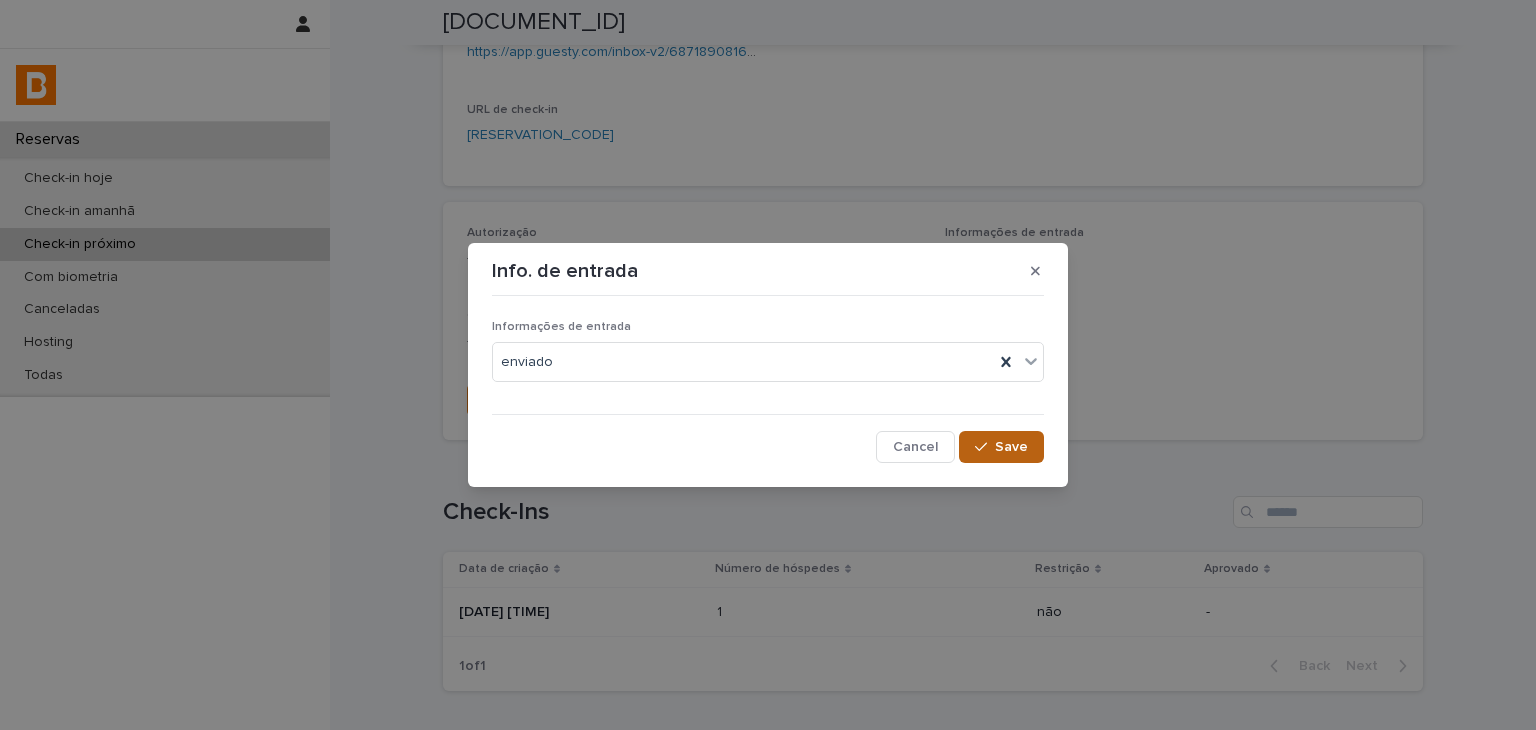 click at bounding box center [985, 447] 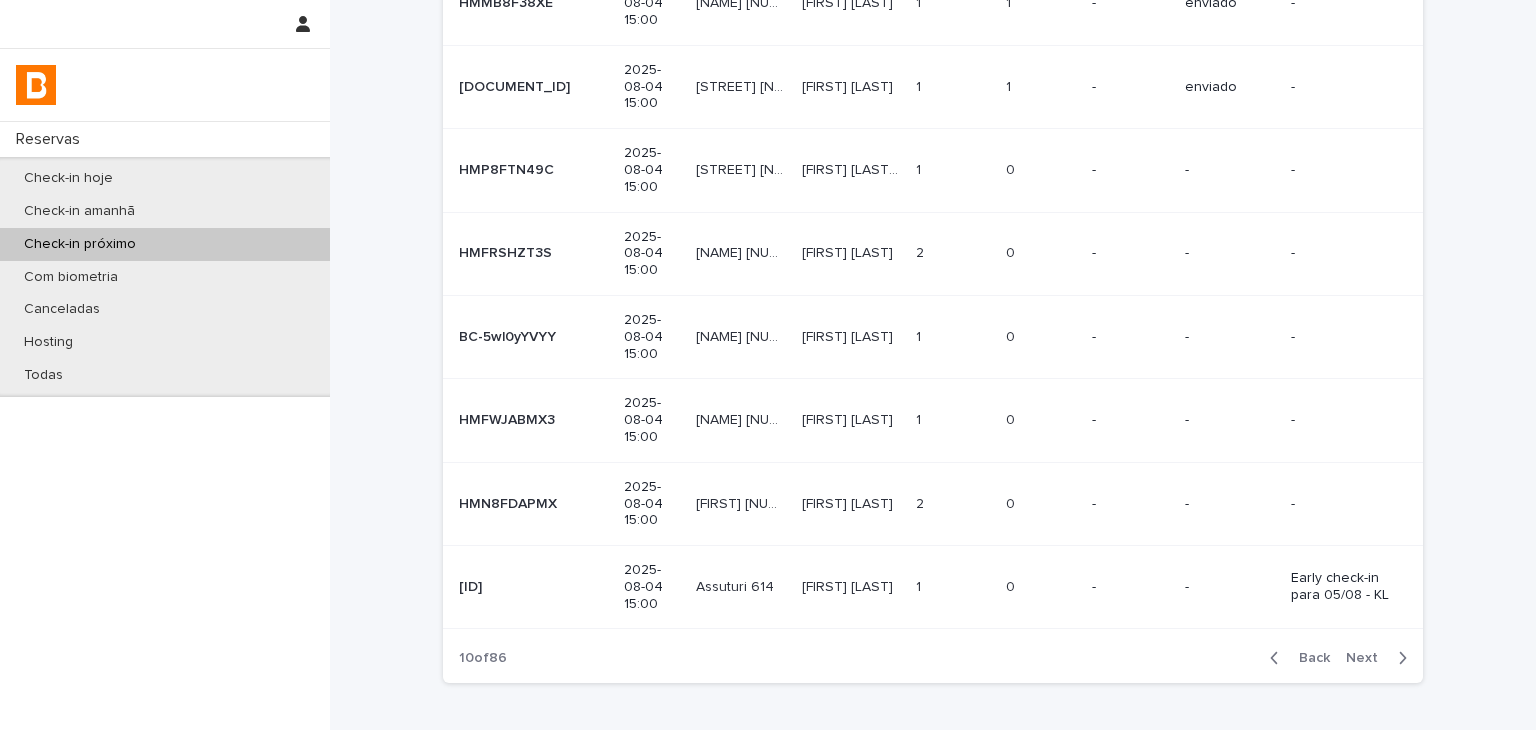scroll, scrollTop: 0, scrollLeft: 0, axis: both 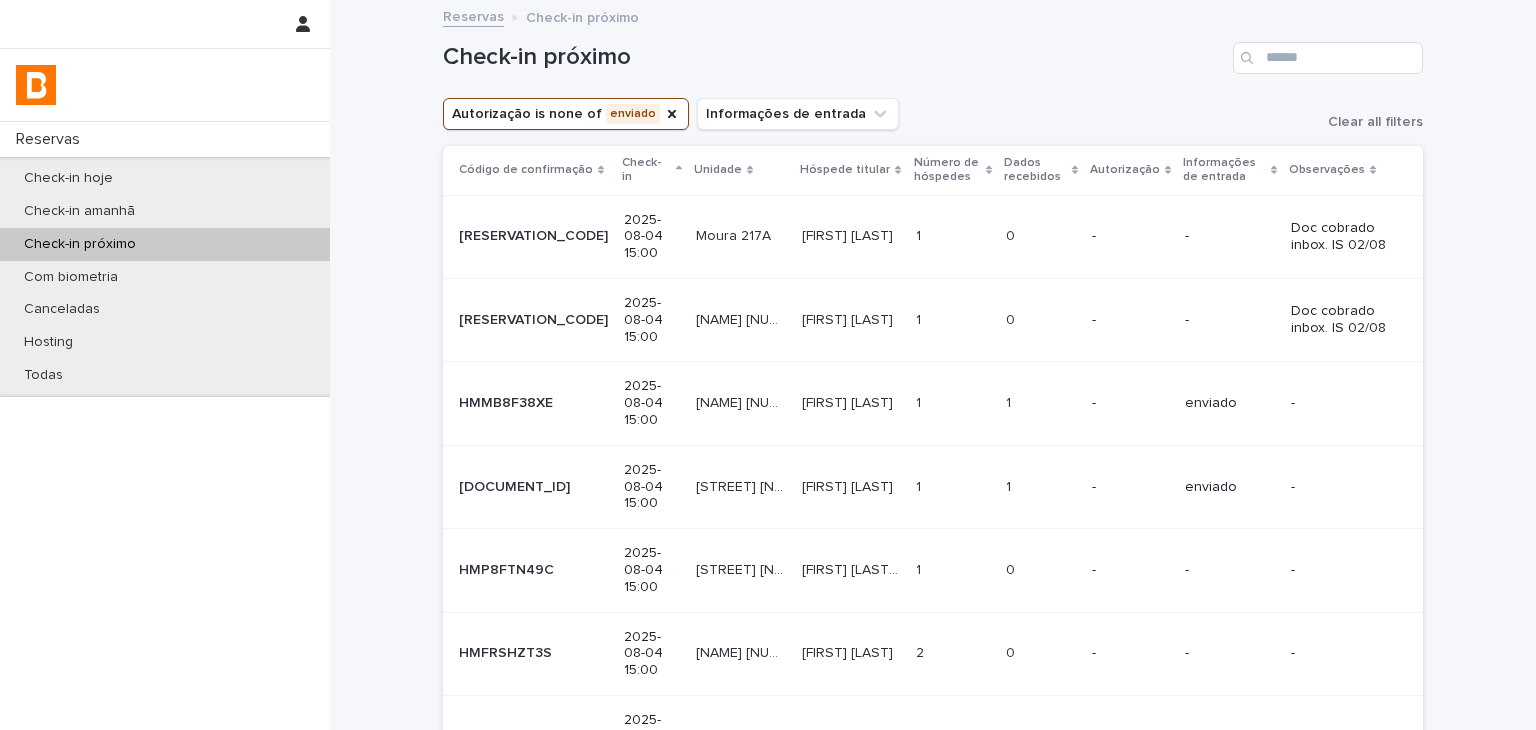 click at bounding box center [953, 570] 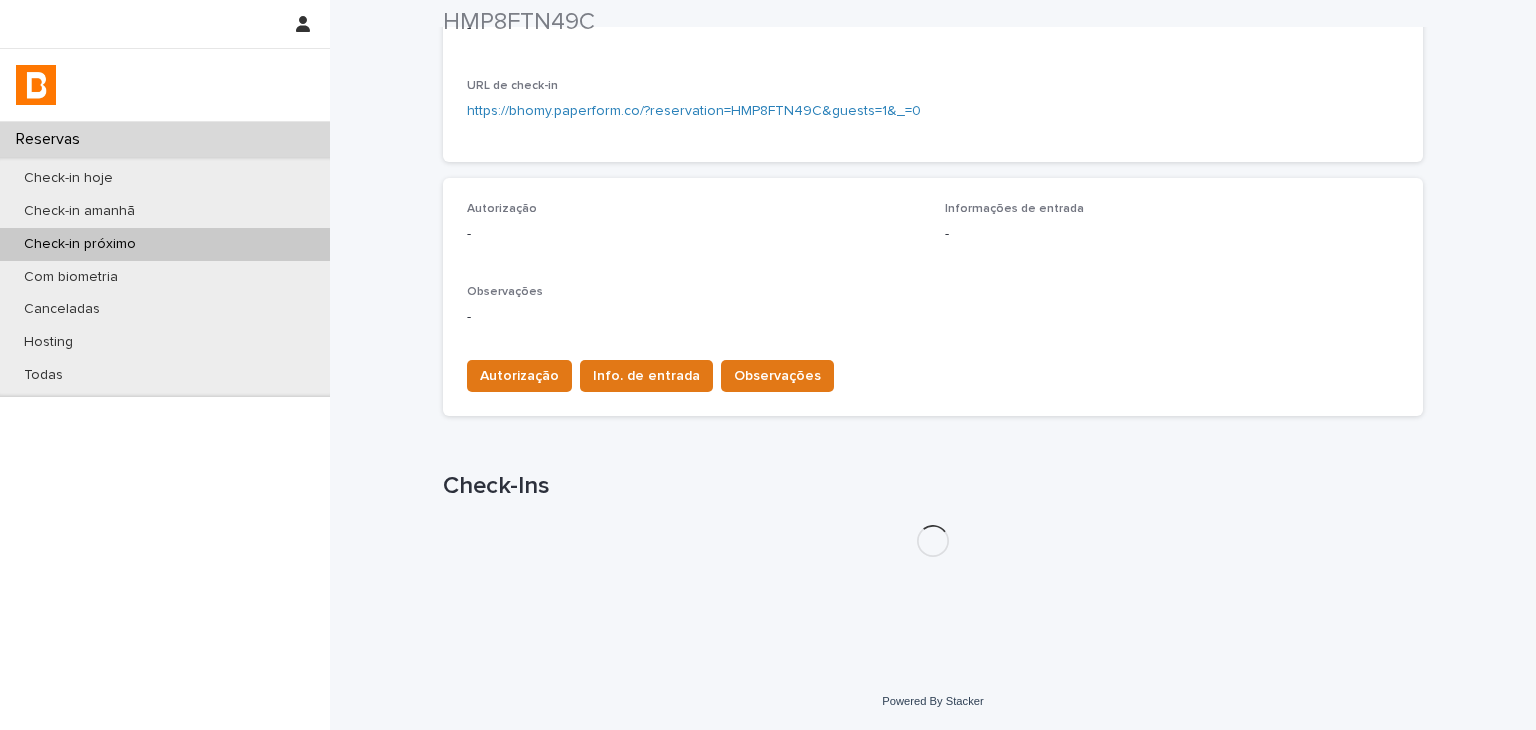 scroll, scrollTop: 524, scrollLeft: 0, axis: vertical 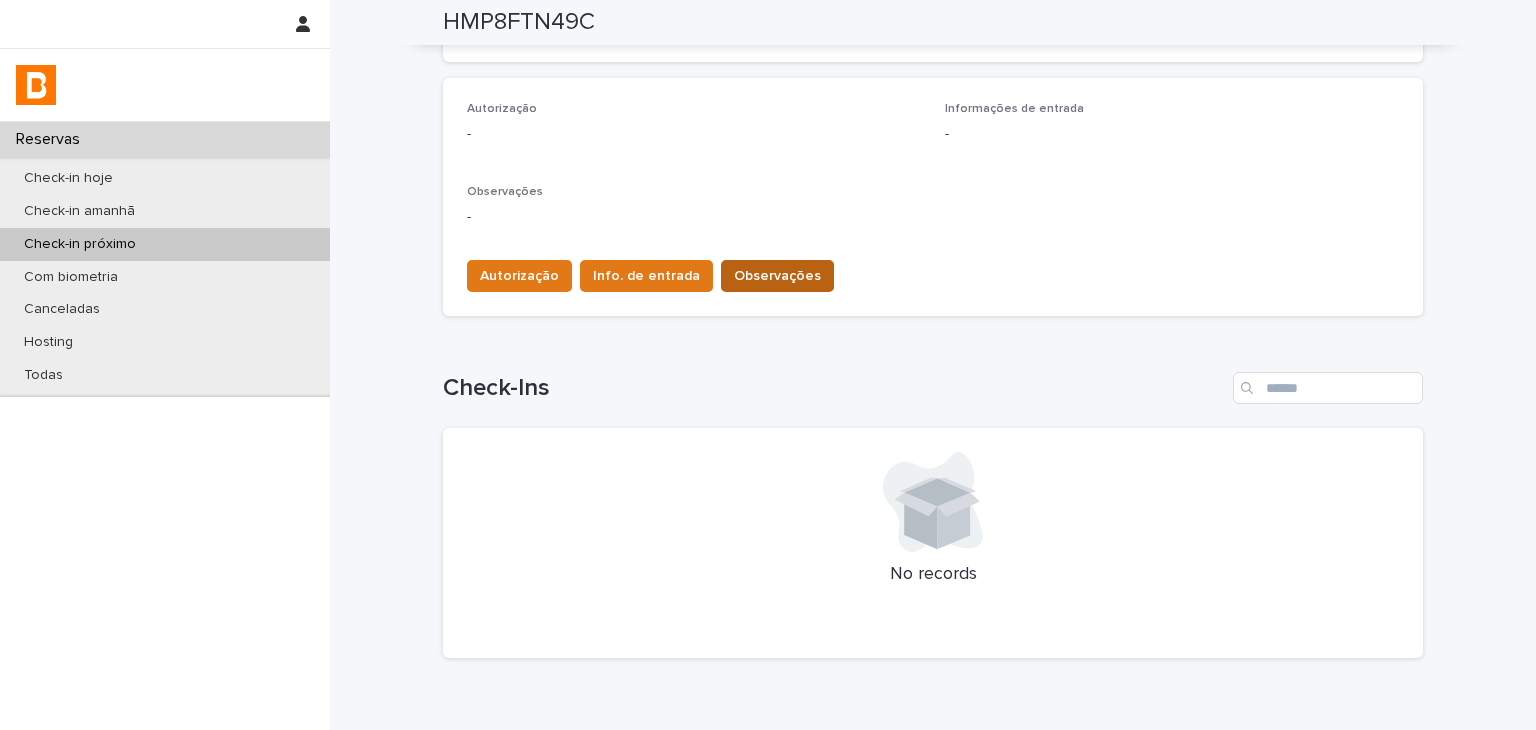 click on "Observações" at bounding box center [777, 276] 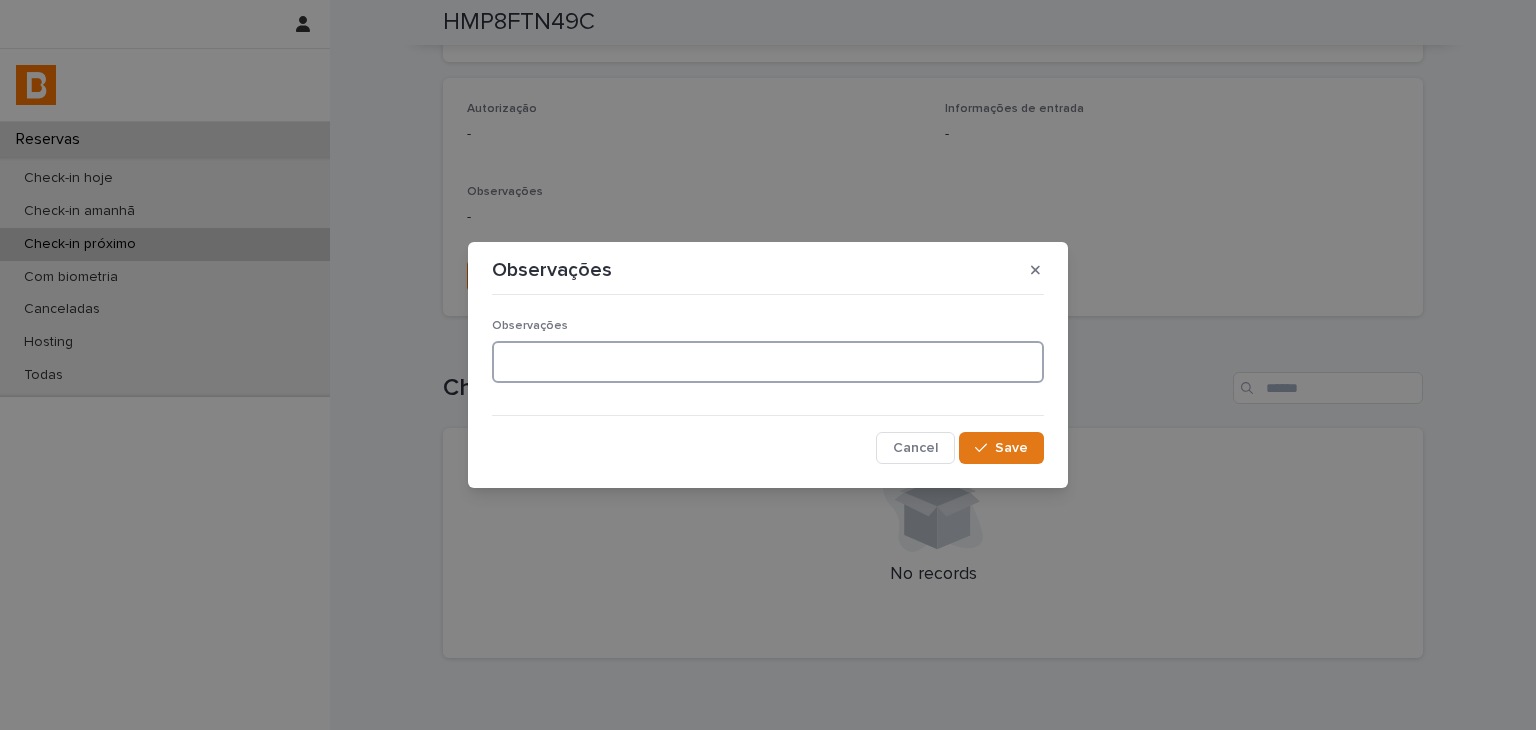 click at bounding box center [768, 362] 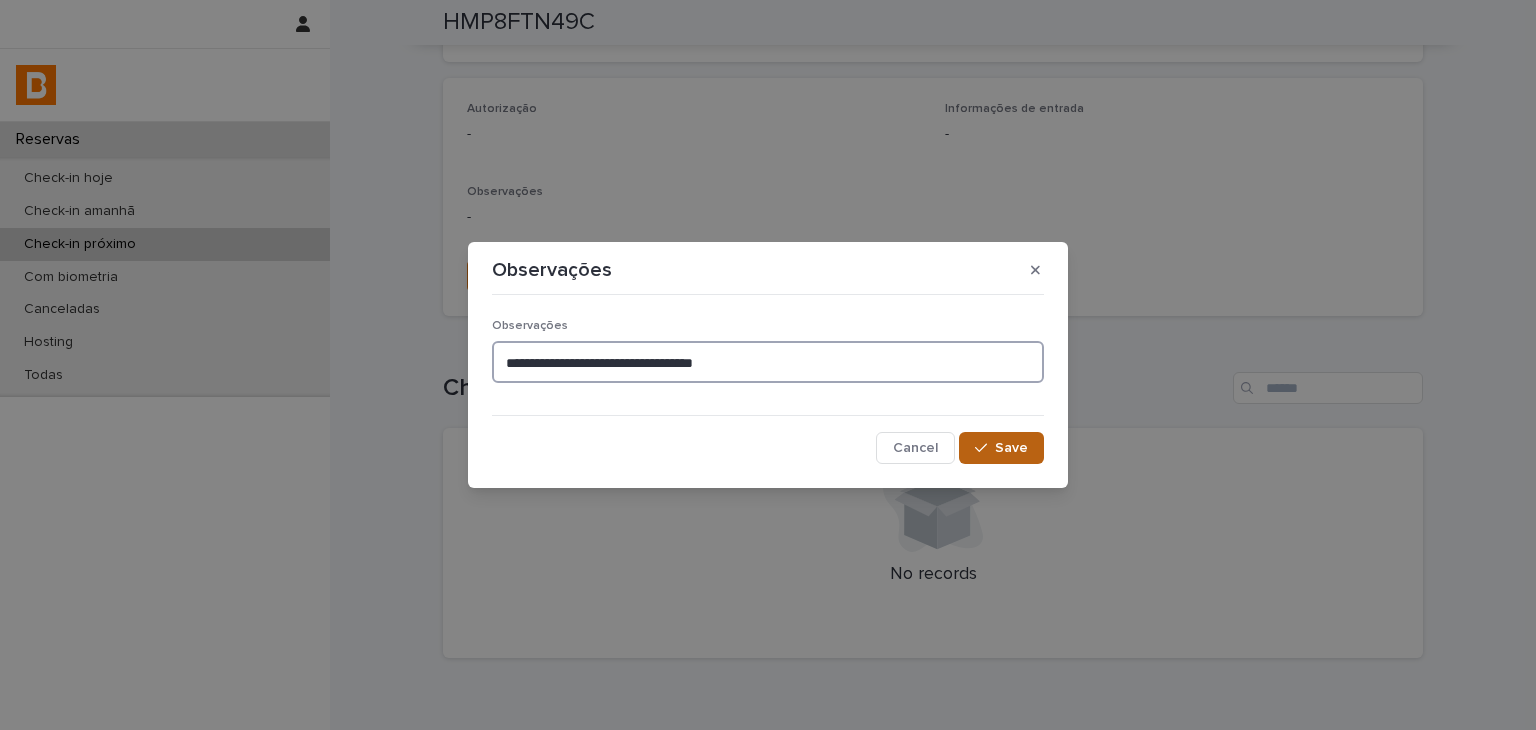 type on "**********" 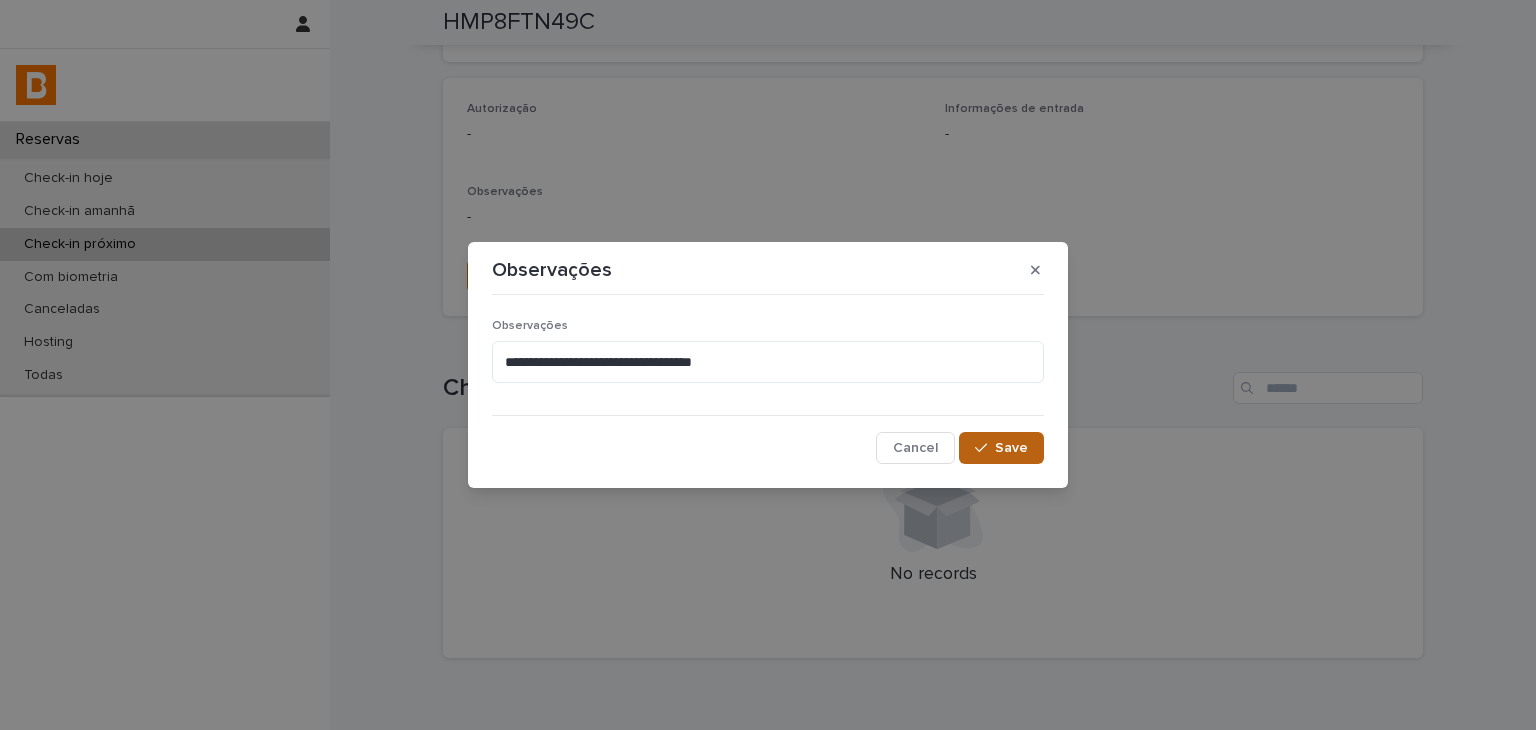 click on "Save" at bounding box center (1001, 448) 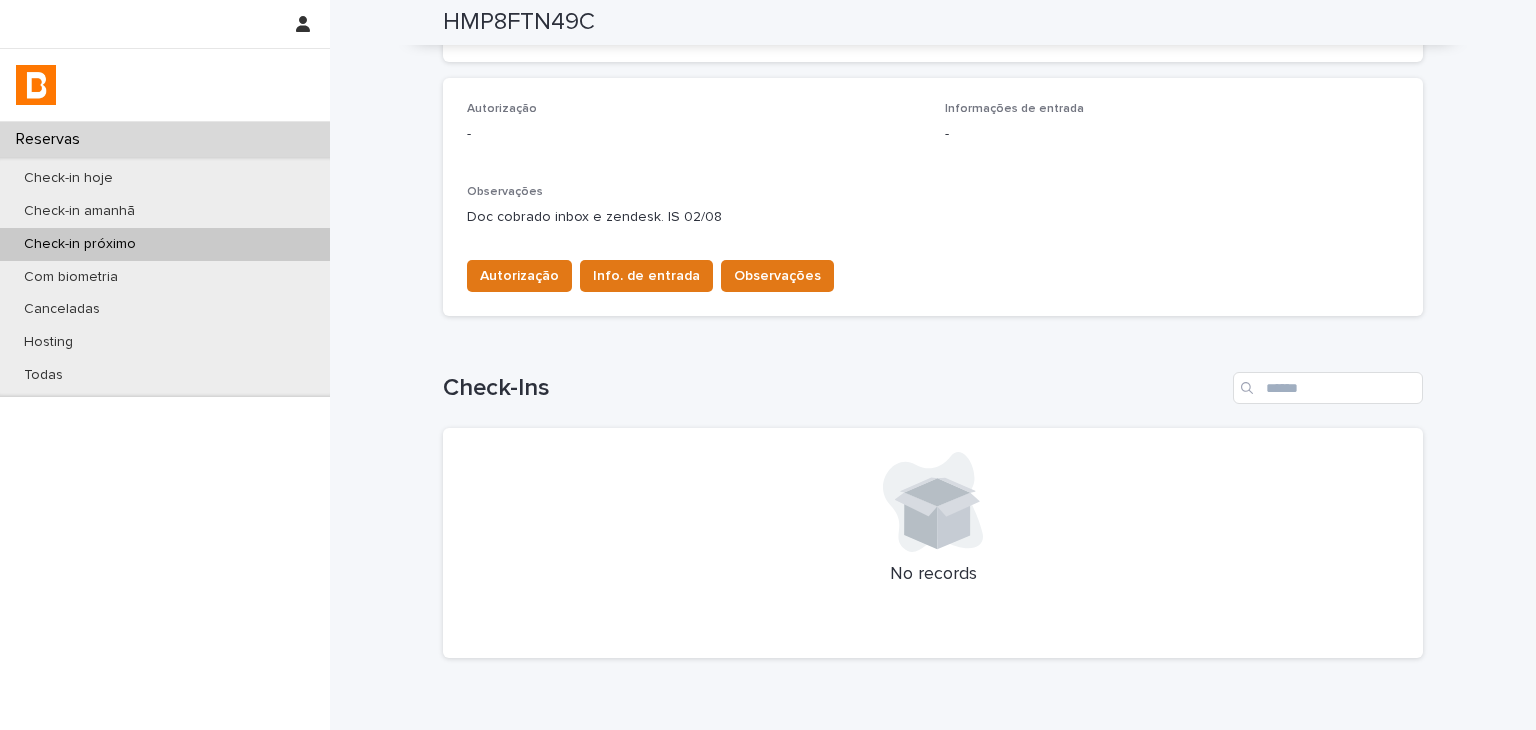 scroll, scrollTop: 124, scrollLeft: 0, axis: vertical 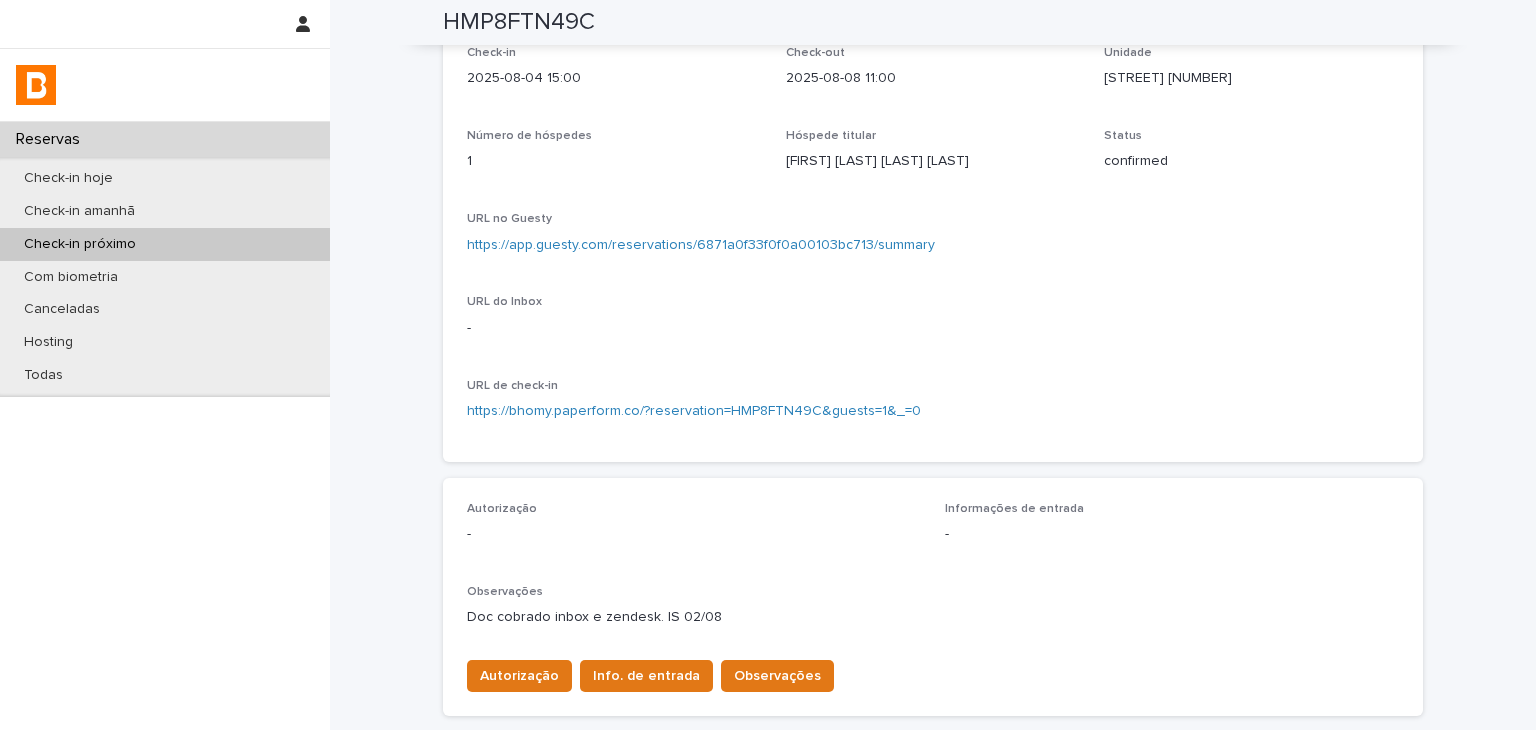 click on "https://app.guesty.com/reservations/6871a0f33f0f0a00103bc713/summary" at bounding box center [933, 245] 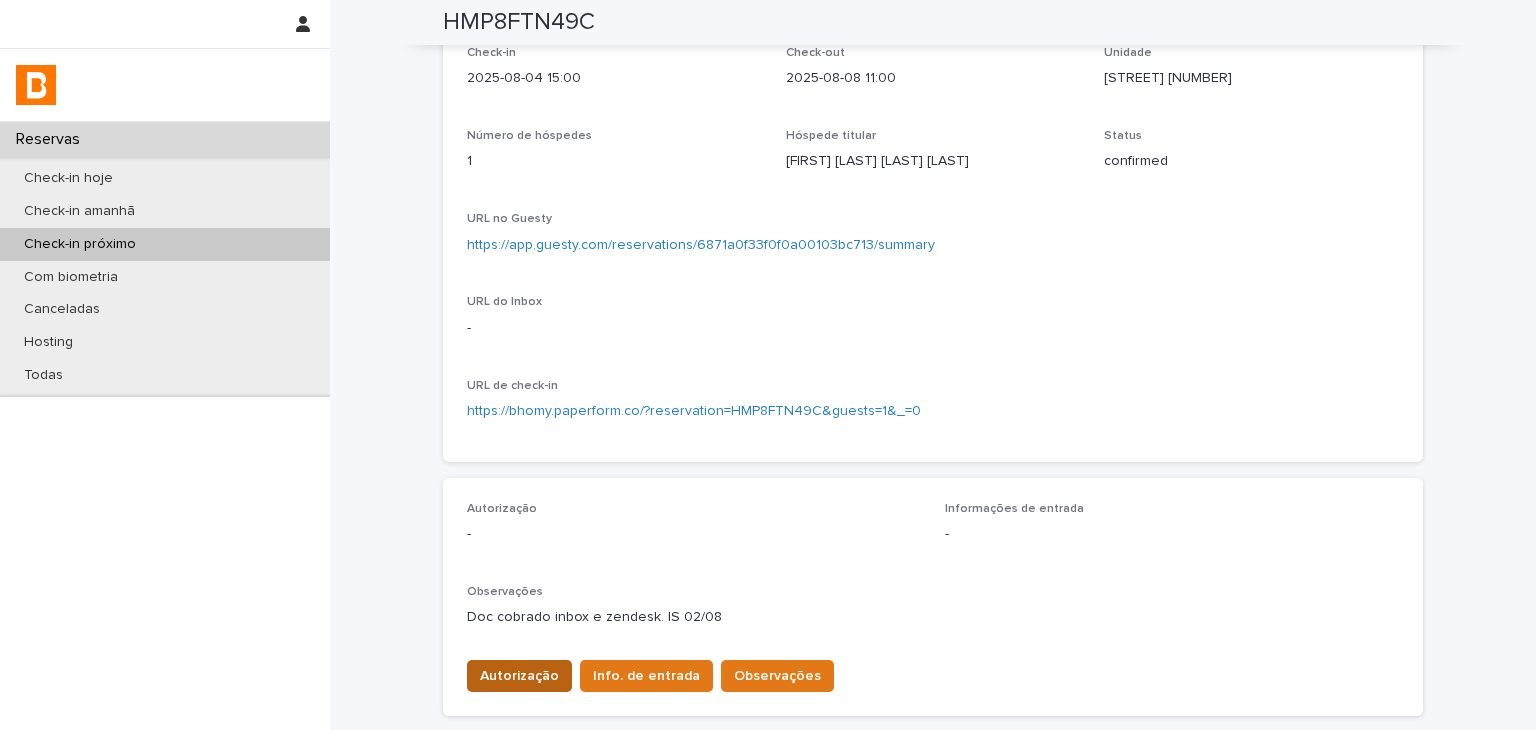 scroll, scrollTop: 424, scrollLeft: 0, axis: vertical 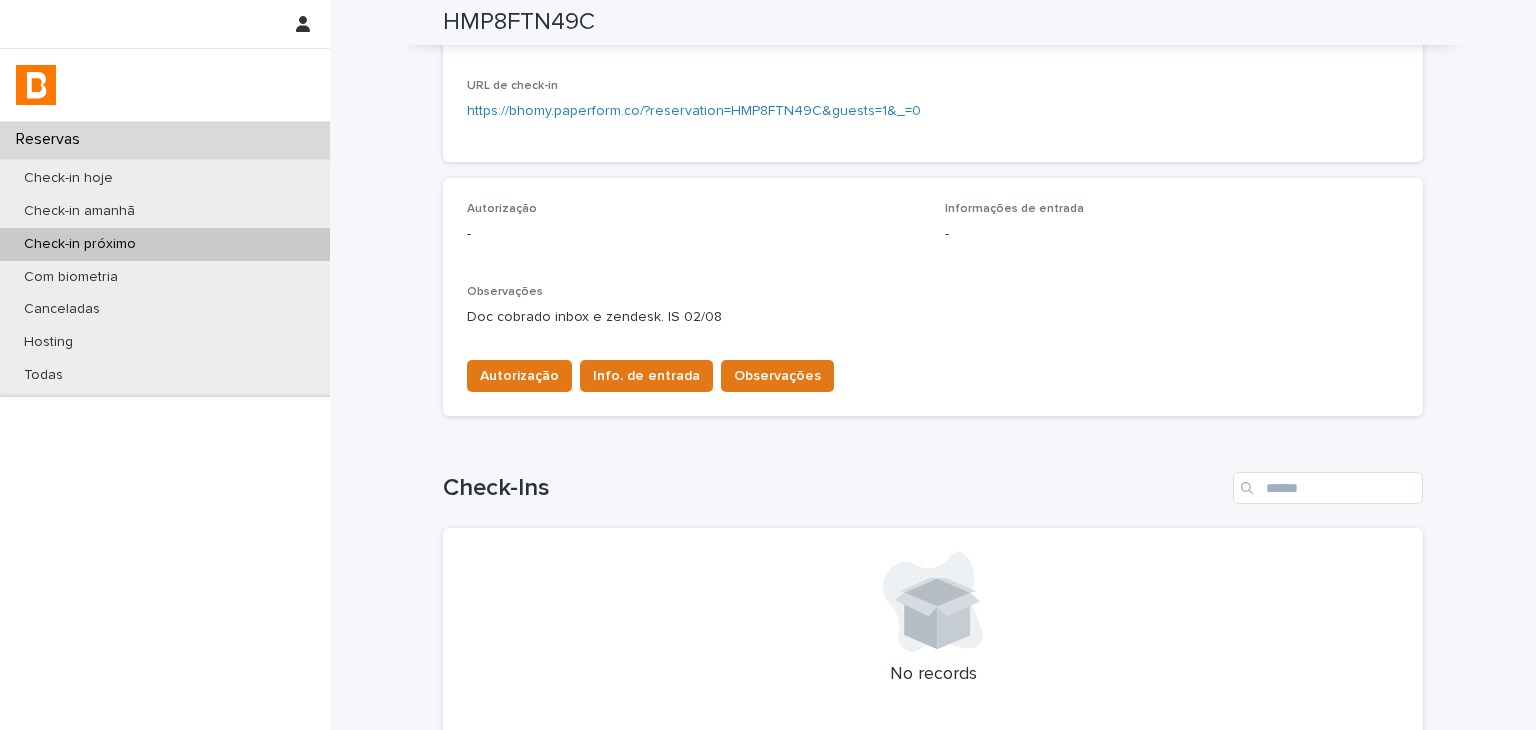 click on "Doc cobrado inbox e zendesk. IS 02/08" at bounding box center [933, 317] 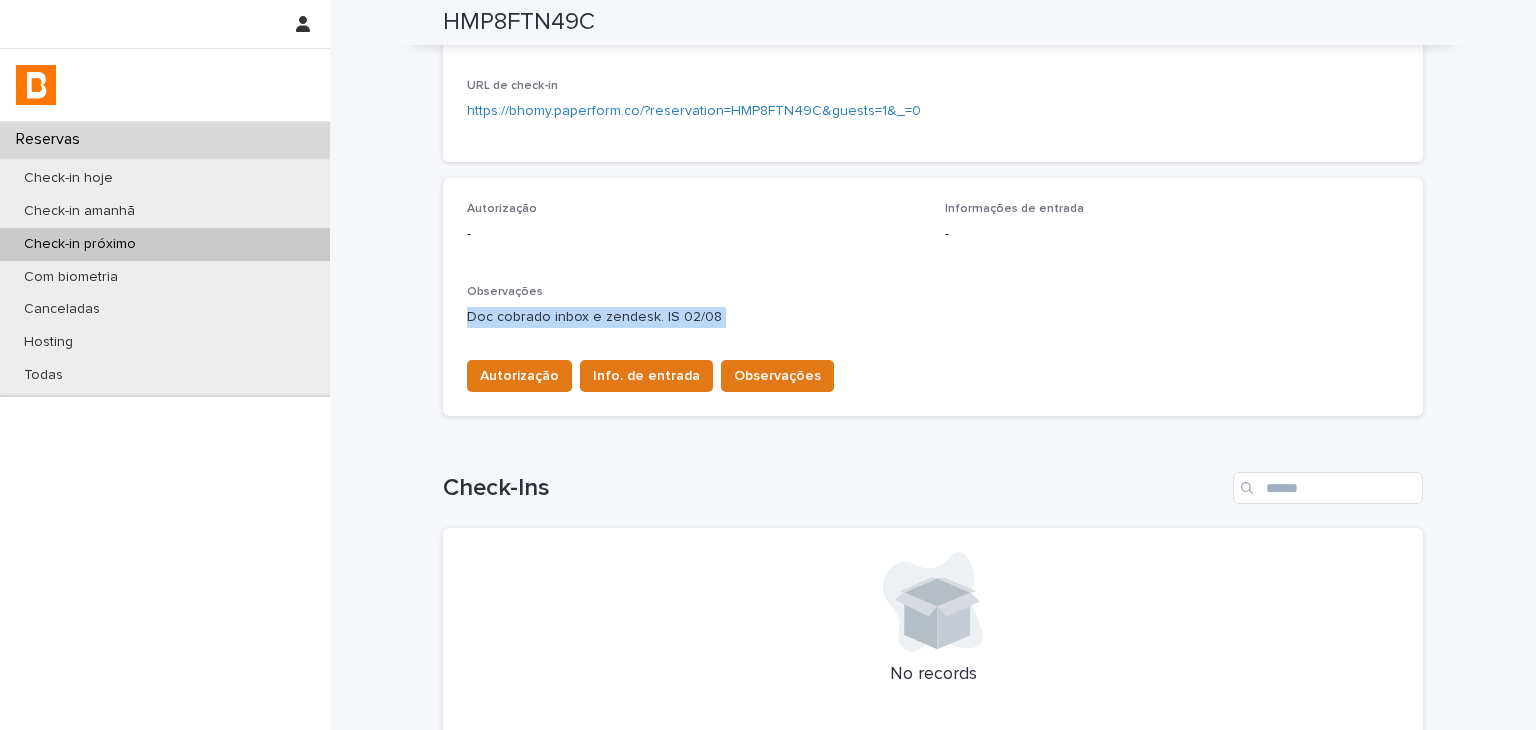 drag, startPoint x: 466, startPoint y: 315, endPoint x: 740, endPoint y: 317, distance: 274.0073 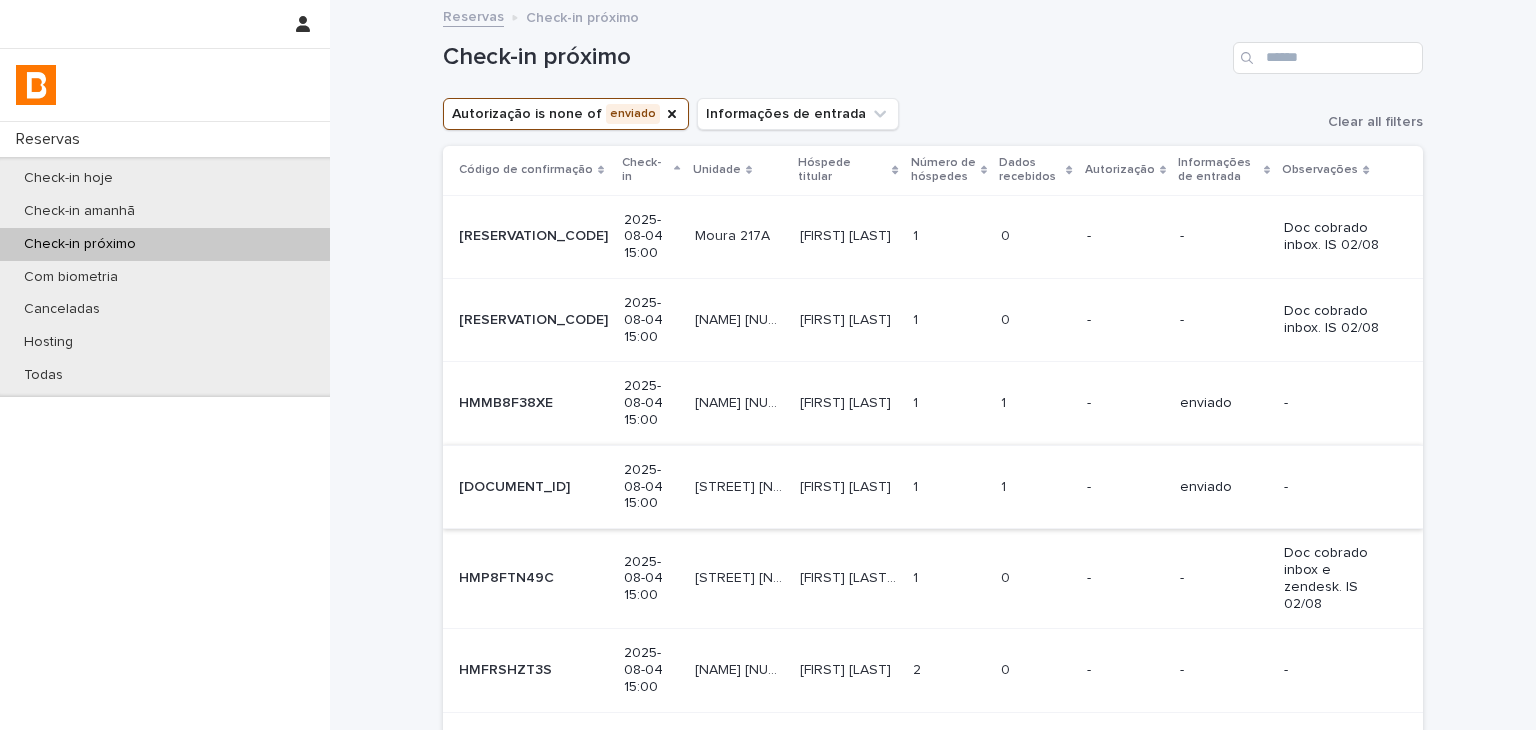 scroll, scrollTop: 100, scrollLeft: 0, axis: vertical 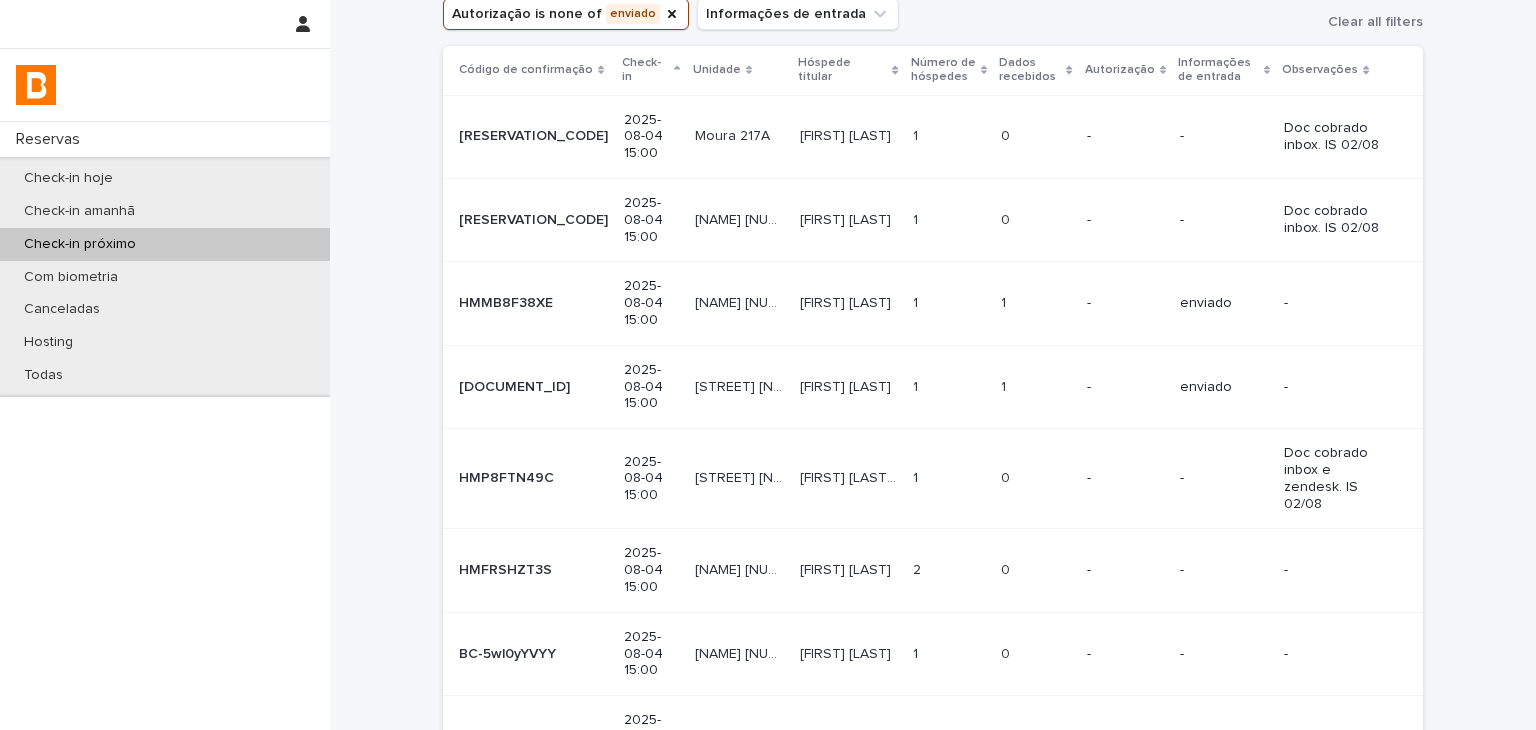 click on "-" at bounding box center [1125, 568] 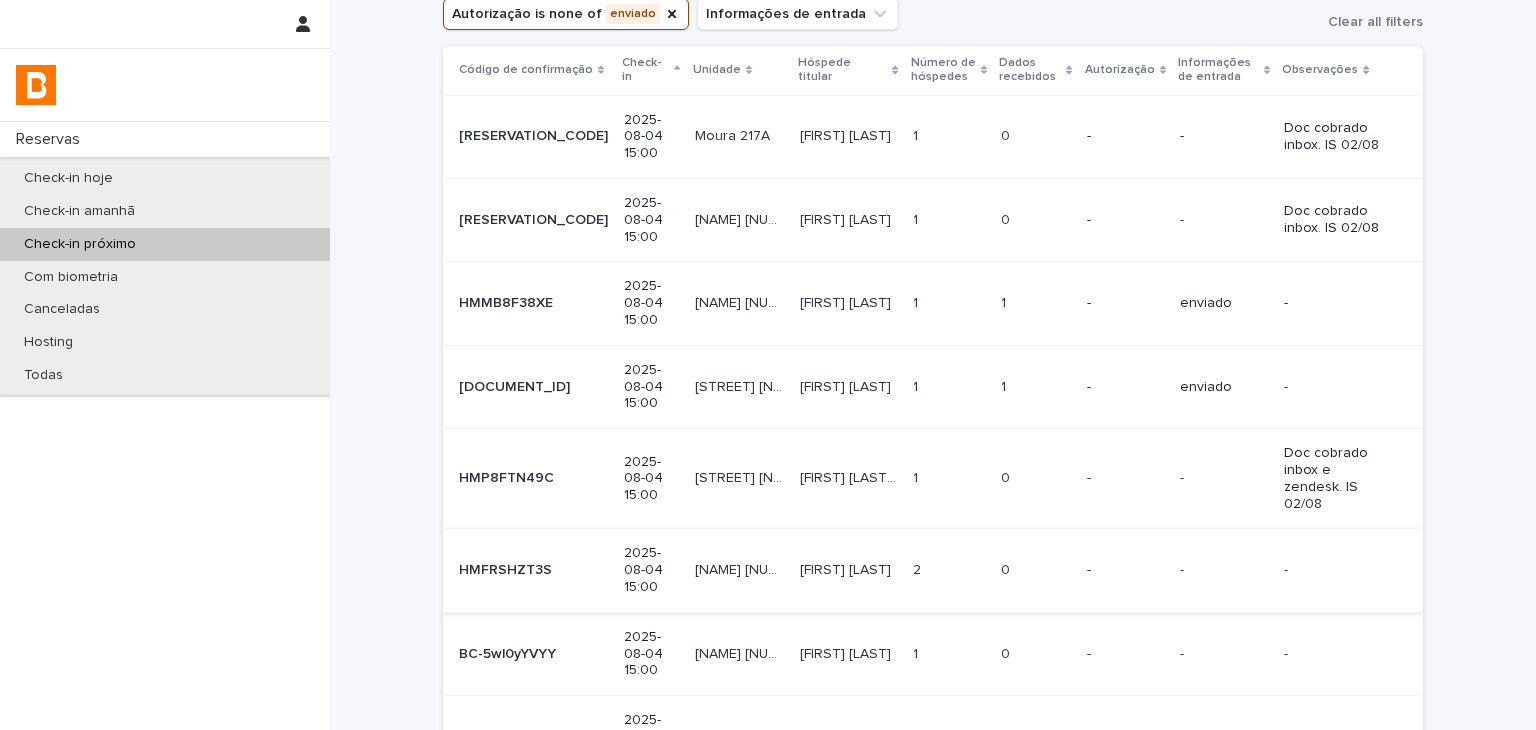 scroll, scrollTop: 0, scrollLeft: 0, axis: both 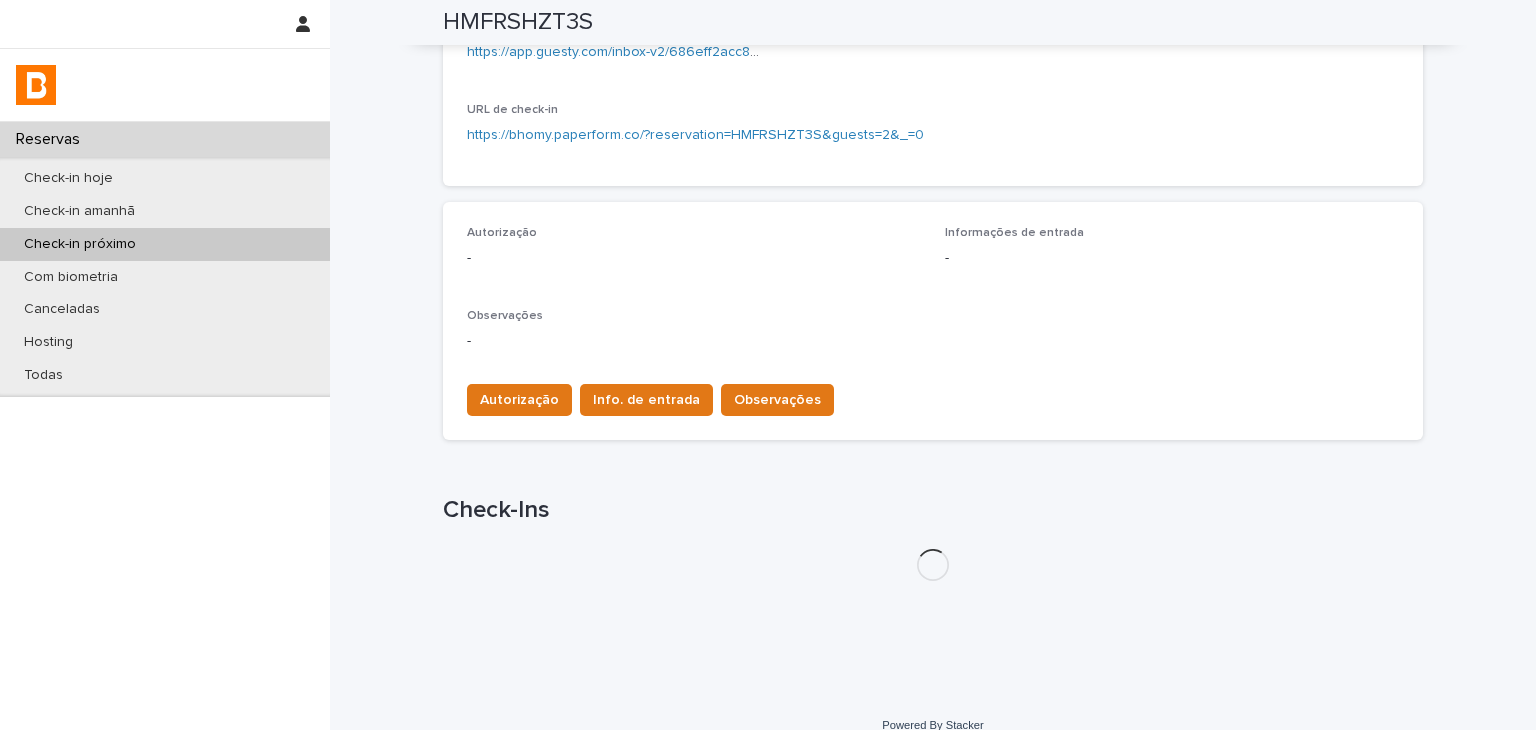 click on "Autorização Info. de entrada Observações" at bounding box center (933, 396) 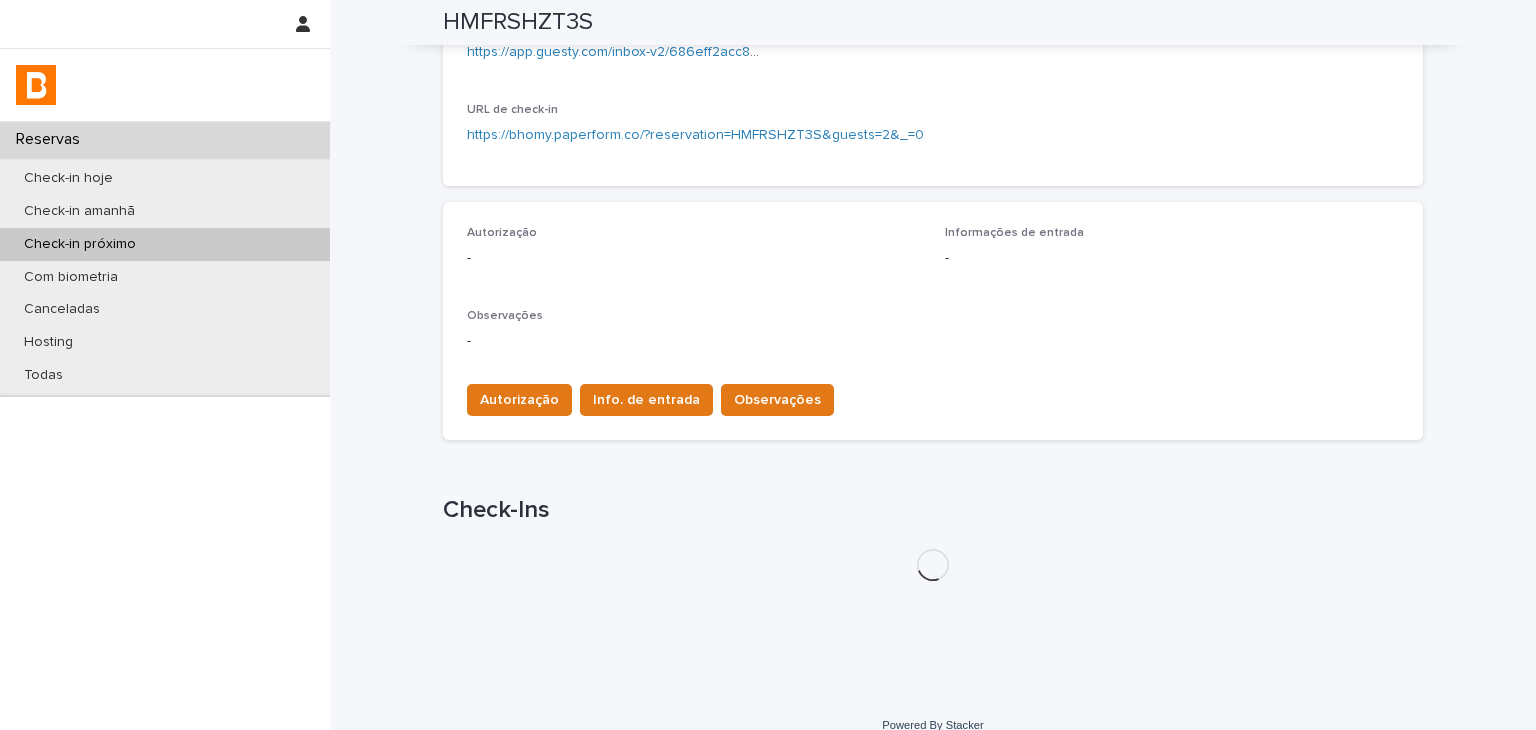 scroll, scrollTop: 500, scrollLeft: 0, axis: vertical 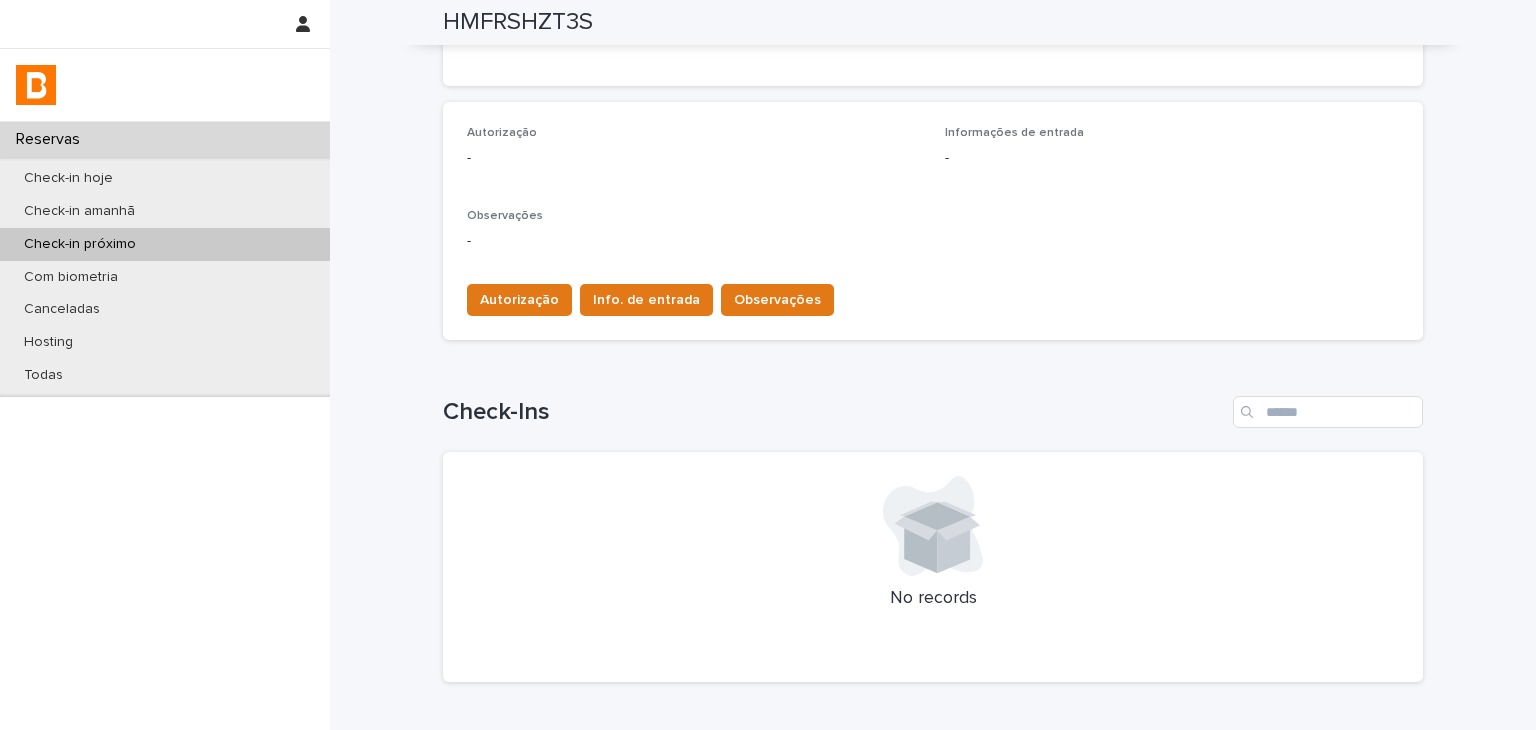click on "Loading... Saving… Check-Ins No records" at bounding box center [933, 527] 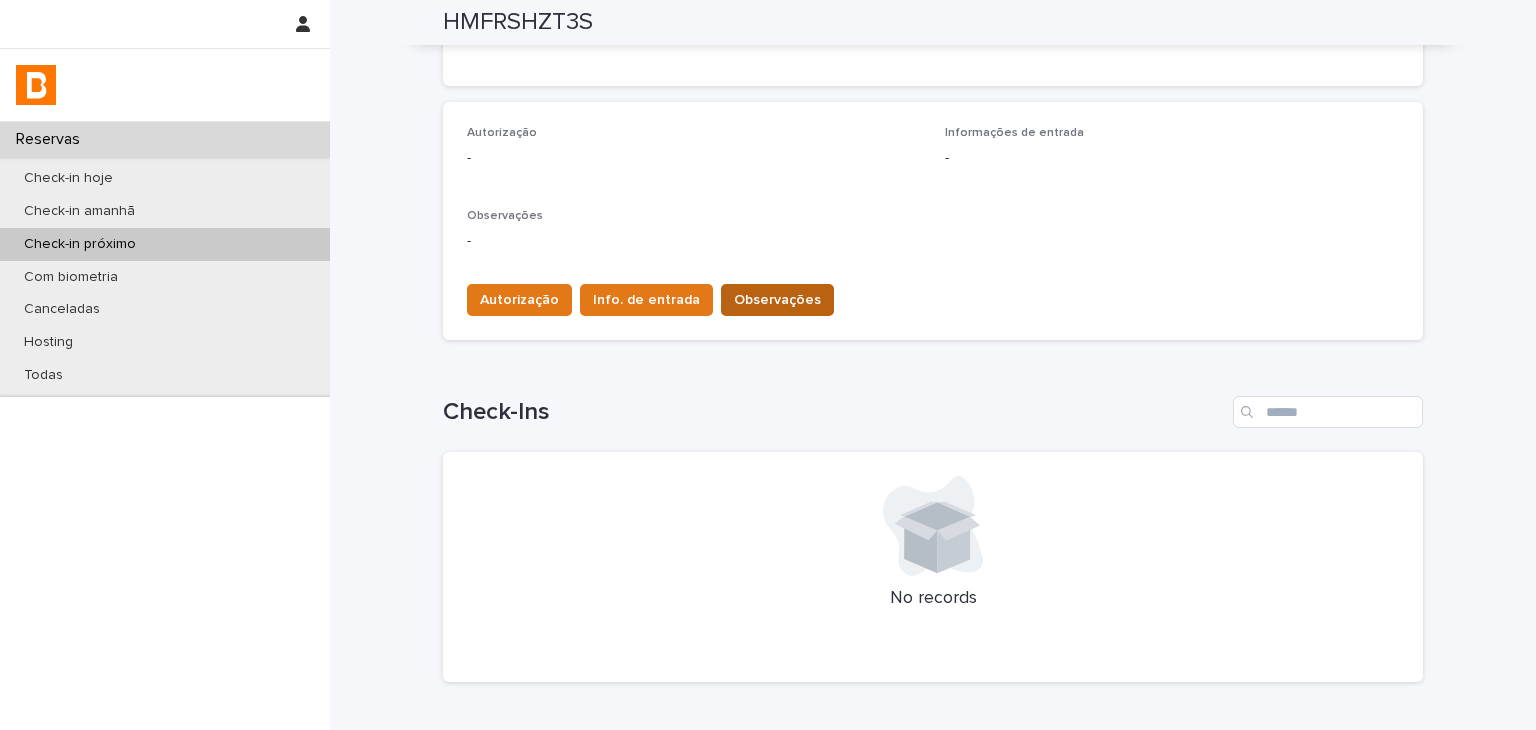 click on "Observações" at bounding box center (777, 300) 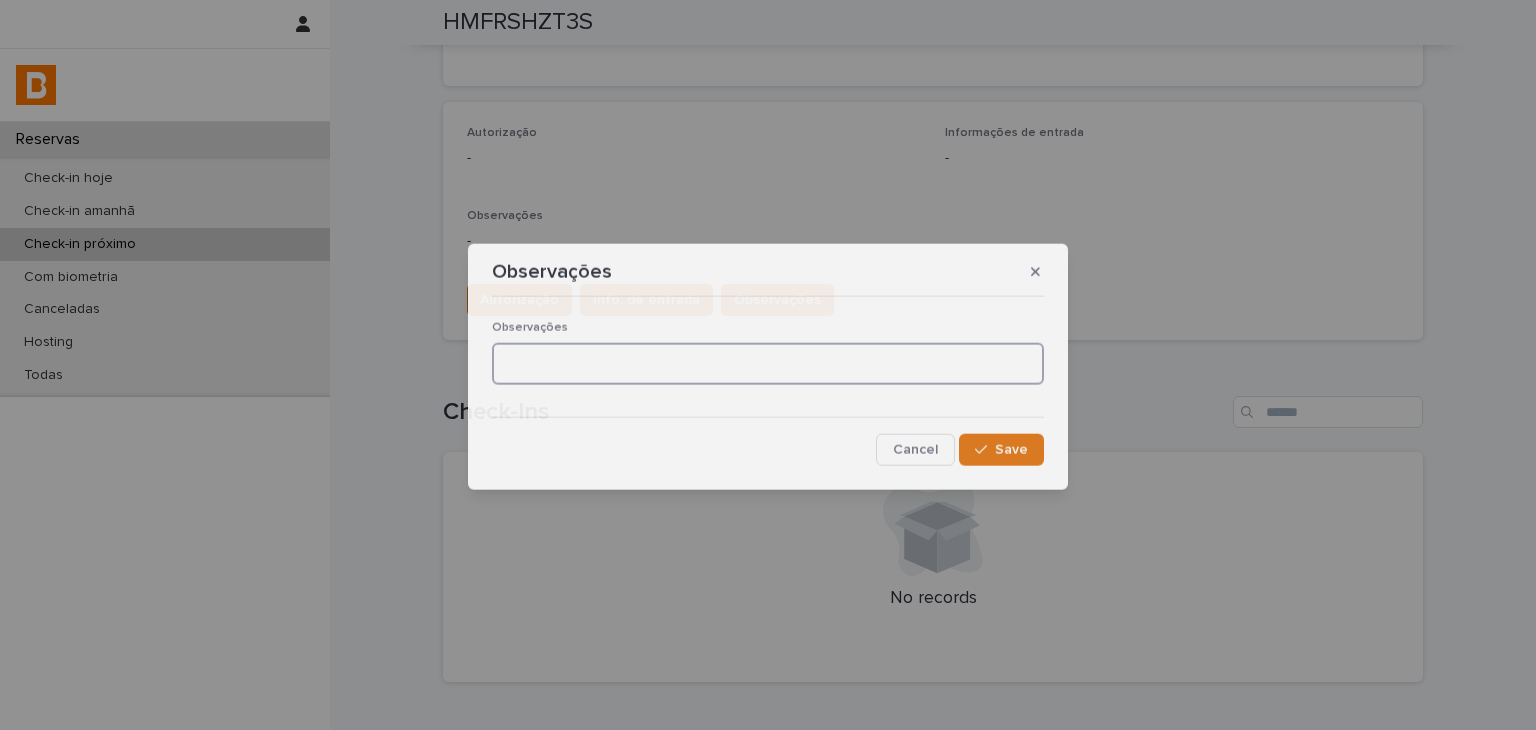 click at bounding box center (768, 364) 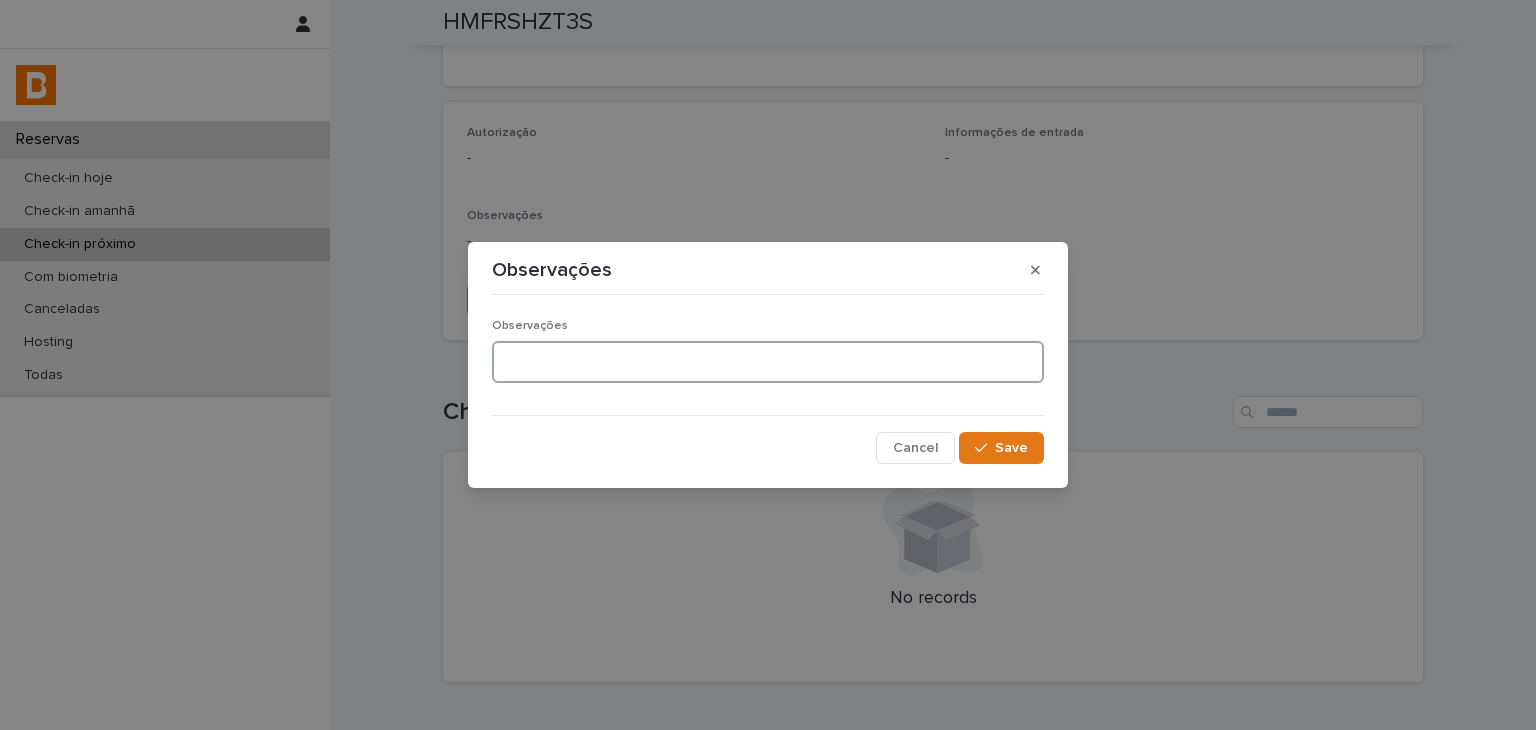 paste on "**********" 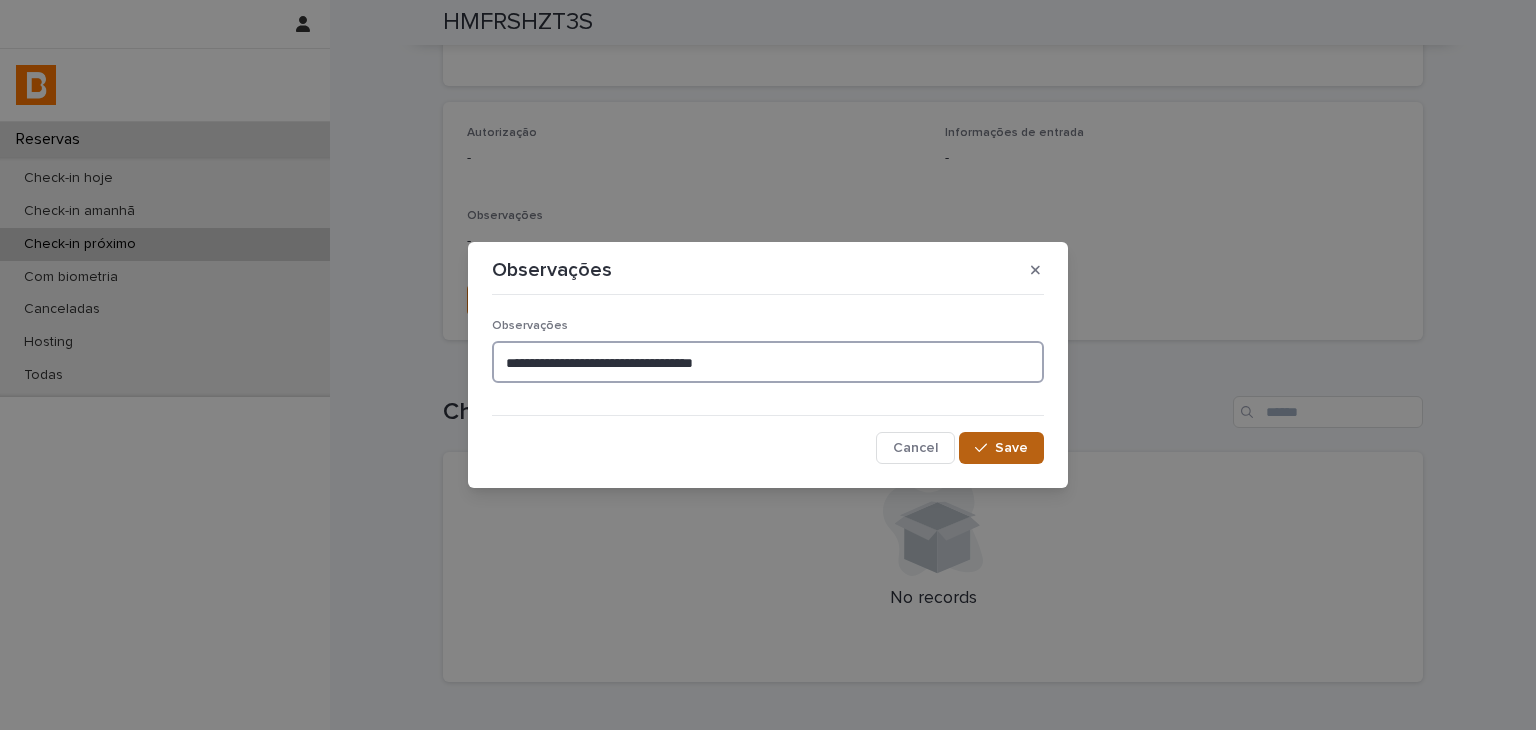 type on "**********" 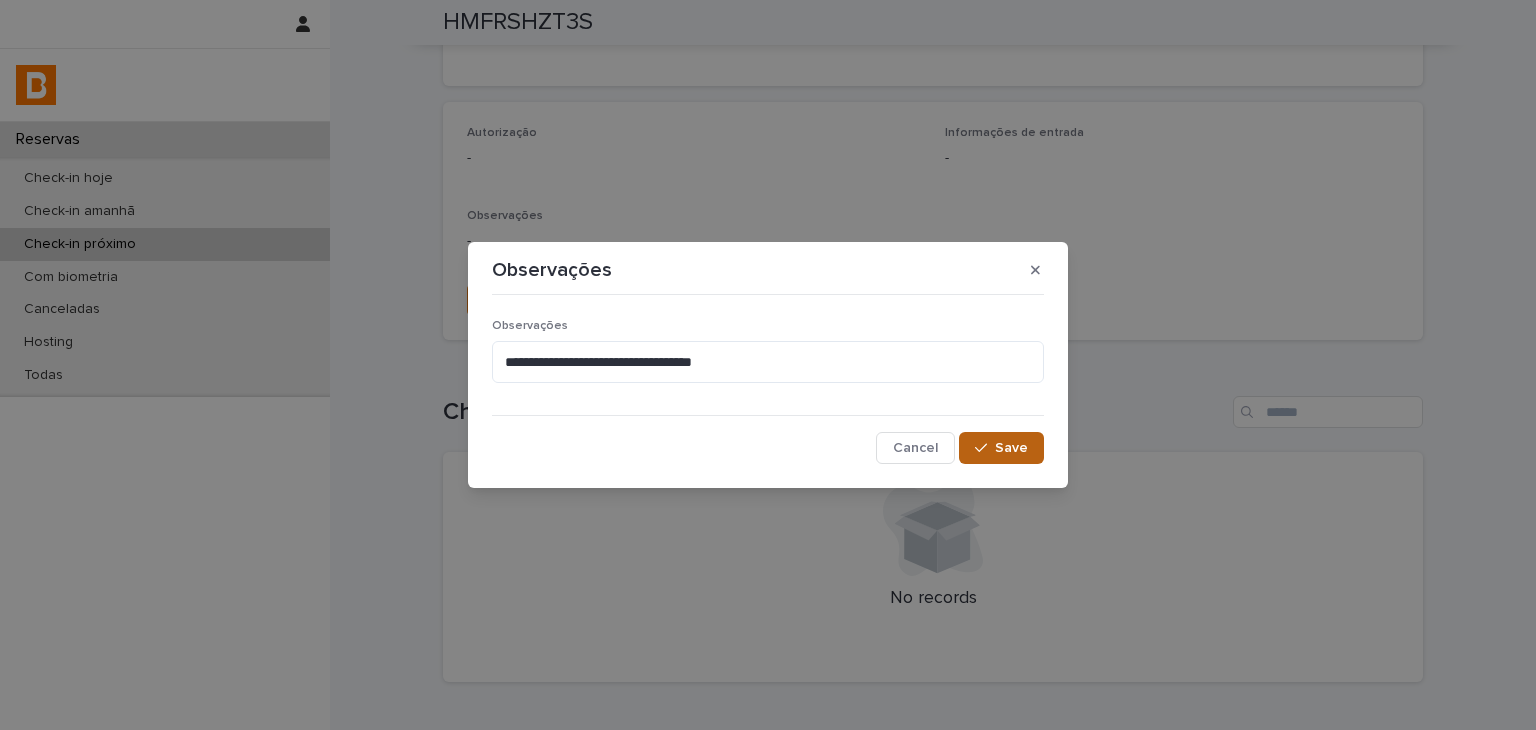 click on "Save" at bounding box center (1011, 448) 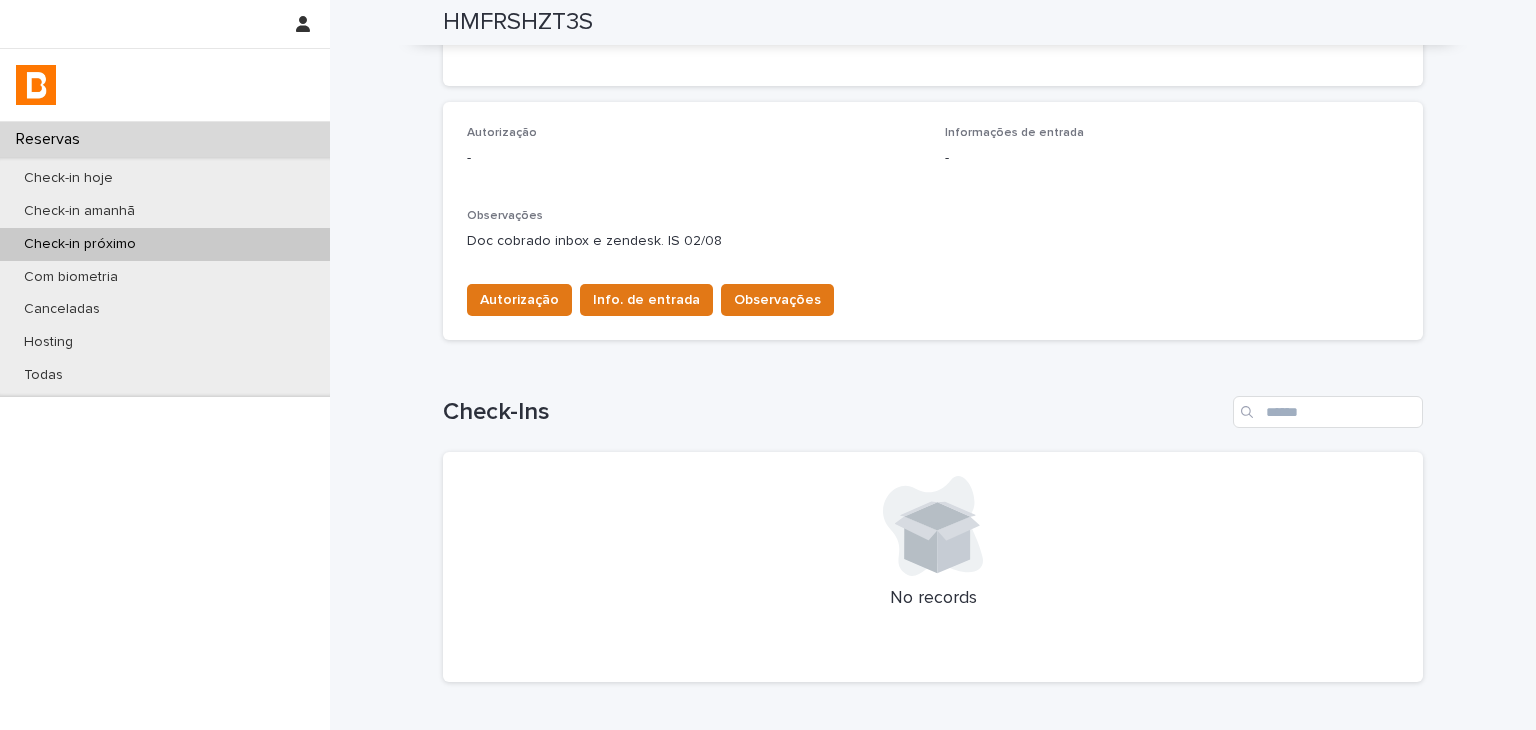 scroll, scrollTop: 0, scrollLeft: 0, axis: both 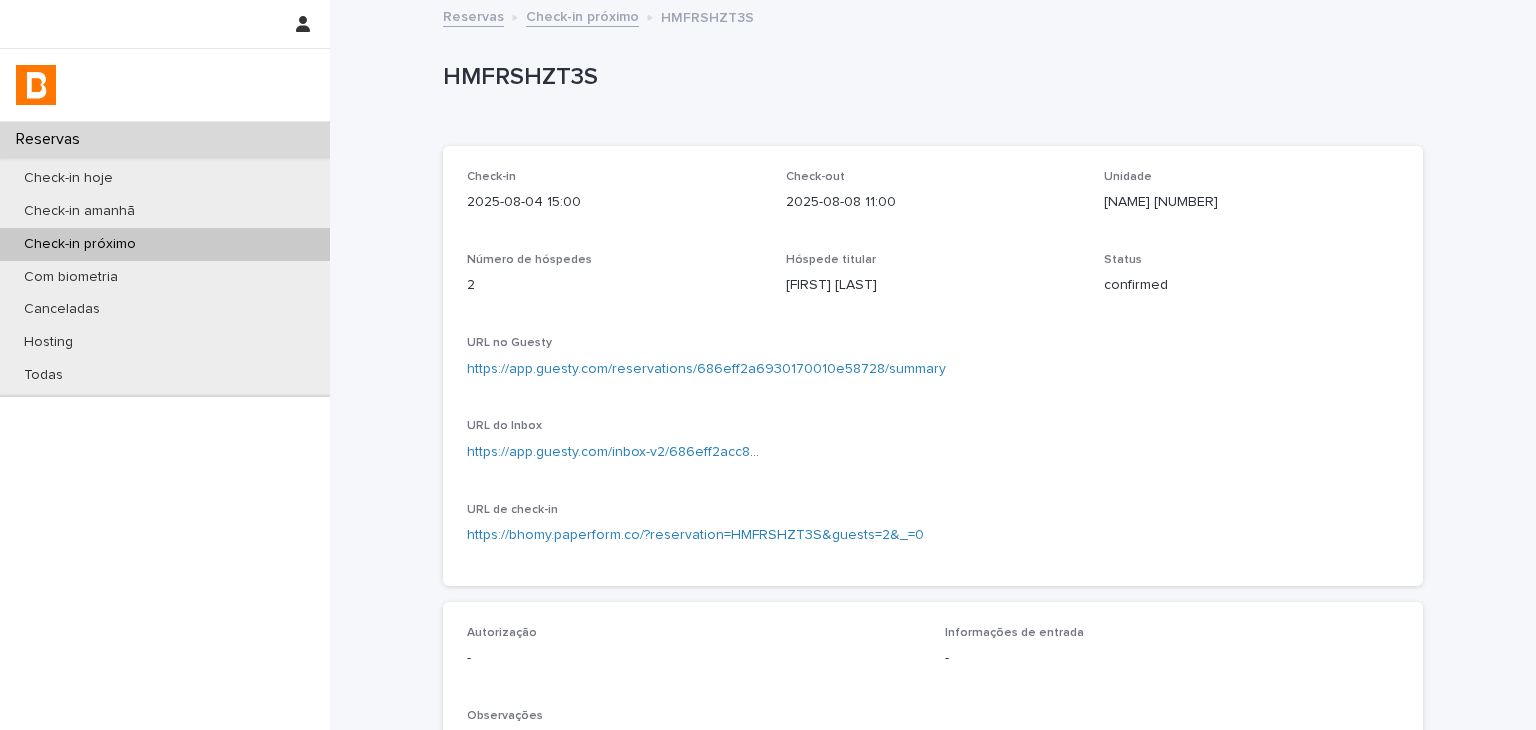 click on "https://app.guesty.com/reservations/686eff2a6930170010e58728/summary" at bounding box center [706, 369] 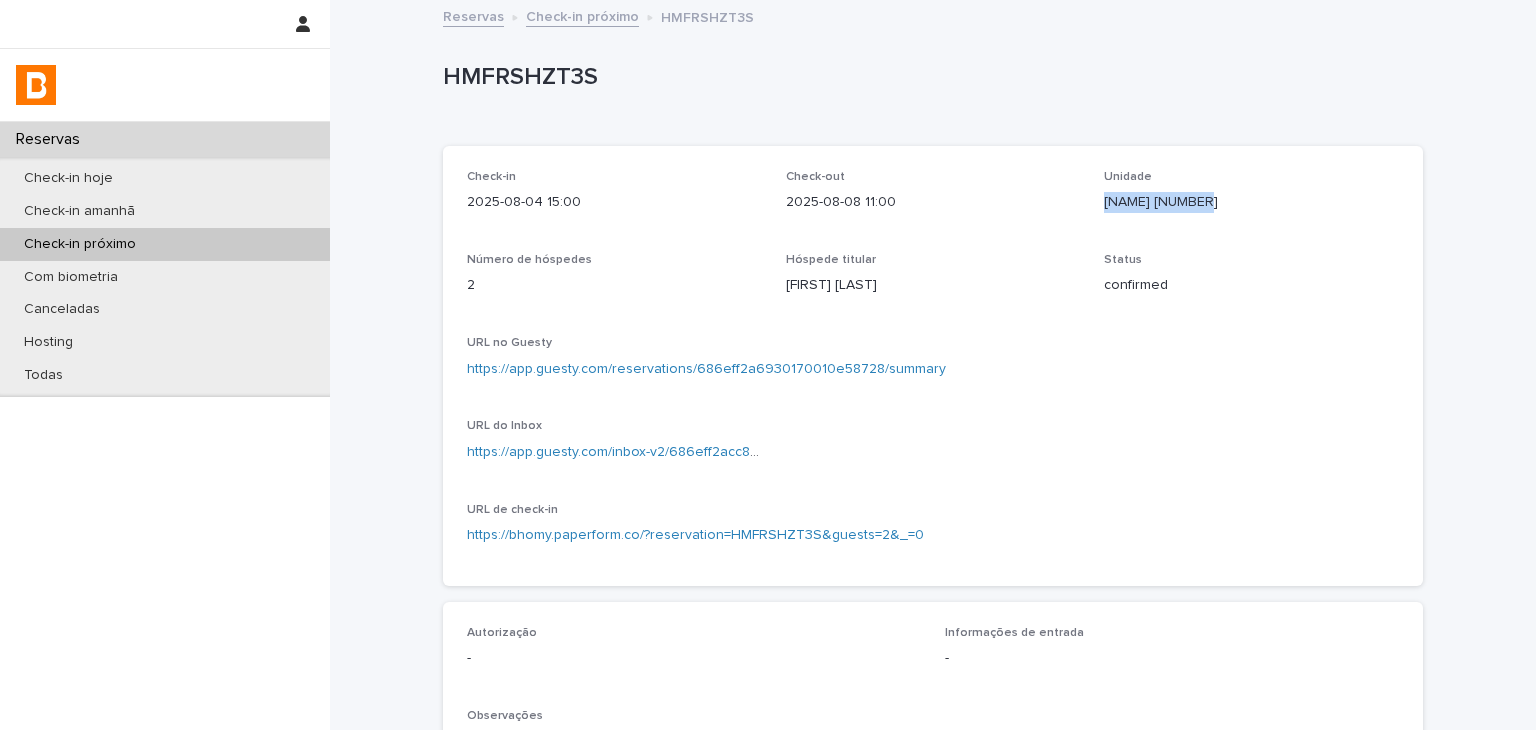 drag, startPoint x: 1087, startPoint y: 195, endPoint x: 1235, endPoint y: 199, distance: 148.05405 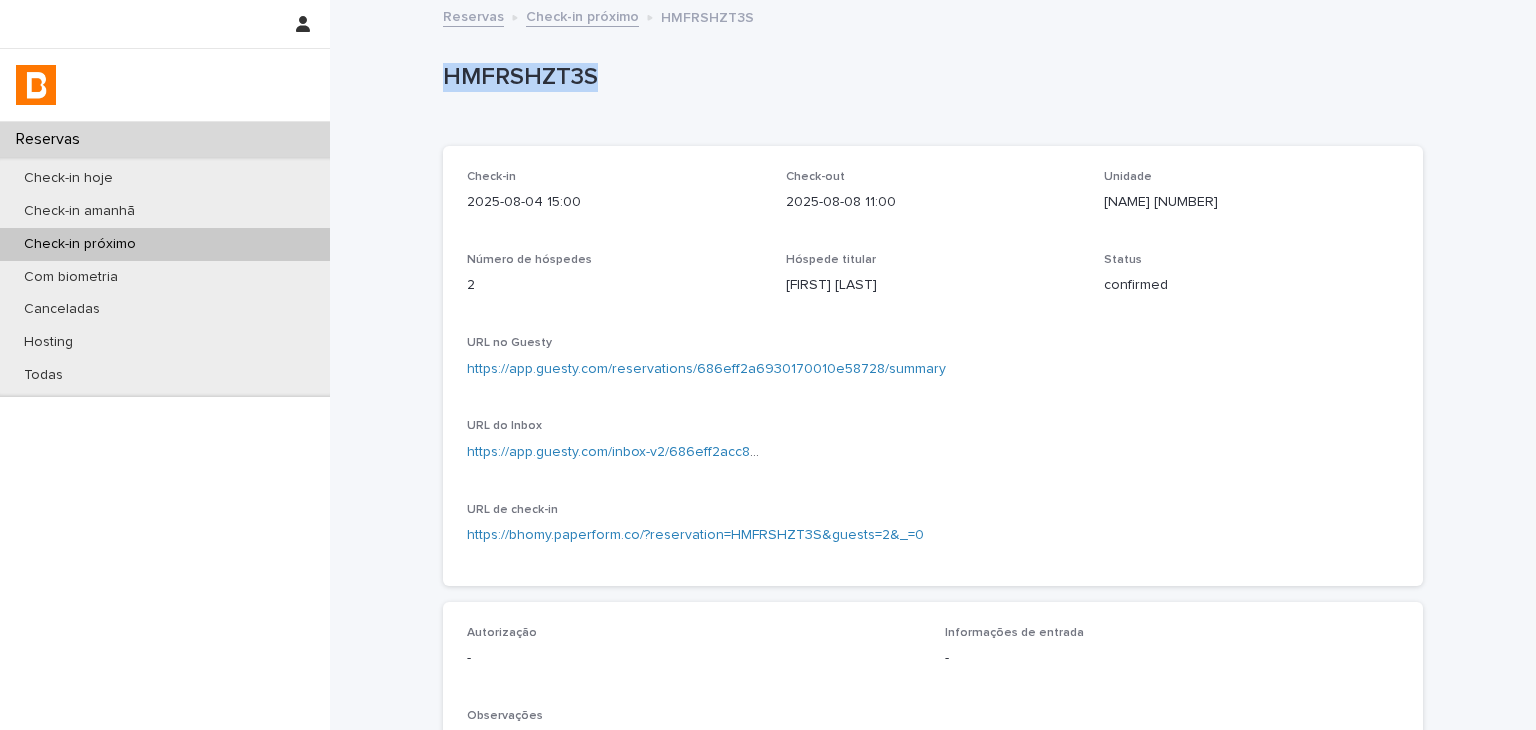 drag, startPoint x: 452, startPoint y: 80, endPoint x: 655, endPoint y: 86, distance: 203.08865 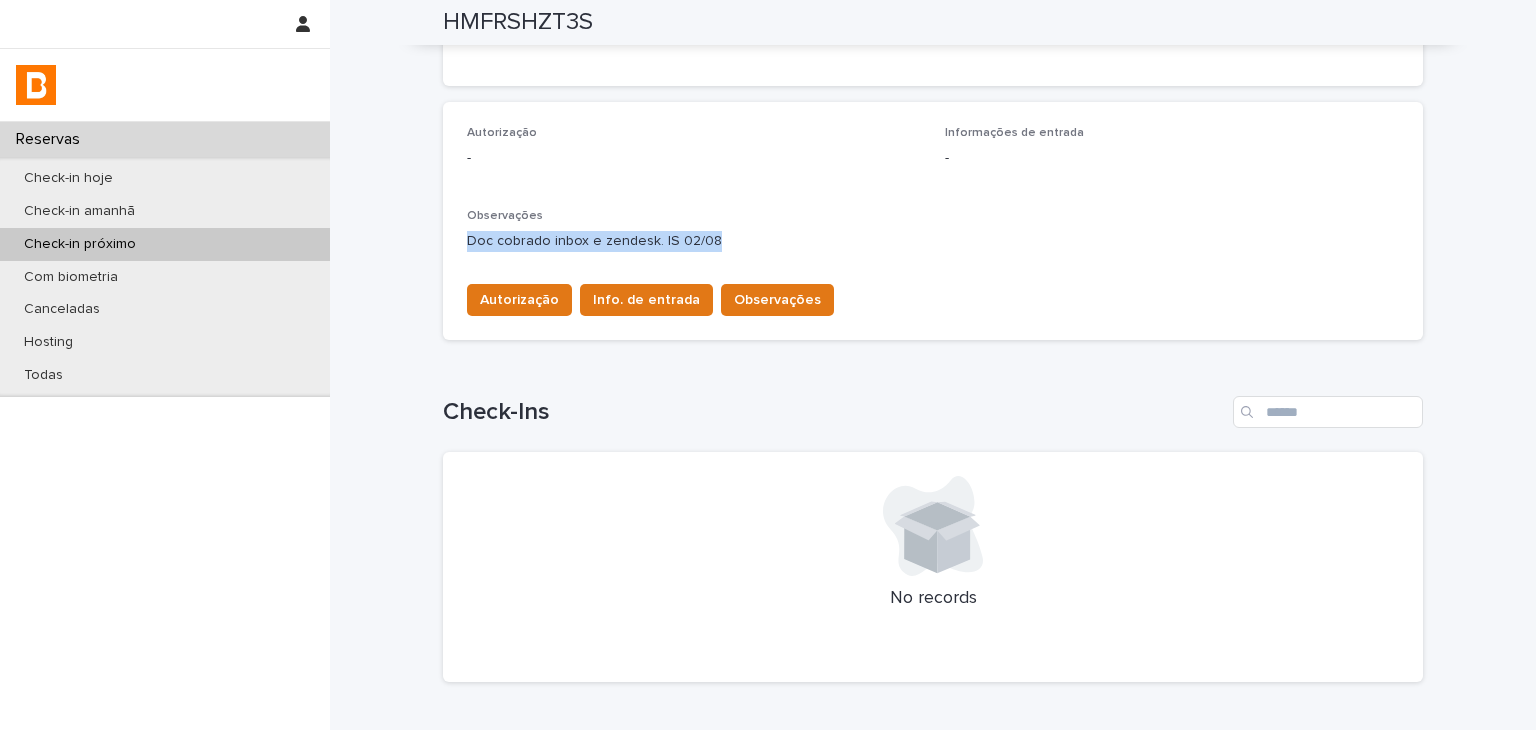drag, startPoint x: 564, startPoint y: 244, endPoint x: 725, endPoint y: 236, distance: 161.19864 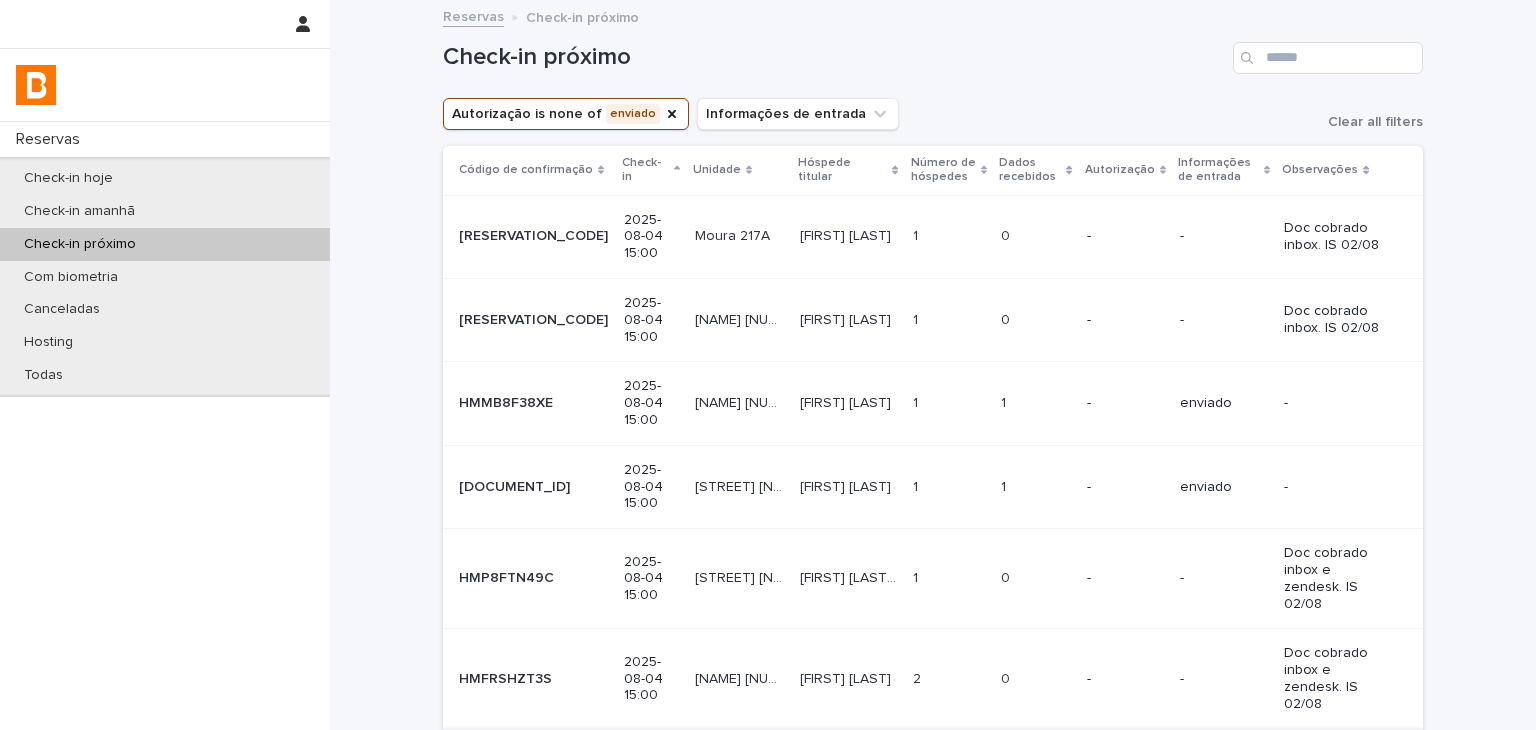 scroll, scrollTop: 100, scrollLeft: 0, axis: vertical 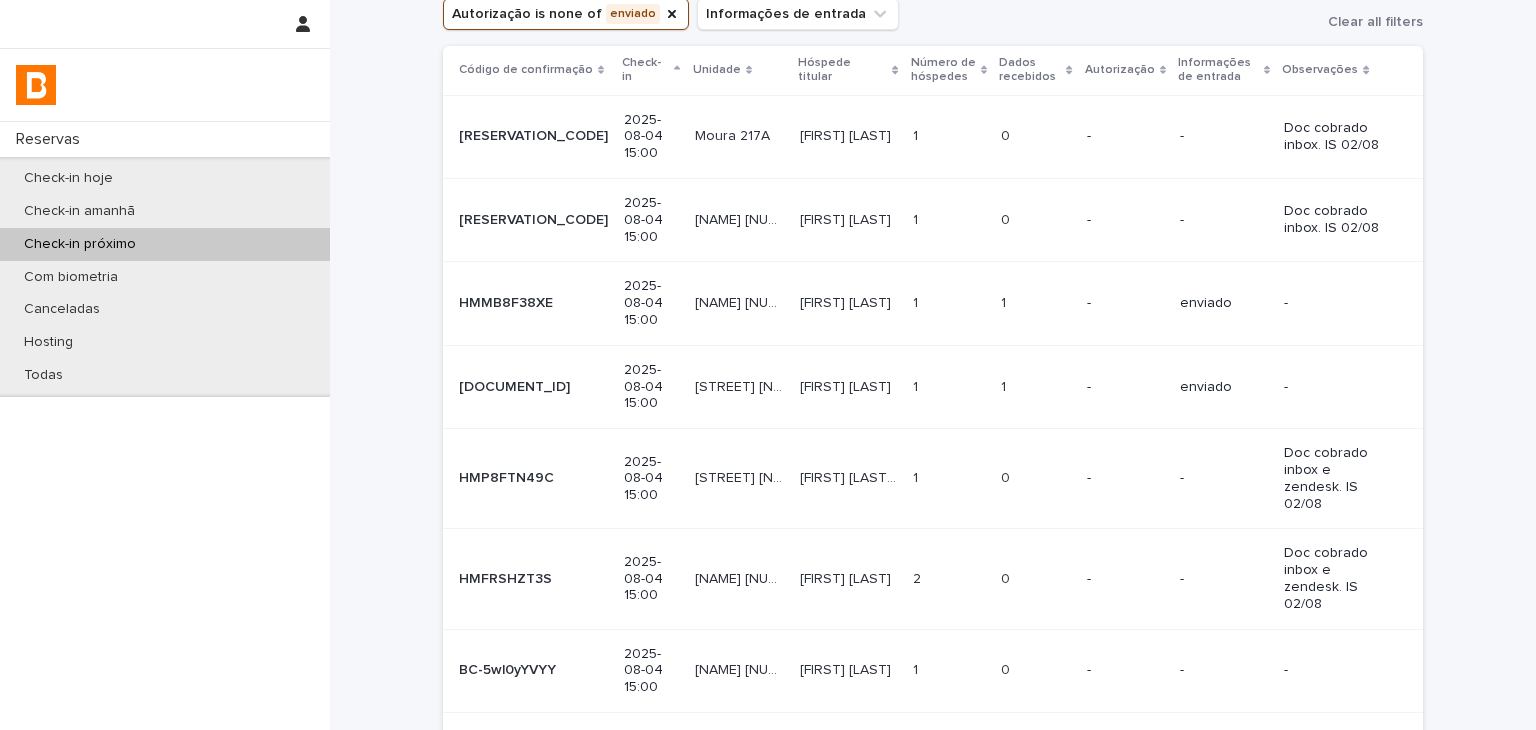 click on "-" at bounding box center (1125, 670) 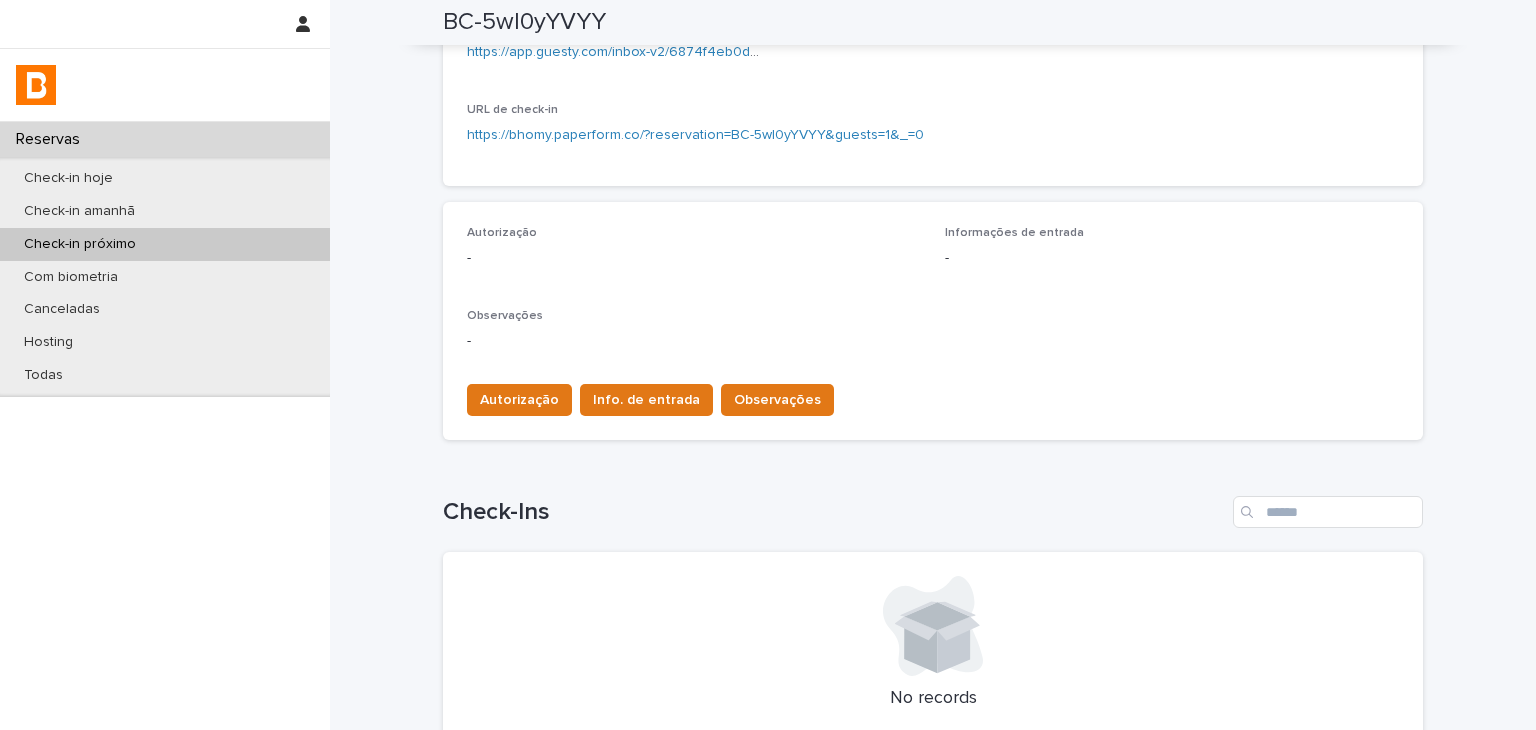 scroll, scrollTop: 500, scrollLeft: 0, axis: vertical 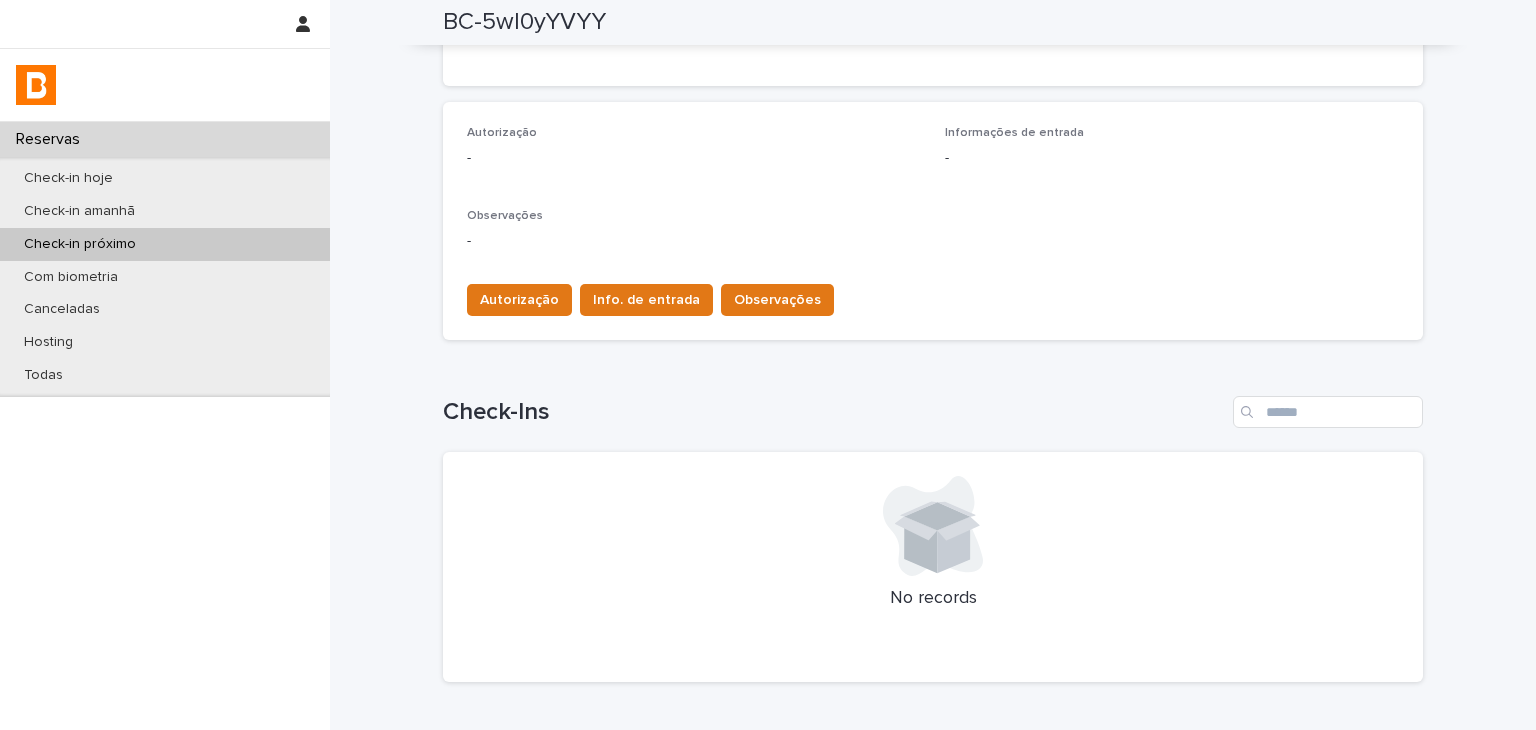 click on "Autorização Info. de entrada Observações" at bounding box center [933, 296] 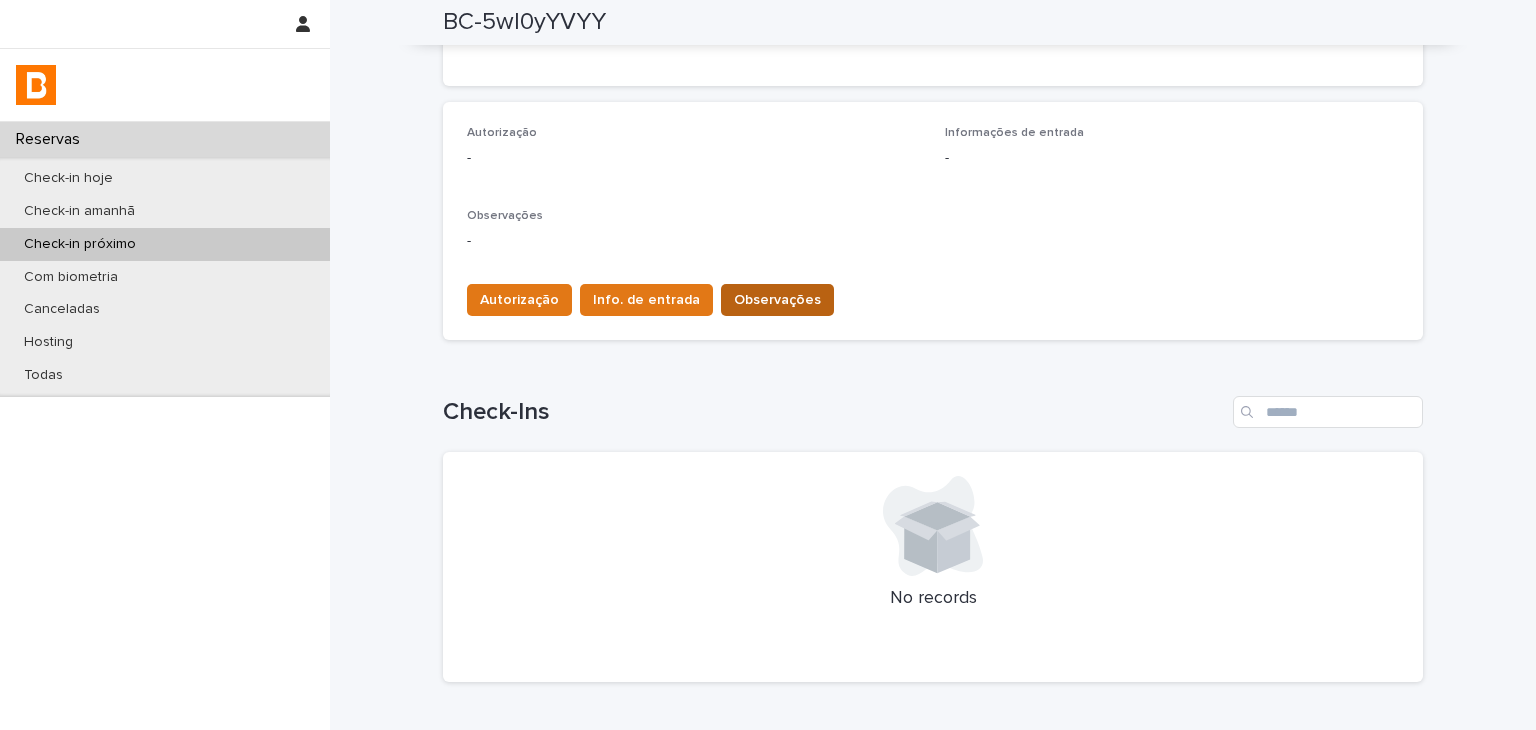 click on "Observações" at bounding box center [777, 300] 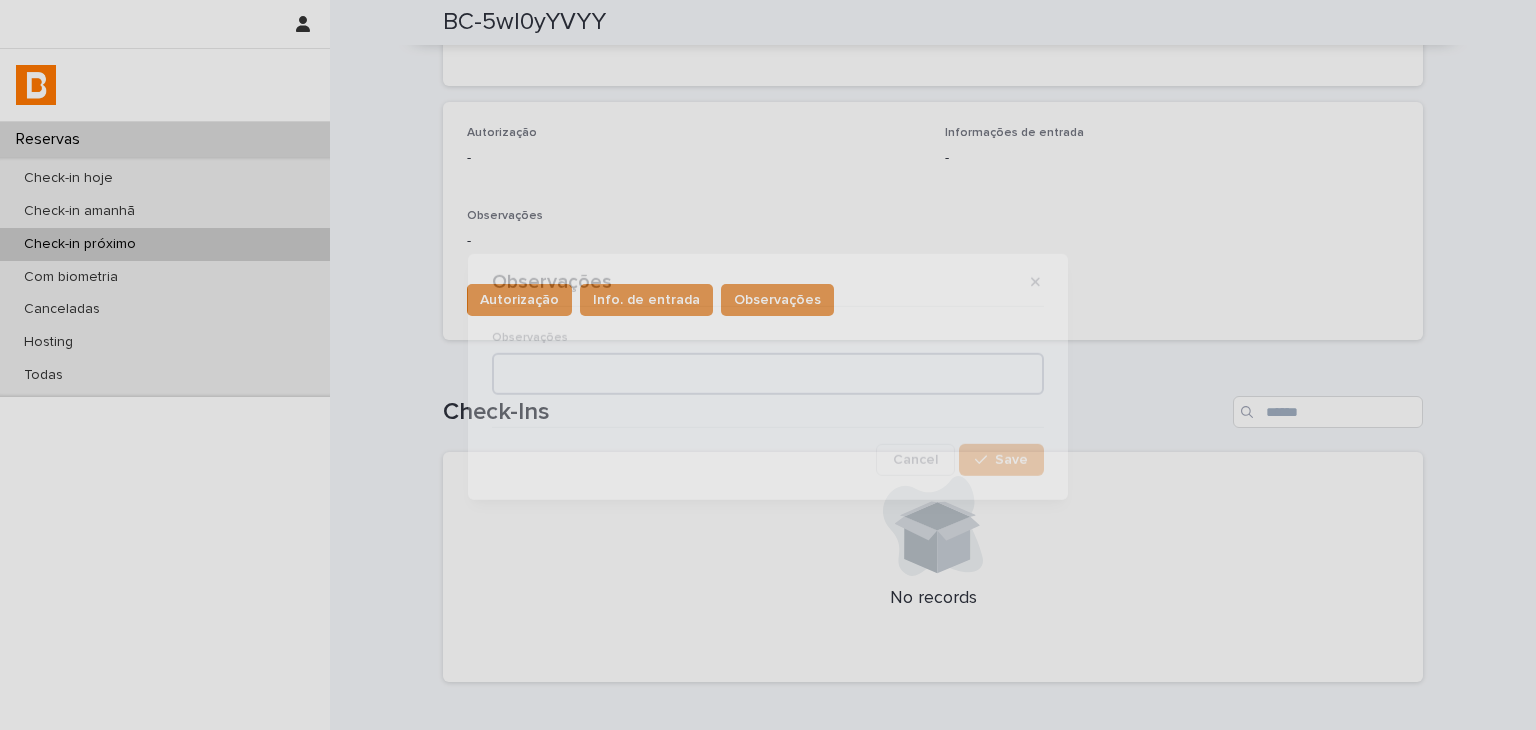 click at bounding box center (768, 374) 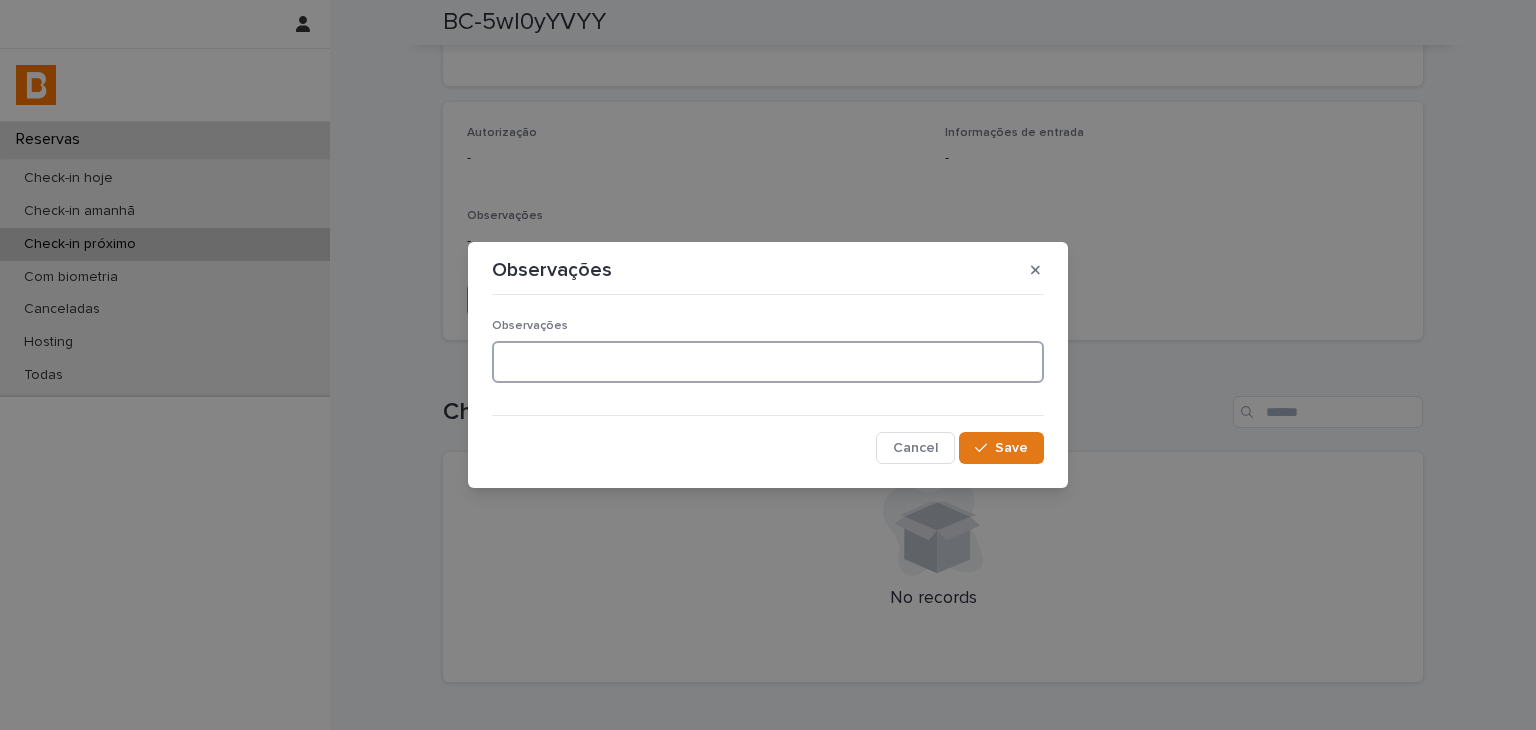 paste on "**********" 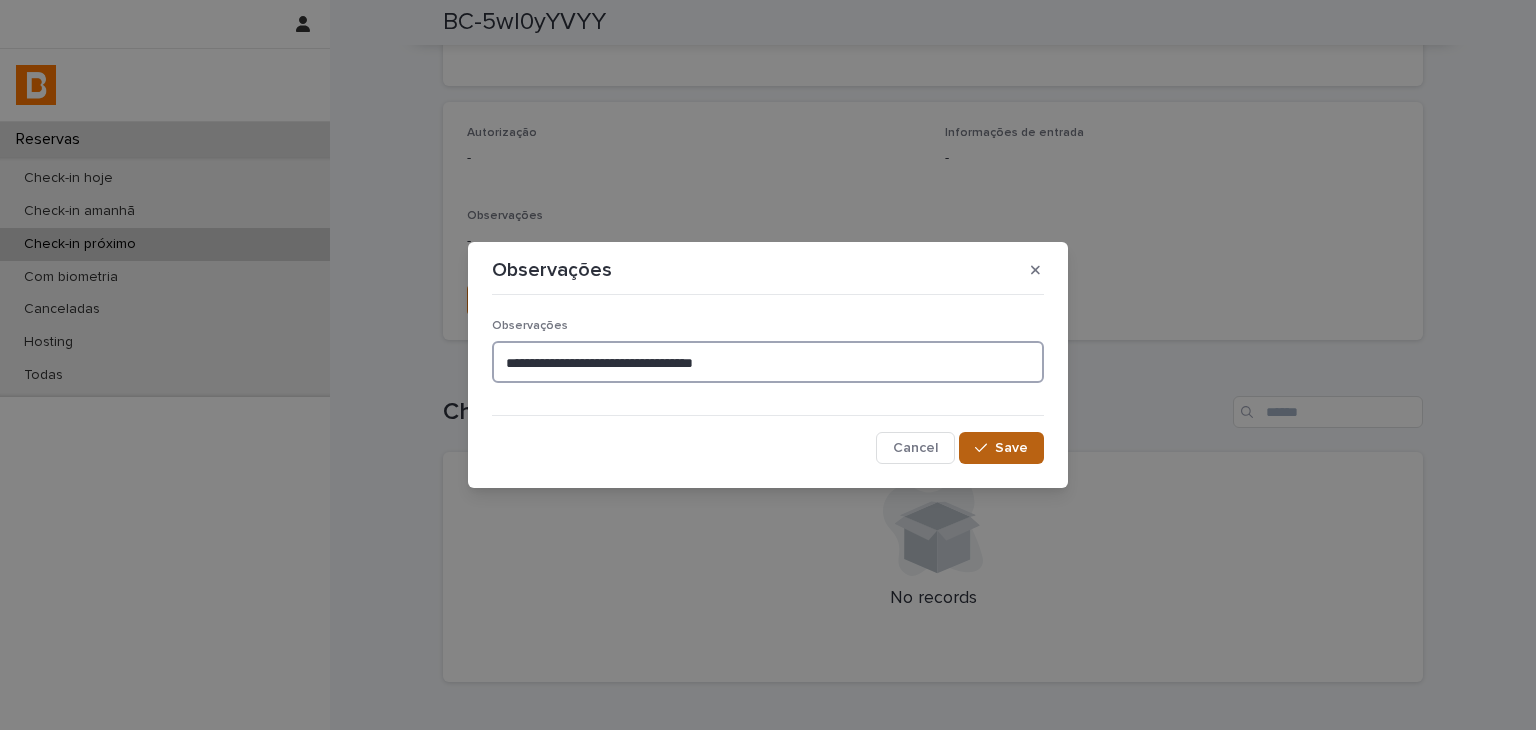 type on "**********" 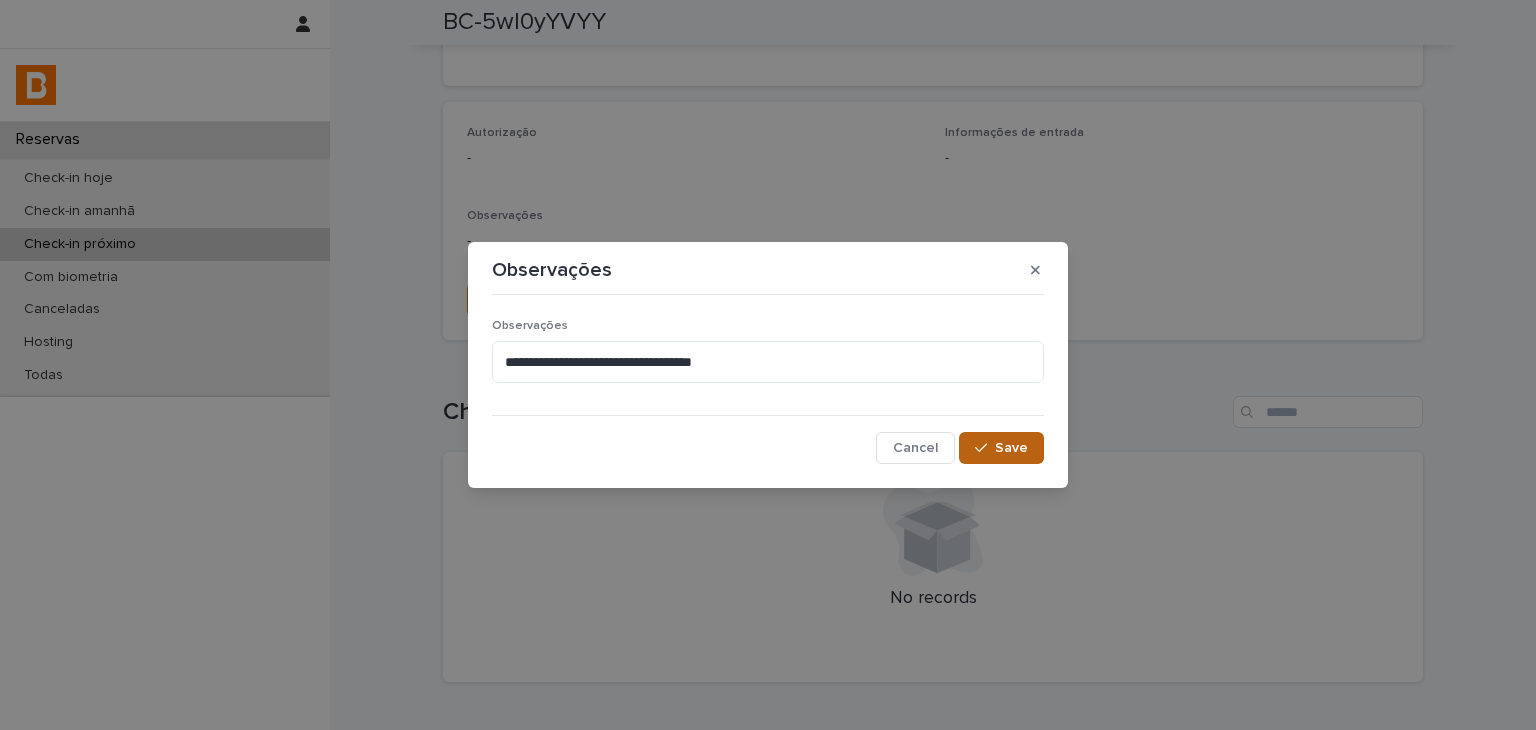 click 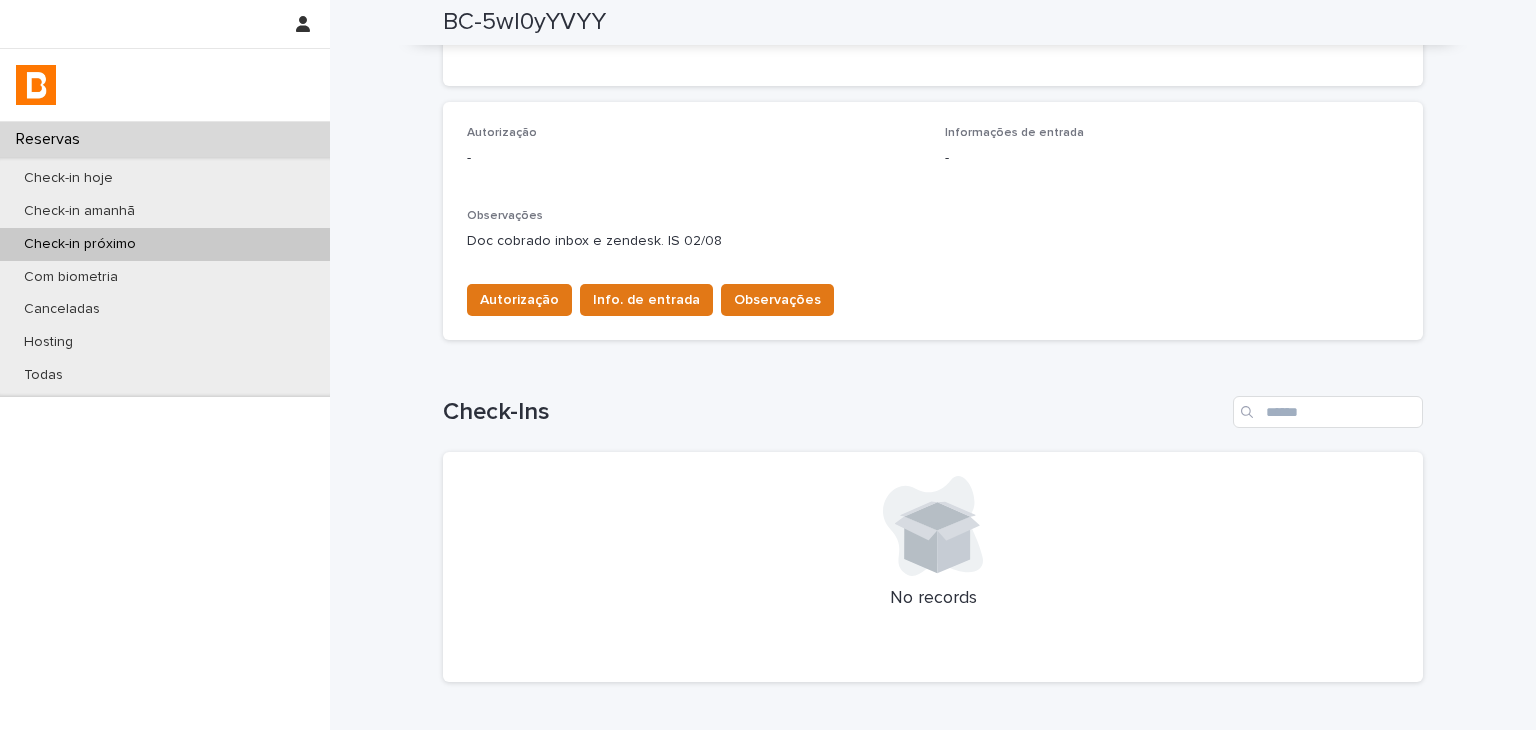 scroll, scrollTop: 200, scrollLeft: 0, axis: vertical 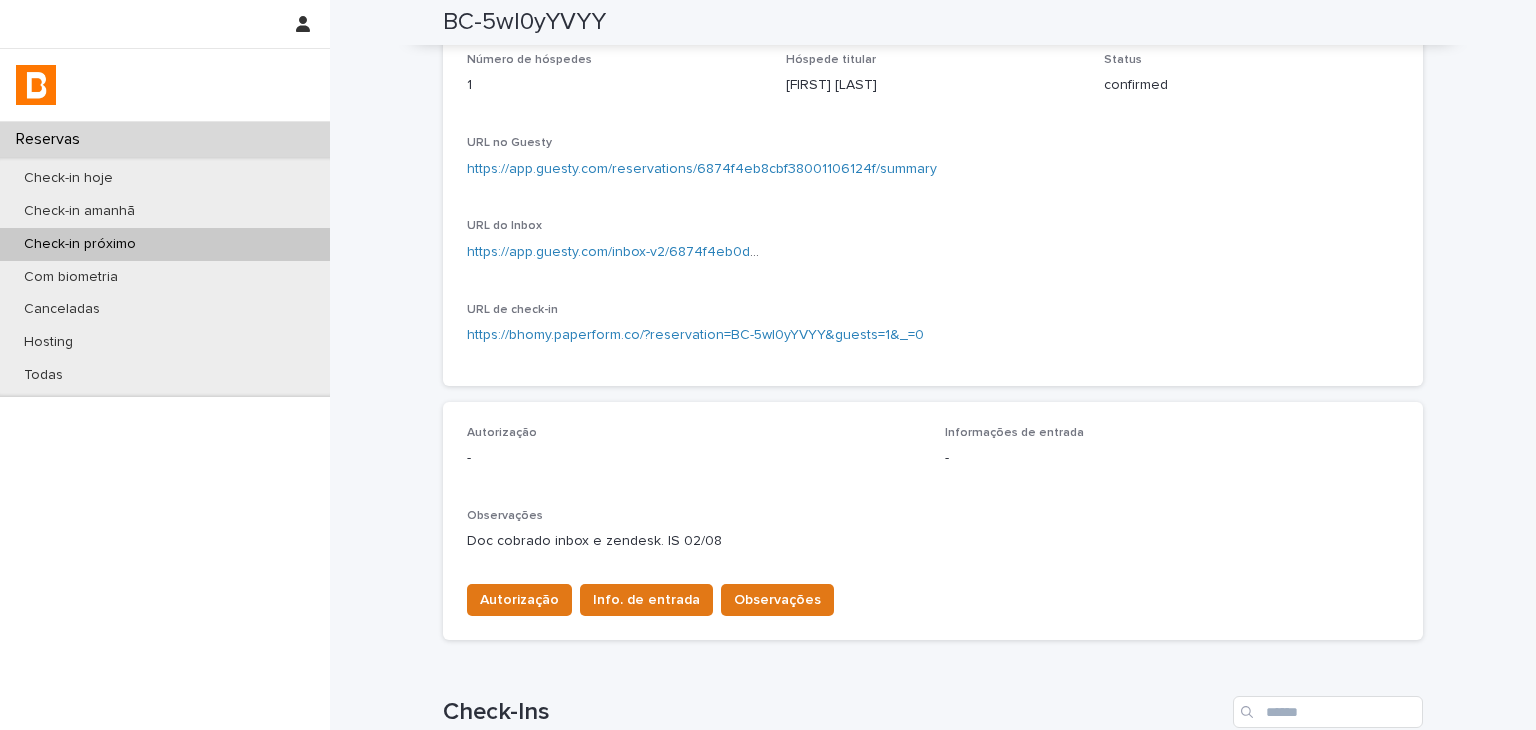 click on "https://app.guesty.com/reservations/6874f4eb8cbf38001106124f/summary" at bounding box center [702, 169] 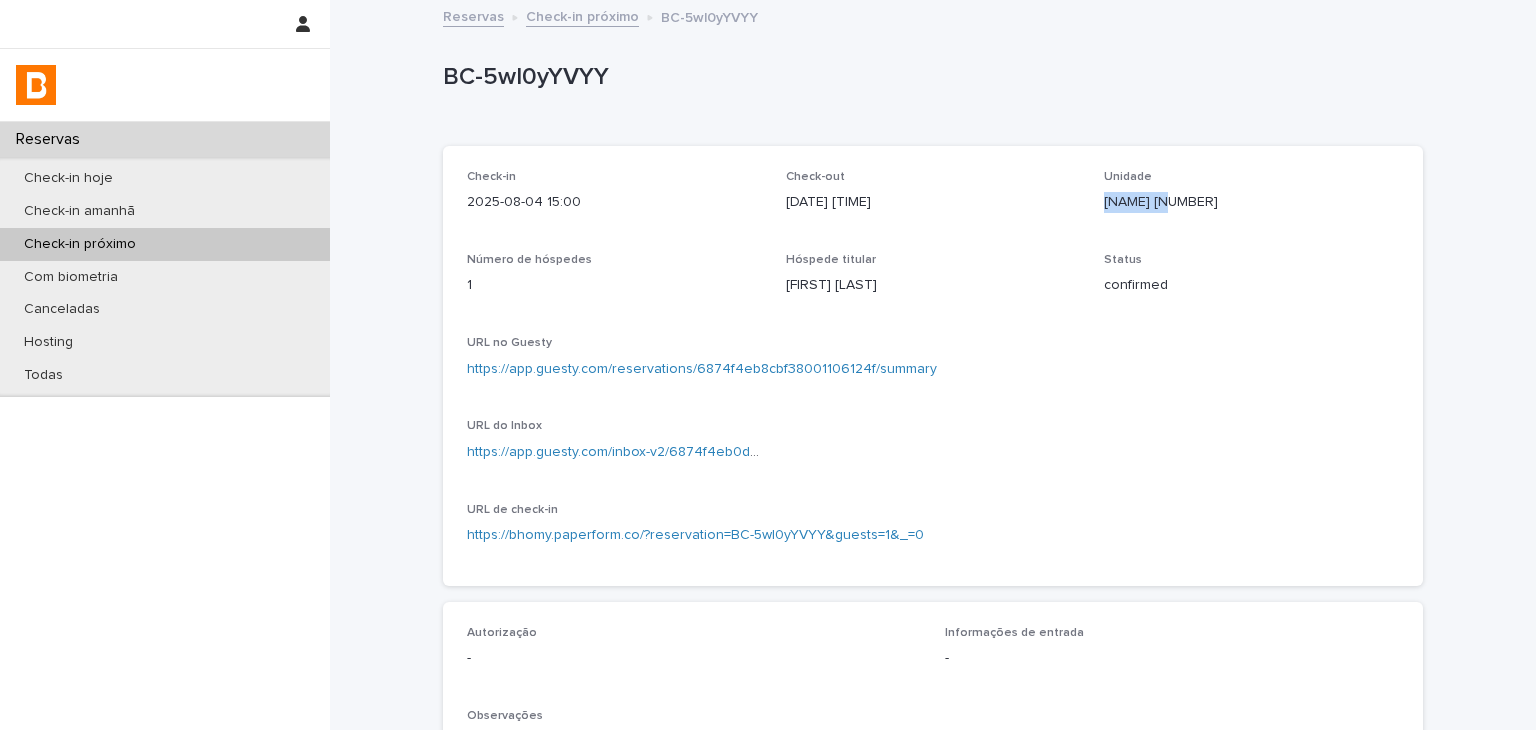 drag, startPoint x: 1099, startPoint y: 203, endPoint x: 1193, endPoint y: 201, distance: 94.02127 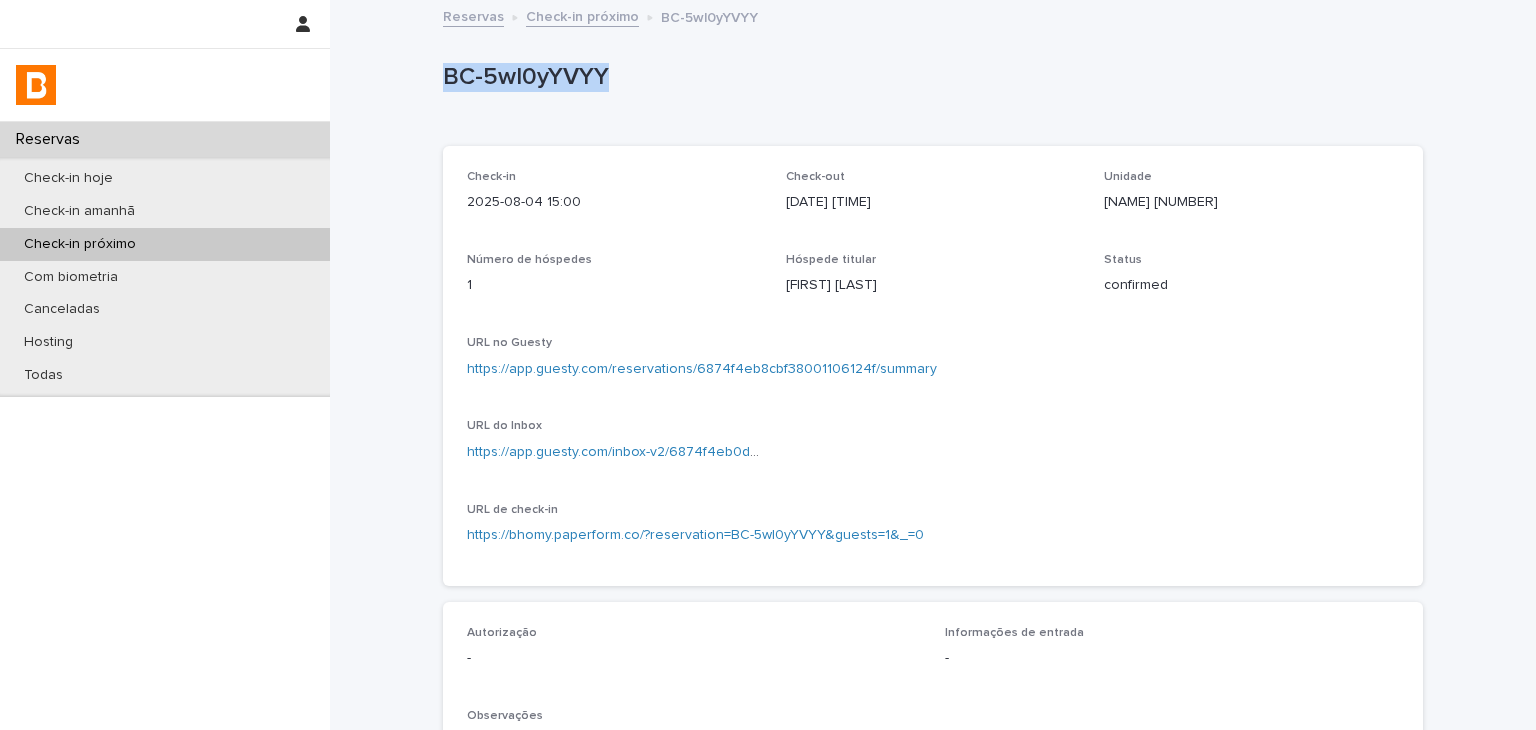 drag, startPoint x: 550, startPoint y: 71, endPoint x: 668, endPoint y: 68, distance: 118.03813 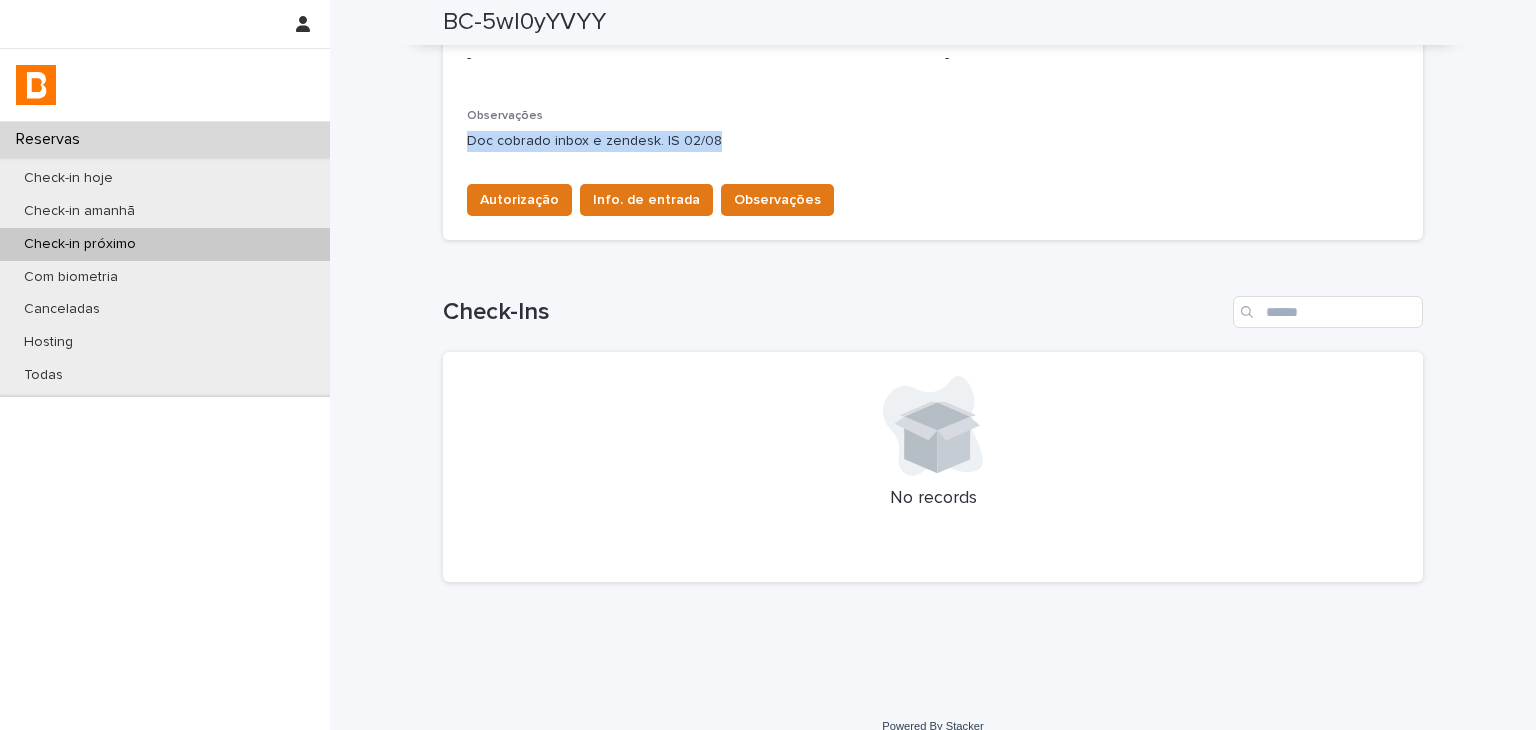 drag, startPoint x: 459, startPoint y: 141, endPoint x: 810, endPoint y: 122, distance: 351.51385 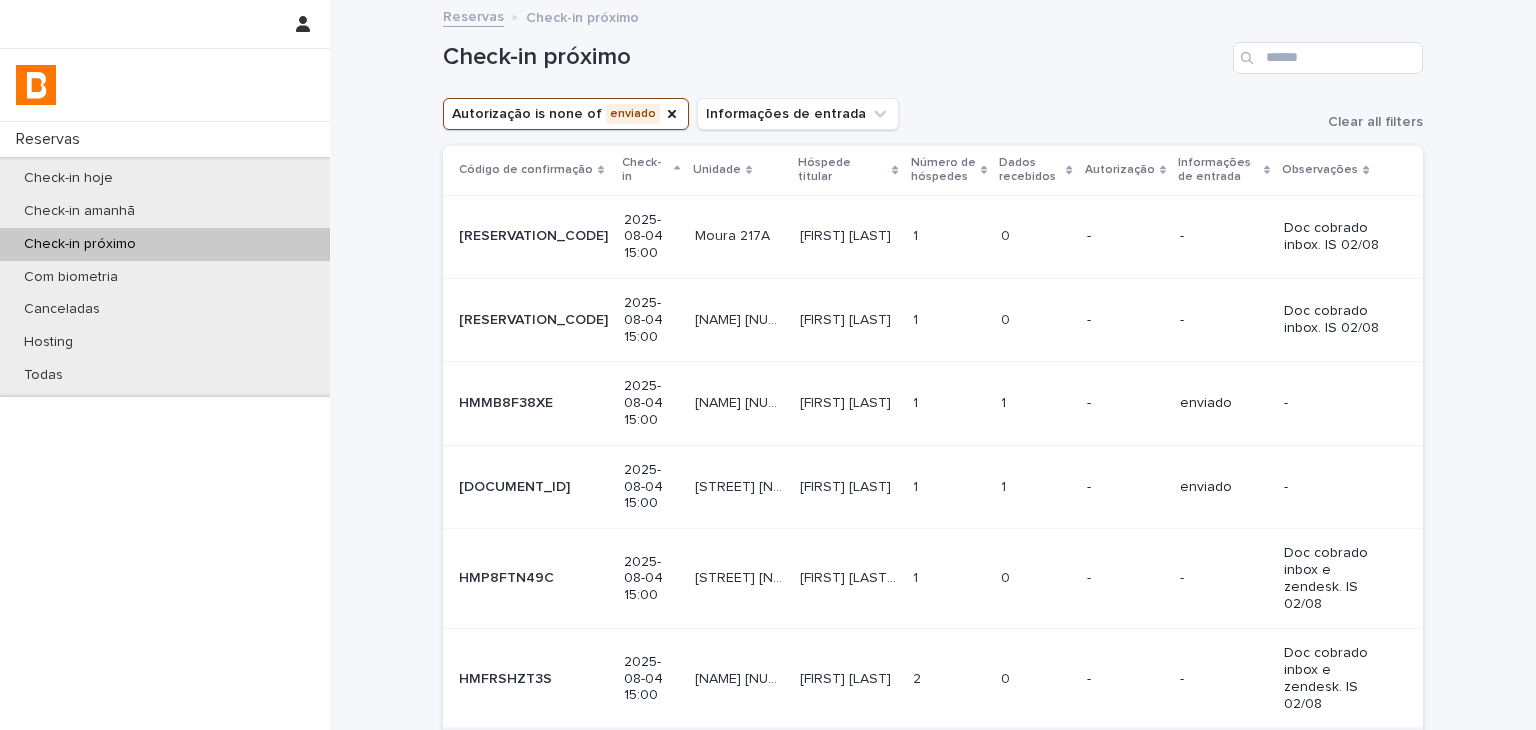 scroll, scrollTop: 200, scrollLeft: 0, axis: vertical 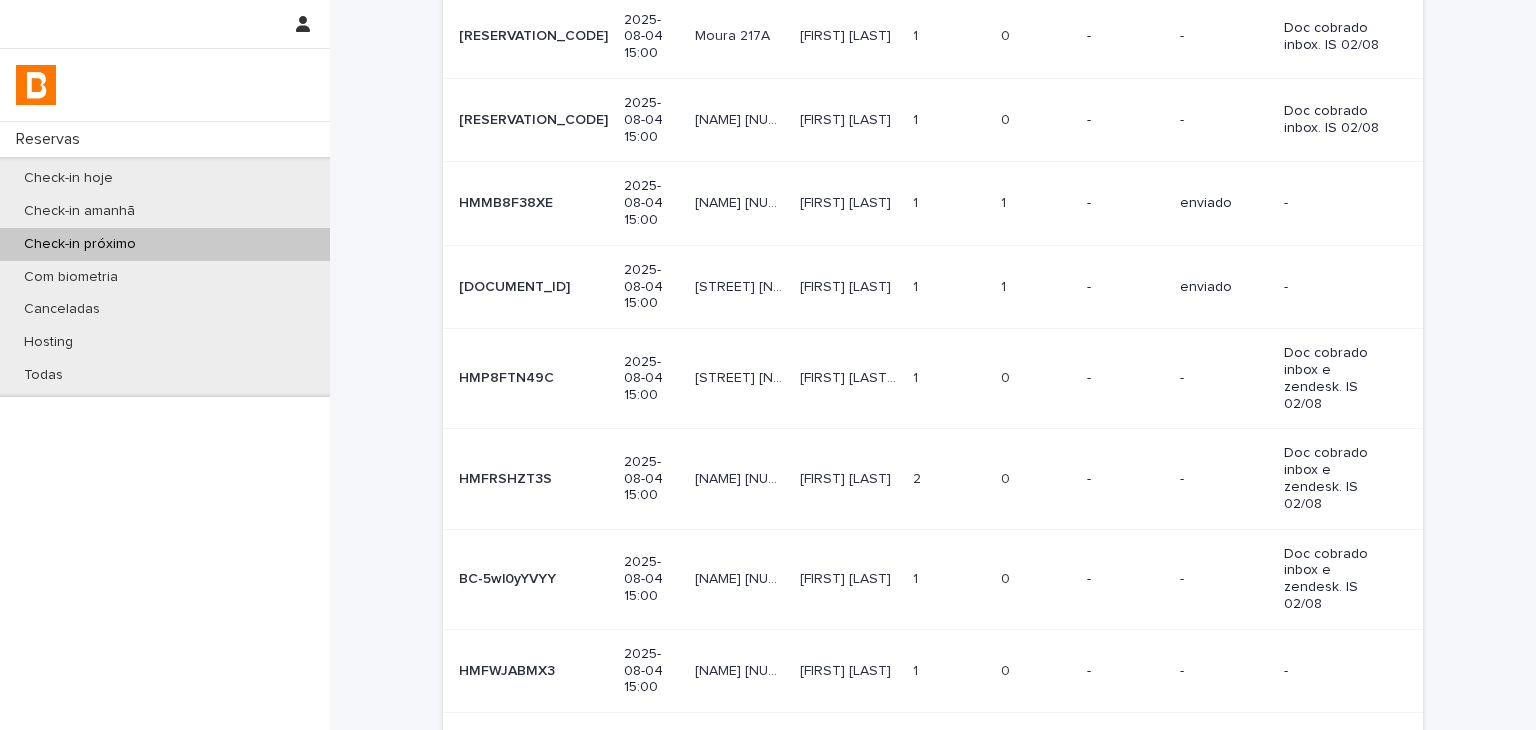 click on "-" at bounding box center (1125, 671) 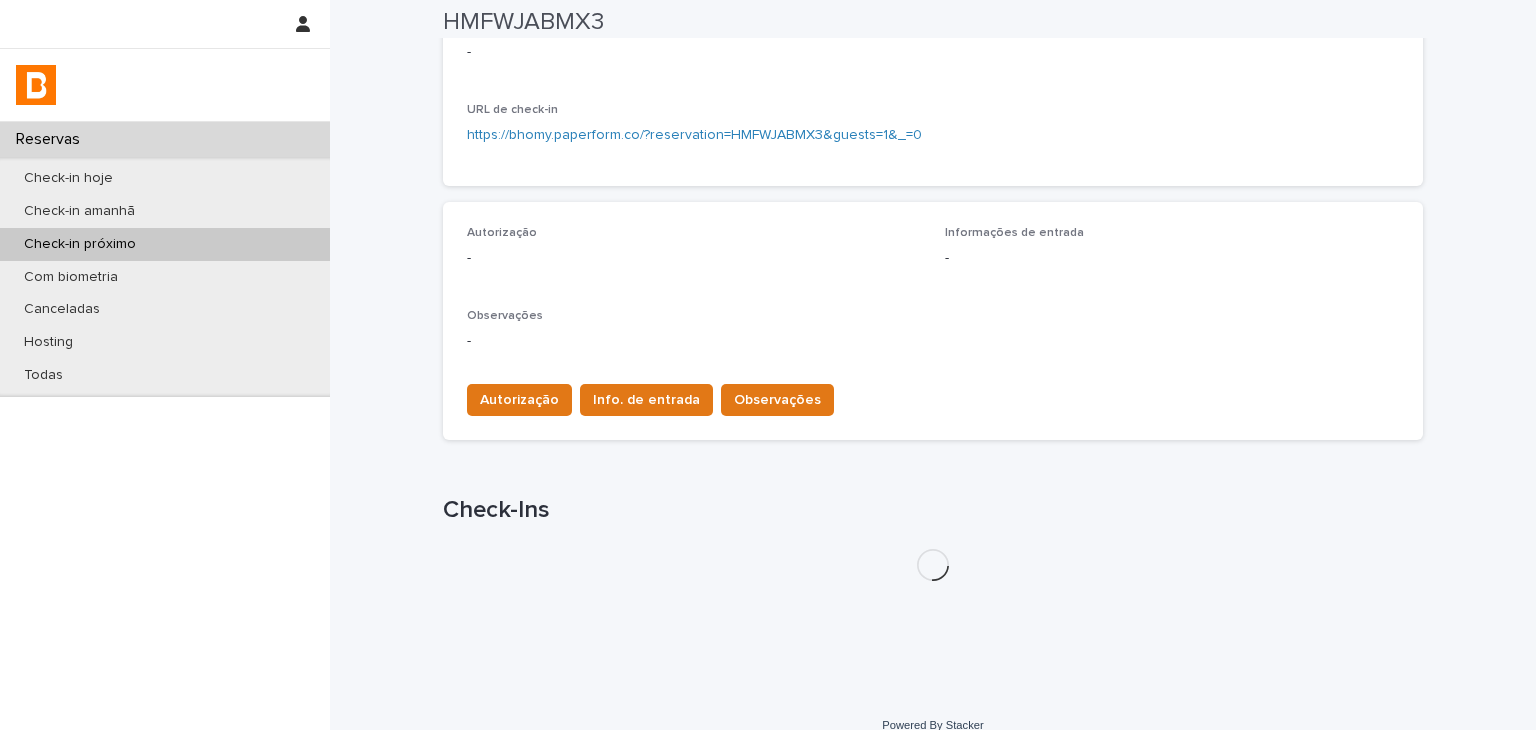 scroll, scrollTop: 500, scrollLeft: 0, axis: vertical 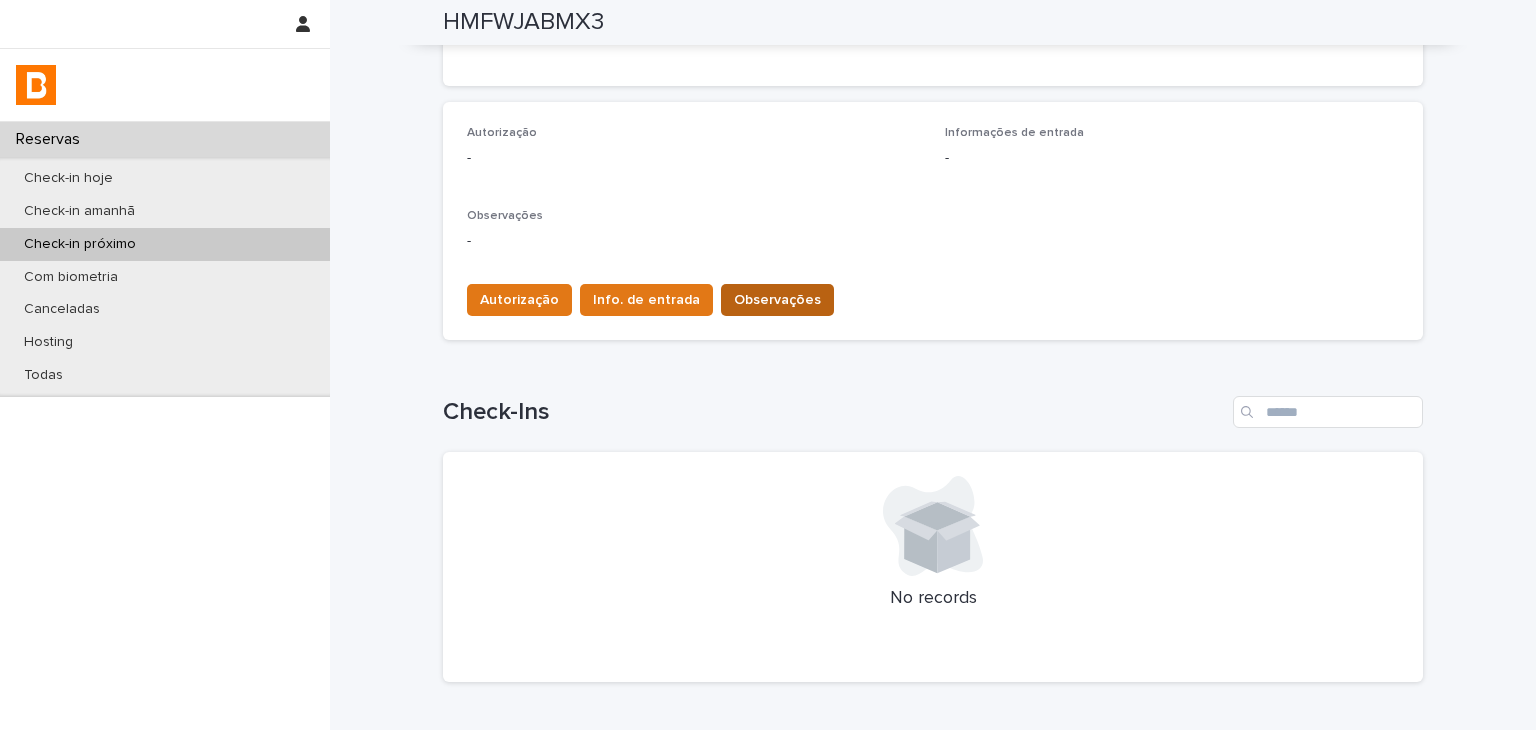 click on "Observações" at bounding box center (777, 300) 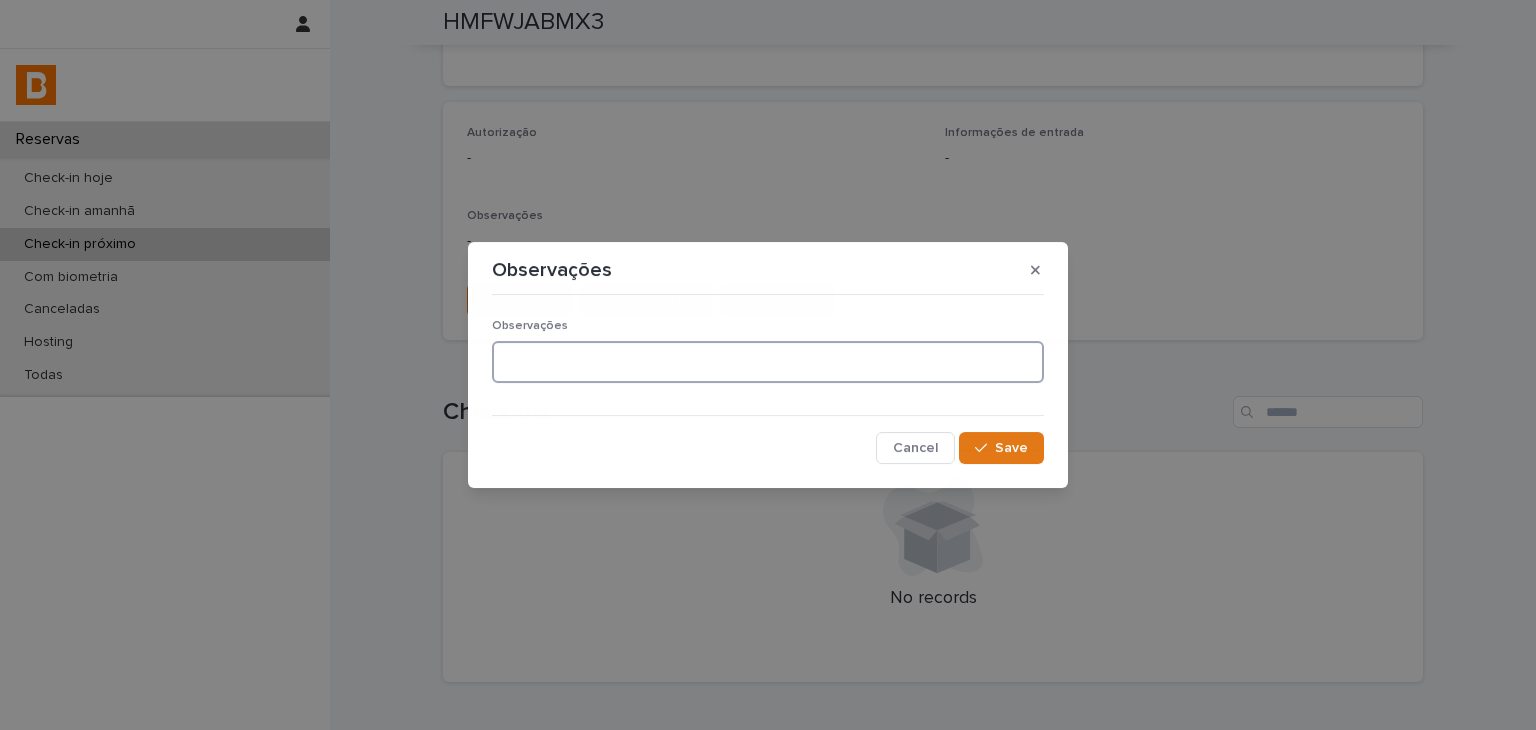 drag, startPoint x: 750, startPoint y: 367, endPoint x: 795, endPoint y: 381, distance: 47.127487 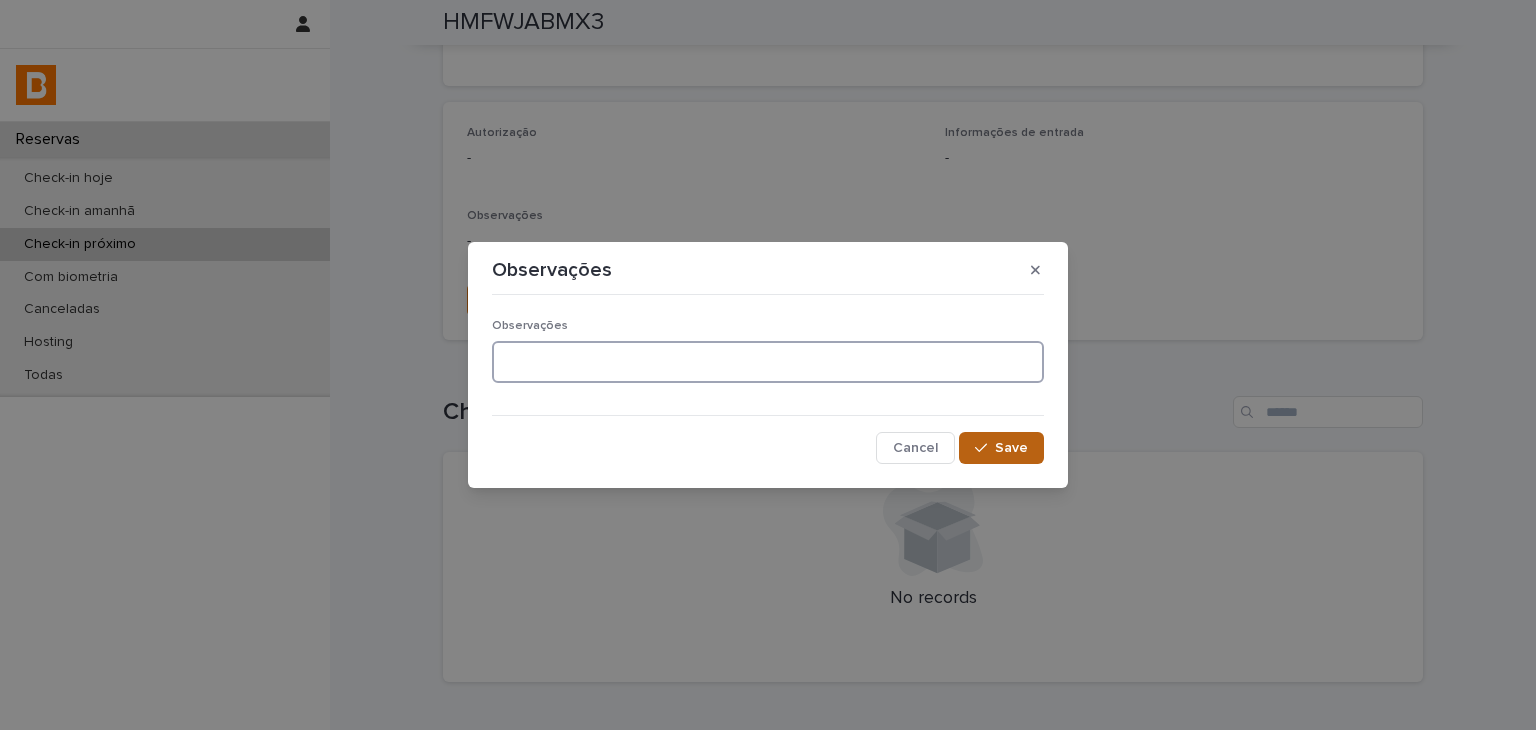 paste on "**********" 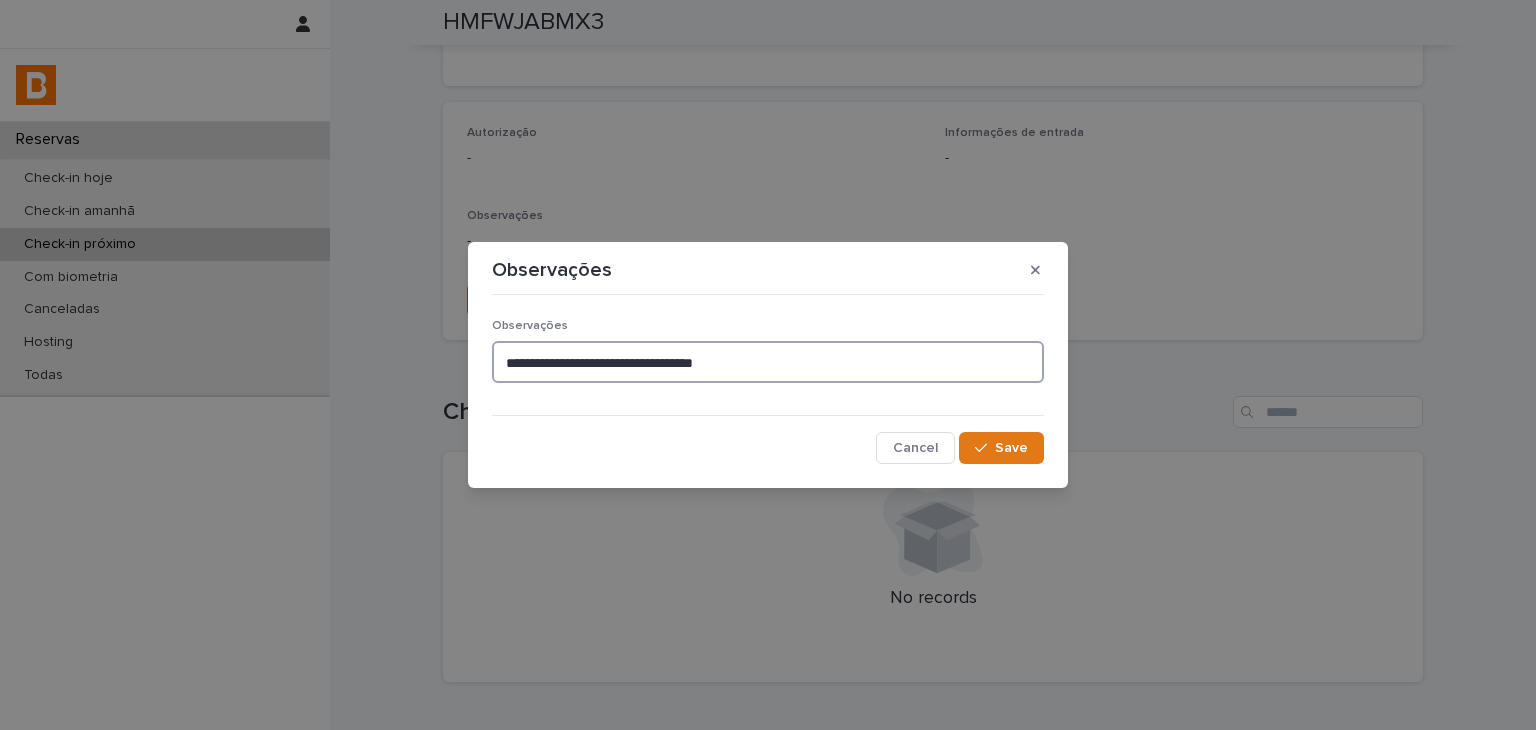 type on "**********" 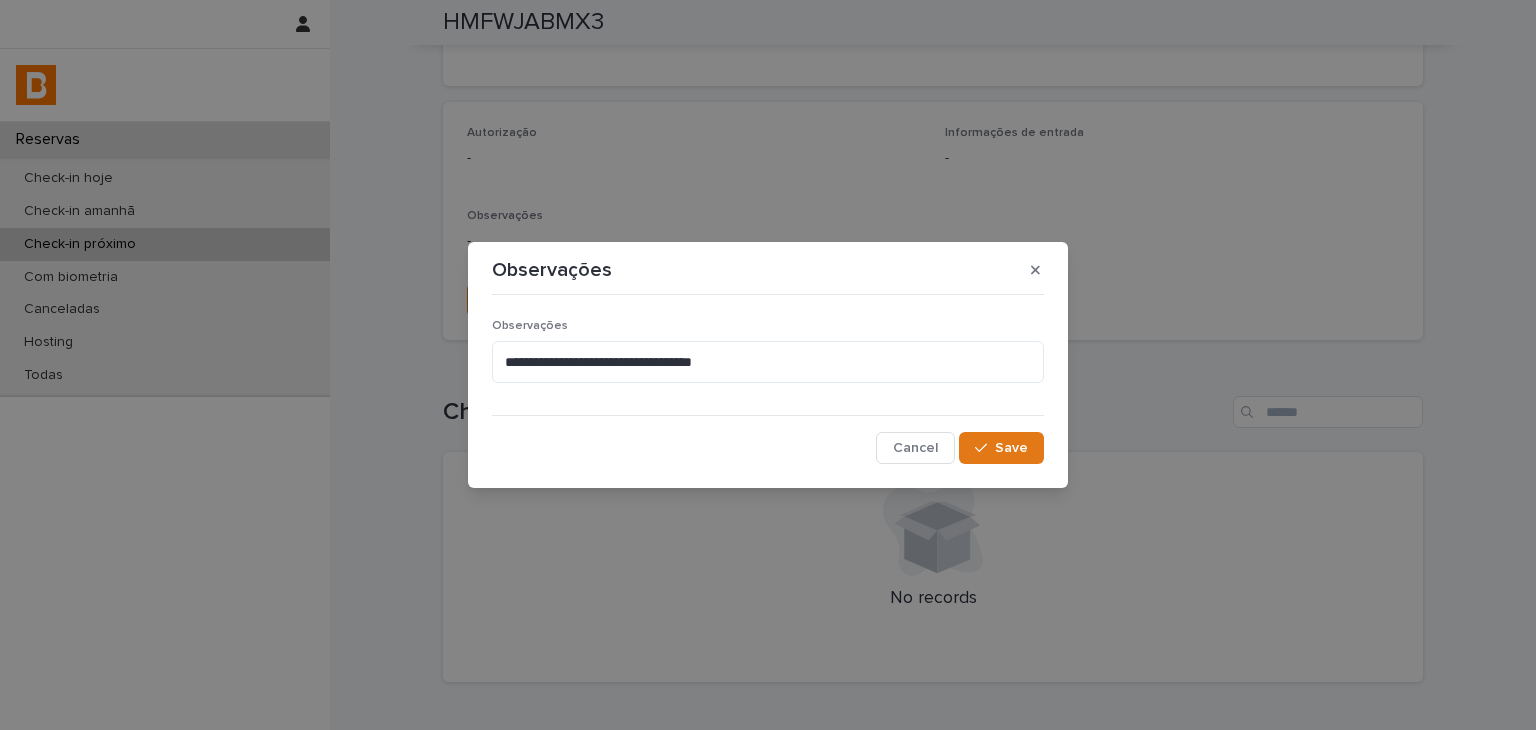 click on "Save" at bounding box center [1011, 448] 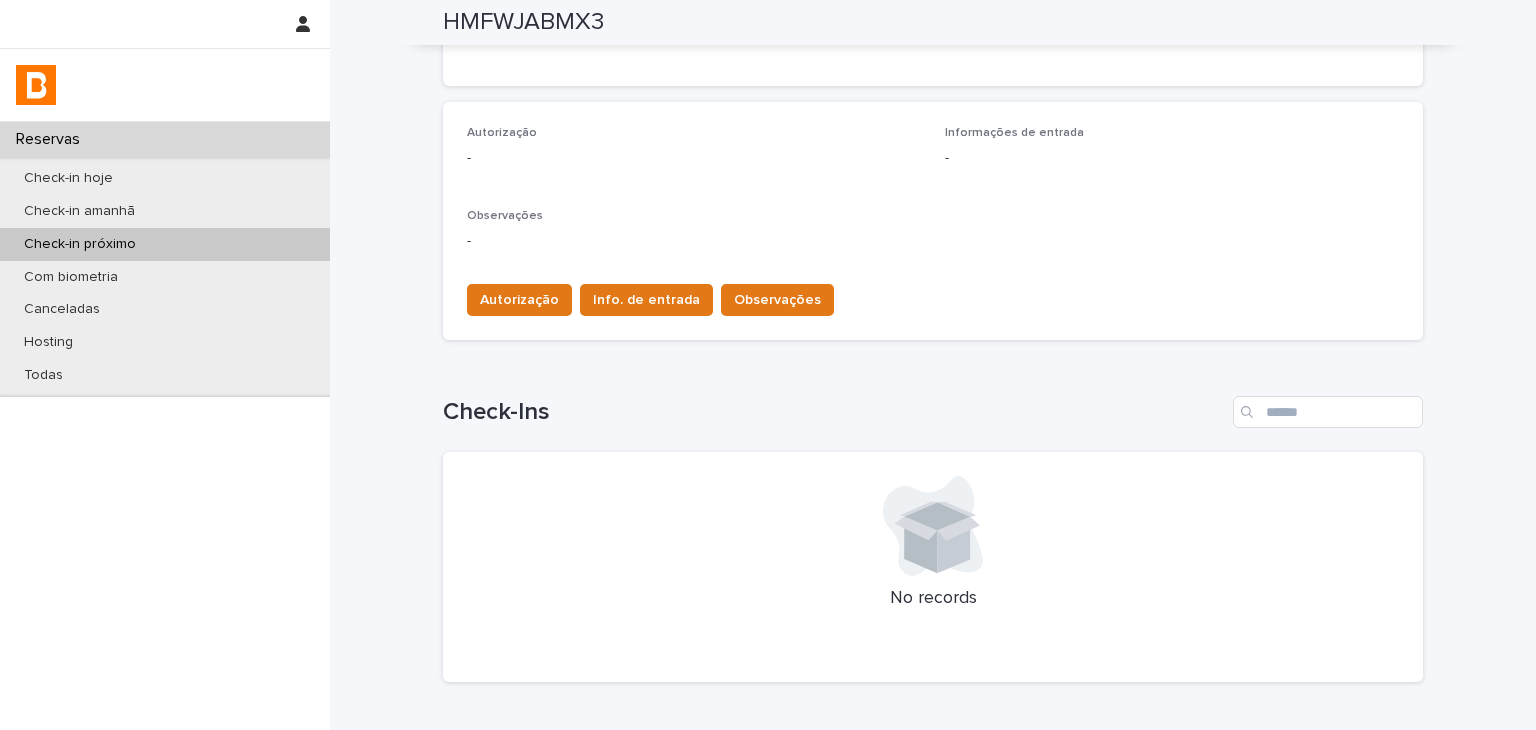 scroll, scrollTop: 0, scrollLeft: 0, axis: both 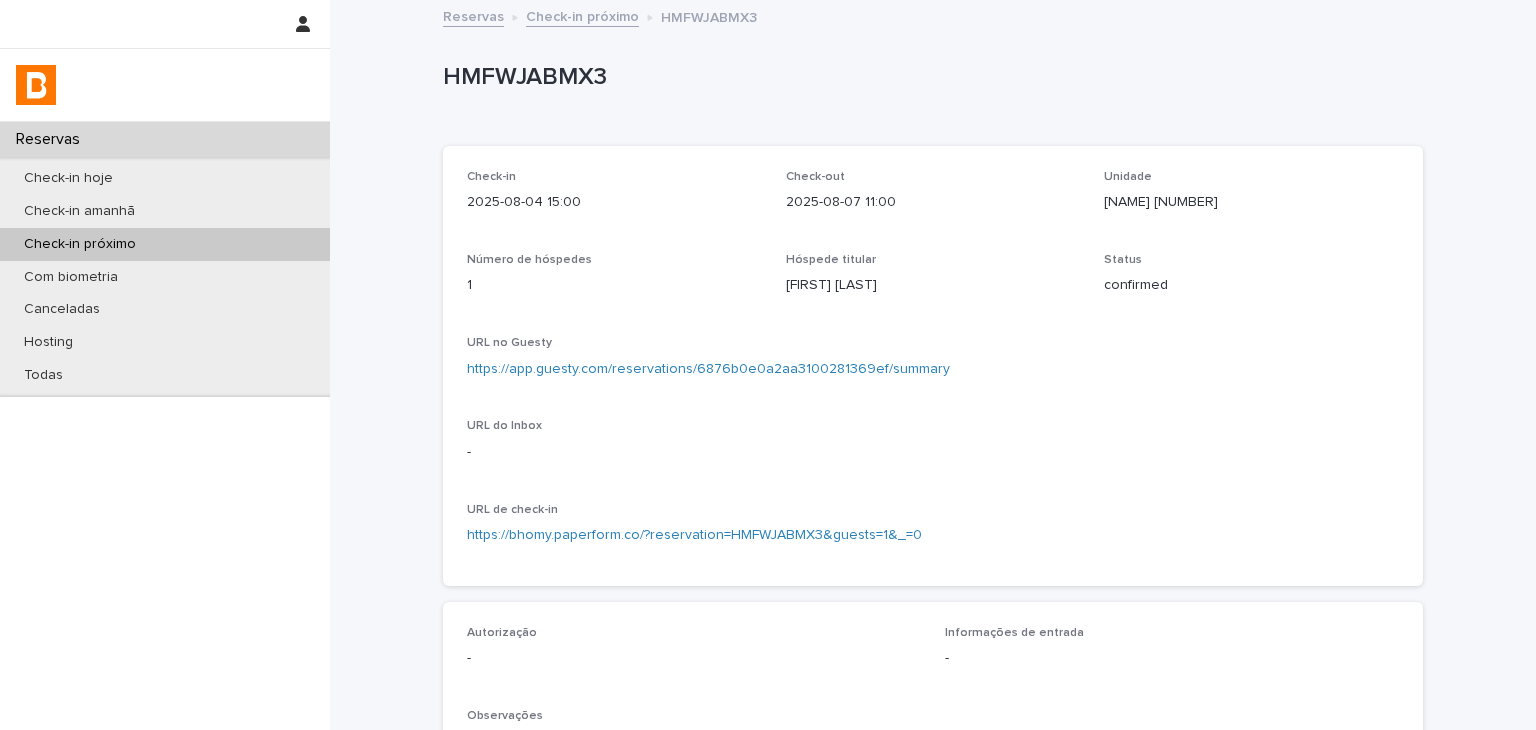 click on "URL no Guesty https://app.guesty.com/reservations/6876b0e0a2aa3100281369ef/summary" at bounding box center [933, 365] 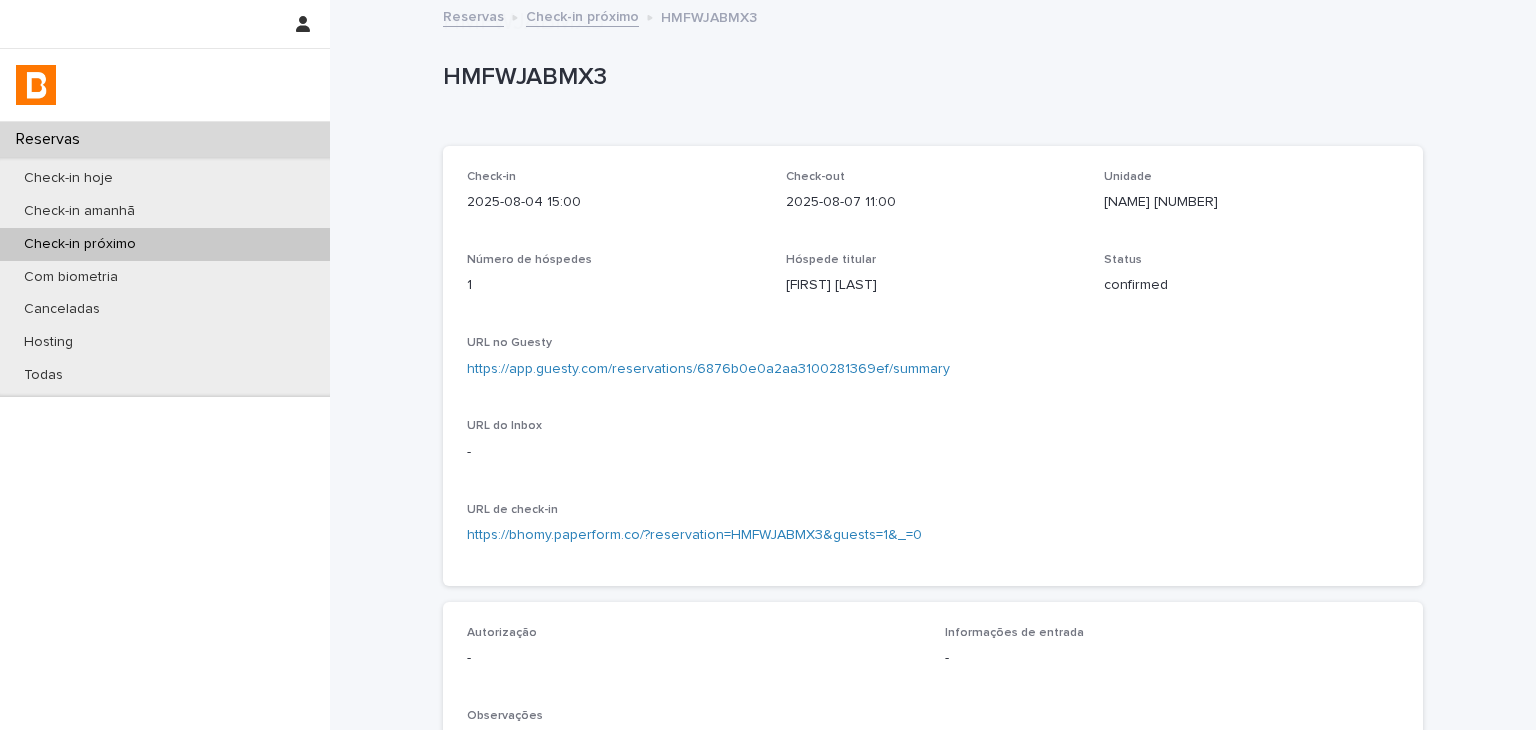 scroll, scrollTop: 500, scrollLeft: 0, axis: vertical 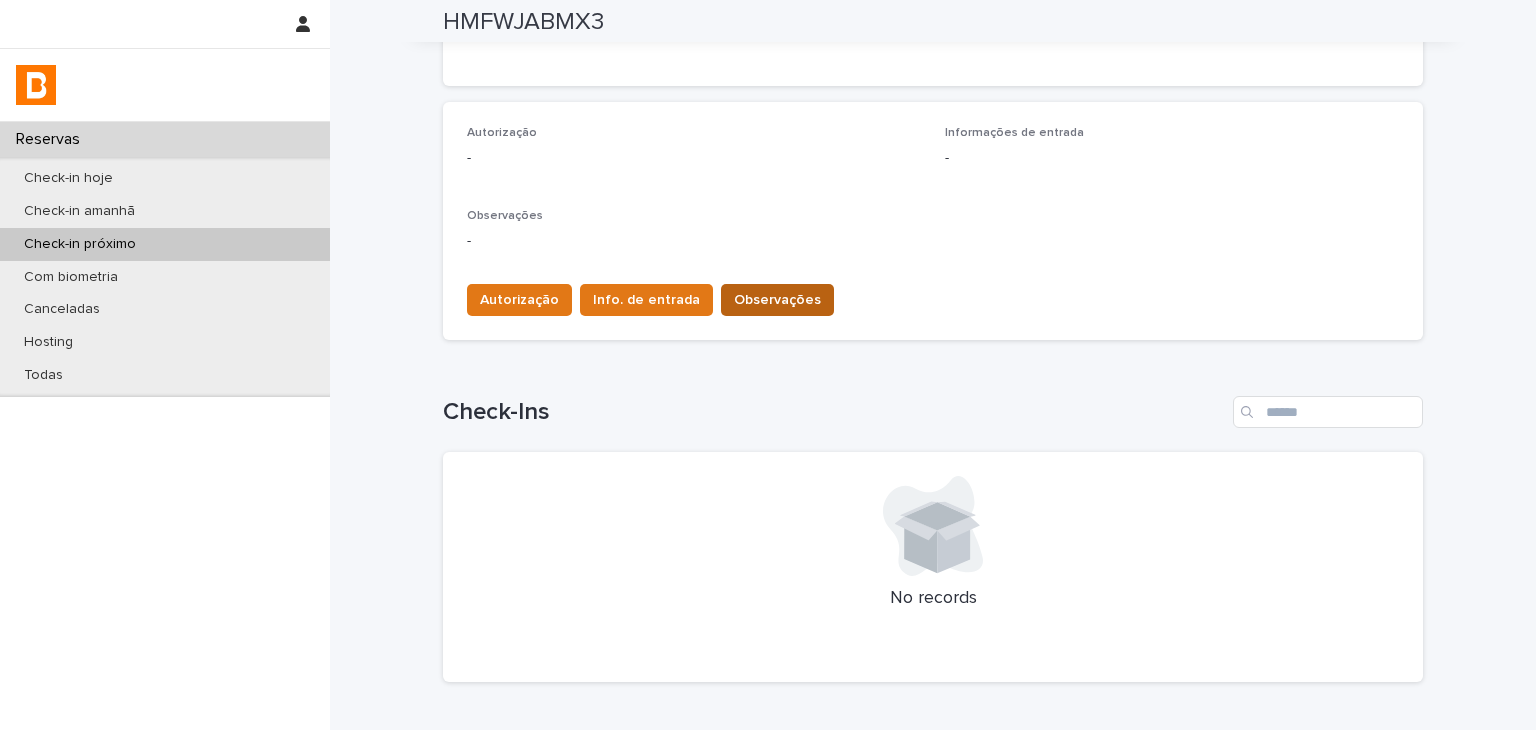 click on "Observações" at bounding box center (777, 300) 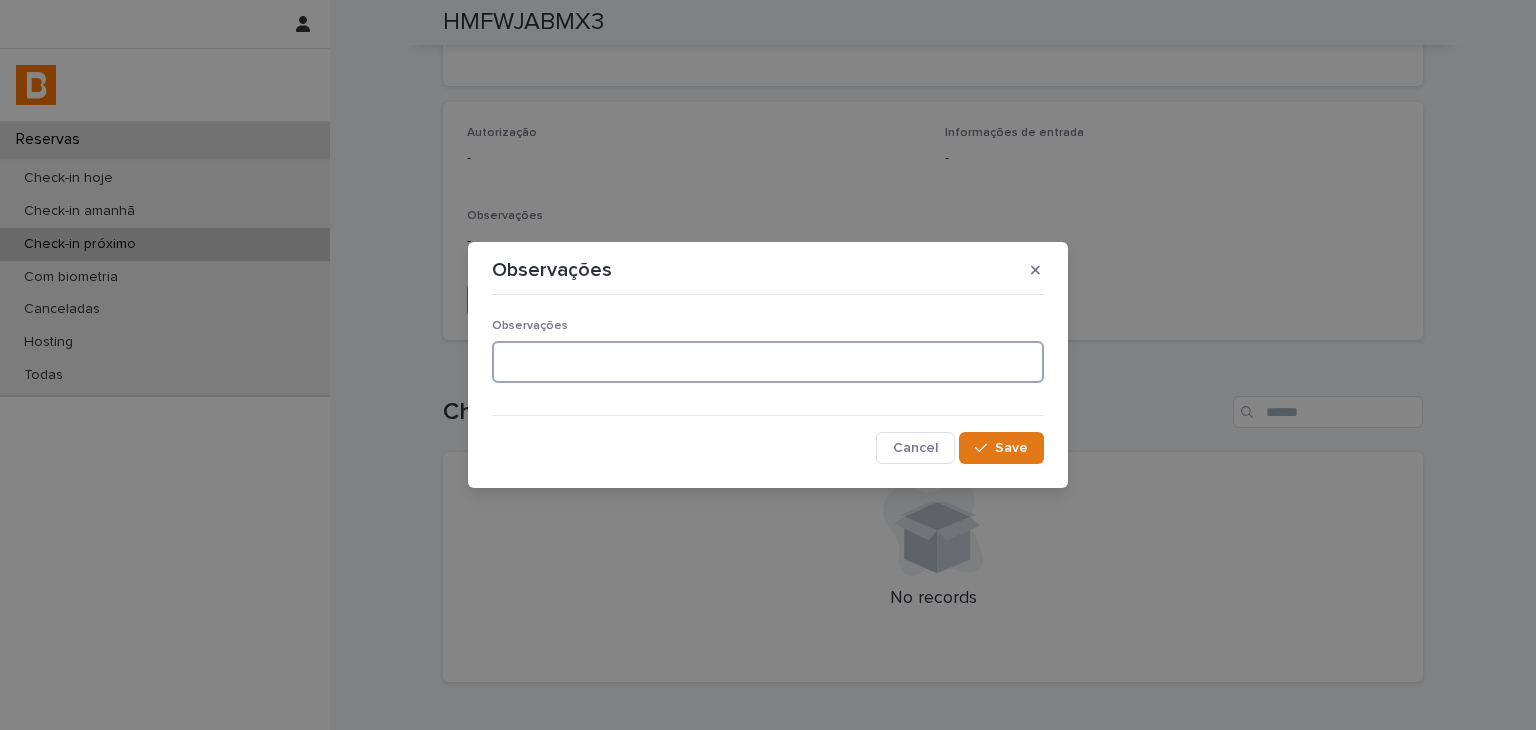 click at bounding box center (768, 362) 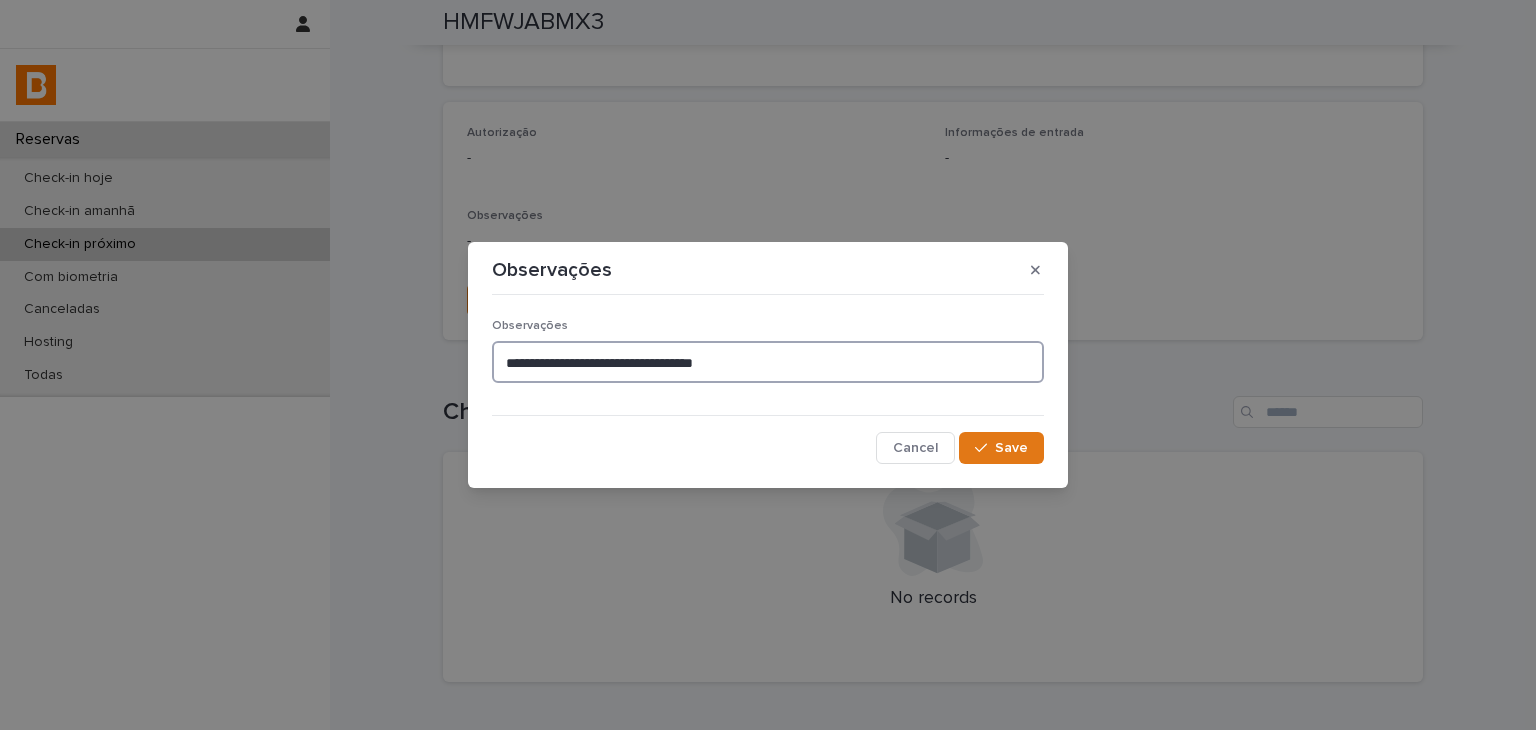 type on "**********" 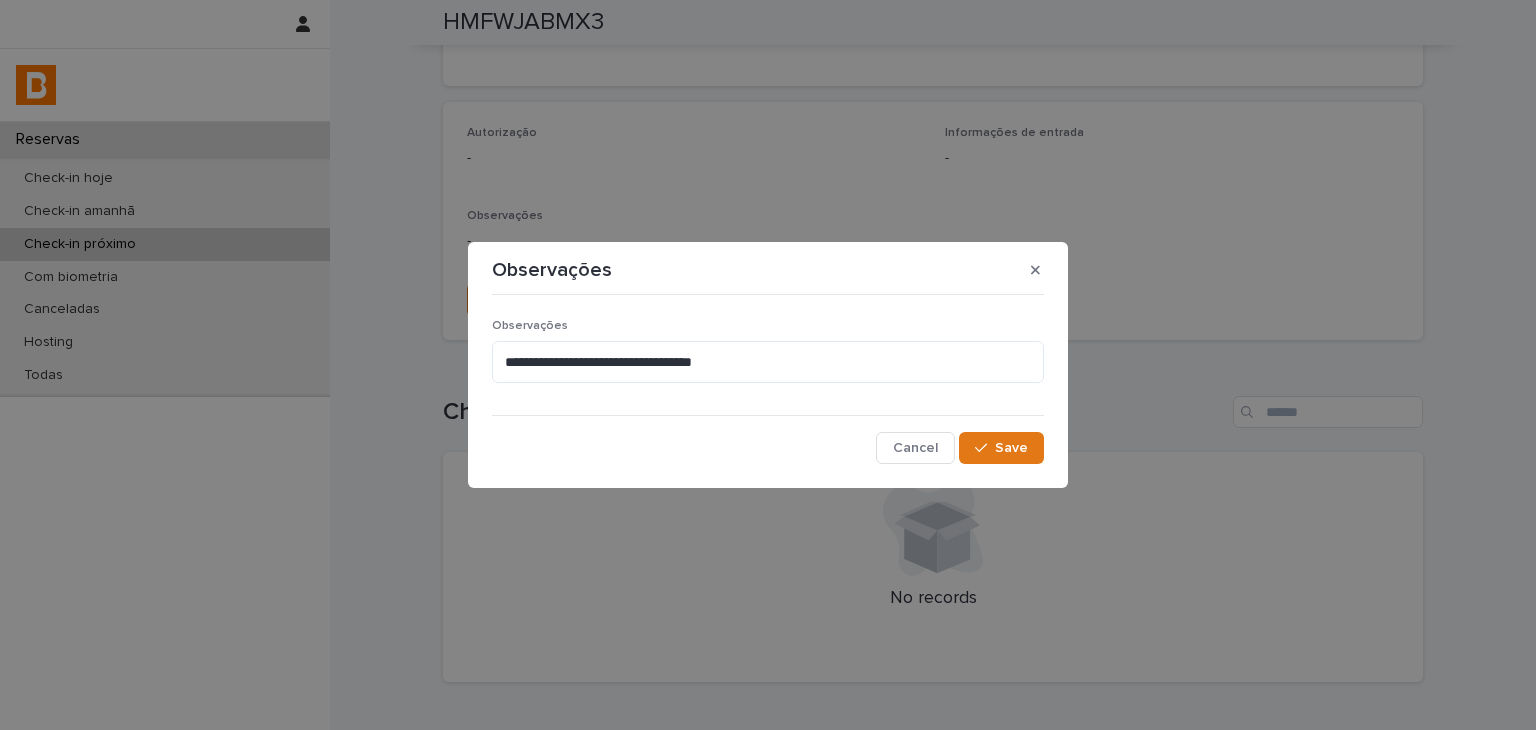 drag, startPoint x: 996, startPoint y: 464, endPoint x: 953, endPoint y: 135, distance: 331.79813 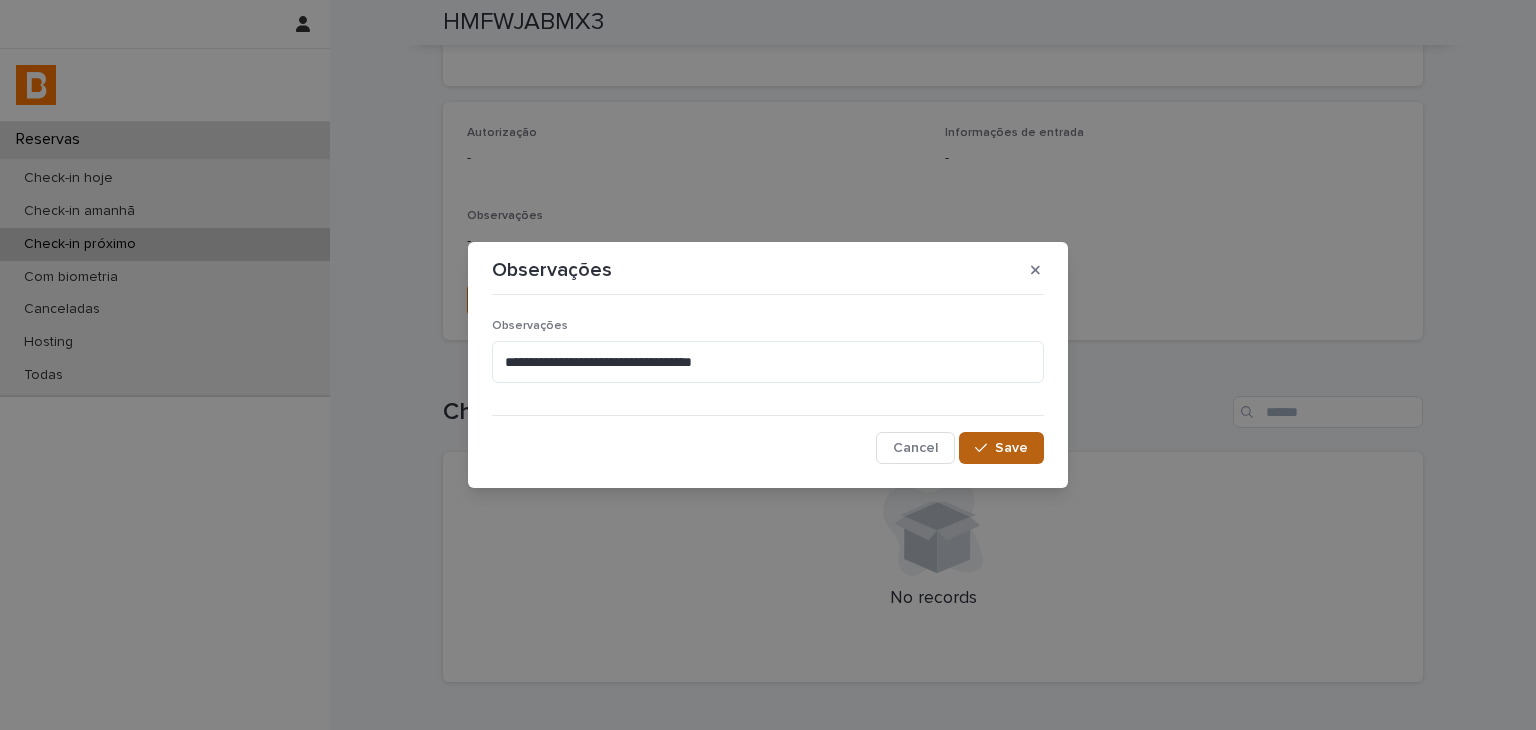click on "Save" at bounding box center (1001, 448) 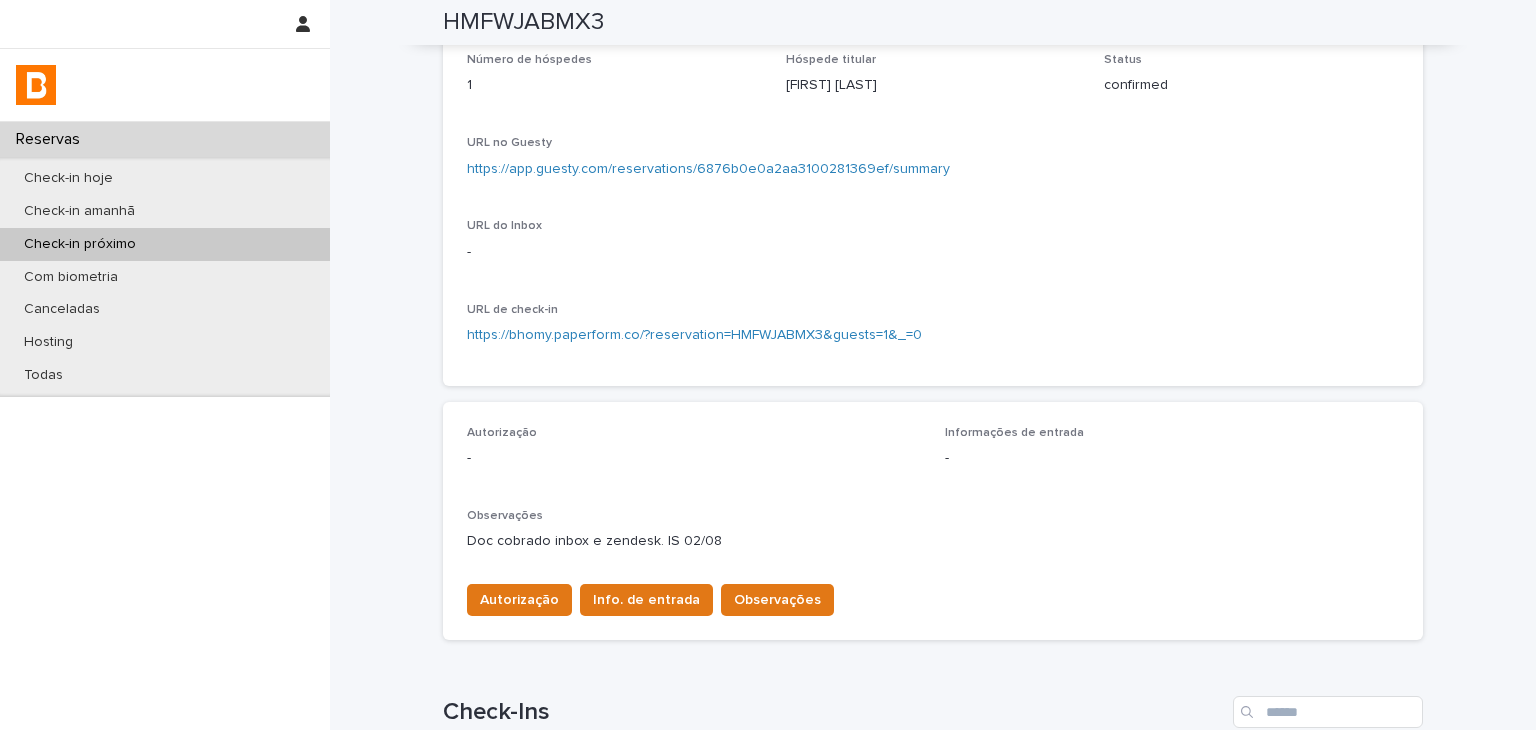 scroll, scrollTop: 0, scrollLeft: 0, axis: both 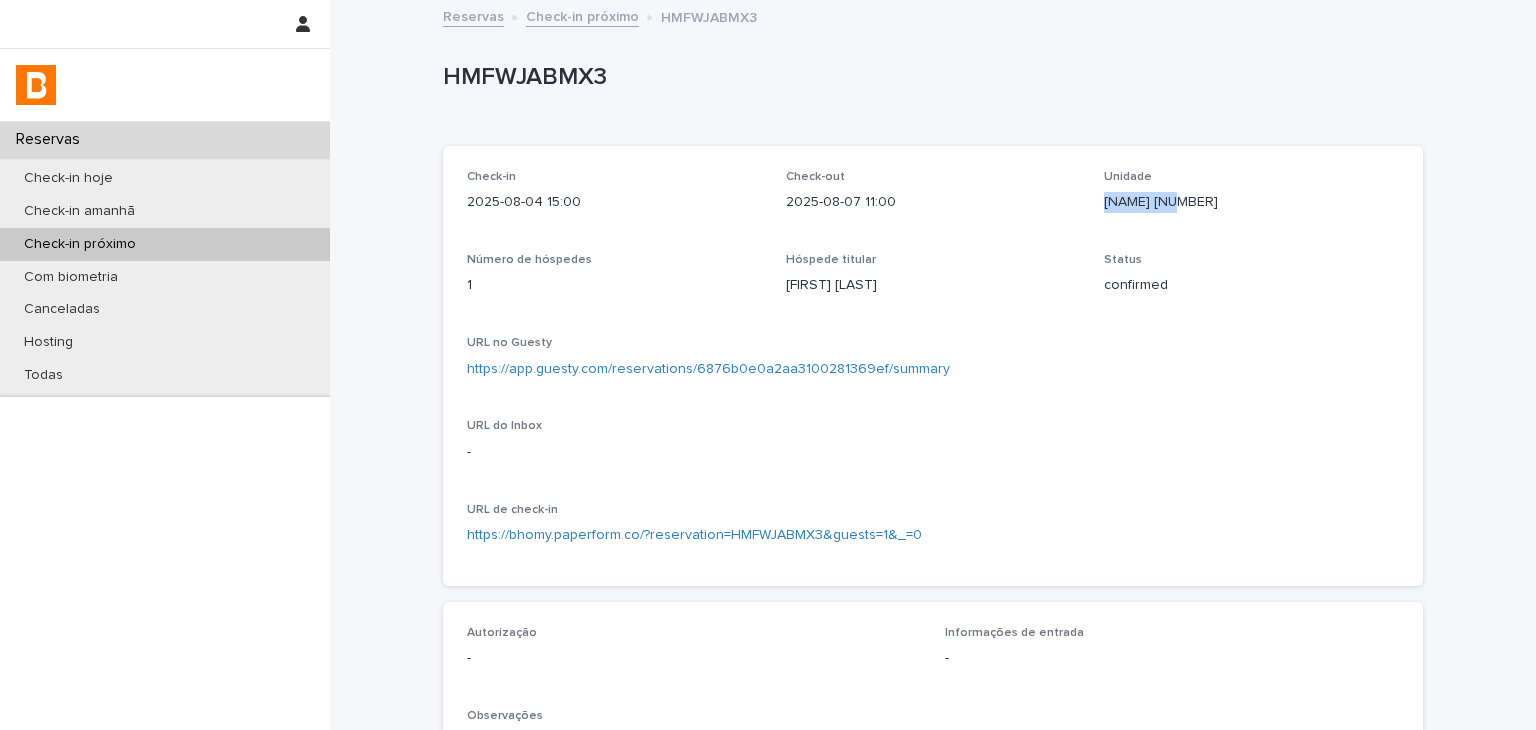 drag, startPoint x: 1118, startPoint y: 201, endPoint x: 1168, endPoint y: 202, distance: 50.01 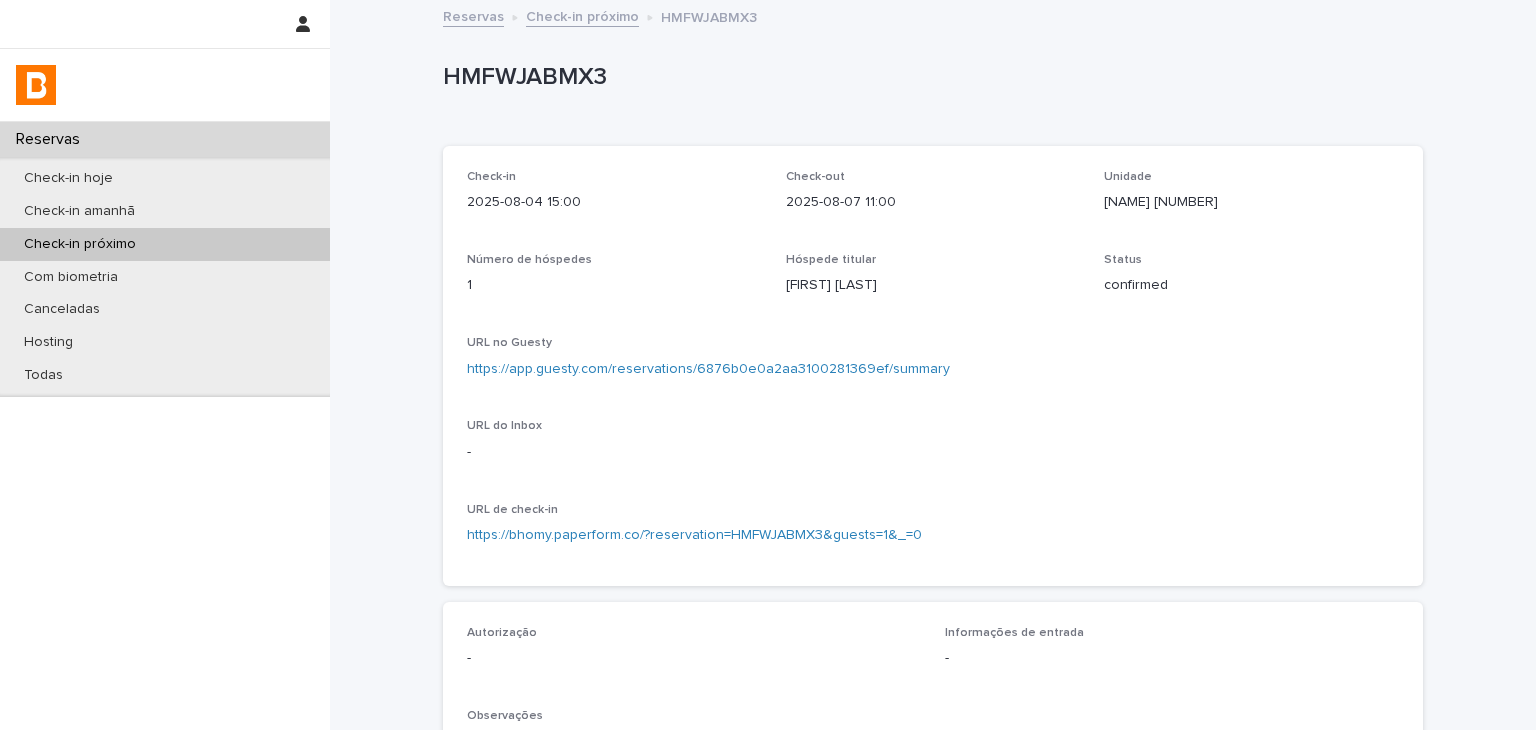 click on "HMFWJABMX3" at bounding box center (929, 81) 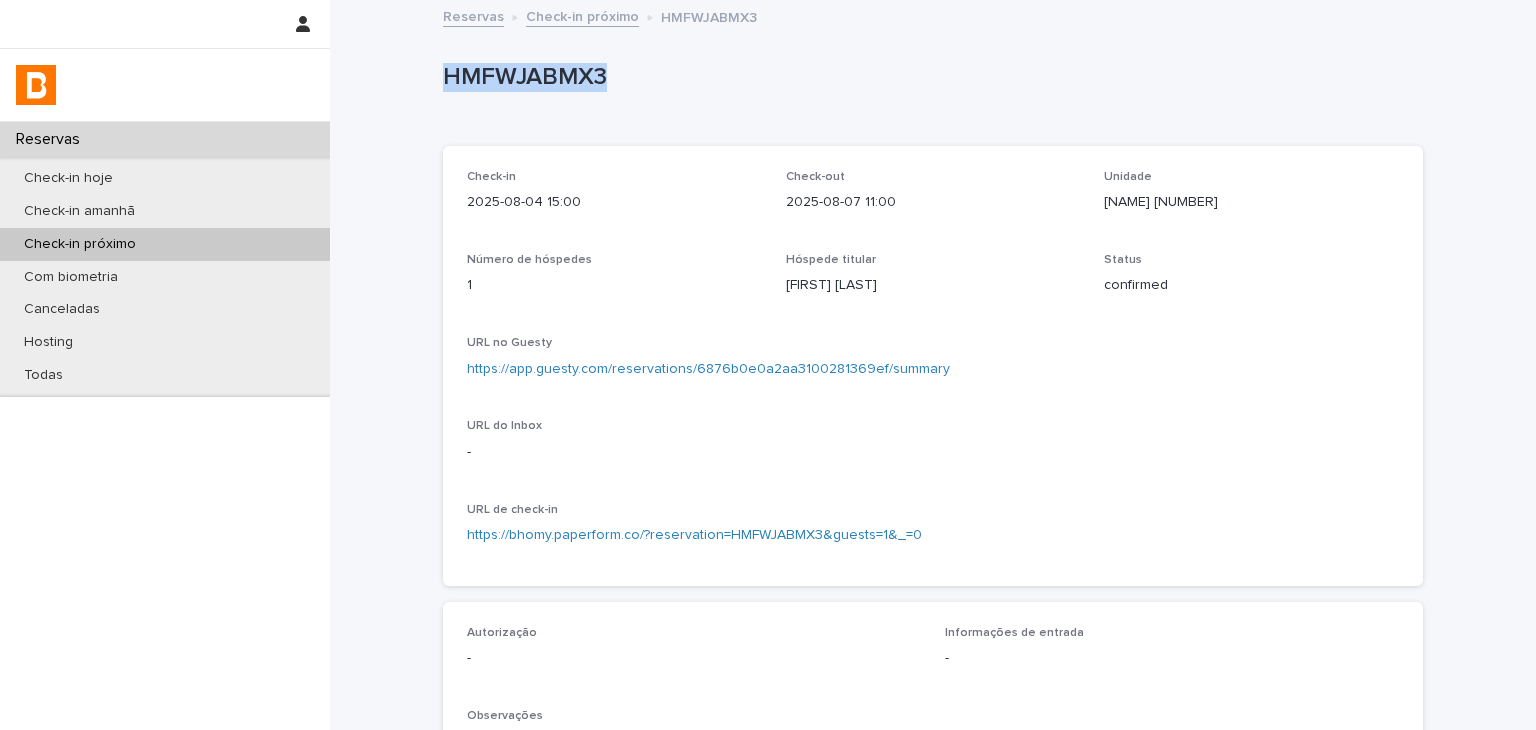 click on "HMFWJABMX3" at bounding box center (929, 81) 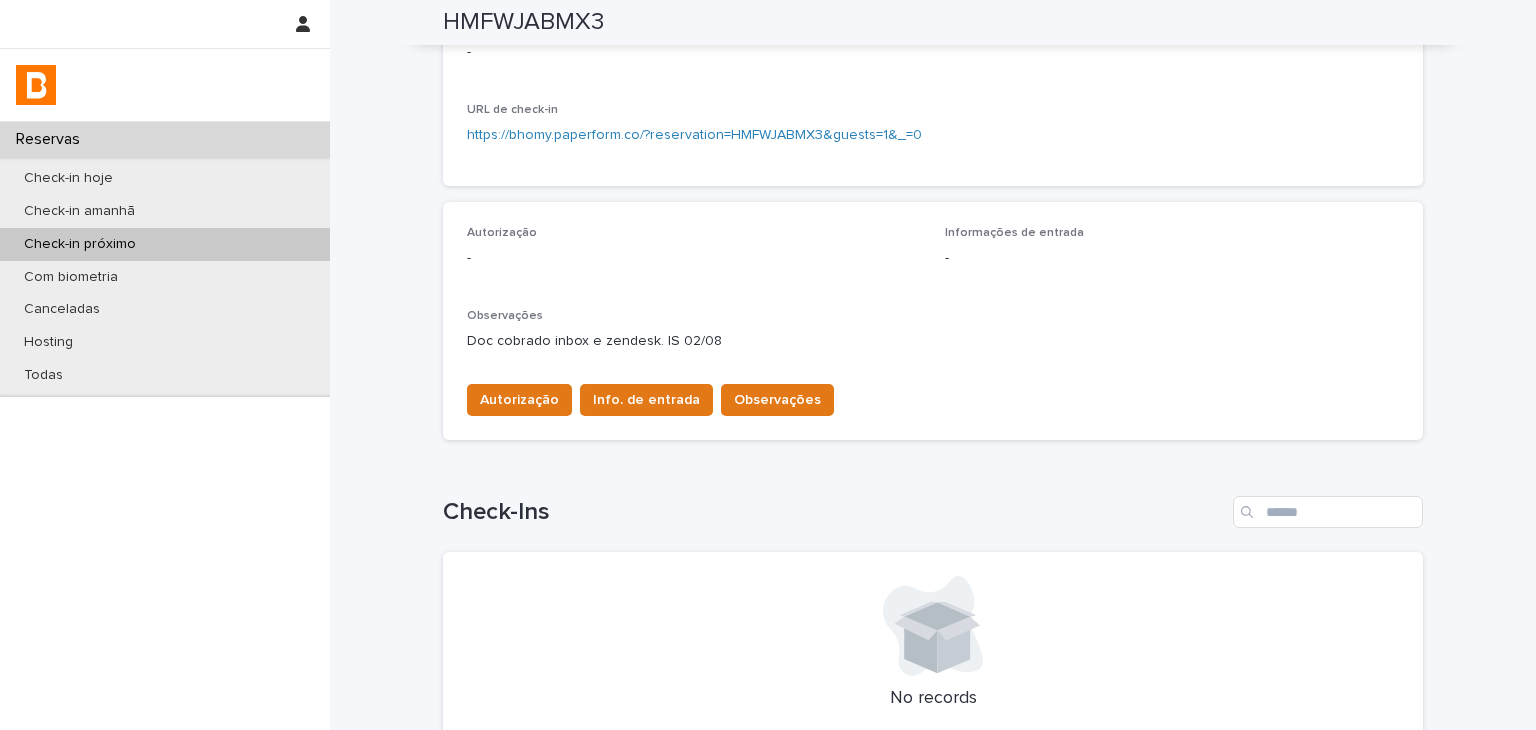 click on "Doc cobrado inbox e zendesk. IS 02/08" at bounding box center [933, 341] 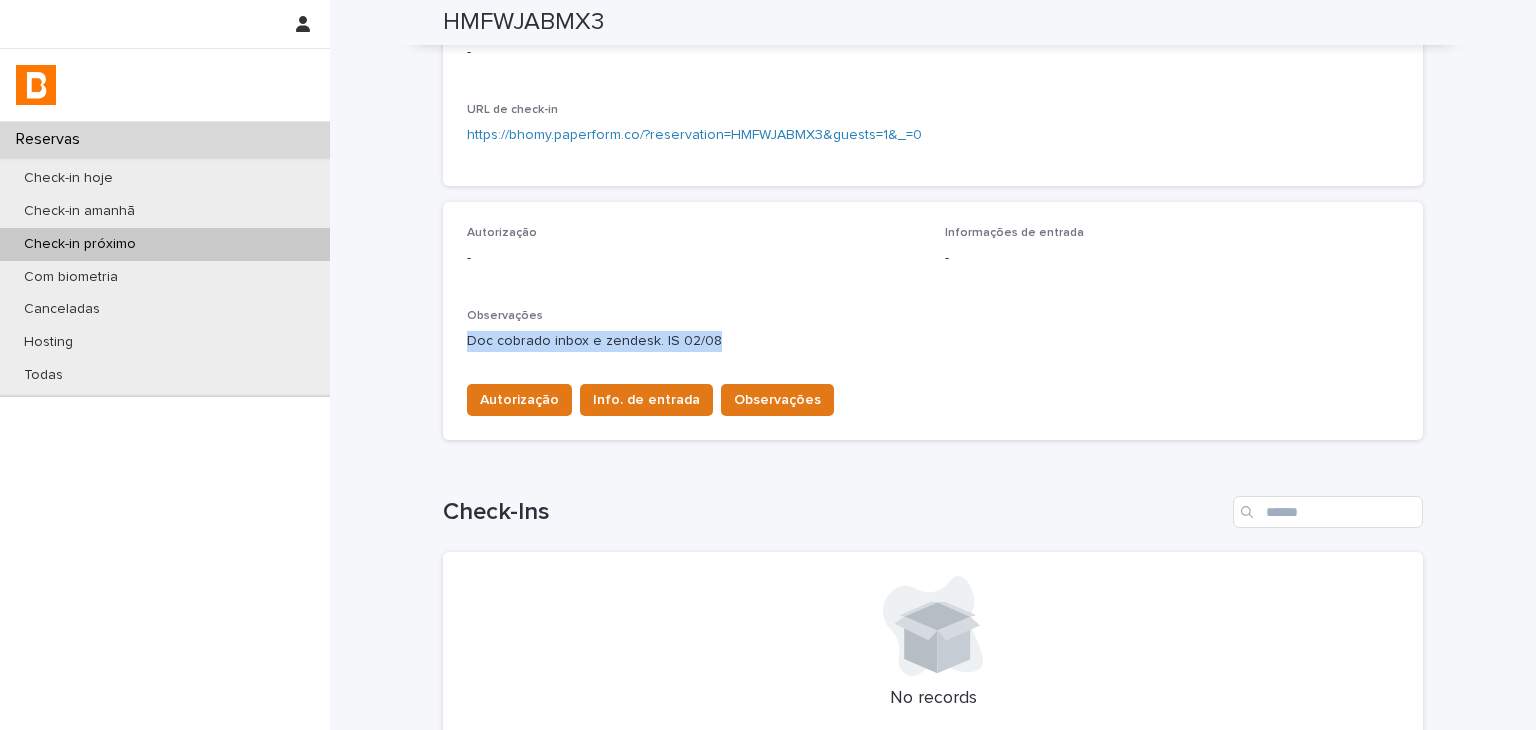 drag, startPoint x: 462, startPoint y: 338, endPoint x: 697, endPoint y: 345, distance: 235.10423 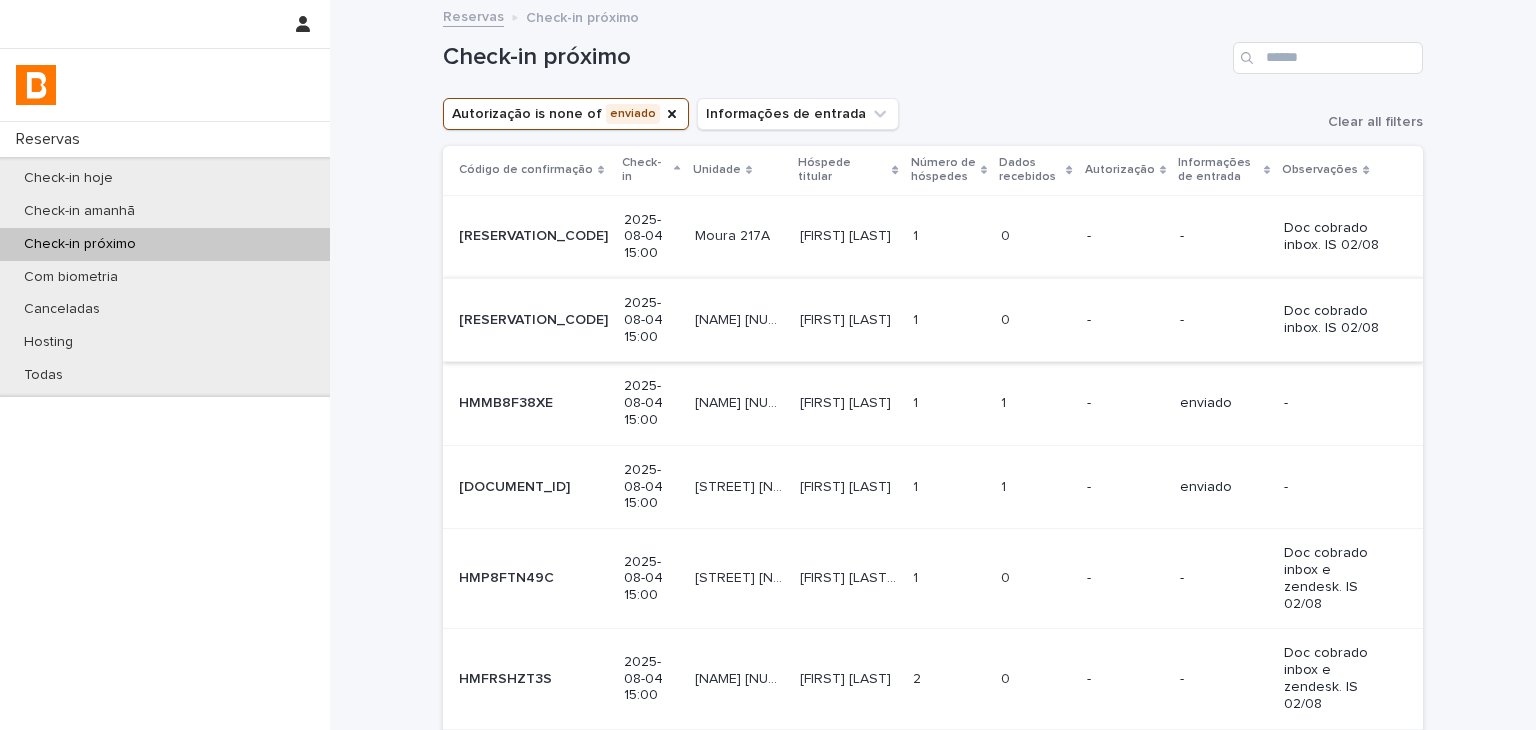 scroll, scrollTop: 200, scrollLeft: 0, axis: vertical 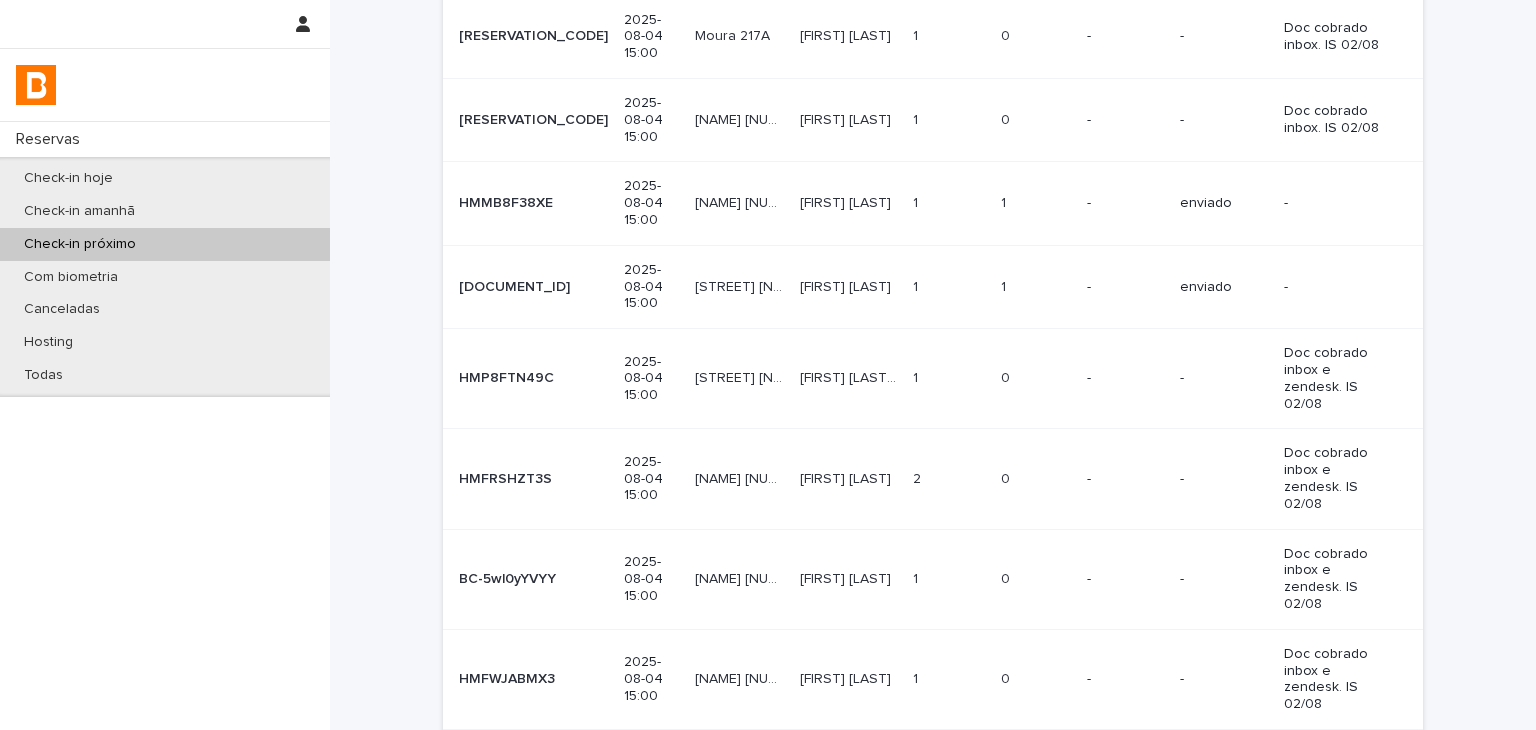click on "-" at bounding box center [1224, 771] 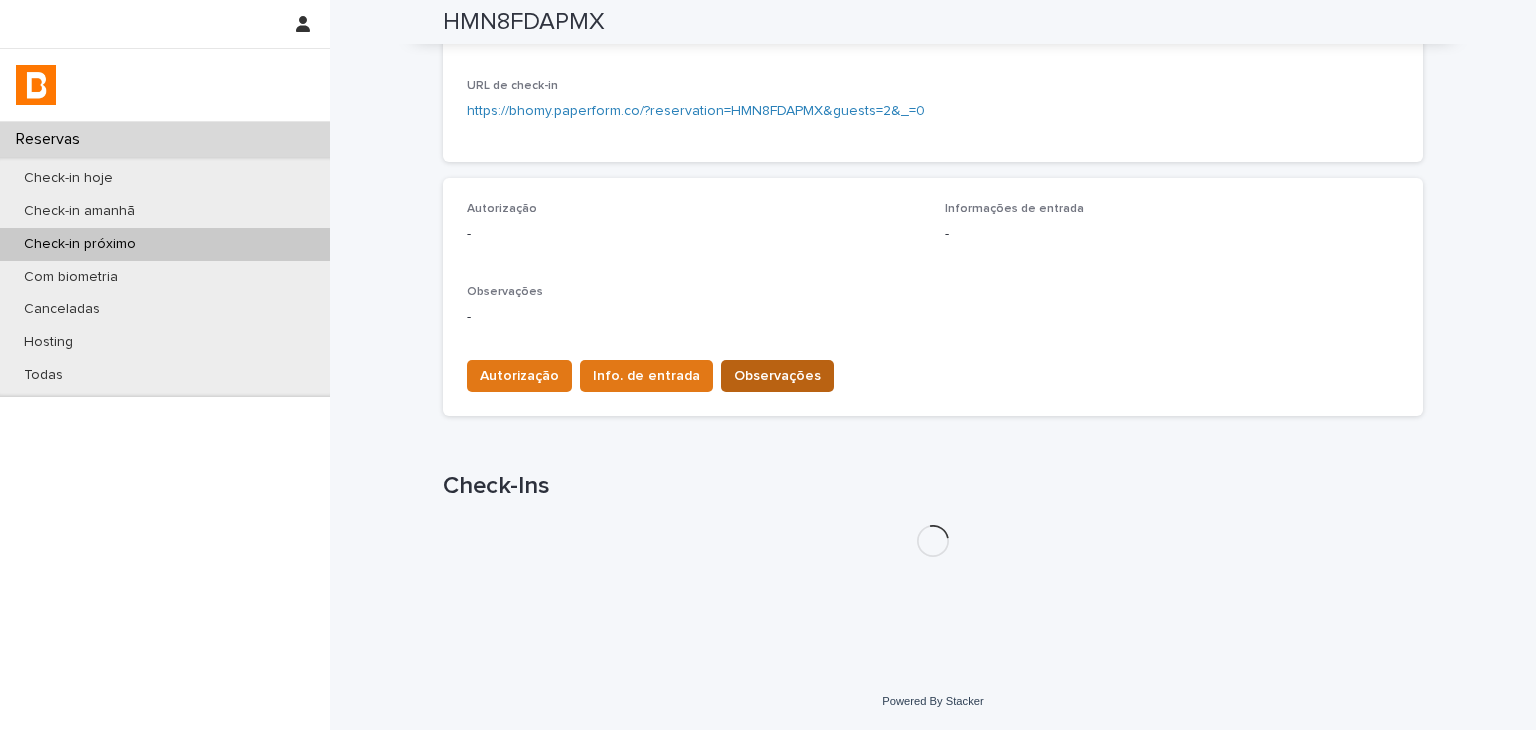 scroll, scrollTop: 524, scrollLeft: 0, axis: vertical 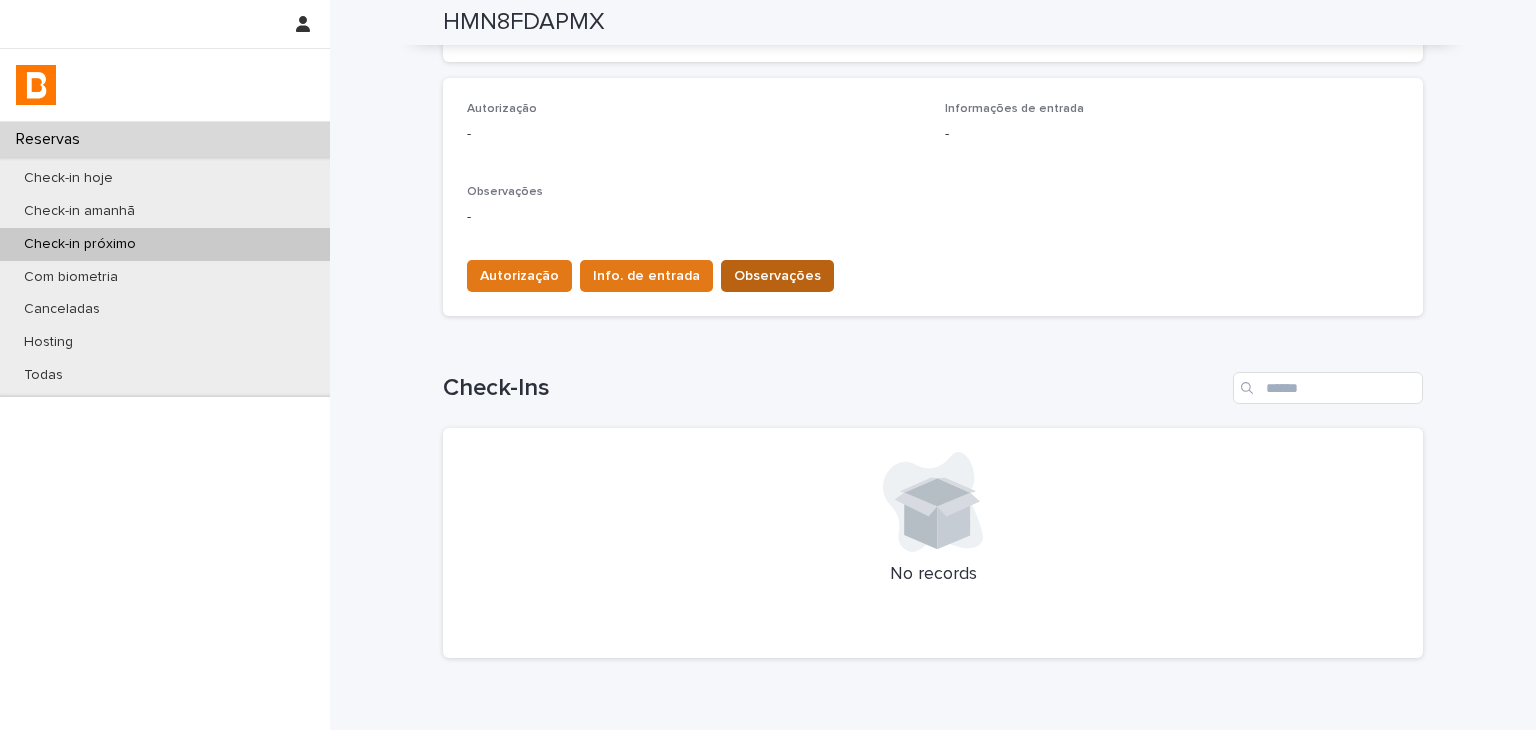 click on "Observações" at bounding box center [777, 276] 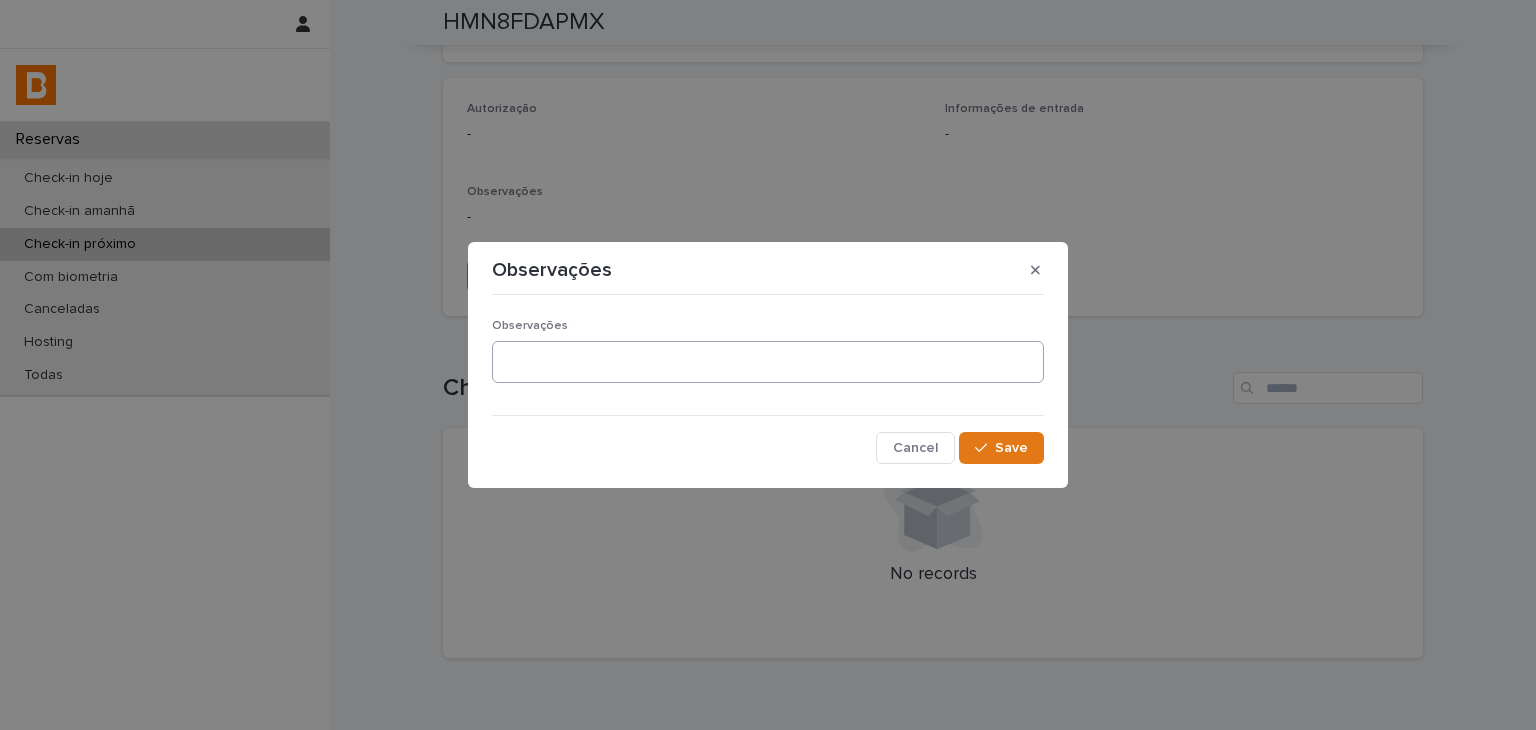 drag, startPoint x: 783, startPoint y: 321, endPoint x: 786, endPoint y: 345, distance: 24.186773 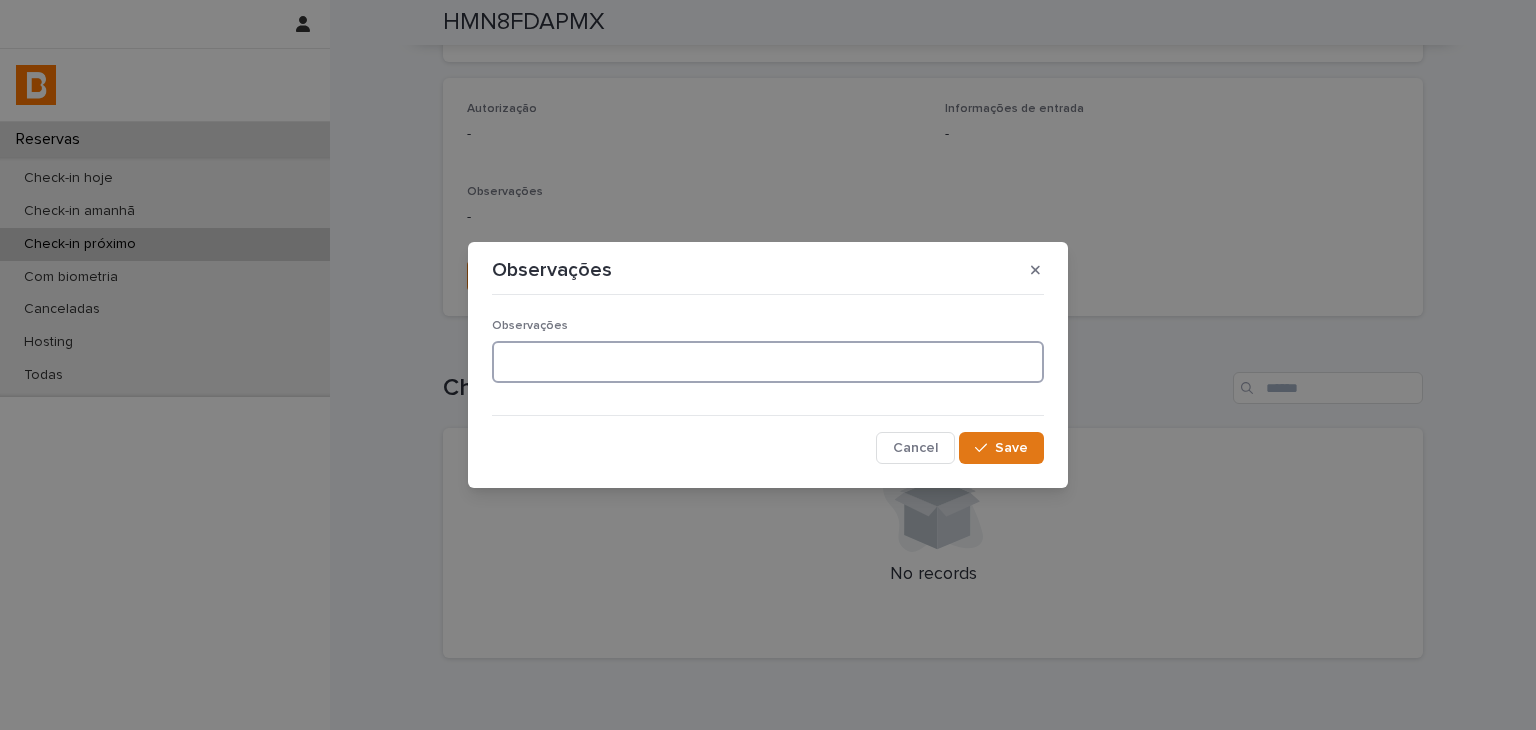 click at bounding box center (768, 362) 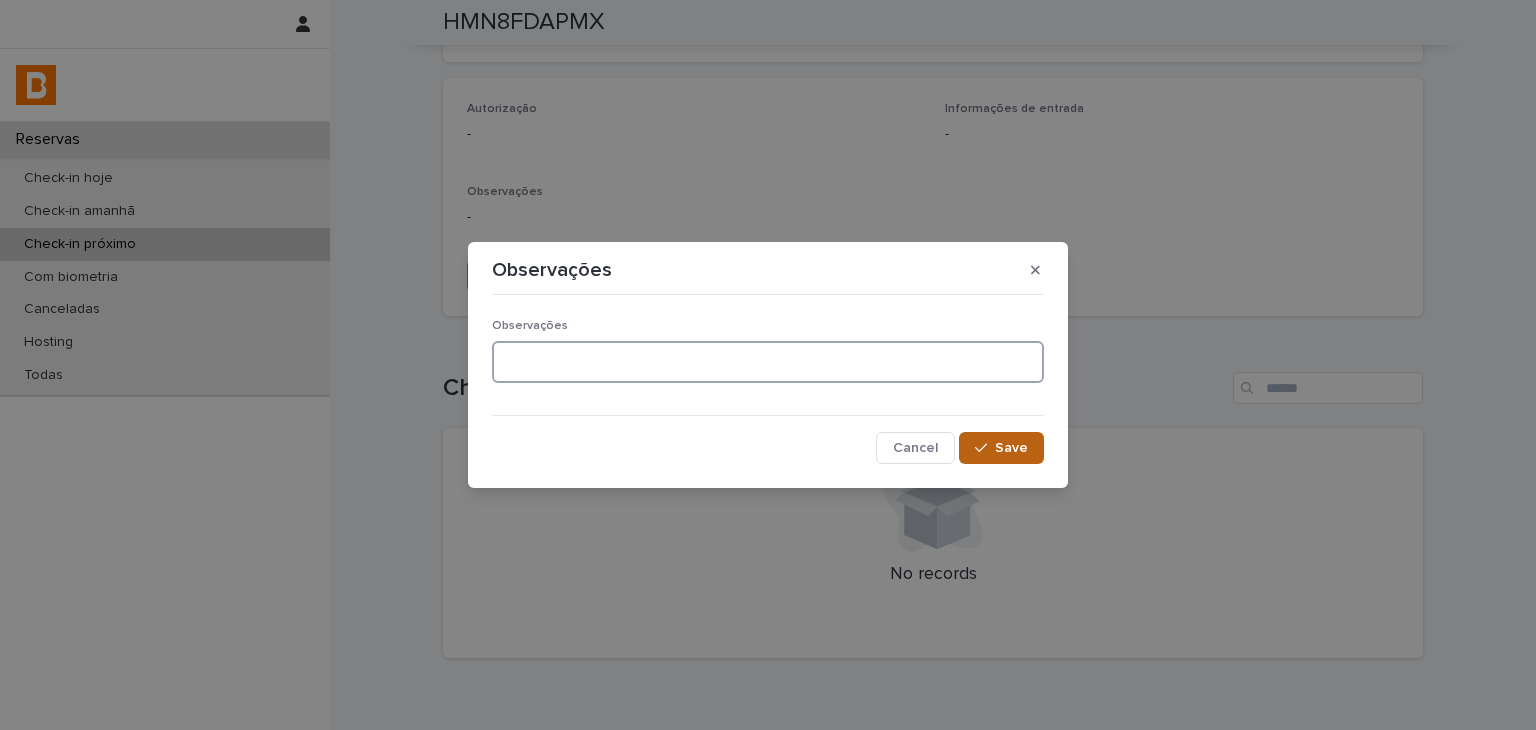 paste on "**********" 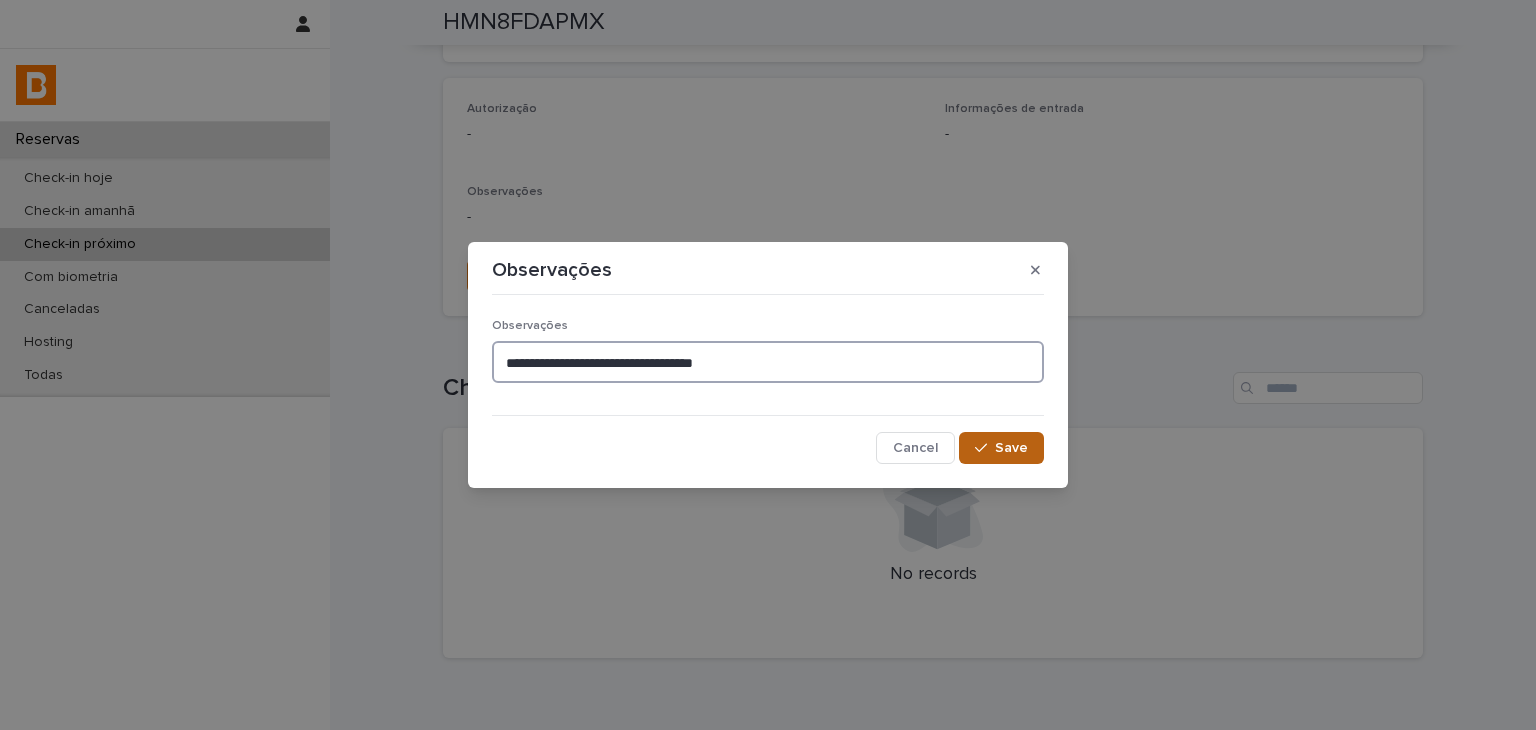 type on "**********" 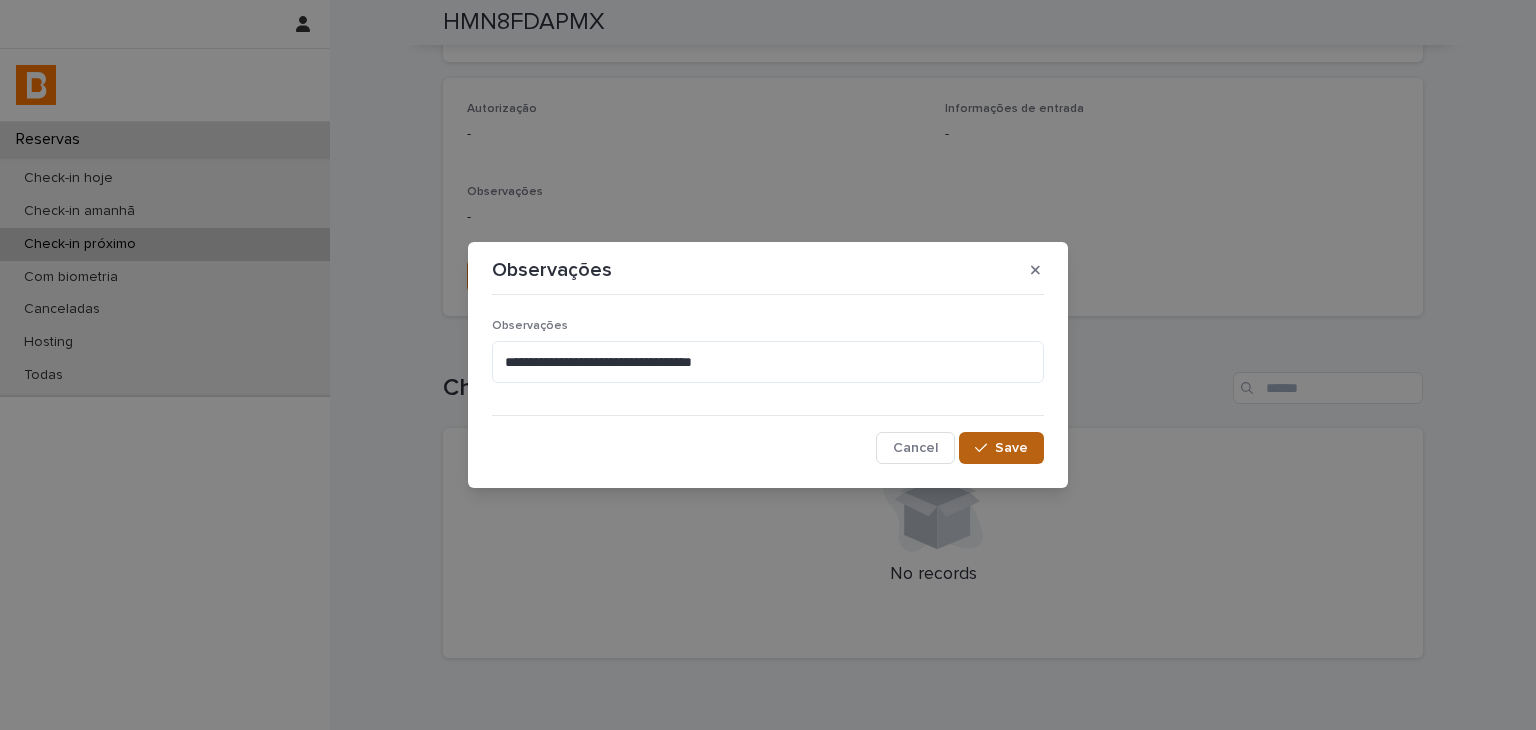 click on "Save" at bounding box center [1001, 448] 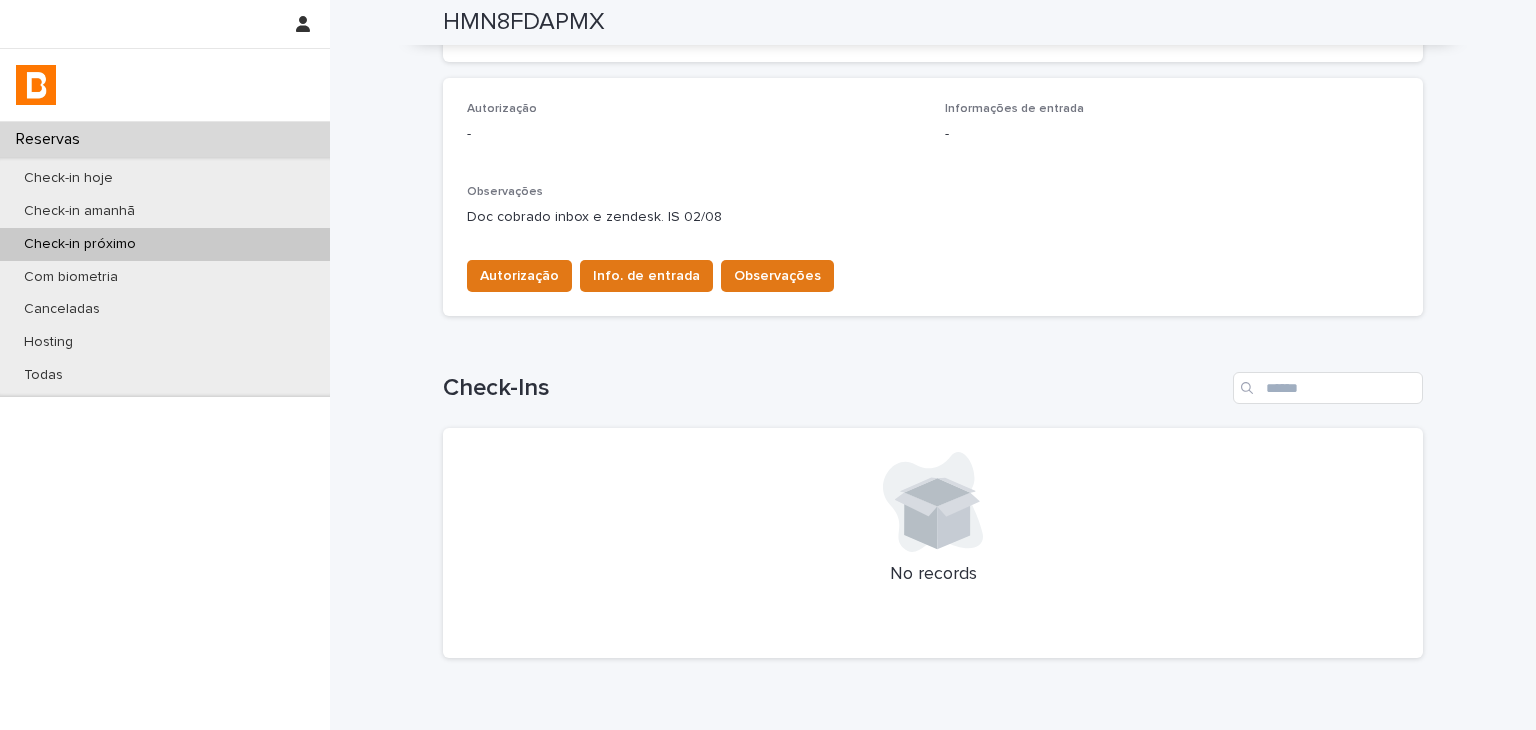 scroll, scrollTop: 124, scrollLeft: 0, axis: vertical 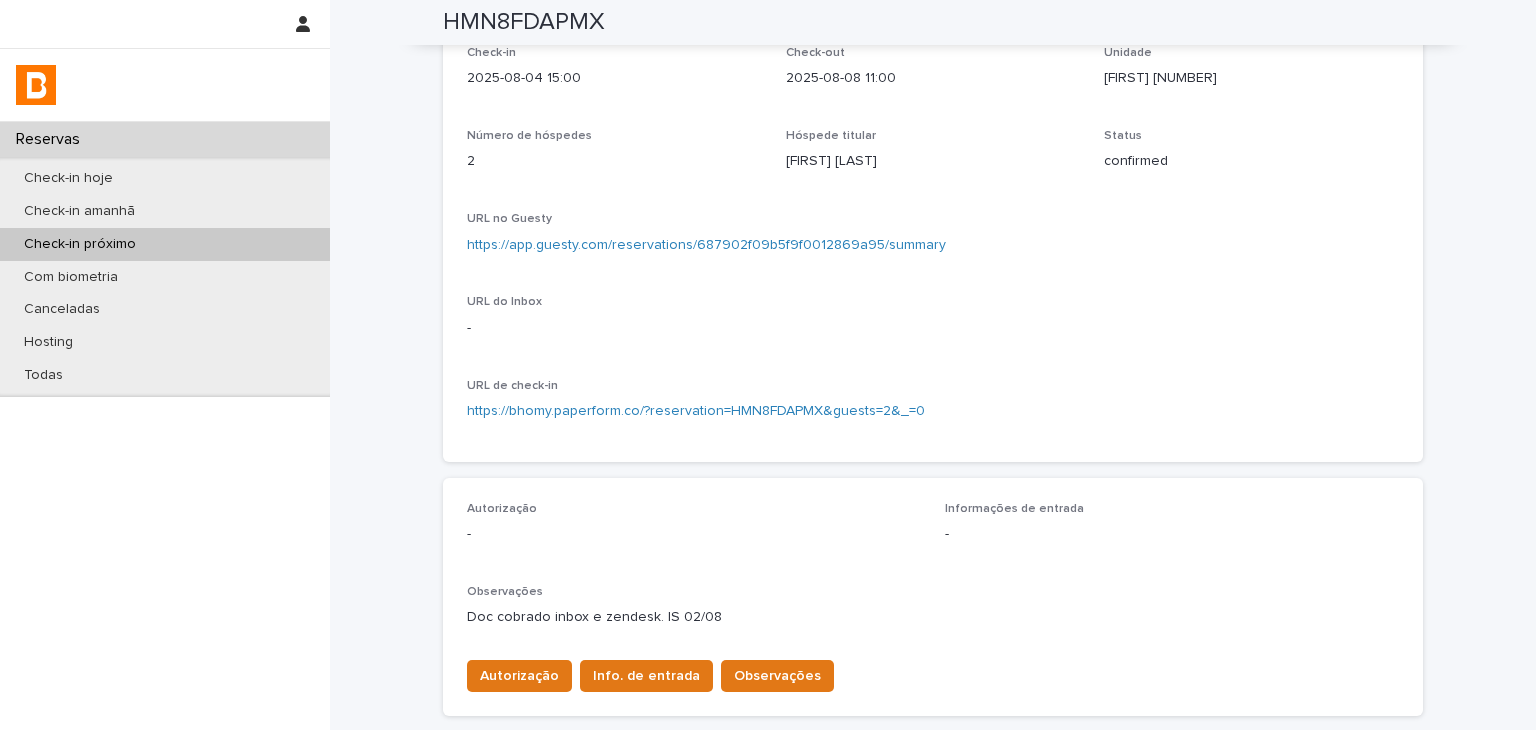 click on "https://app.guesty.com/reservations/687902f09b5f9f0012869a95/summary" at bounding box center (706, 245) 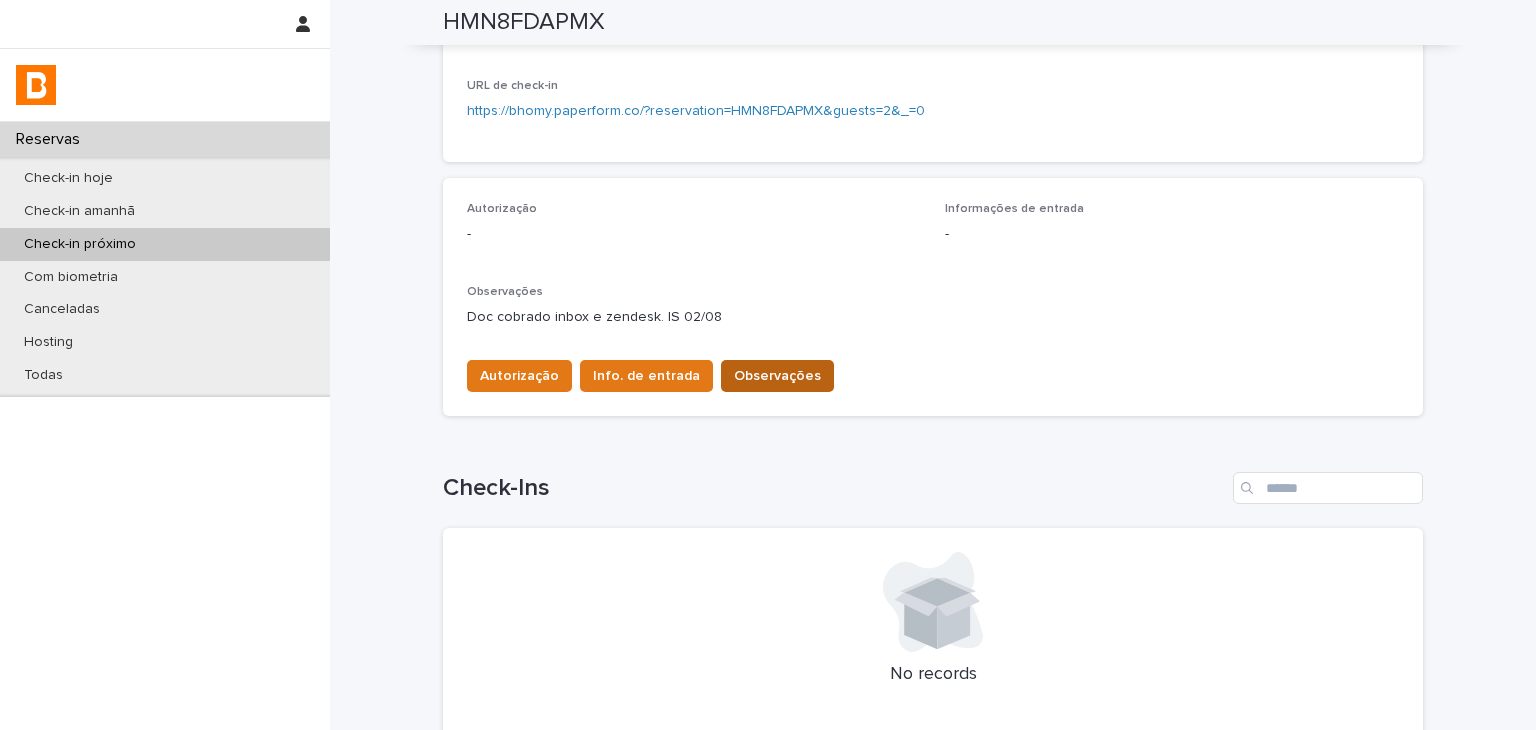 click on "Observações" at bounding box center [777, 376] 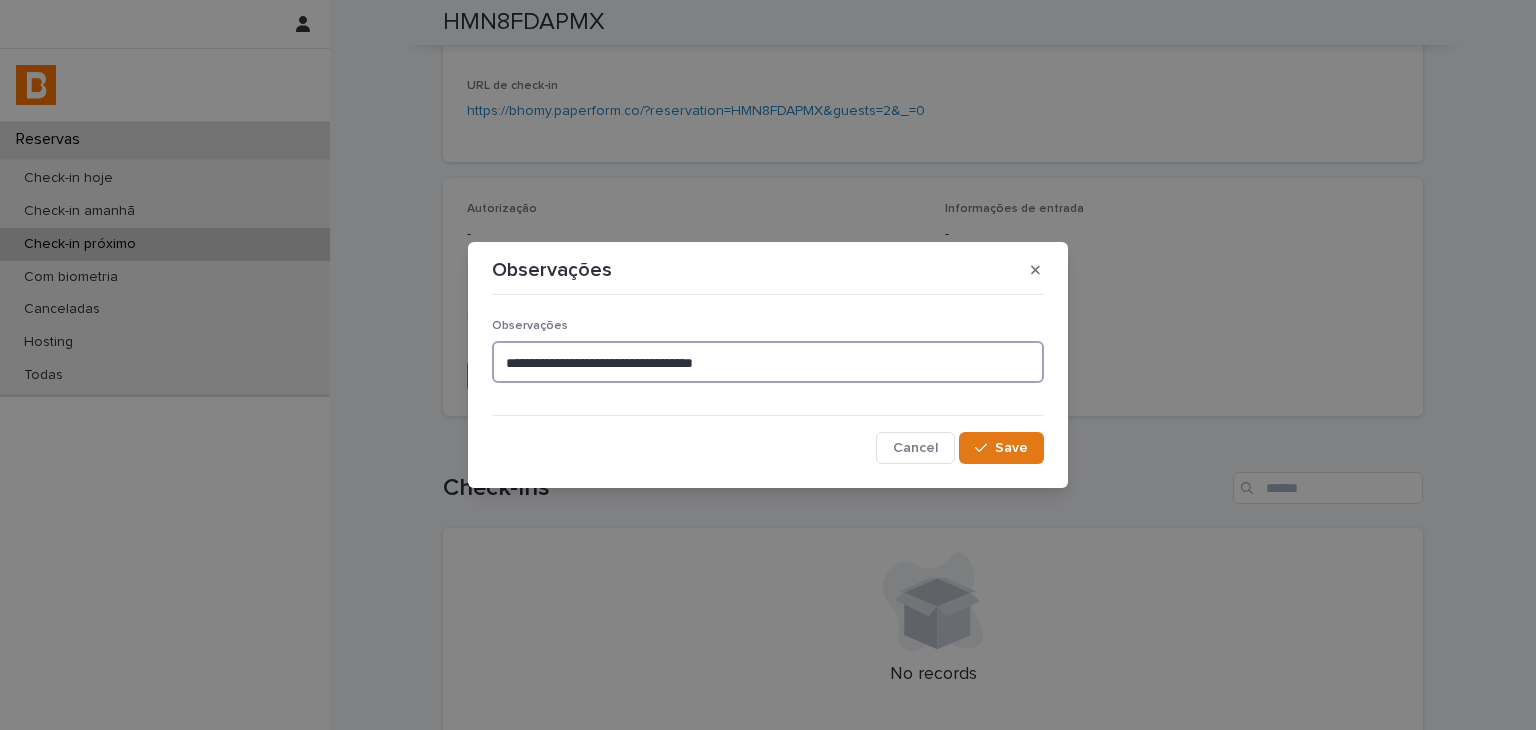 drag, startPoint x: 807, startPoint y: 377, endPoint x: 462, endPoint y: 376, distance: 345.00143 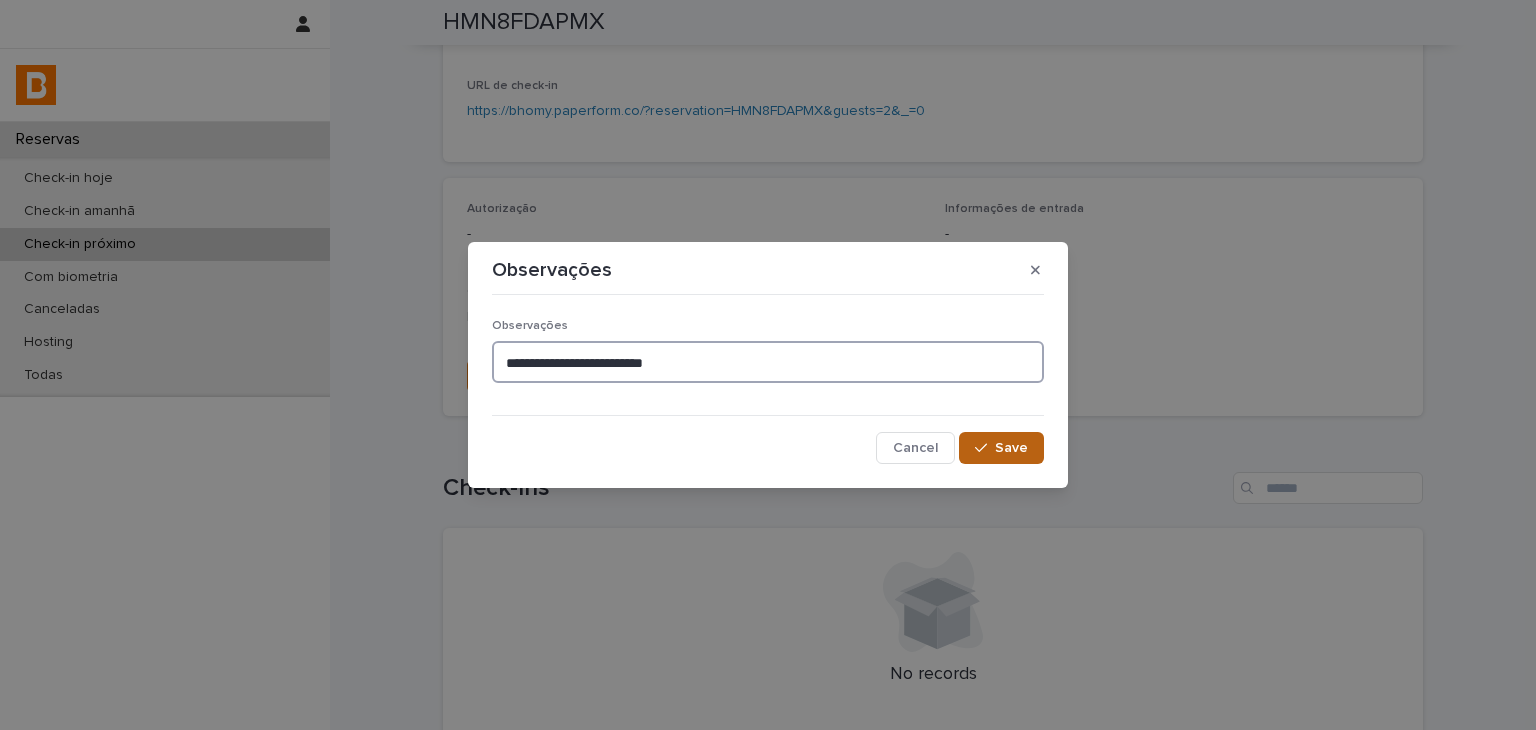 type on "**********" 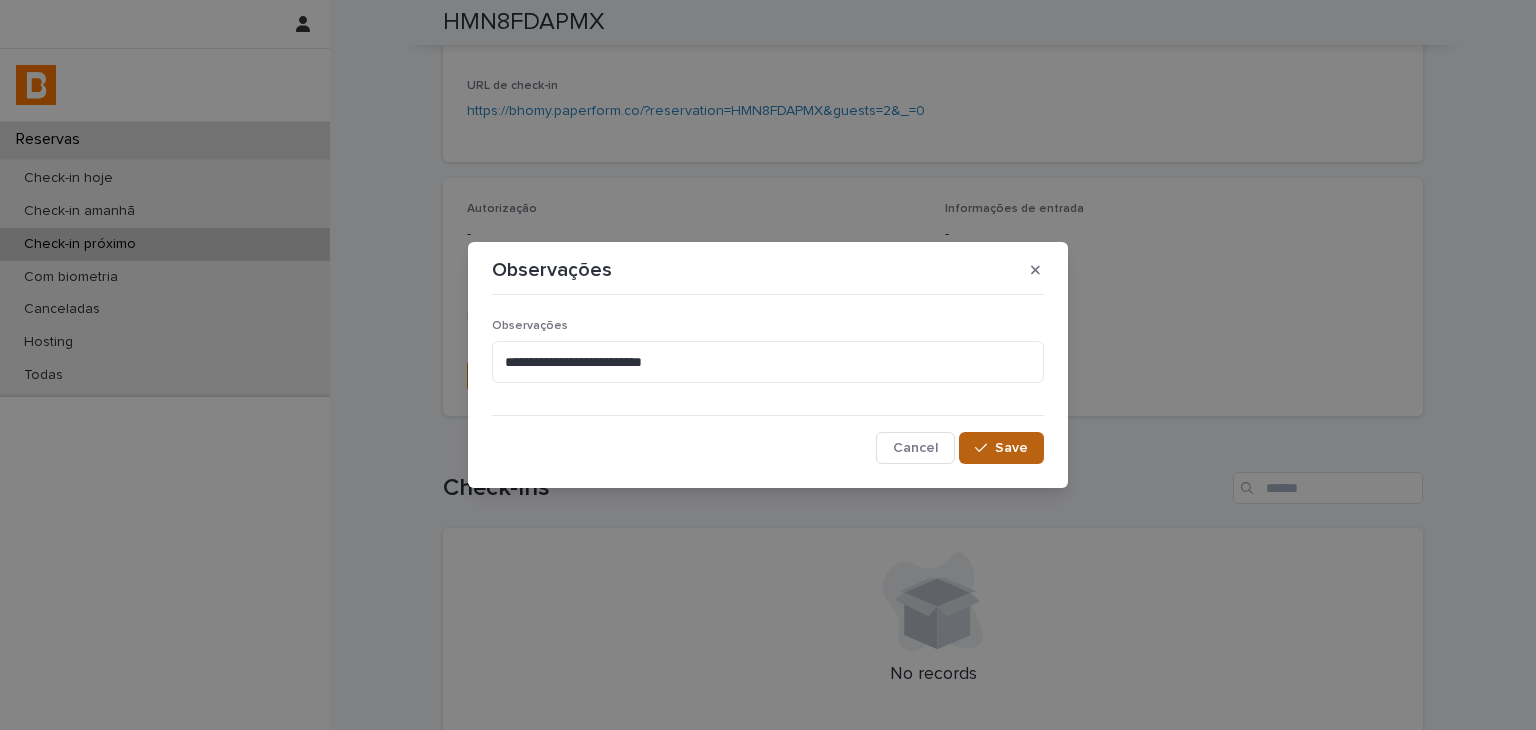 click 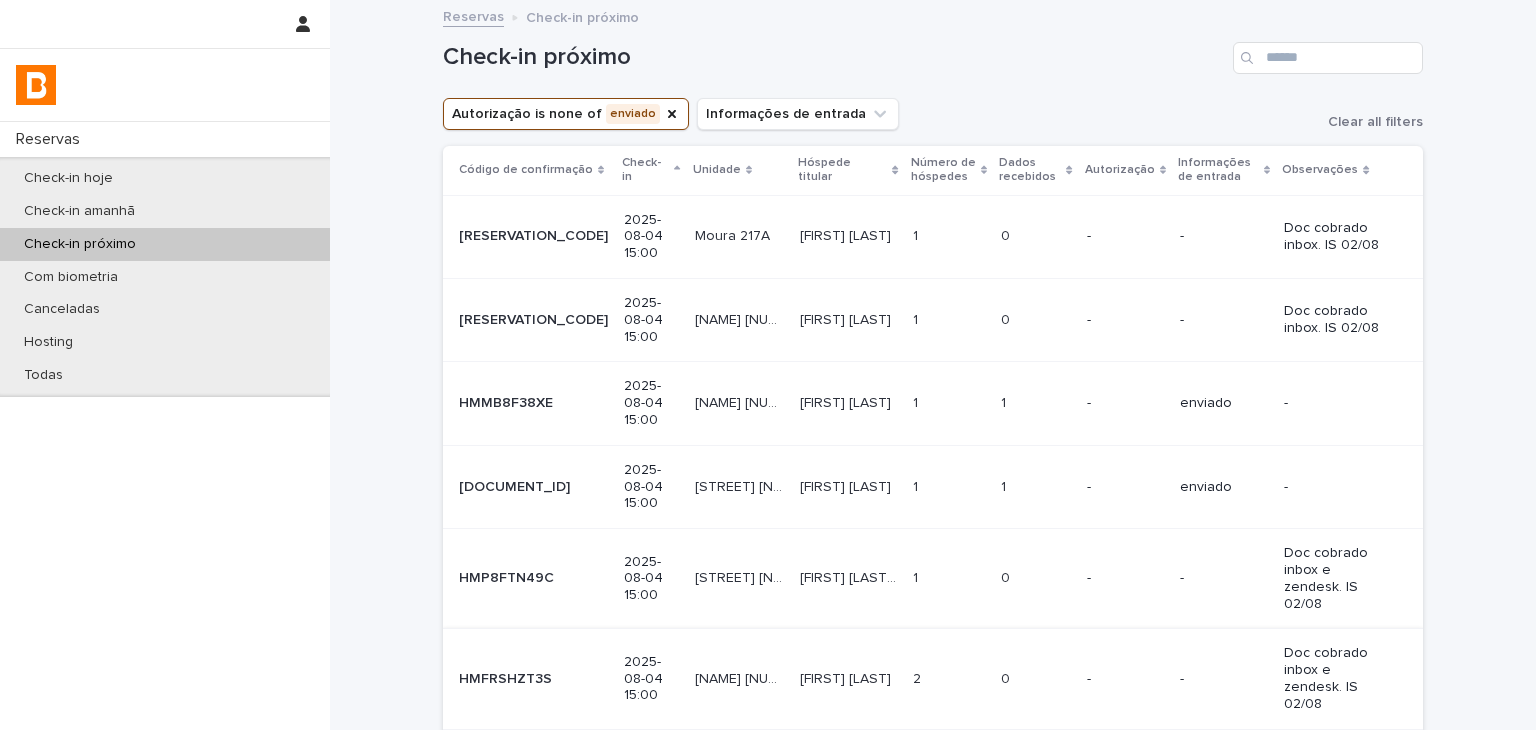 scroll, scrollTop: 300, scrollLeft: 0, axis: vertical 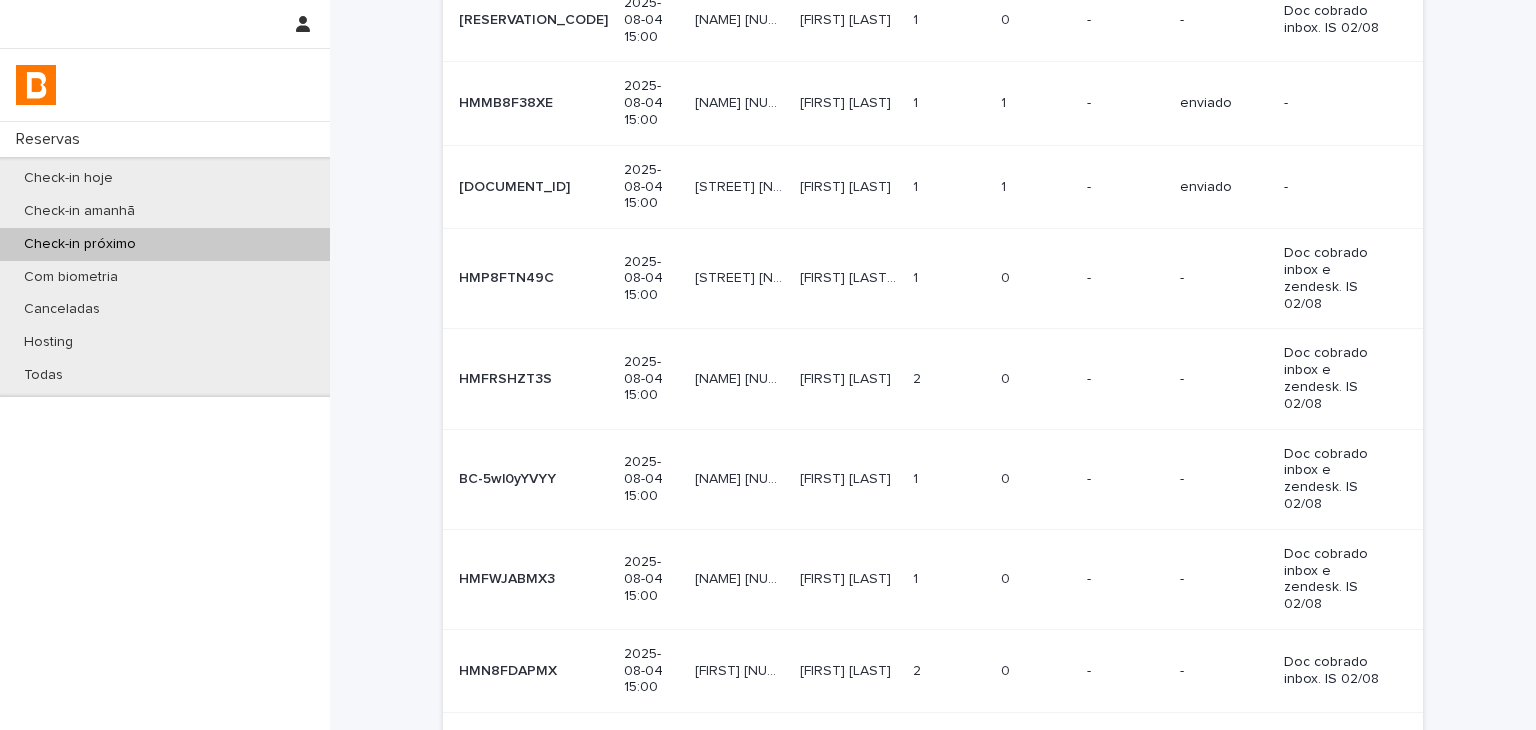 click on "-" at bounding box center (1224, 752) 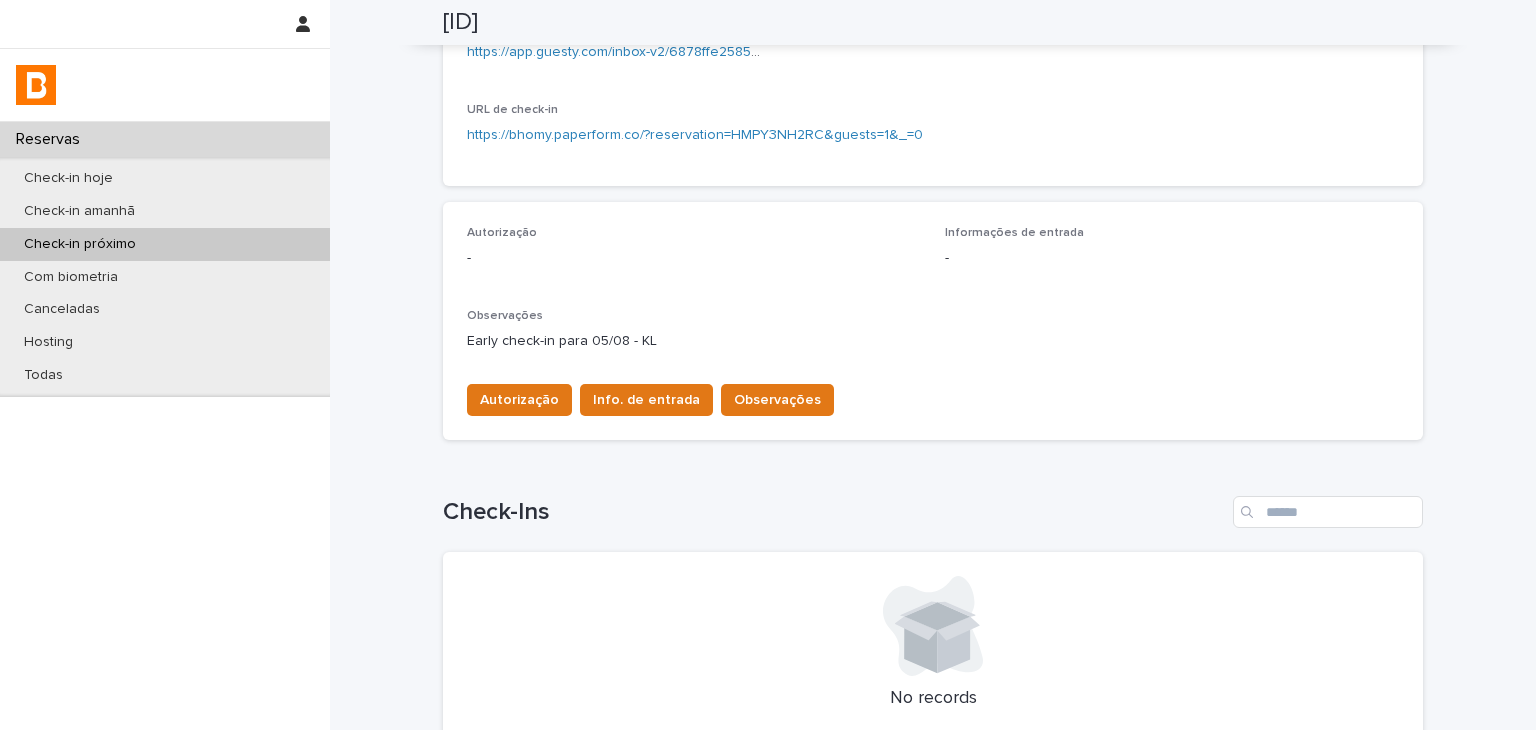 scroll, scrollTop: 500, scrollLeft: 0, axis: vertical 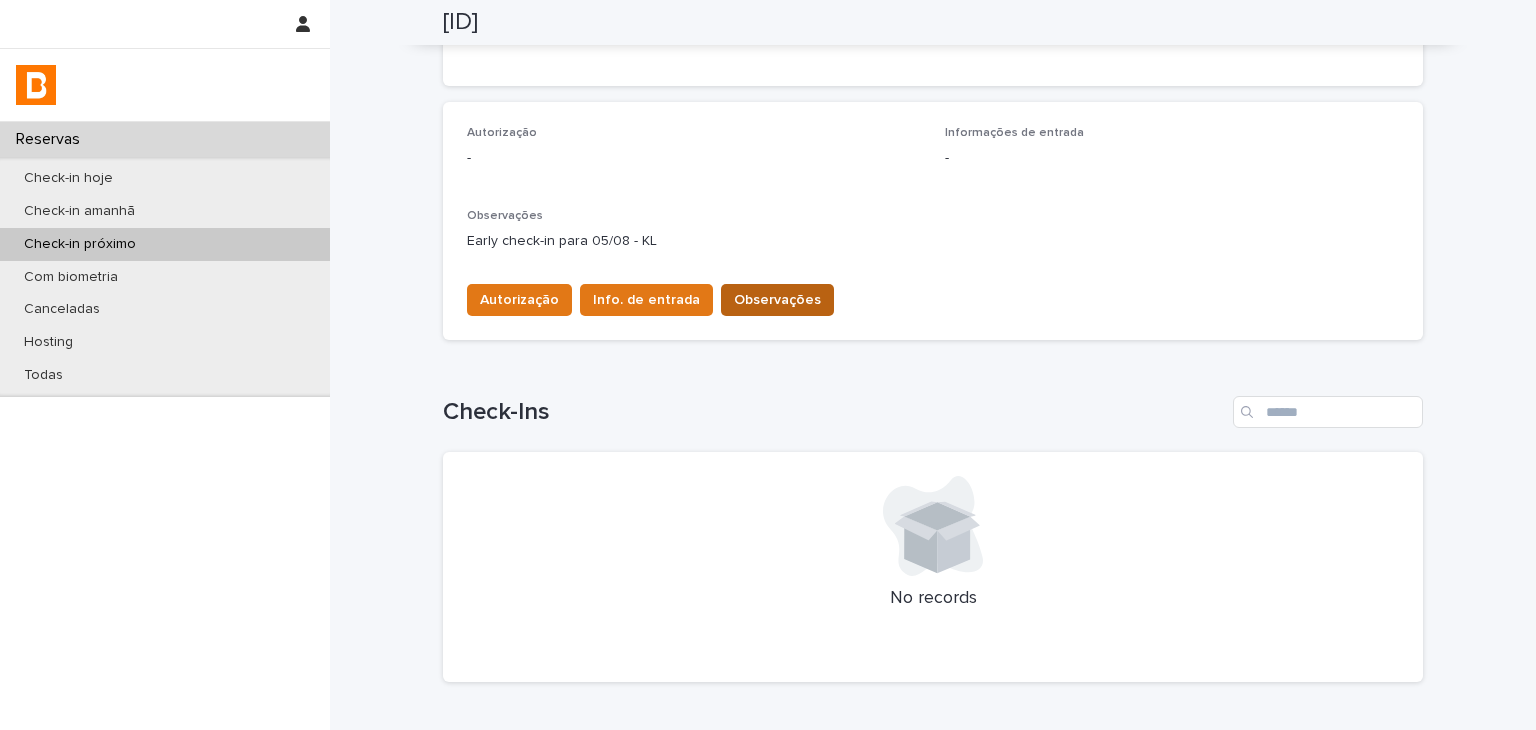 click on "Observações" at bounding box center (777, 300) 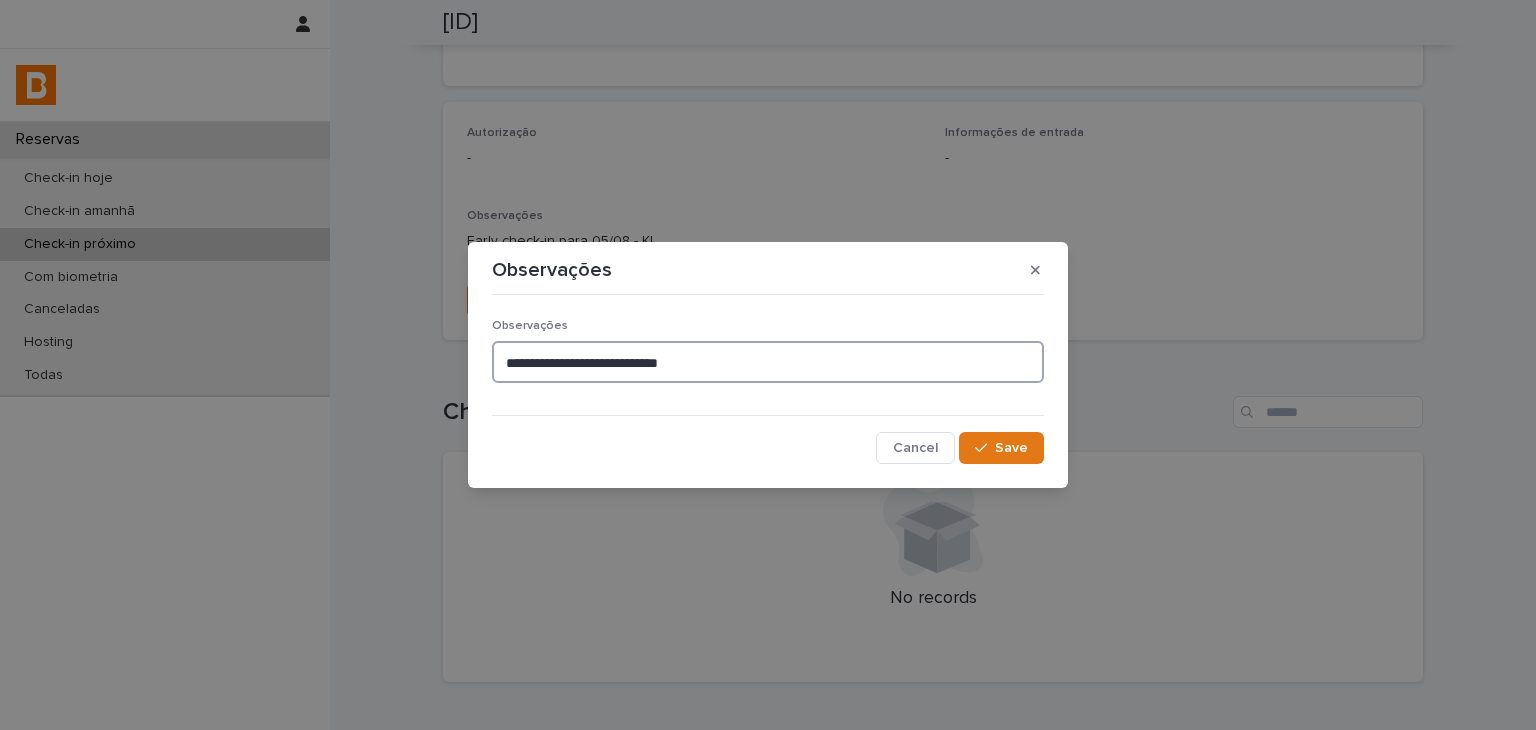 click on "**********" at bounding box center (768, 362) 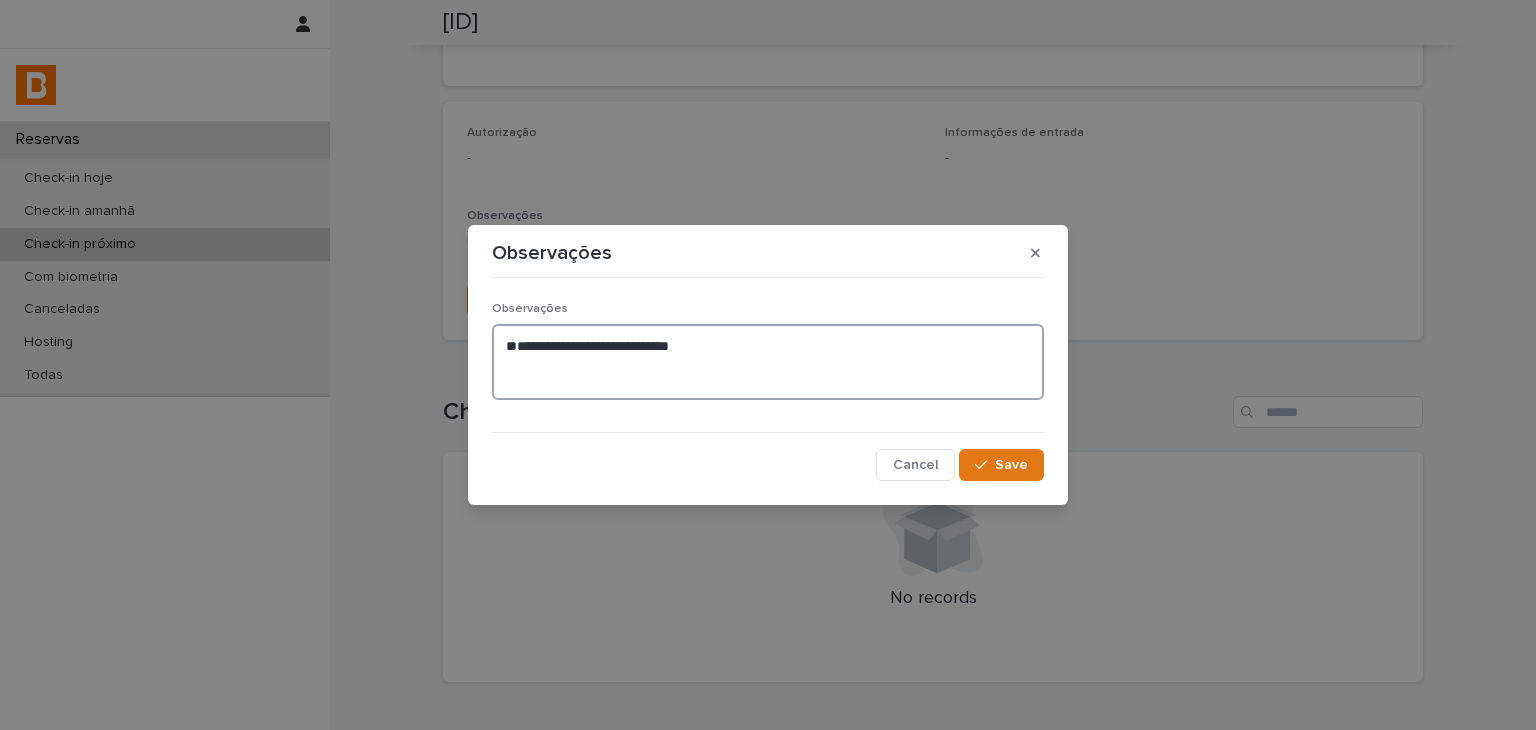 paste on "**********" 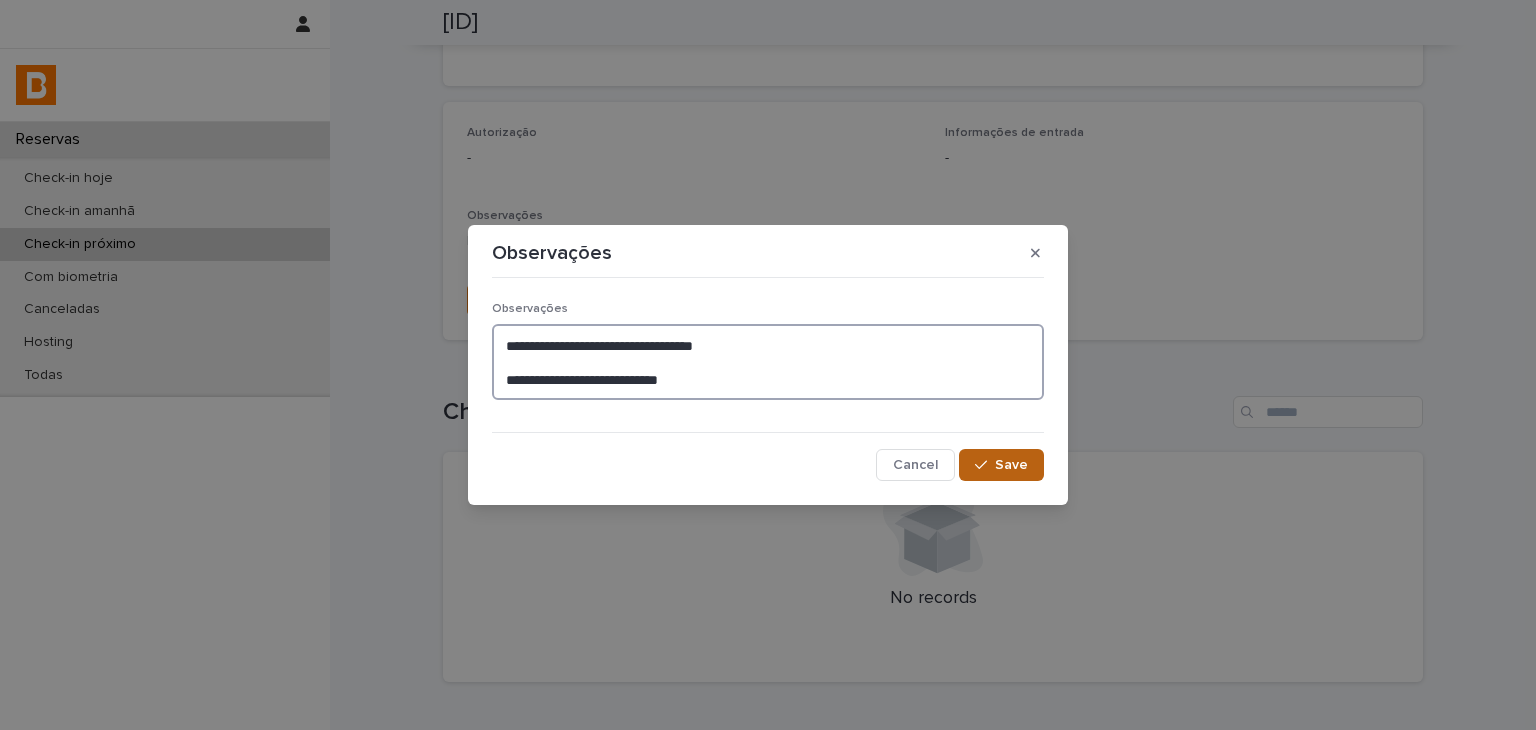 type on "**********" 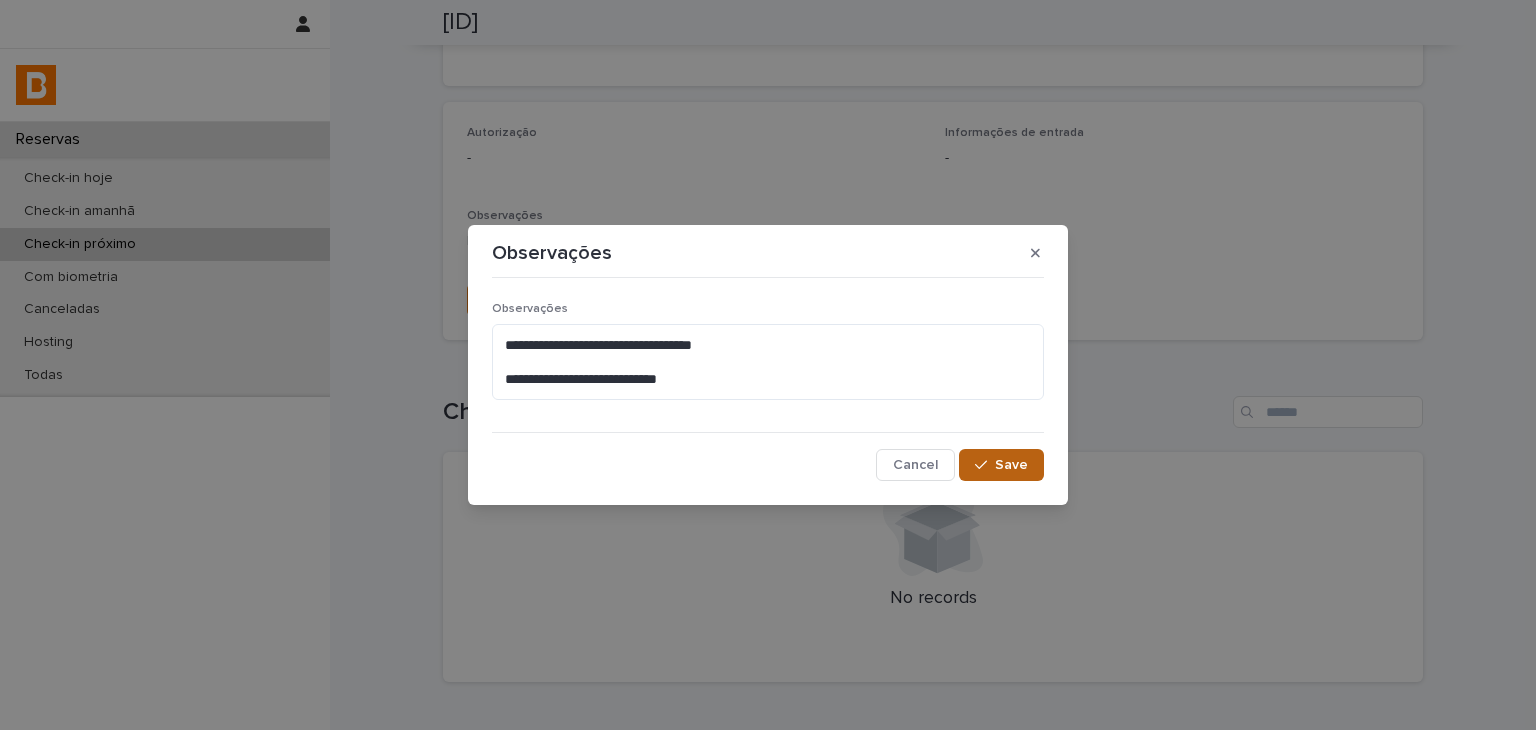 click on "Save" at bounding box center (1011, 465) 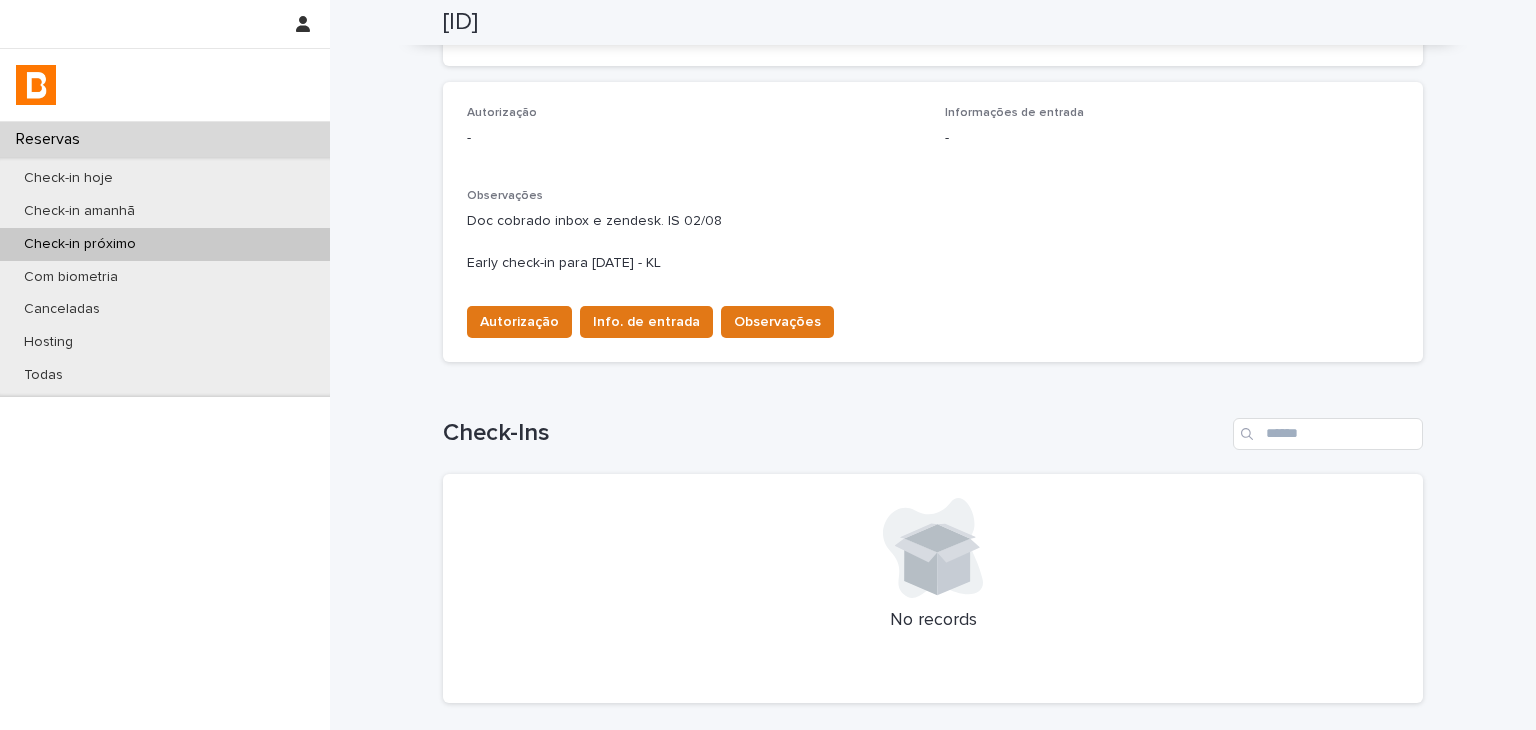 scroll, scrollTop: 120, scrollLeft: 0, axis: vertical 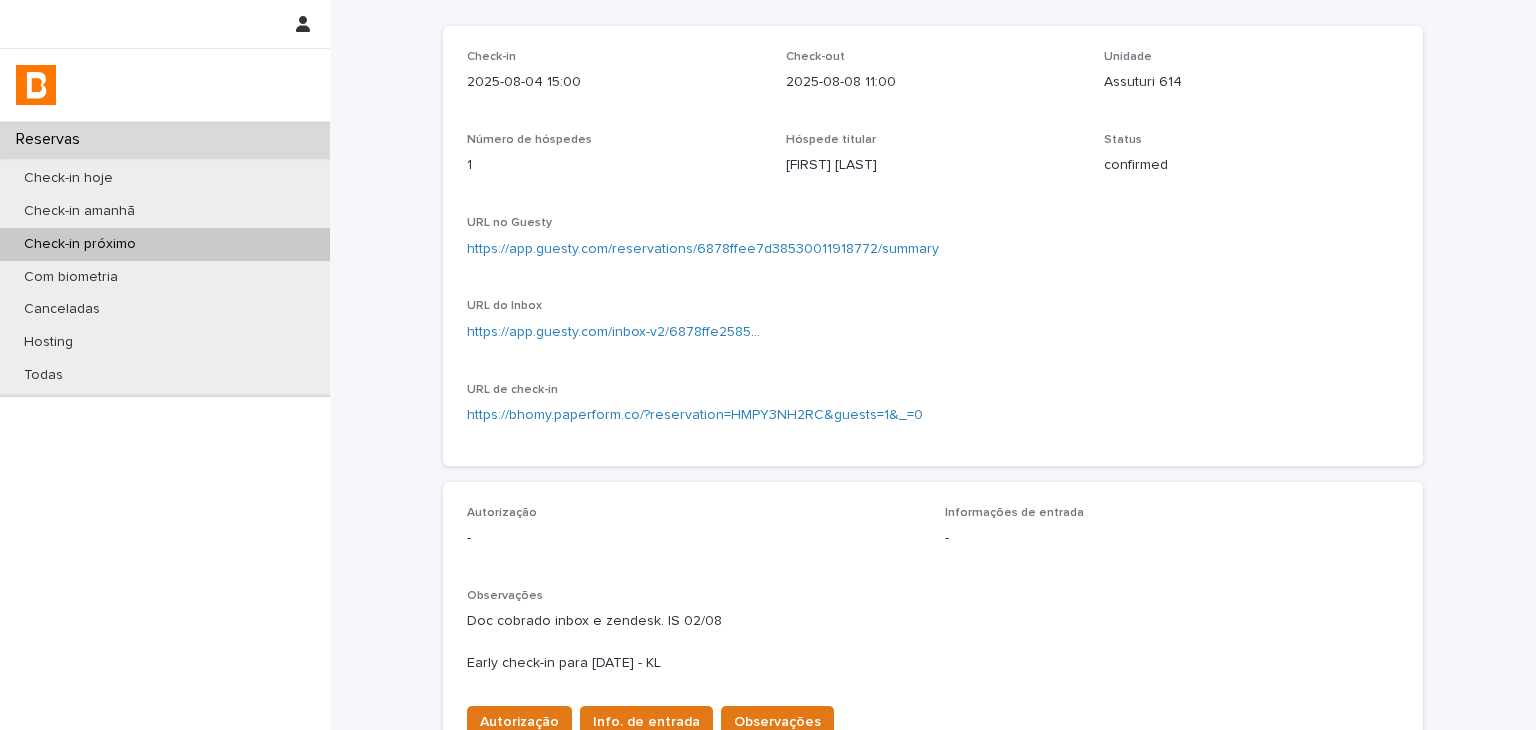 click on "https://app.guesty.com/reservations/6878ffee7d38530011918772/summary" at bounding box center (703, 249) 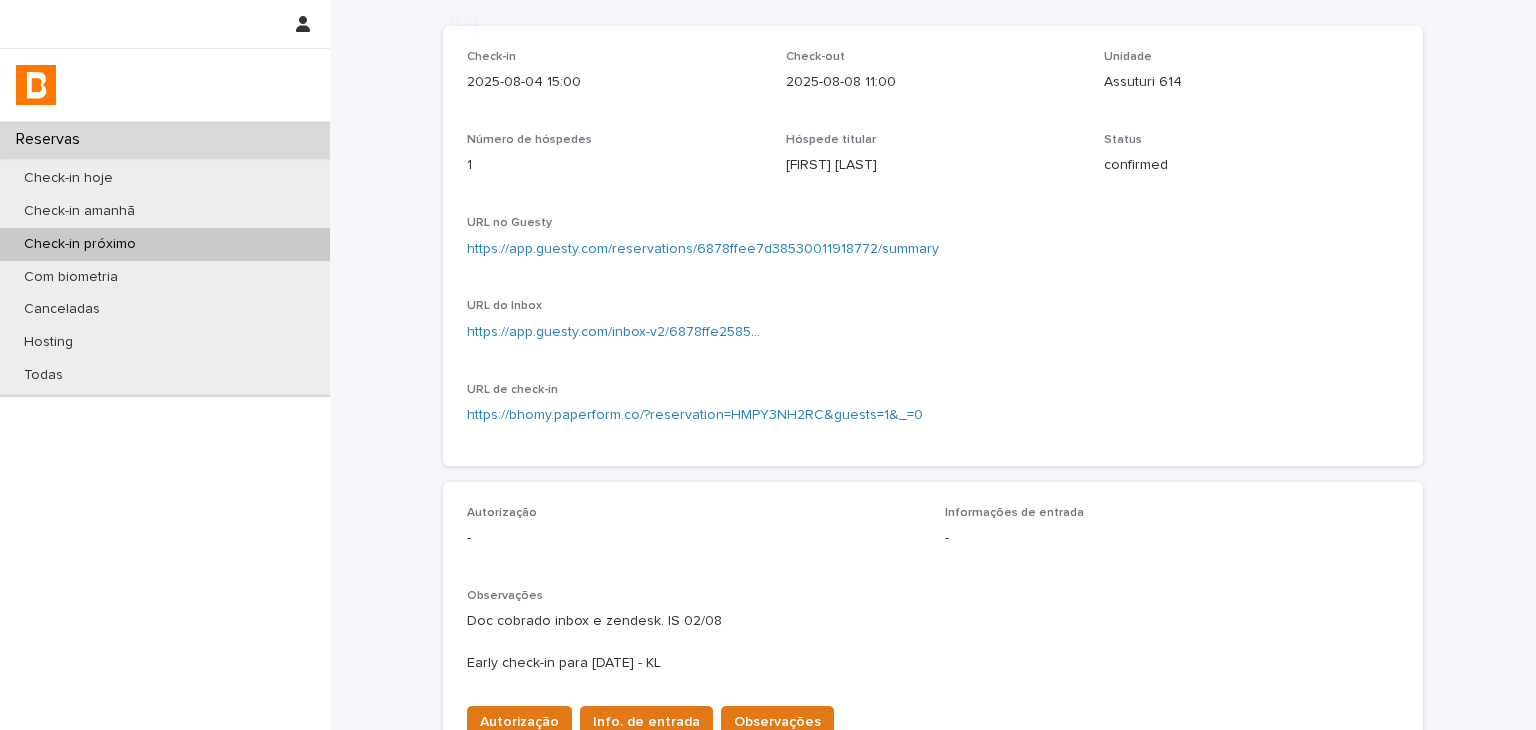 scroll, scrollTop: 620, scrollLeft: 0, axis: vertical 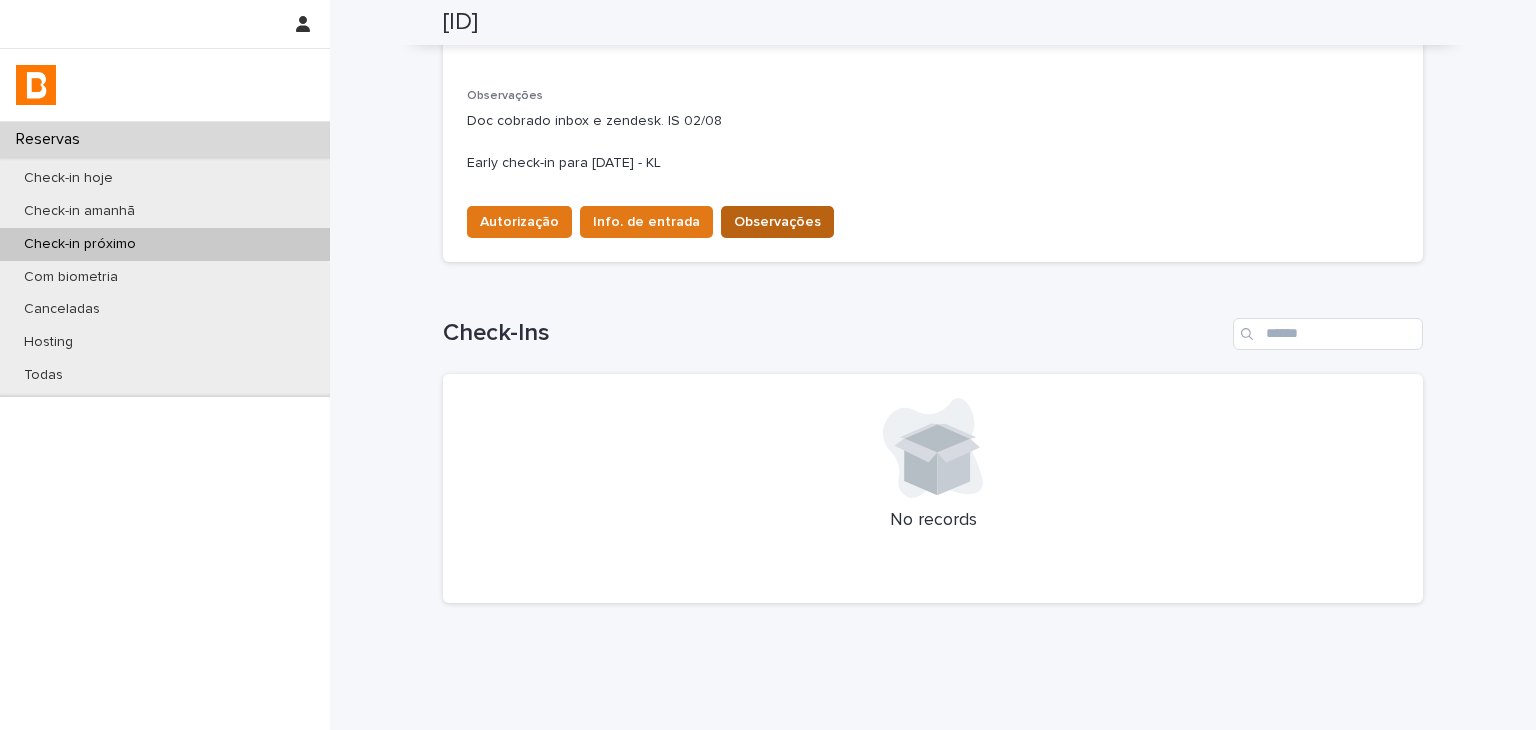 click on "Observações" at bounding box center (777, 222) 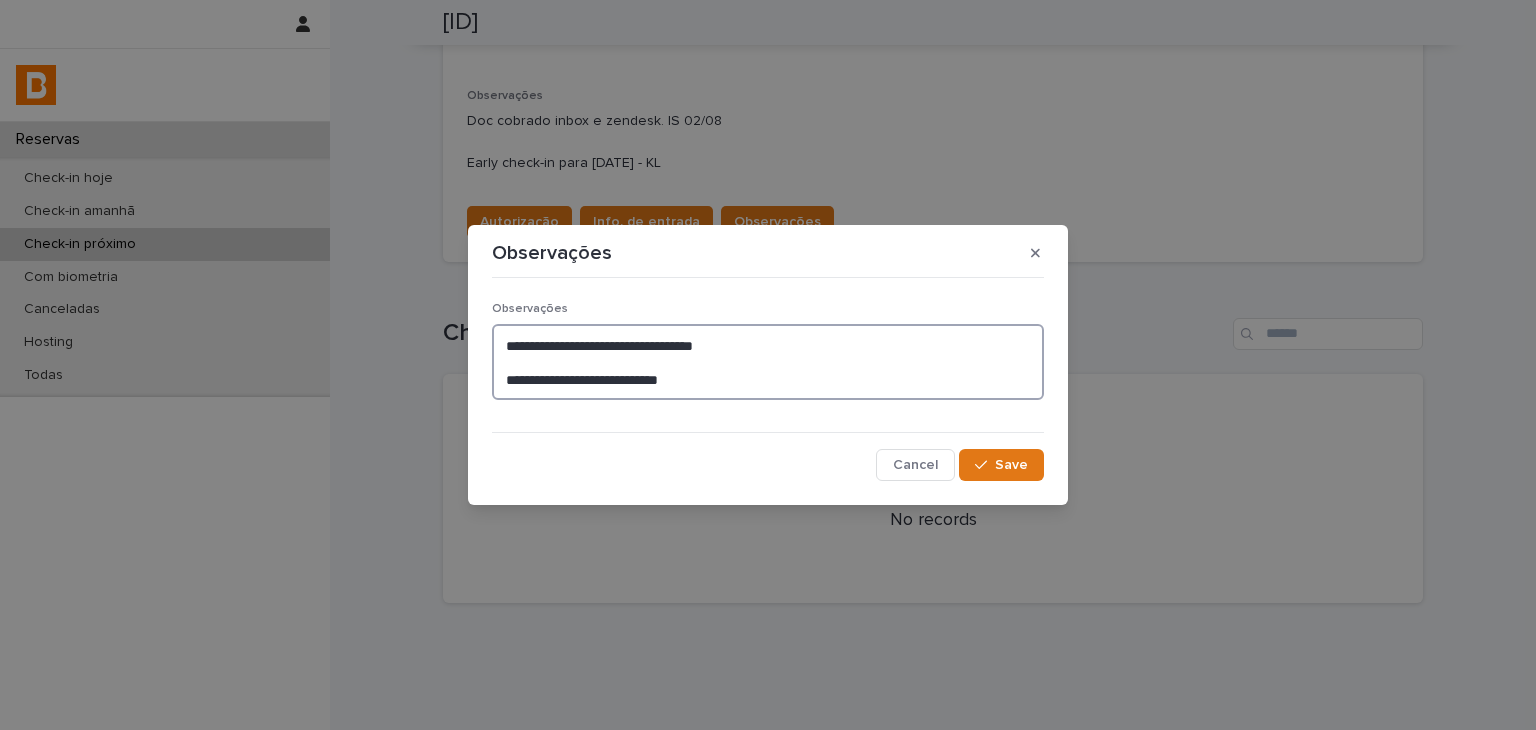 drag, startPoint x: 752, startPoint y: 336, endPoint x: 486, endPoint y: 349, distance: 266.31747 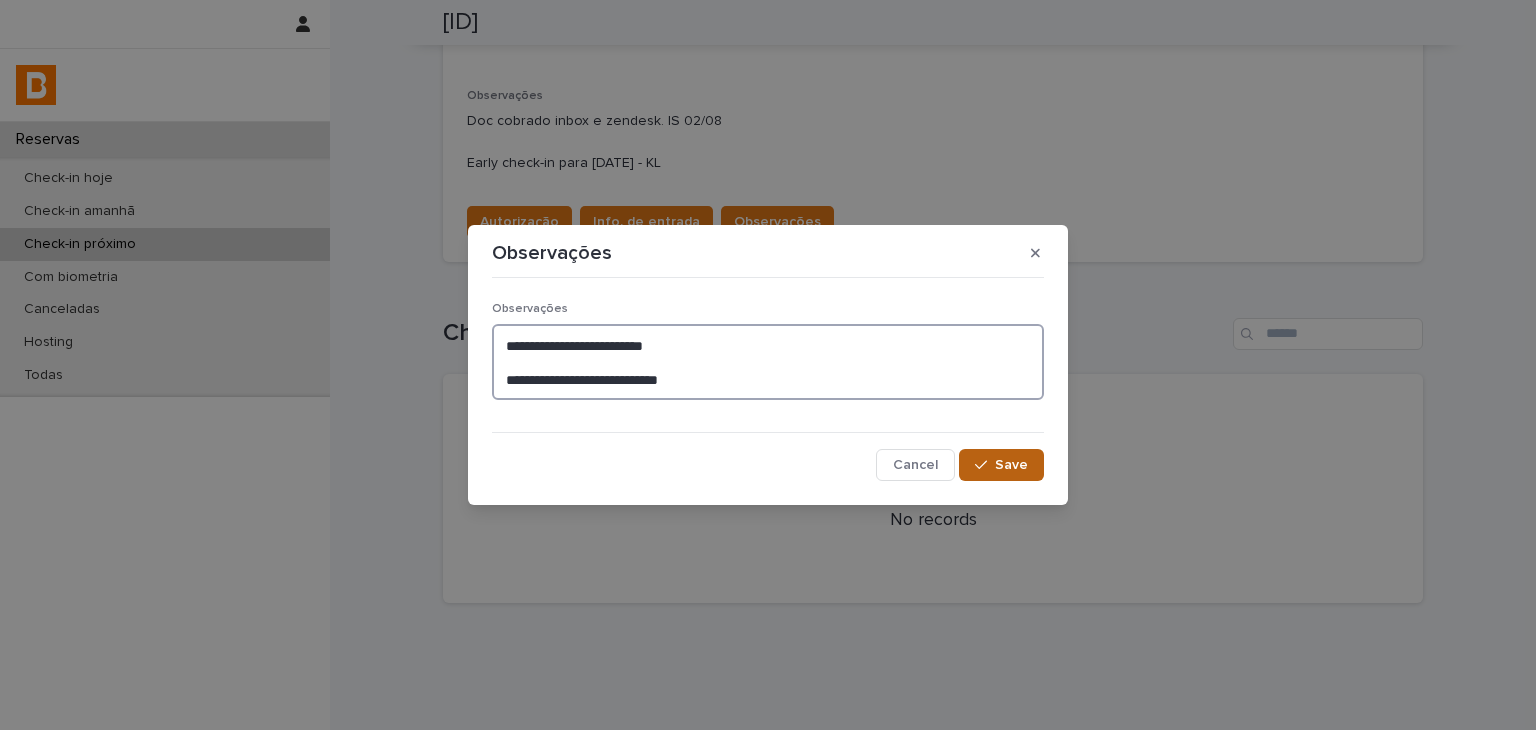 type on "**********" 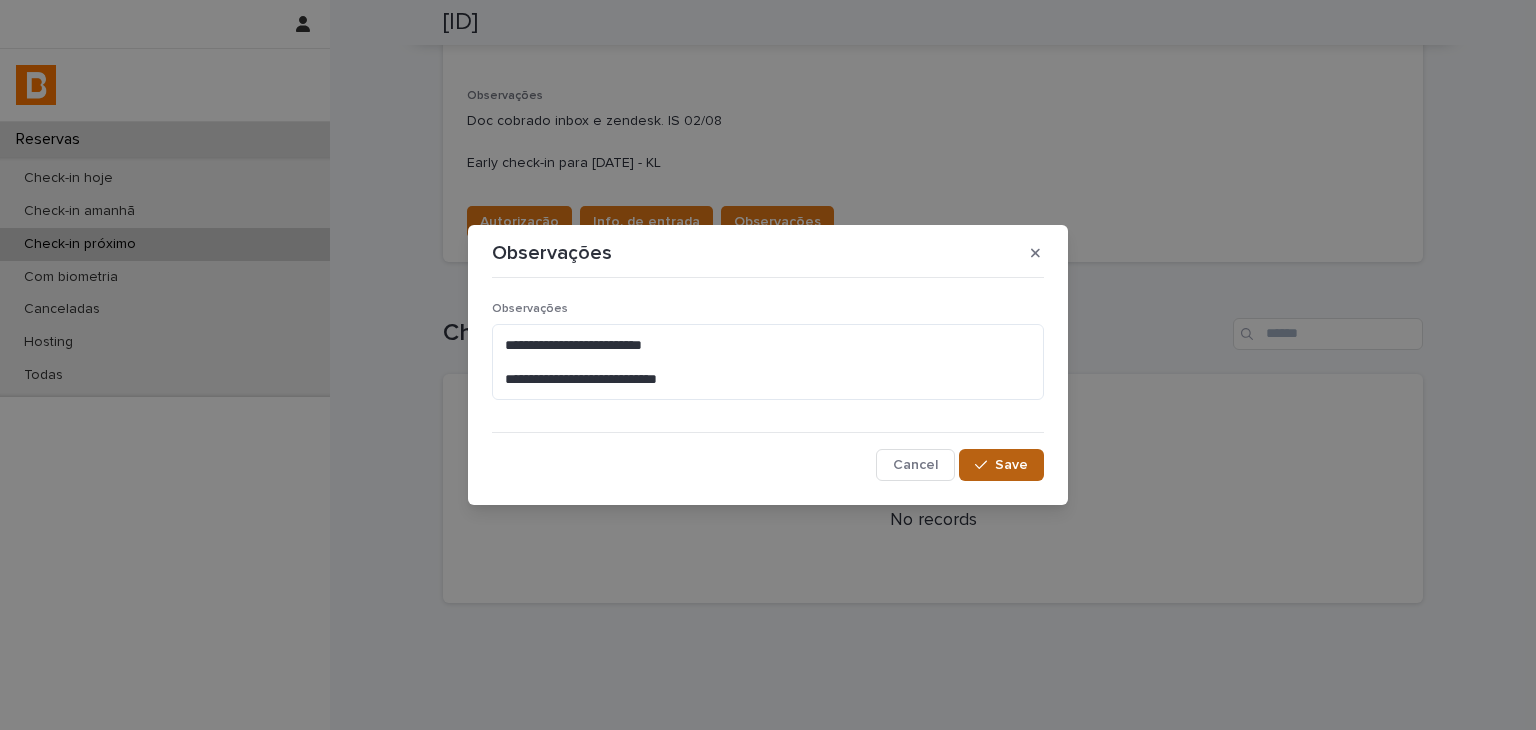 click on "Save" at bounding box center [1011, 465] 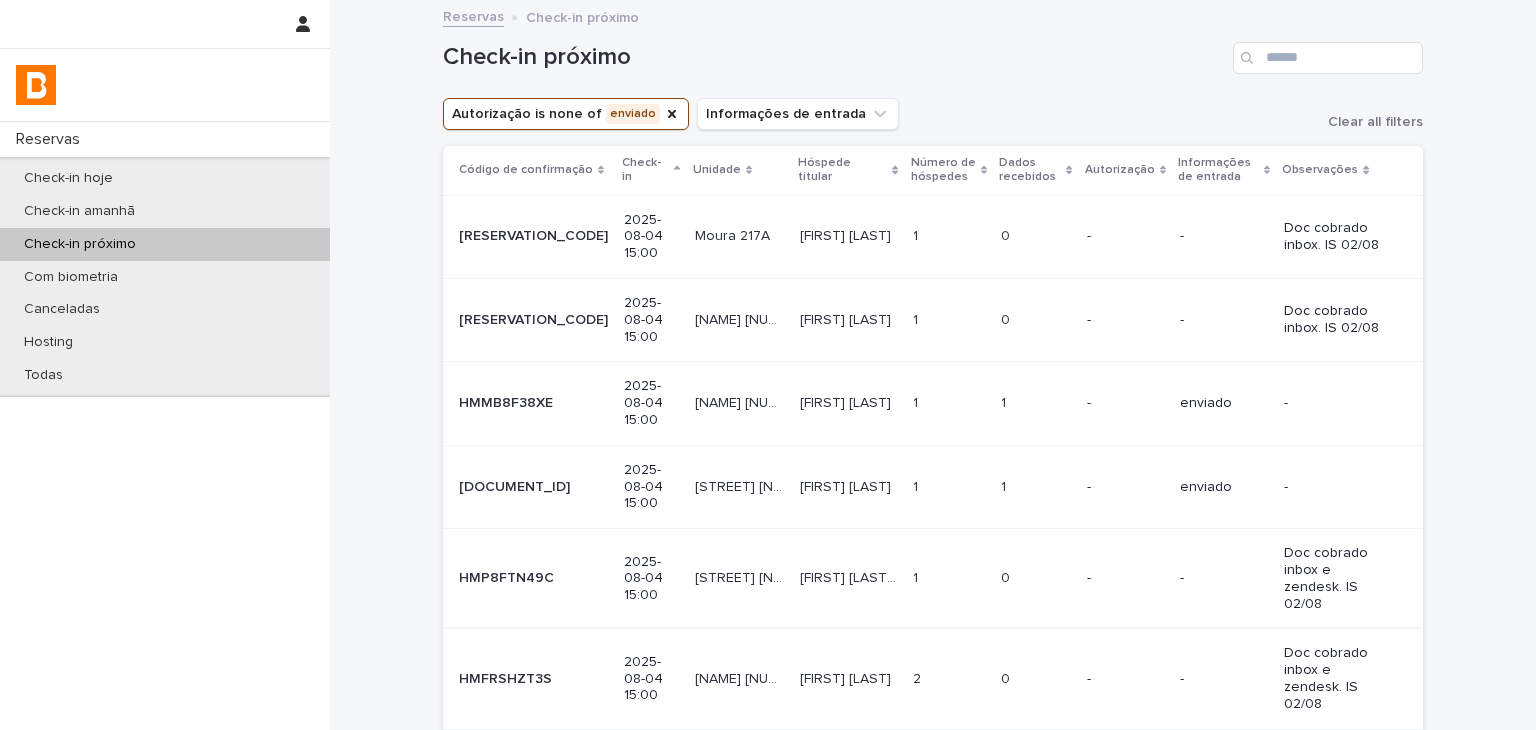 scroll, scrollTop: 400, scrollLeft: 0, axis: vertical 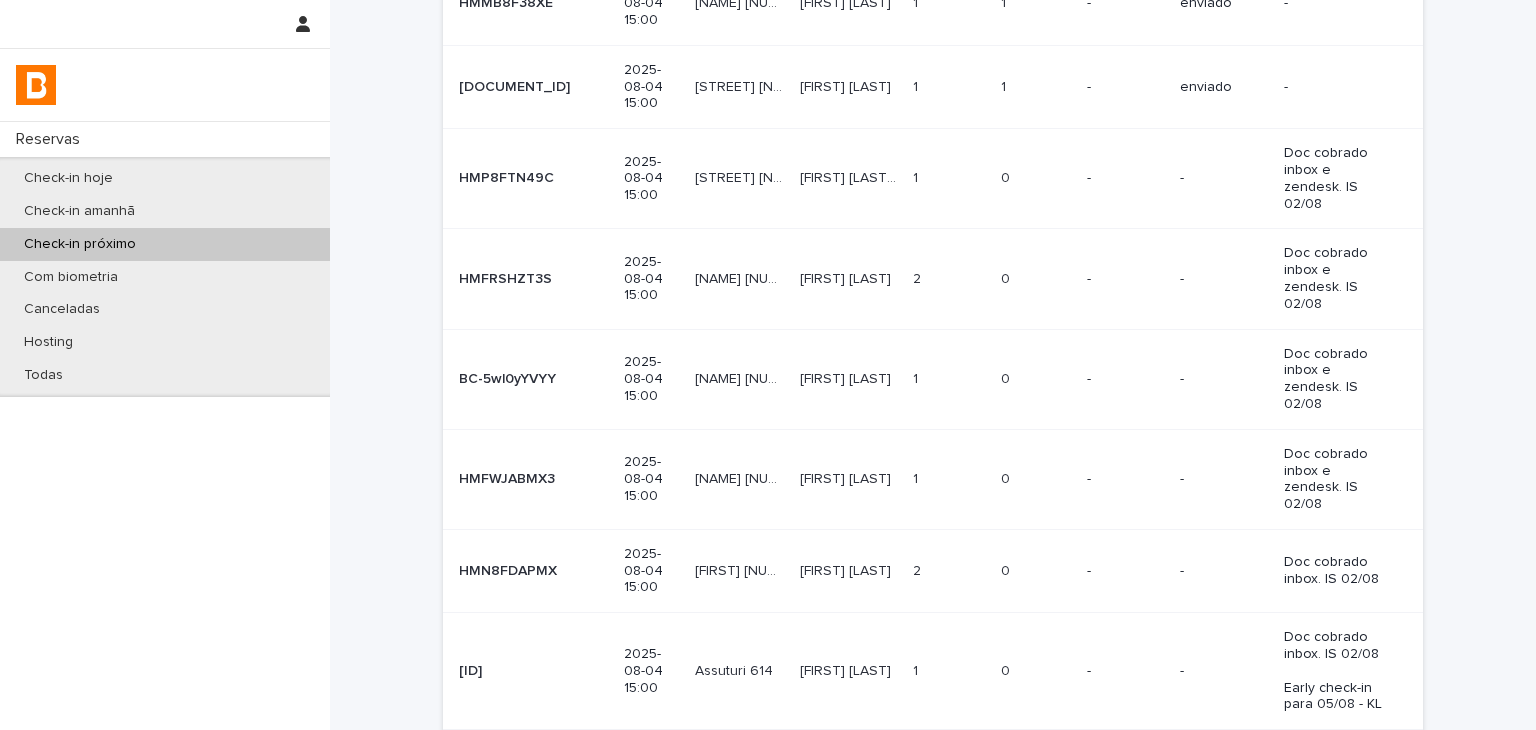 click on "Next" at bounding box center [1368, 759] 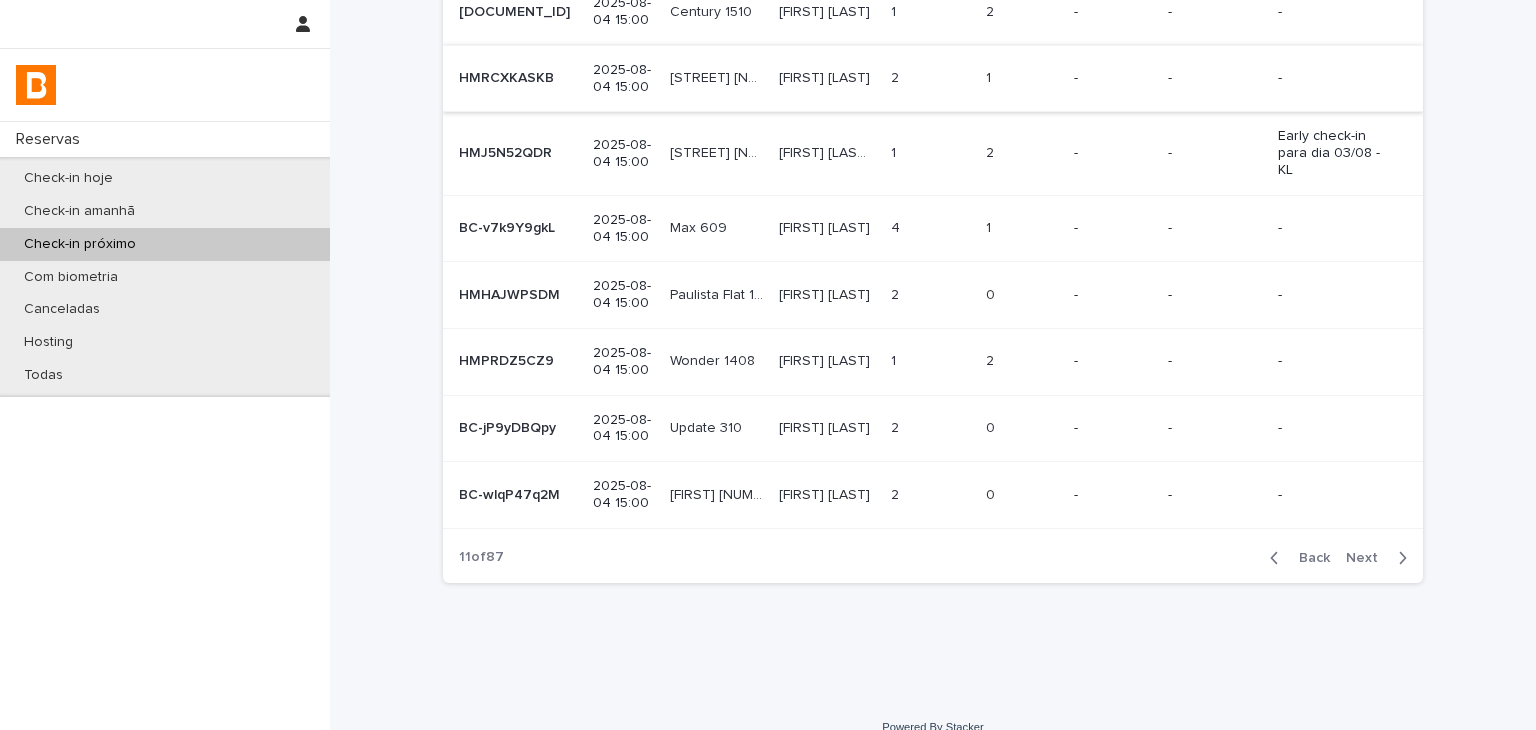 scroll, scrollTop: 0, scrollLeft: 0, axis: both 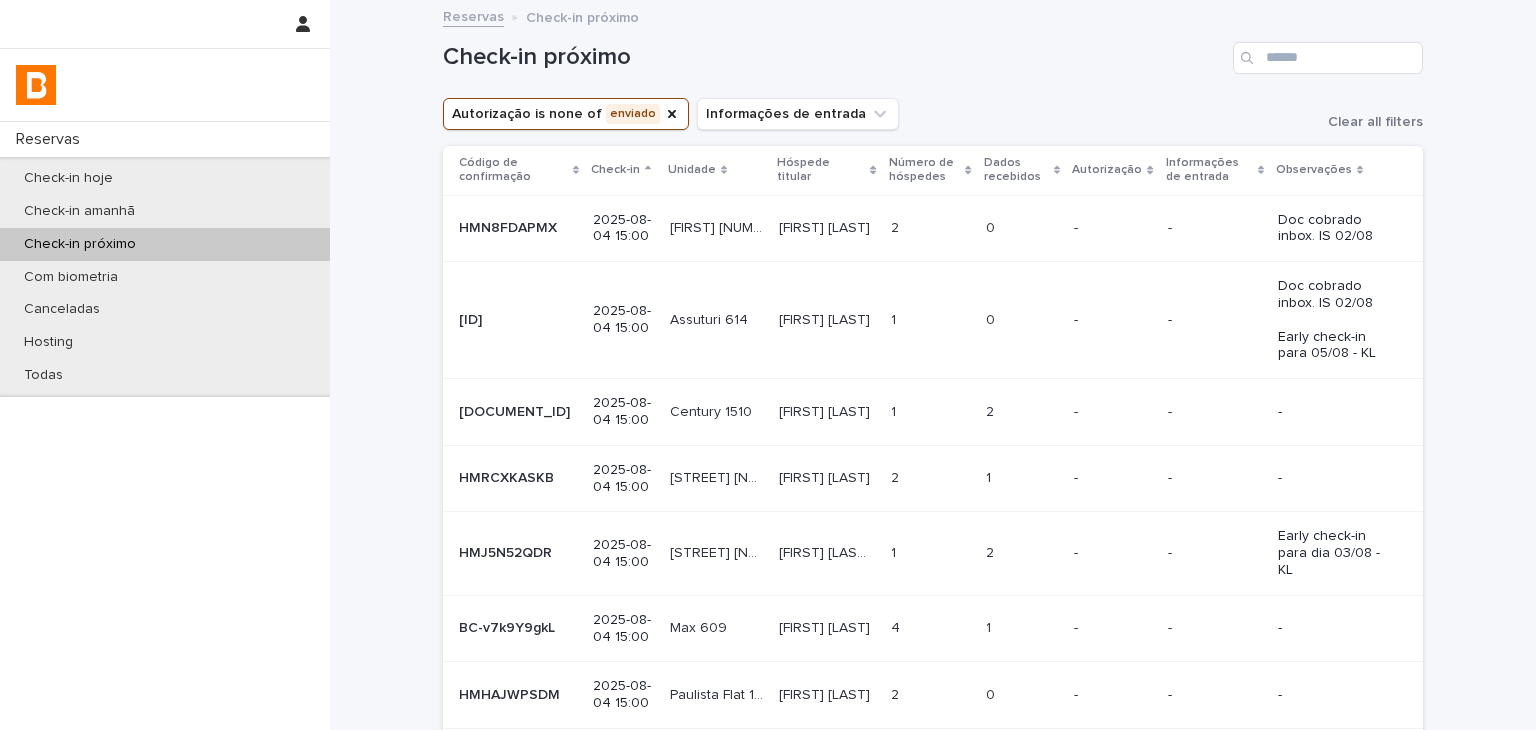 click on "2 2" at bounding box center [1022, 412] 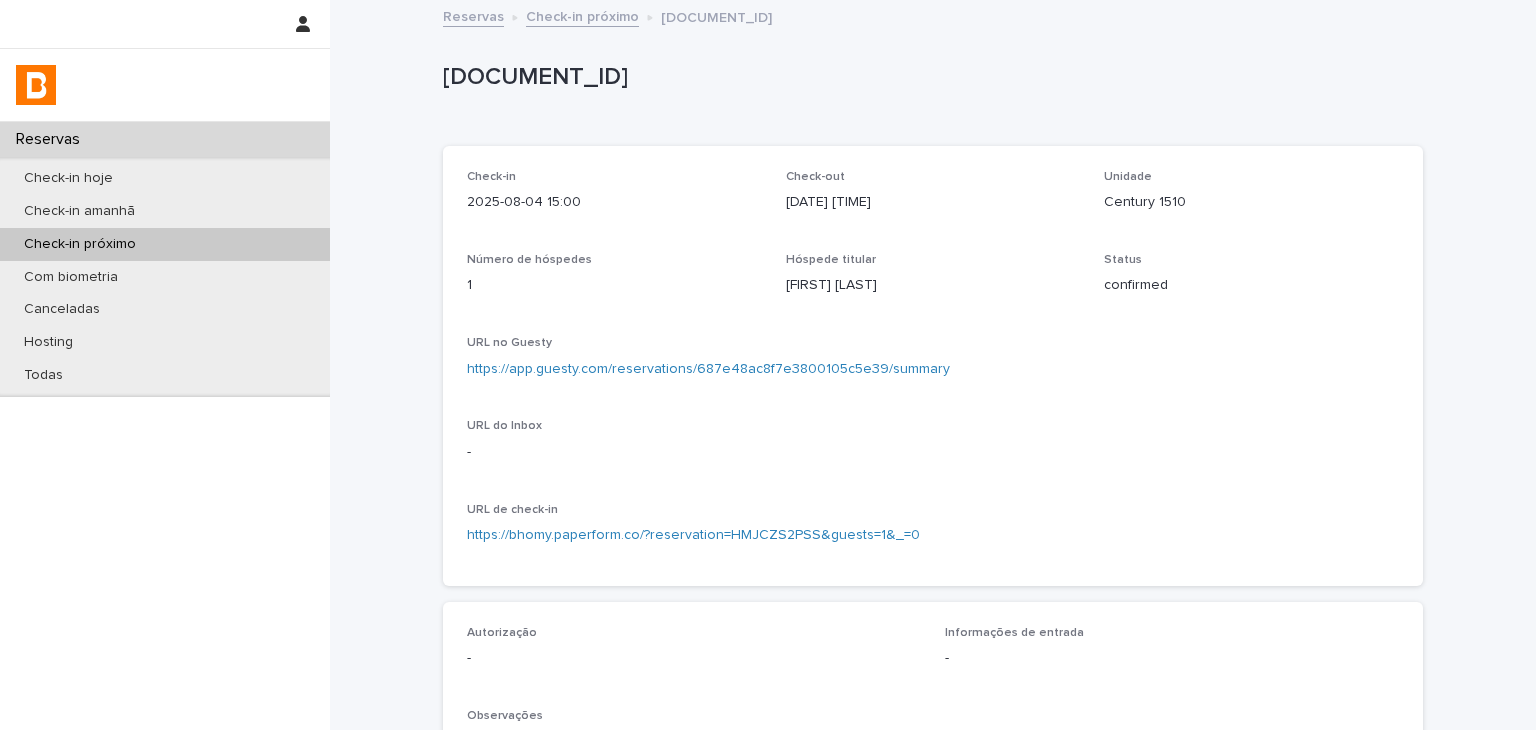 click on "https://app.guesty.com/reservations/687e48ac8f7e3800105c5e39/summary" at bounding box center [708, 369] 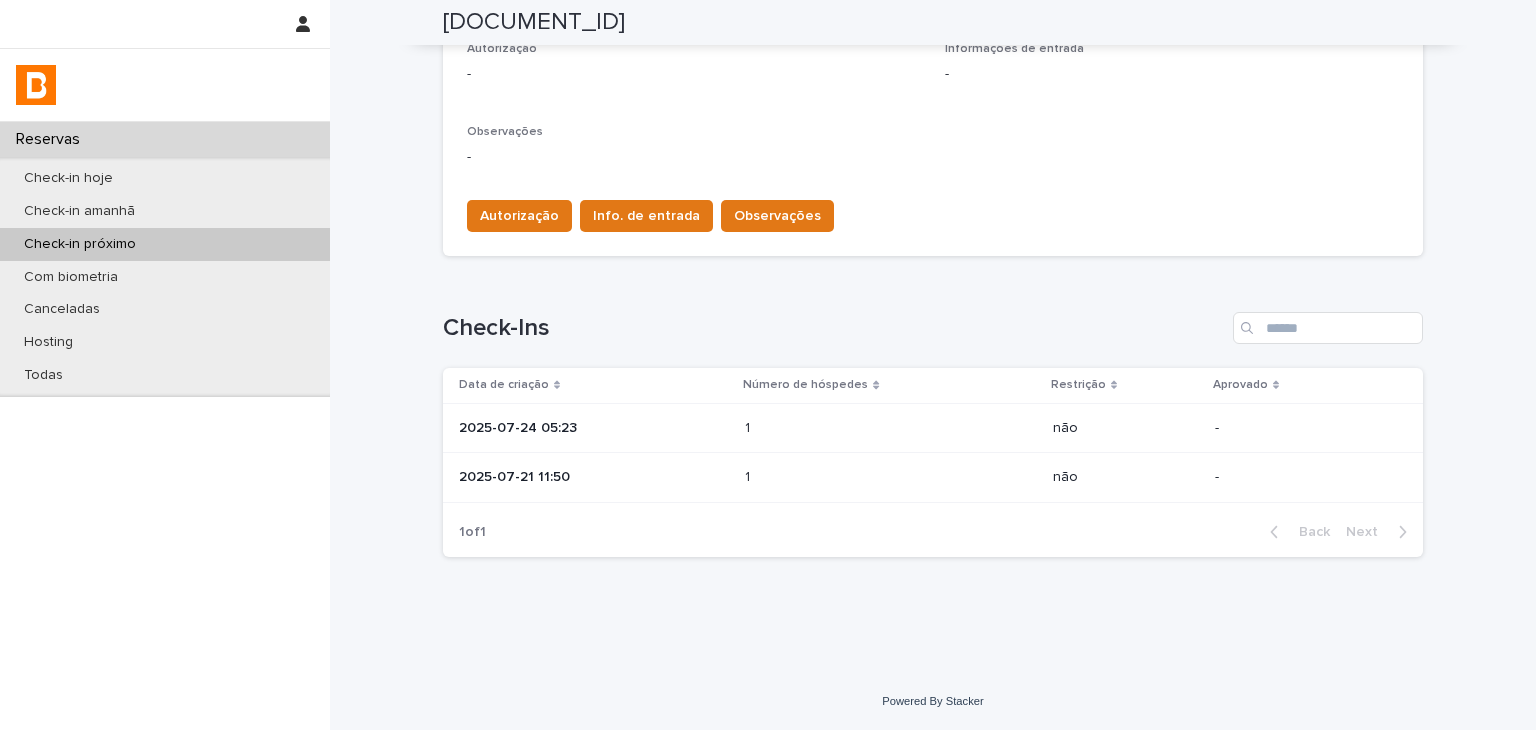 click on "2025-07-24 05:23" at bounding box center [594, 428] 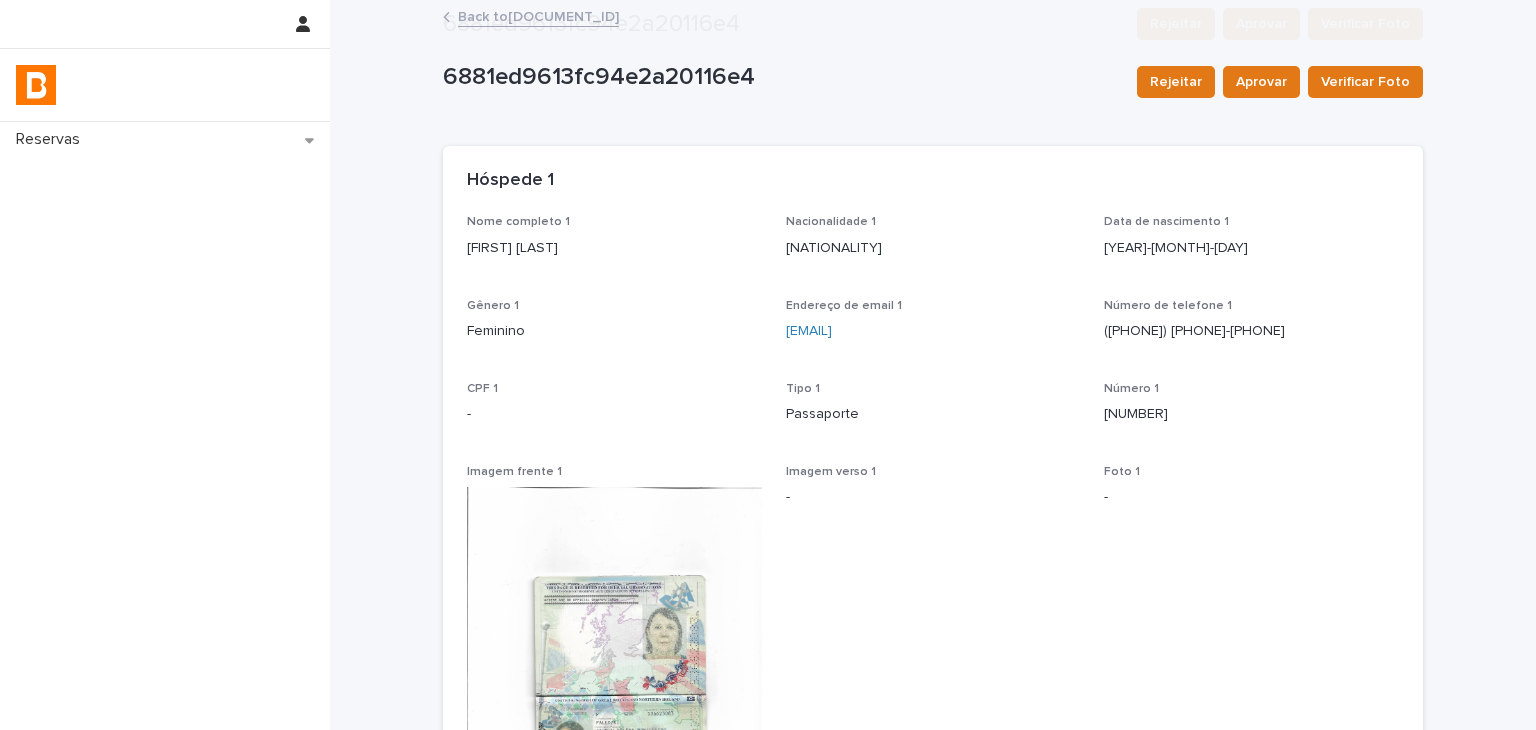 scroll, scrollTop: 400, scrollLeft: 0, axis: vertical 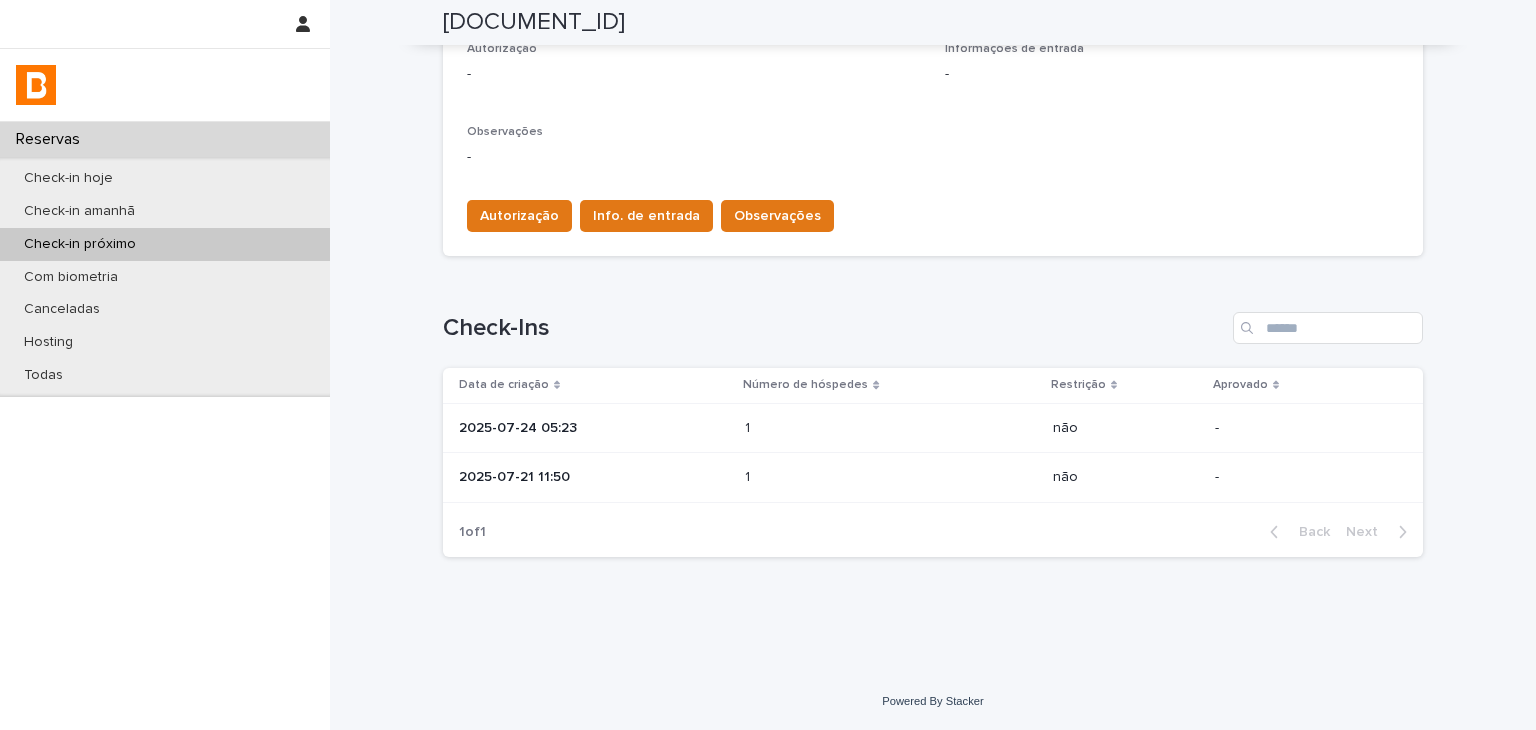 click at bounding box center [832, 477] 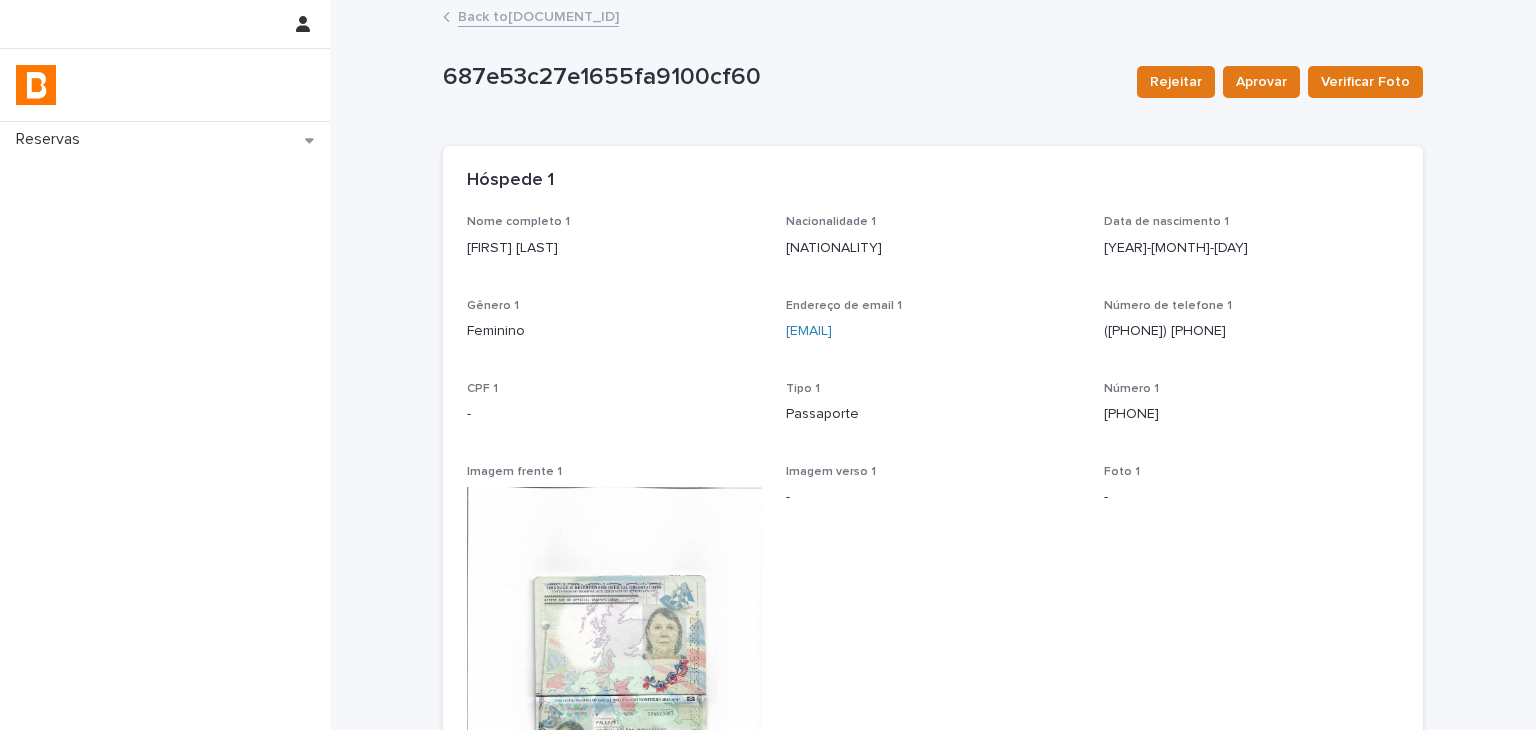 scroll, scrollTop: 500, scrollLeft: 0, axis: vertical 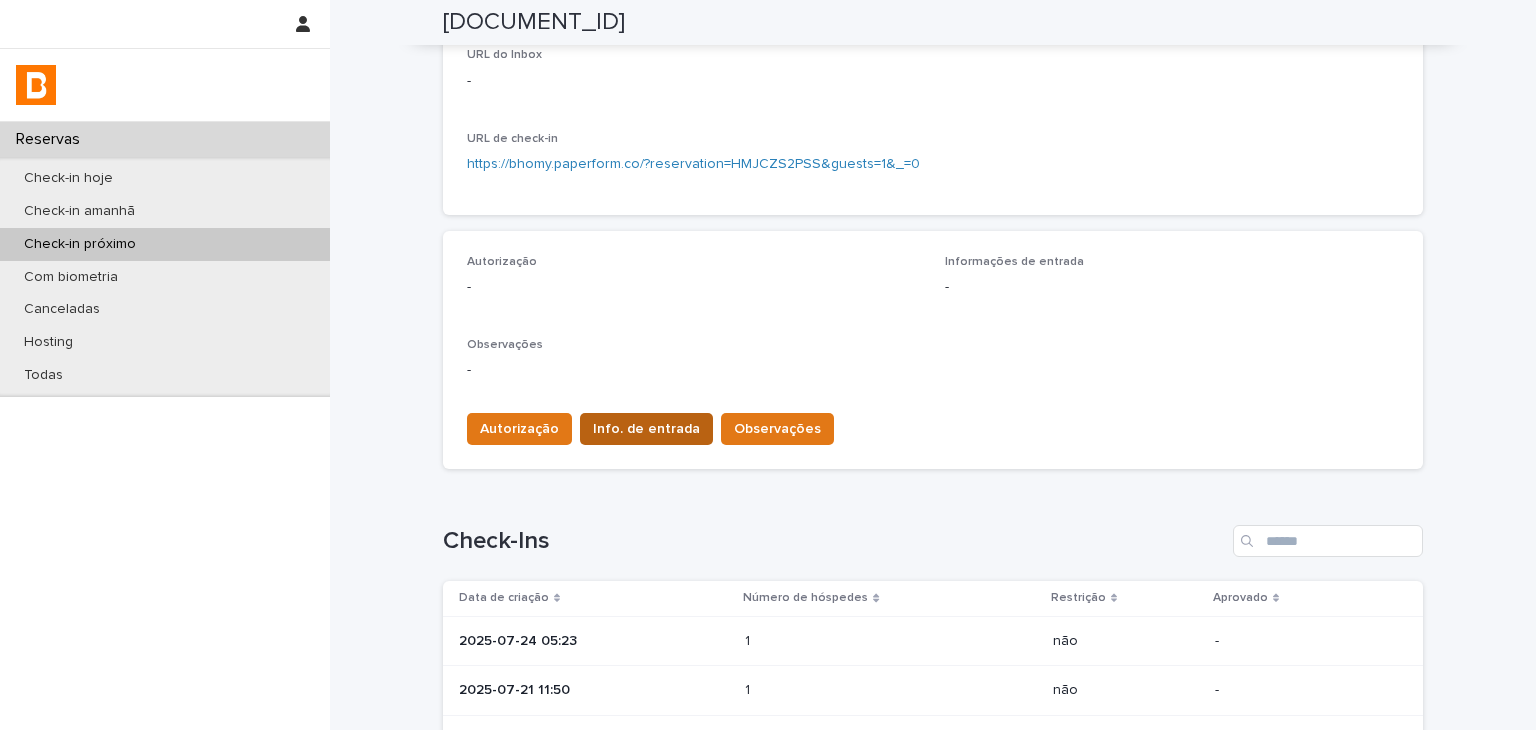 click on "Info. de entrada" at bounding box center (646, 429) 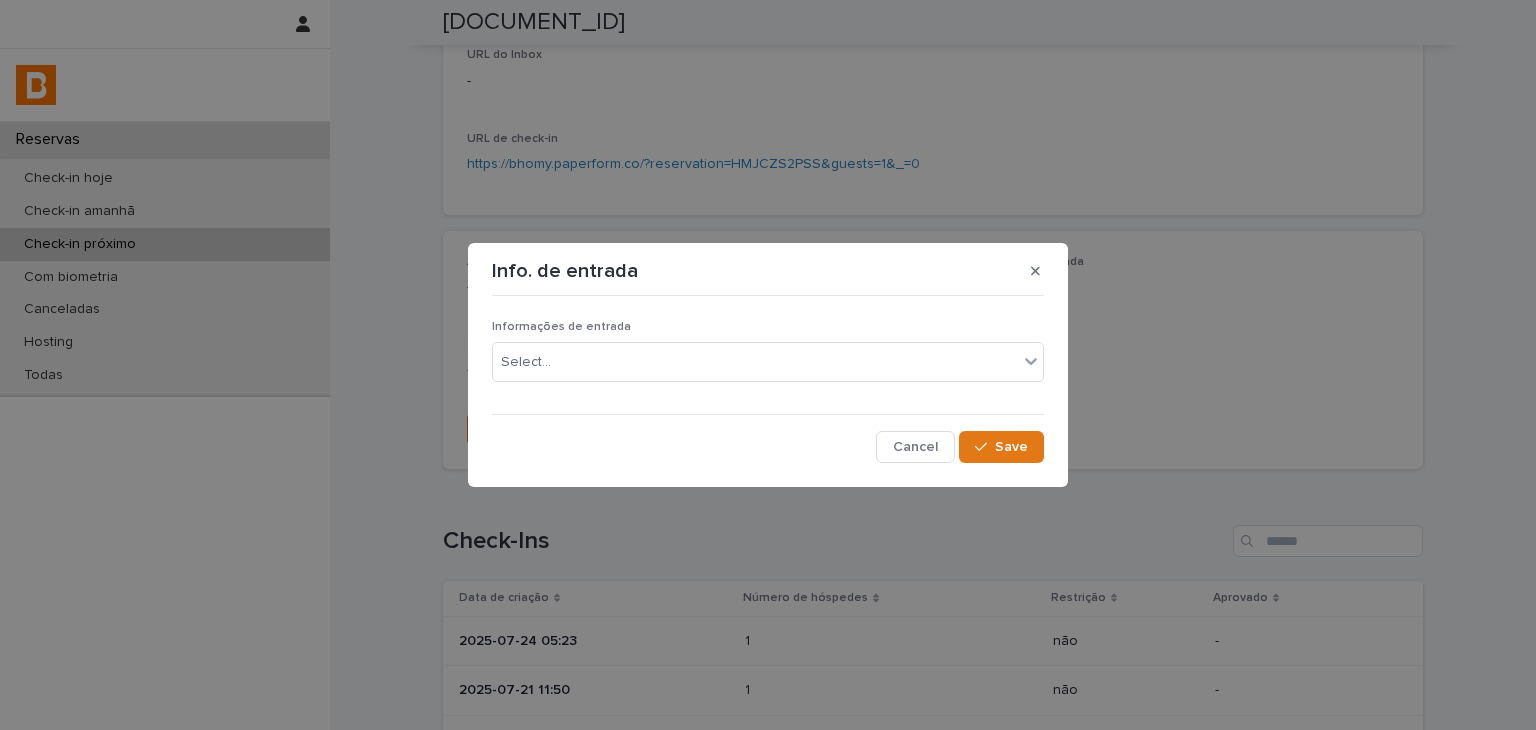 click on "Informações de entrada Select..." at bounding box center [768, 359] 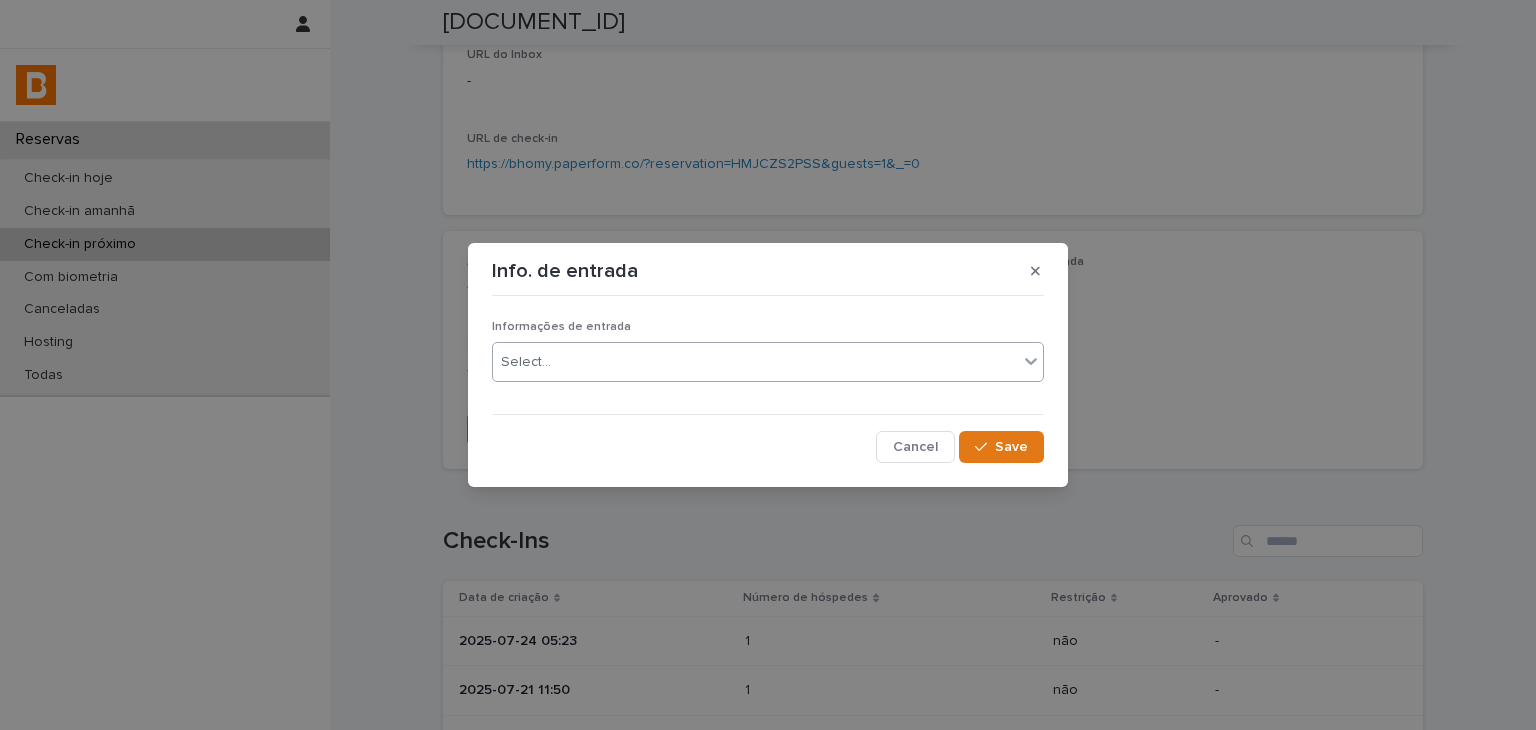 drag, startPoint x: 624, startPoint y: 357, endPoint x: 624, endPoint y: 376, distance: 19 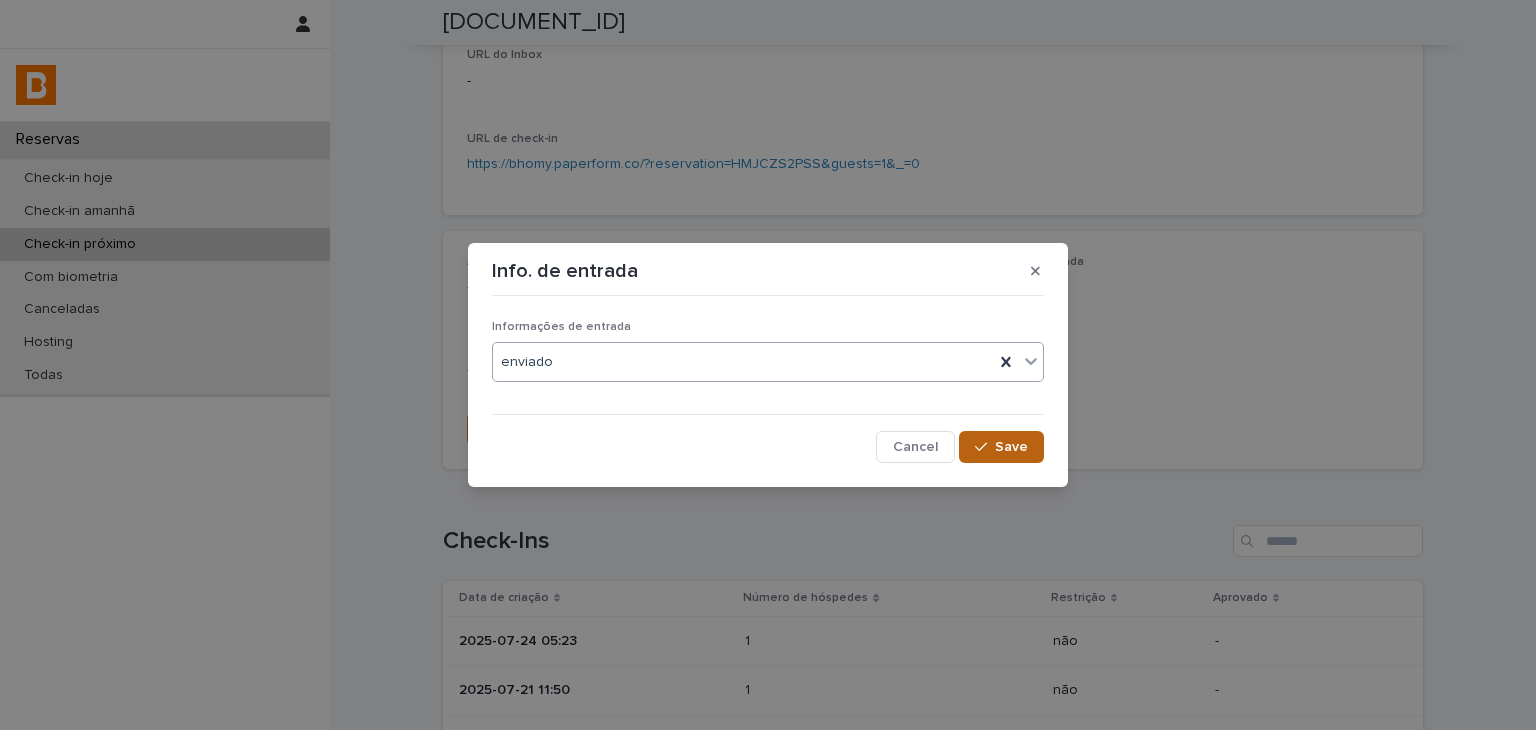 click 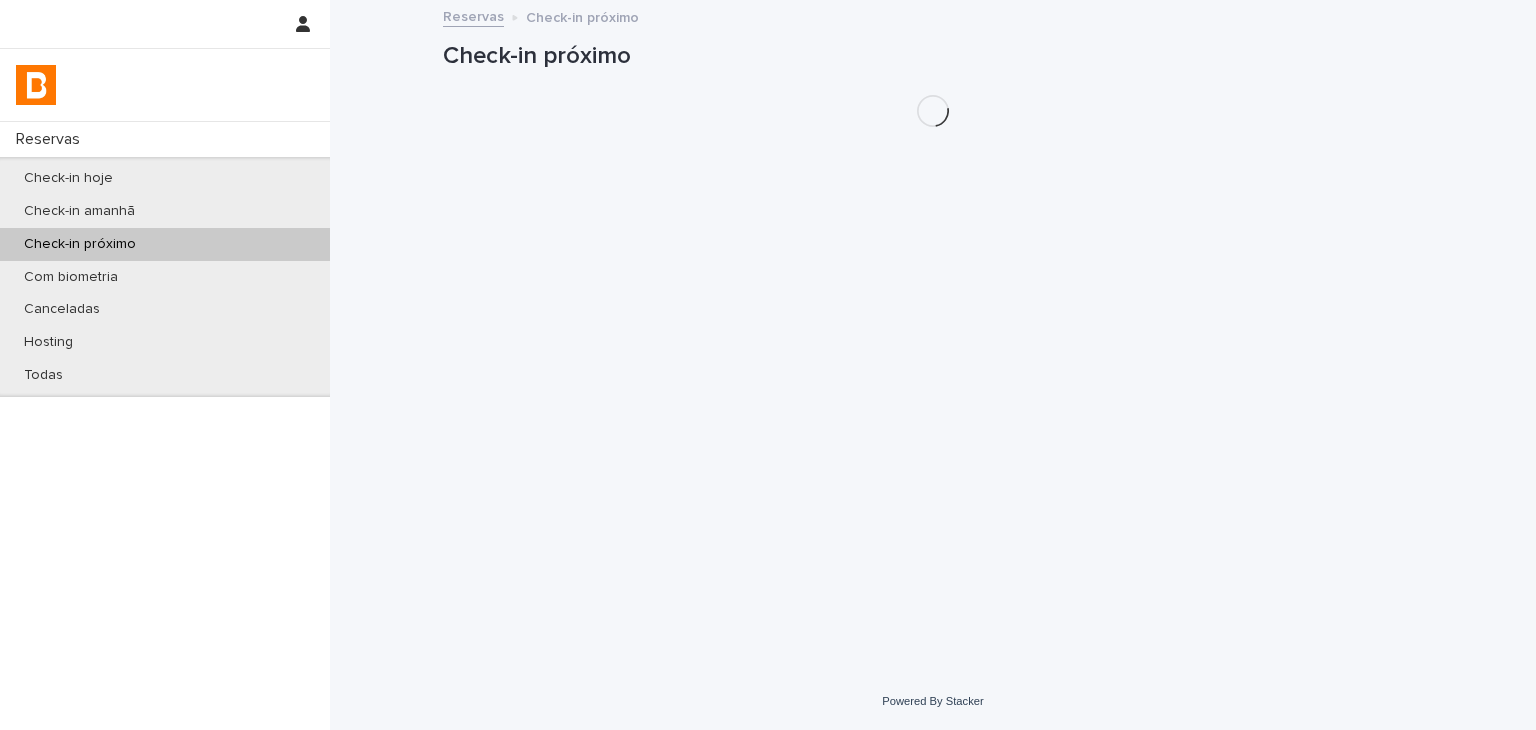 scroll, scrollTop: 0, scrollLeft: 0, axis: both 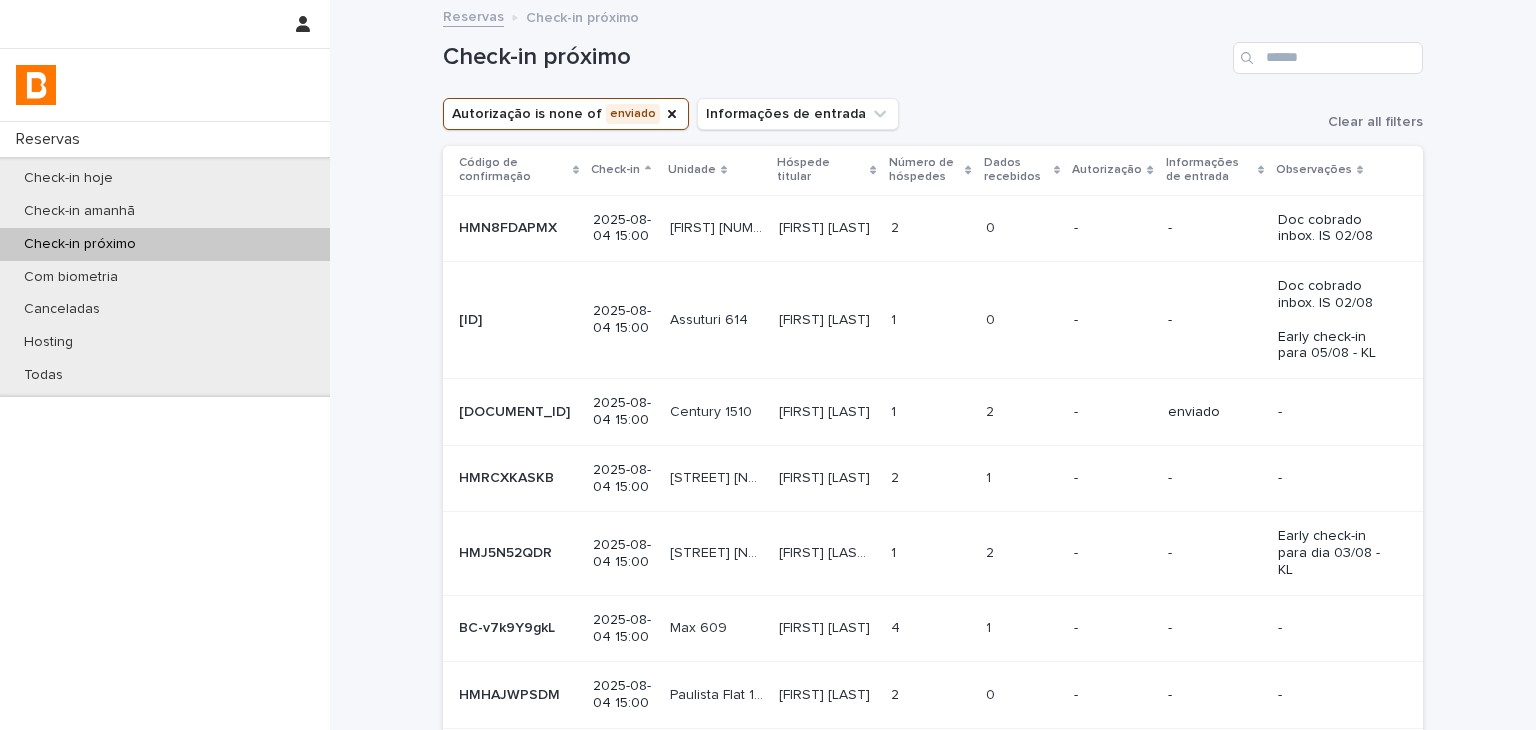 click at bounding box center (1022, 478) 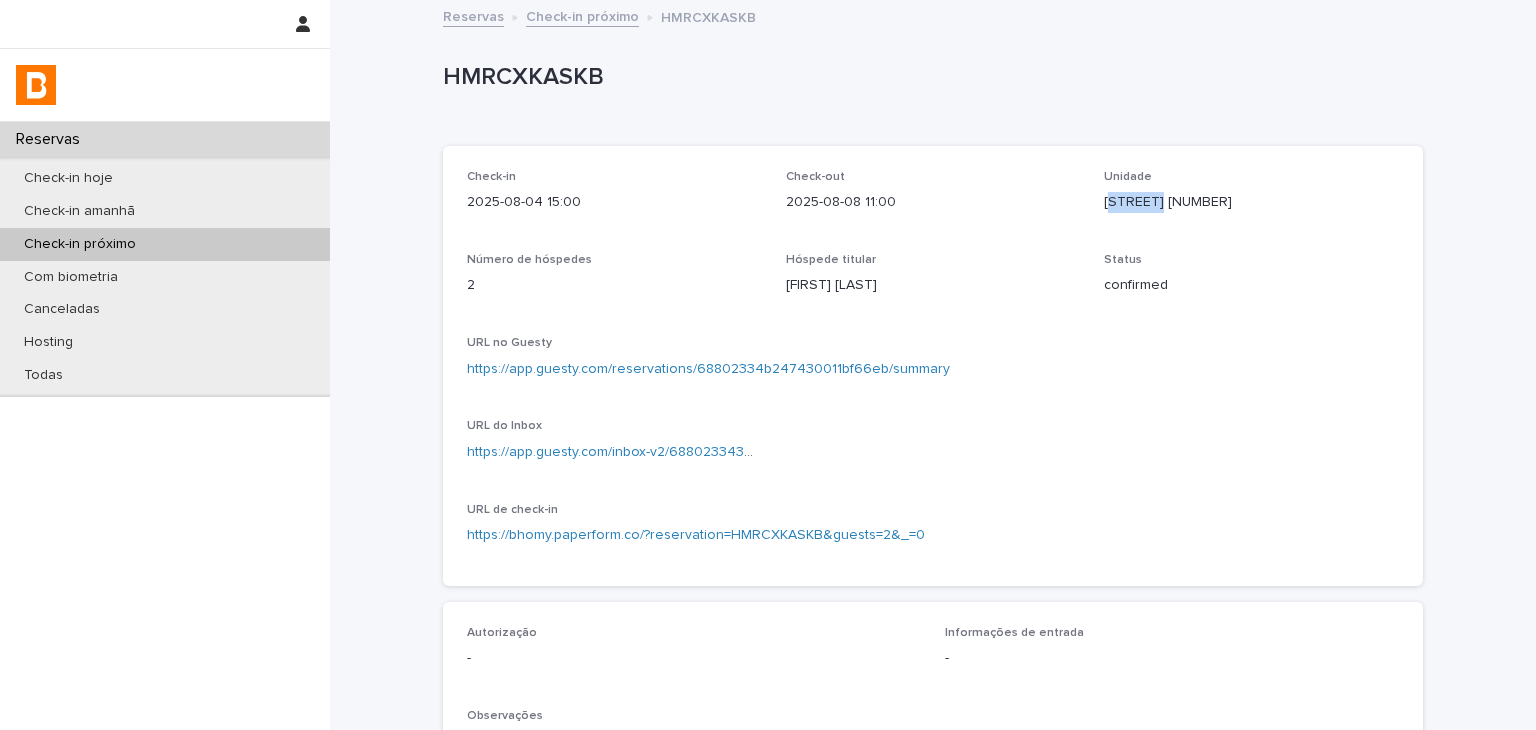 drag, startPoint x: 1104, startPoint y: 201, endPoint x: 1064, endPoint y: 216, distance: 42.72002 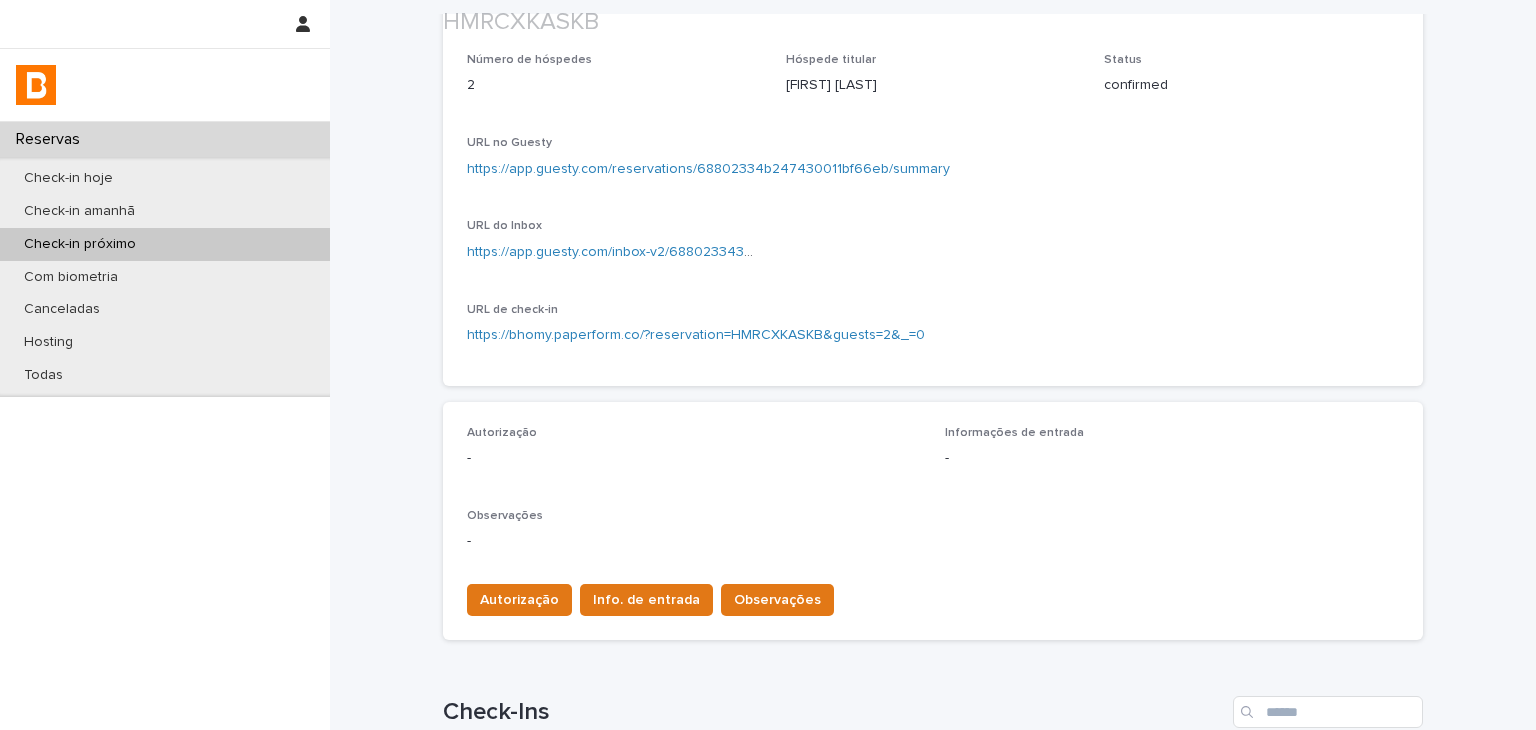scroll, scrollTop: 534, scrollLeft: 0, axis: vertical 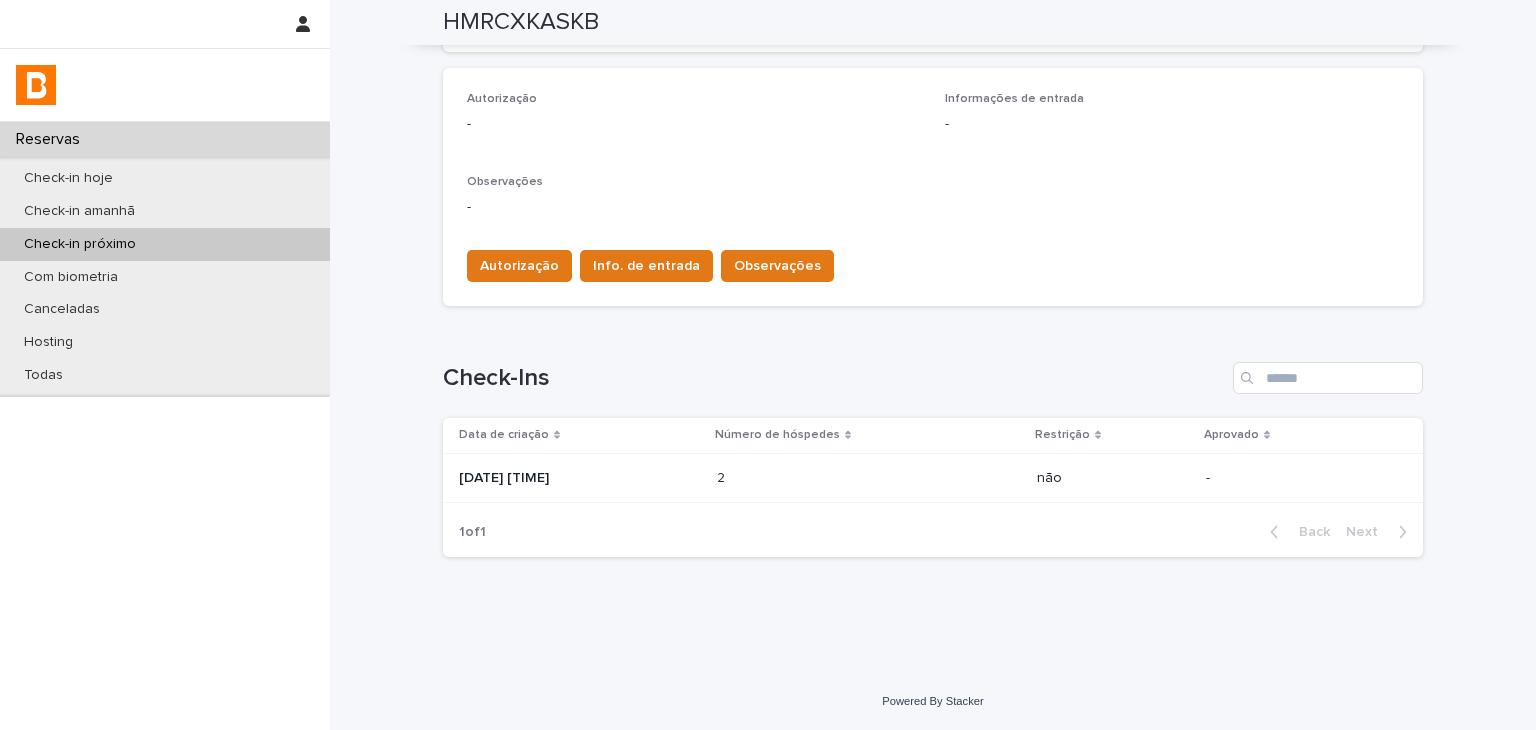 click at bounding box center [804, 478] 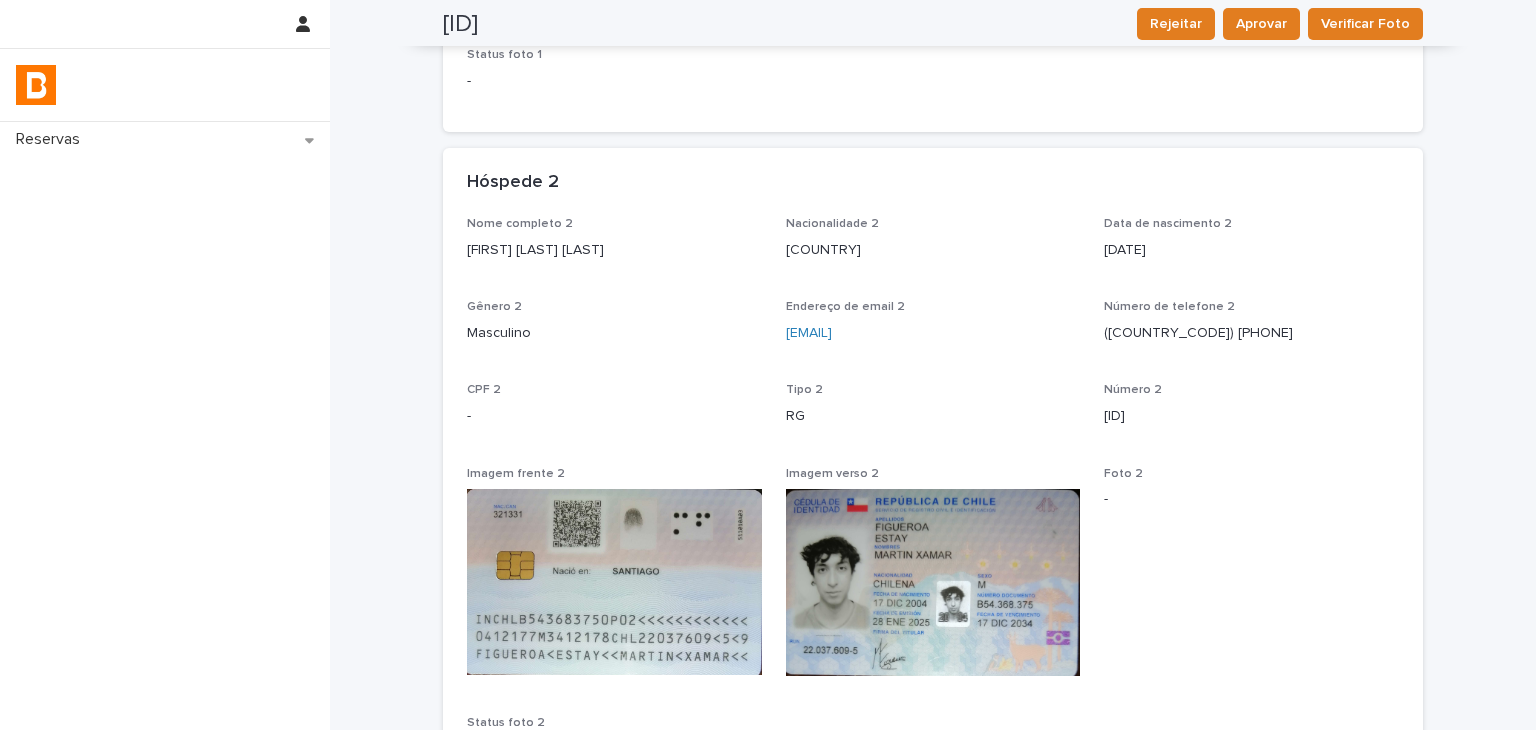 scroll, scrollTop: 942, scrollLeft: 0, axis: vertical 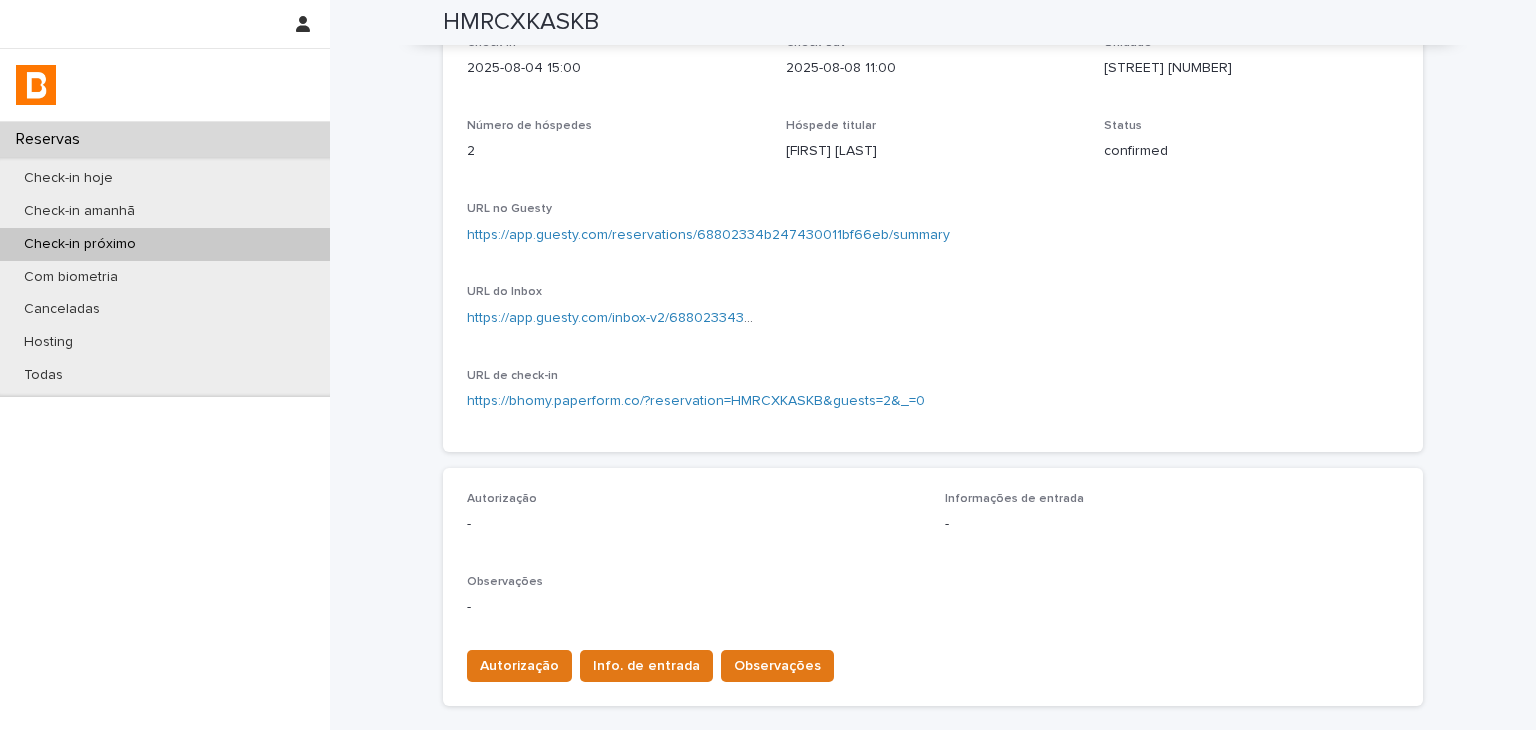 click on "https://app.guesty.com/reservations/68802334b247430011bf66eb/summary" at bounding box center (708, 235) 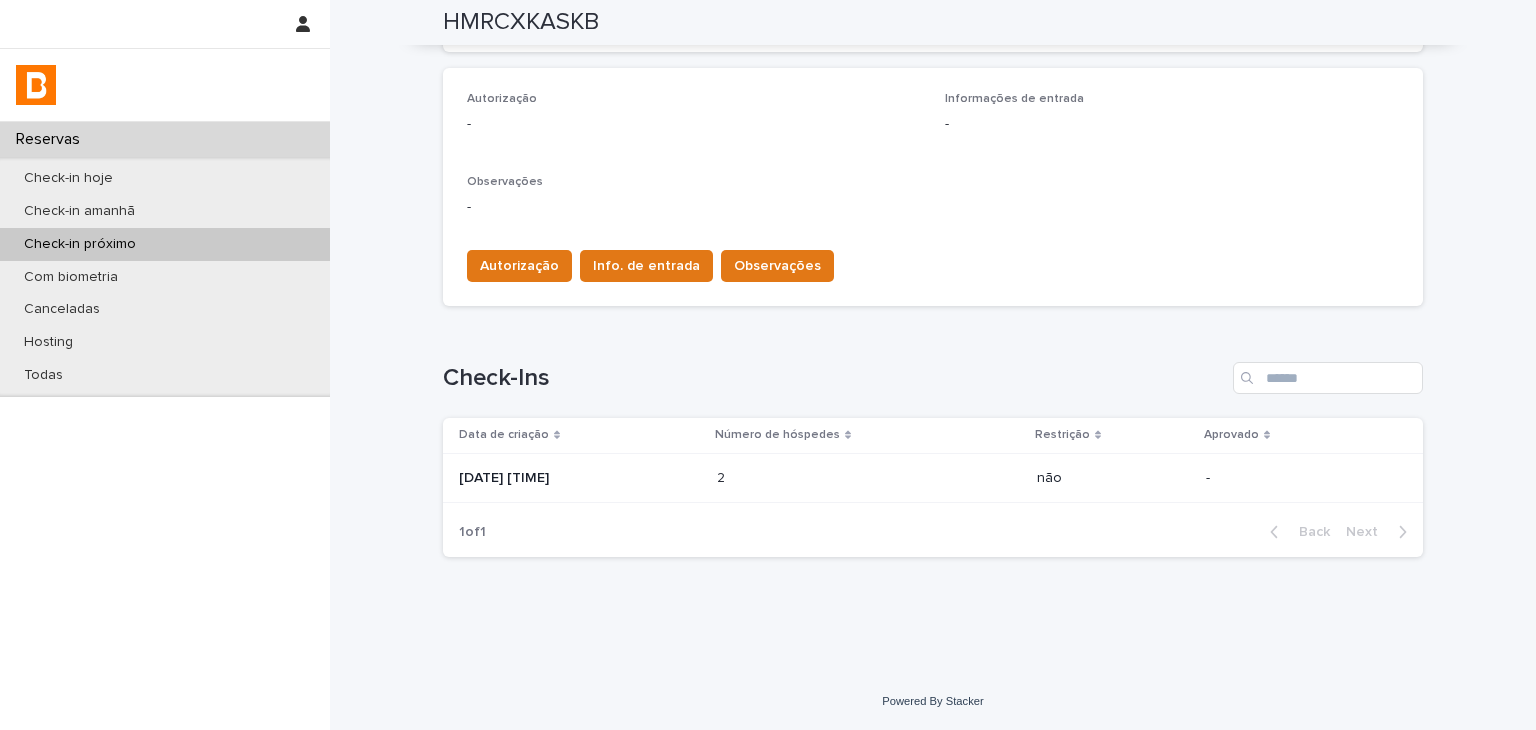 click on "2025-07-29 18:23" at bounding box center [576, 478] 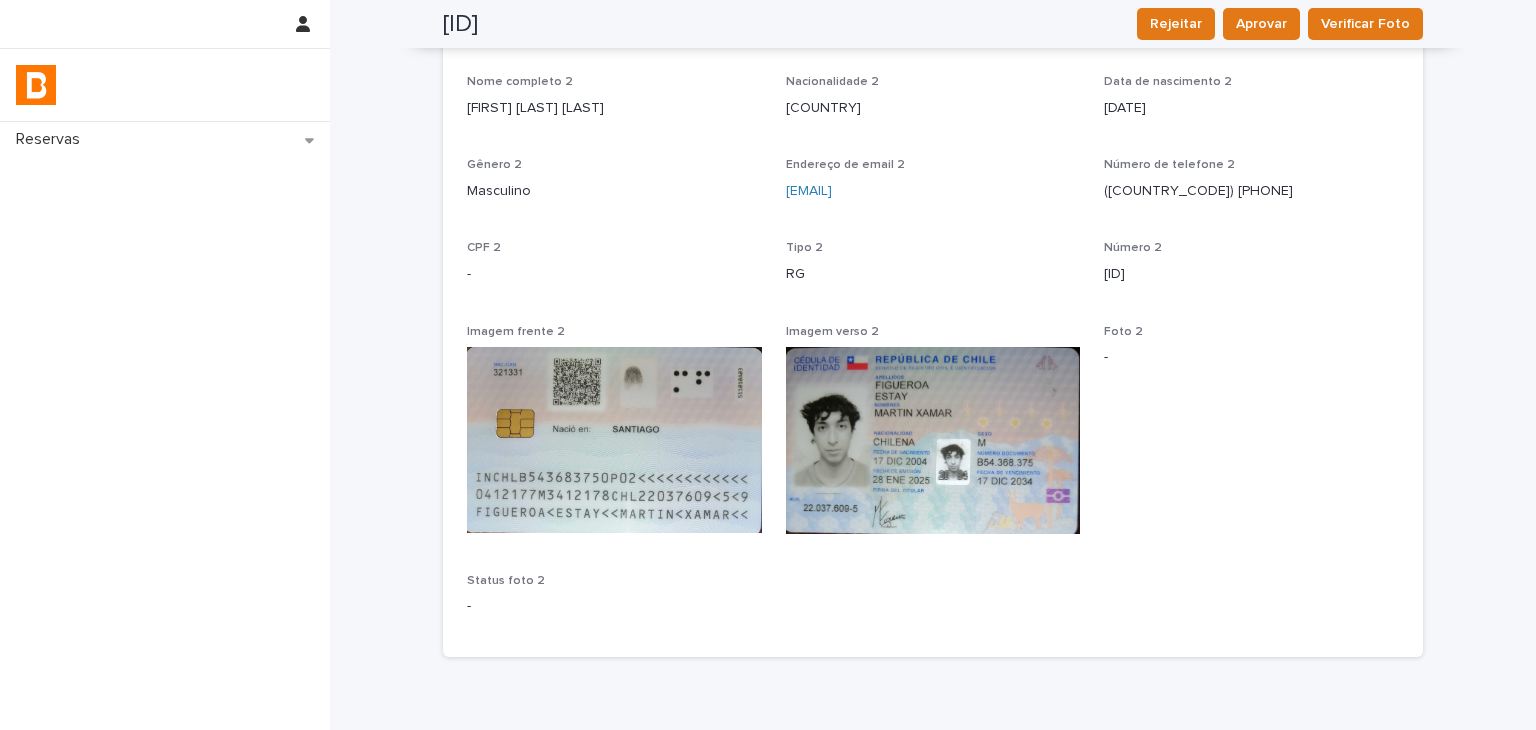 scroll, scrollTop: 742, scrollLeft: 0, axis: vertical 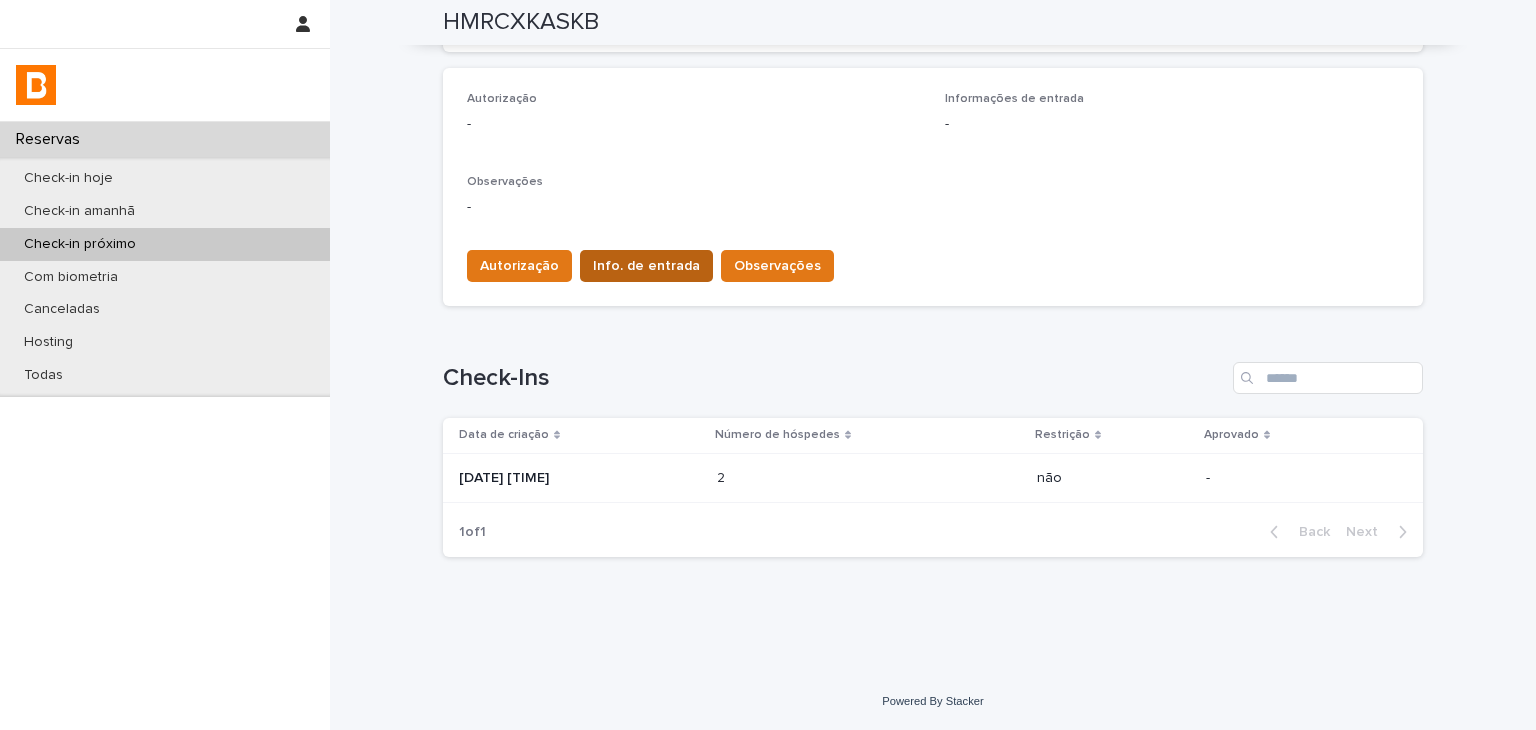 click on "Info. de entrada" at bounding box center (646, 266) 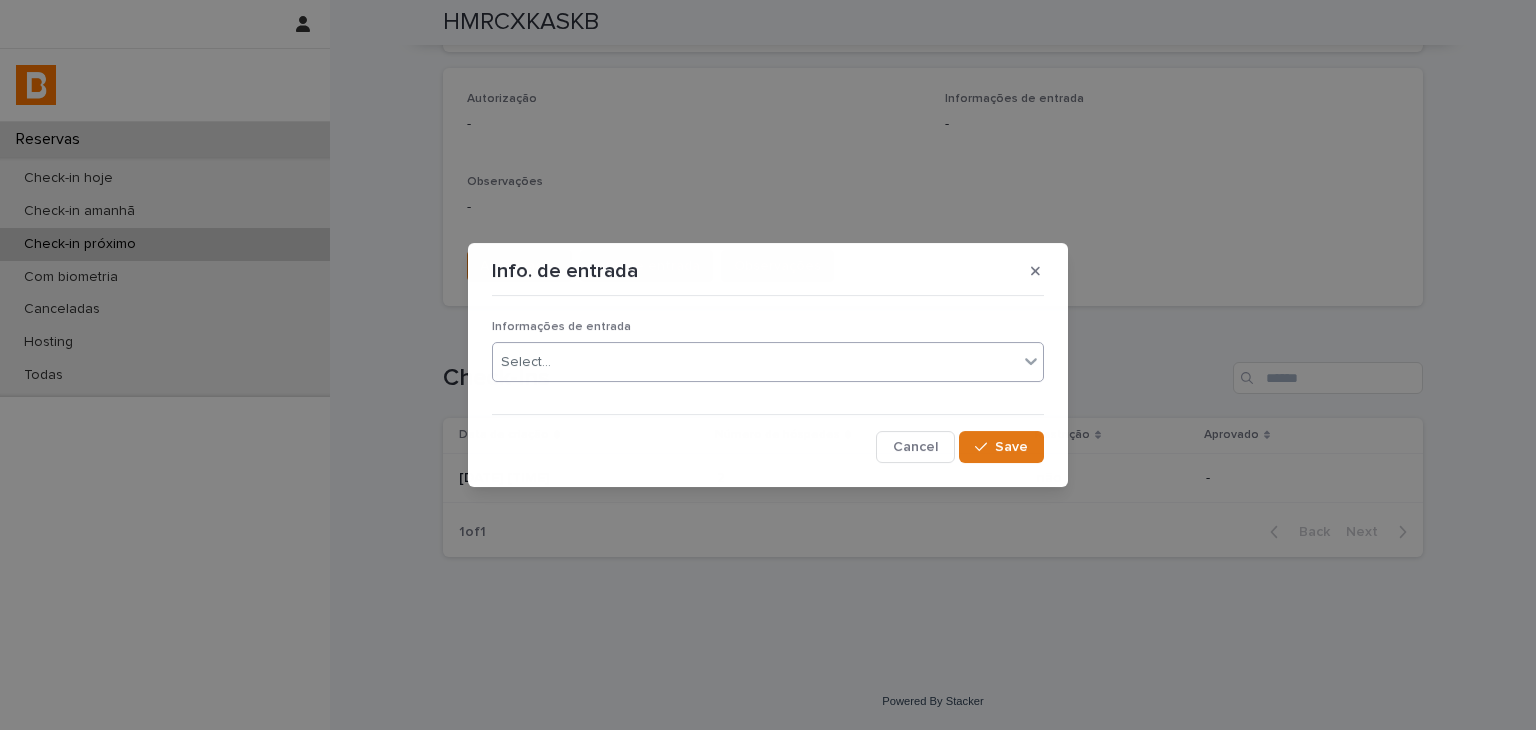 drag, startPoint x: 629, startPoint y: 343, endPoint x: 638, endPoint y: 367, distance: 25.632011 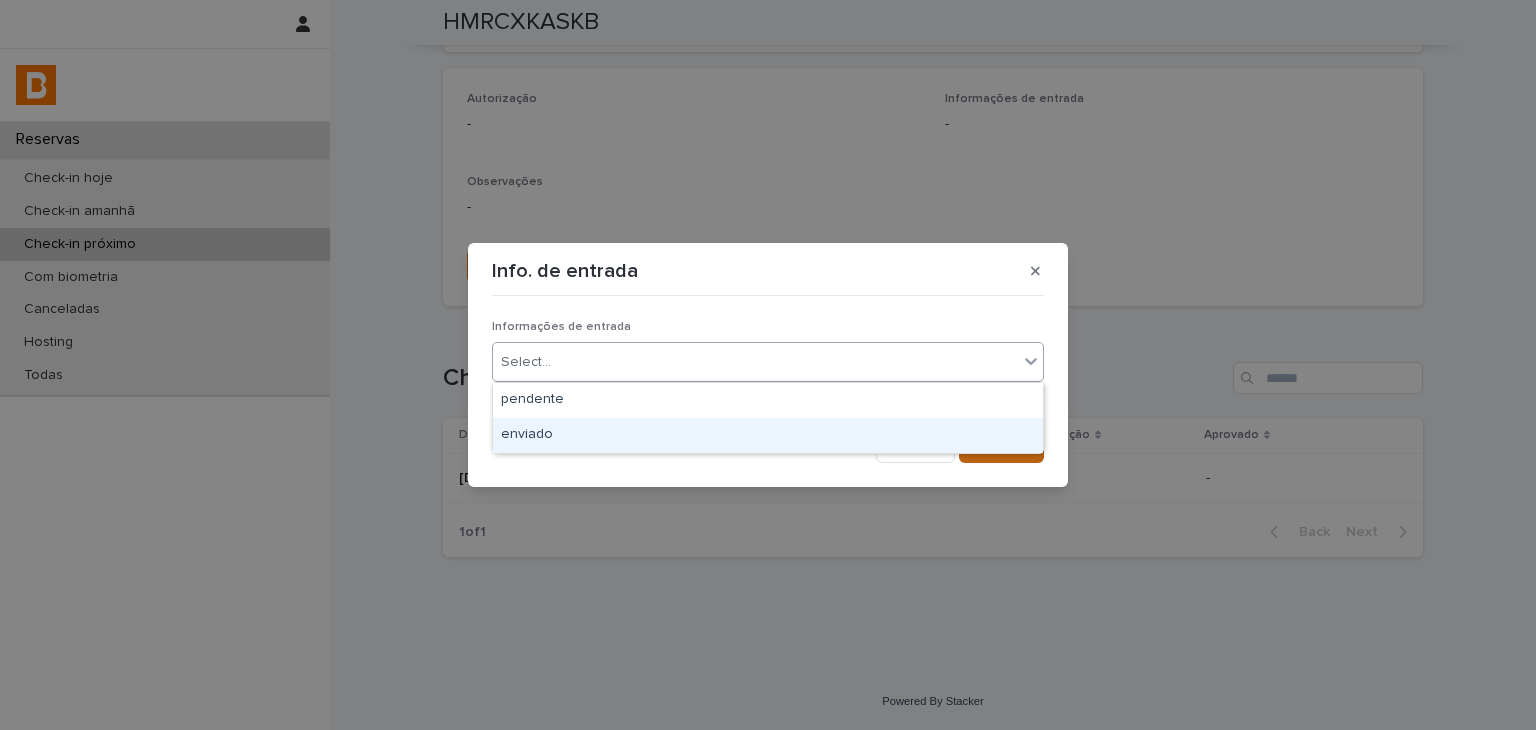 click on "enviado" at bounding box center (768, 435) 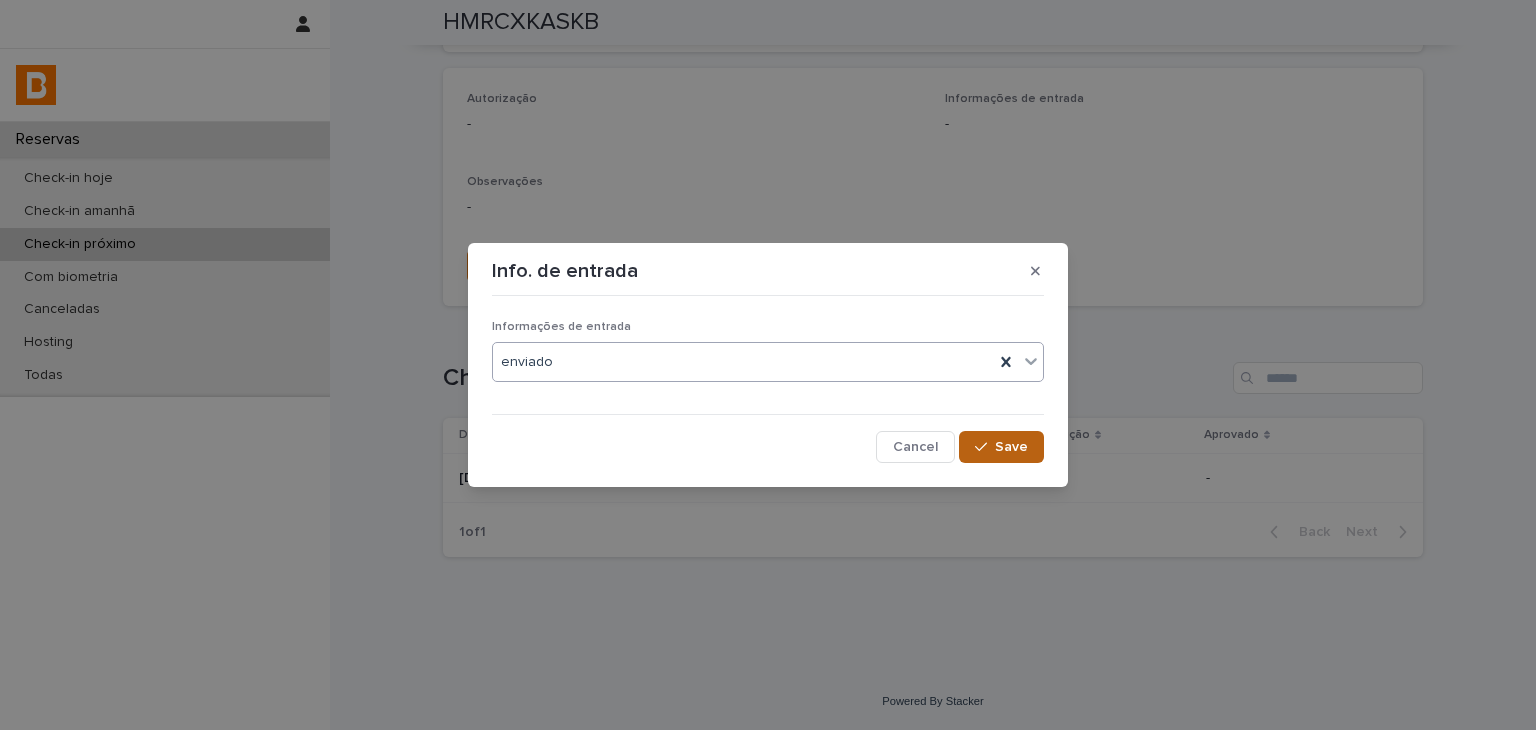 drag, startPoint x: 980, startPoint y: 445, endPoint x: 935, endPoint y: 9, distance: 438.3161 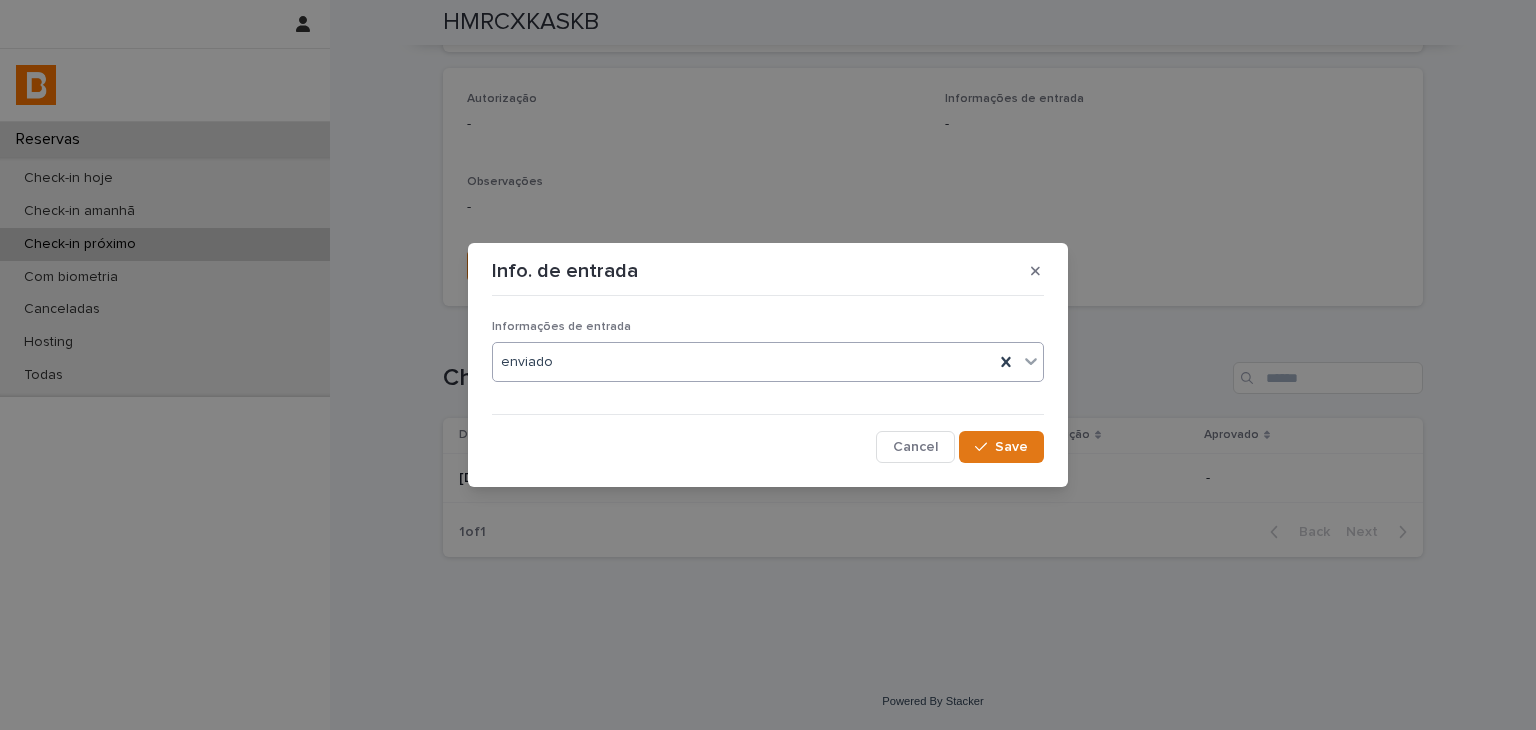 click on "Save" at bounding box center (1001, 447) 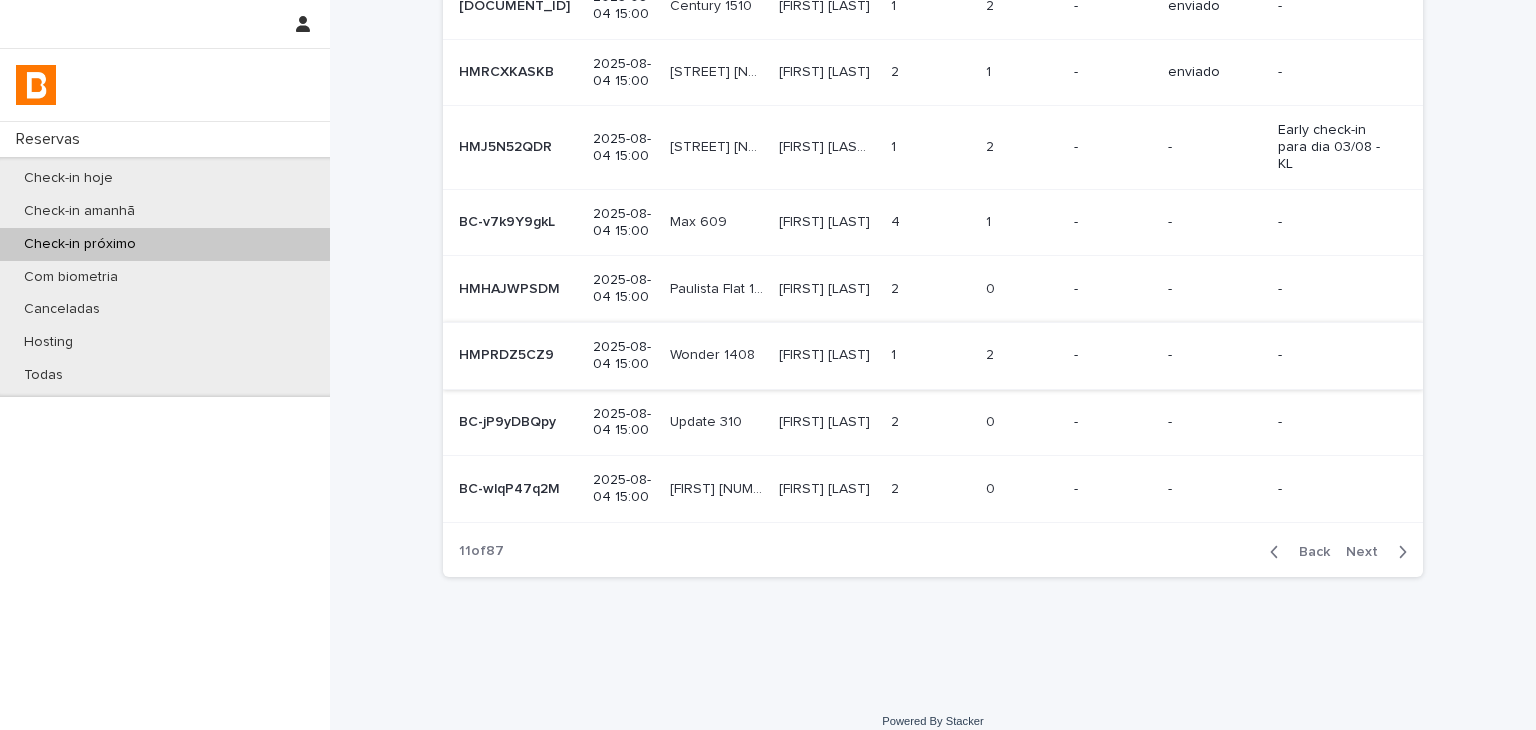 scroll, scrollTop: 106, scrollLeft: 0, axis: vertical 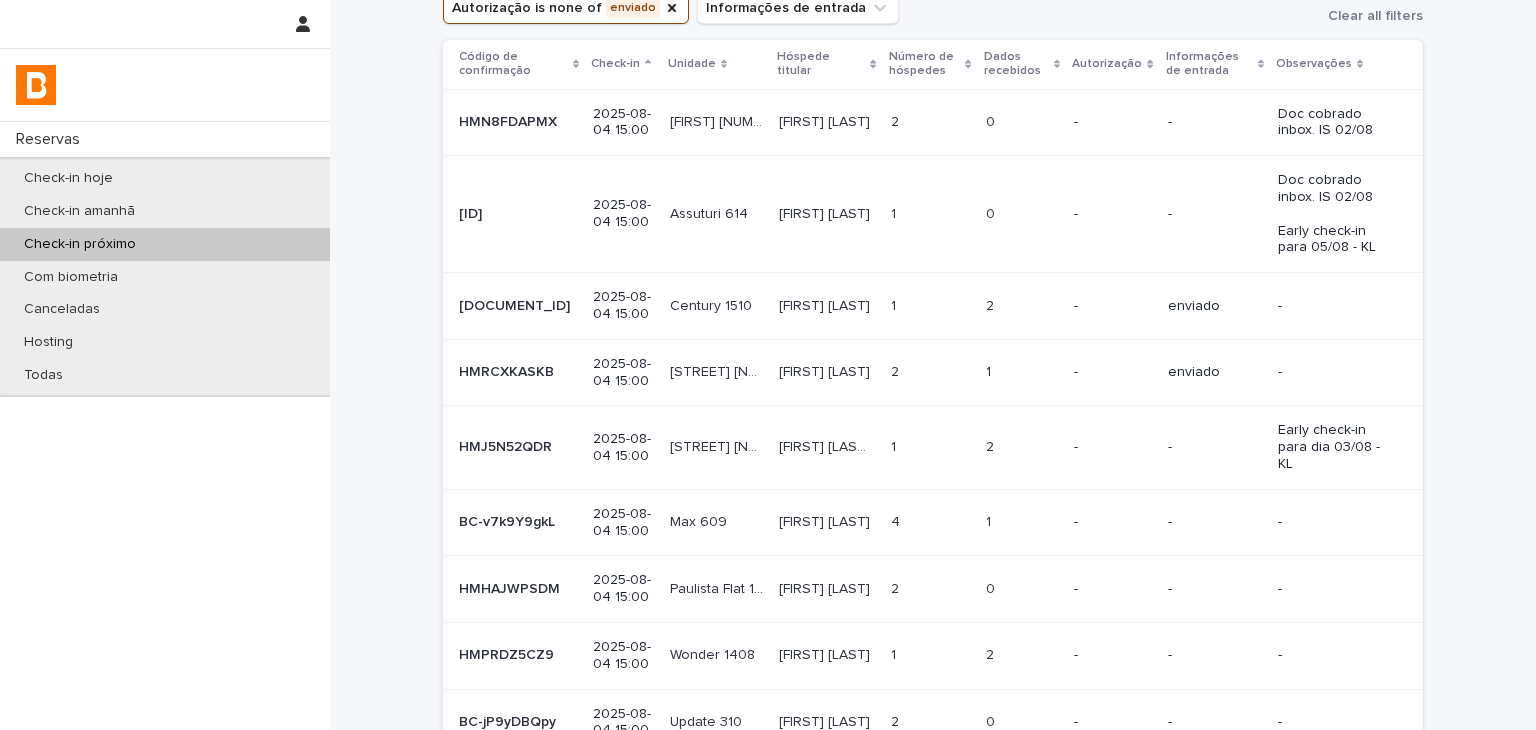 click on "-" at bounding box center [1215, 447] 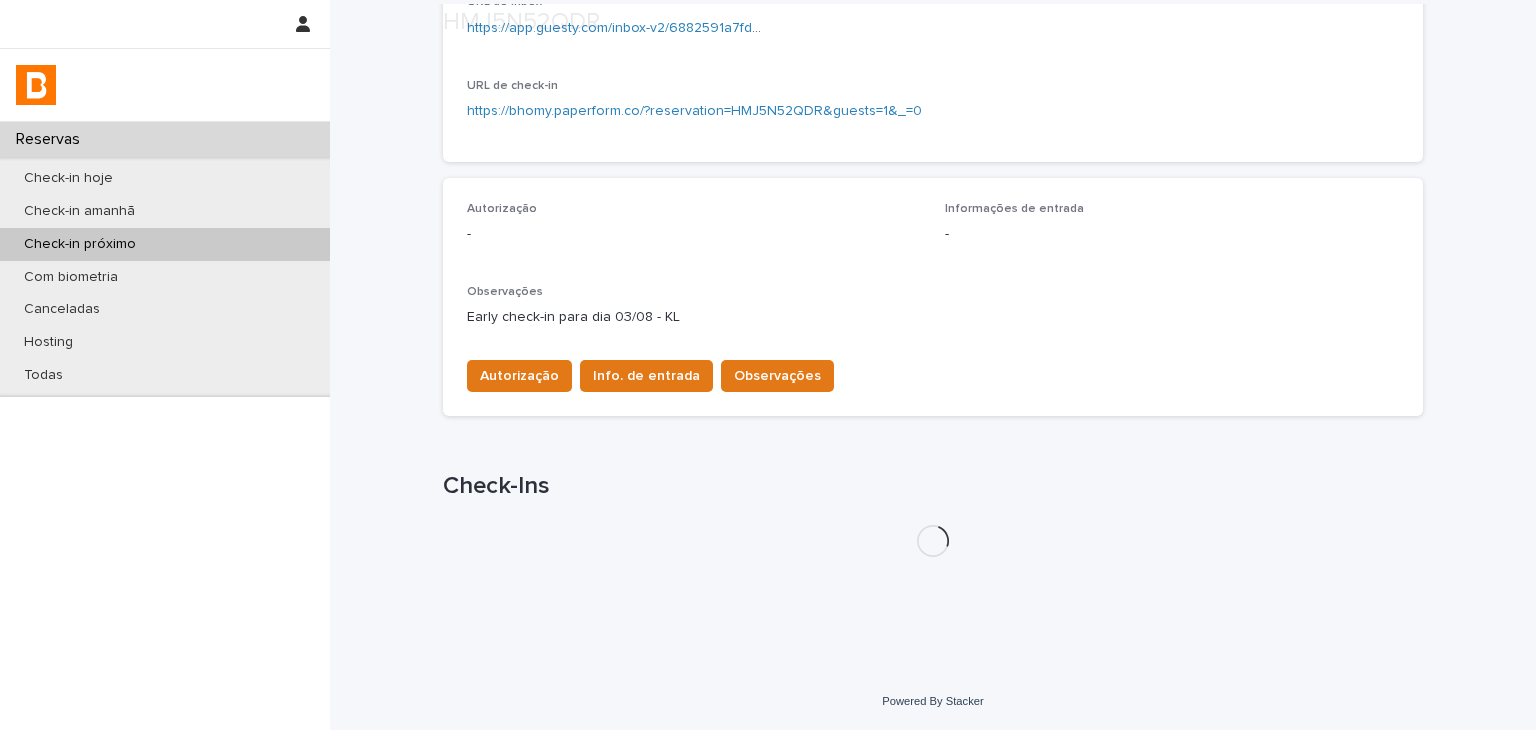 scroll, scrollTop: 503, scrollLeft: 0, axis: vertical 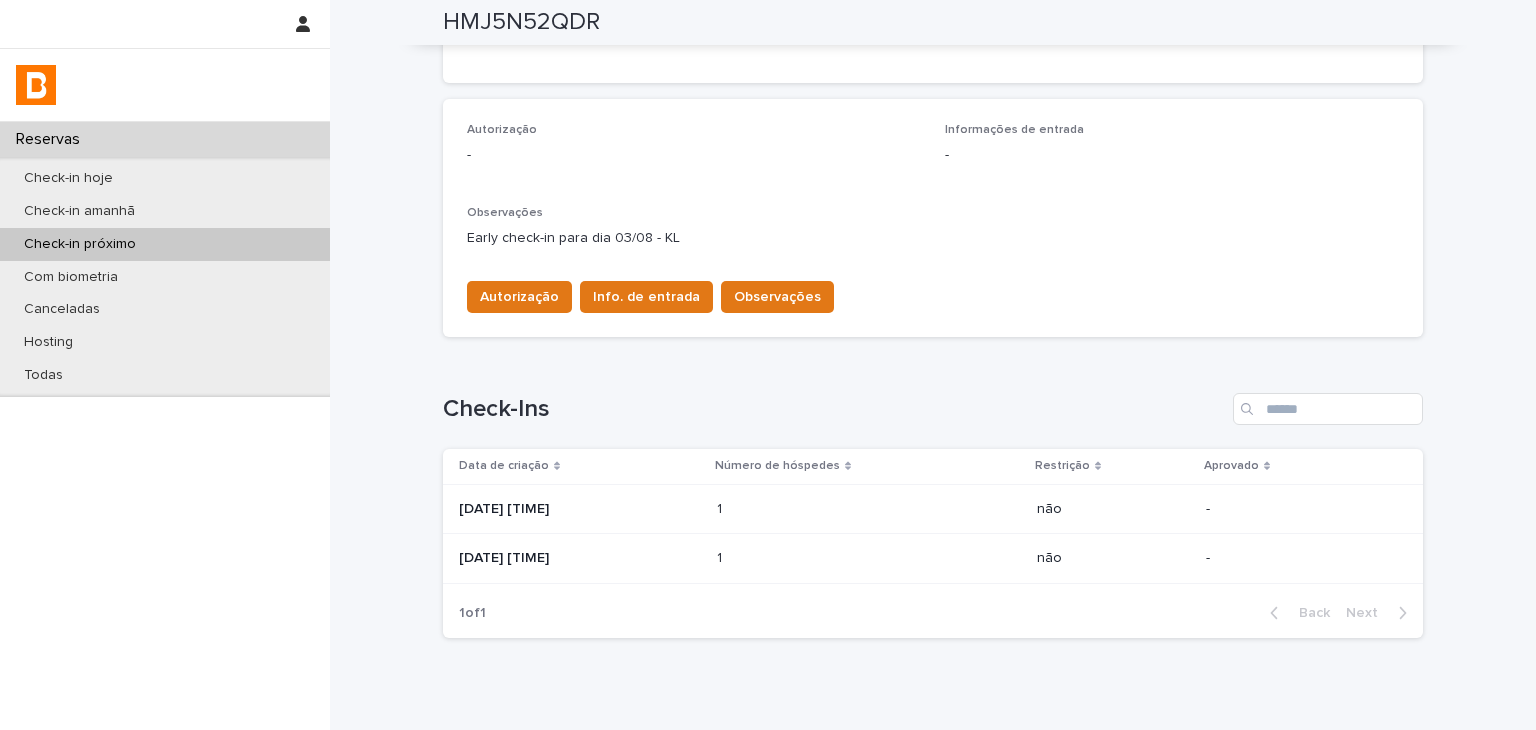 click at bounding box center (804, 509) 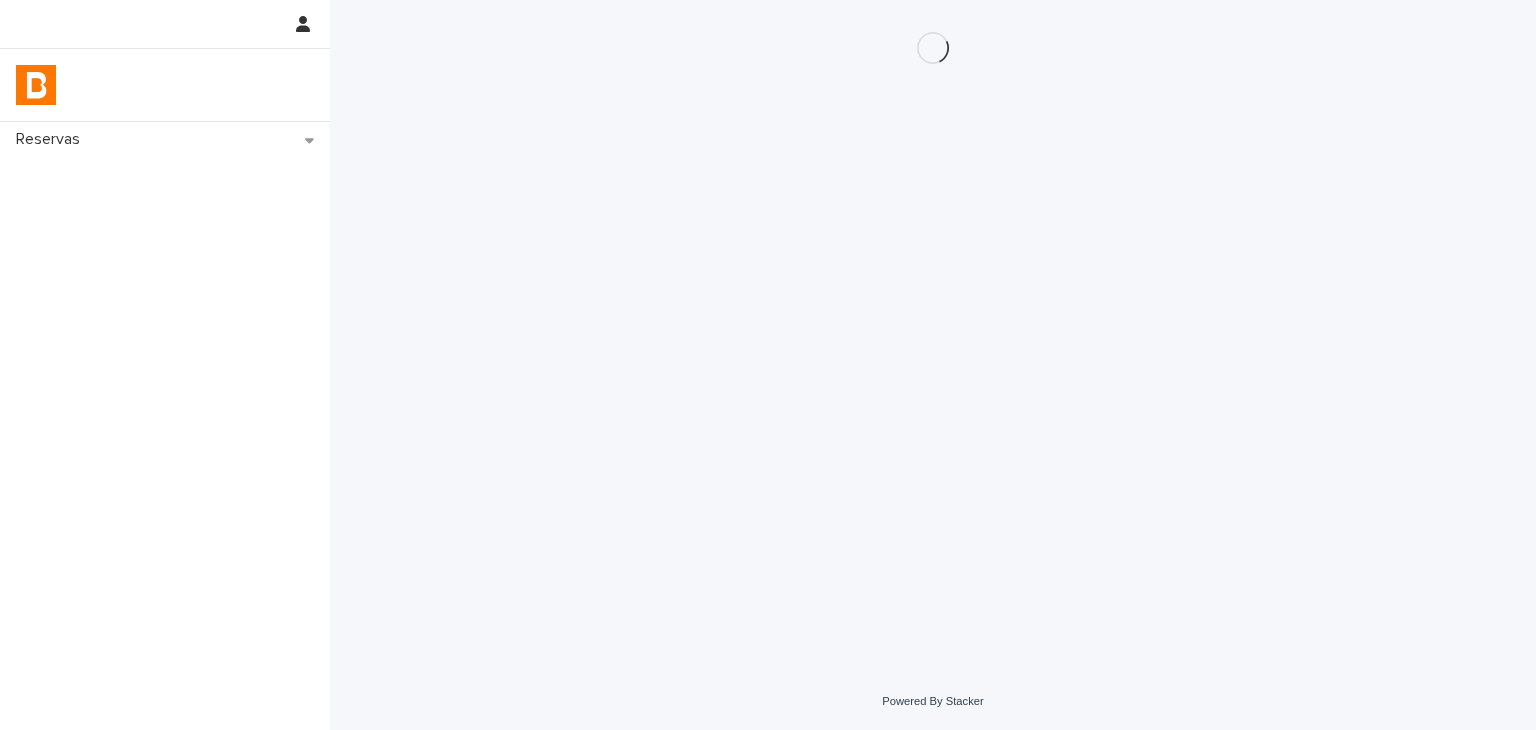 scroll, scrollTop: 0, scrollLeft: 0, axis: both 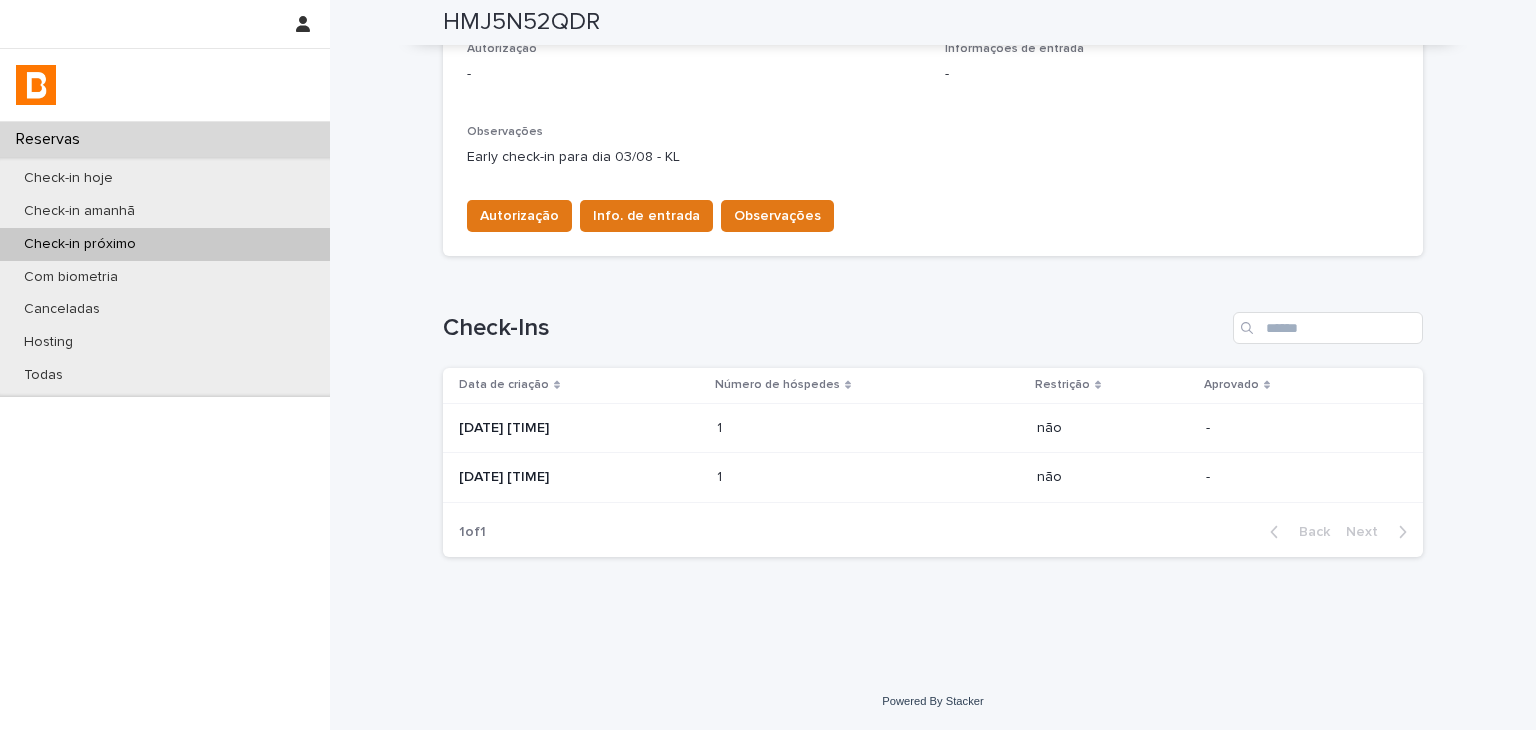 click on "1 1" at bounding box center [869, 477] 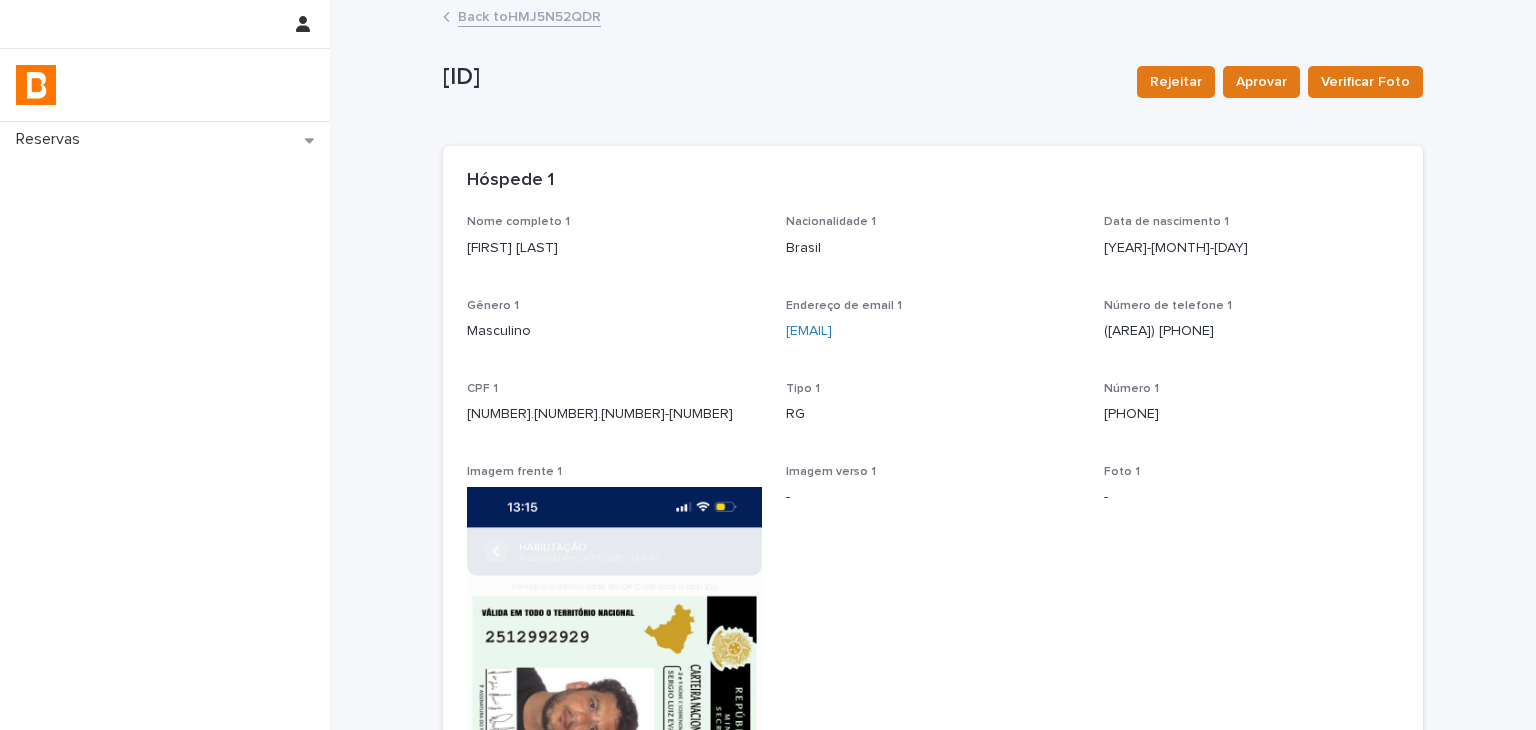 scroll, scrollTop: 500, scrollLeft: 0, axis: vertical 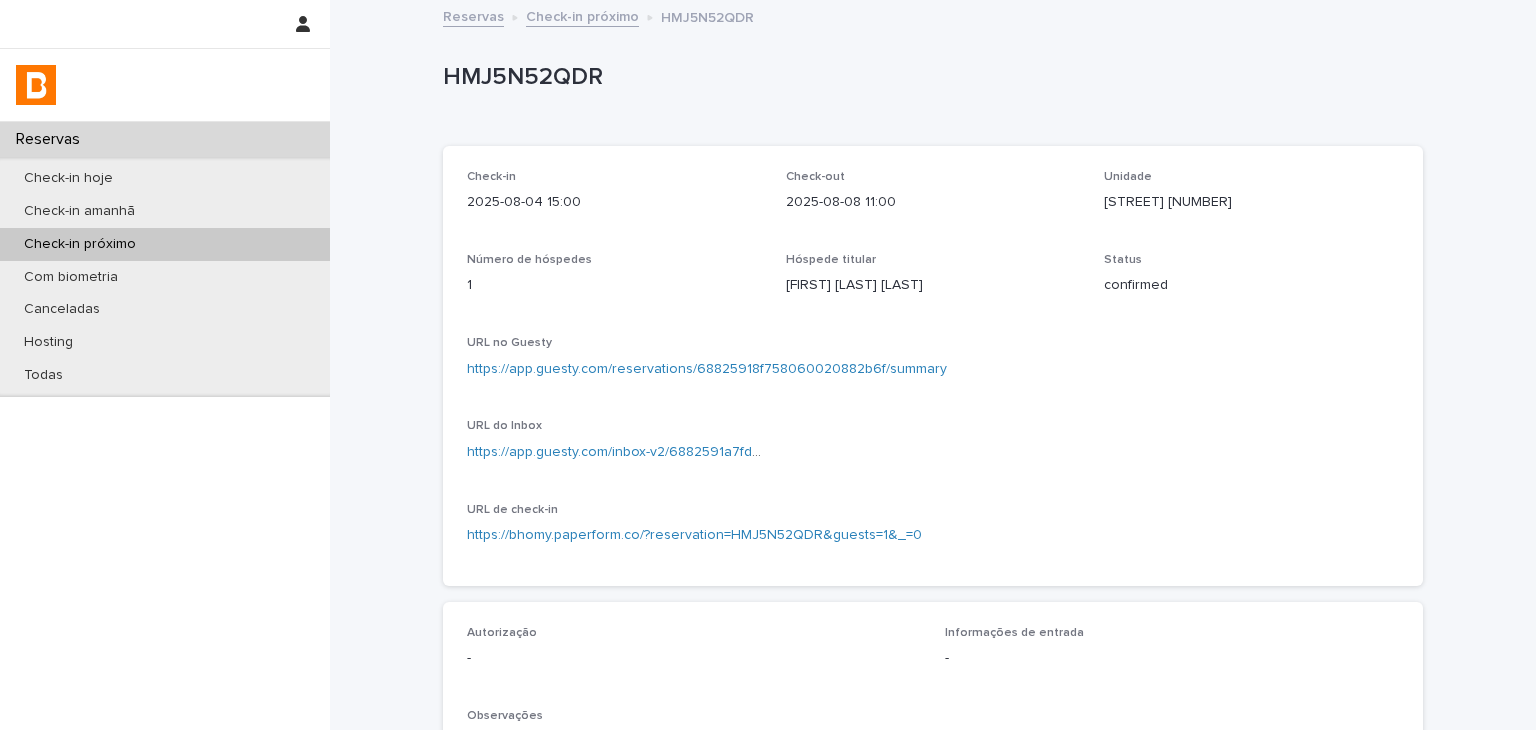 click on "https://app.guesty.com/reservations/68825918f758060020882b6f/summary" at bounding box center [707, 369] 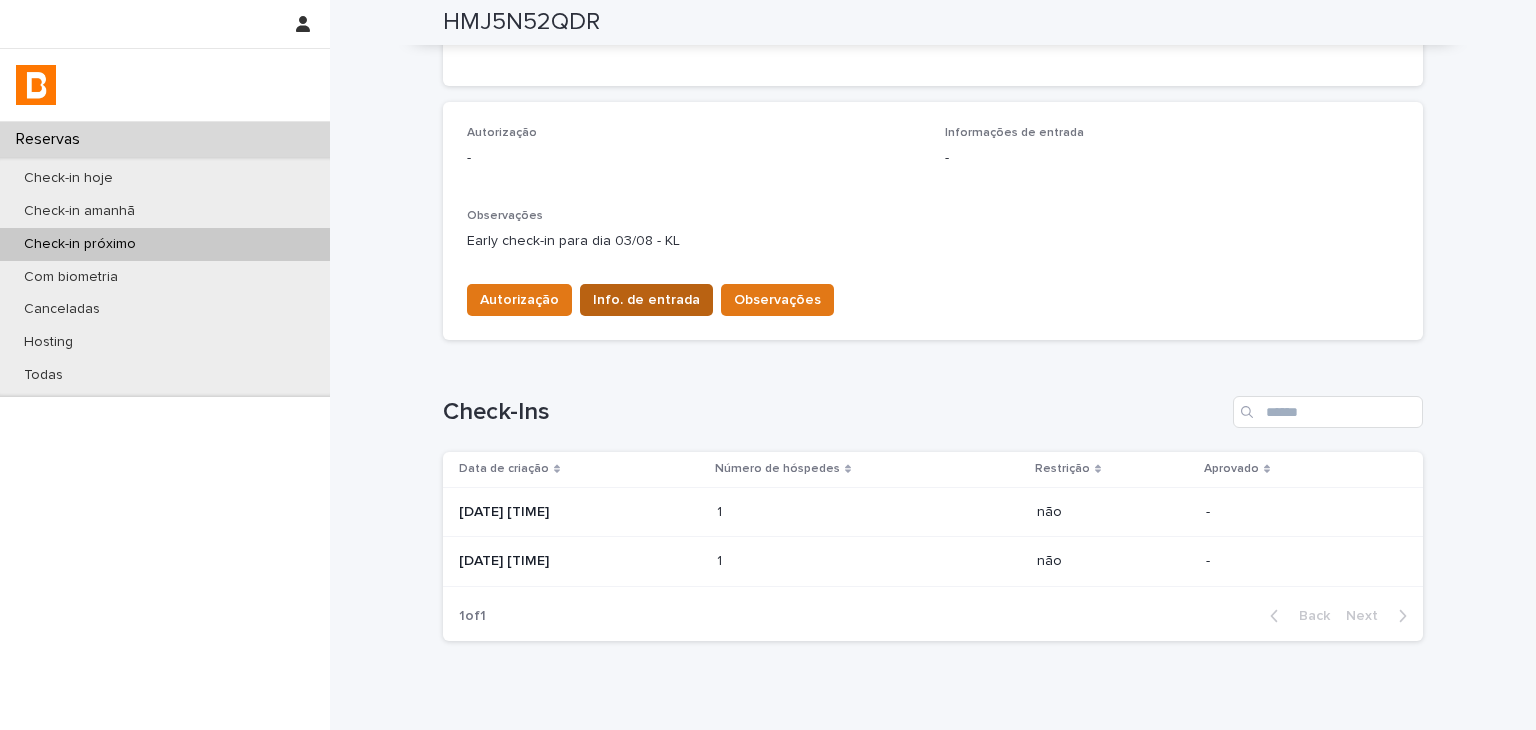 click on "Info. de entrada" at bounding box center (646, 300) 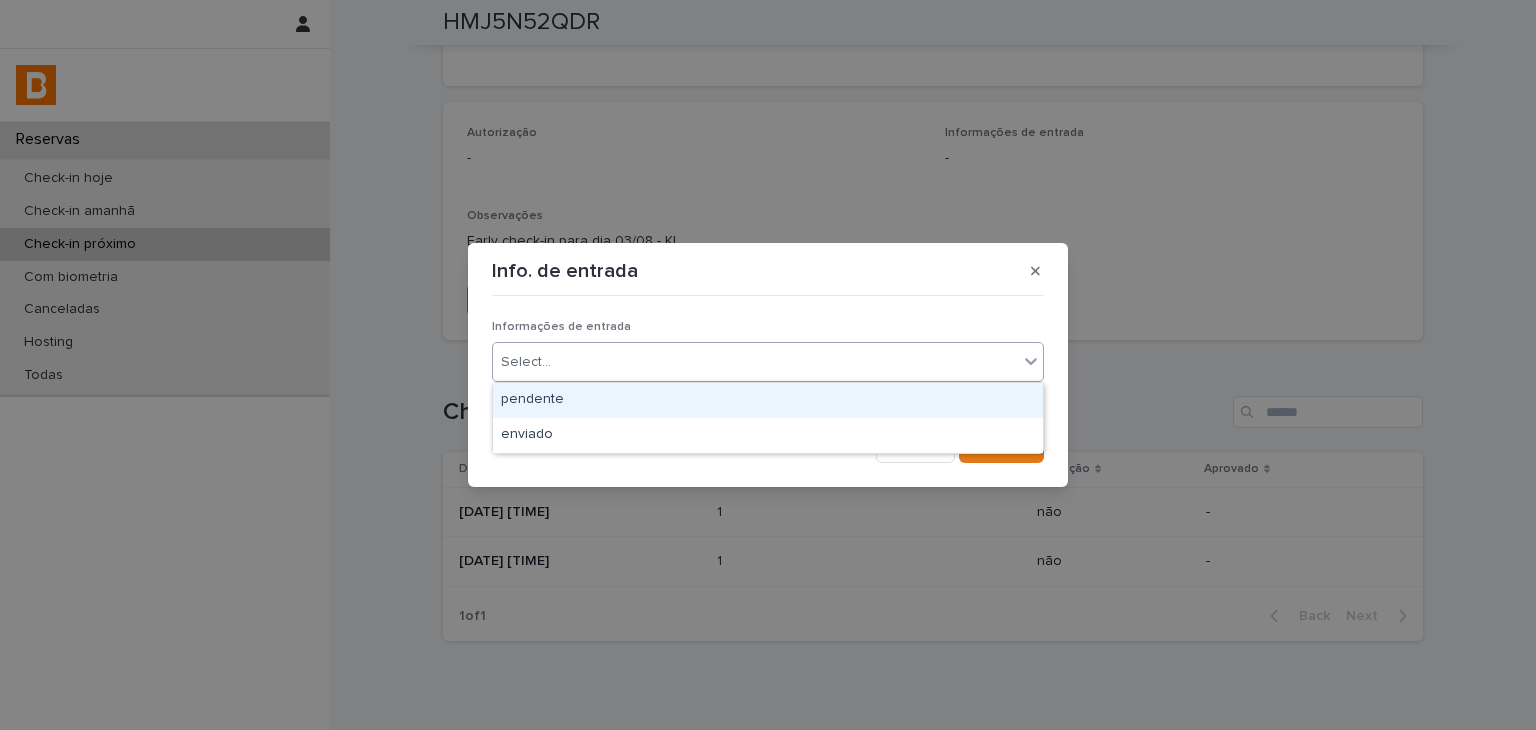 click on "Select..." at bounding box center [755, 362] 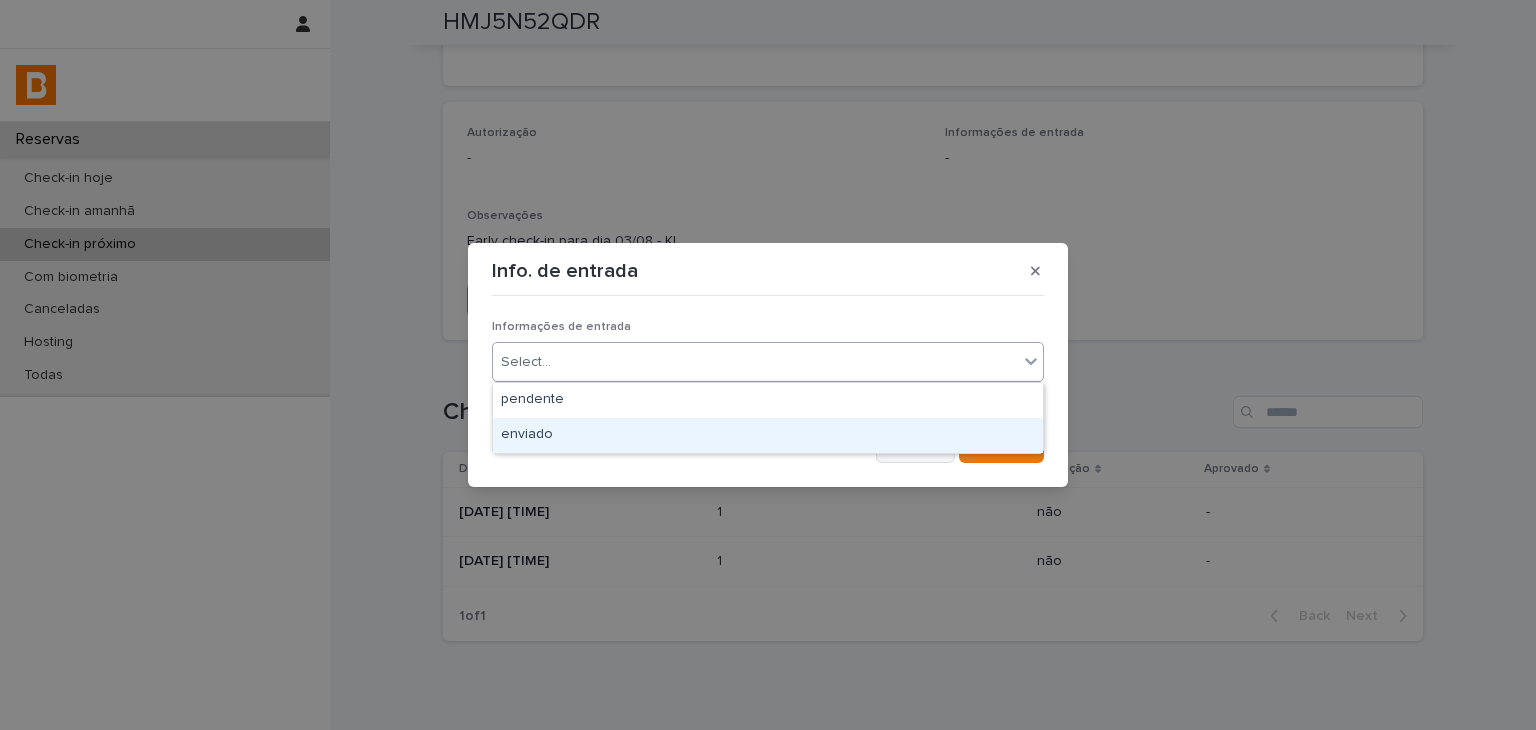 click on "enviado" at bounding box center [768, 435] 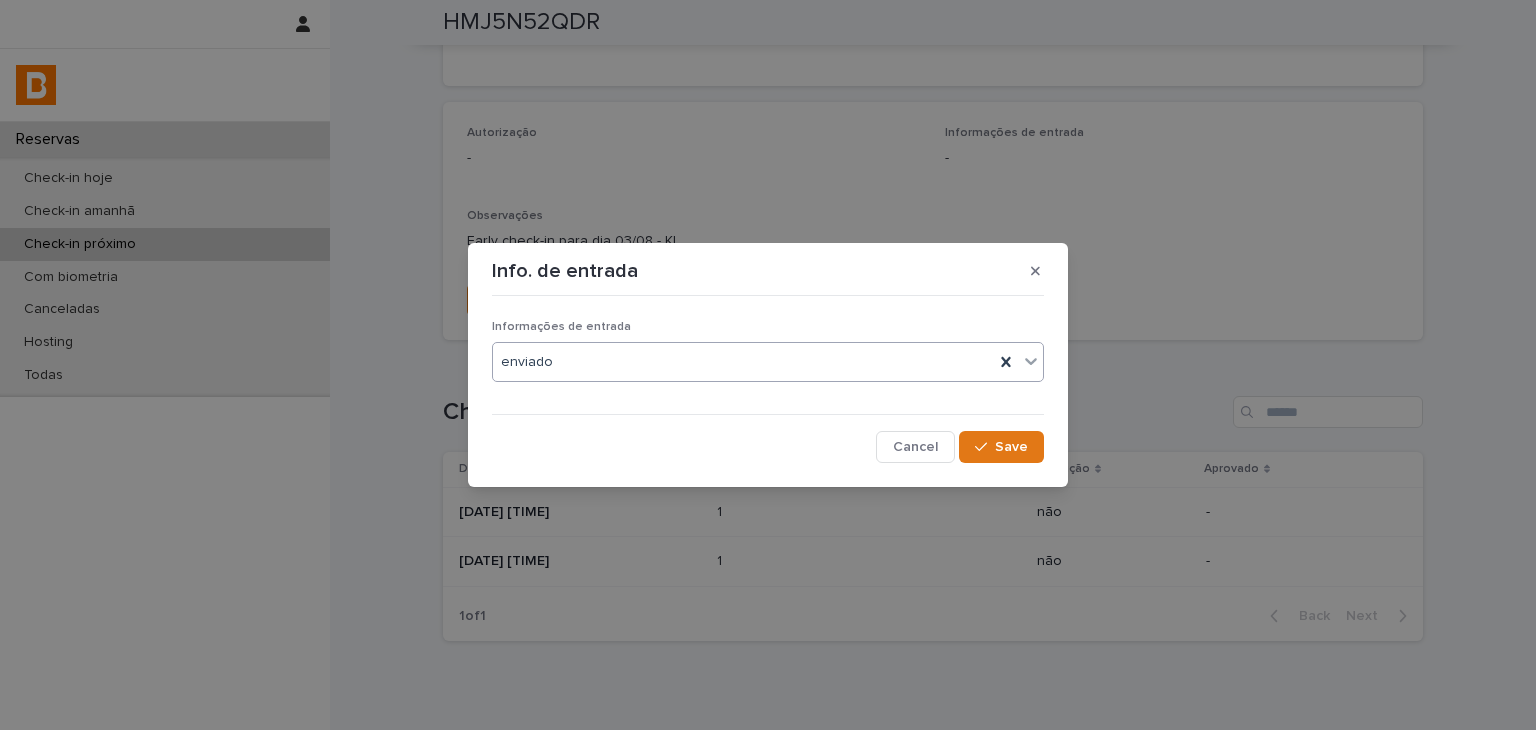 click on "Save" at bounding box center (1001, 447) 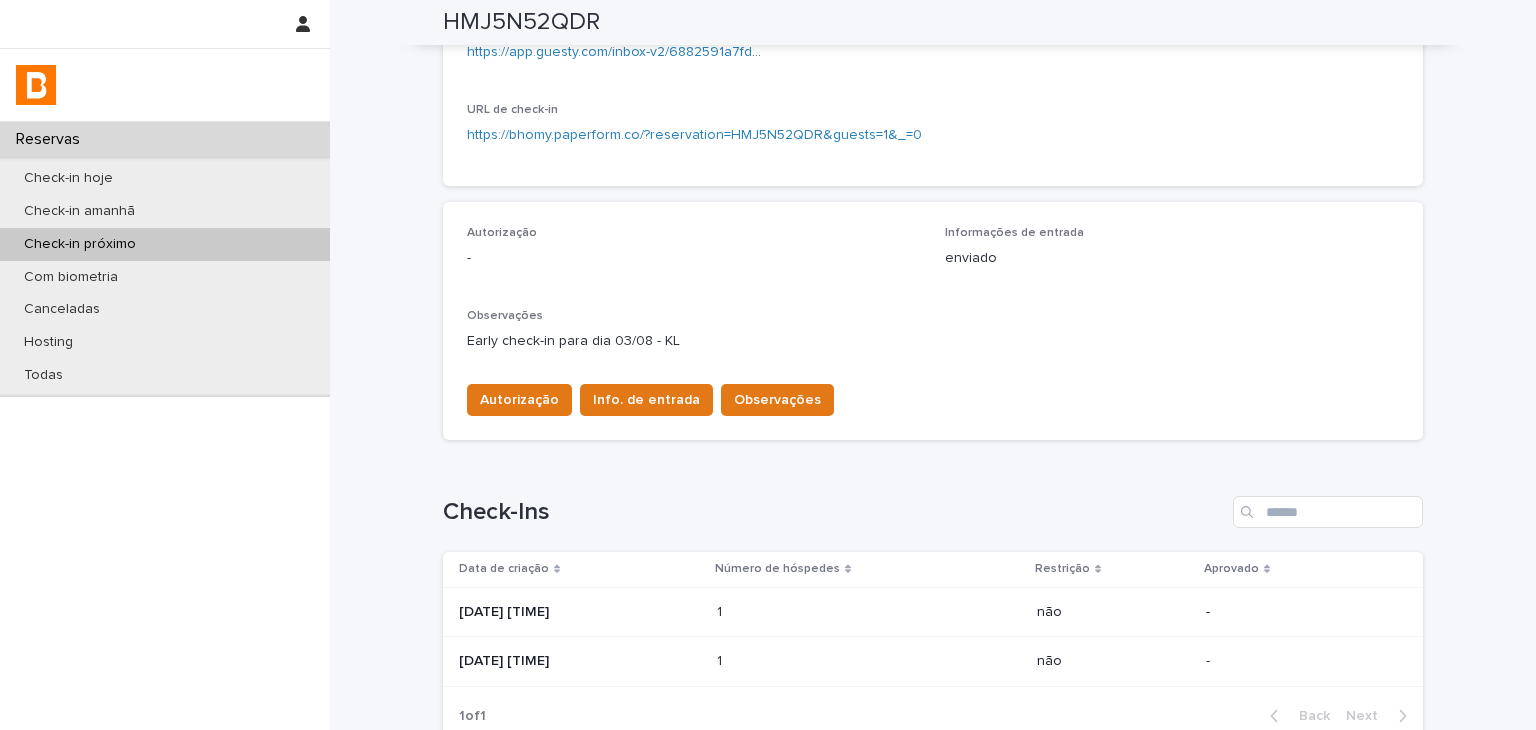 scroll, scrollTop: 300, scrollLeft: 0, axis: vertical 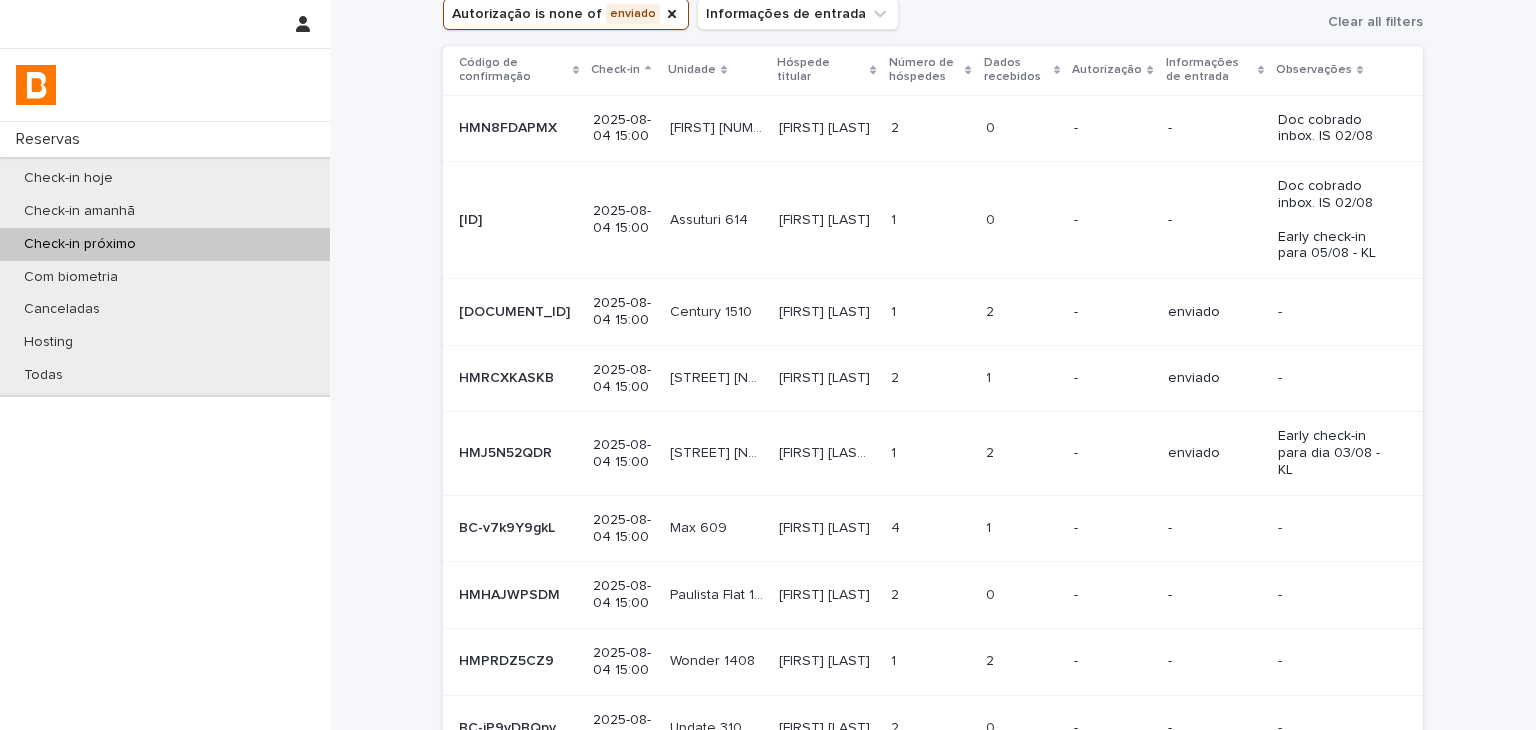 click on "1 1" at bounding box center [1022, 528] 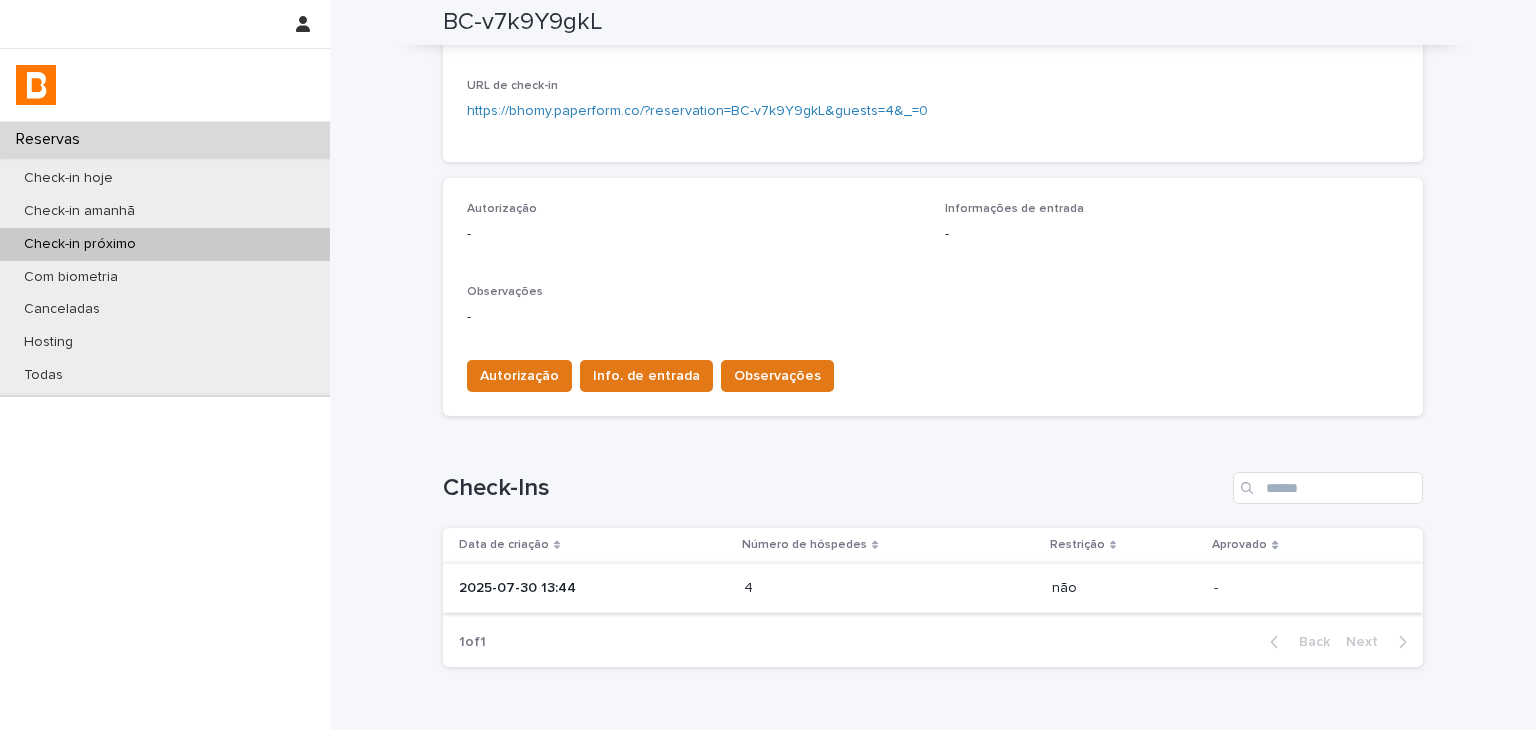 scroll, scrollTop: 478, scrollLeft: 0, axis: vertical 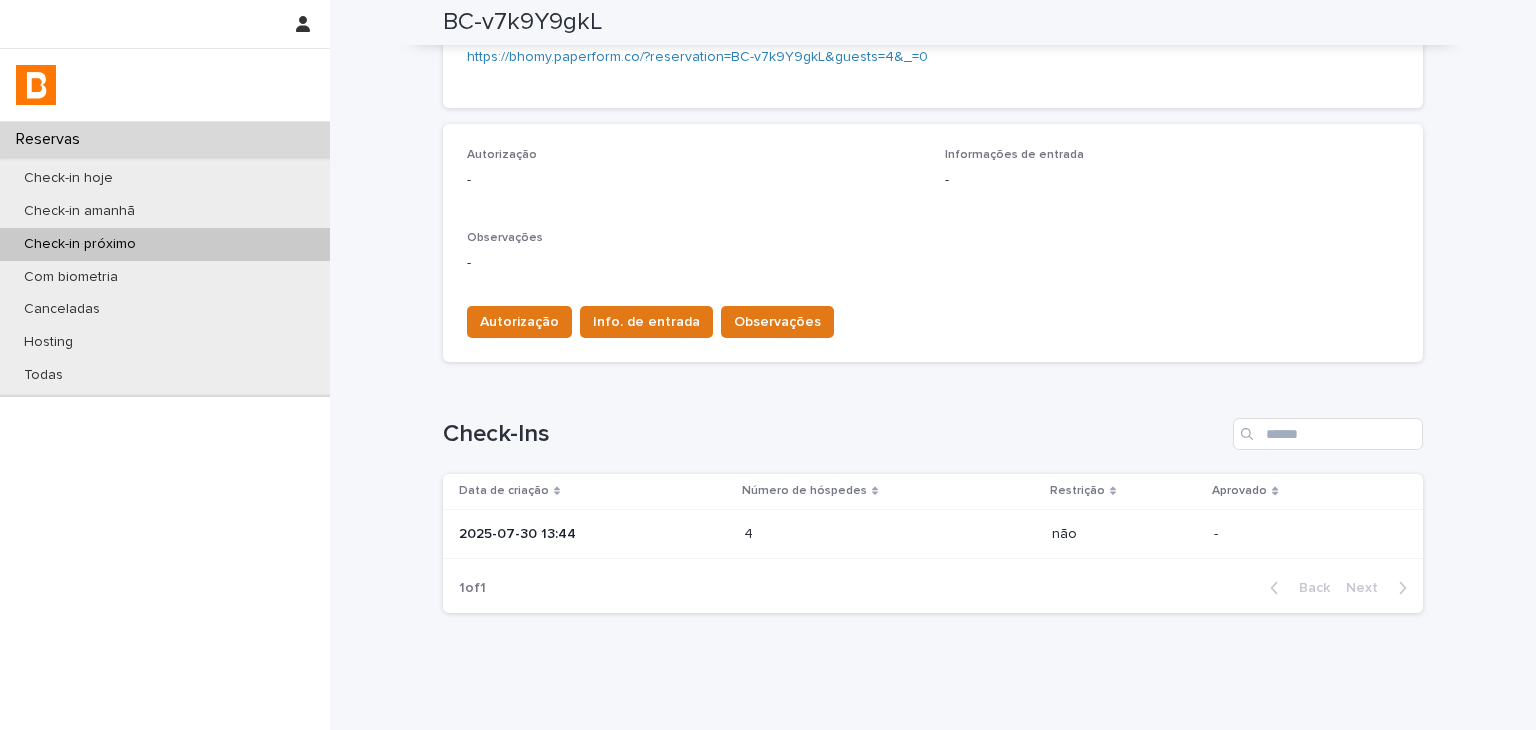 click at bounding box center [831, 534] 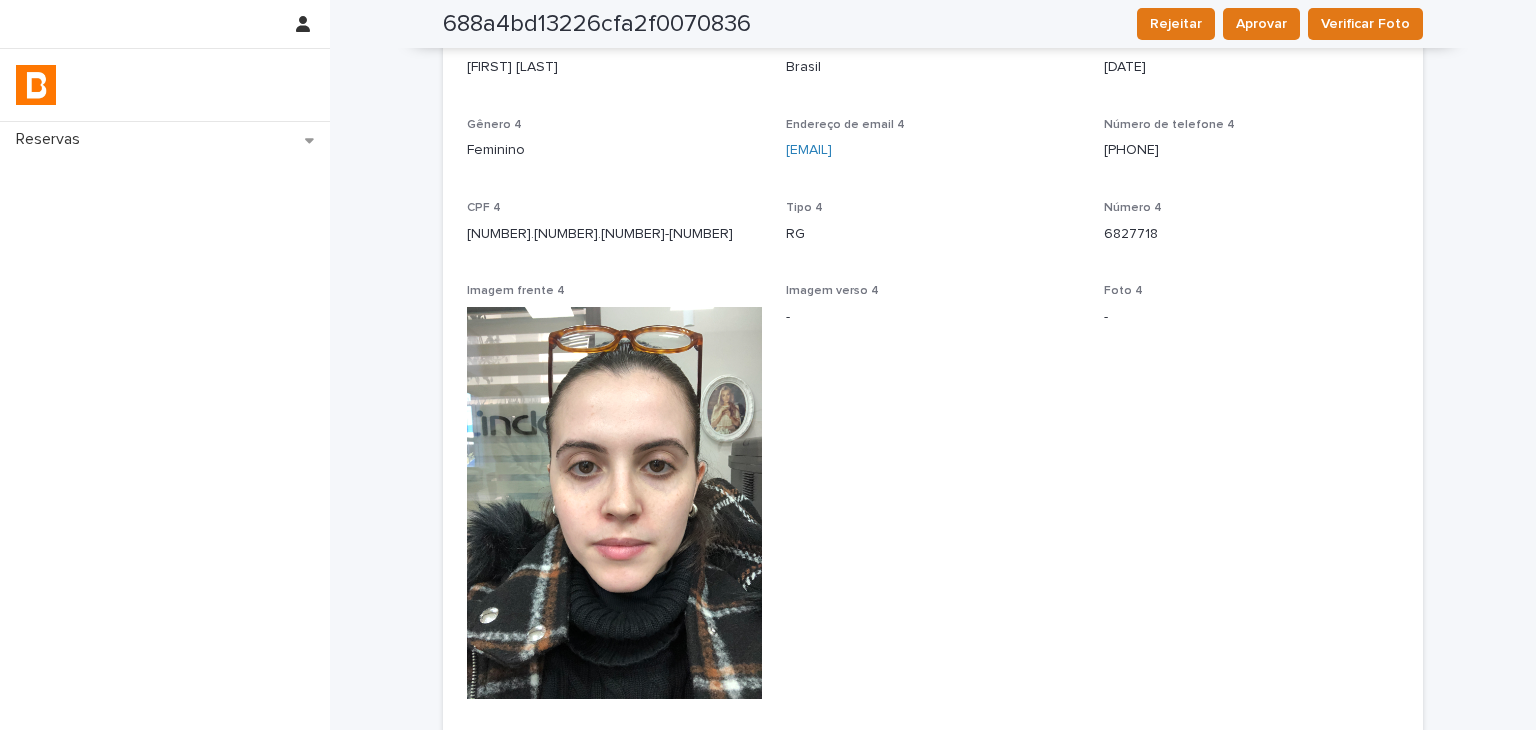 scroll, scrollTop: 3065, scrollLeft: 0, axis: vertical 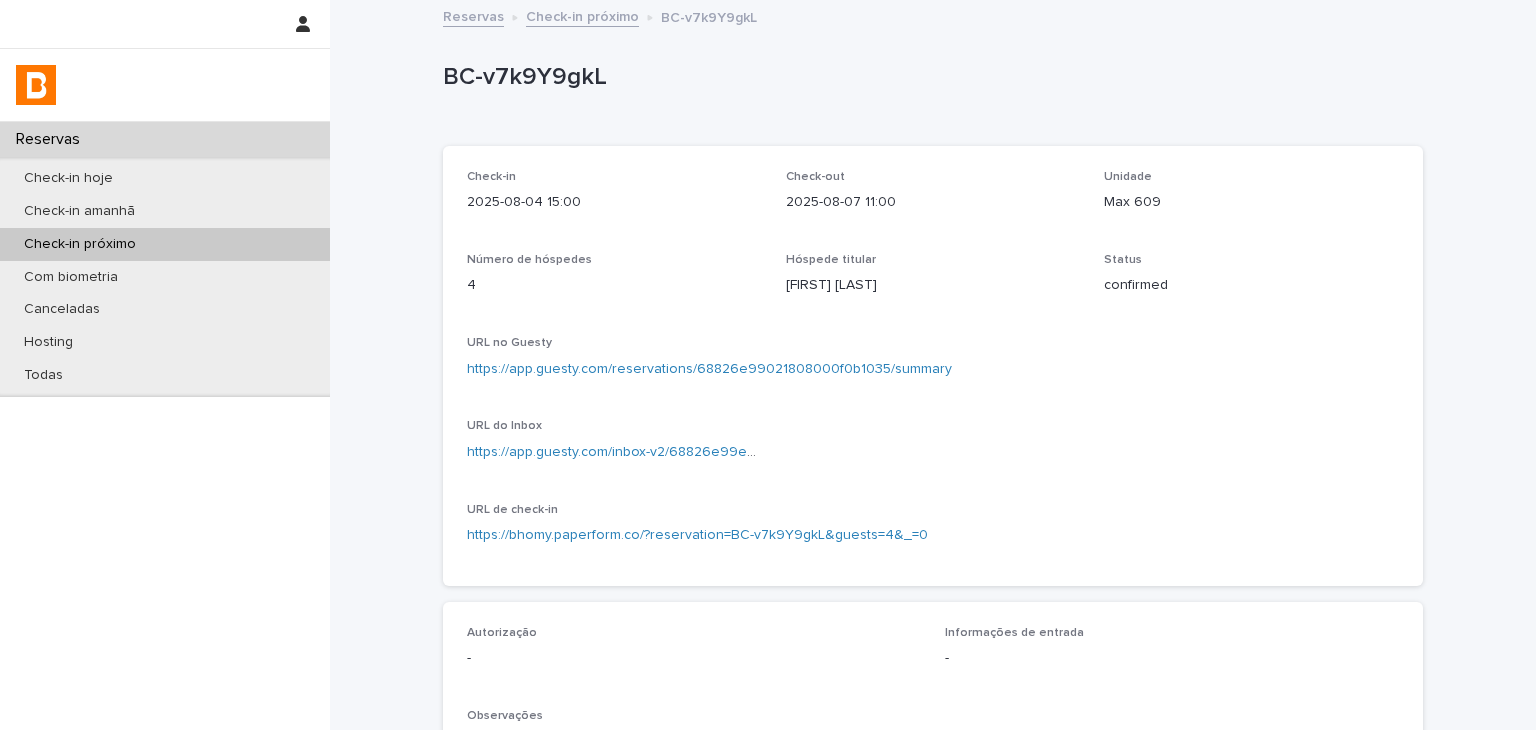 click on "Max 609" at bounding box center [1251, 202] 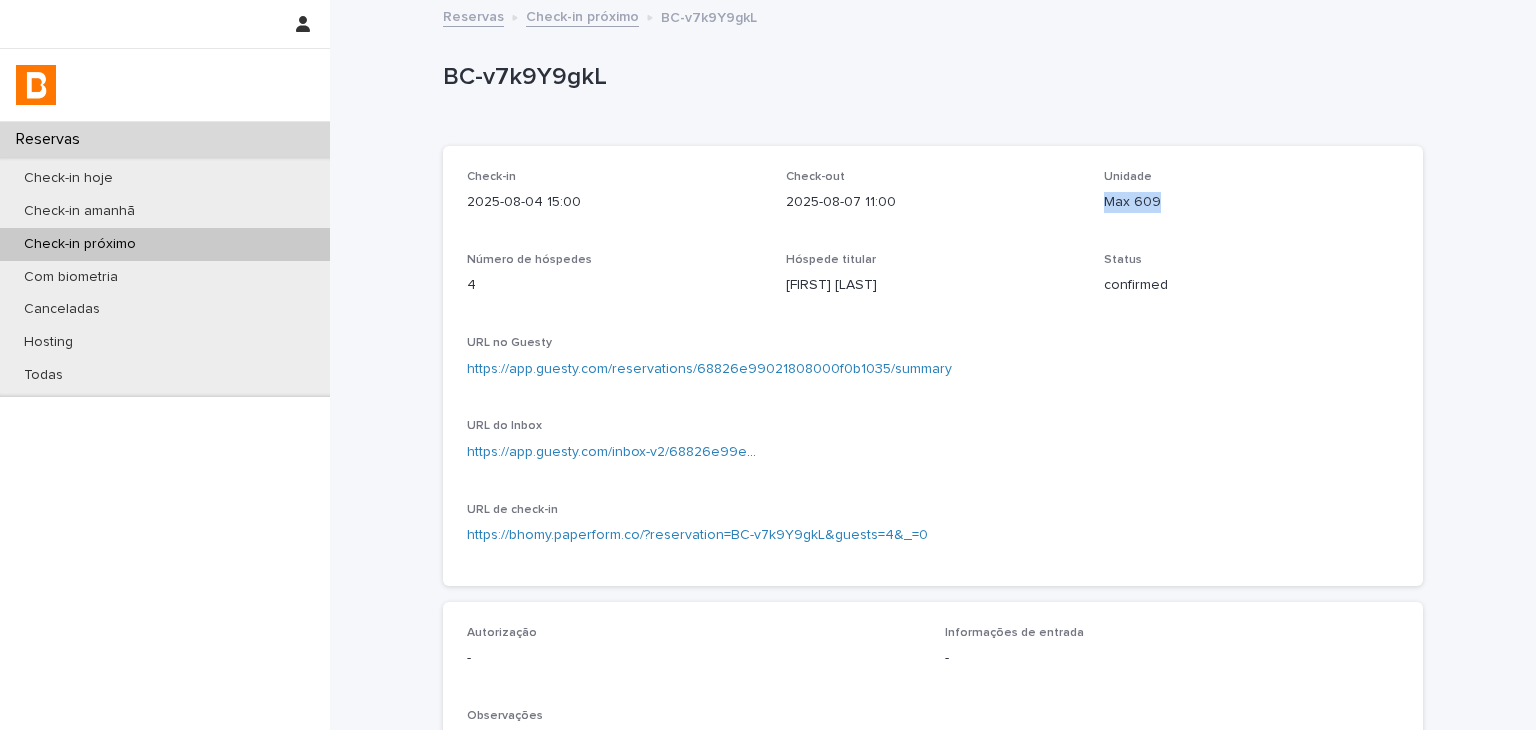 drag, startPoint x: 1100, startPoint y: 196, endPoint x: 1132, endPoint y: 202, distance: 32.55764 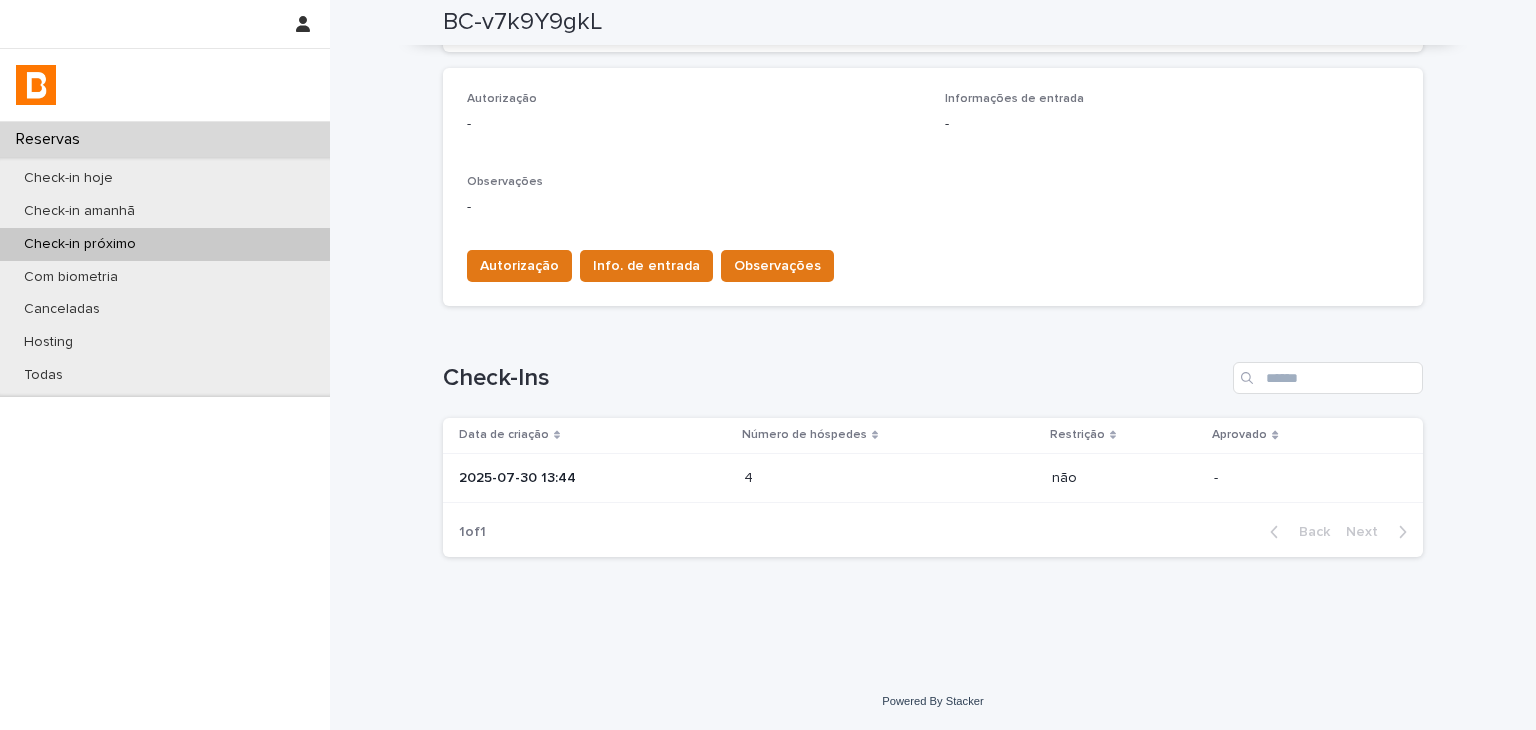 click at bounding box center (831, 478) 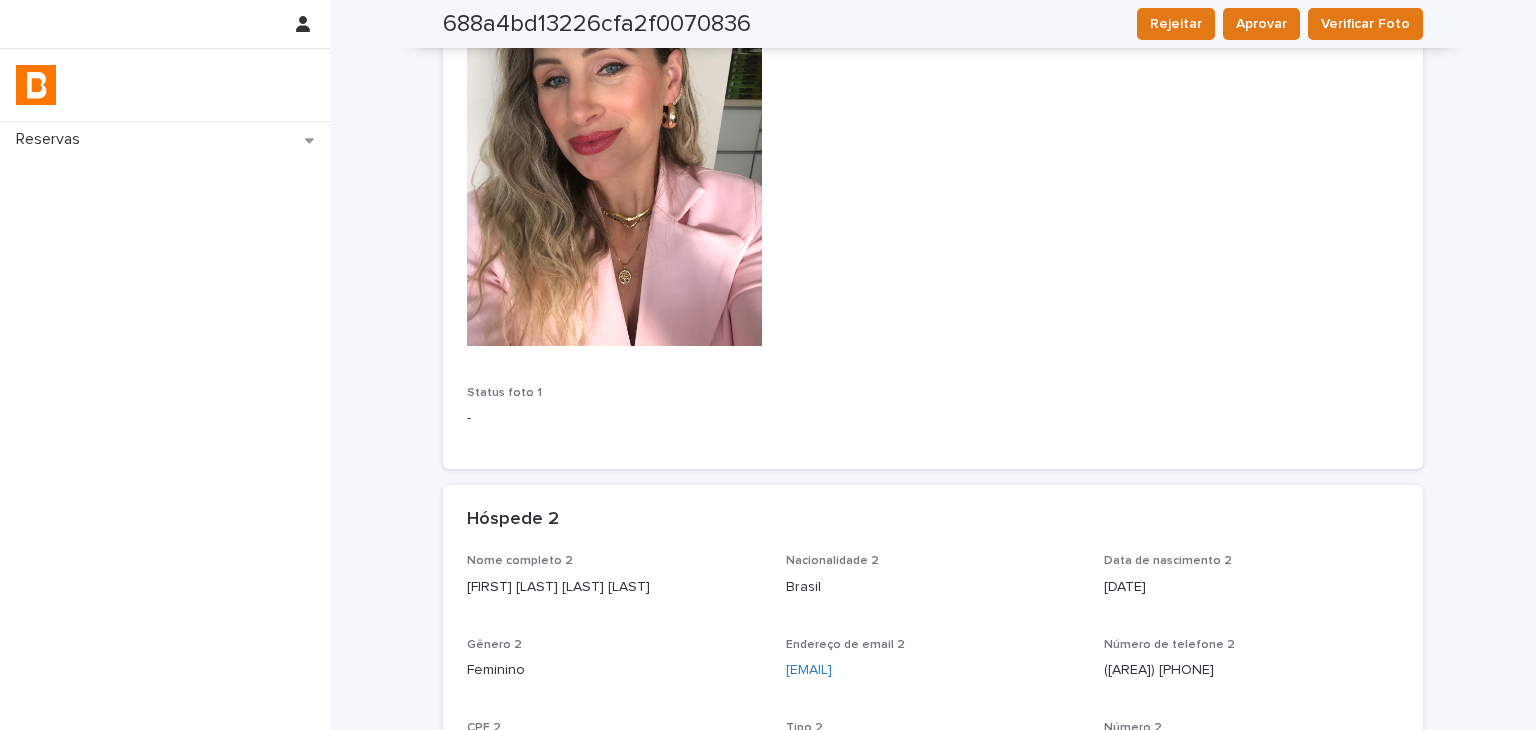 scroll, scrollTop: 536, scrollLeft: 0, axis: vertical 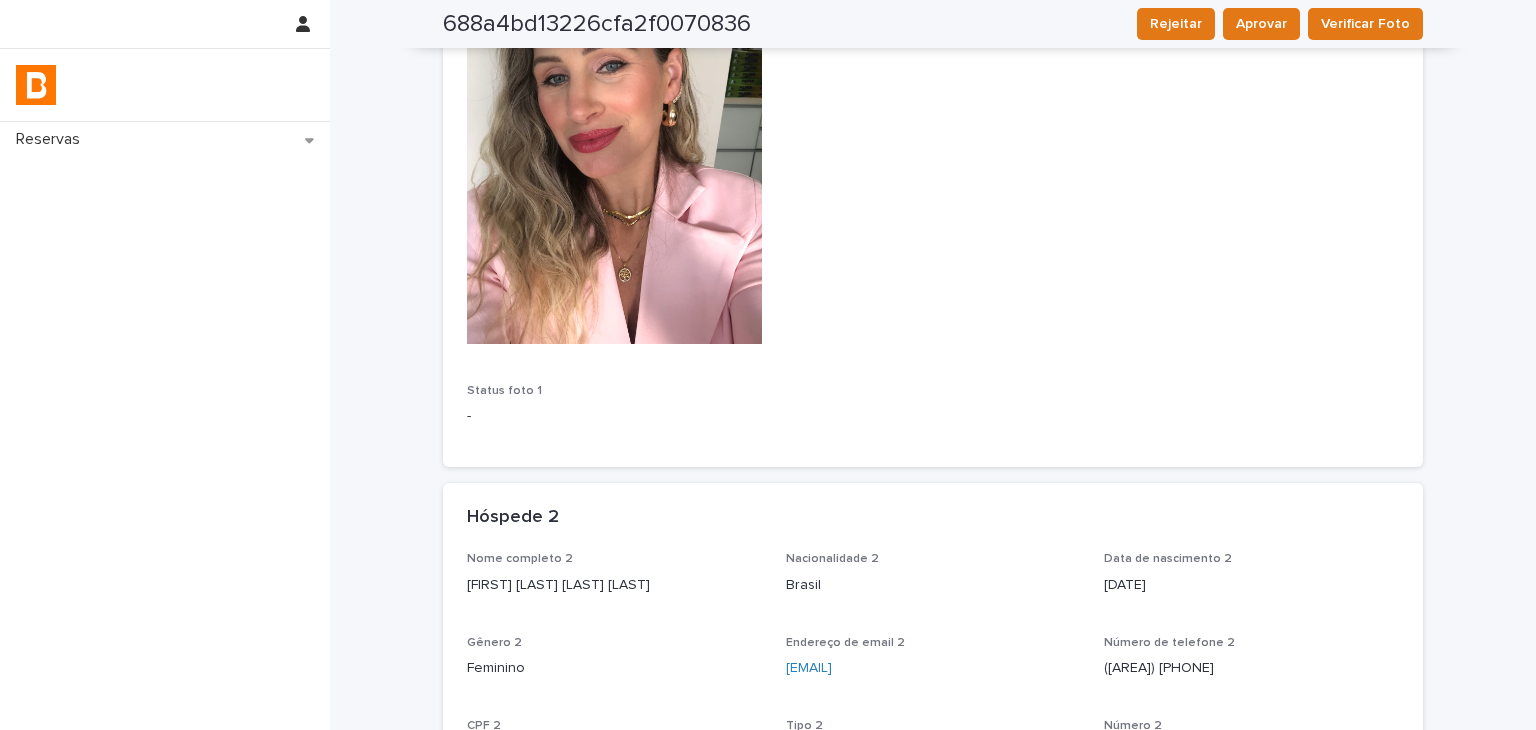 click at bounding box center (165, 24) 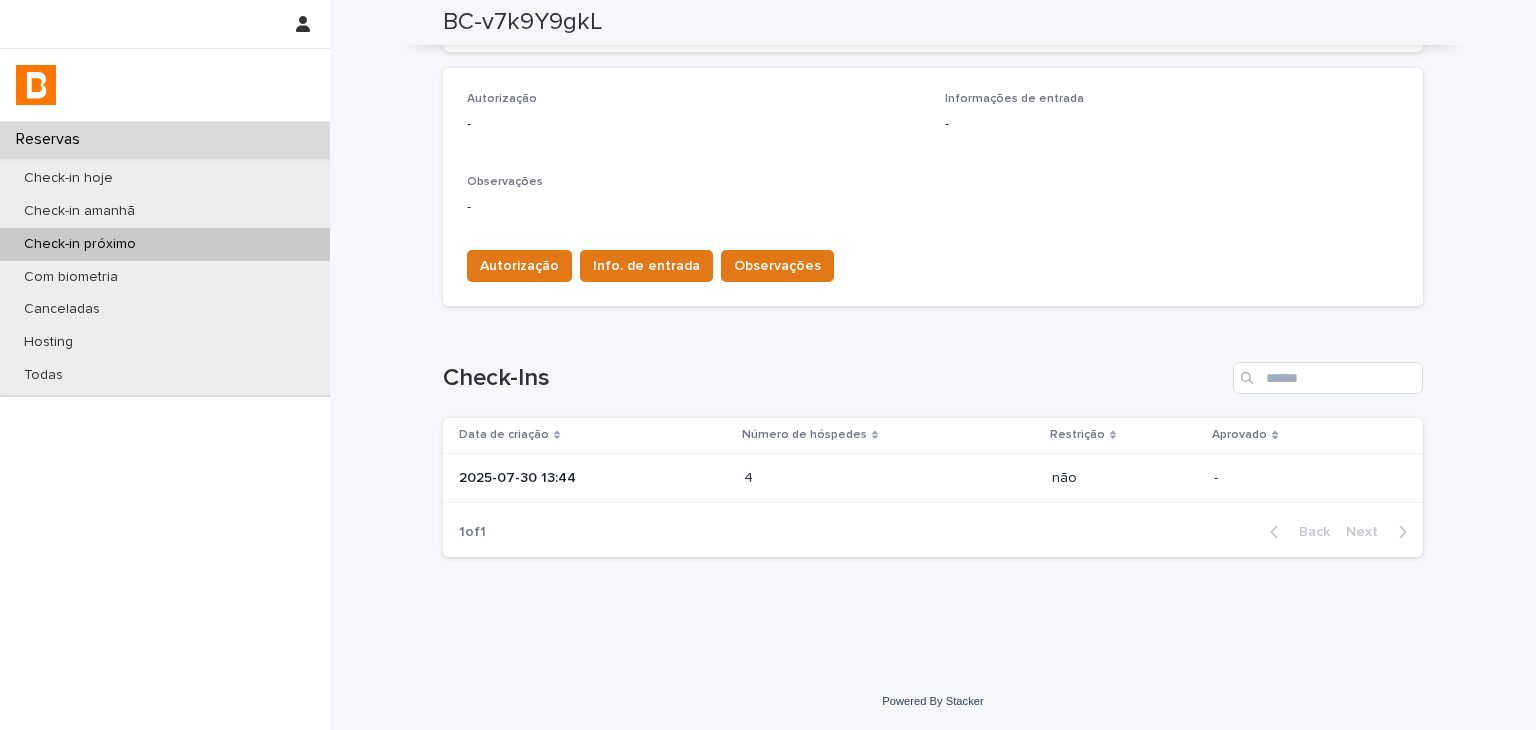 scroll, scrollTop: 82, scrollLeft: 0, axis: vertical 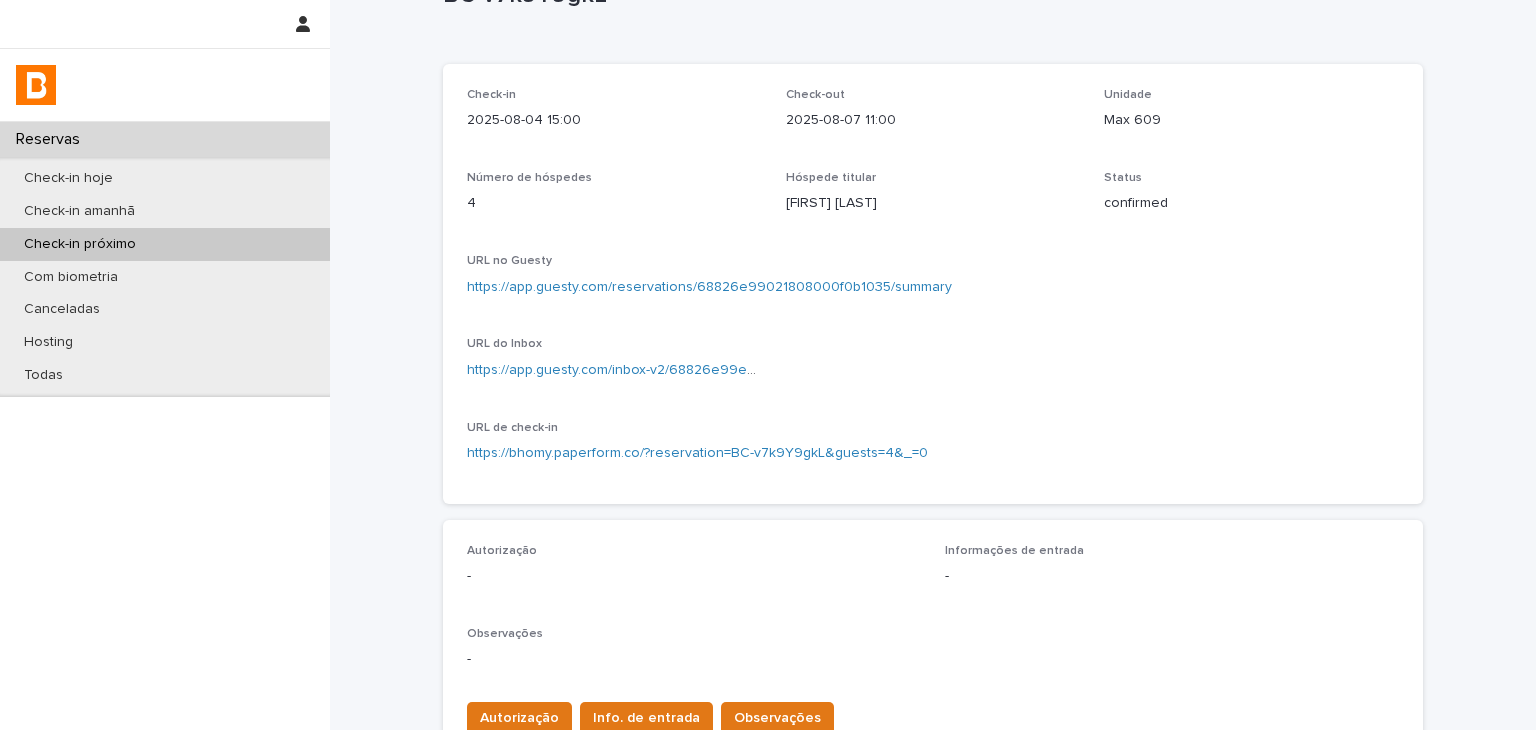 click on "https://app.guesty.com/reservations/68826e99021808000f0b1035/summary" at bounding box center [933, 285] 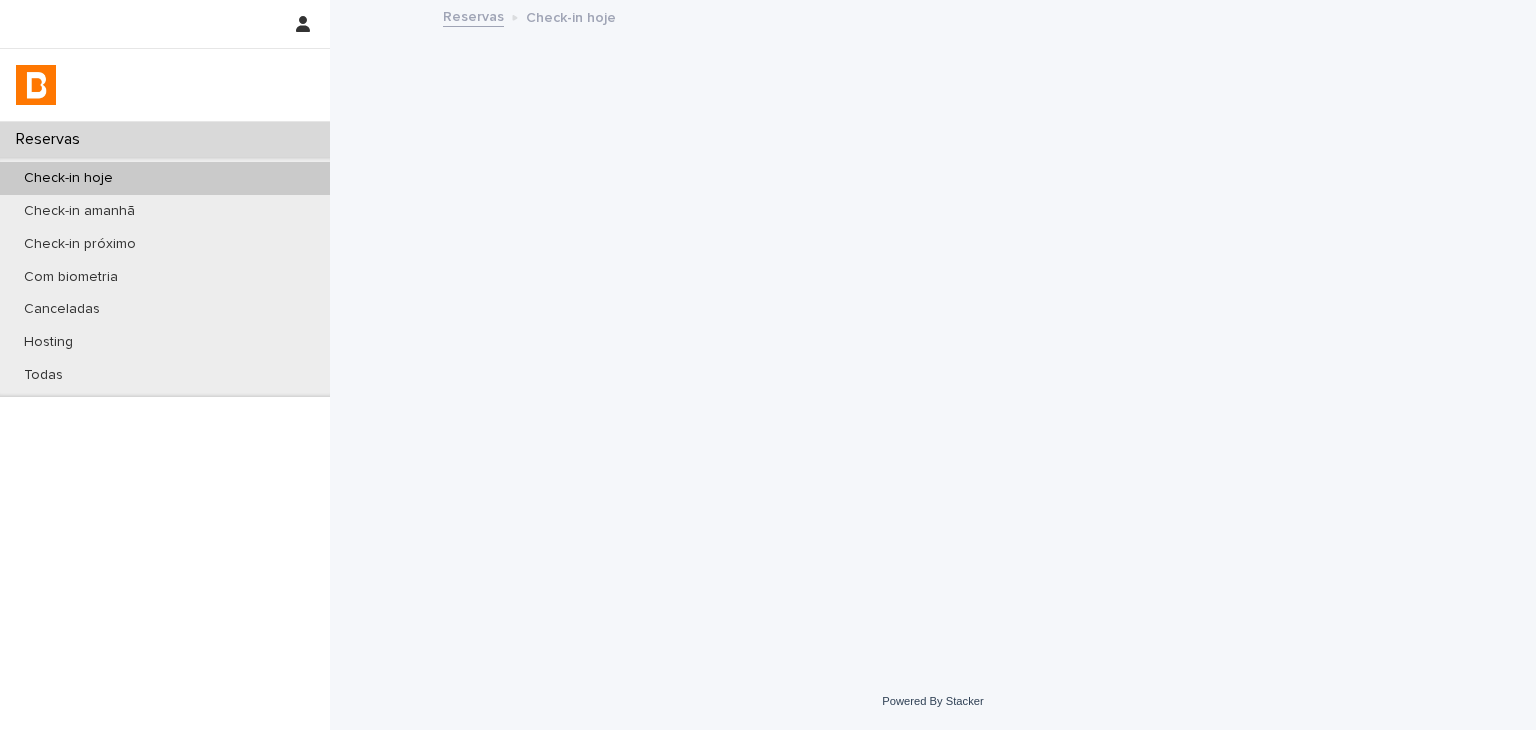 scroll, scrollTop: 0, scrollLeft: 0, axis: both 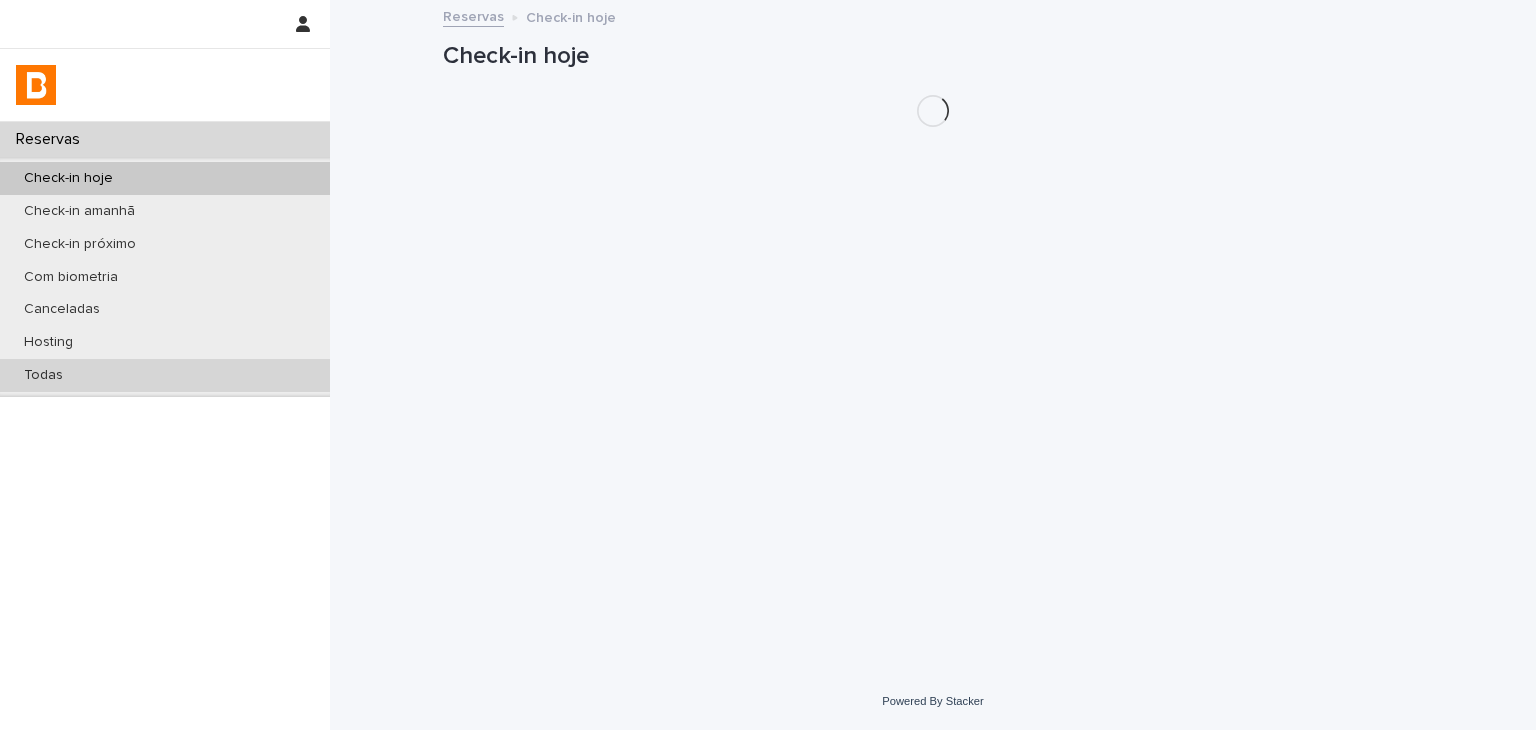 click on "Todas" at bounding box center (165, 375) 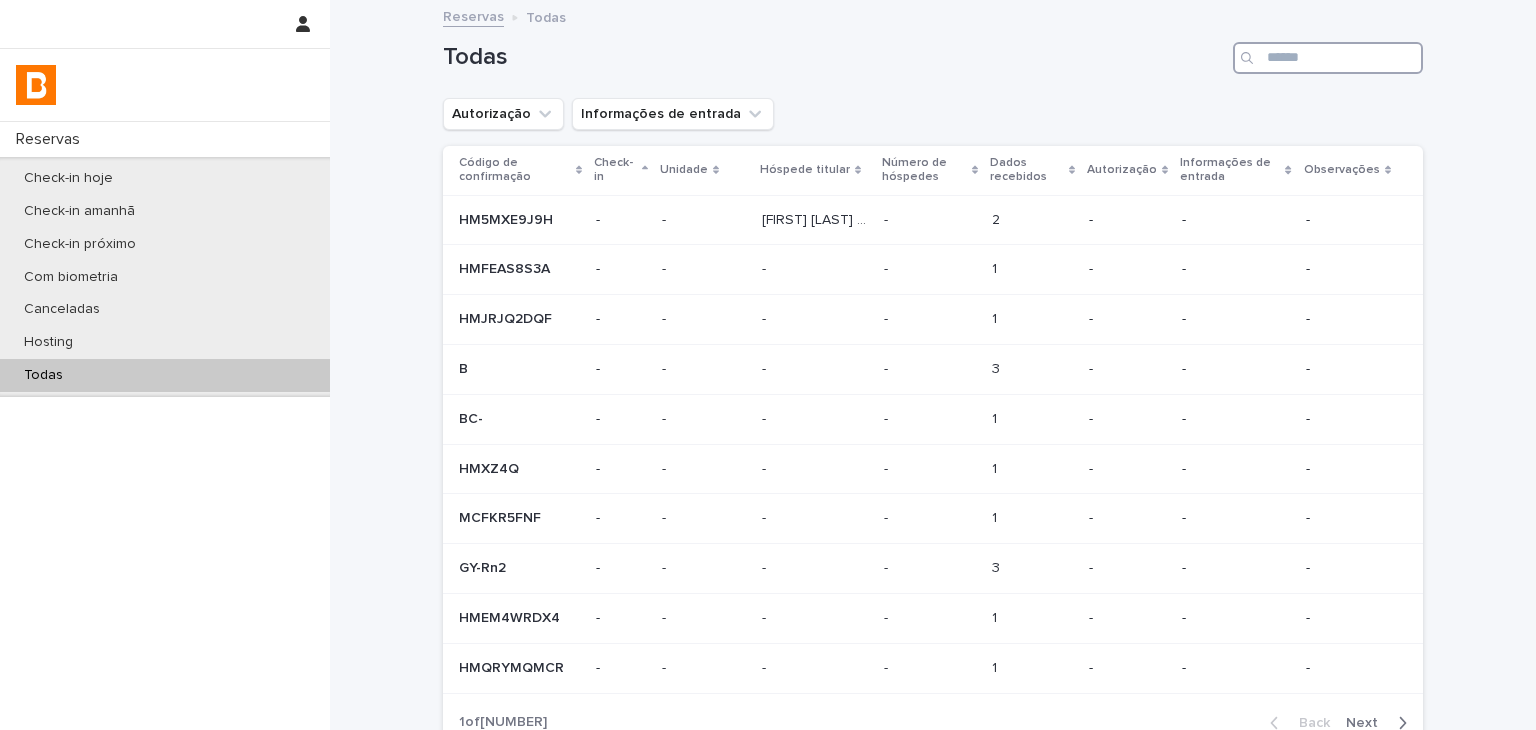 click at bounding box center [1328, 58] 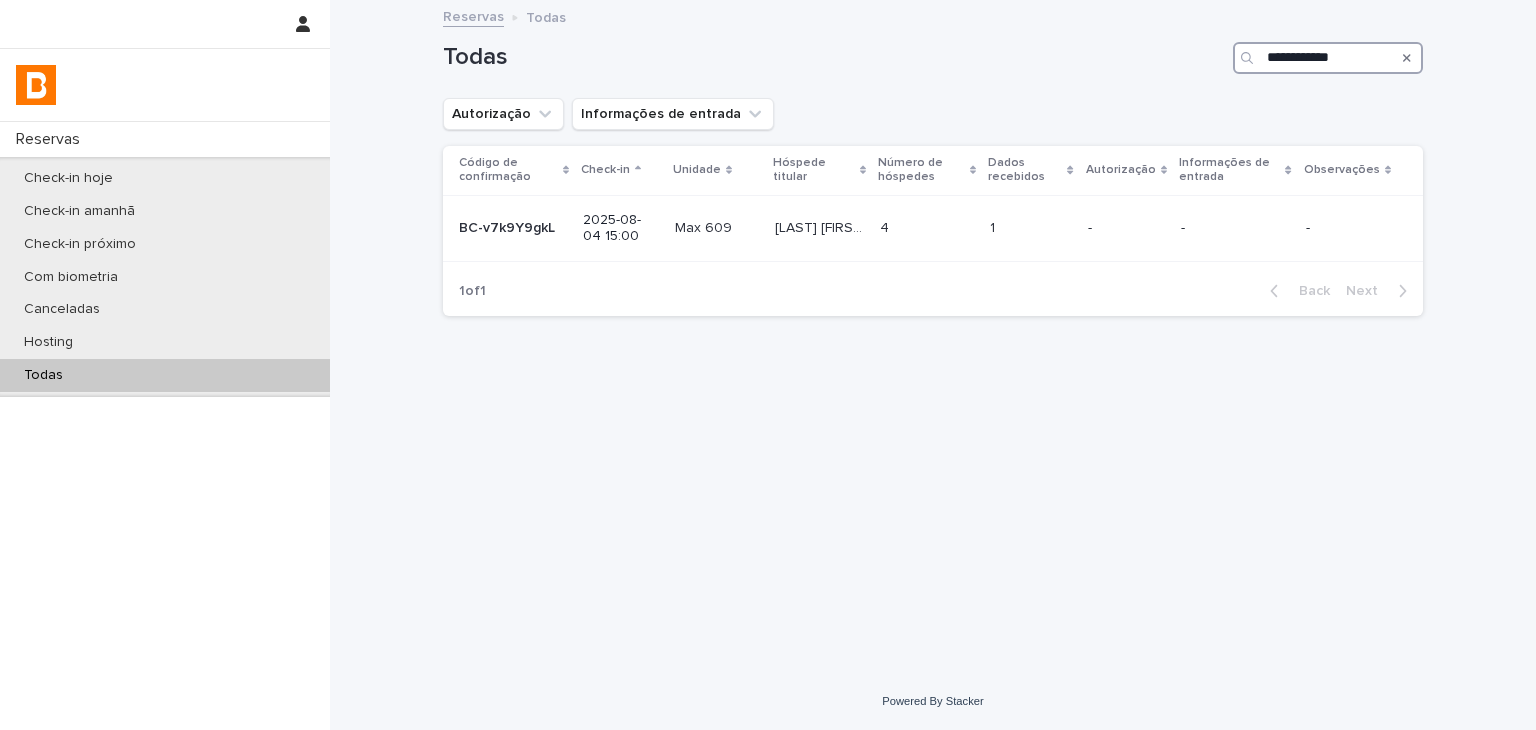 type on "**********" 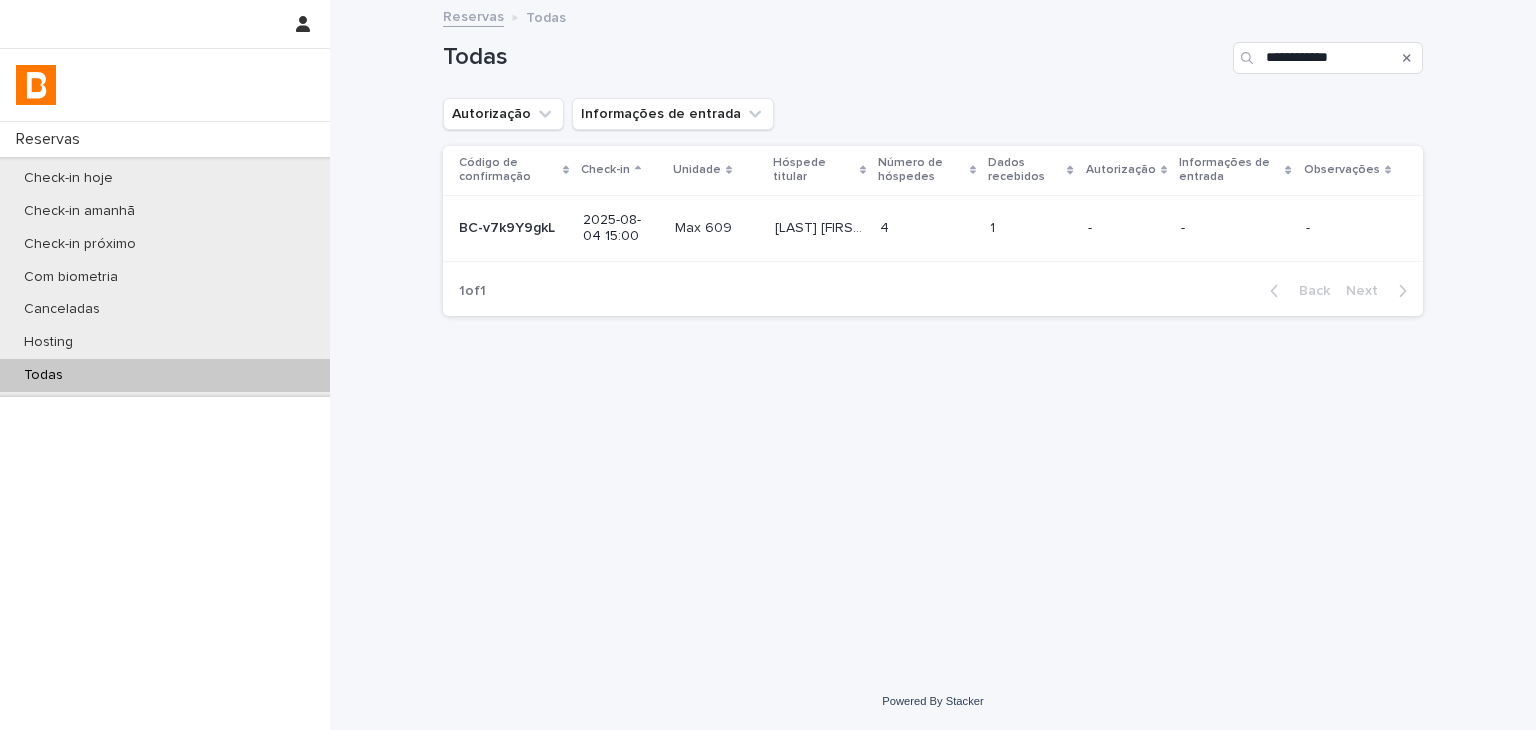 click on "-" at bounding box center [1126, 228] 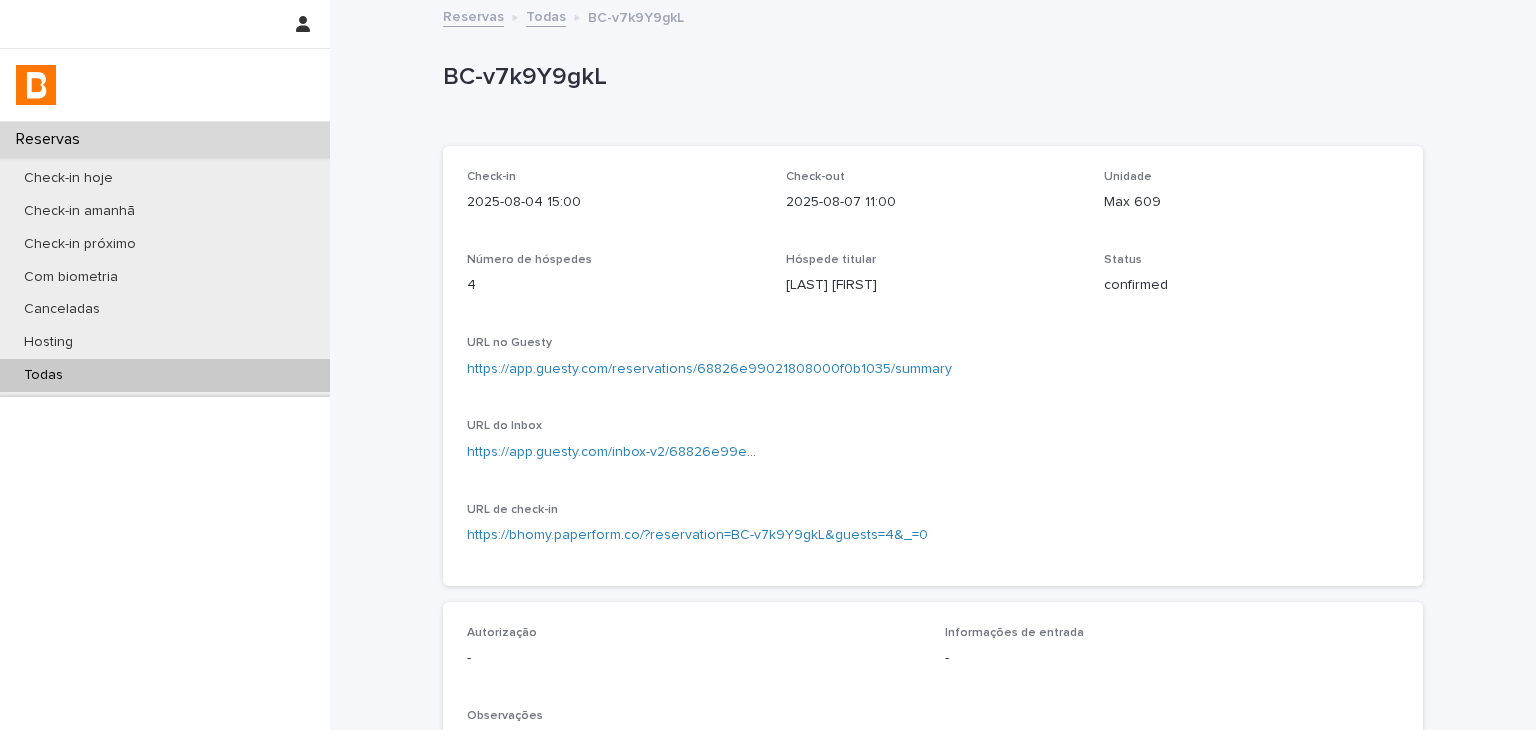 scroll, scrollTop: 500, scrollLeft: 0, axis: vertical 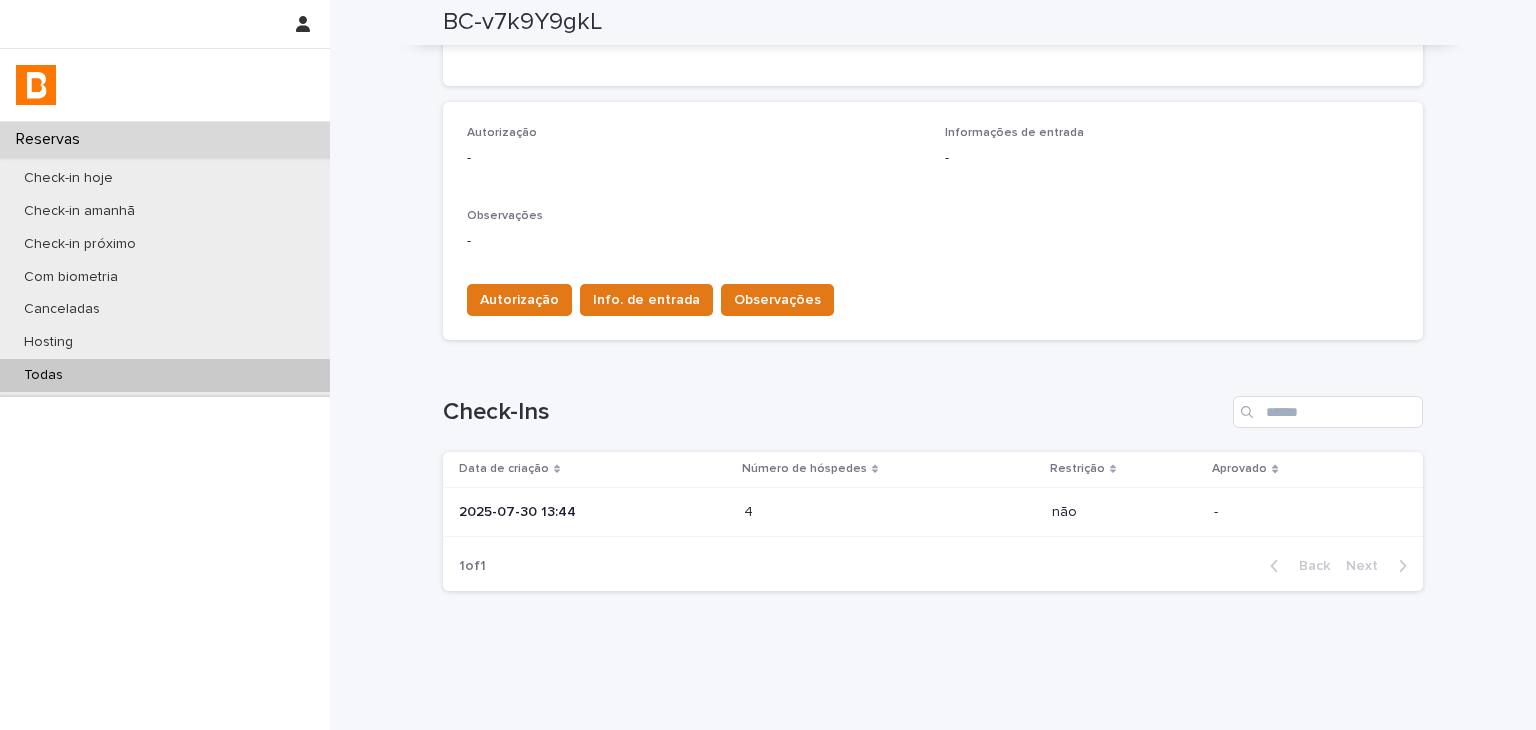 click on "2025-07-30 13:44" at bounding box center [589, 512] 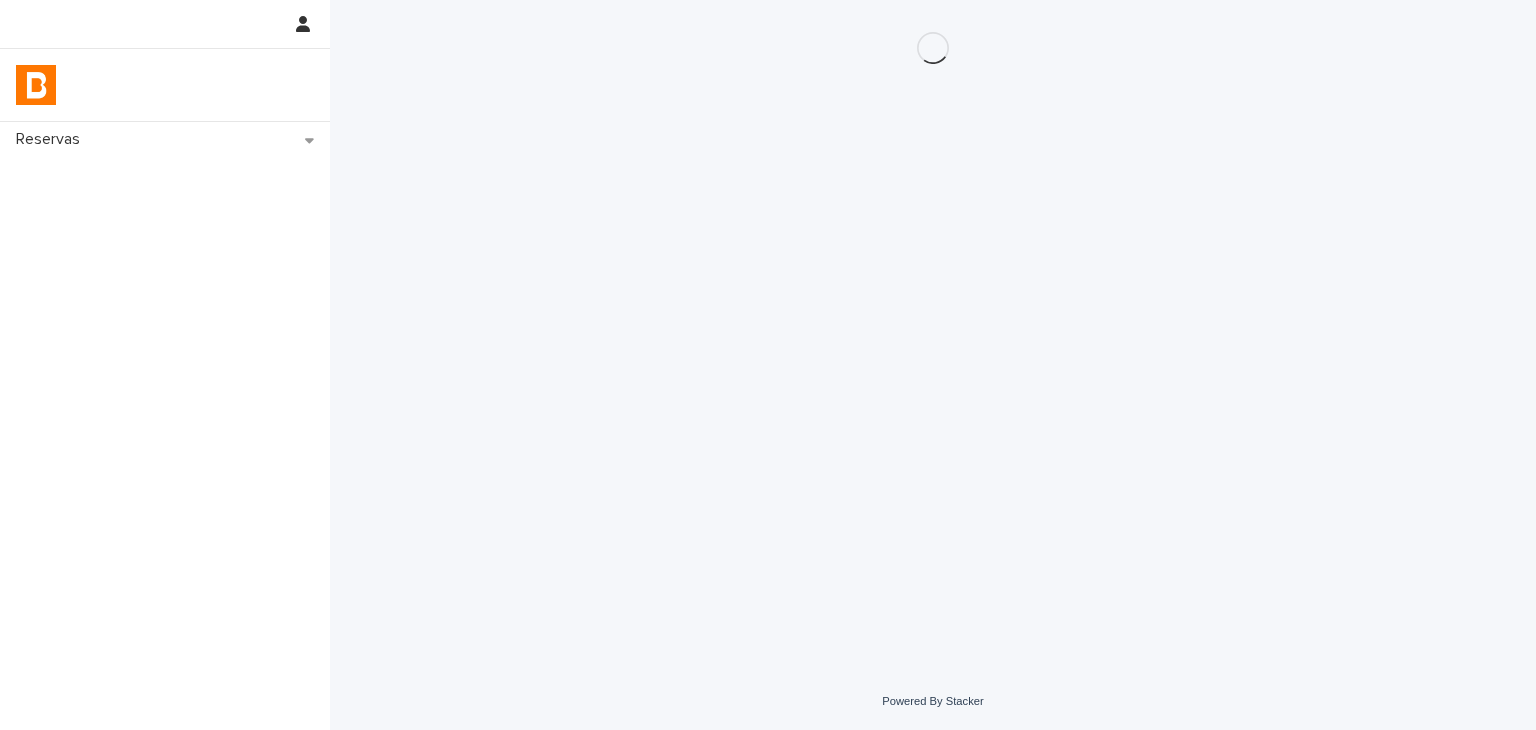 scroll, scrollTop: 0, scrollLeft: 0, axis: both 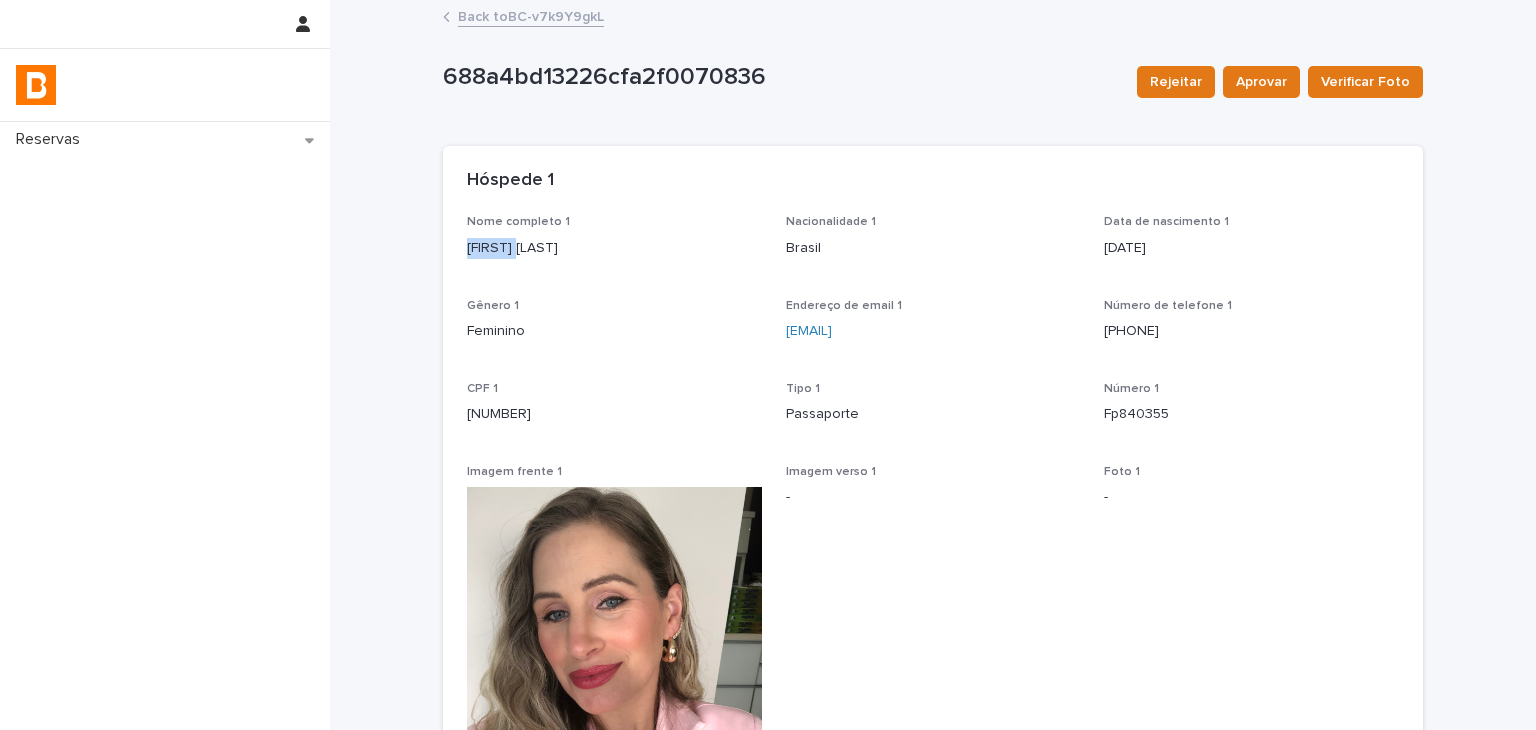 drag, startPoint x: 450, startPoint y: 250, endPoint x: 517, endPoint y: 261, distance: 67.89698 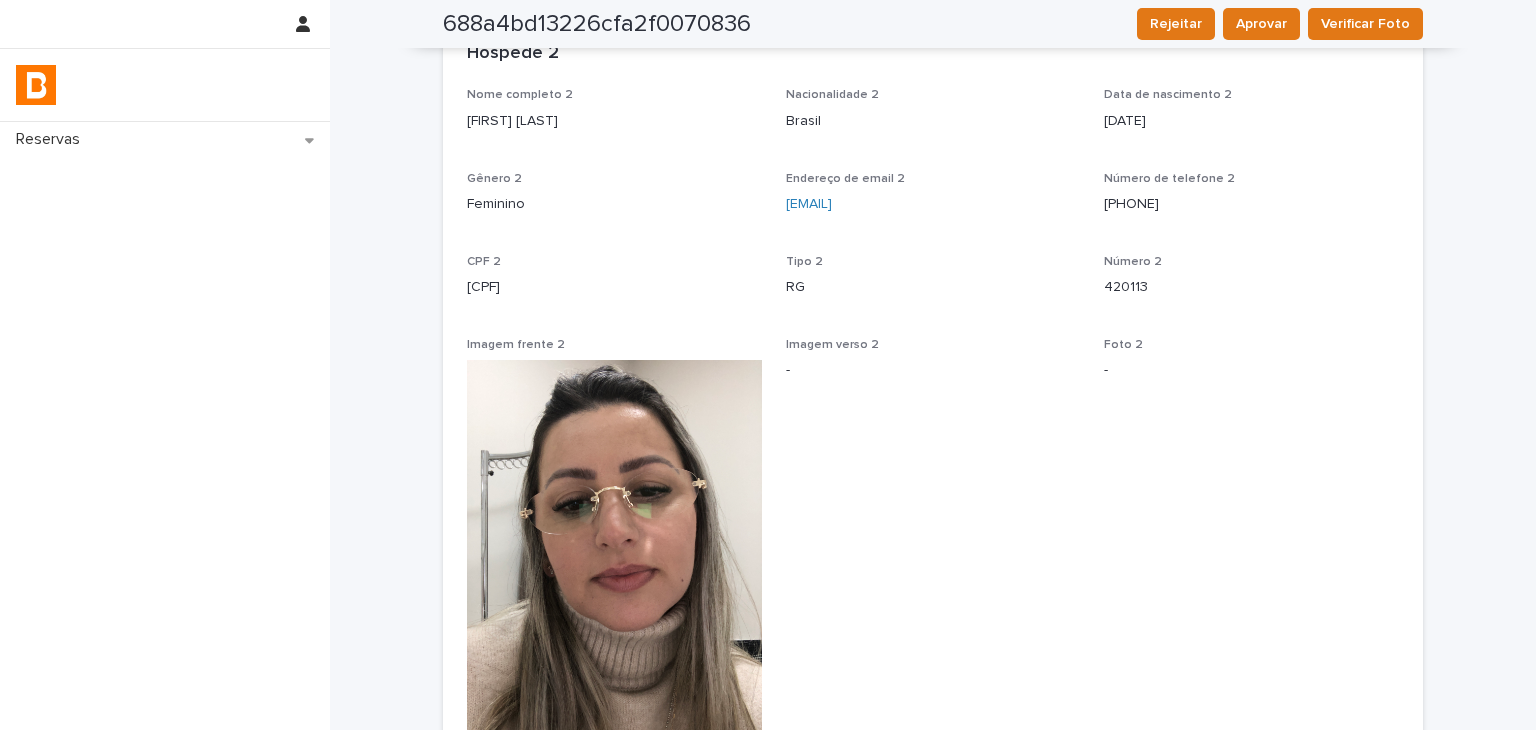 scroll, scrollTop: 800, scrollLeft: 0, axis: vertical 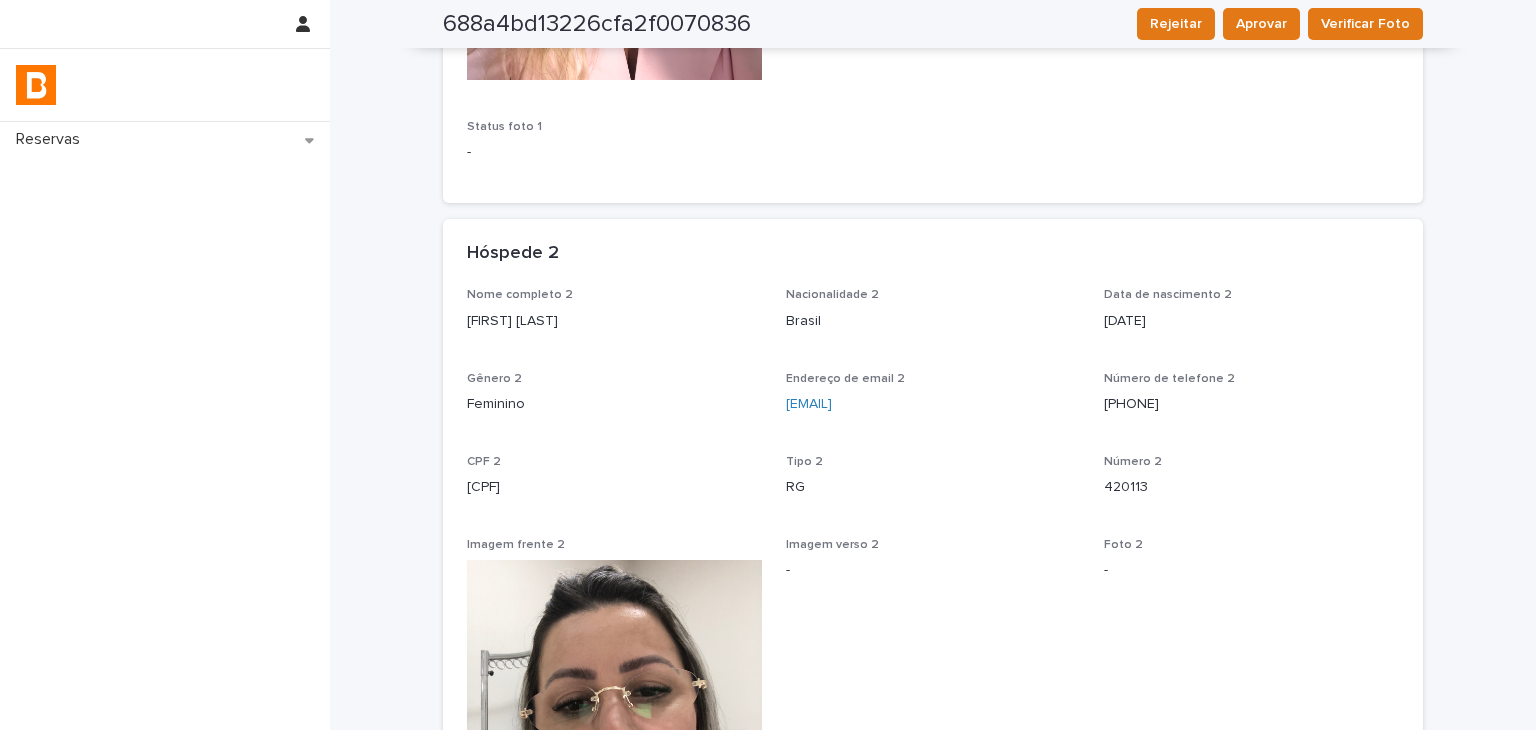 click on "[FIRST] [LAST]" at bounding box center (614, 321) 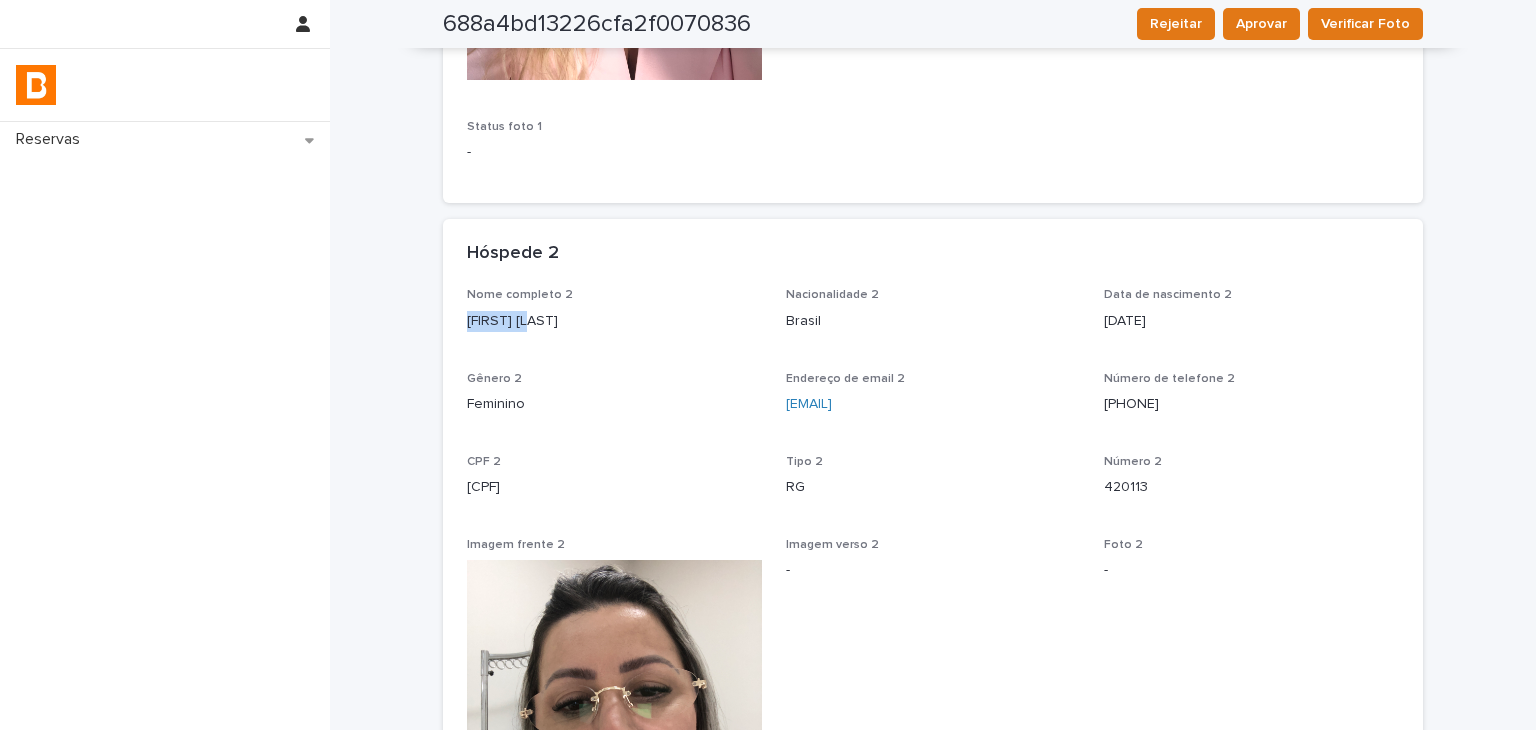 click on "[FIRST] [LAST]" at bounding box center (614, 321) 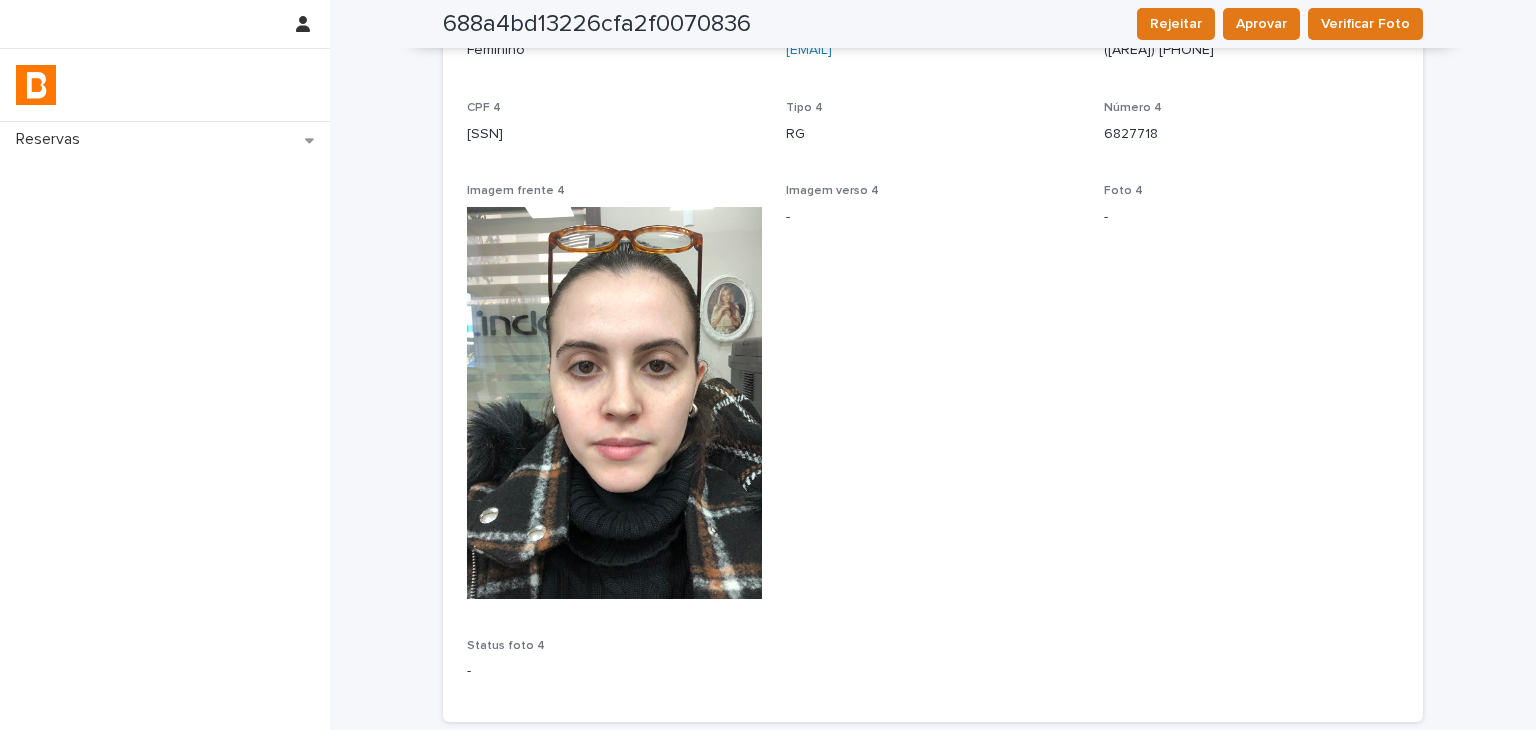 scroll, scrollTop: 2700, scrollLeft: 0, axis: vertical 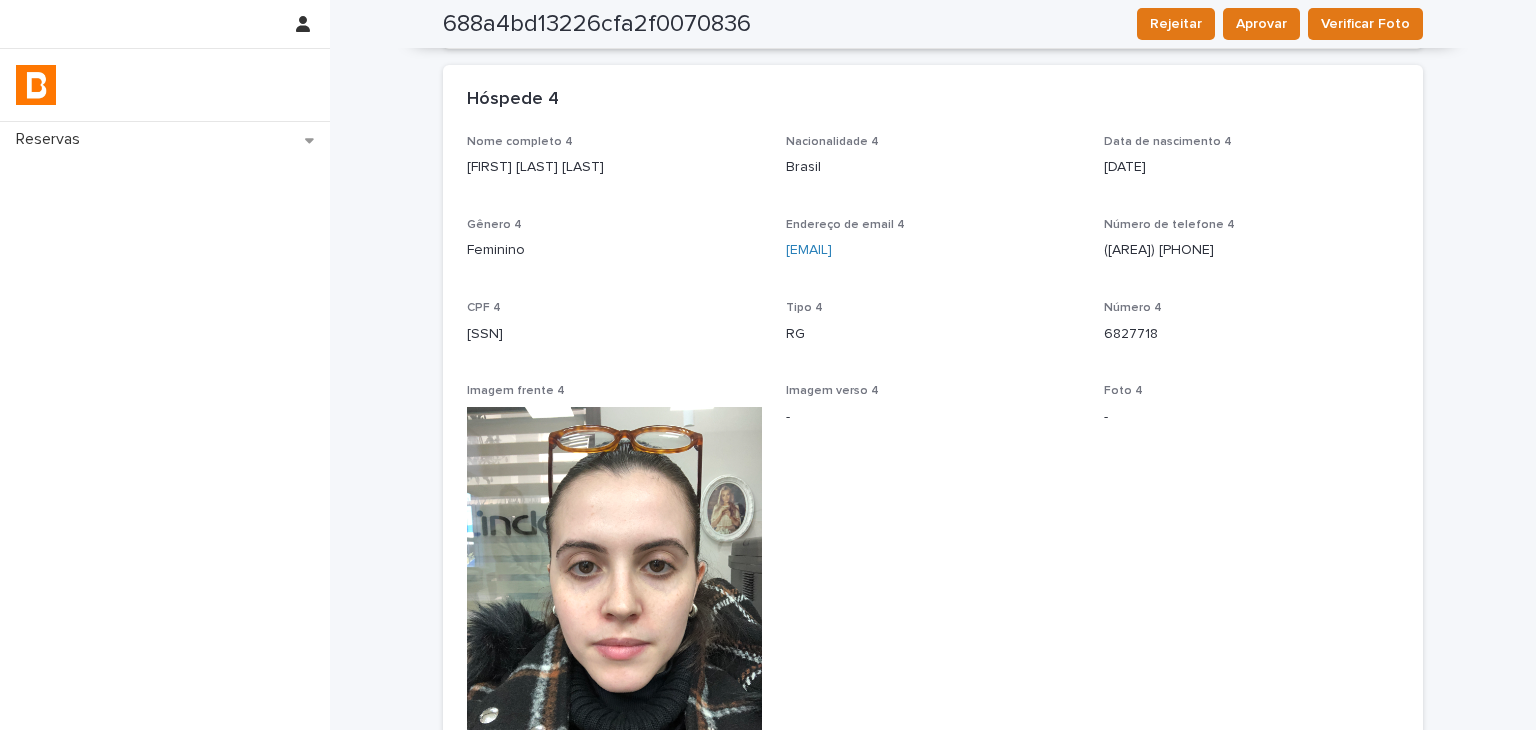 click on "[FIRST] [LAST] [LAST]" at bounding box center [614, 167] 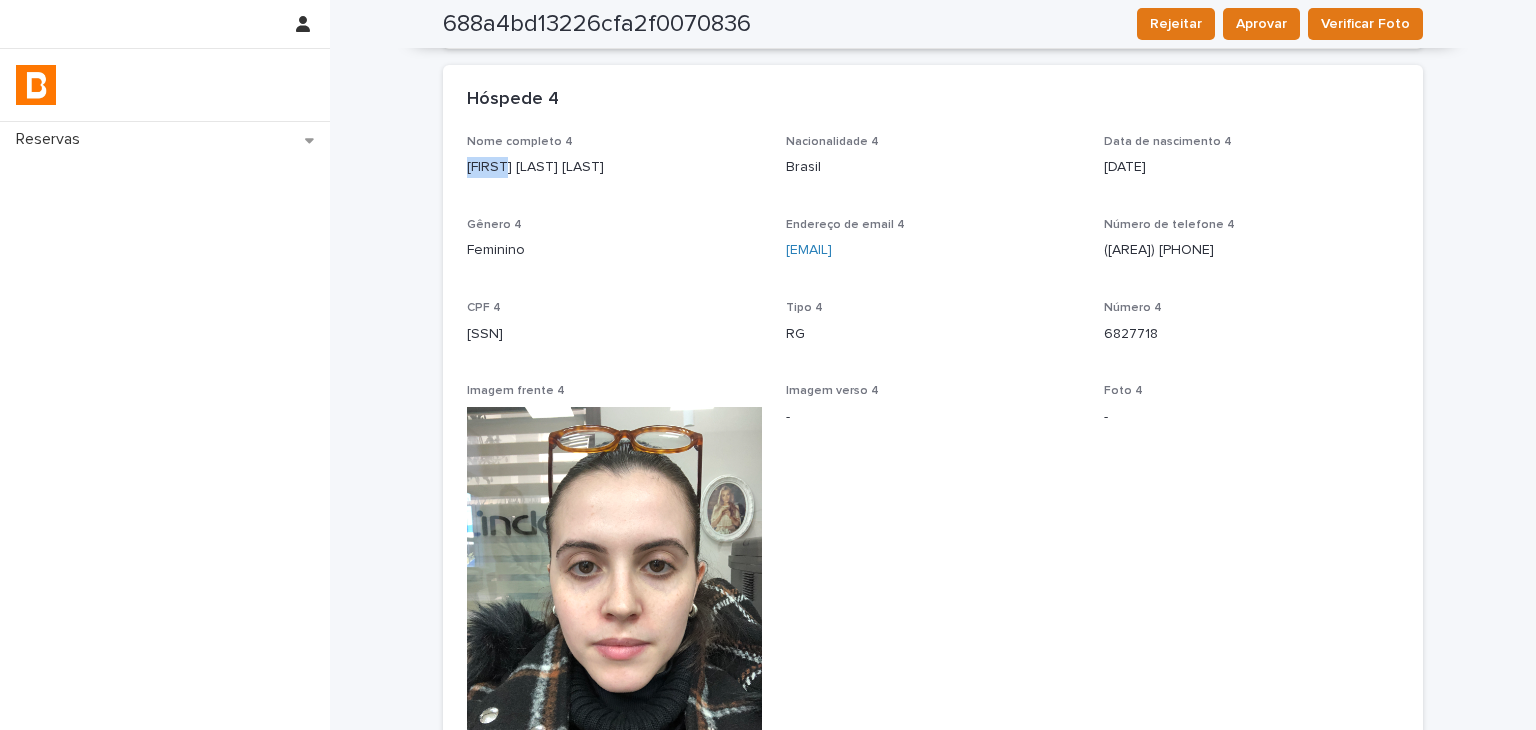 click on "[FIRST] [LAST] [LAST]" at bounding box center (614, 167) 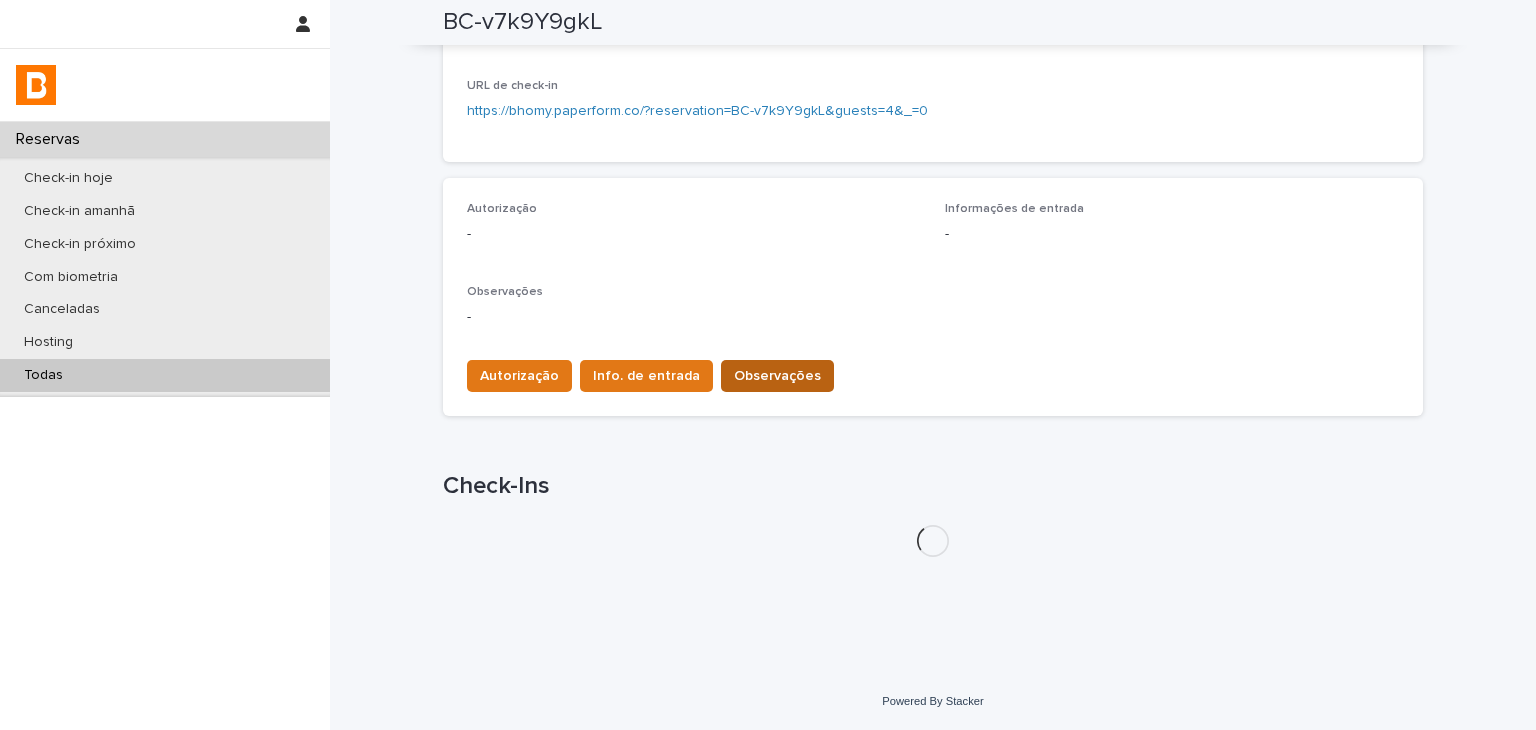 click on "Loading... Saving… Autorização - Informações de entrada - Observações - Autorização Info. de entrada Observações" at bounding box center [933, 305] 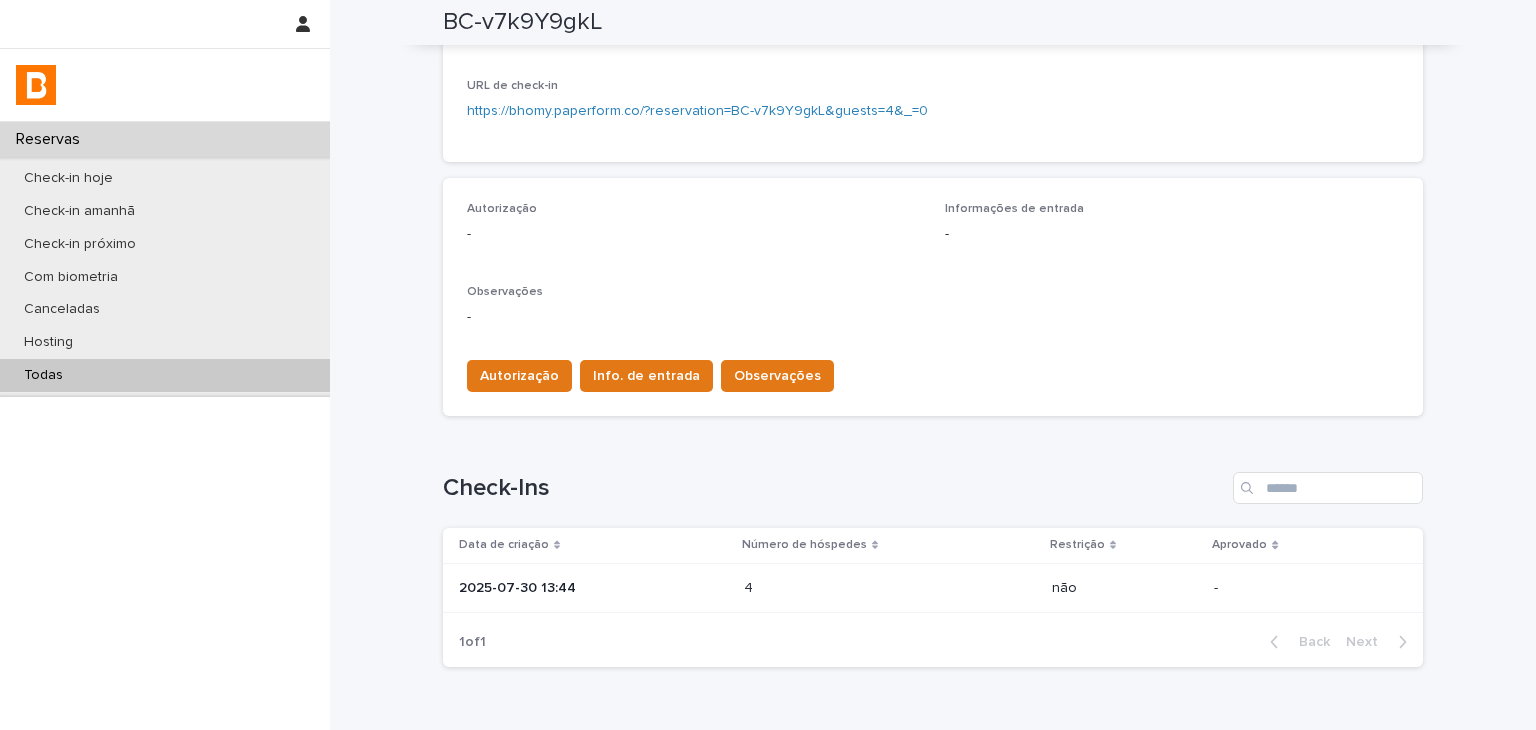 scroll, scrollTop: 478, scrollLeft: 0, axis: vertical 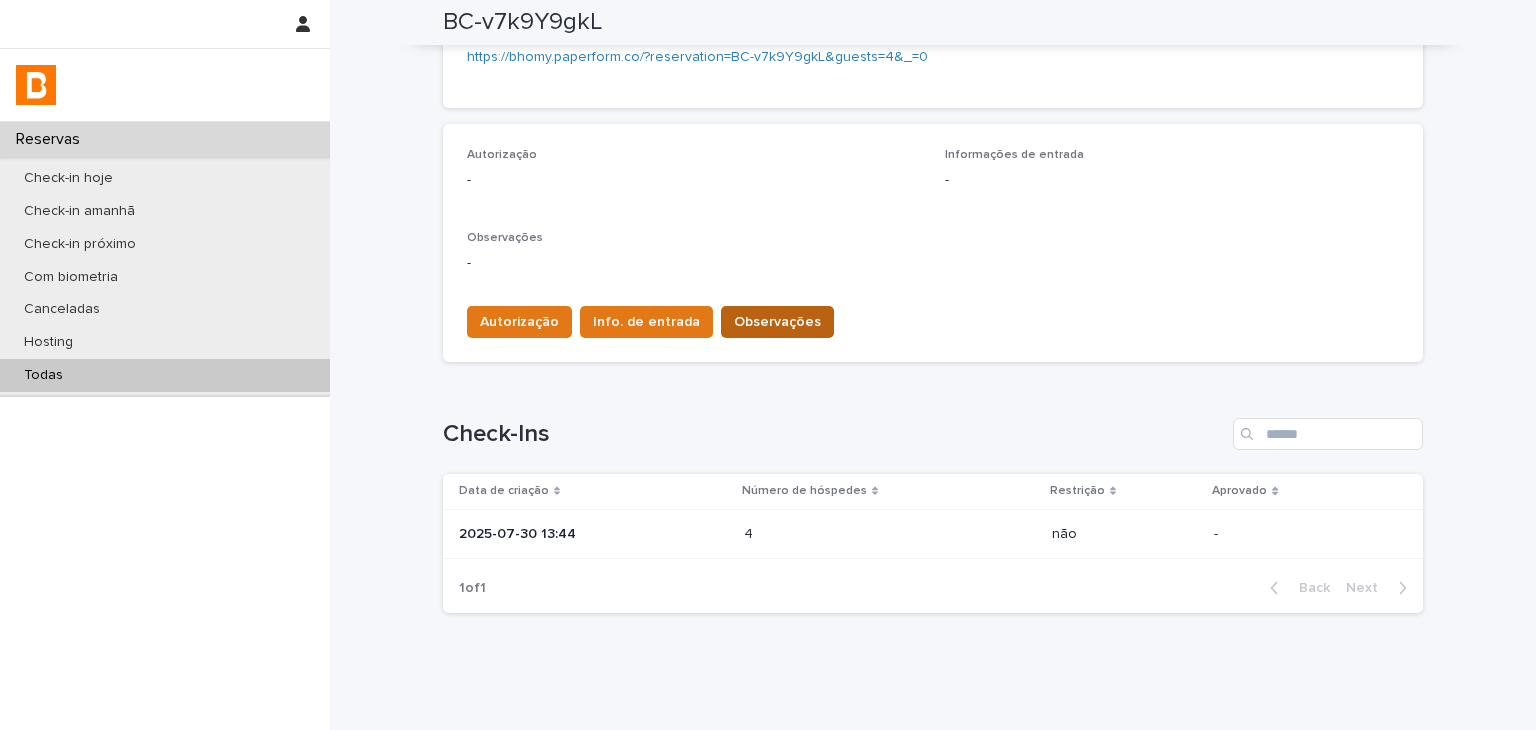 click on "Observações" at bounding box center [777, 322] 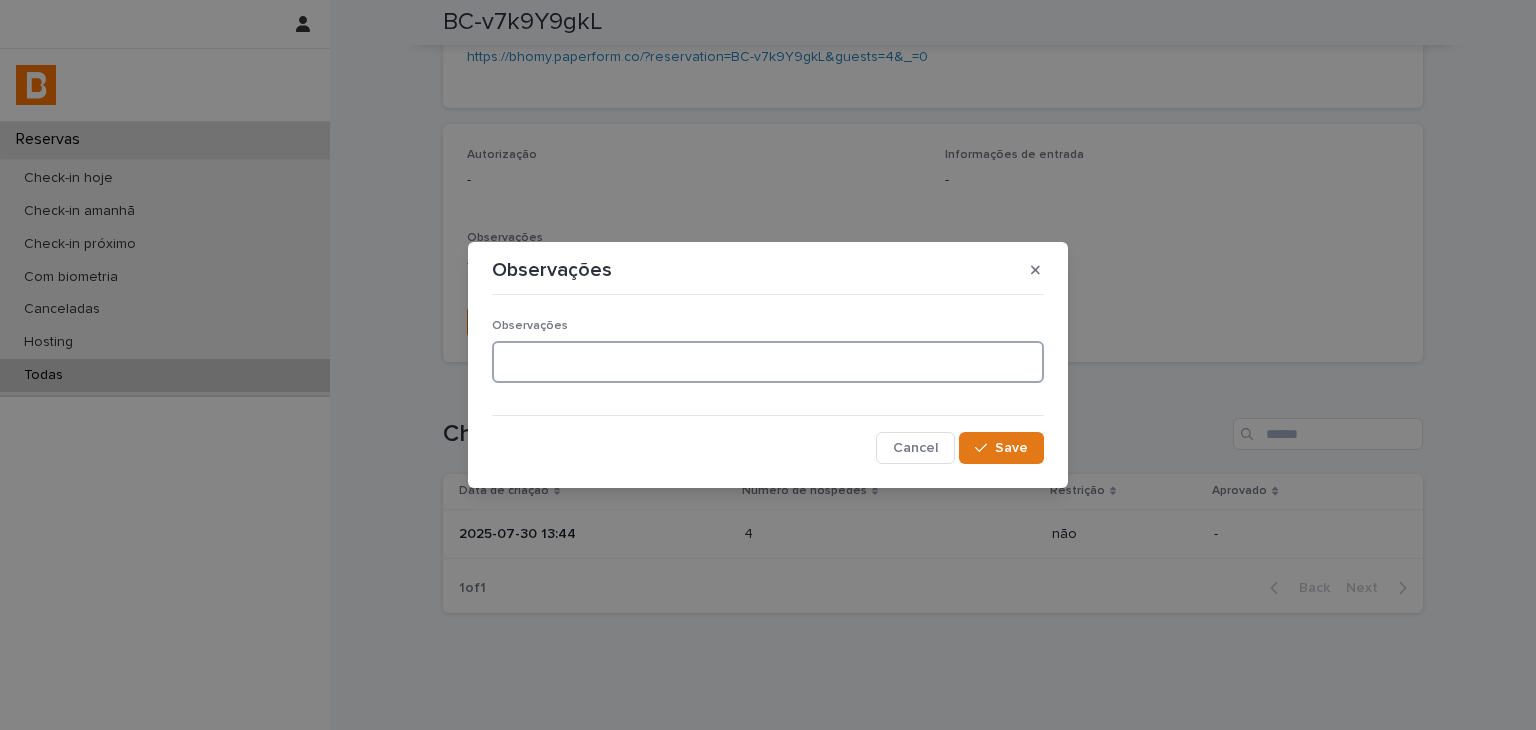 click at bounding box center [768, 362] 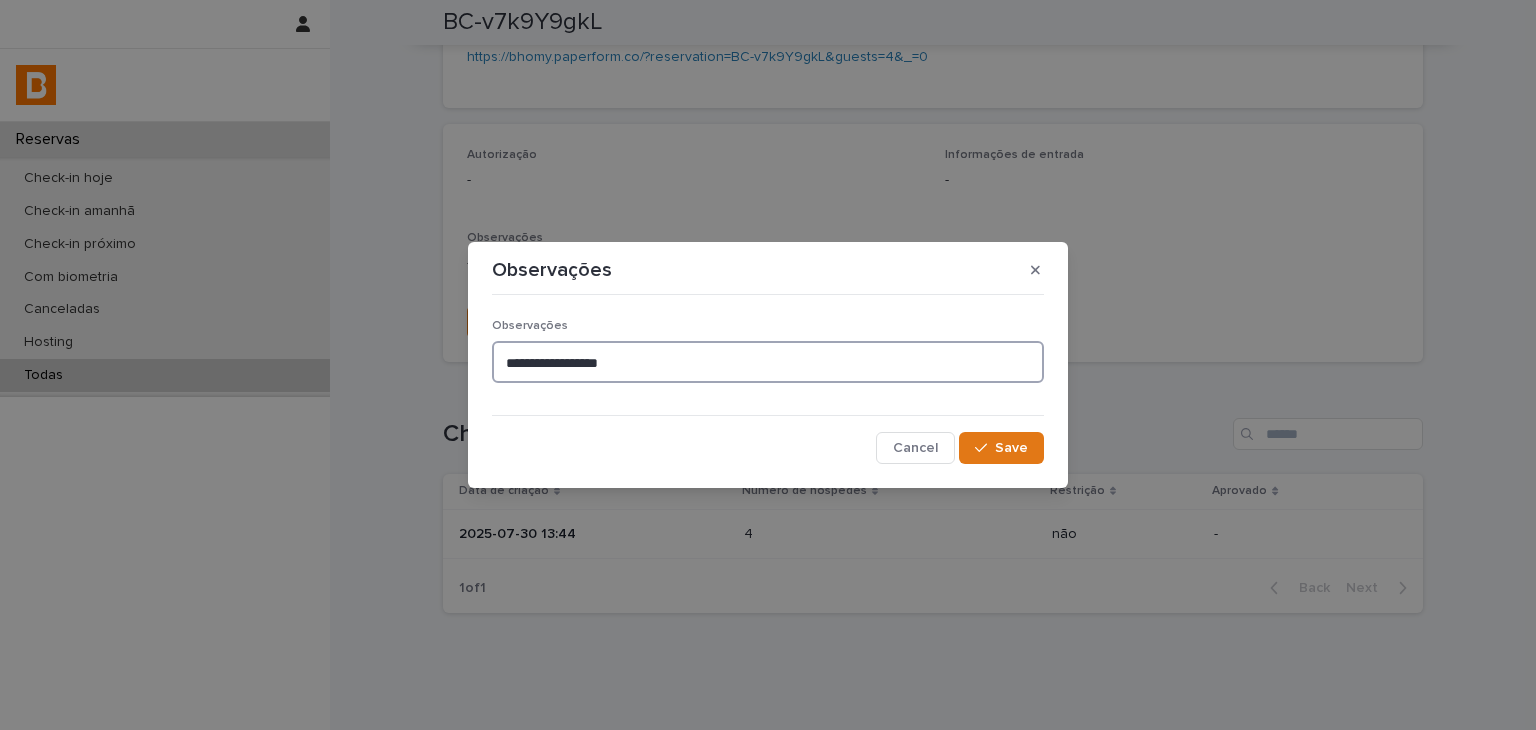 paste on "**********" 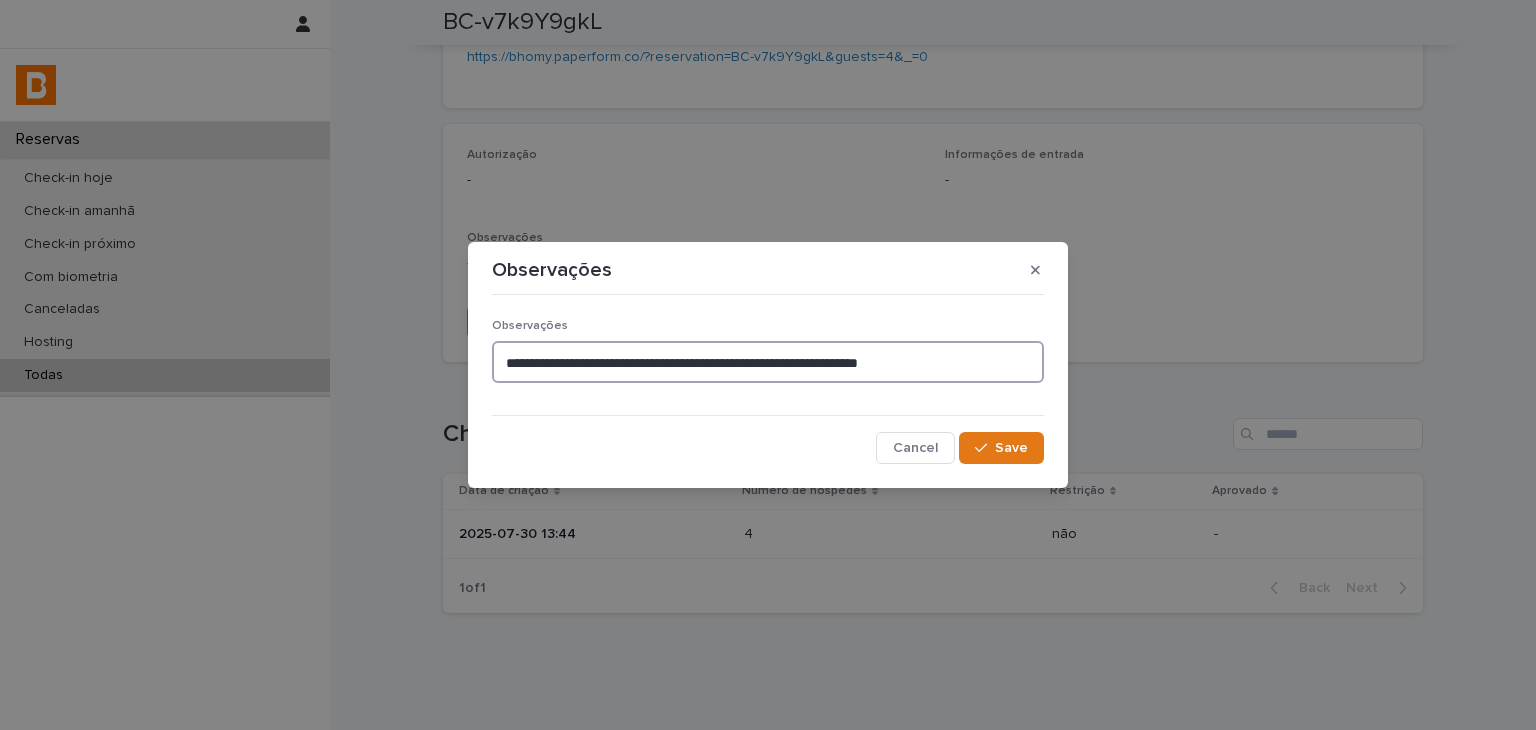 drag, startPoint x: 742, startPoint y: 360, endPoint x: 720, endPoint y: 362, distance: 22.090721 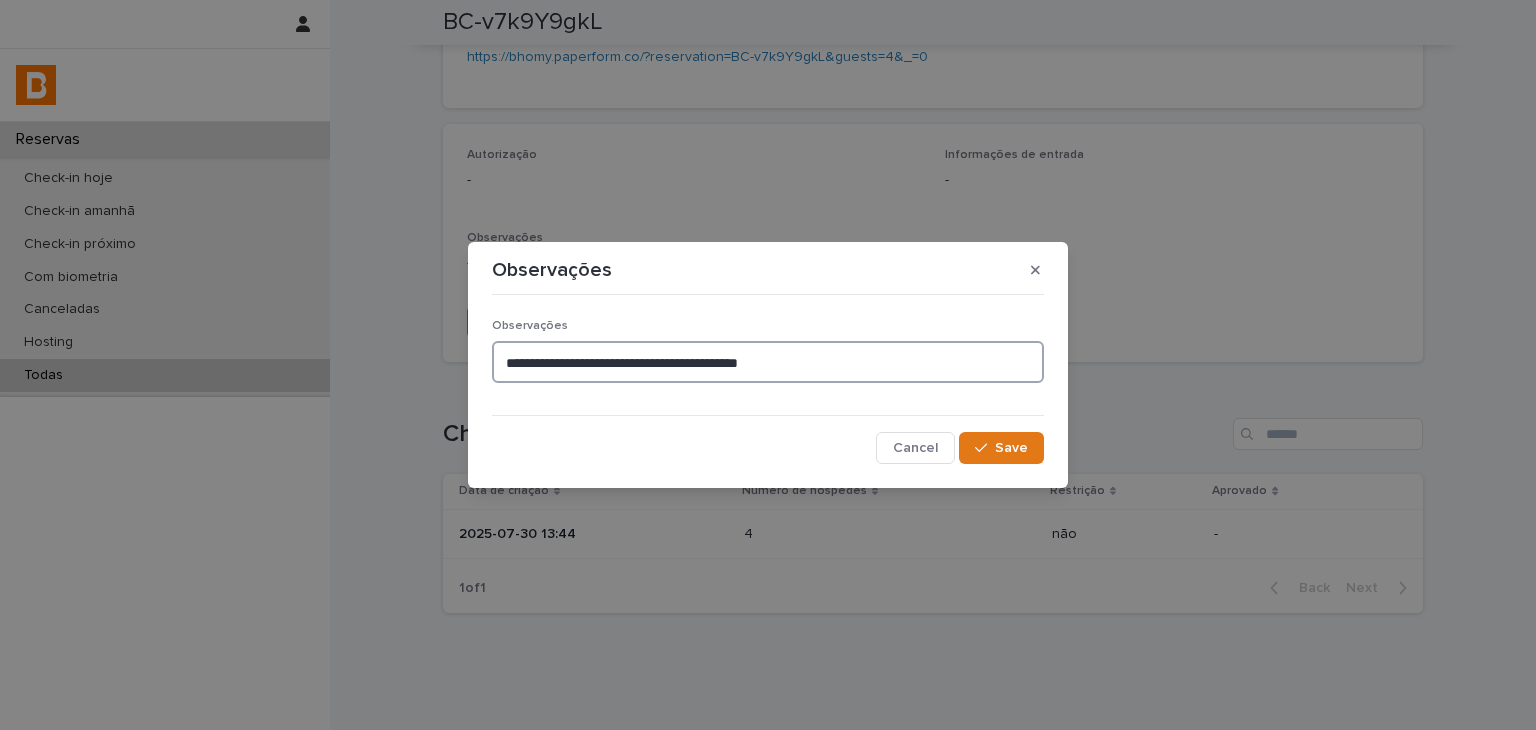 click on "**********" at bounding box center [768, 362] 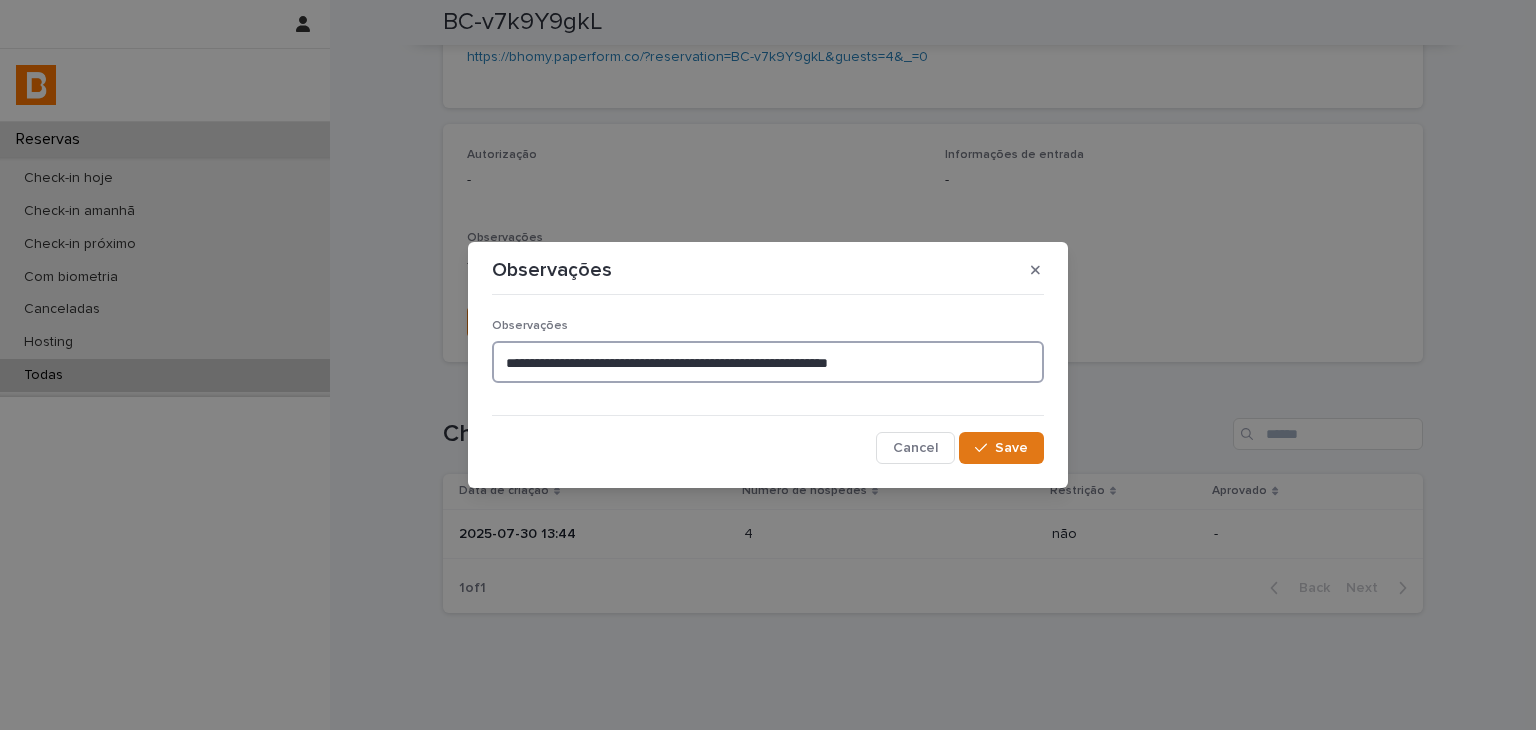 type on "**********" 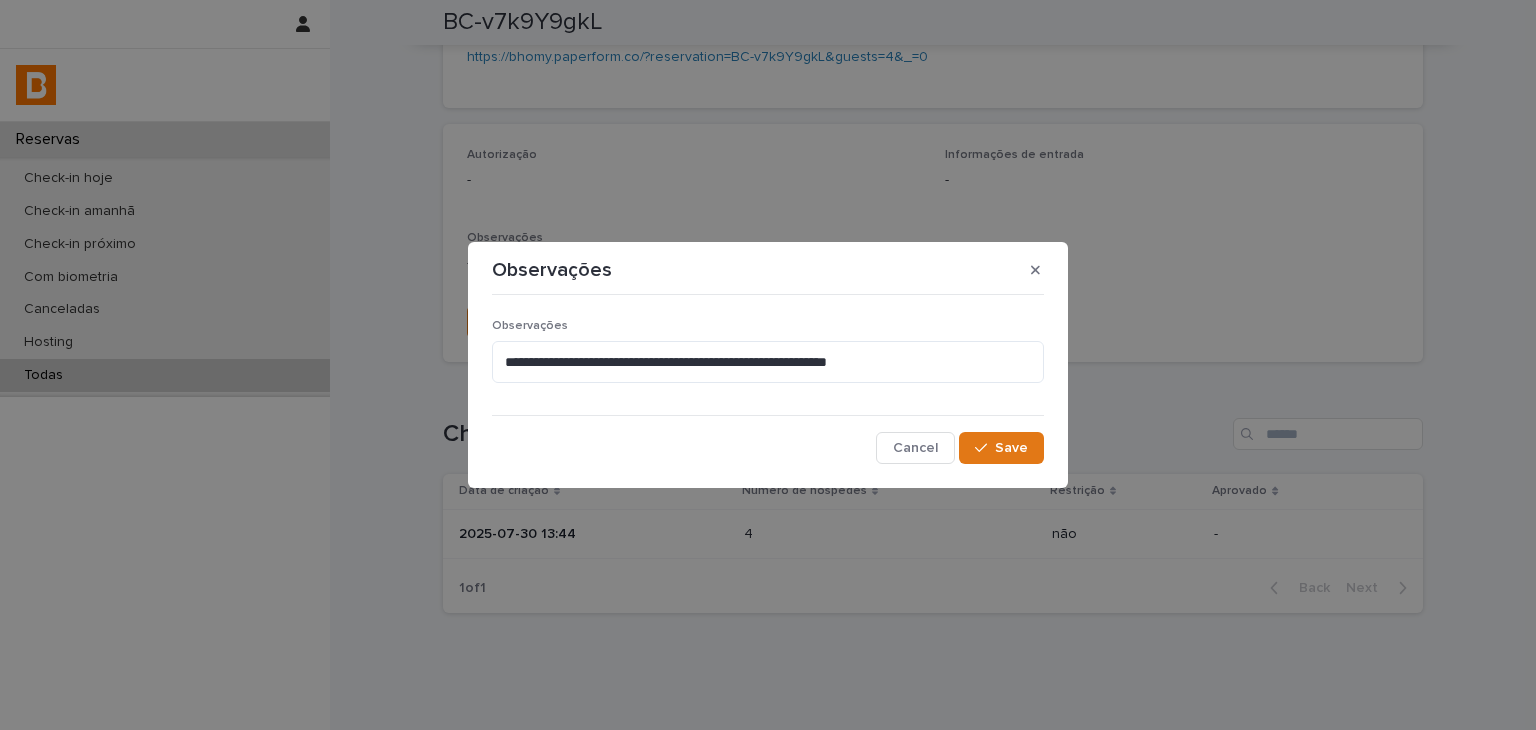 click on "**********" at bounding box center (768, 365) 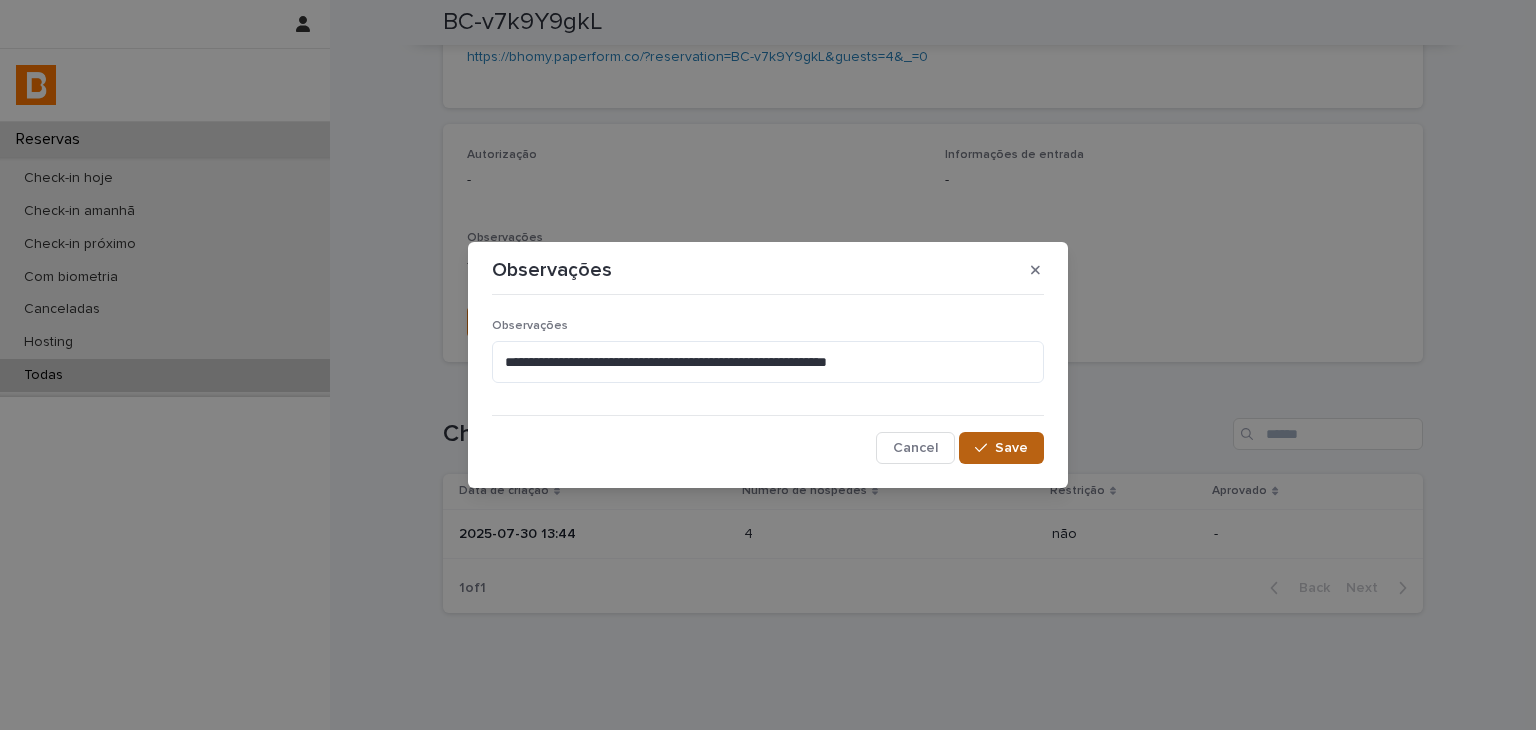 click on "Save" at bounding box center [1001, 448] 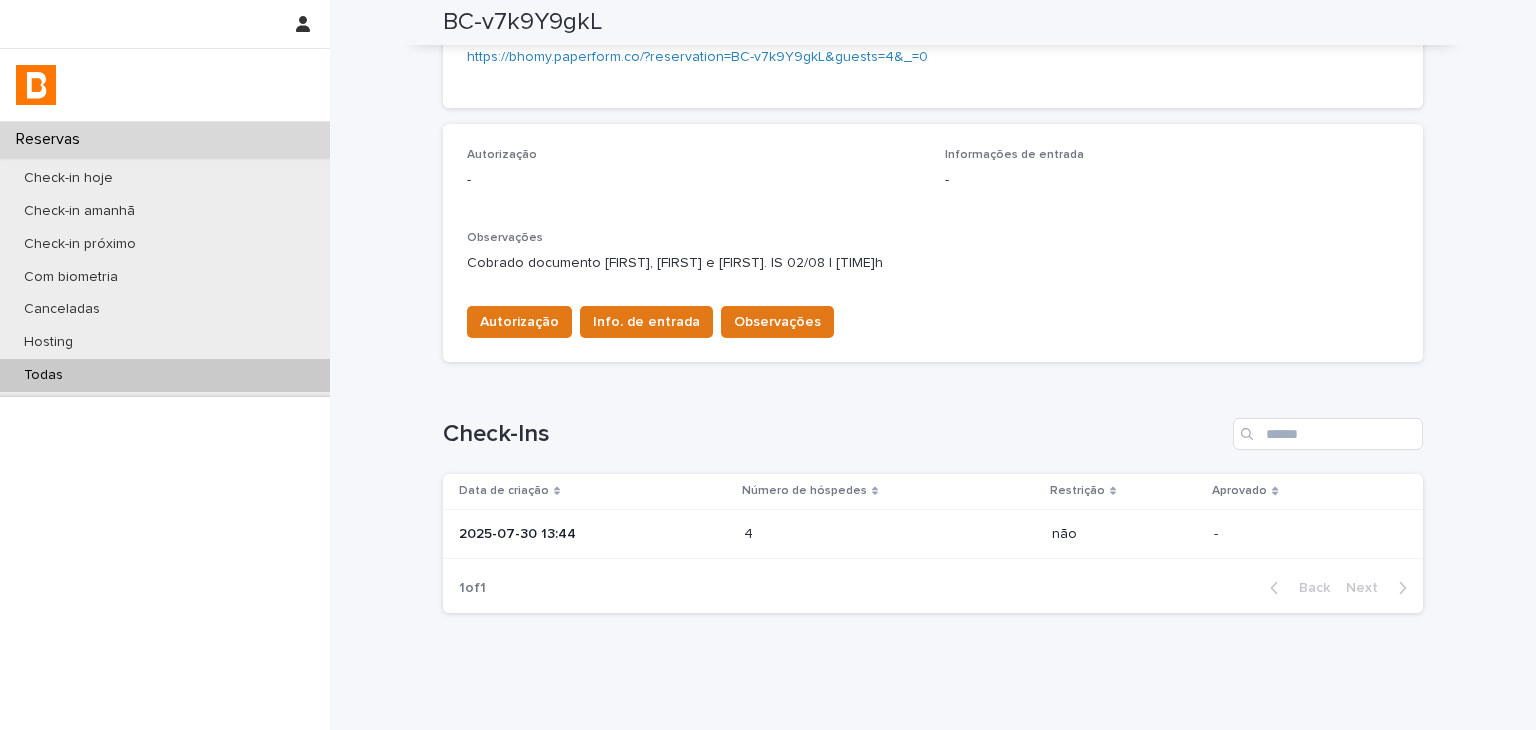 scroll, scrollTop: 0, scrollLeft: 0, axis: both 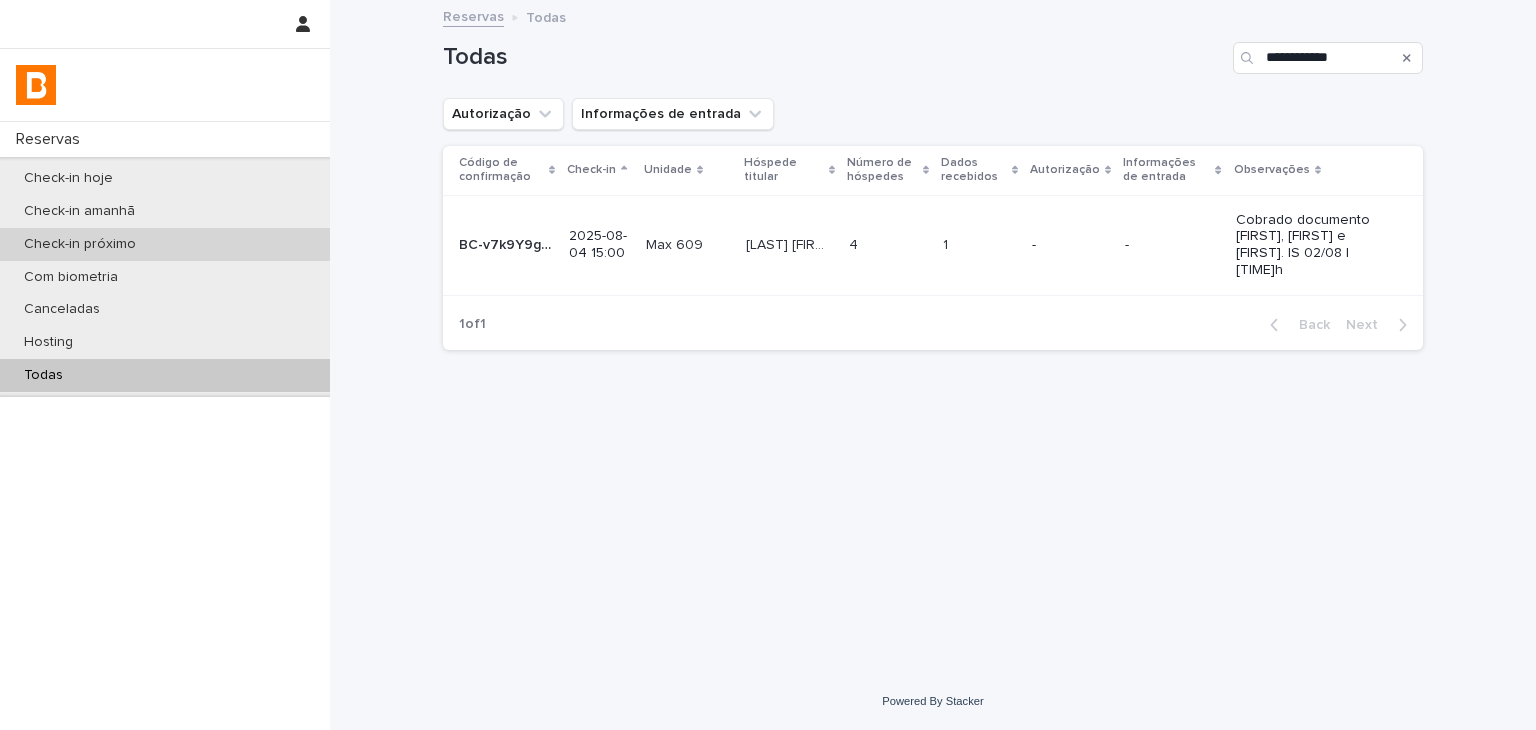 click on "Check-in próximo" at bounding box center [165, 244] 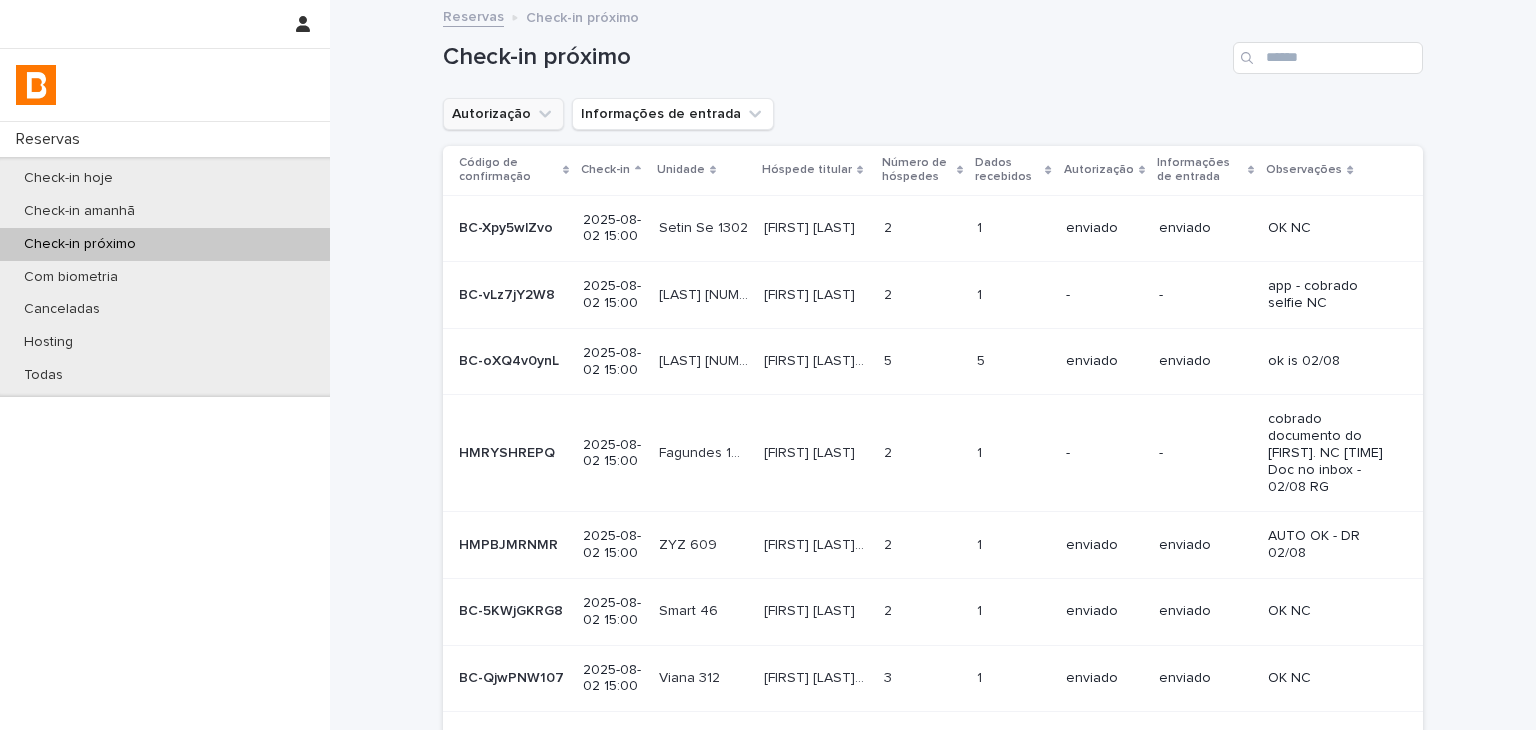 click on "Autorização" at bounding box center (503, 114) 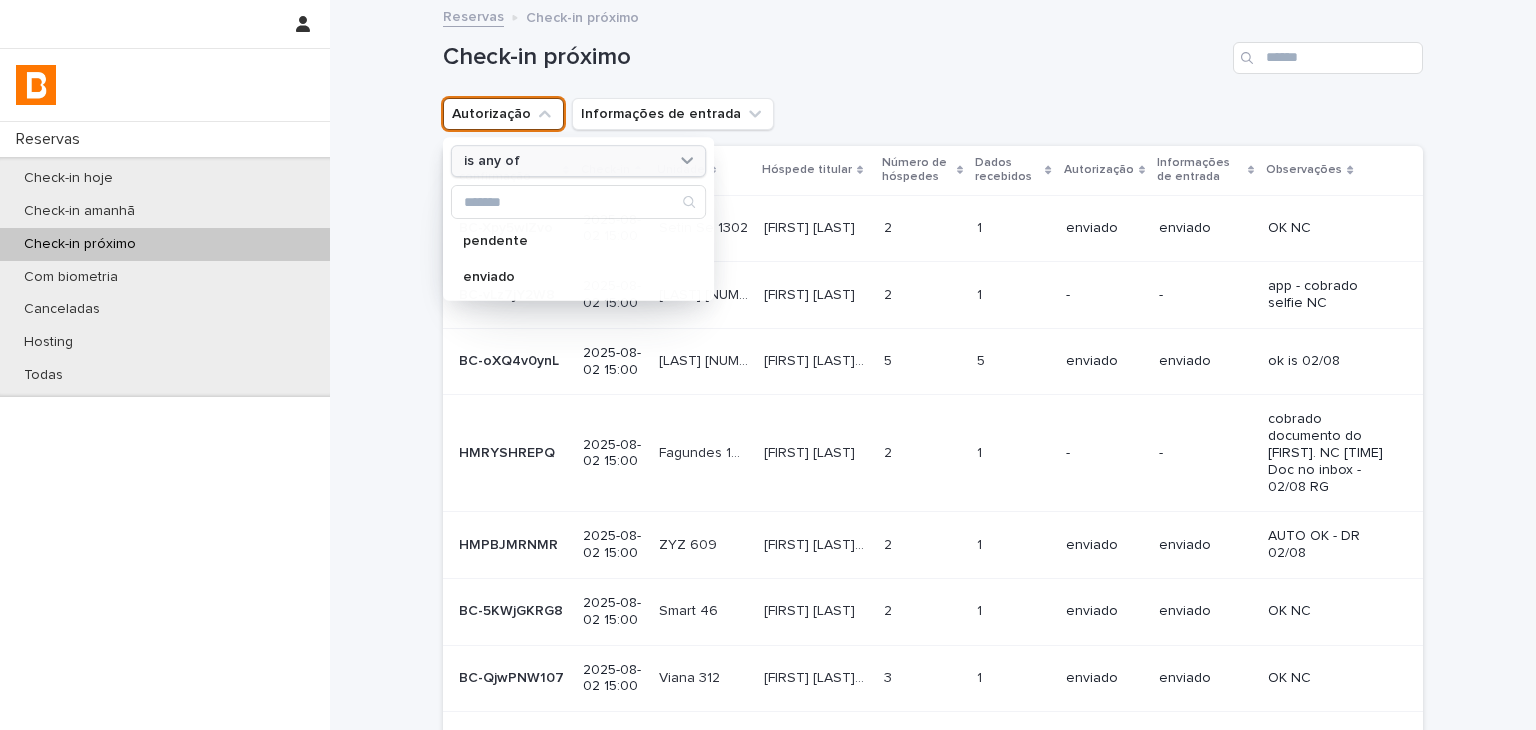 click on "is any of" at bounding box center [566, 161] 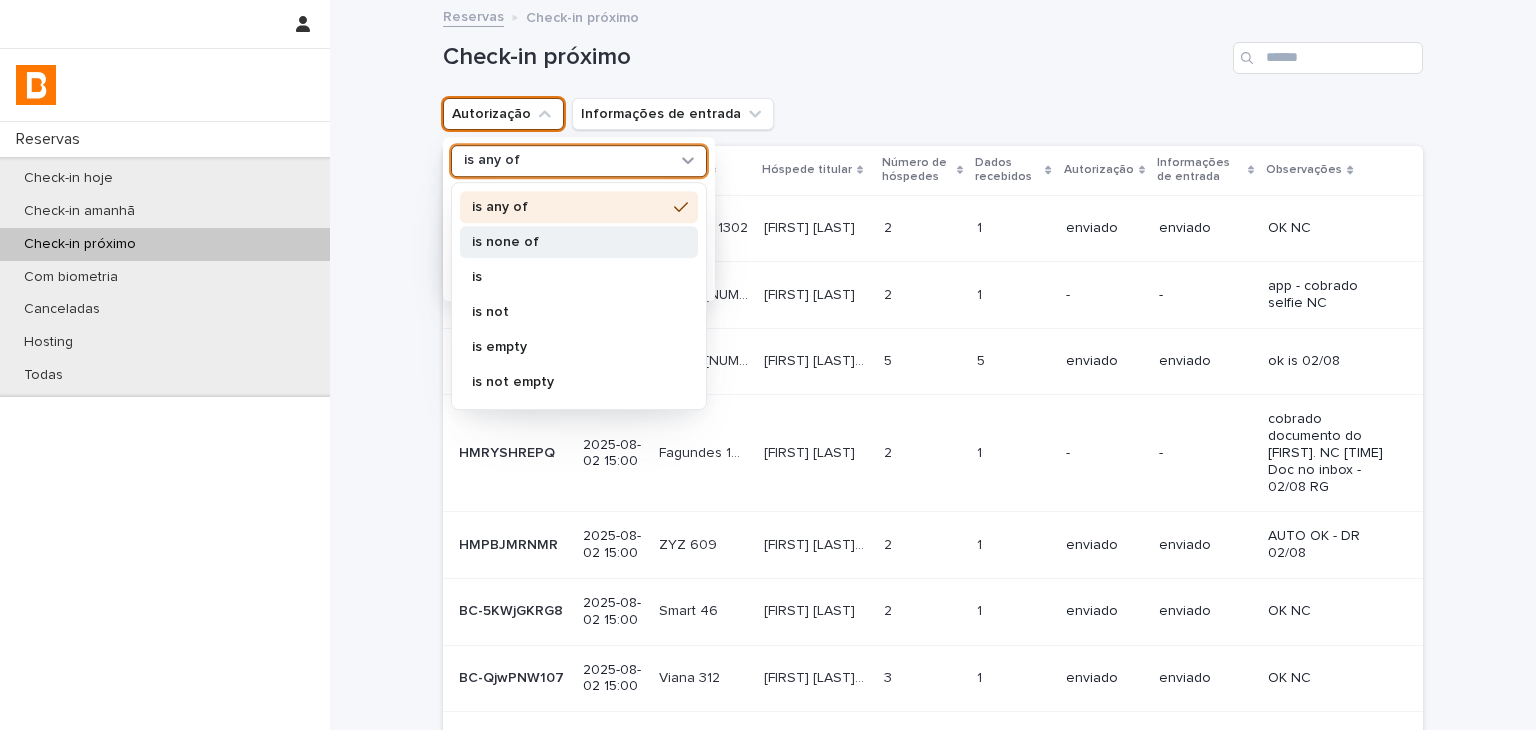 click on "is none of" at bounding box center [569, 242] 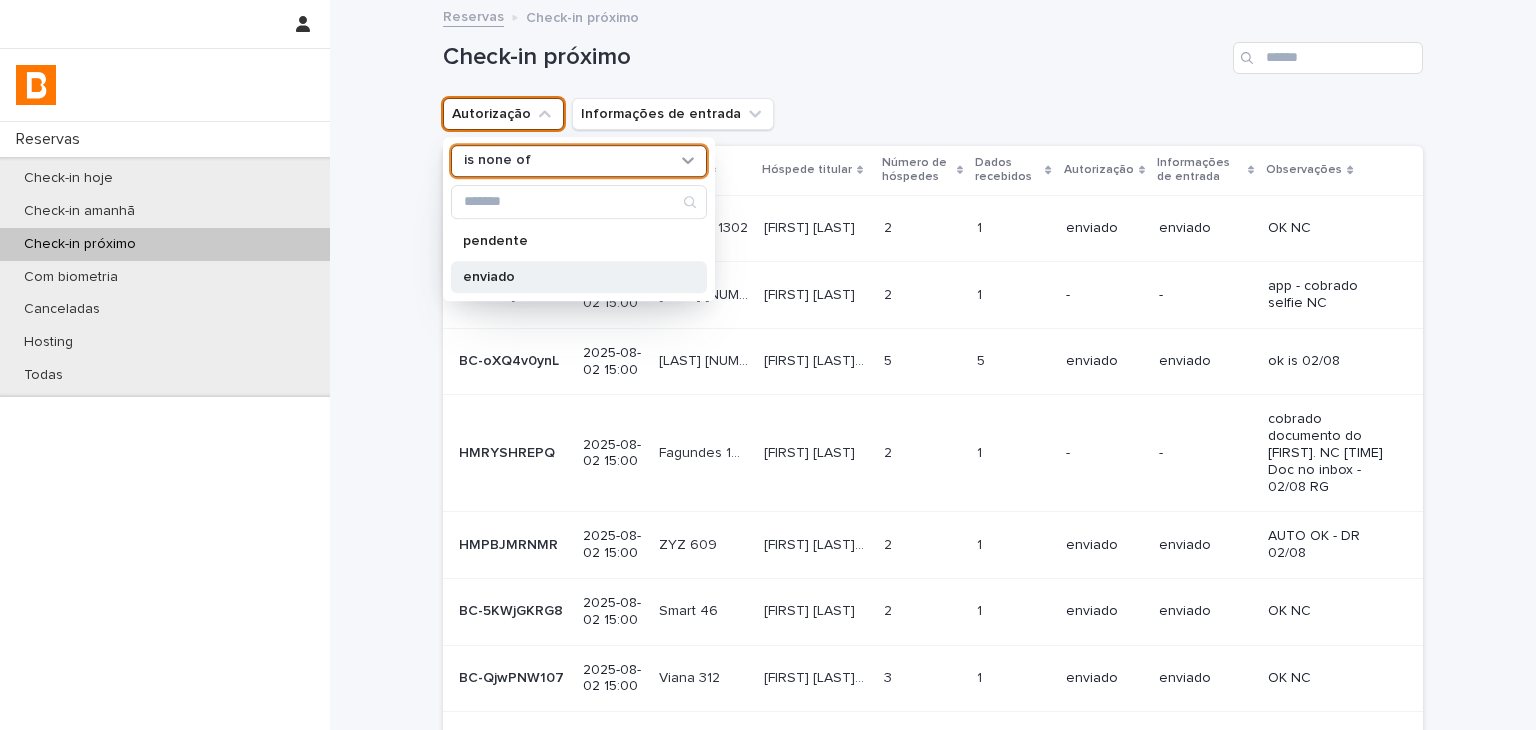 drag, startPoint x: 527, startPoint y: 277, endPoint x: 538, endPoint y: 271, distance: 12.529964 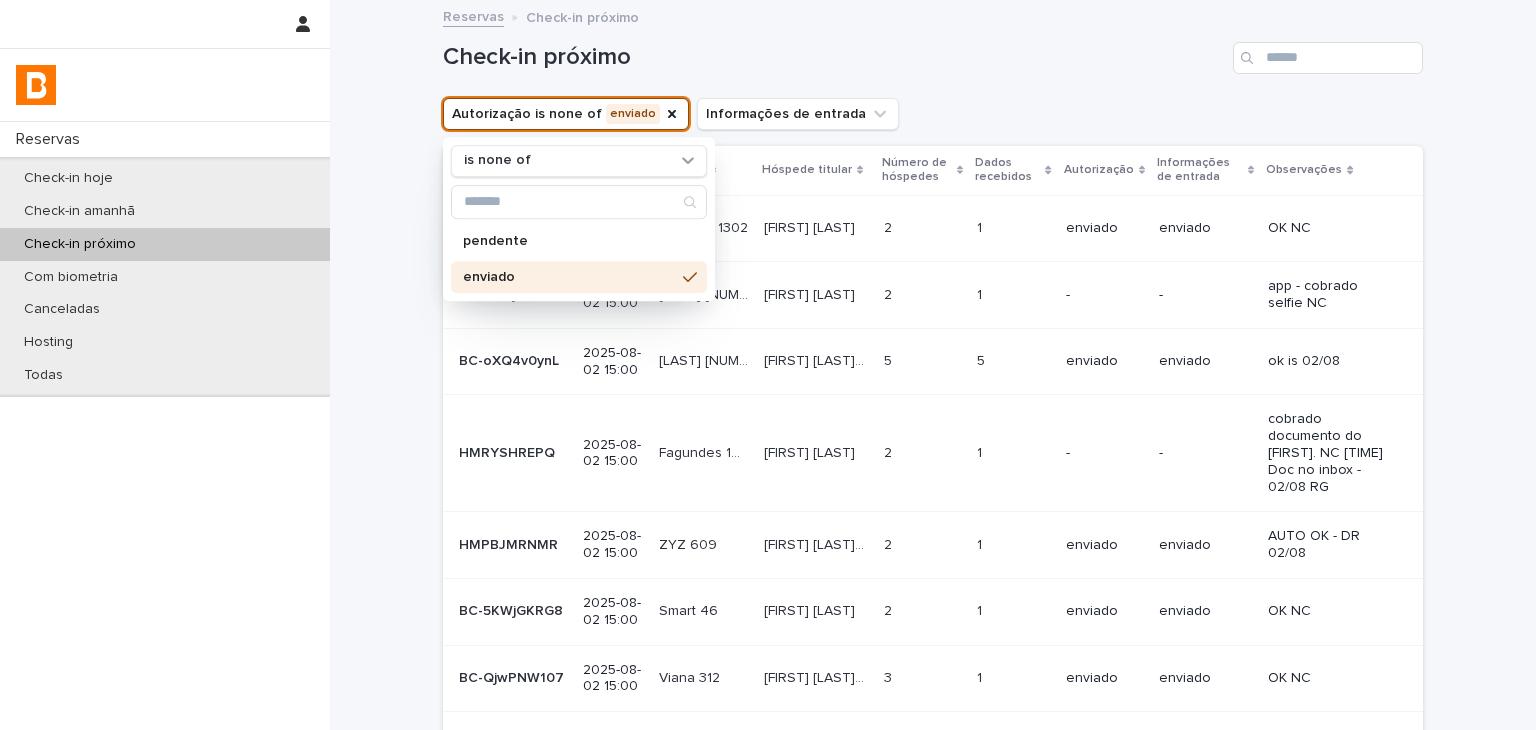 click on "Check-in próximo" at bounding box center (933, 50) 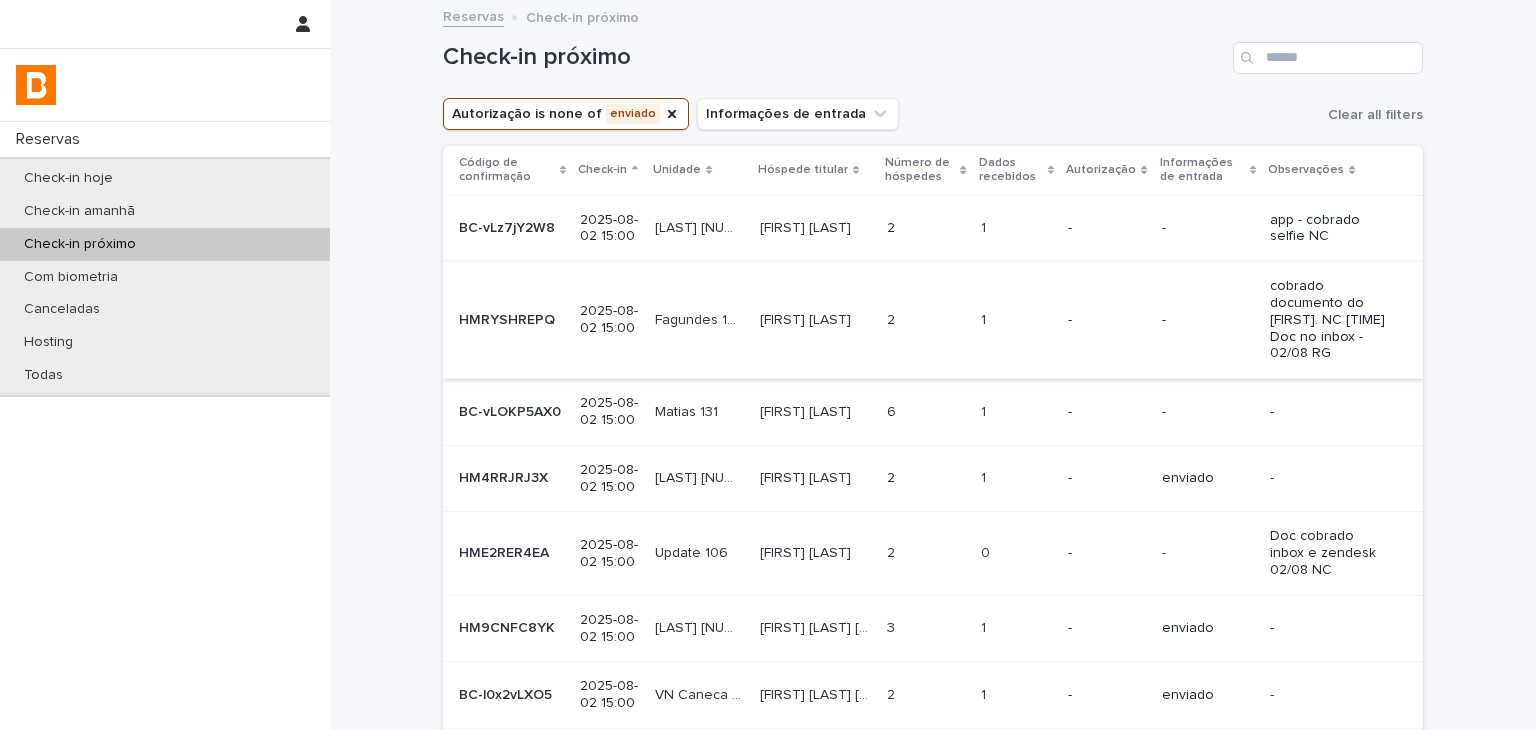 scroll, scrollTop: 456, scrollLeft: 0, axis: vertical 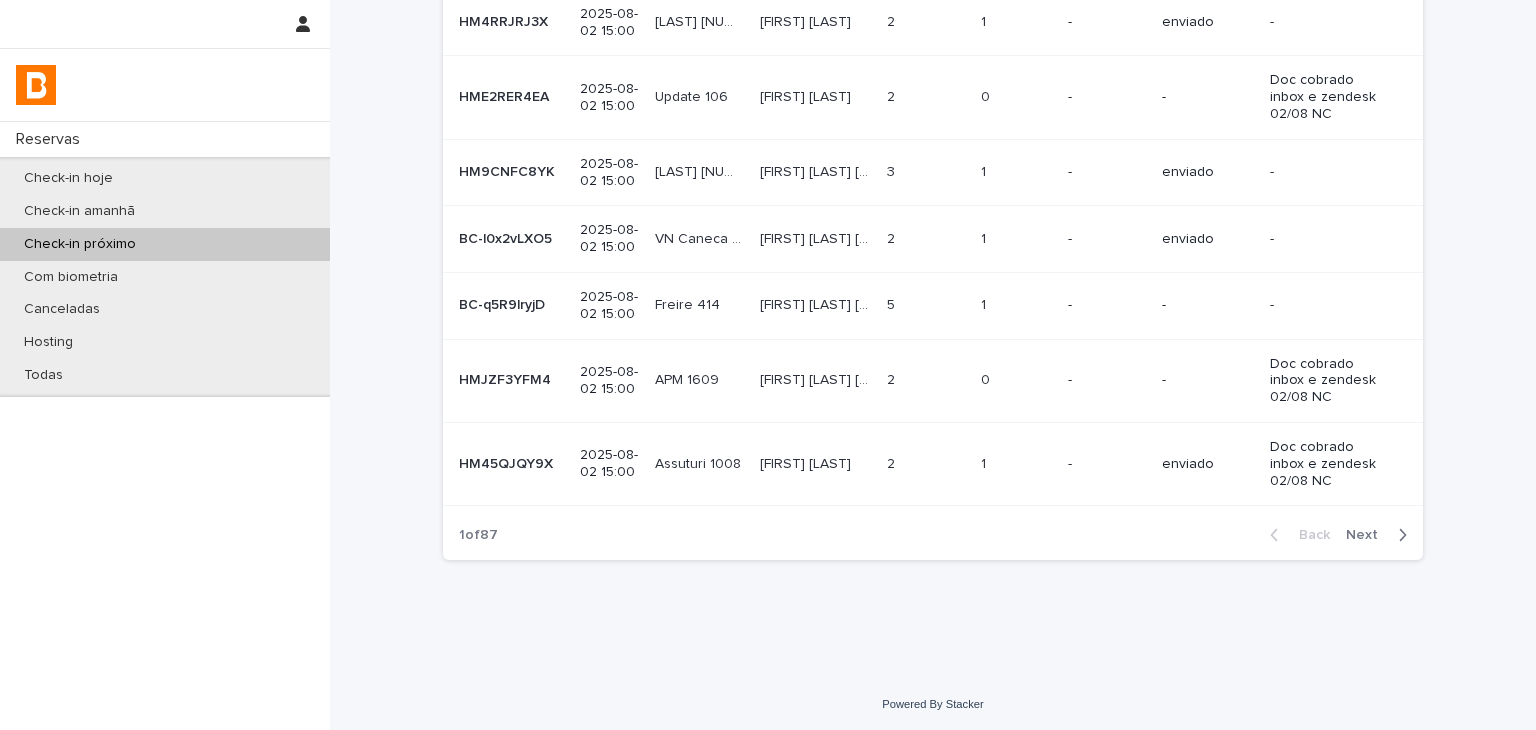 click on "Back Next" at bounding box center (1338, 535) 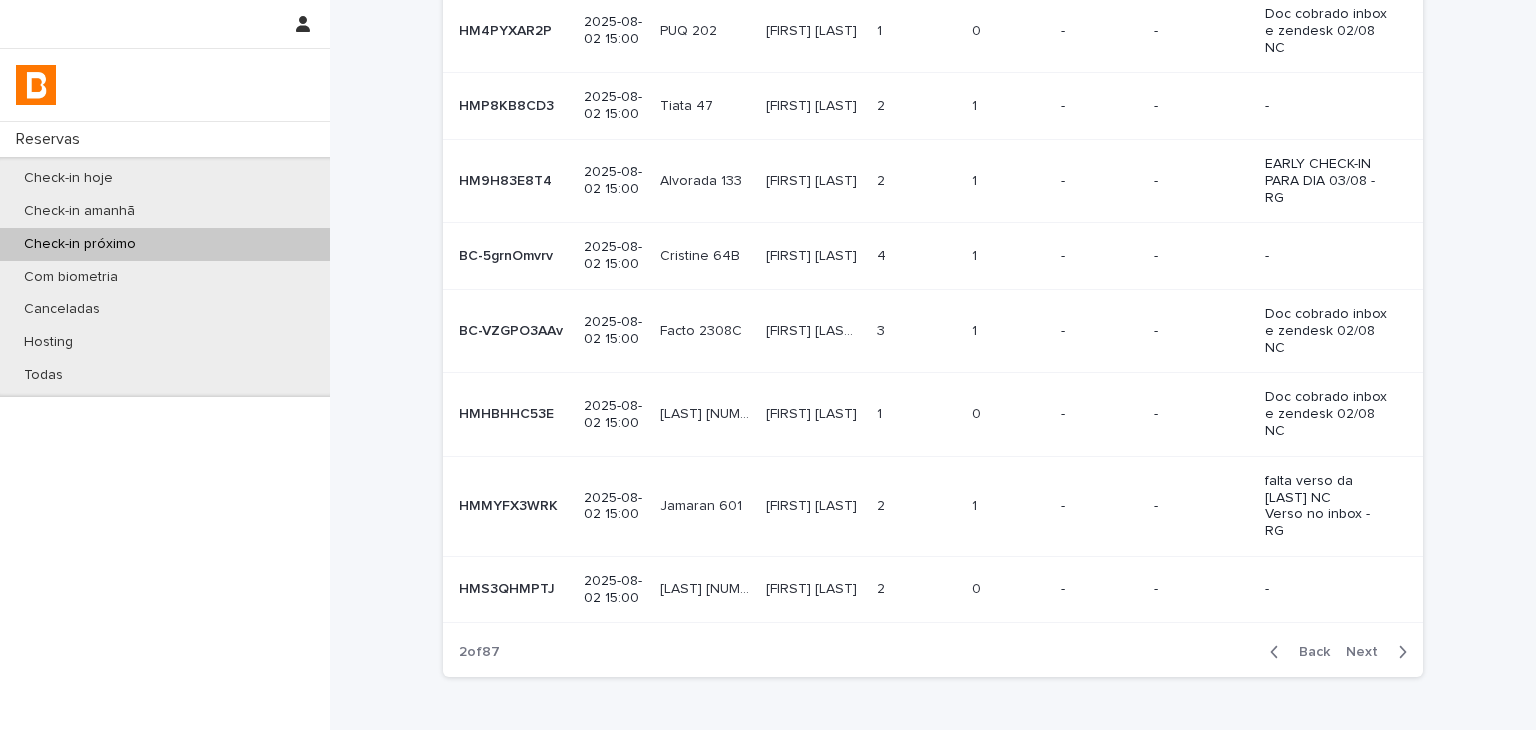 click on "Next" at bounding box center (1368, 652) 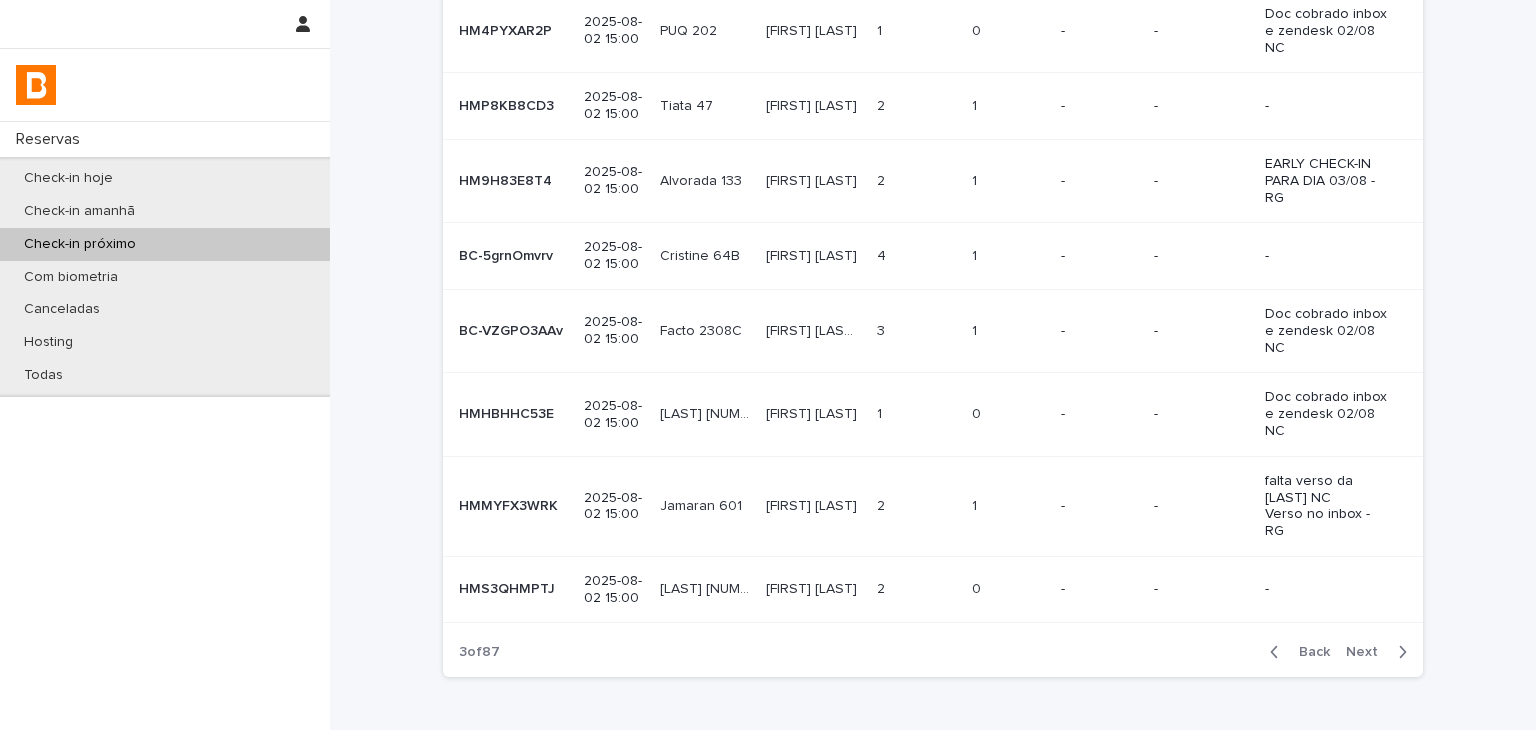 scroll, scrollTop: 473, scrollLeft: 0, axis: vertical 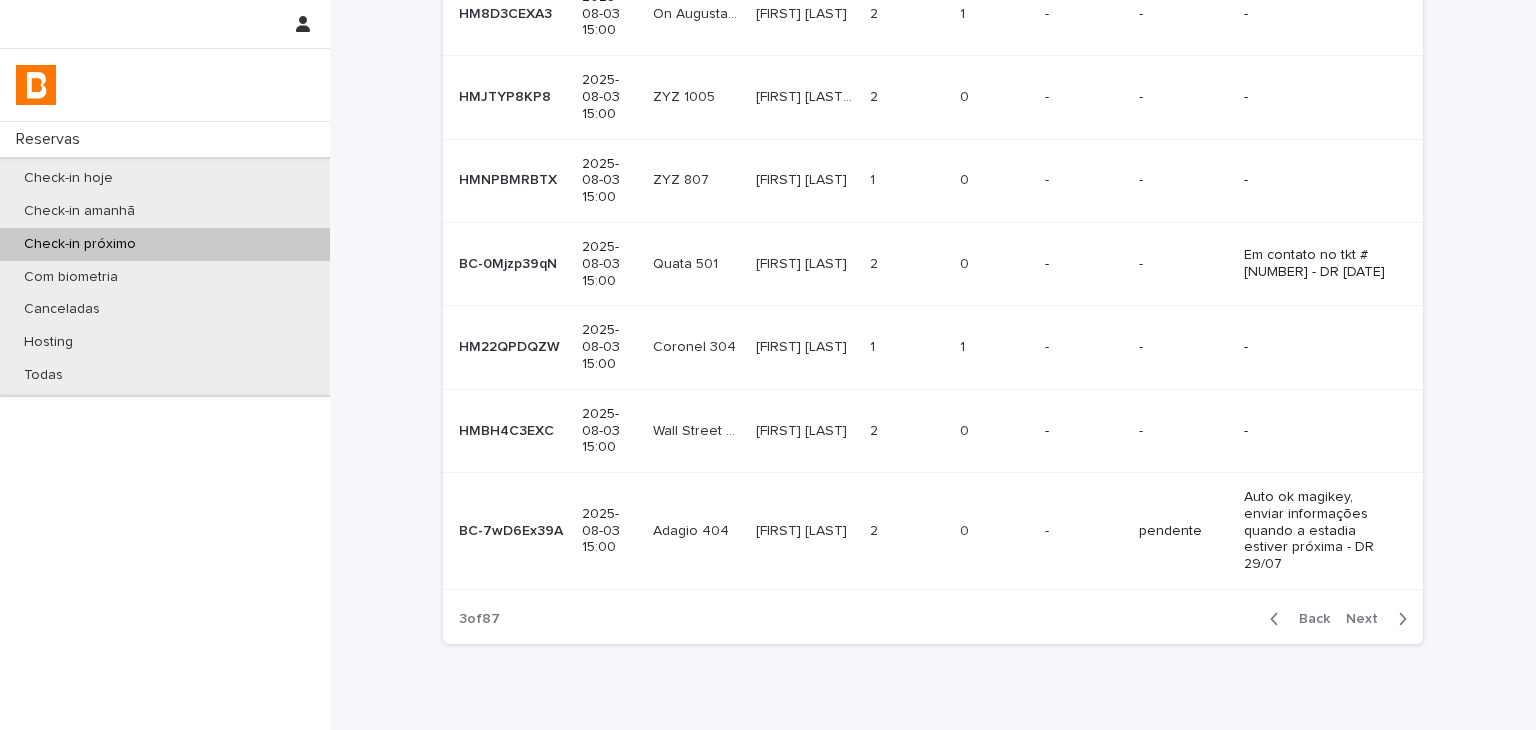 click on "Next" at bounding box center [1368, 619] 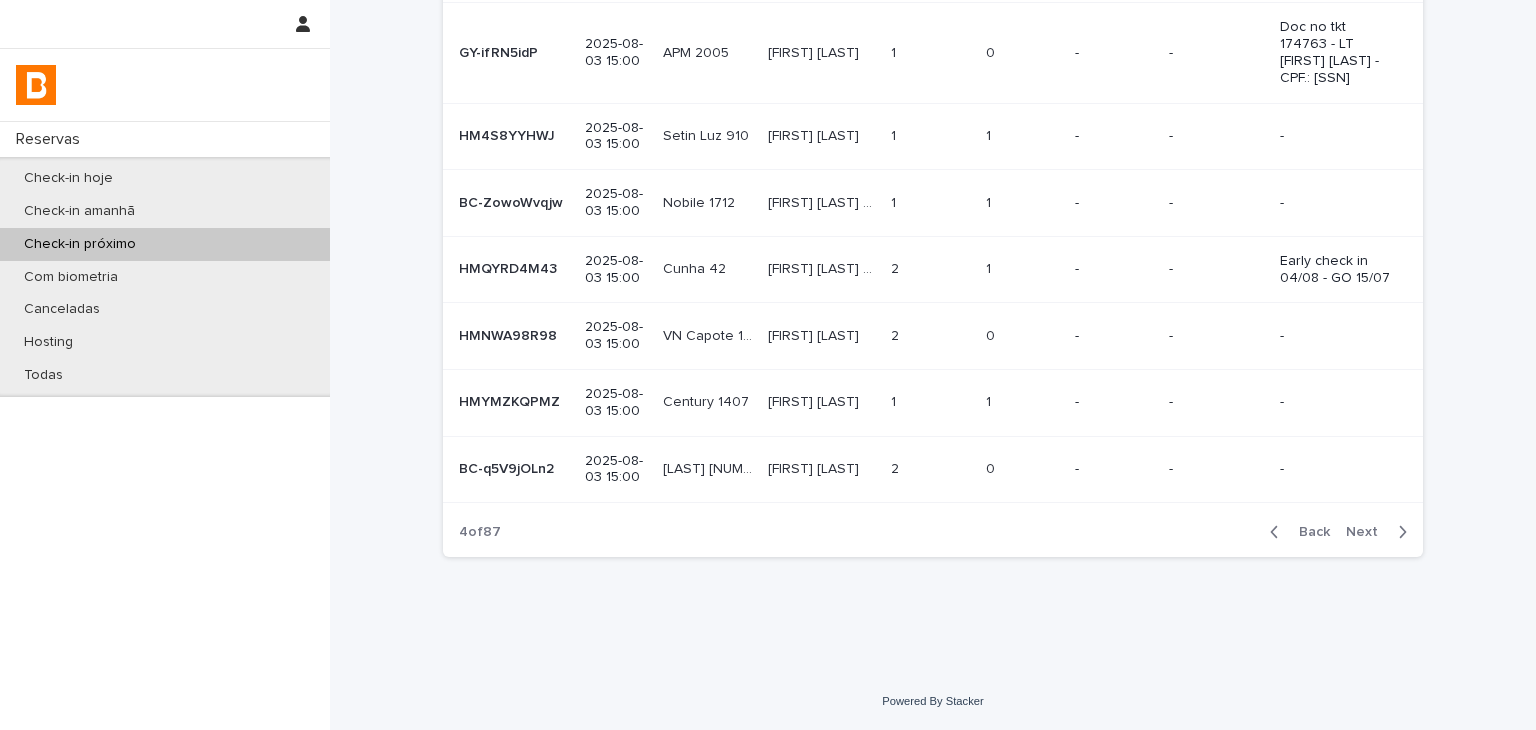 click on "Next" at bounding box center [1368, 532] 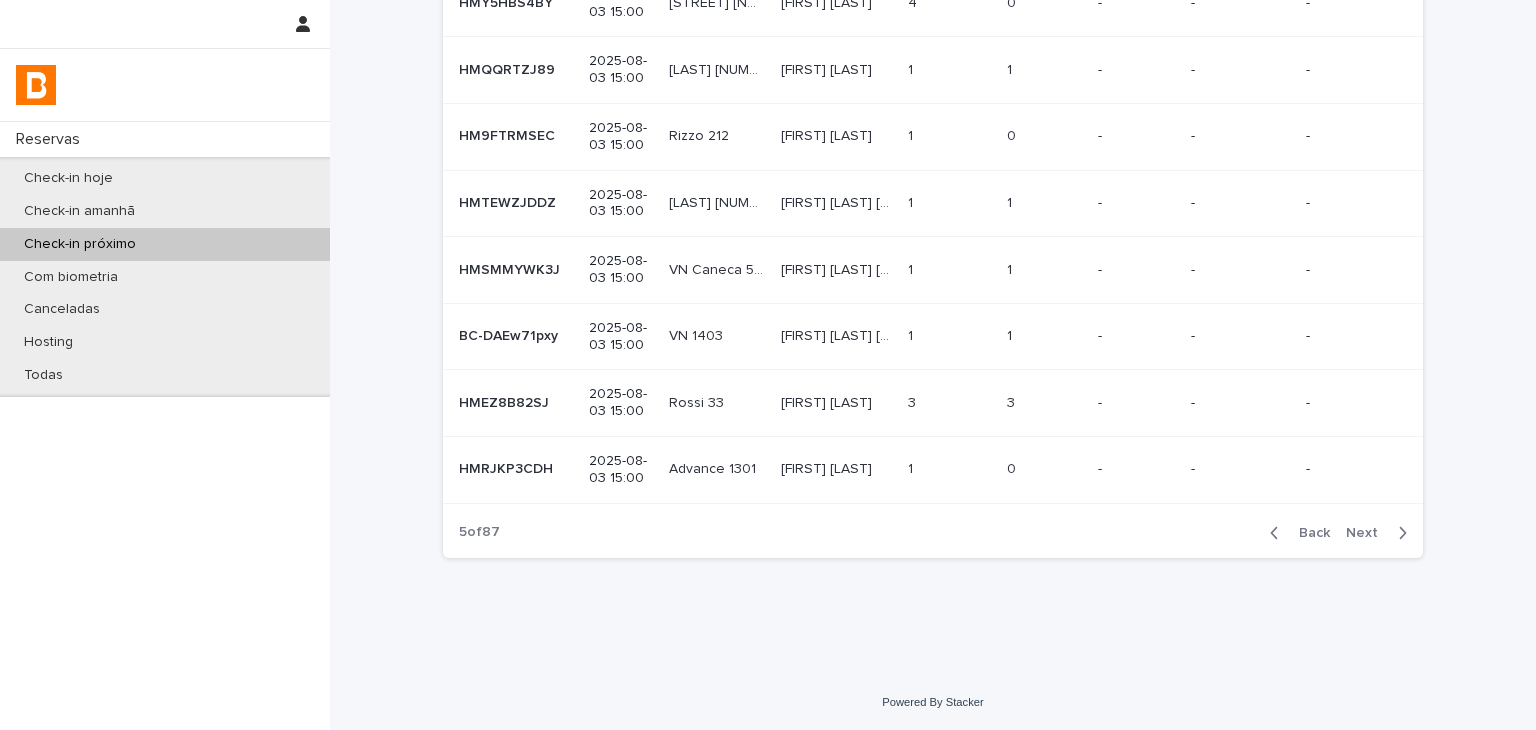 scroll, scrollTop: 356, scrollLeft: 0, axis: vertical 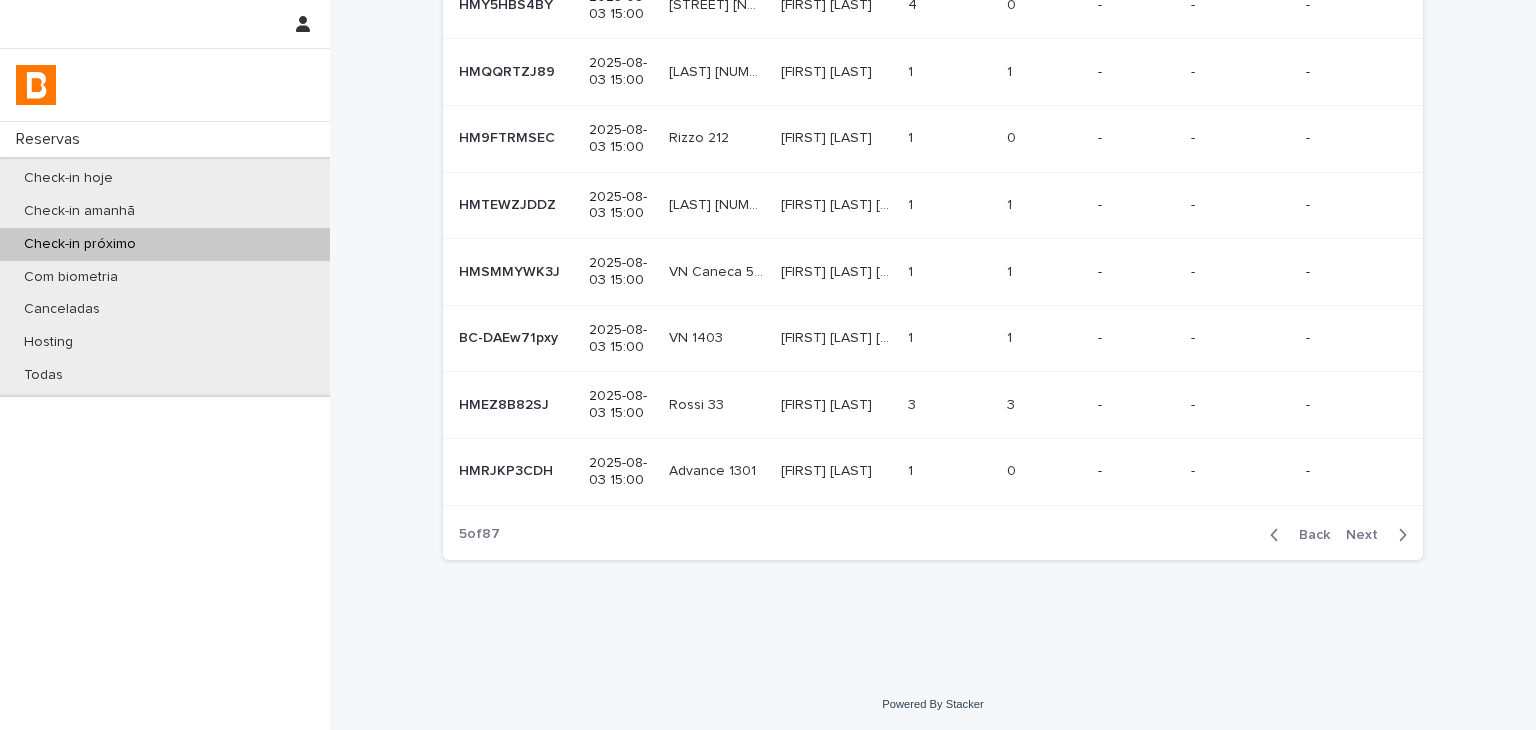 click on "Next" at bounding box center [1368, 535] 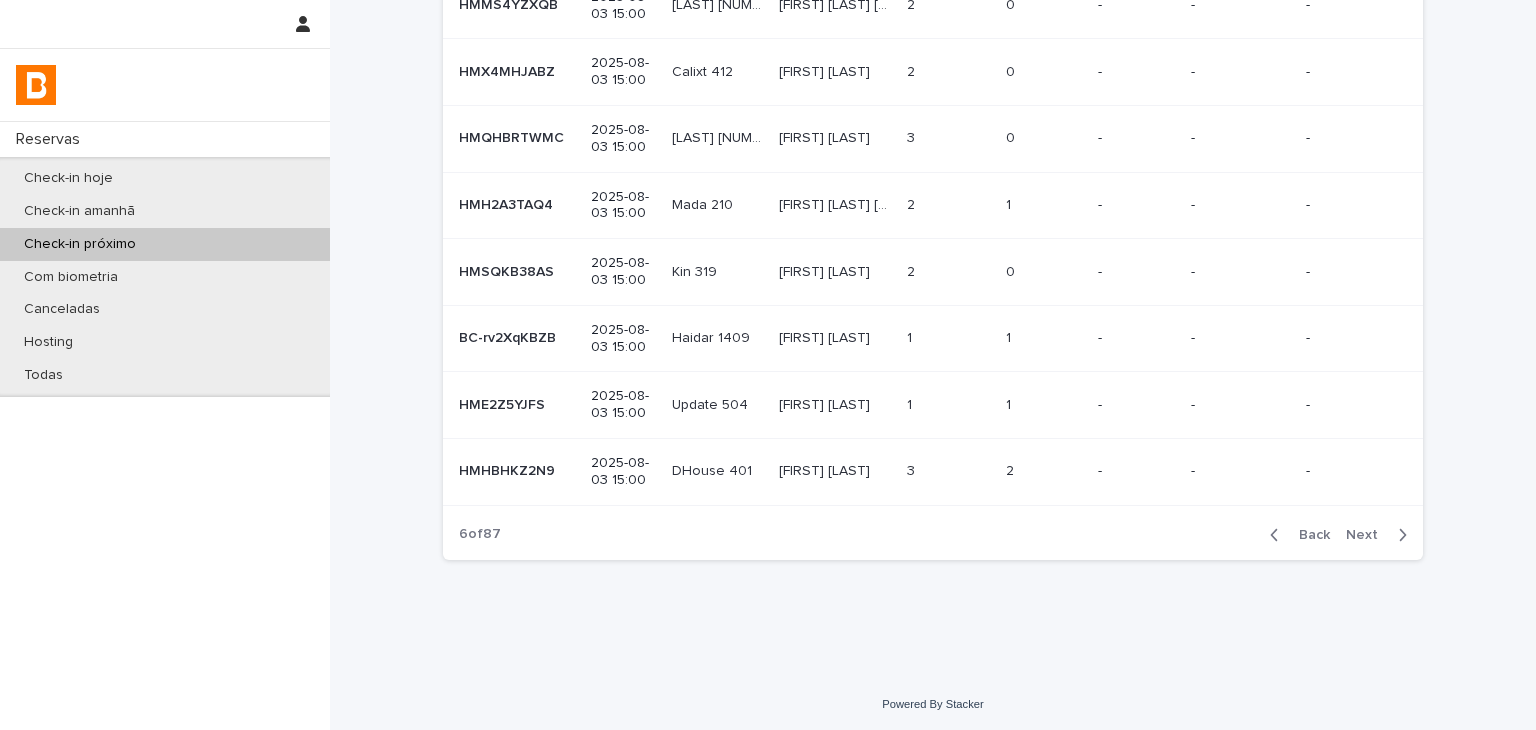 click on "Next" at bounding box center (1368, 535) 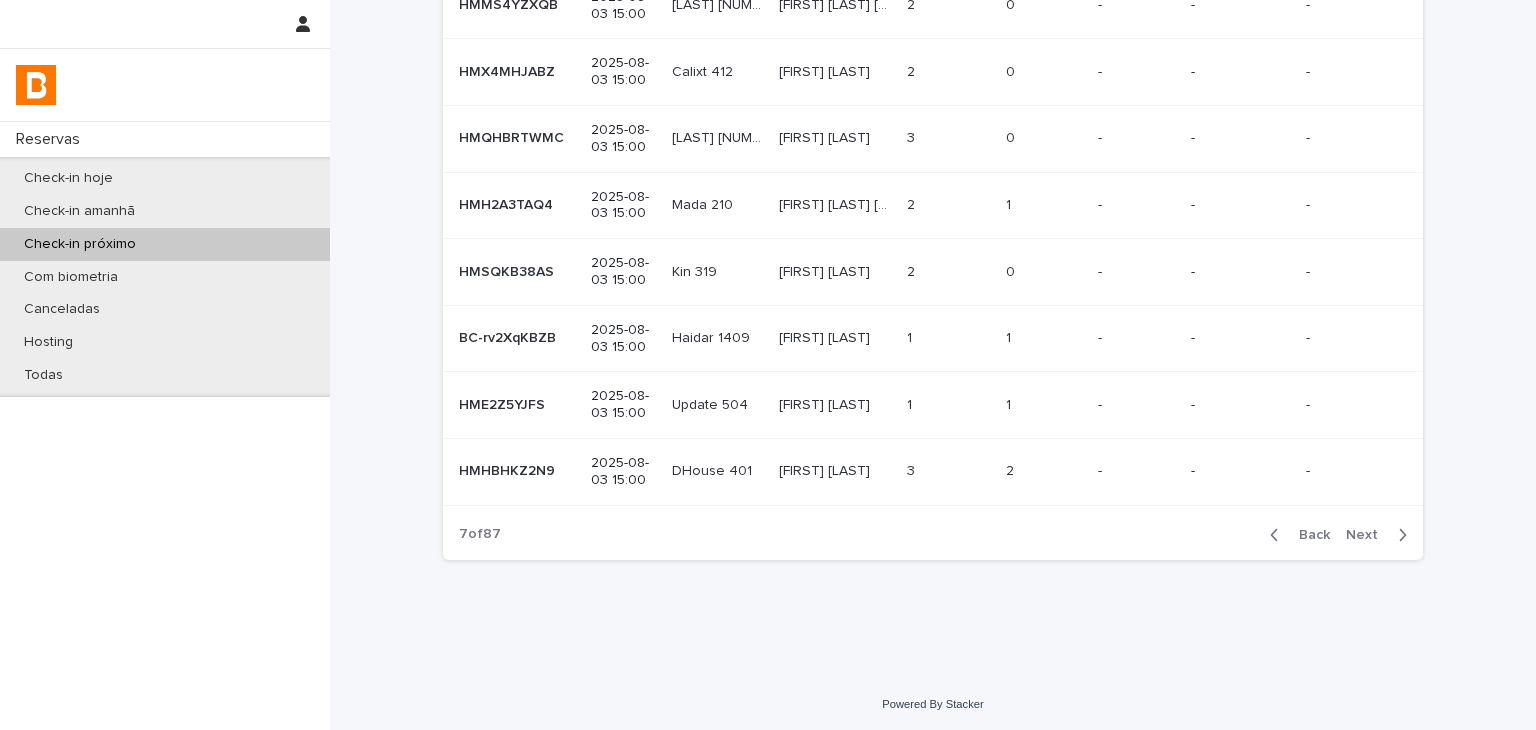 scroll, scrollTop: 372, scrollLeft: 0, axis: vertical 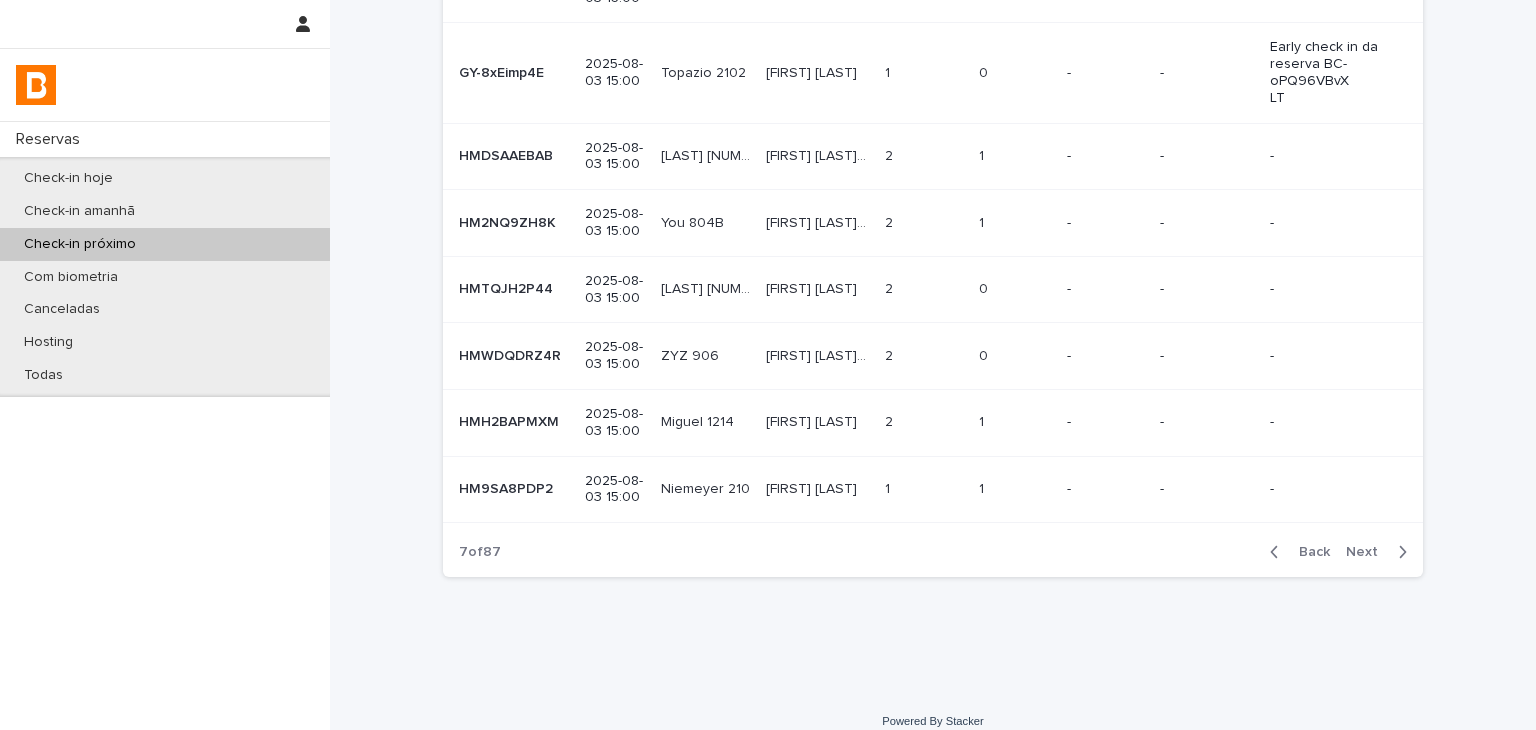 click on "Next" at bounding box center [1368, 552] 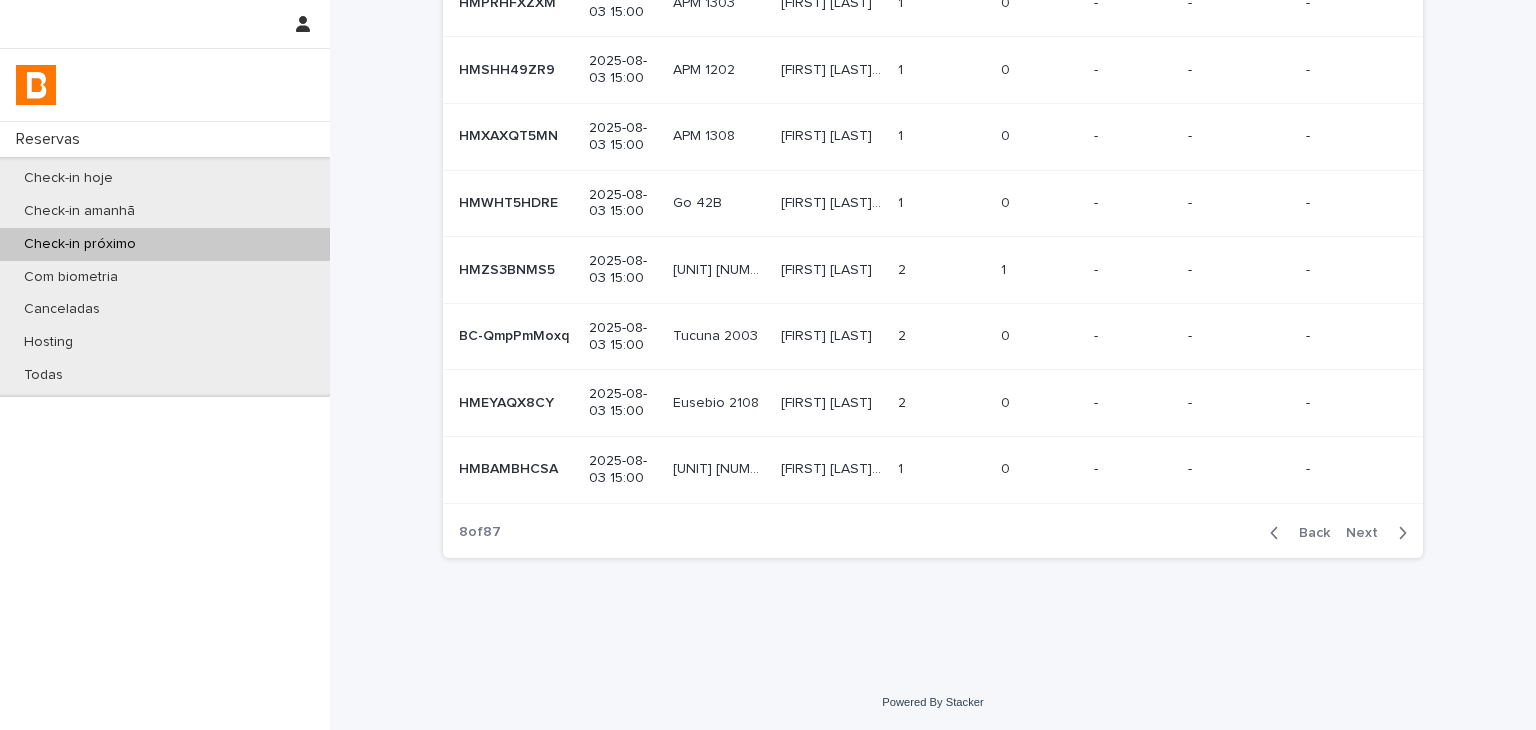 scroll, scrollTop: 356, scrollLeft: 0, axis: vertical 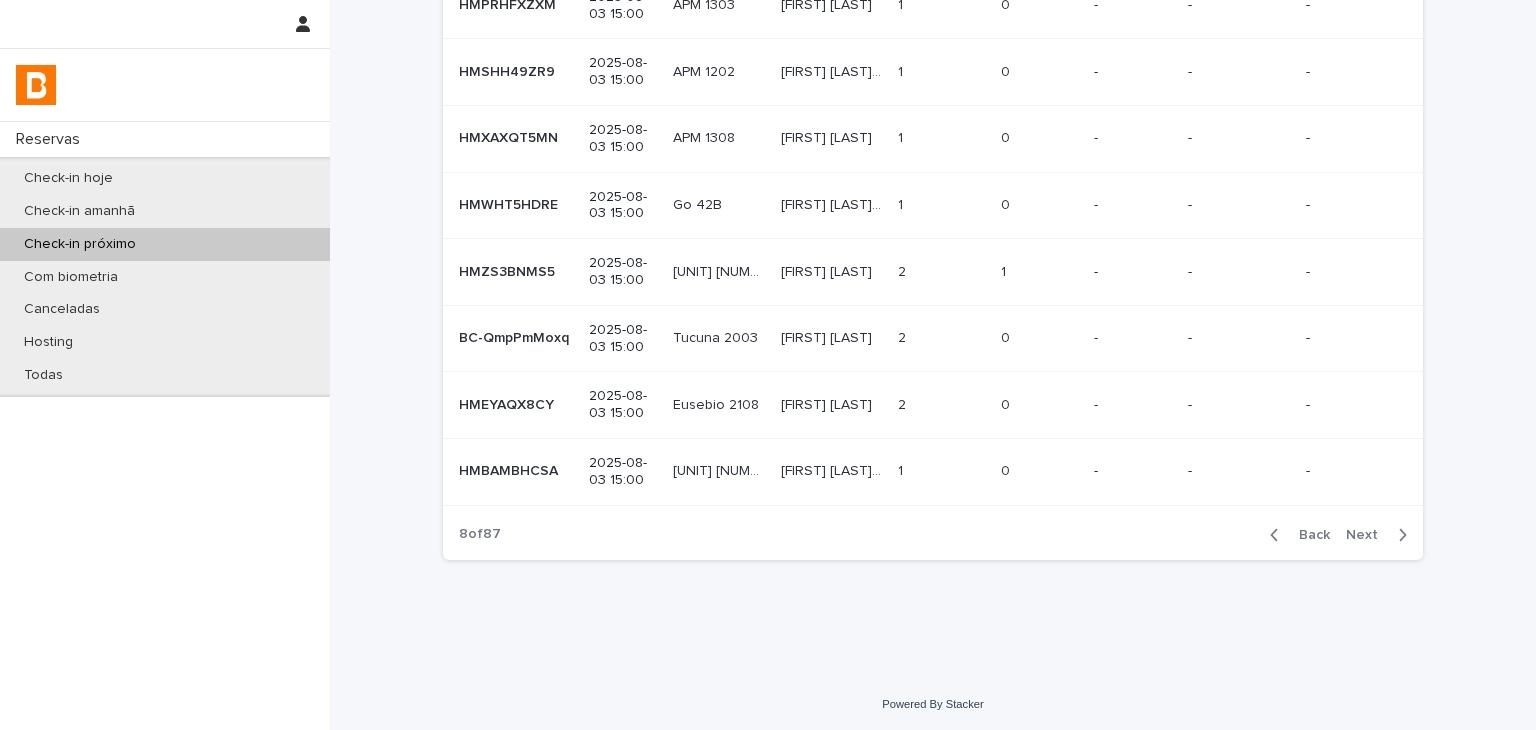 click on "Next" at bounding box center (1368, 535) 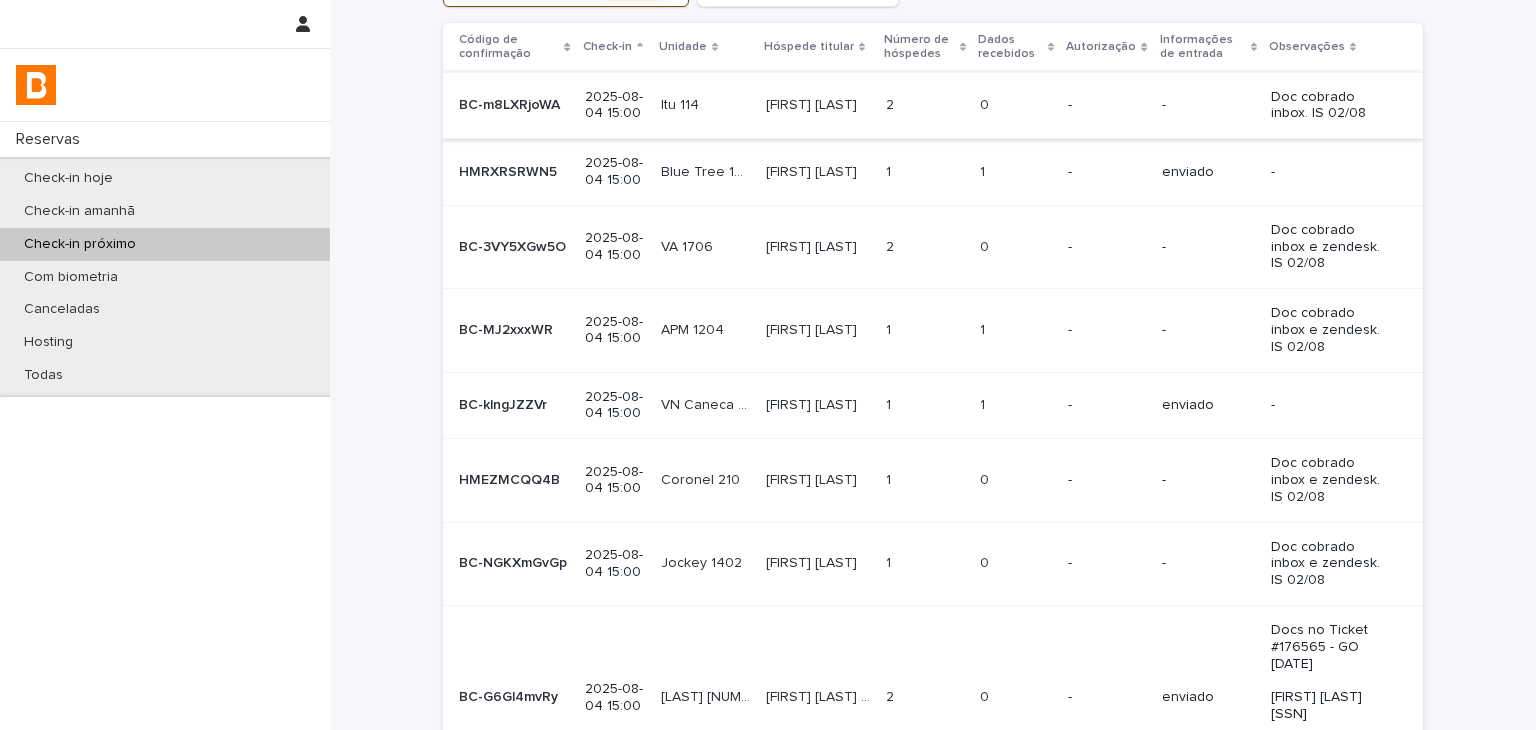 scroll, scrollTop: 423, scrollLeft: 0, axis: vertical 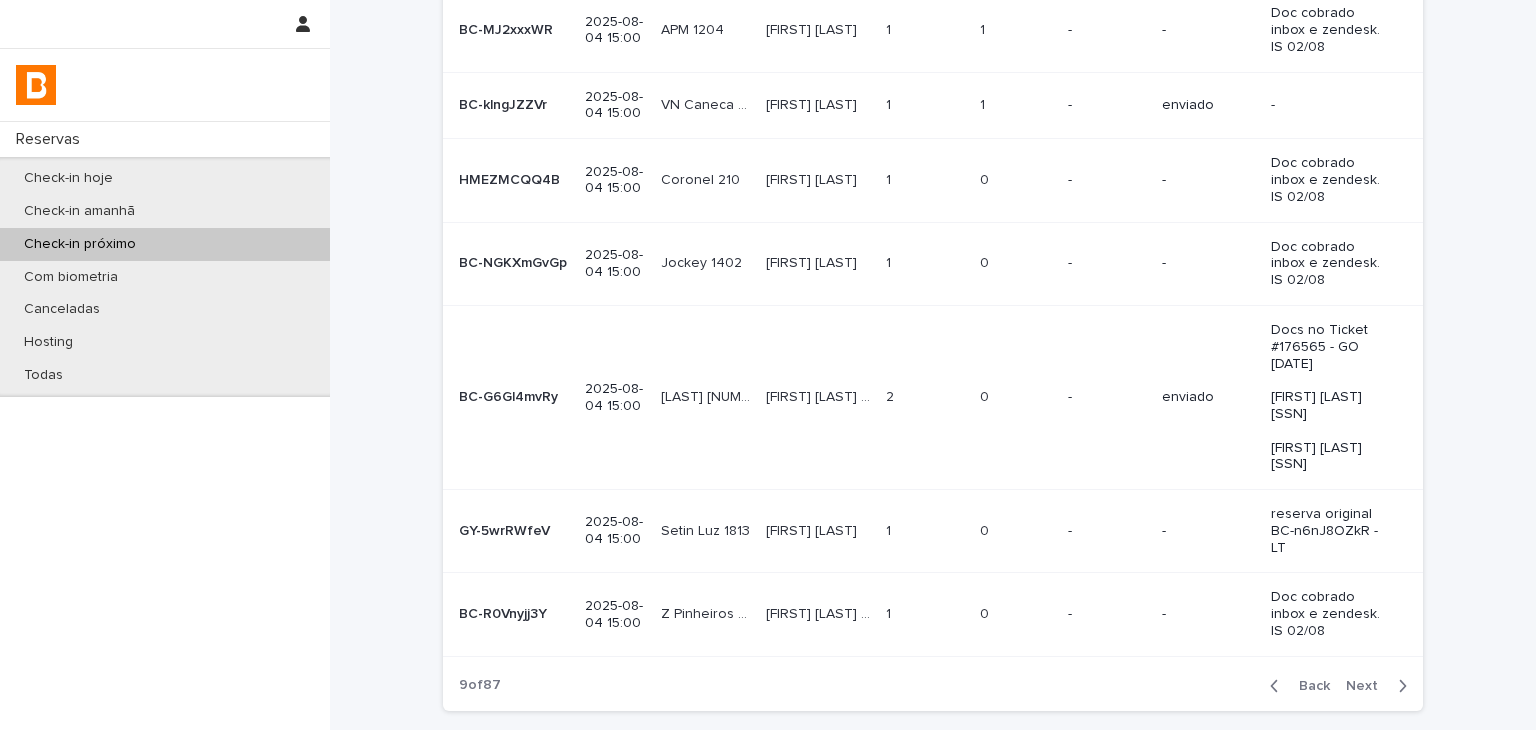 click on "Back" at bounding box center [1308, 686] 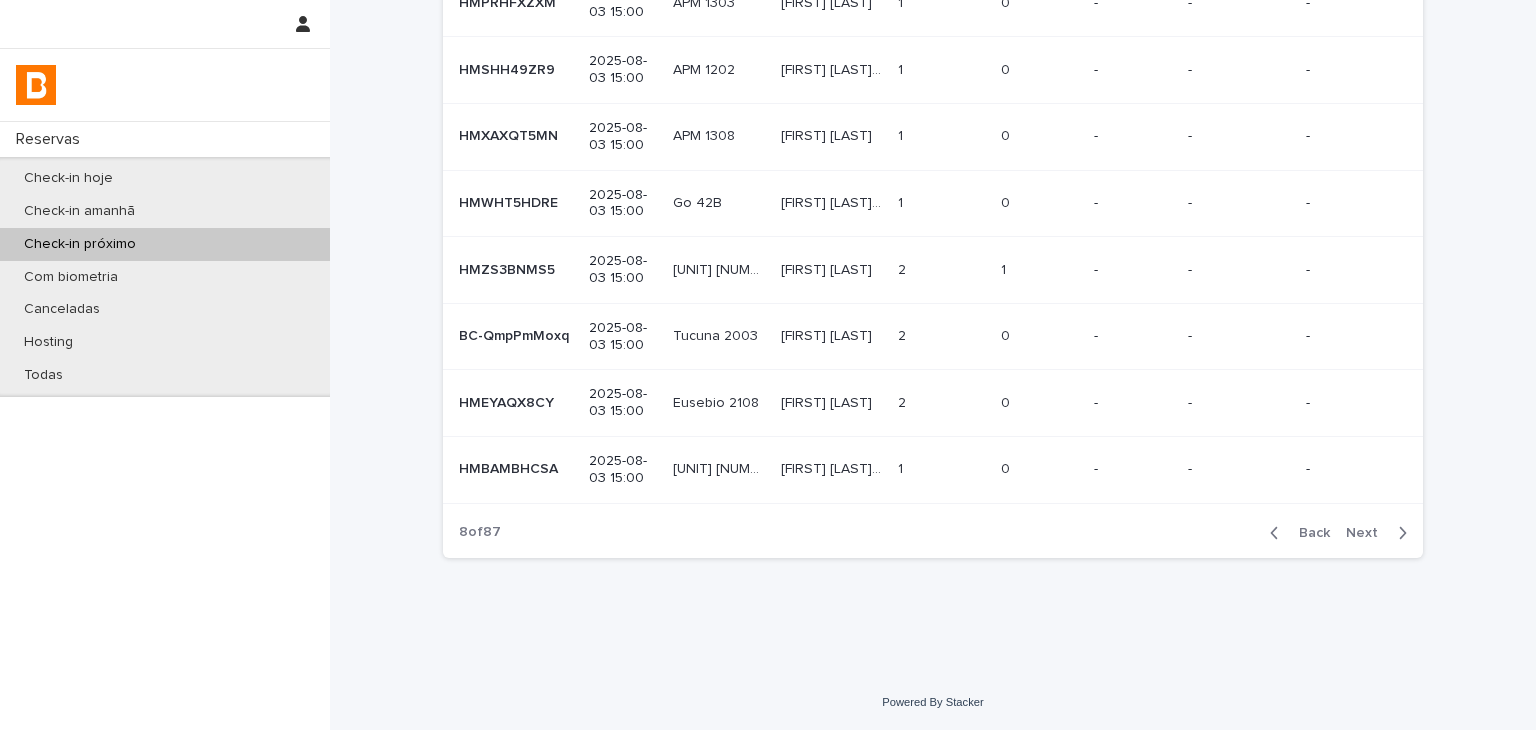 scroll, scrollTop: 356, scrollLeft: 0, axis: vertical 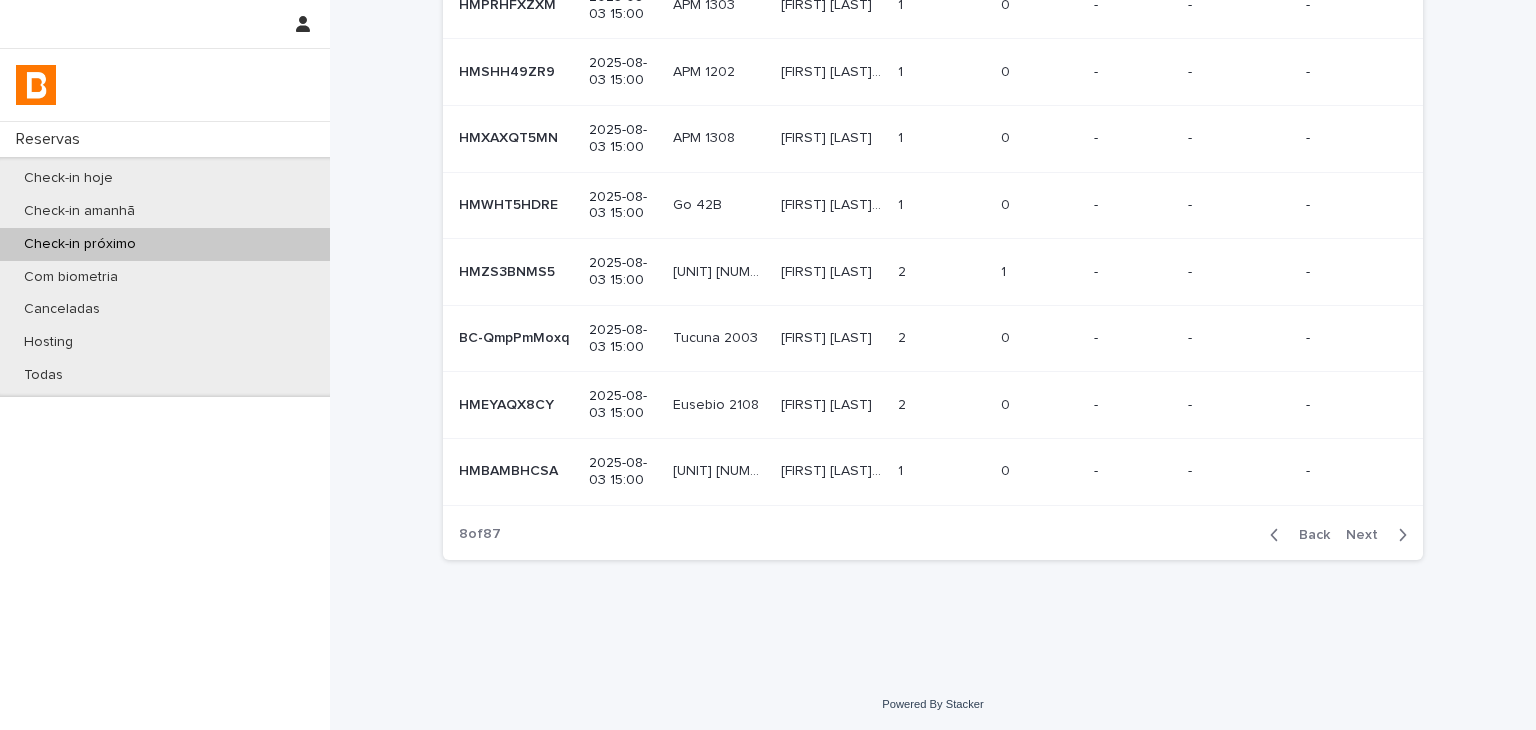 click on "Next" at bounding box center (1368, 535) 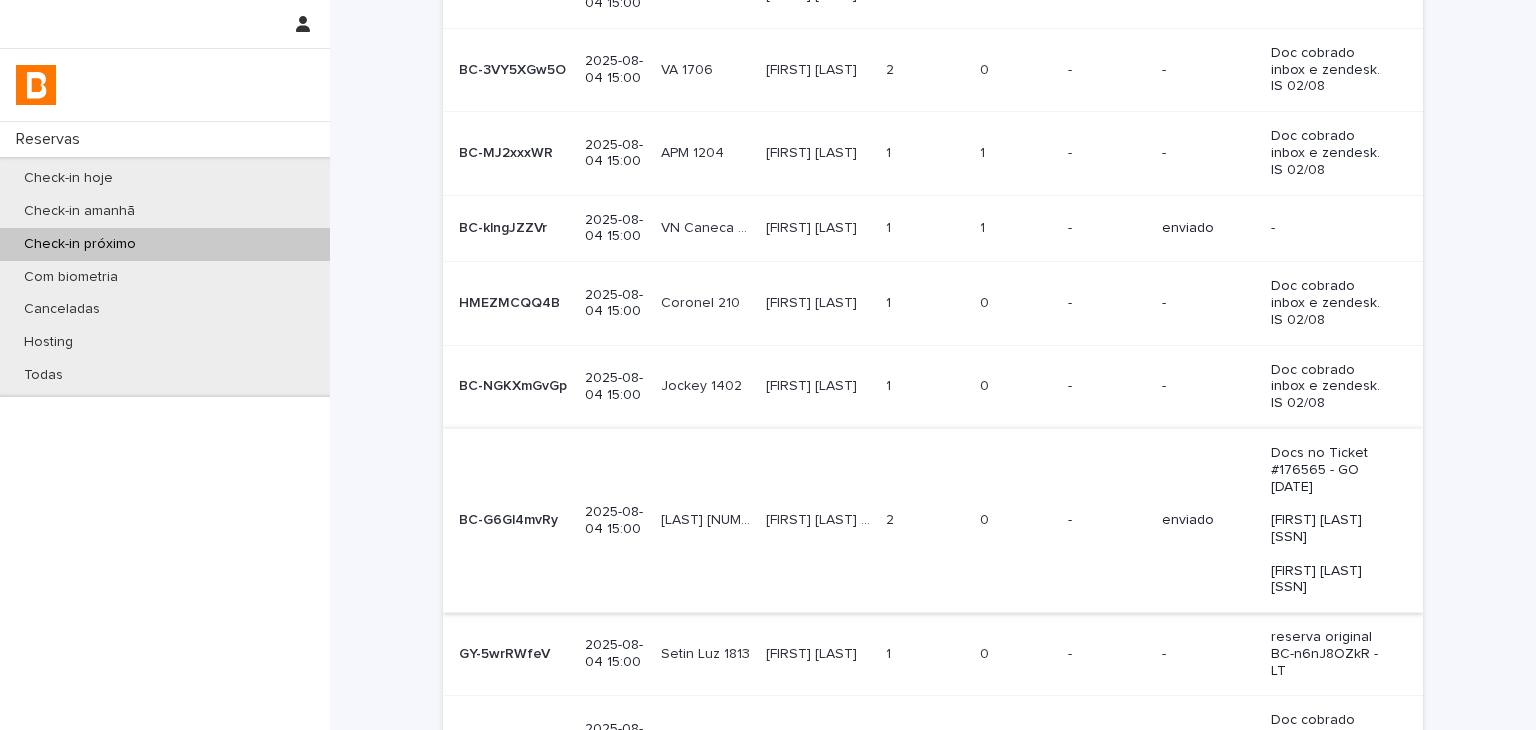 scroll, scrollTop: 400, scrollLeft: 0, axis: vertical 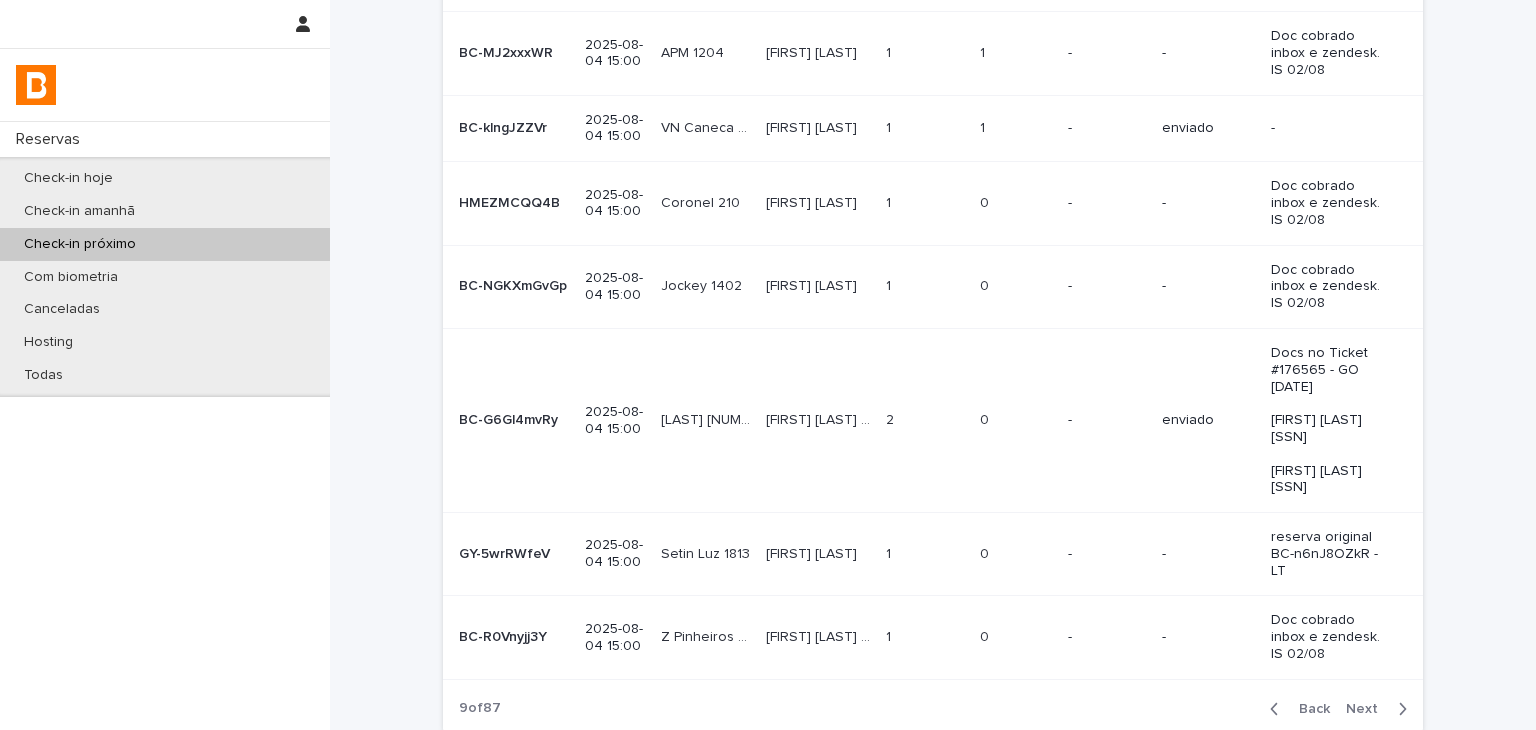 click on "Next" at bounding box center [1368, 709] 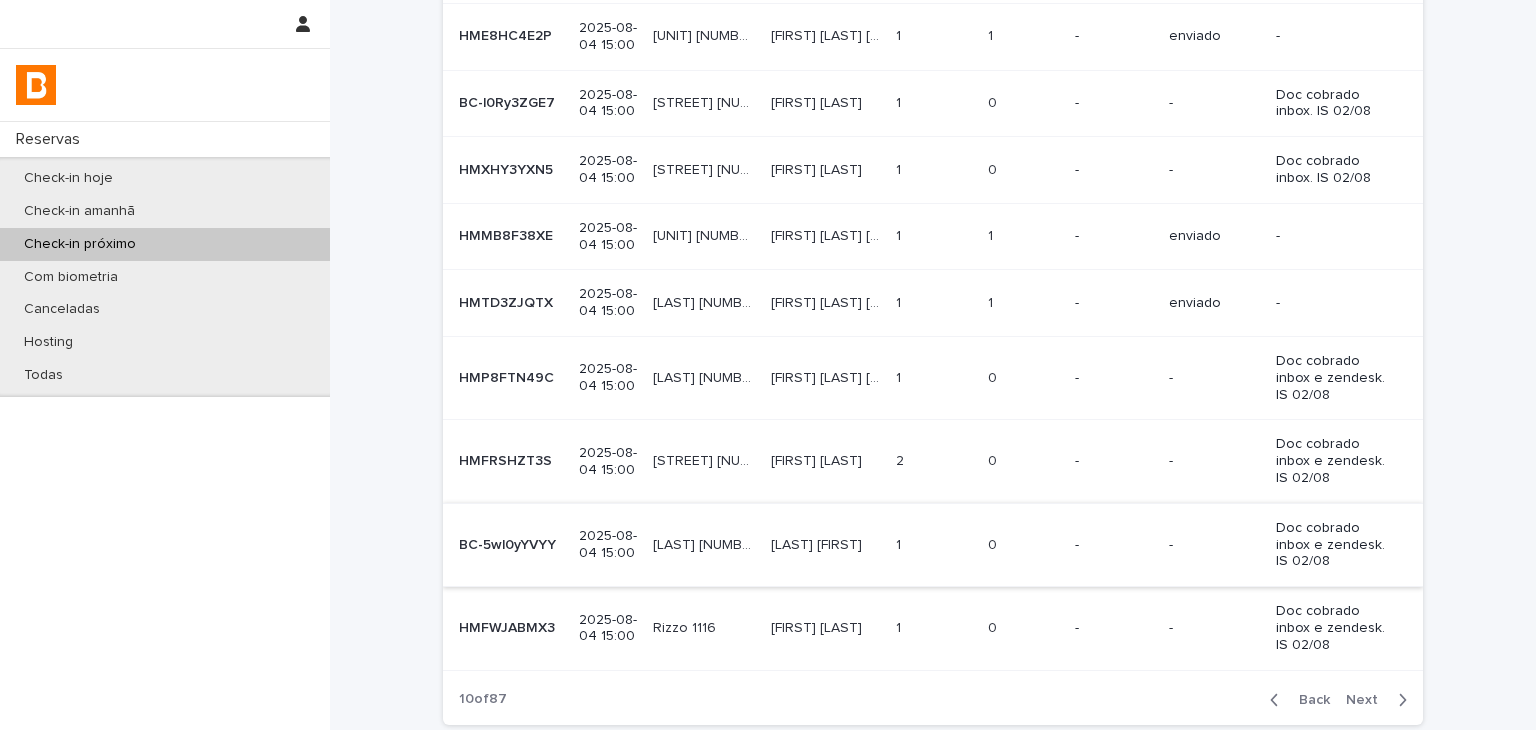 scroll, scrollTop: 375, scrollLeft: 0, axis: vertical 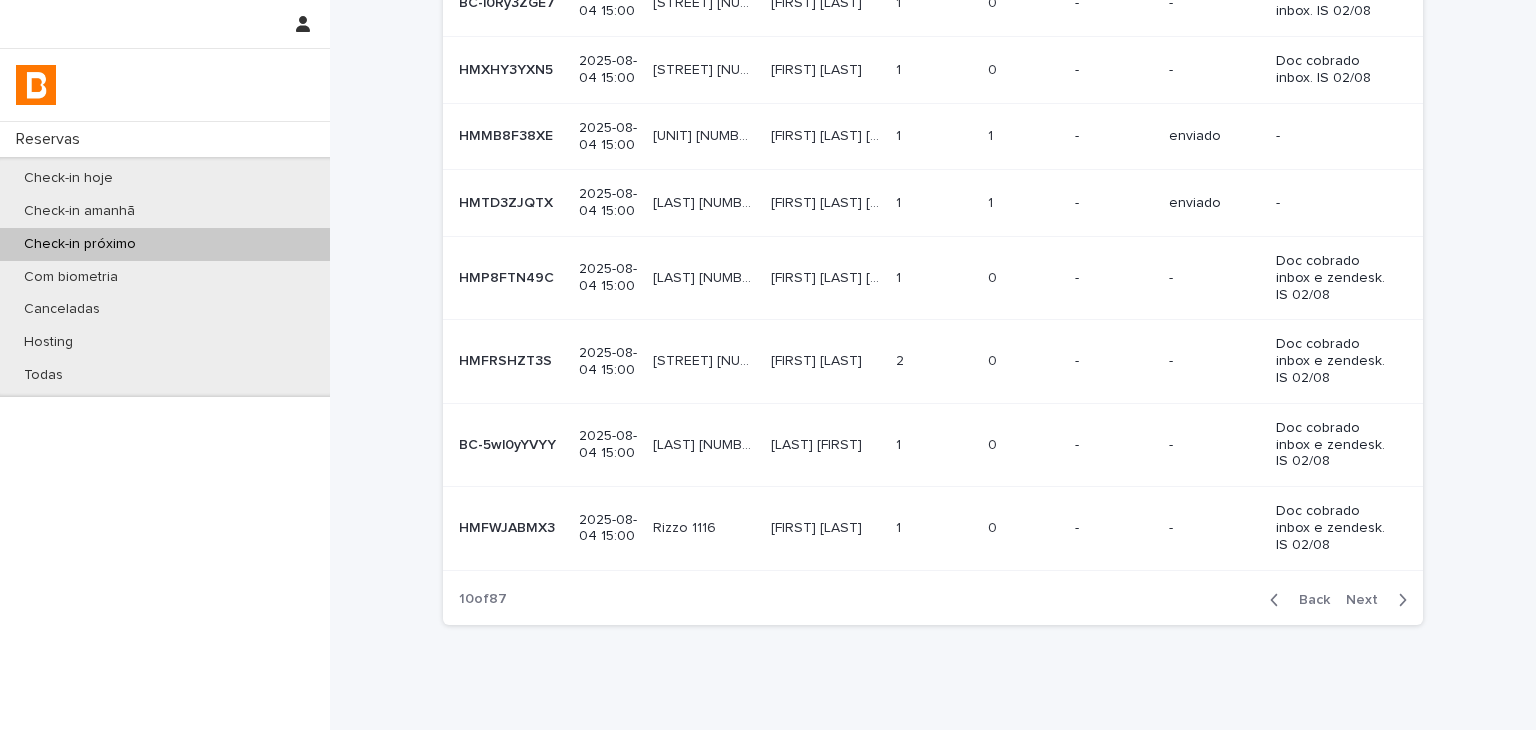 click on "Next" at bounding box center (1368, 600) 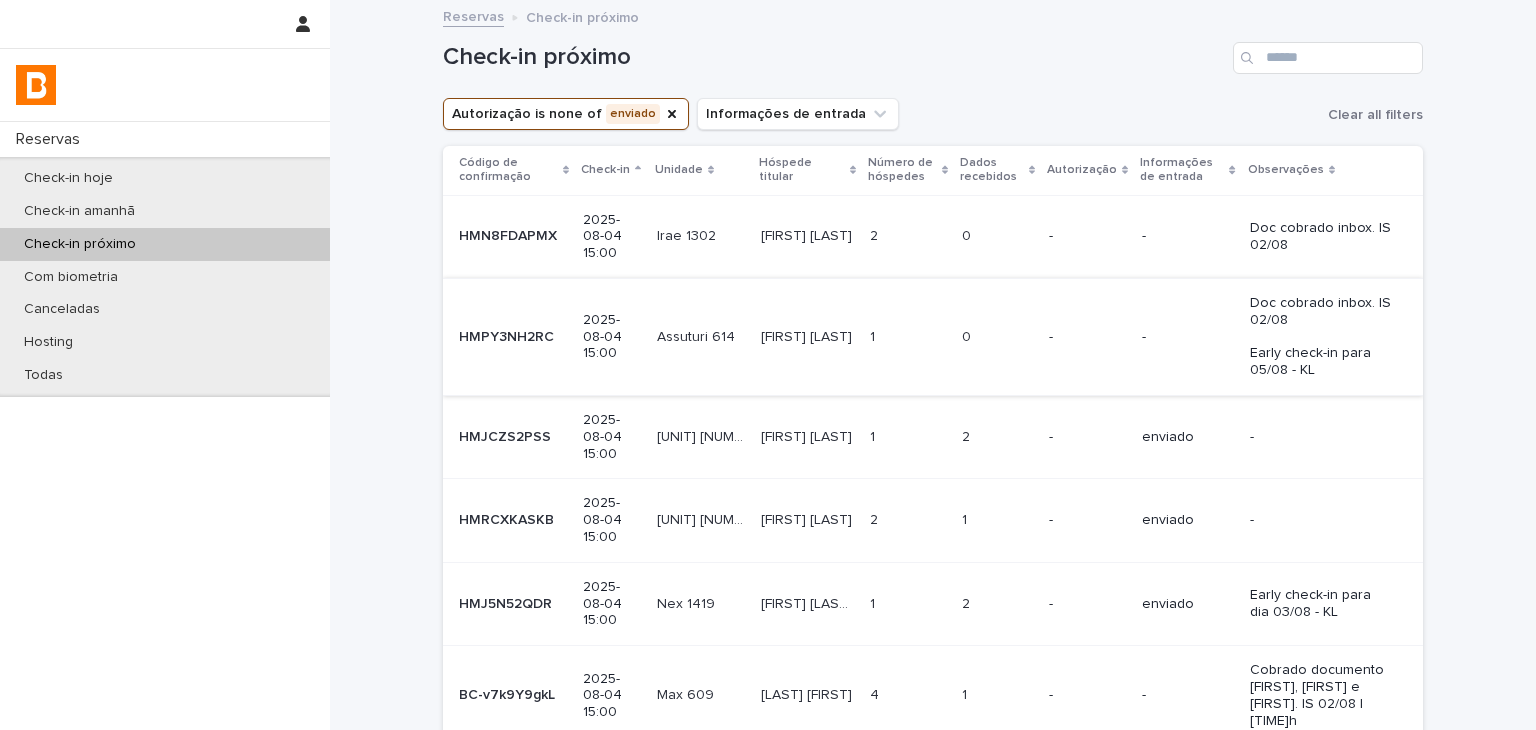 scroll, scrollTop: 100, scrollLeft: 0, axis: vertical 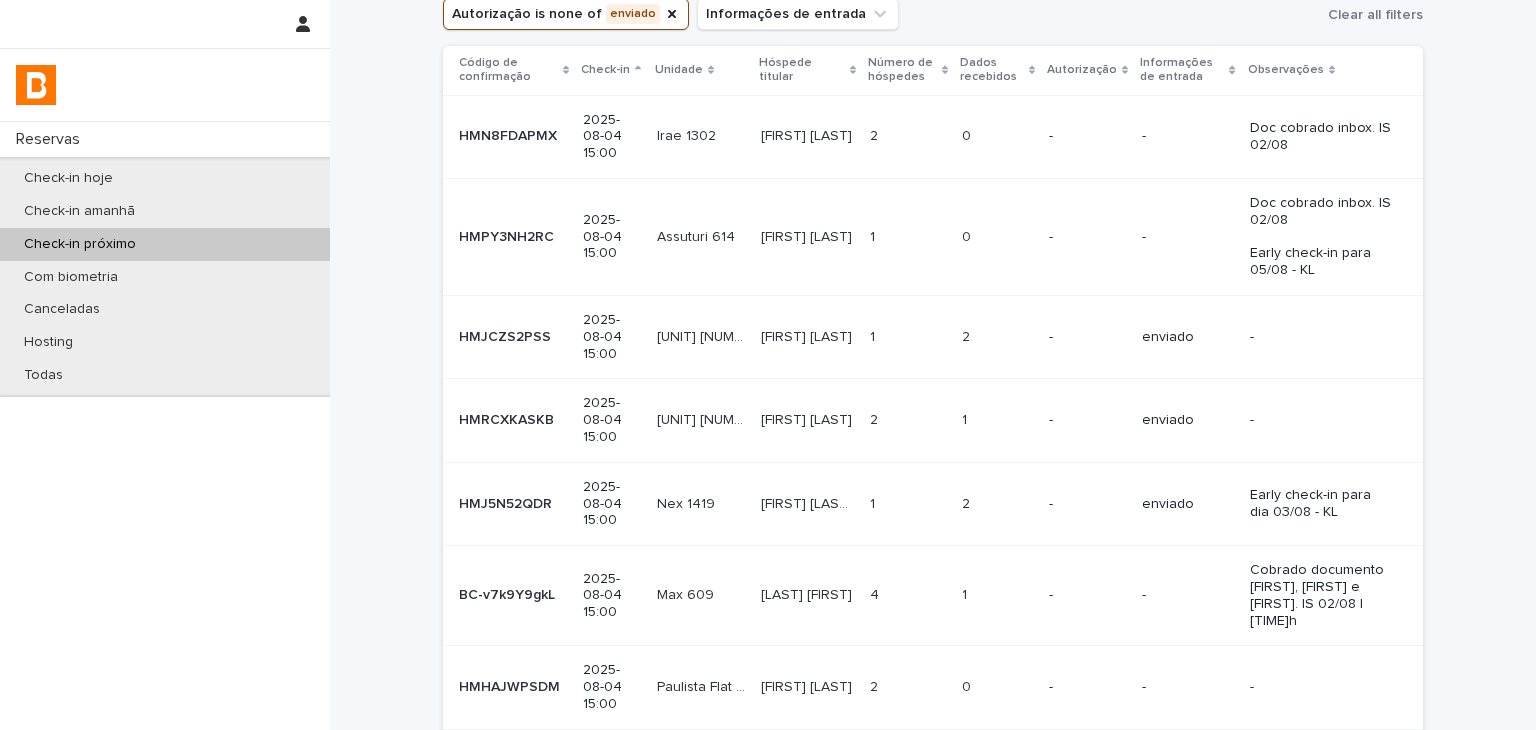 click at bounding box center [997, 687] 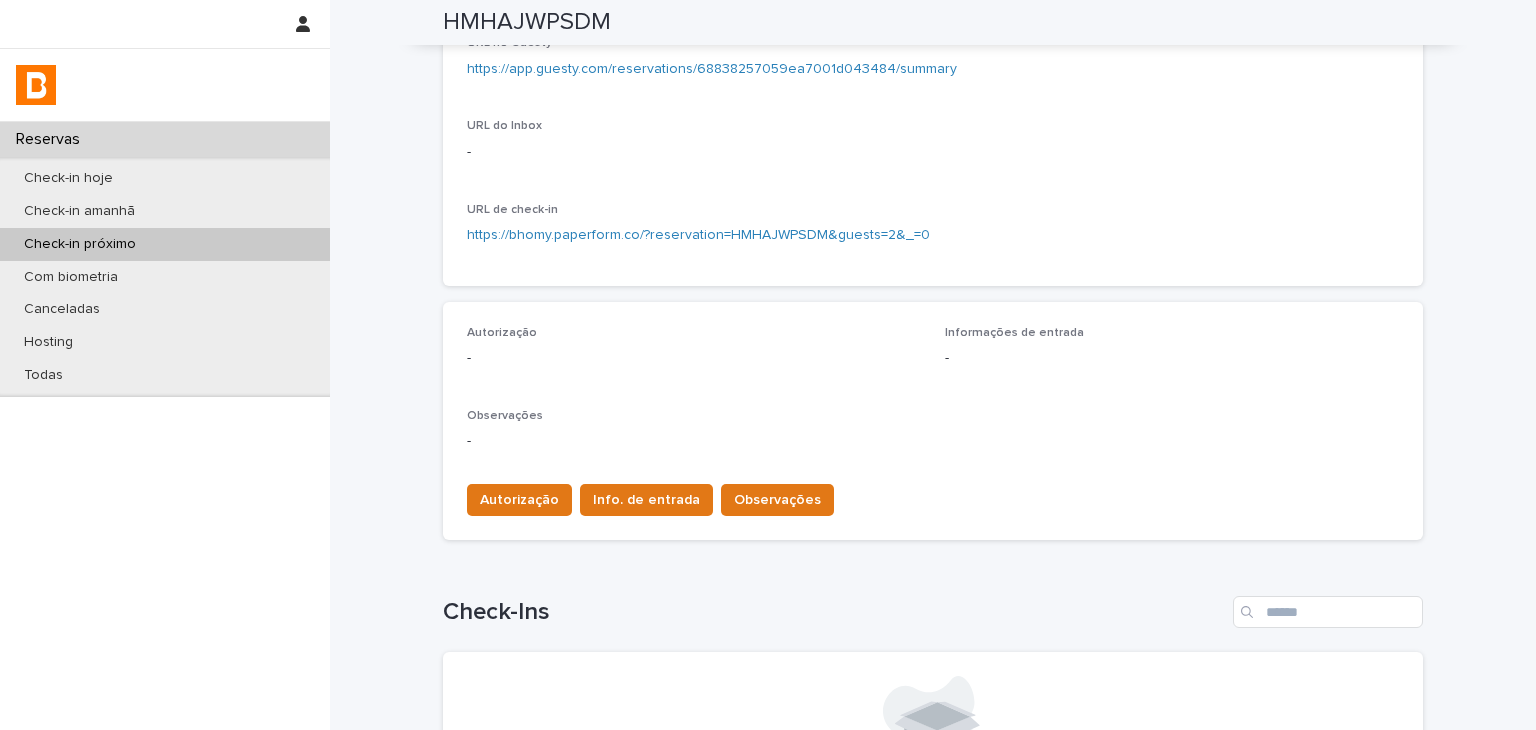 scroll, scrollTop: 400, scrollLeft: 0, axis: vertical 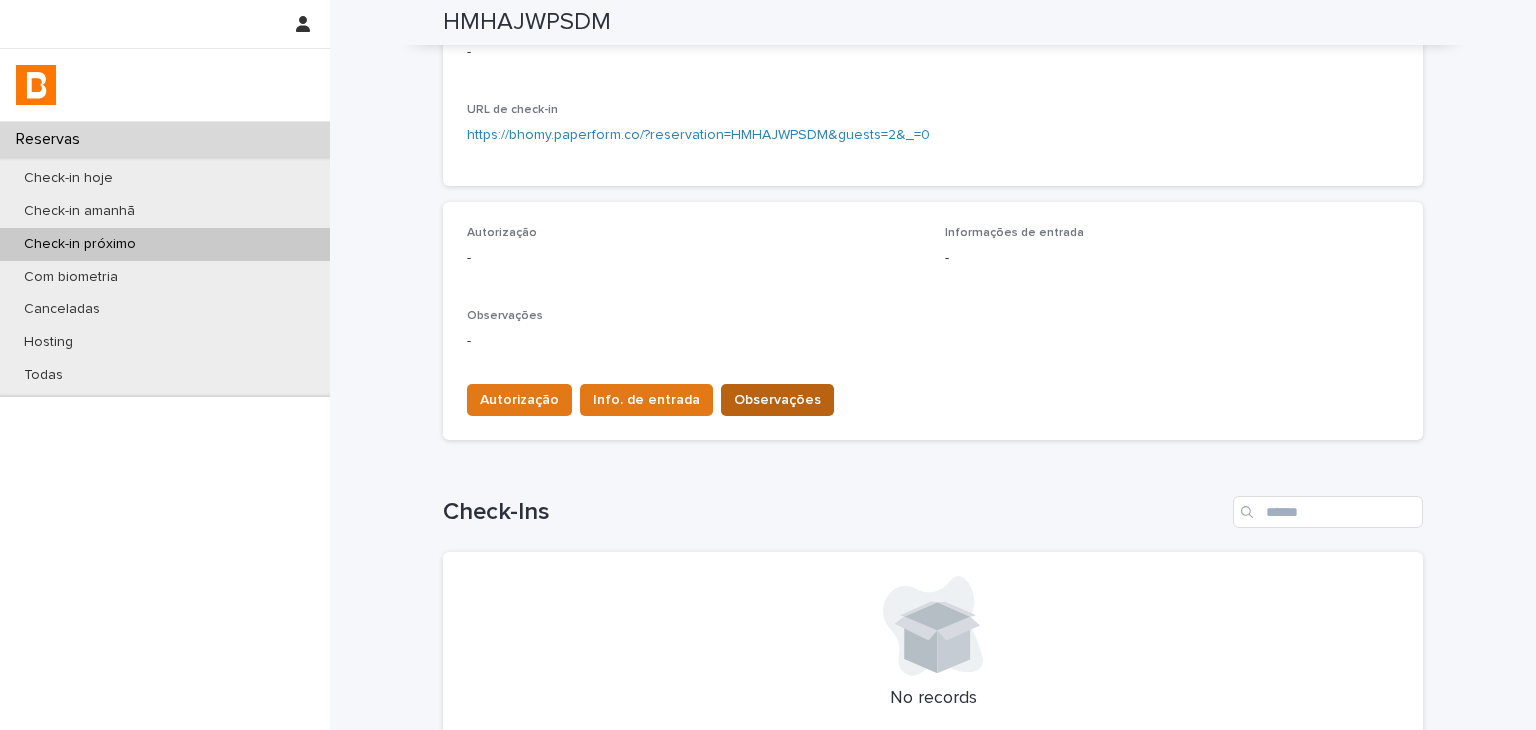 click on "Observações" at bounding box center (777, 400) 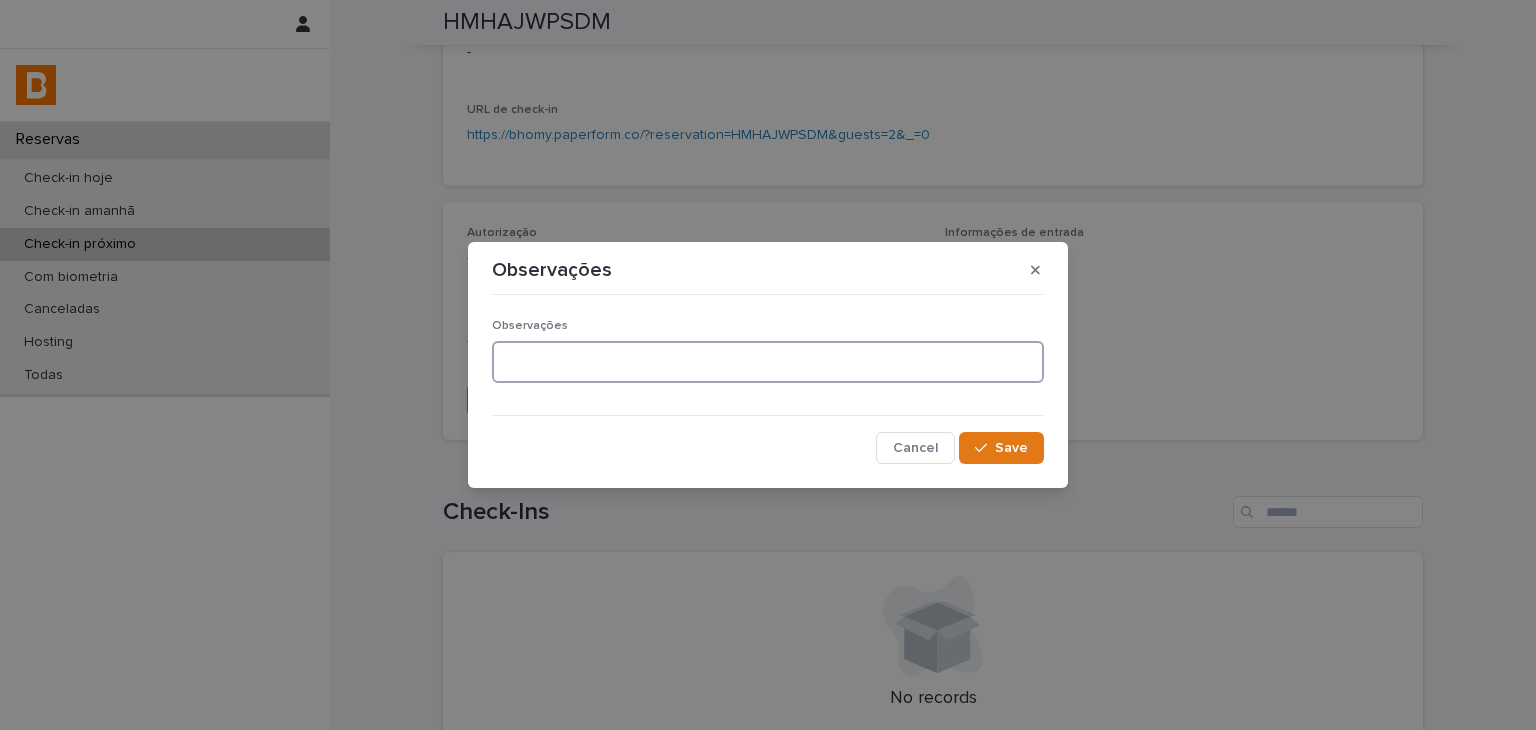 click at bounding box center [768, 362] 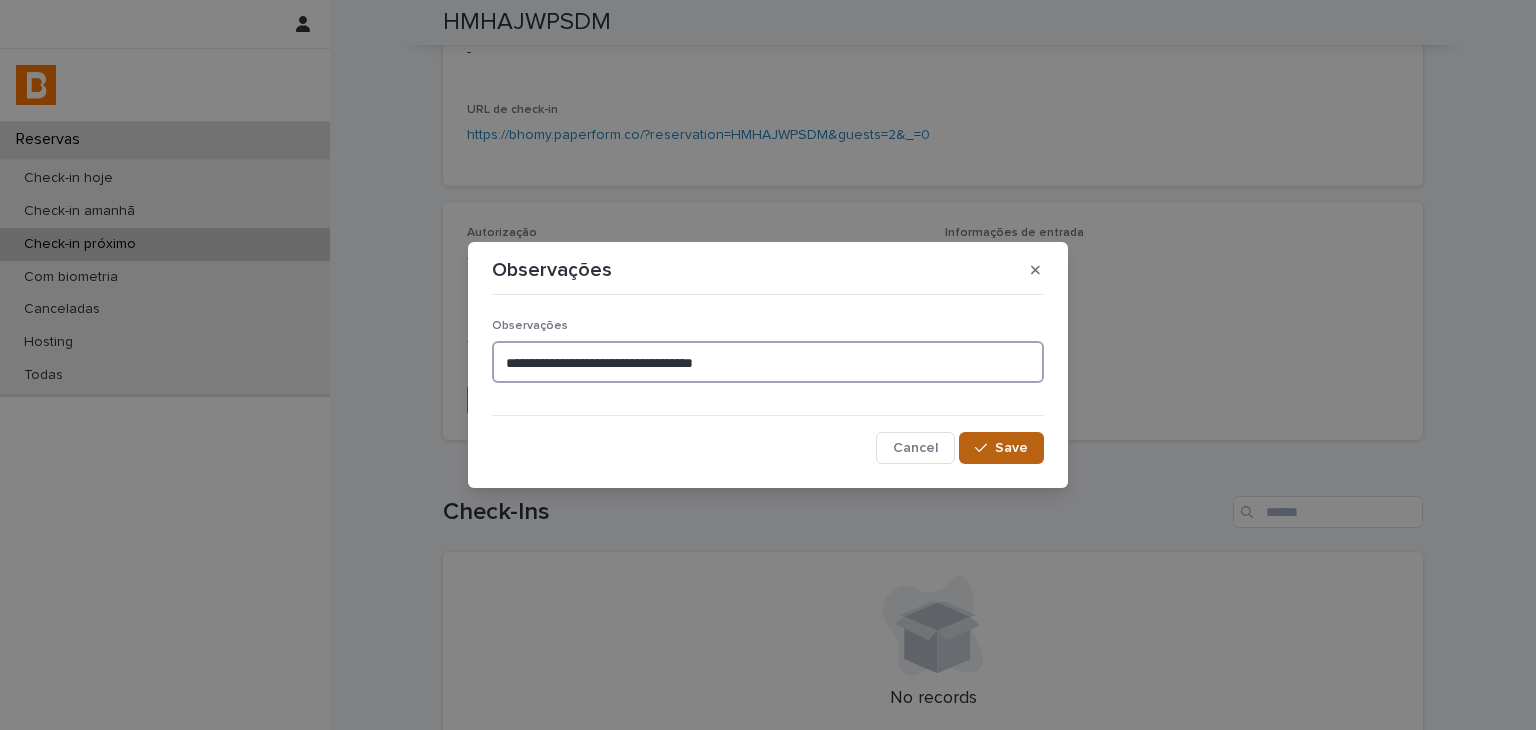 type on "**********" 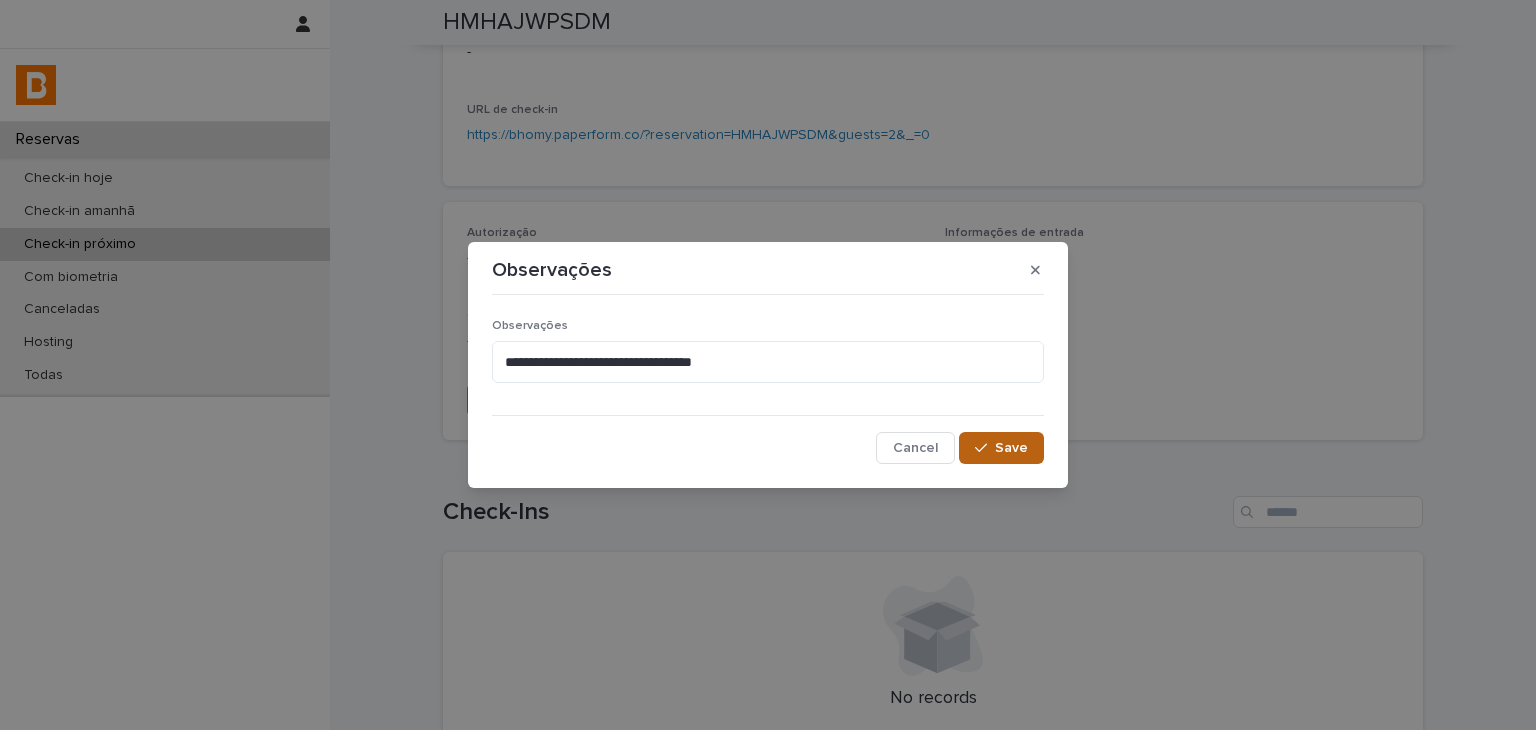 click on "Save" at bounding box center [1011, 448] 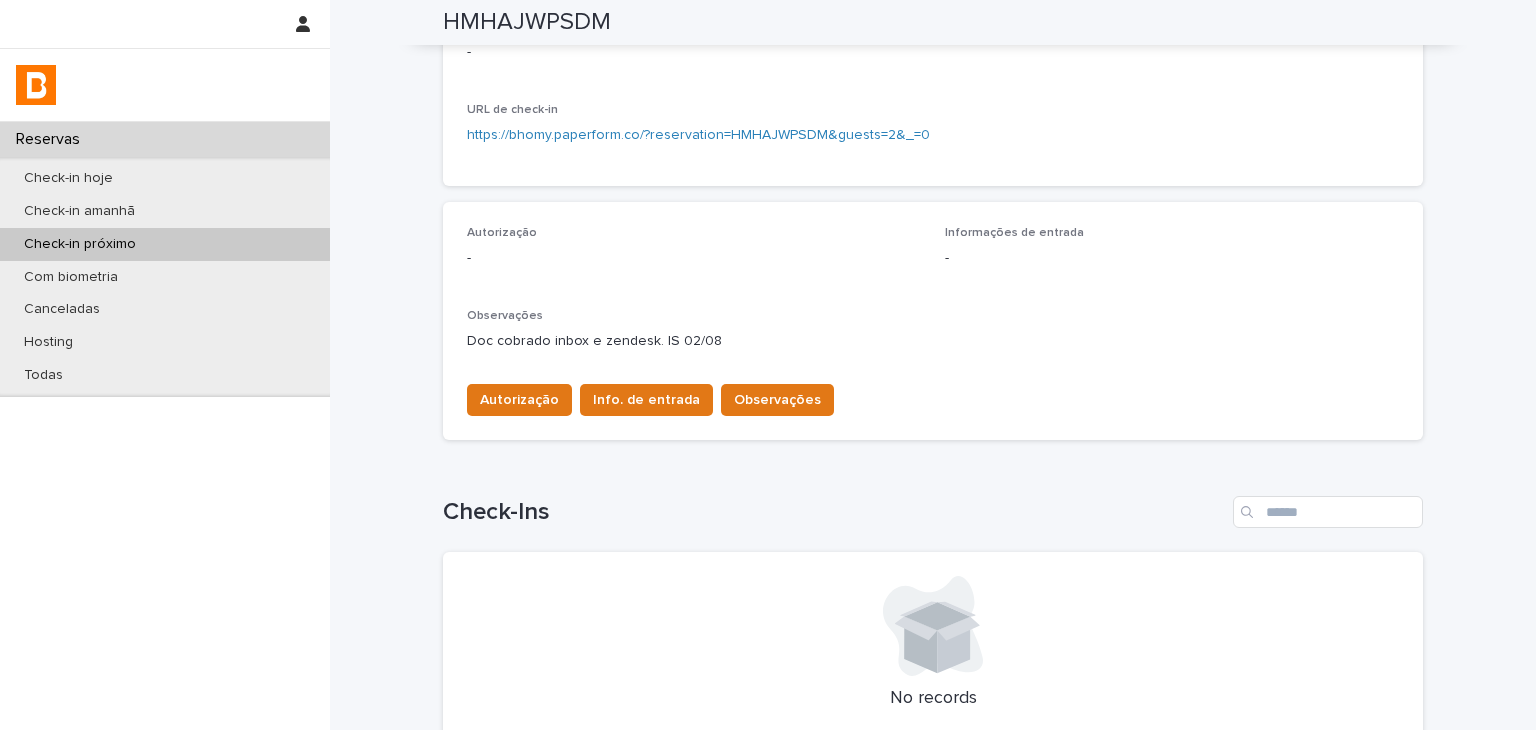 scroll, scrollTop: 100, scrollLeft: 0, axis: vertical 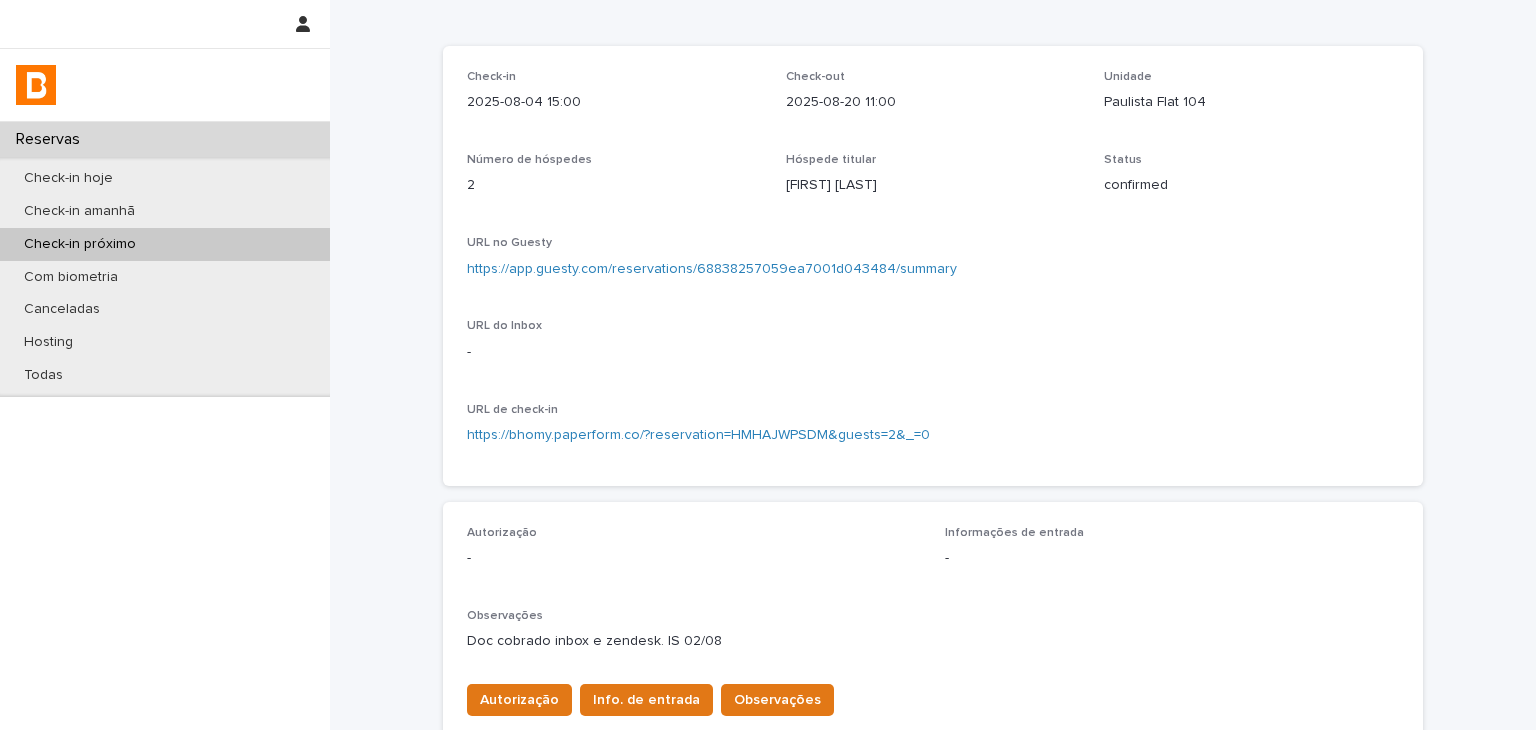 click on "https://app.guesty.com/reservations/68838257059ea7001d043484/summary" at bounding box center [712, 269] 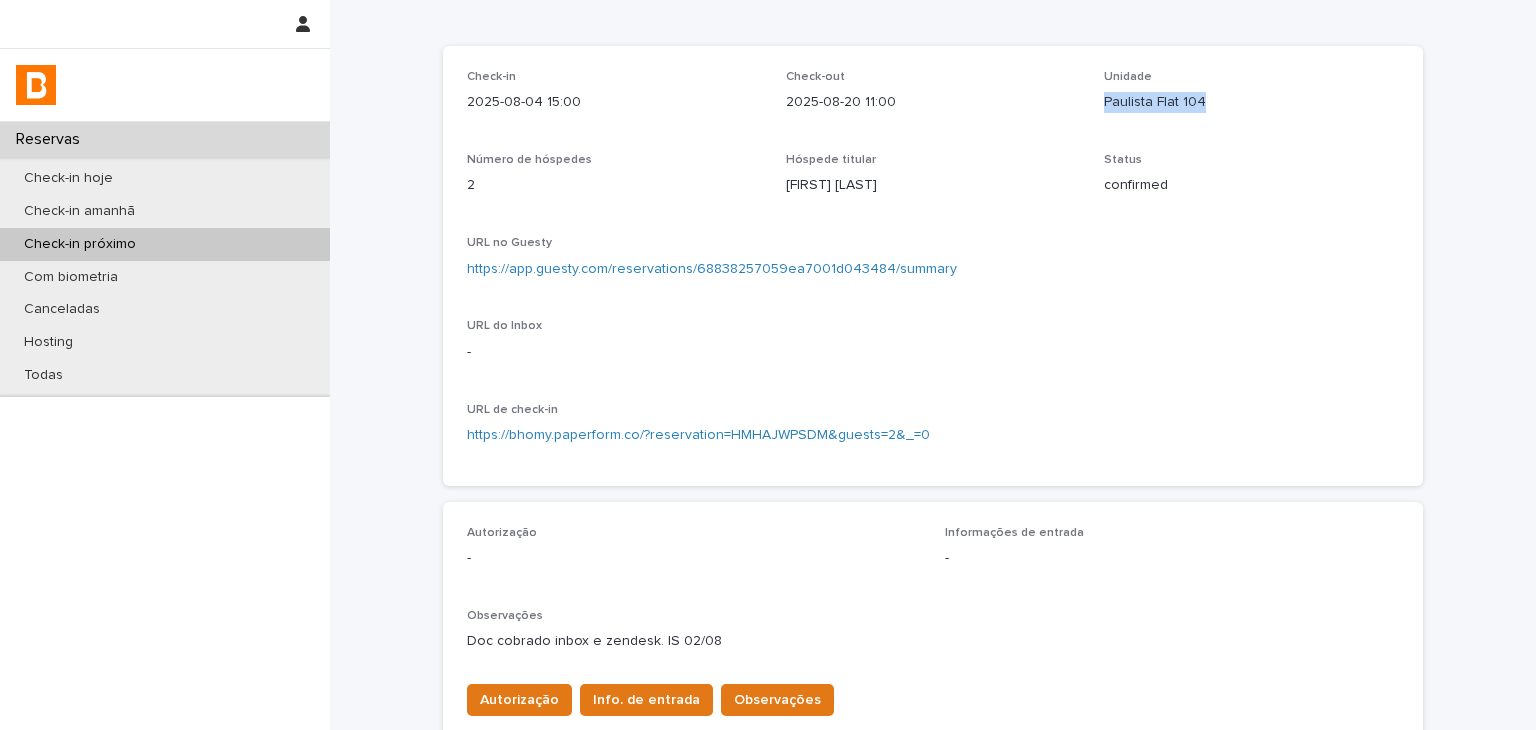 drag, startPoint x: 1092, startPoint y: 107, endPoint x: 1140, endPoint y: 120, distance: 49.729267 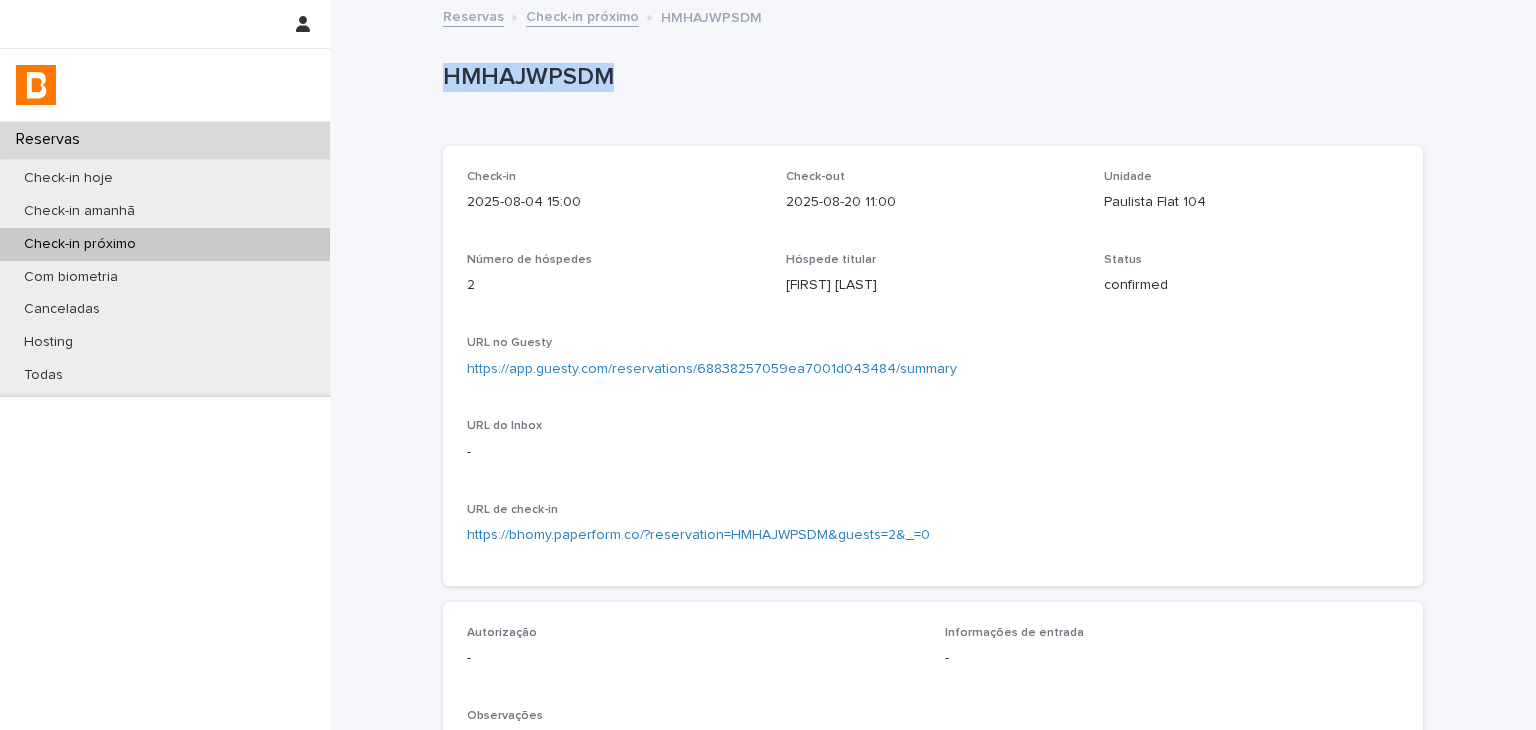 drag, startPoint x: 432, startPoint y: 80, endPoint x: 658, endPoint y: 82, distance: 226.00885 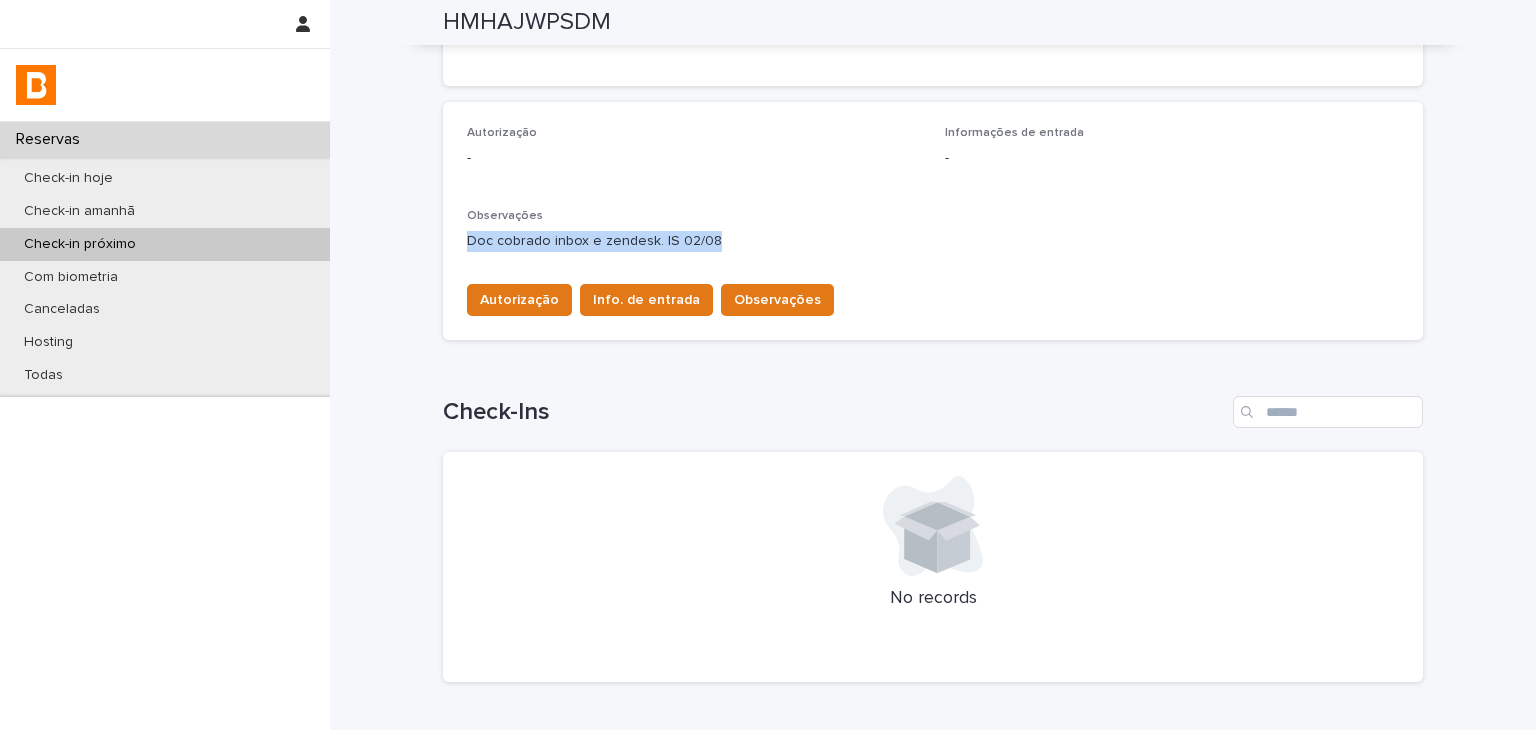 drag, startPoint x: 456, startPoint y: 236, endPoint x: 661, endPoint y: 240, distance: 205.03902 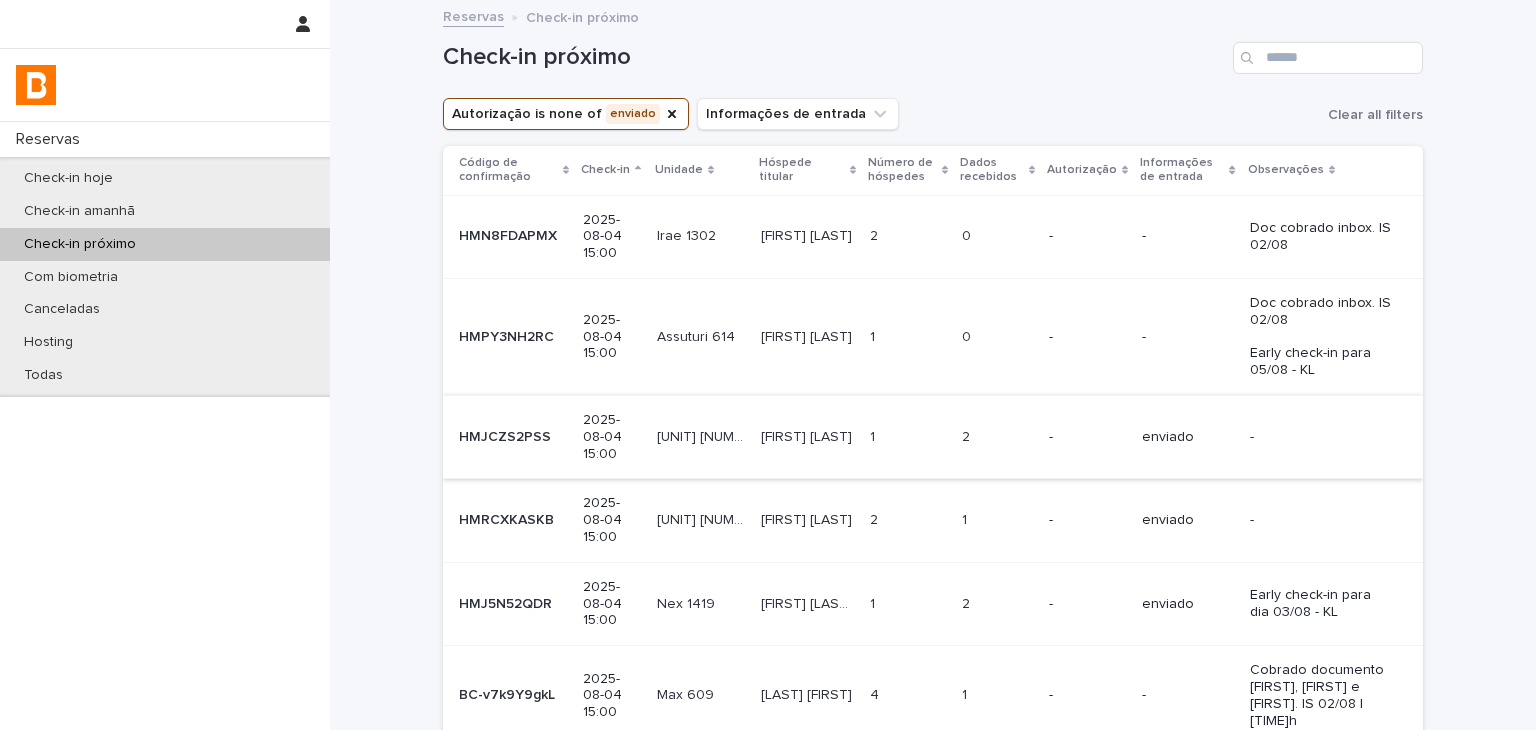 scroll, scrollTop: 300, scrollLeft: 0, axis: vertical 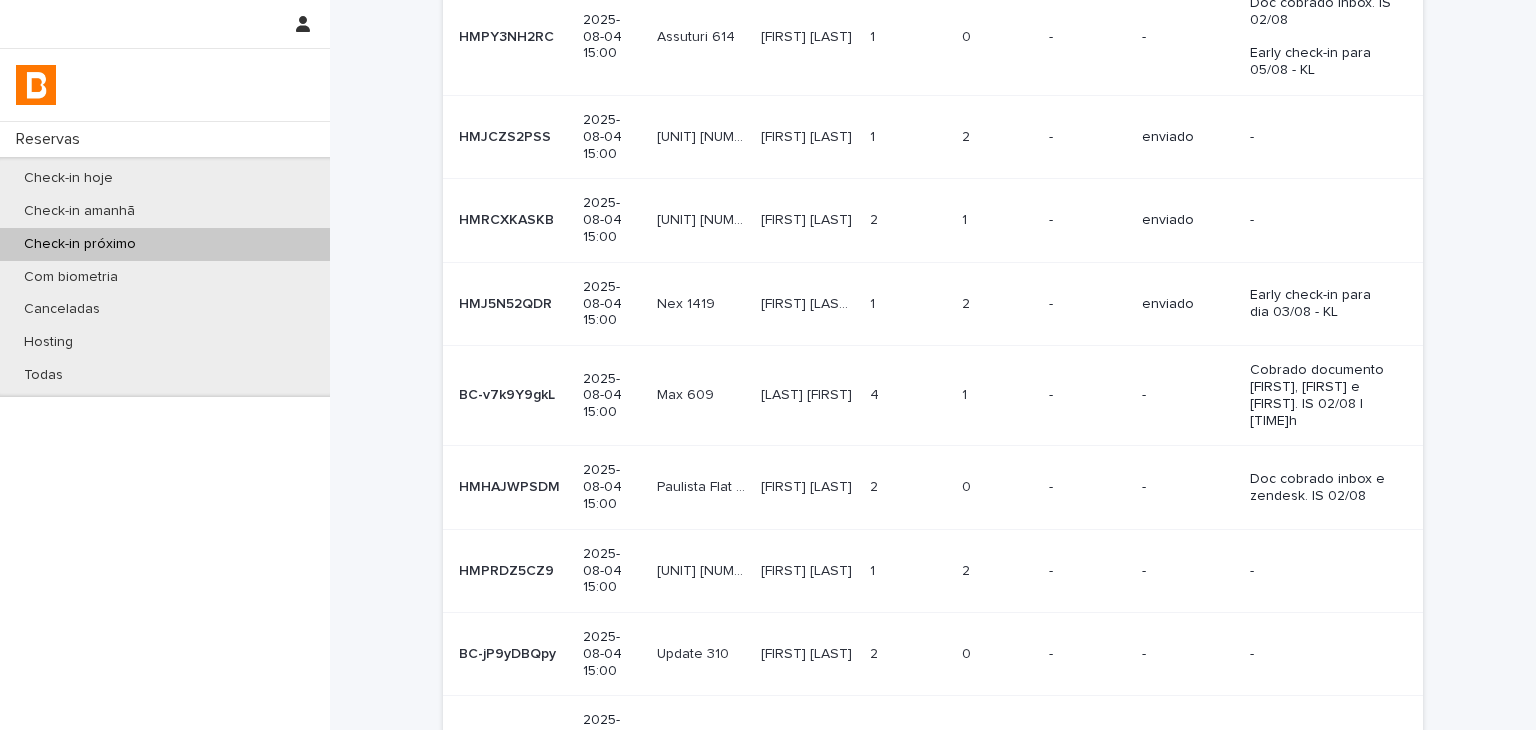 click at bounding box center (997, 571) 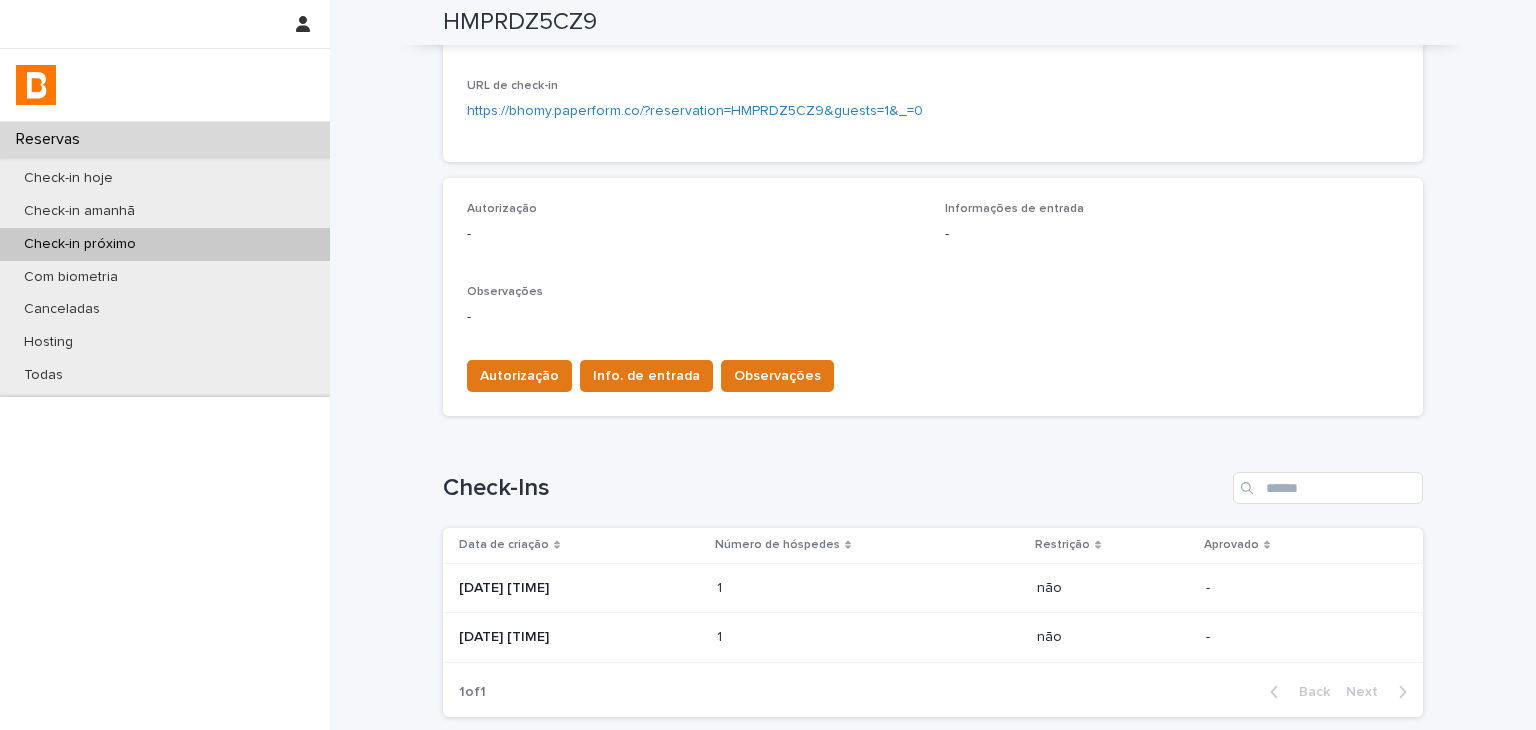 scroll, scrollTop: 503, scrollLeft: 0, axis: vertical 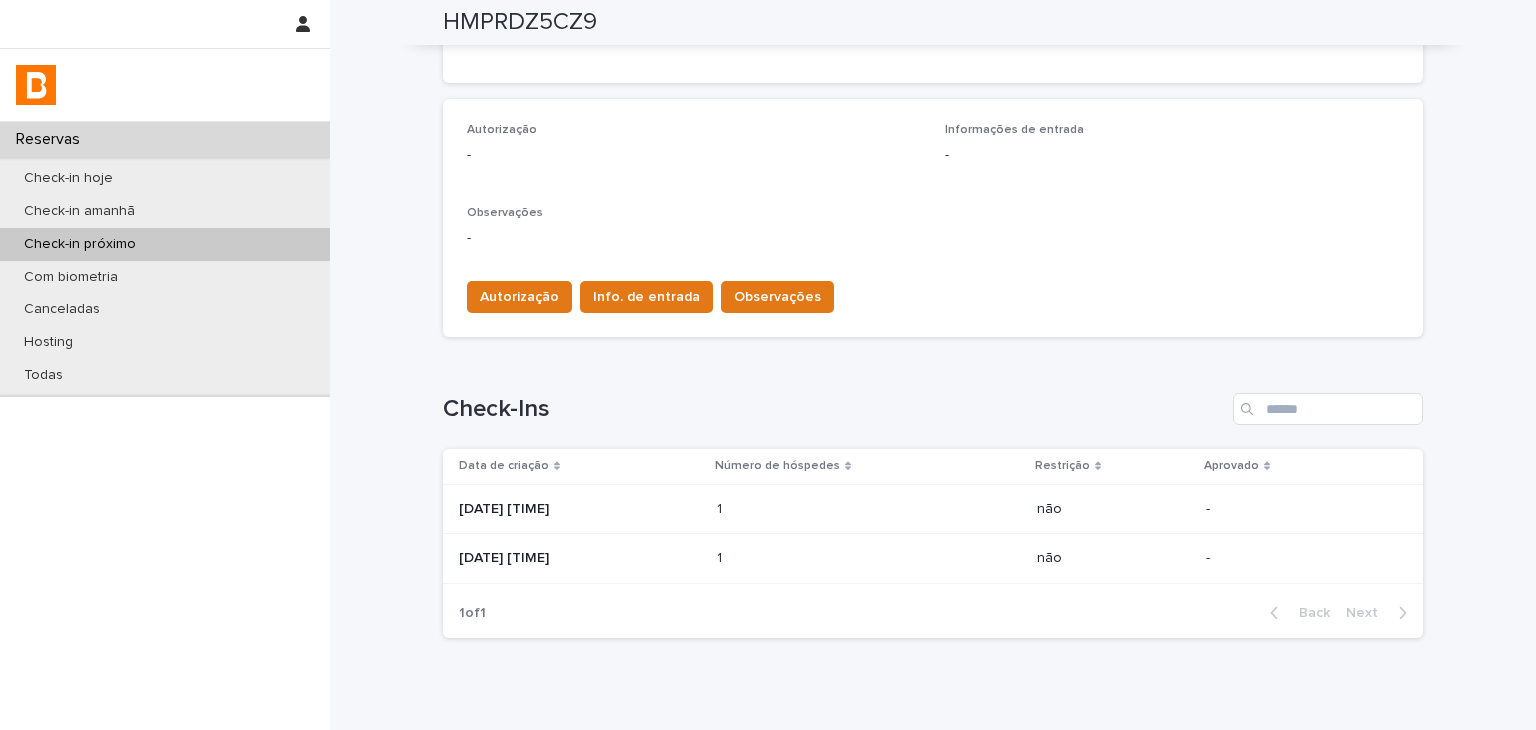 click at bounding box center (804, 509) 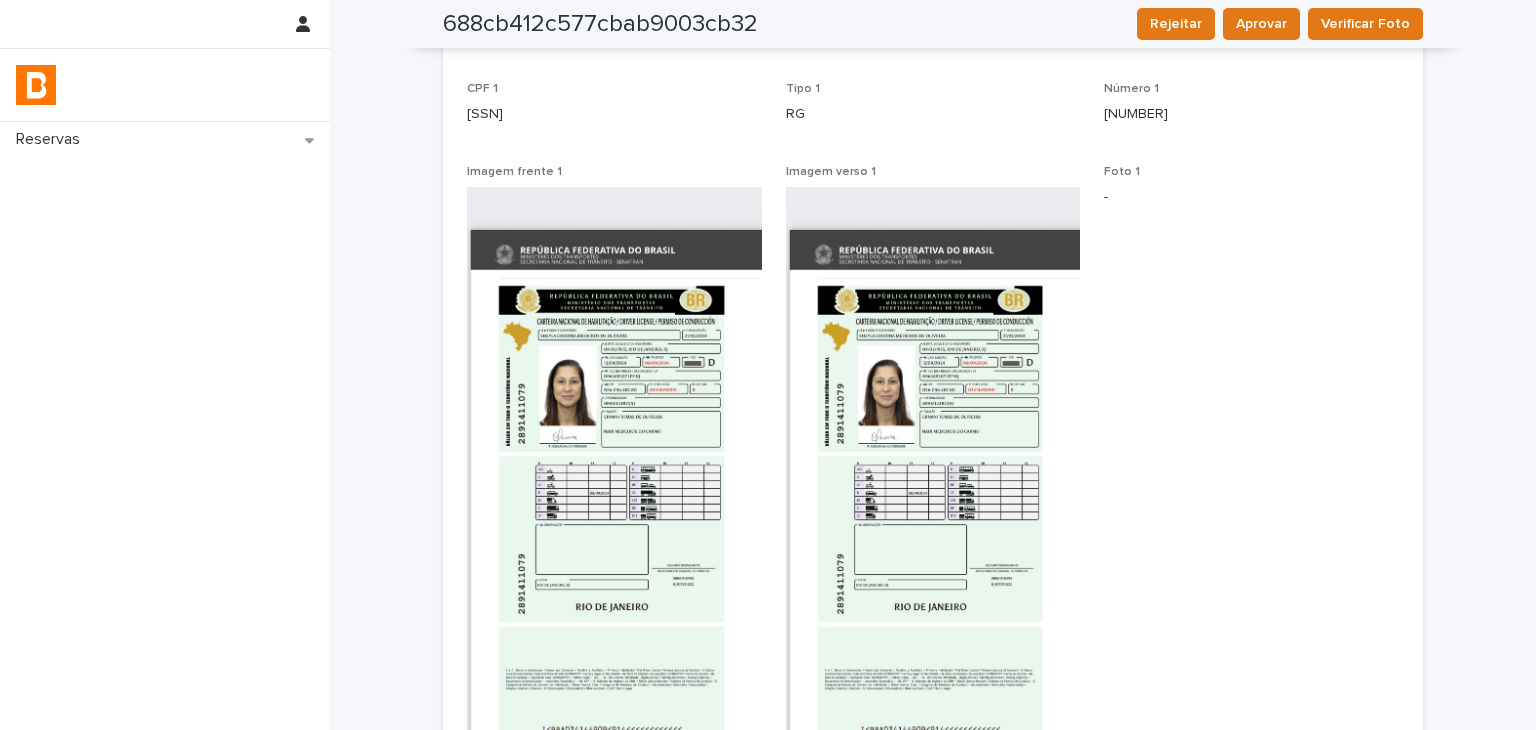 scroll, scrollTop: 694, scrollLeft: 0, axis: vertical 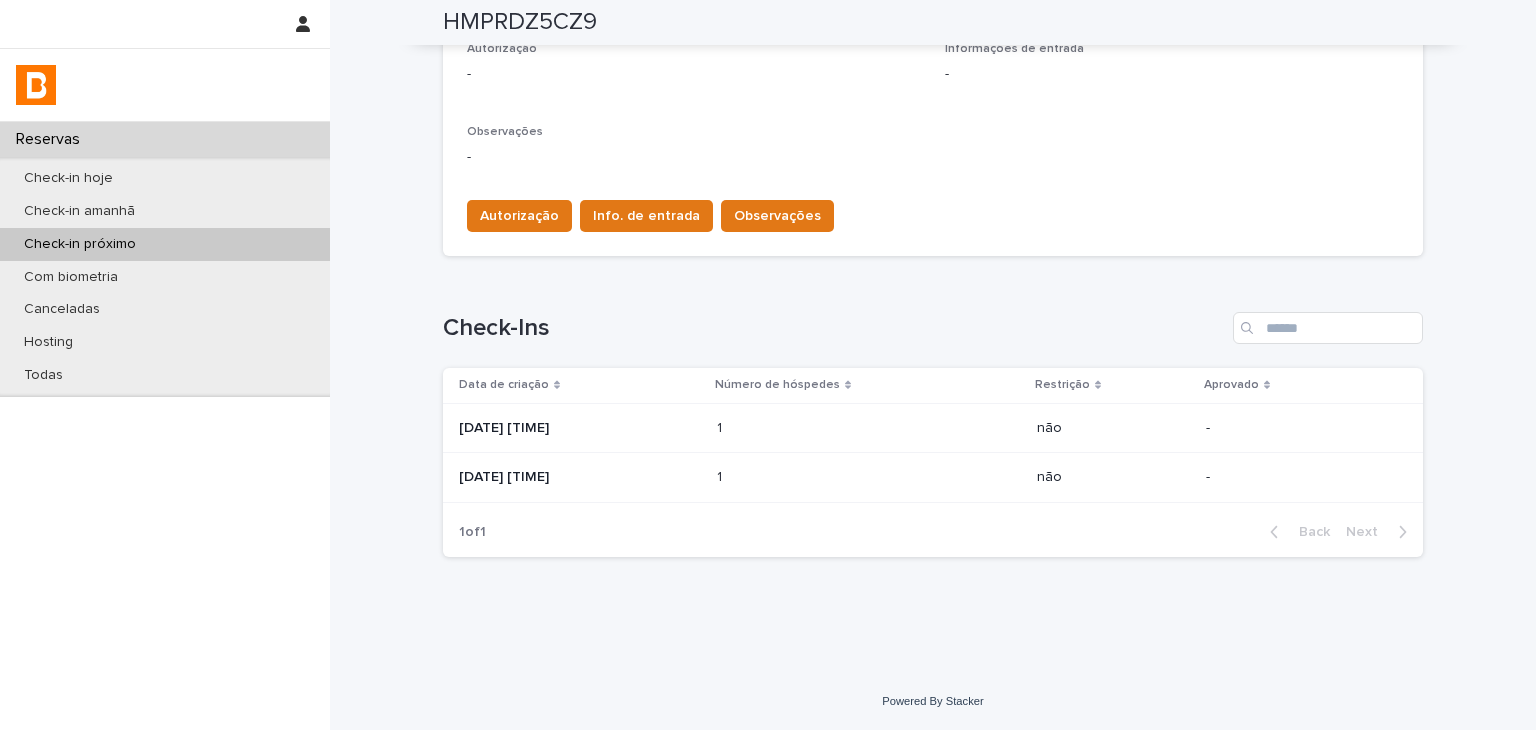 click on "1 1" at bounding box center (869, 477) 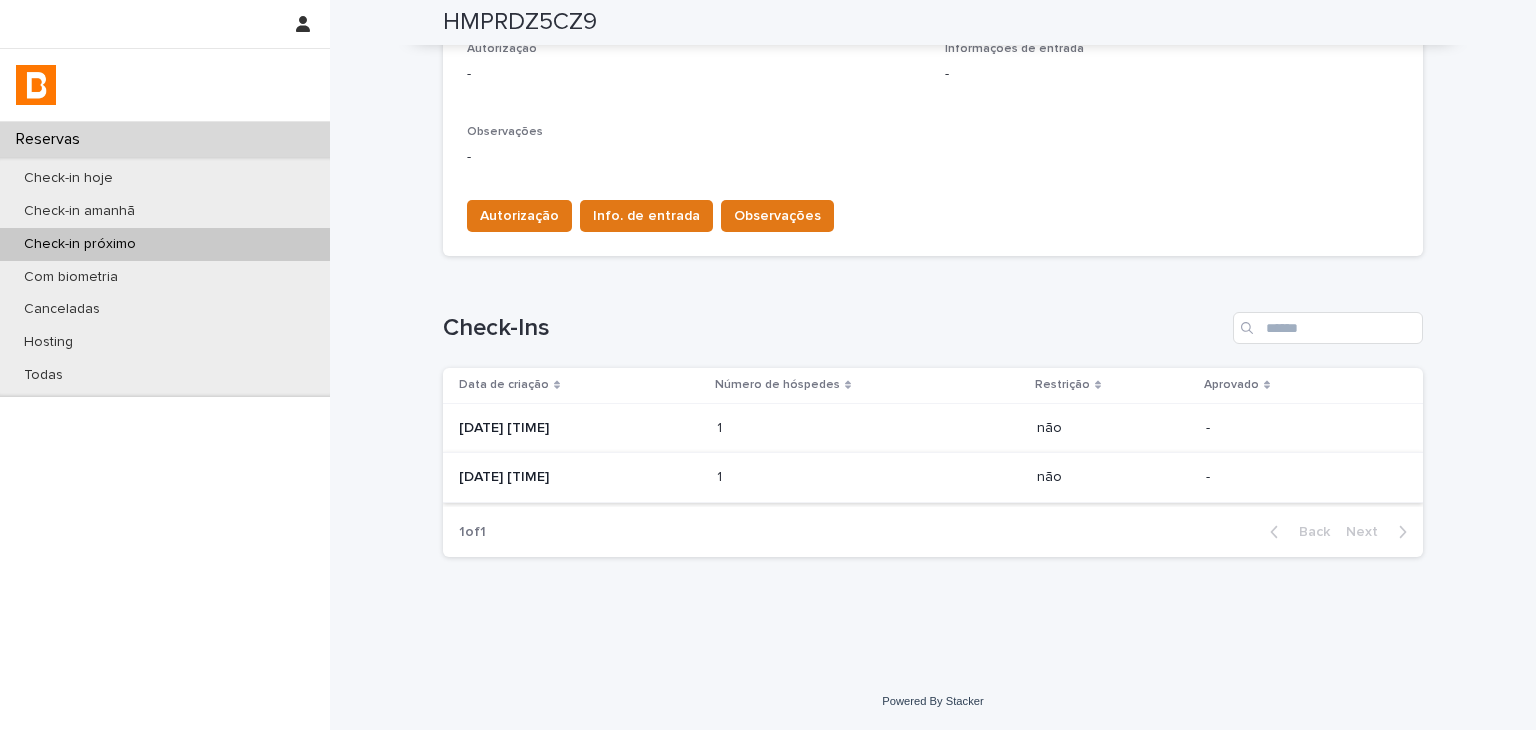 scroll, scrollTop: 0, scrollLeft: 0, axis: both 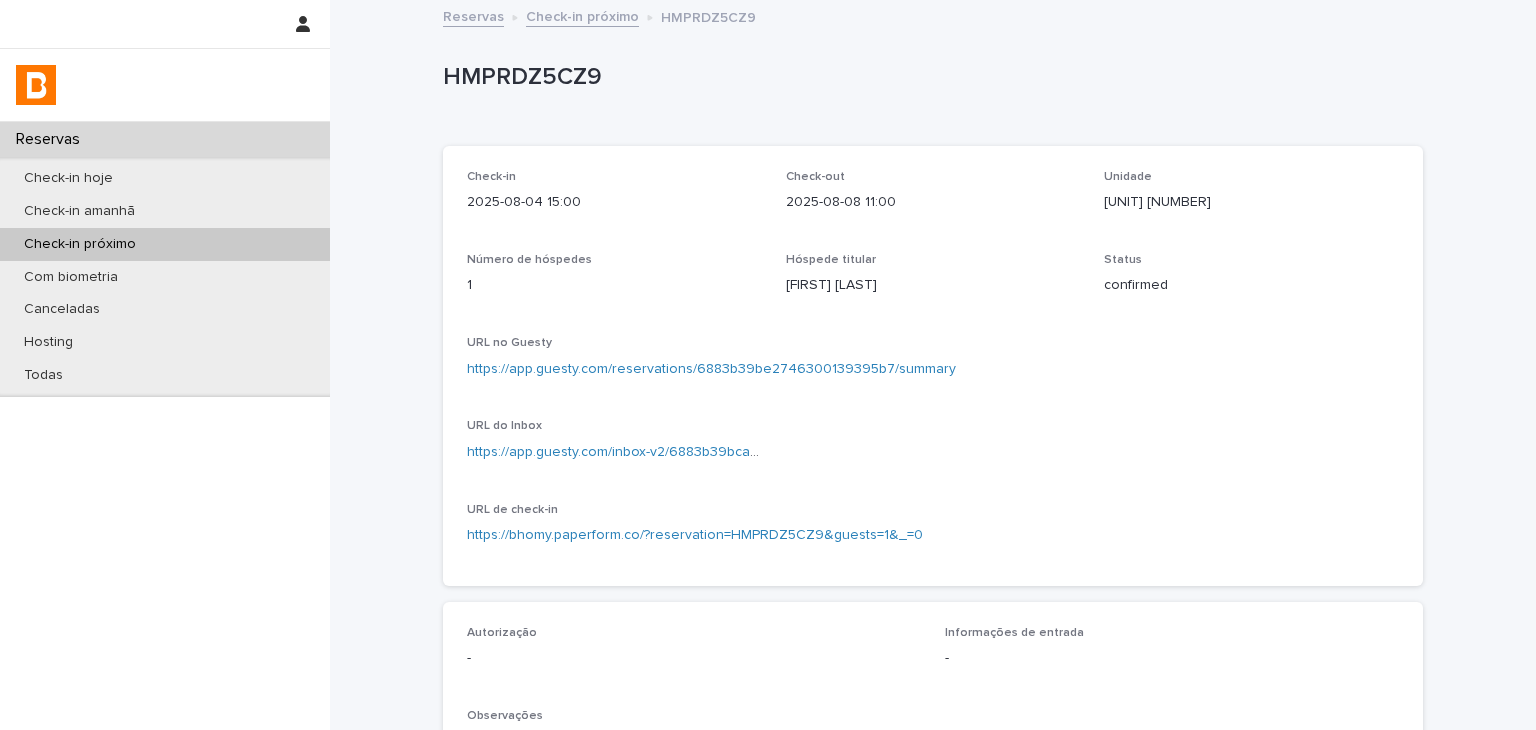 click on "https://app.guesty.com/reservations/6883b39be2746300139395b7/summary" at bounding box center (711, 369) 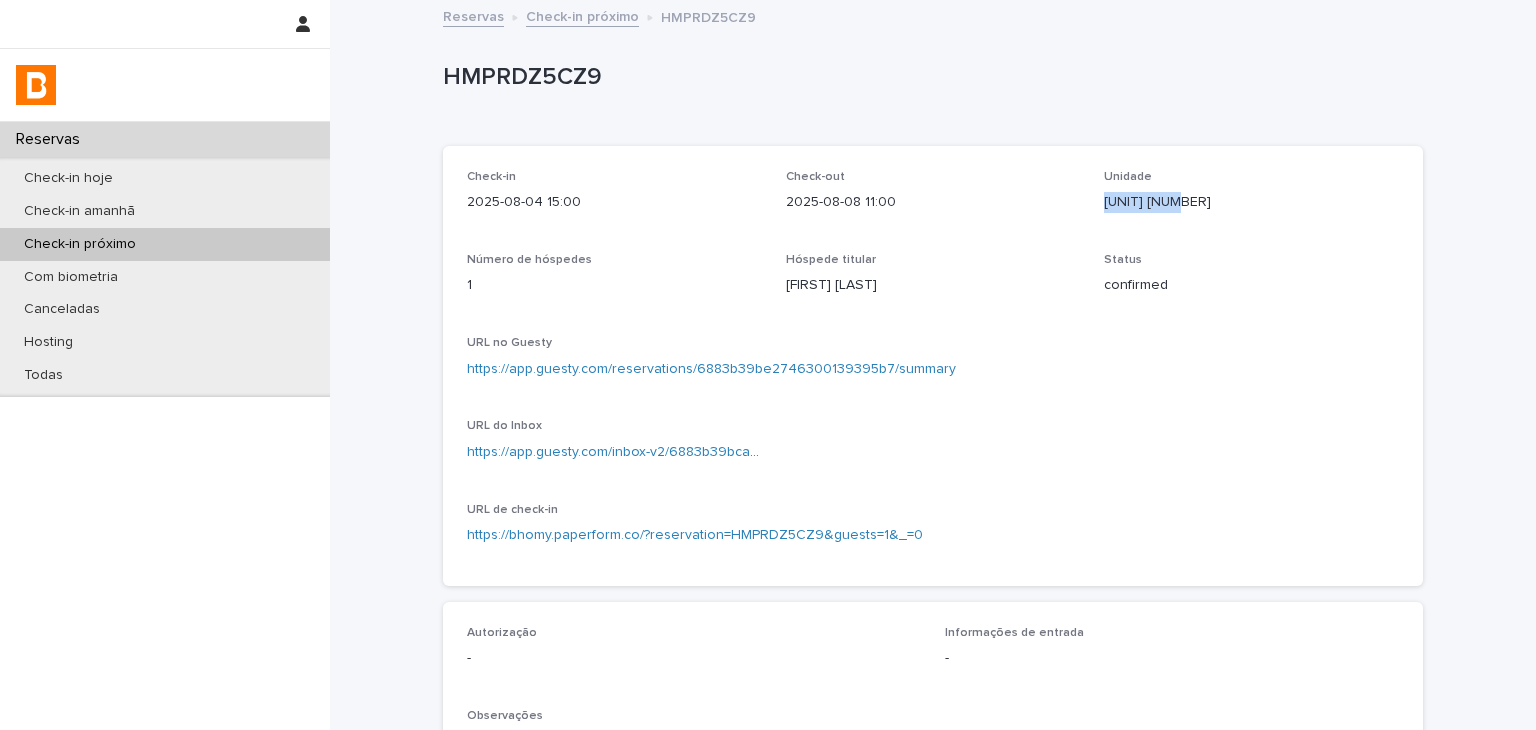 drag, startPoint x: 1093, startPoint y: 199, endPoint x: 1209, endPoint y: 206, distance: 116.21101 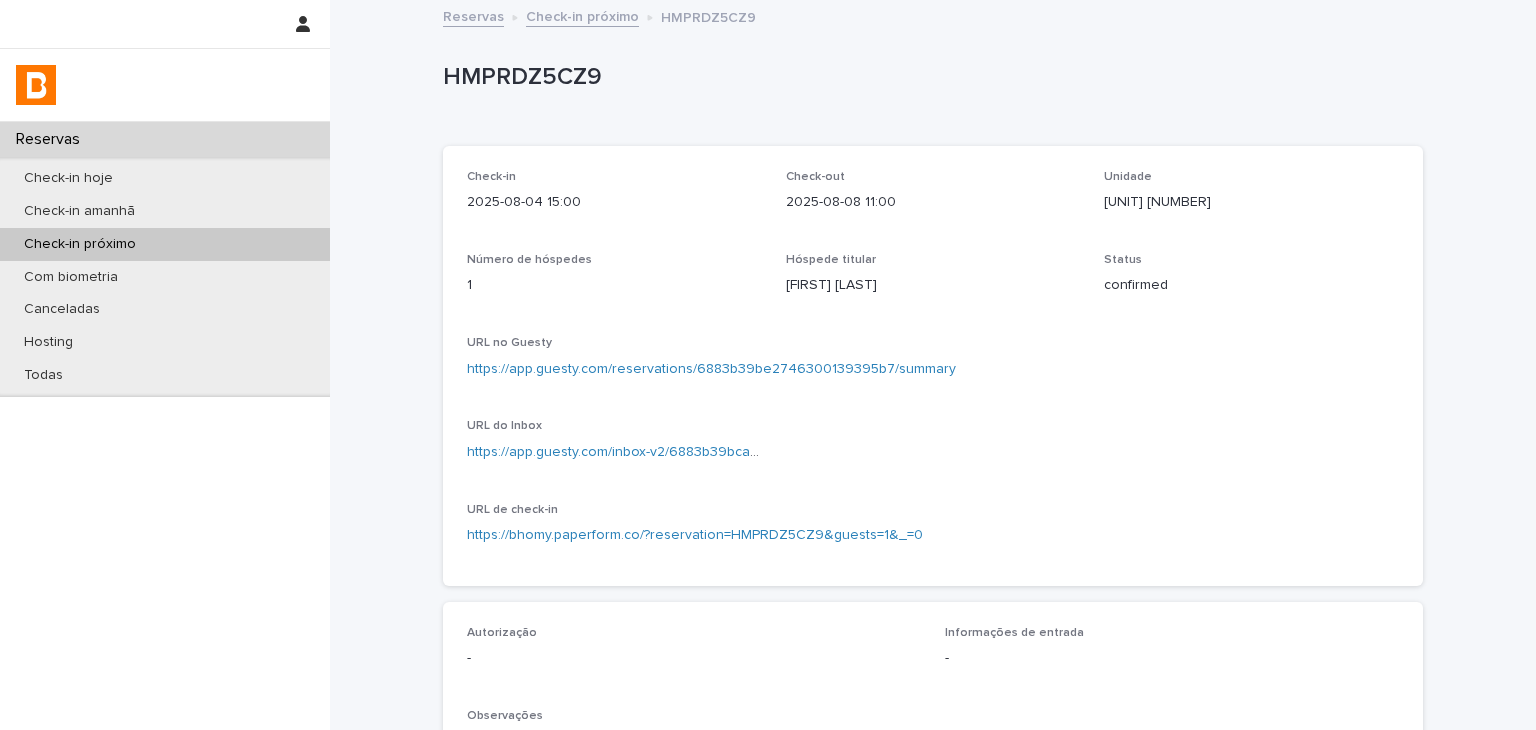 click on "Loading... Saving… Loading... Saving… Check-in [DATE] [TIME] Check-out [DATE] [TIME] Unidade Wonder 1408 Número de hóspedes 1 Hóspede titular [FIRST] [LAST] Status confirmed URL no Guesty https://app.guesty.com/reservations/6883b39be2746300139395b7/summary URL do Inbox https://app.guesty.com/inbox-v2/6883b39bca7dfa0010d2b23b?reservationId=6883b39be2746300139395b7 URL de check-in https://bhomy.paperform.co/?reservation=HMPRDZ5CZ9&guests=1&_=0 Loading... Saving… Autorização - Informações de entrada - Observações - Autorização Info. de entrada Observações Loading... Saving… Check-Ins Data de criação Número de hóspedes Restrição Aprovado [DATE] [TIME] 1 1   não - [DATE] [TIME] 1 1   não - 1  of  1 Back Next" at bounding box center [933, 641] 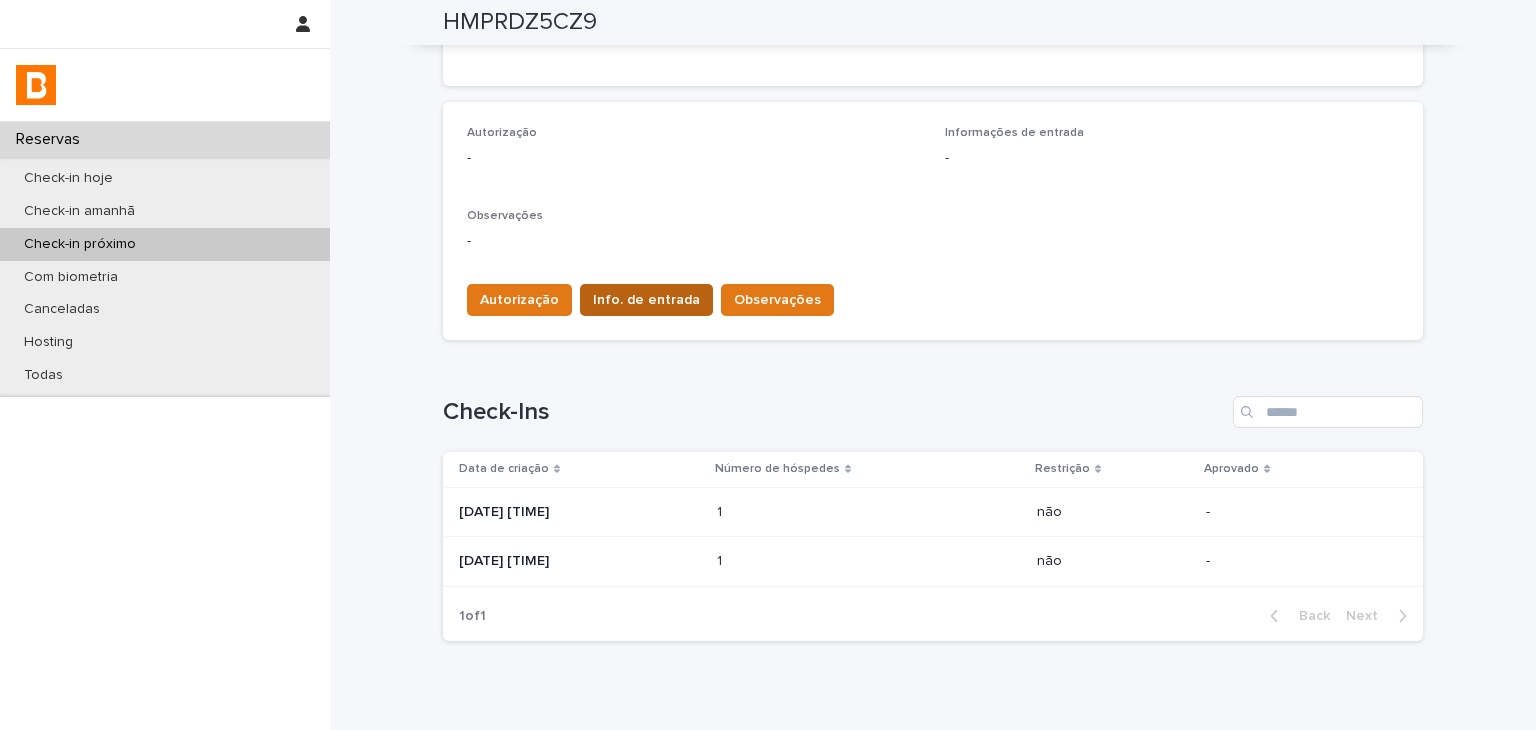 click on "Info. de entrada" at bounding box center [646, 300] 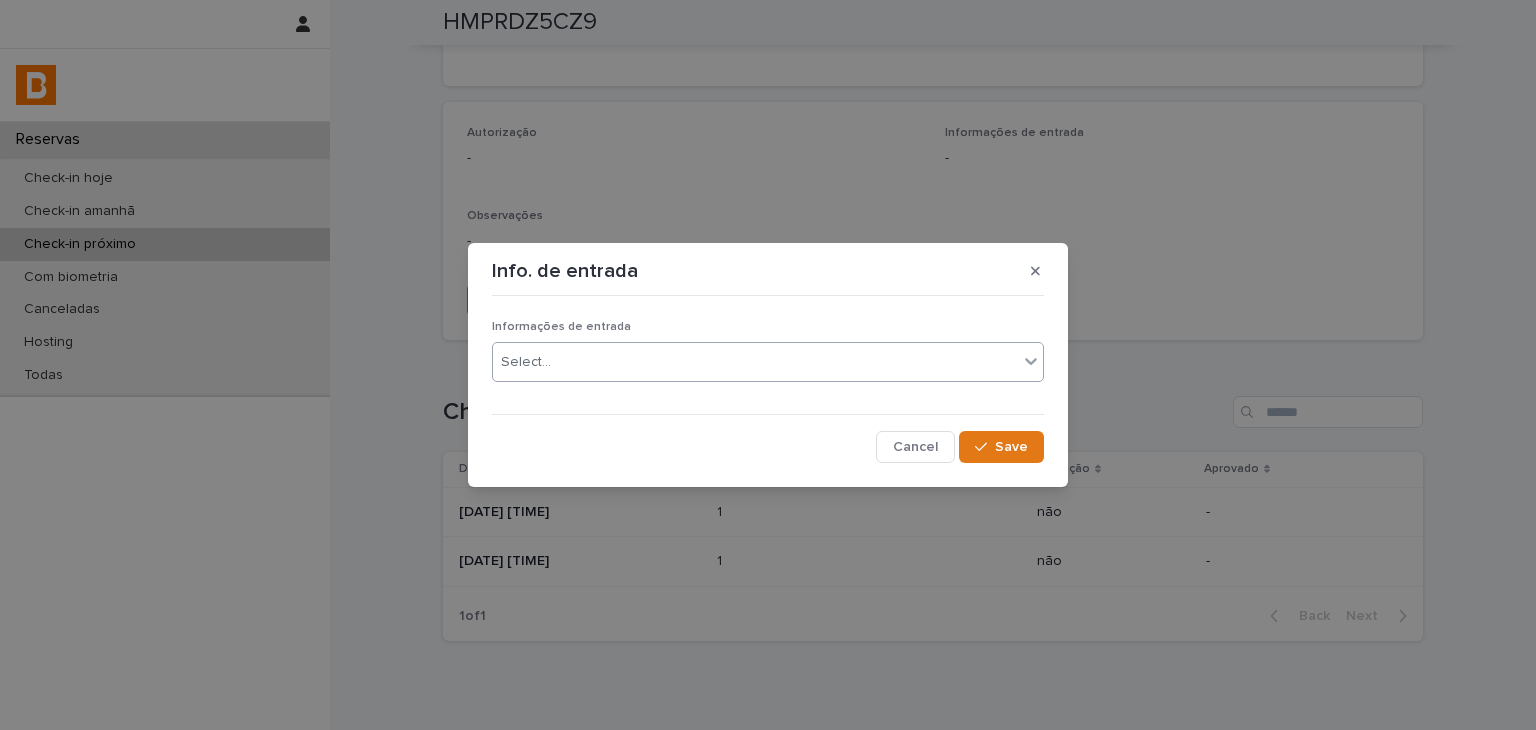 click on "Select..." at bounding box center (755, 362) 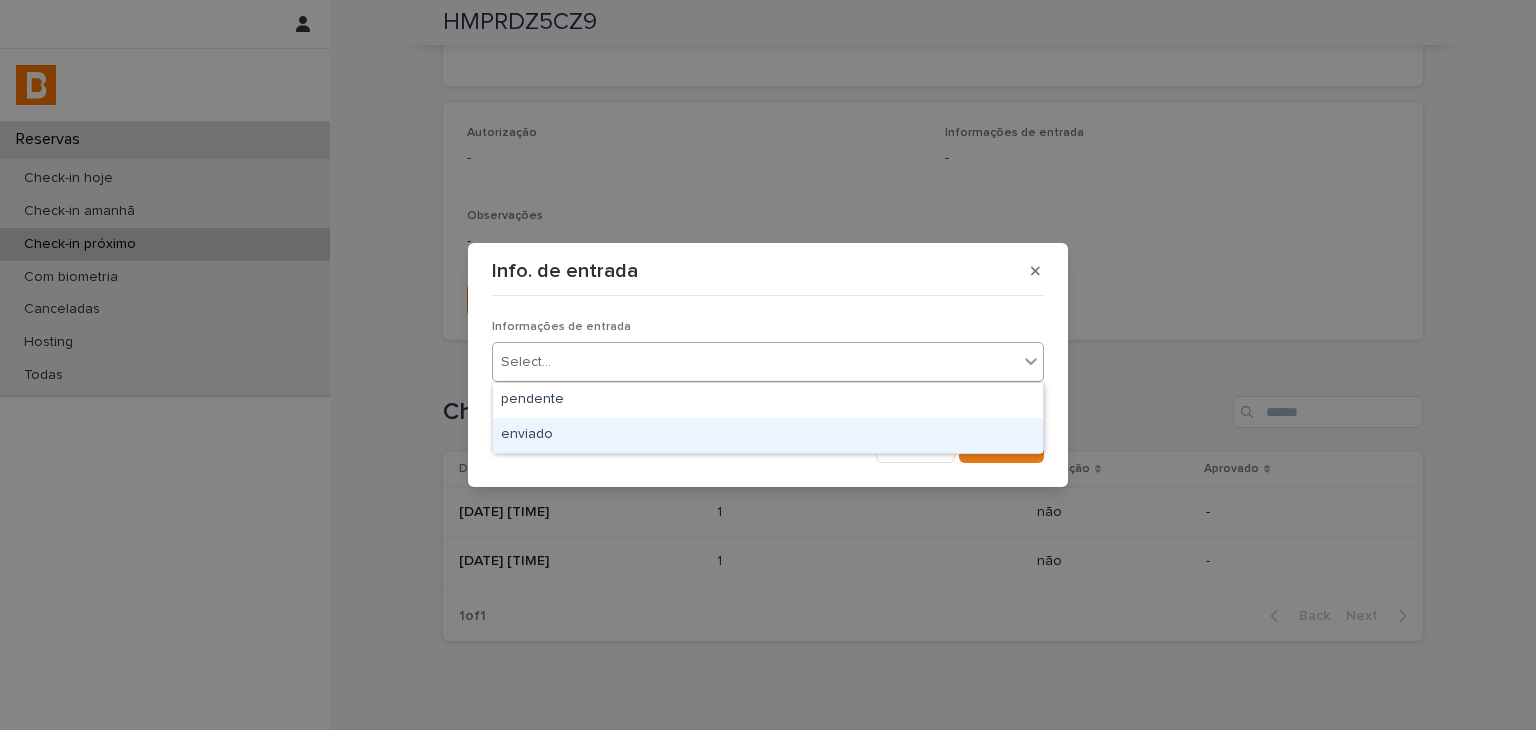 drag, startPoint x: 625, startPoint y: 424, endPoint x: 720, endPoint y: 429, distance: 95.131485 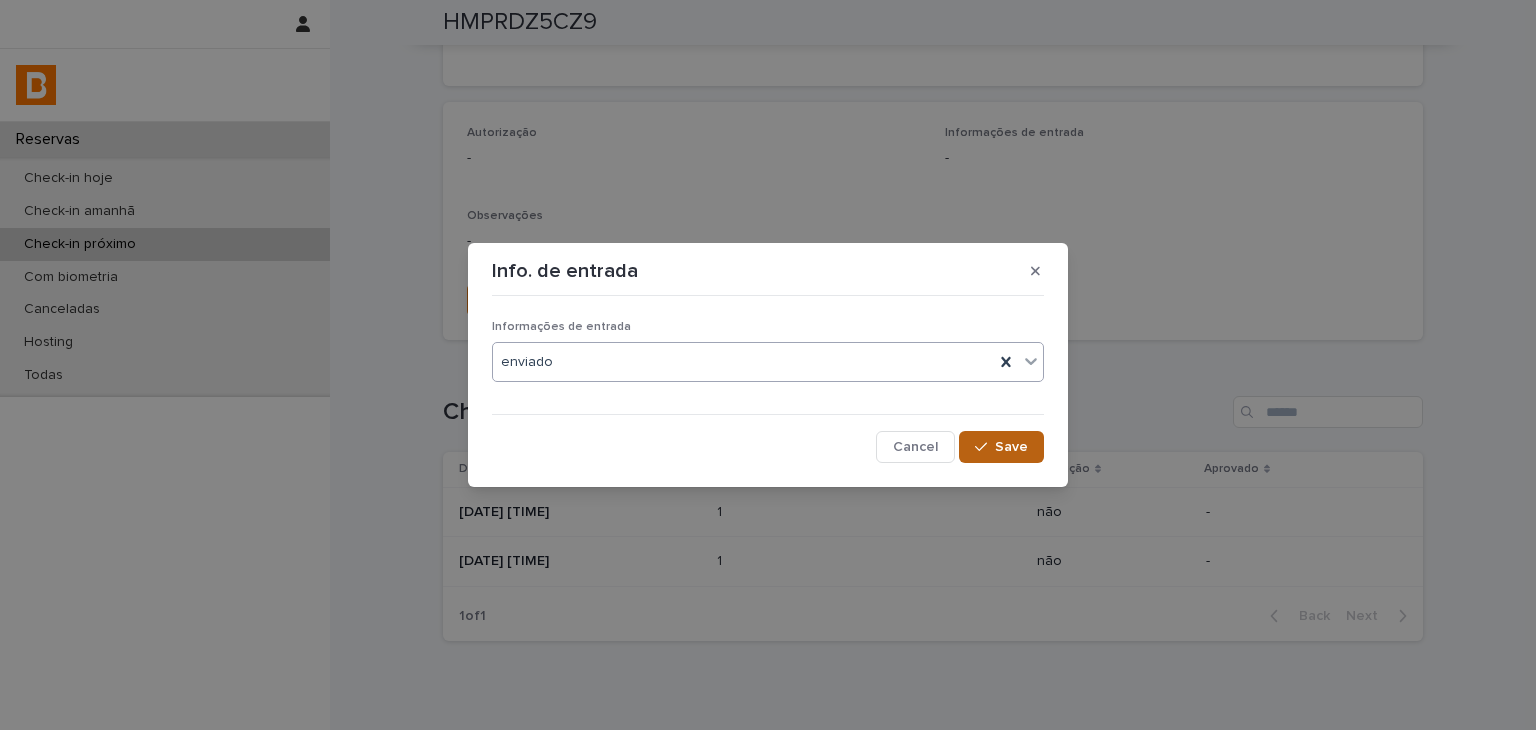 click on "Save" at bounding box center (1001, 447) 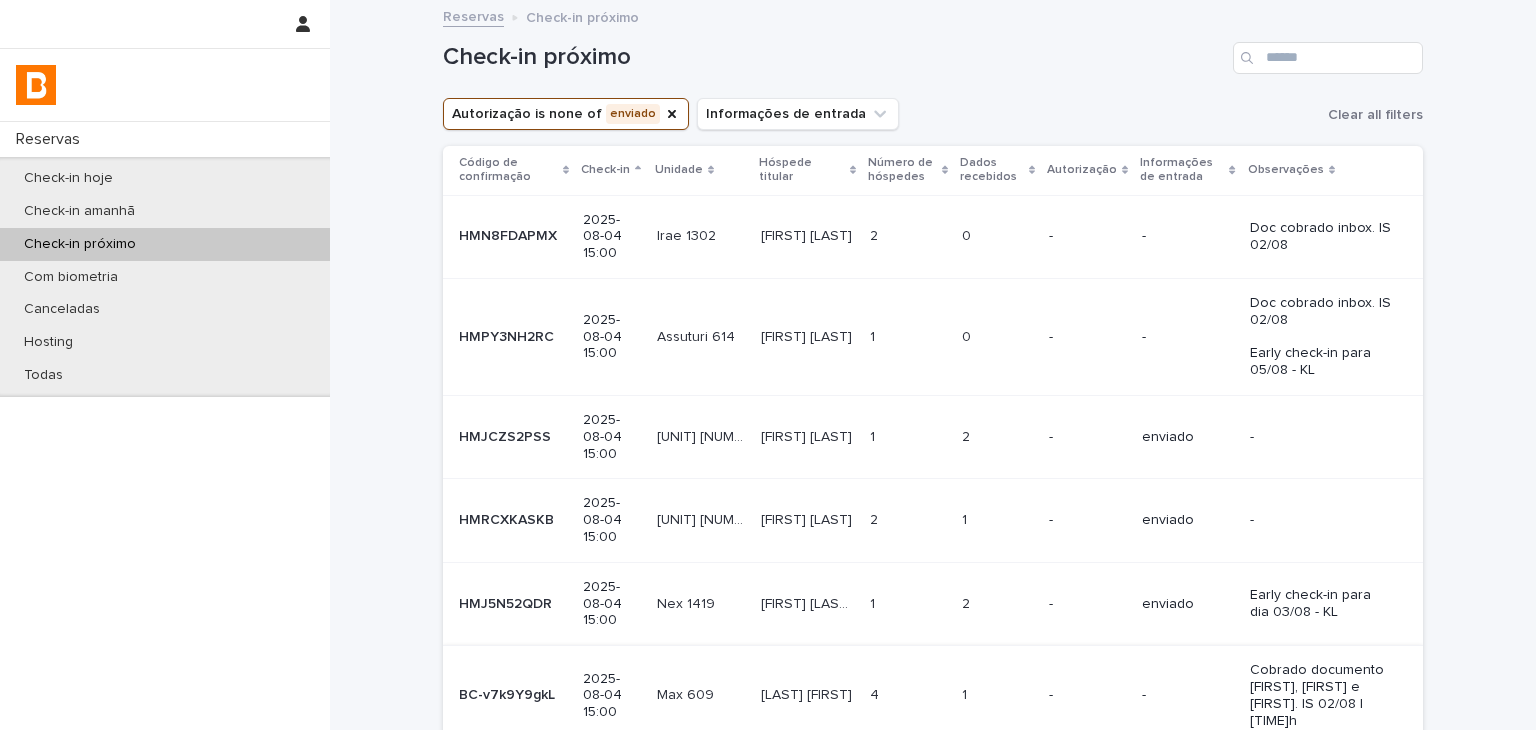 scroll, scrollTop: 400, scrollLeft: 0, axis: vertical 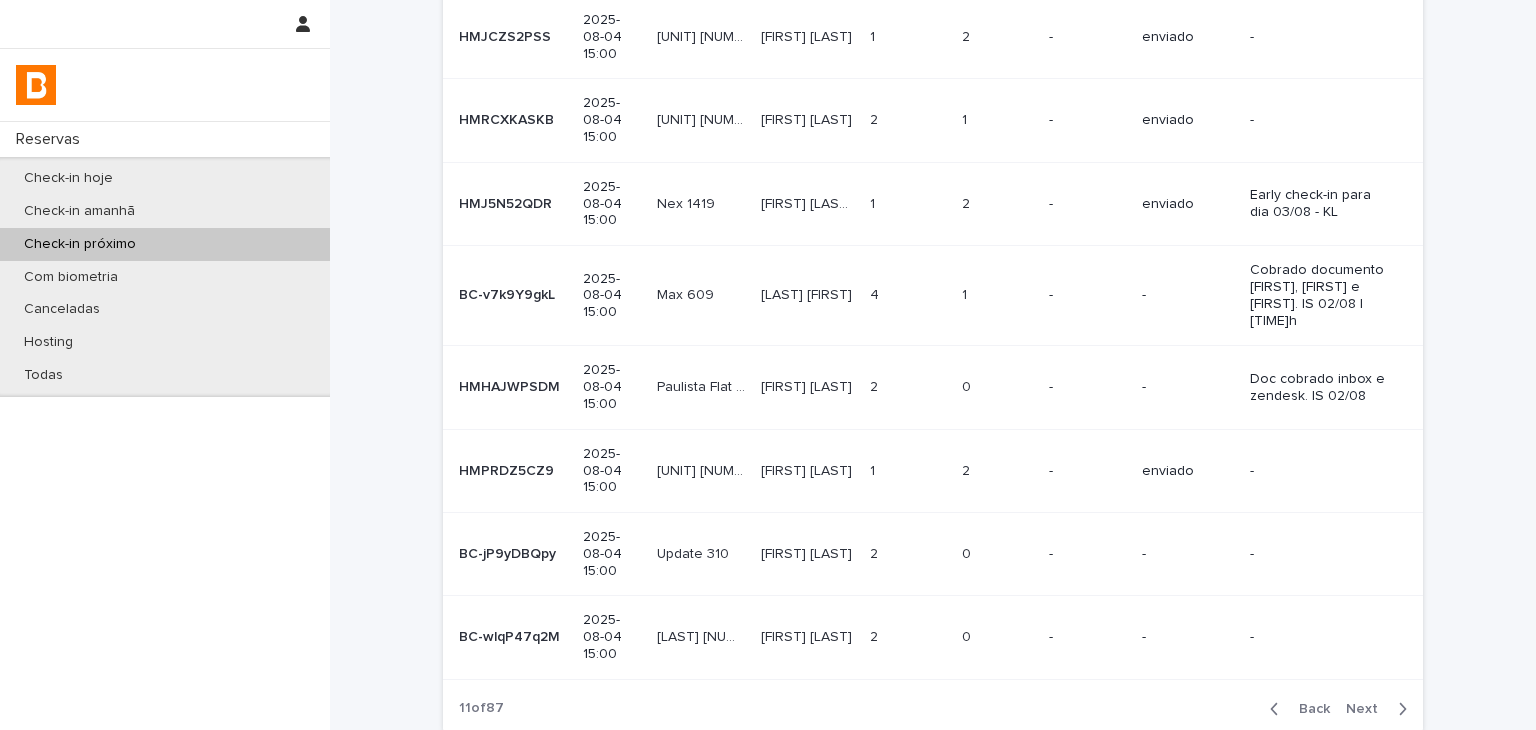 click on "-" at bounding box center [1187, 554] 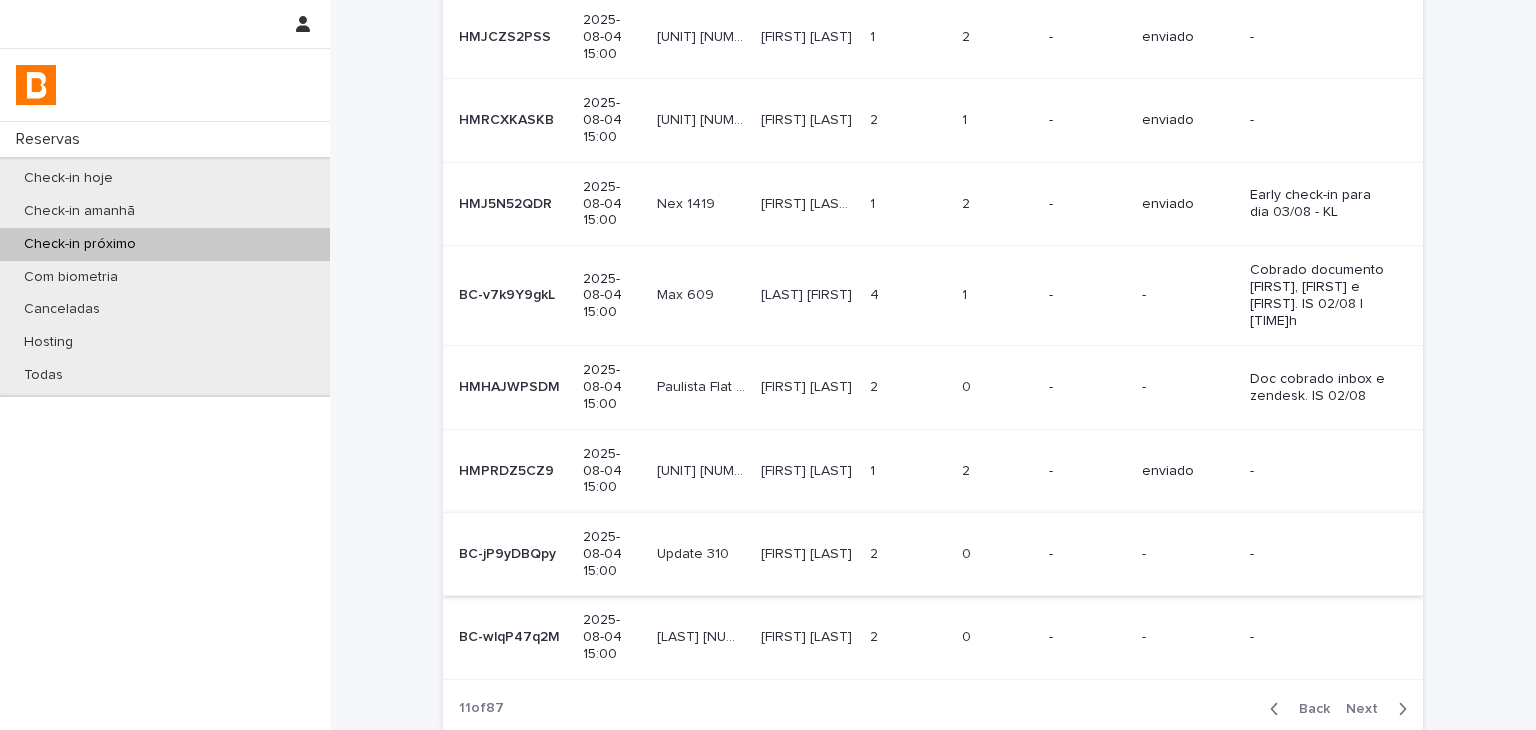 scroll, scrollTop: 0, scrollLeft: 0, axis: both 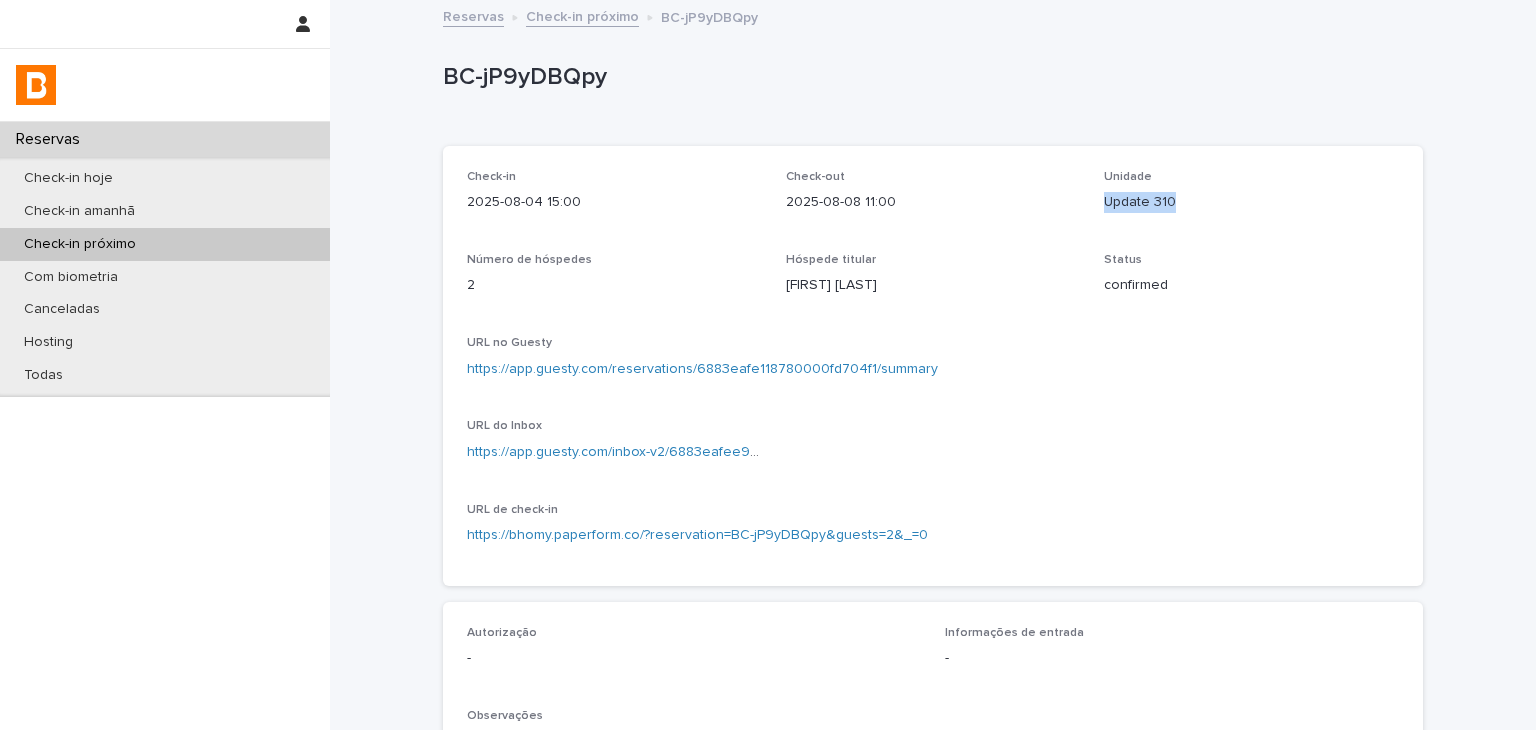 drag, startPoint x: 1142, startPoint y: 222, endPoint x: 1196, endPoint y: 221, distance: 54.00926 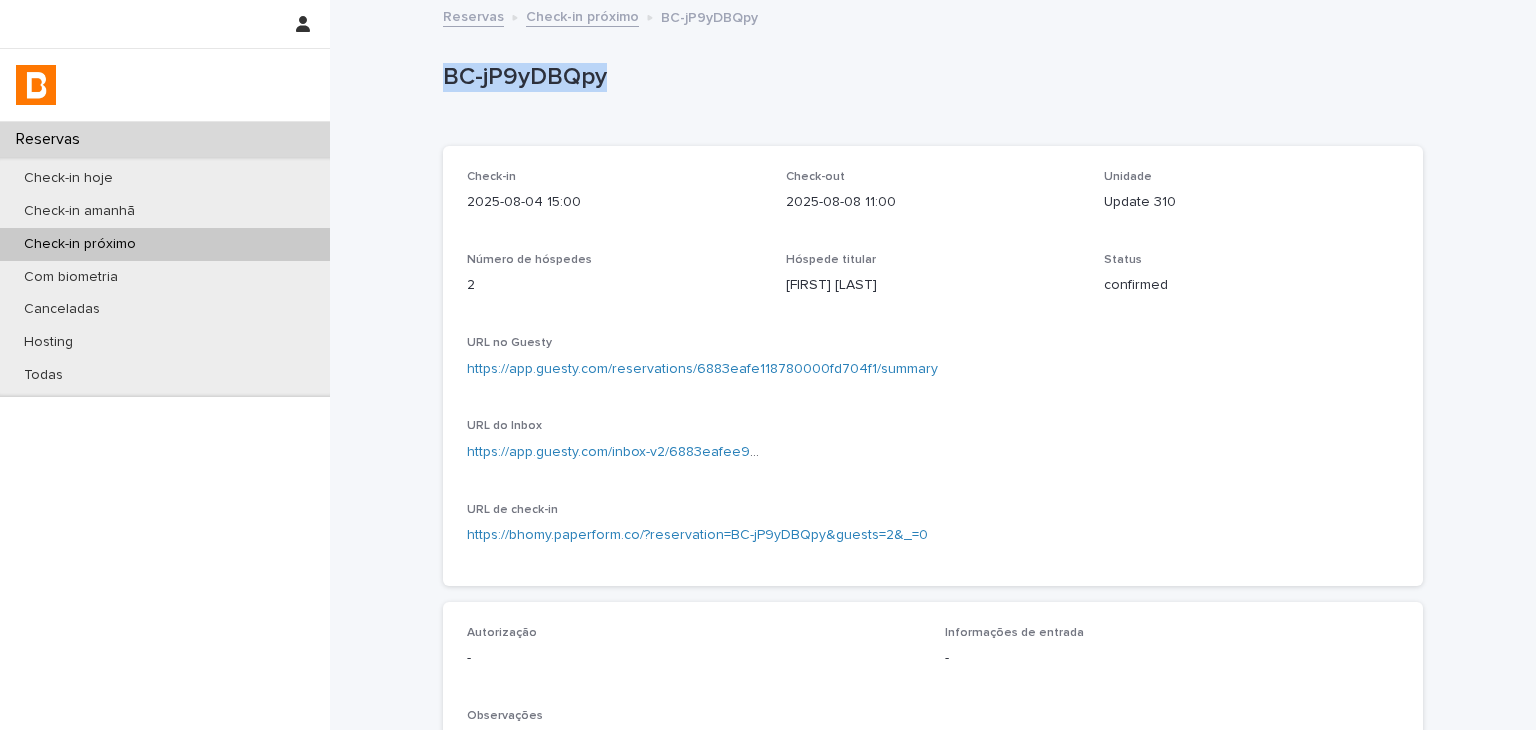 drag, startPoint x: 438, startPoint y: 82, endPoint x: 636, endPoint y: 89, distance: 198.1237 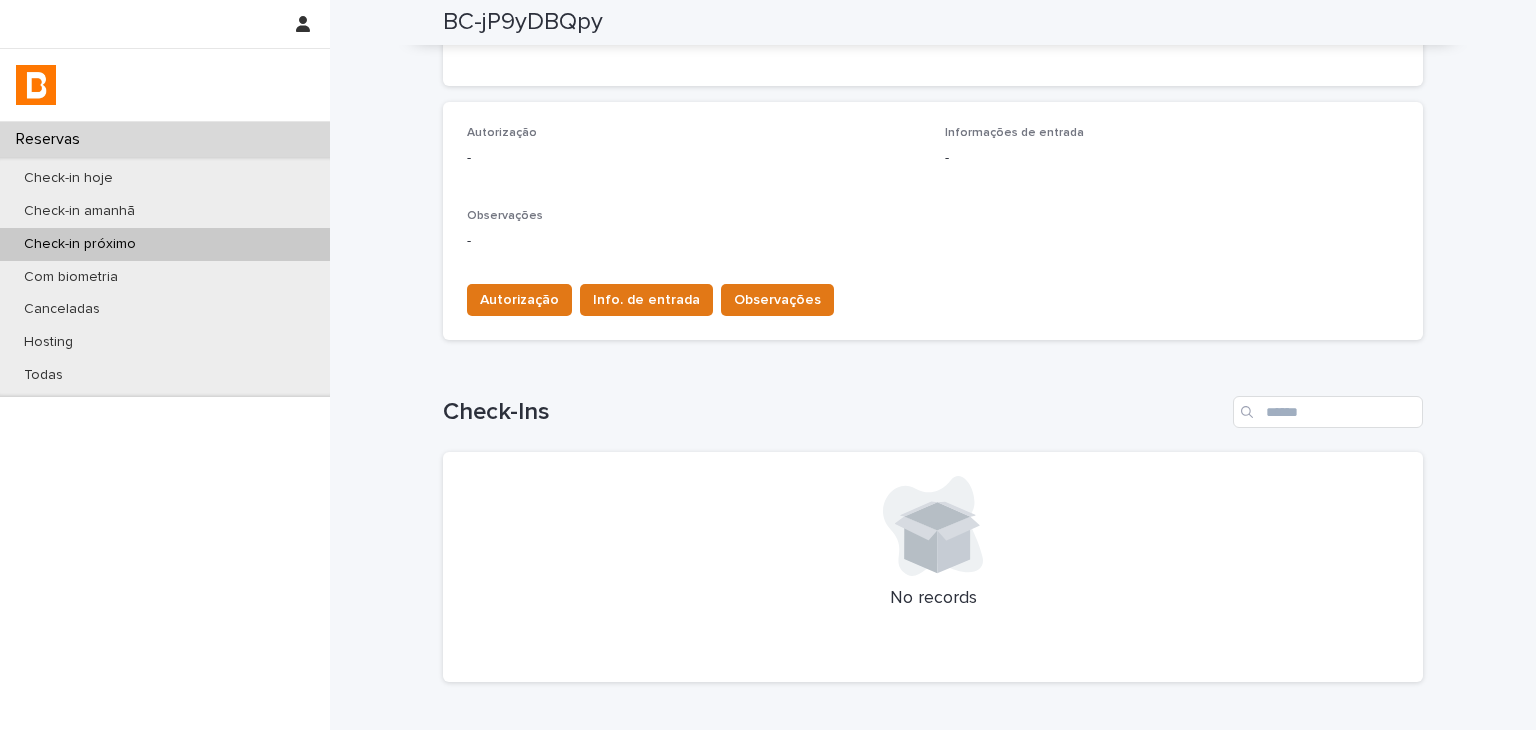 click on "Autorização Info. de entrada Observações" at bounding box center (933, 296) 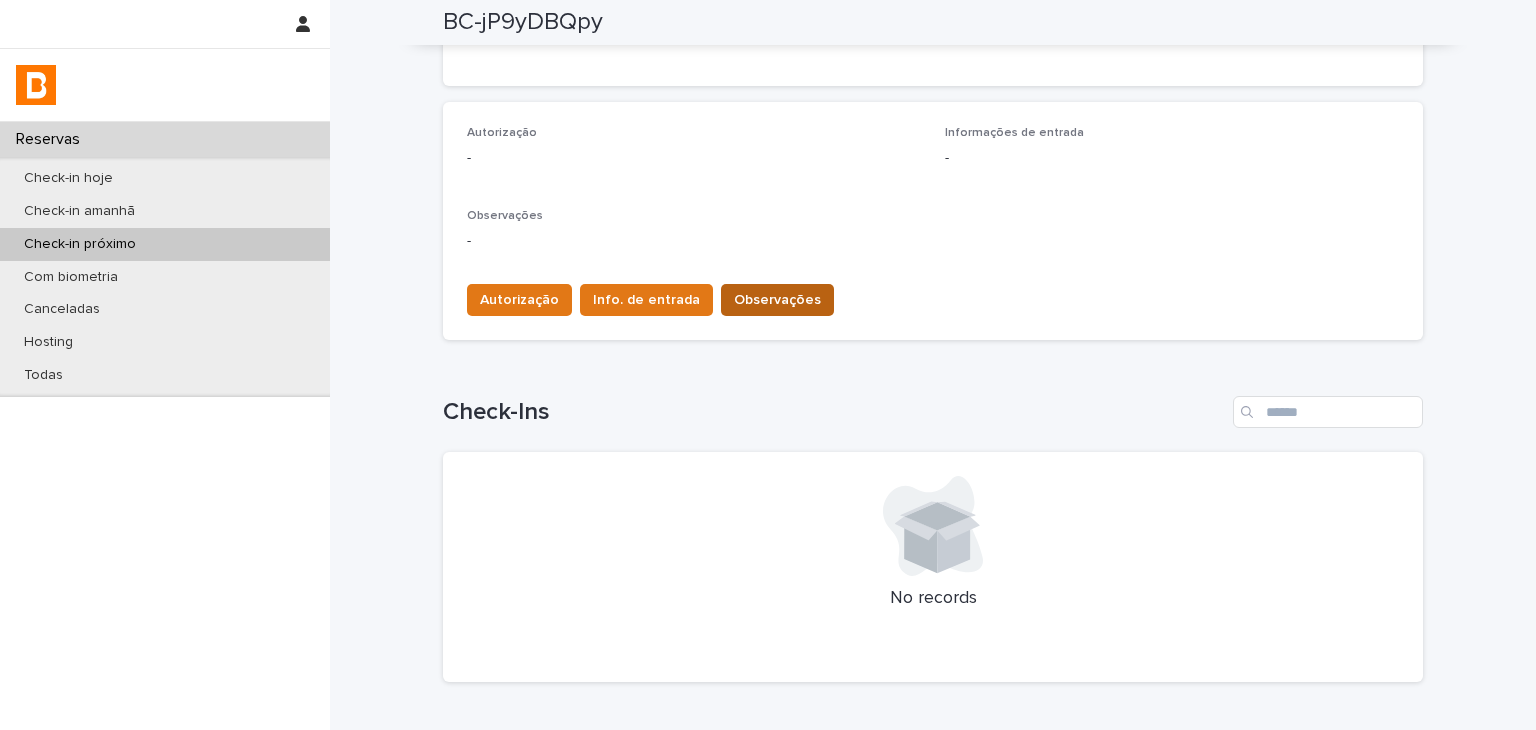 click on "Observações" at bounding box center (777, 300) 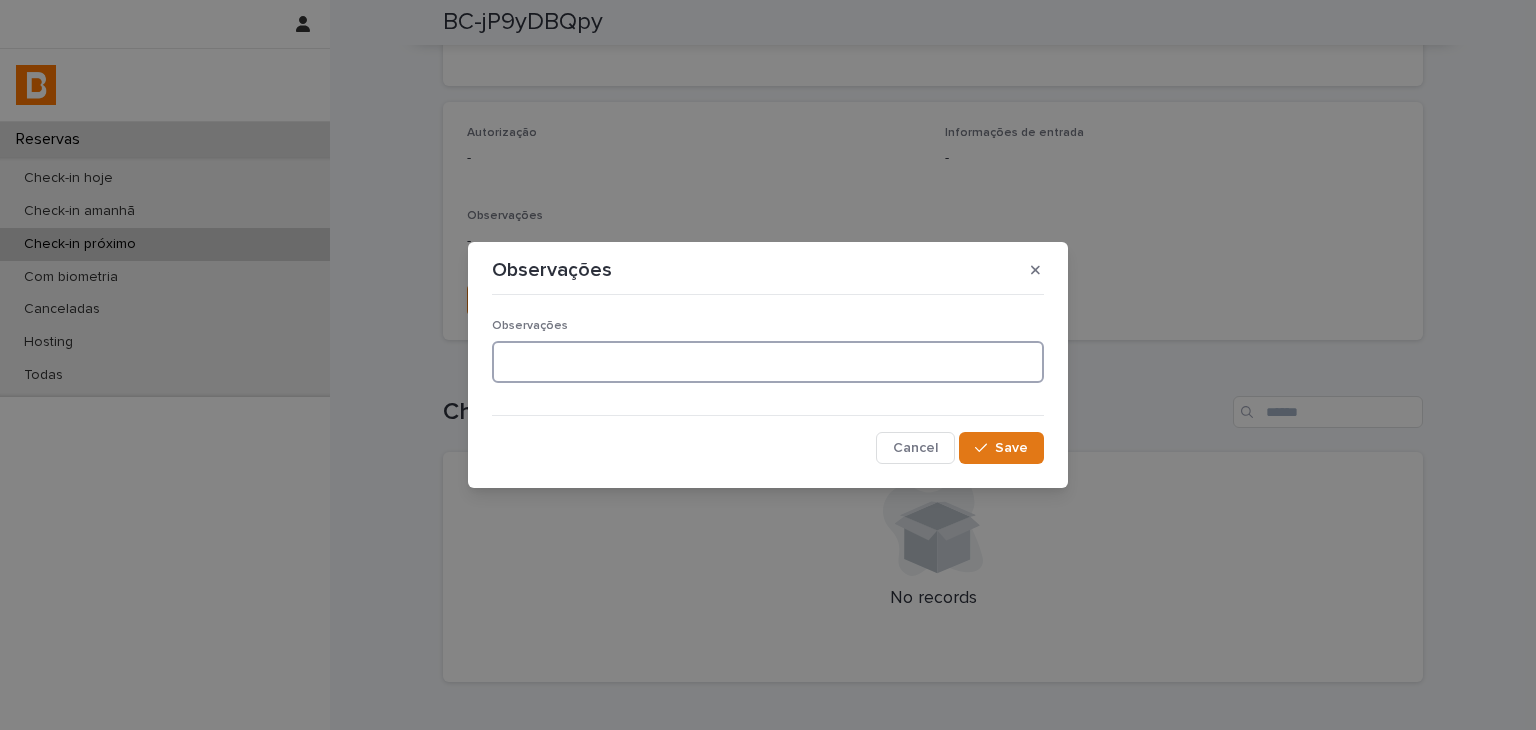 click at bounding box center (768, 362) 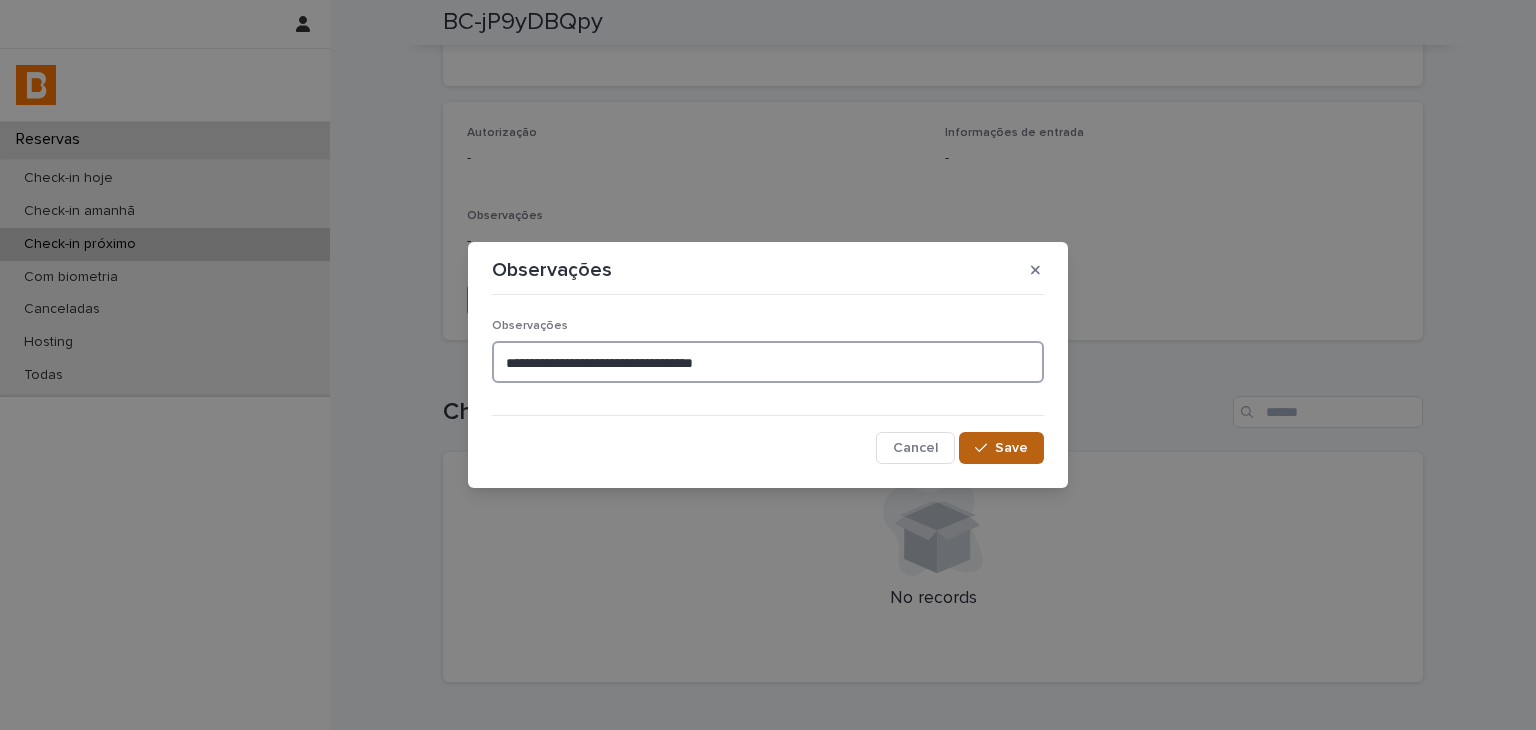 type on "**********" 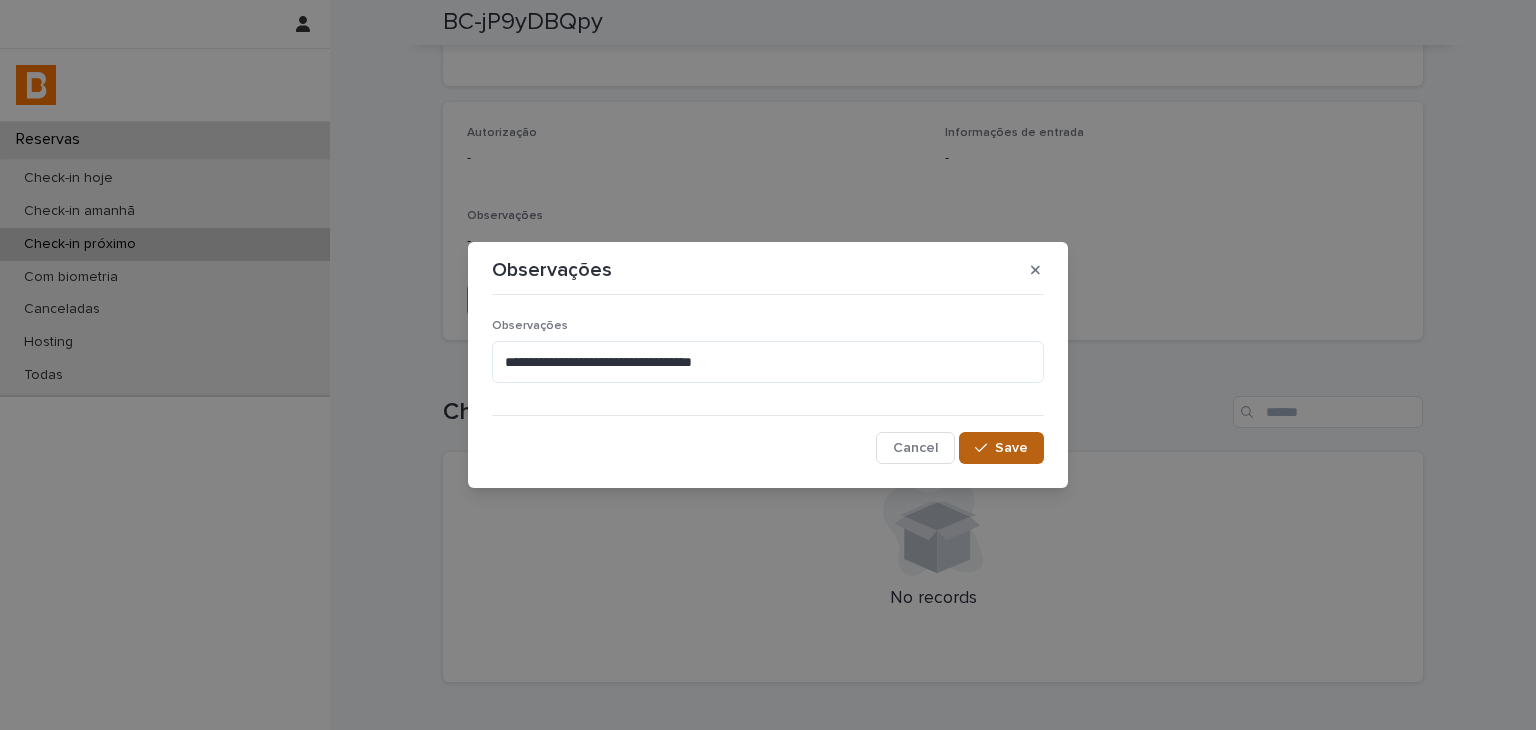 click on "Save" at bounding box center [1001, 448] 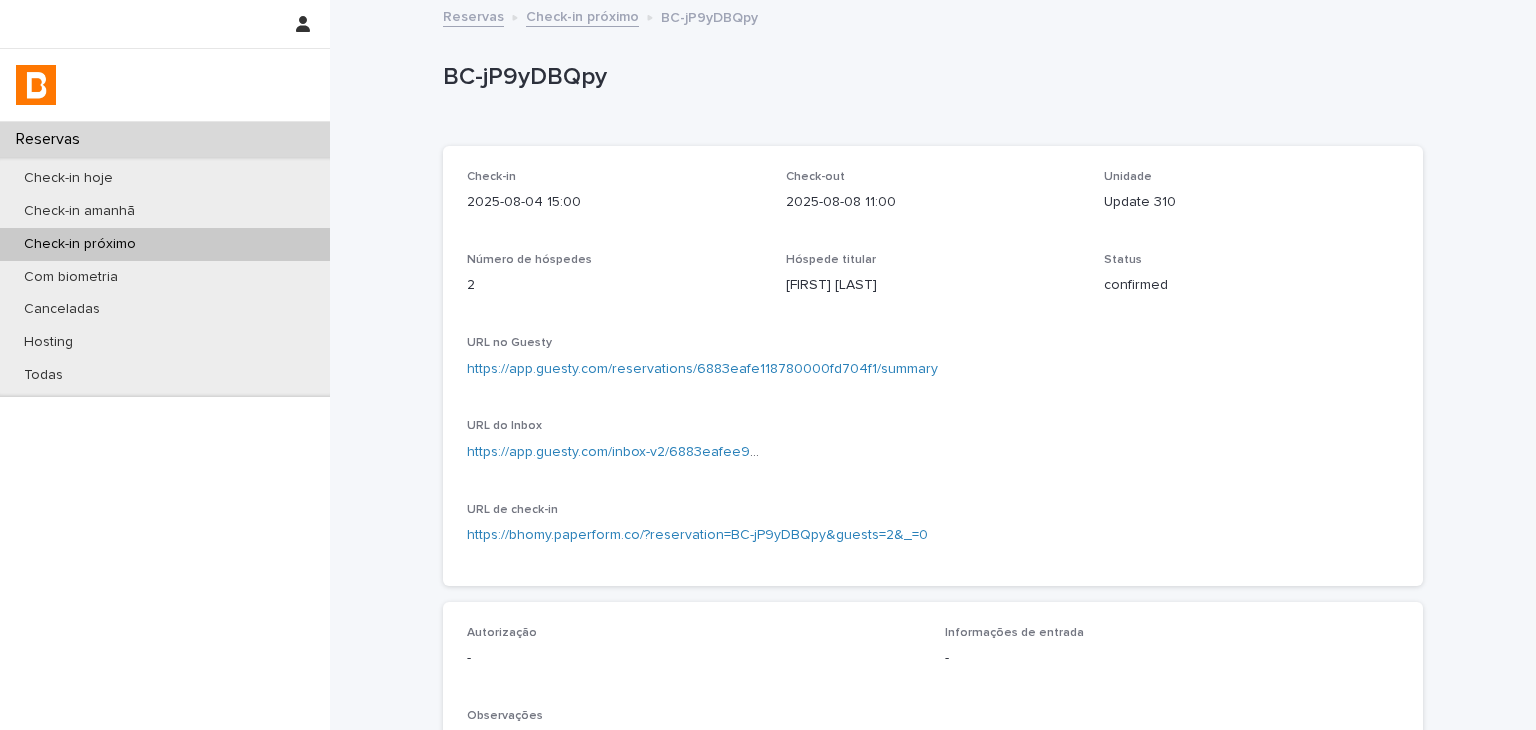 scroll, scrollTop: 400, scrollLeft: 0, axis: vertical 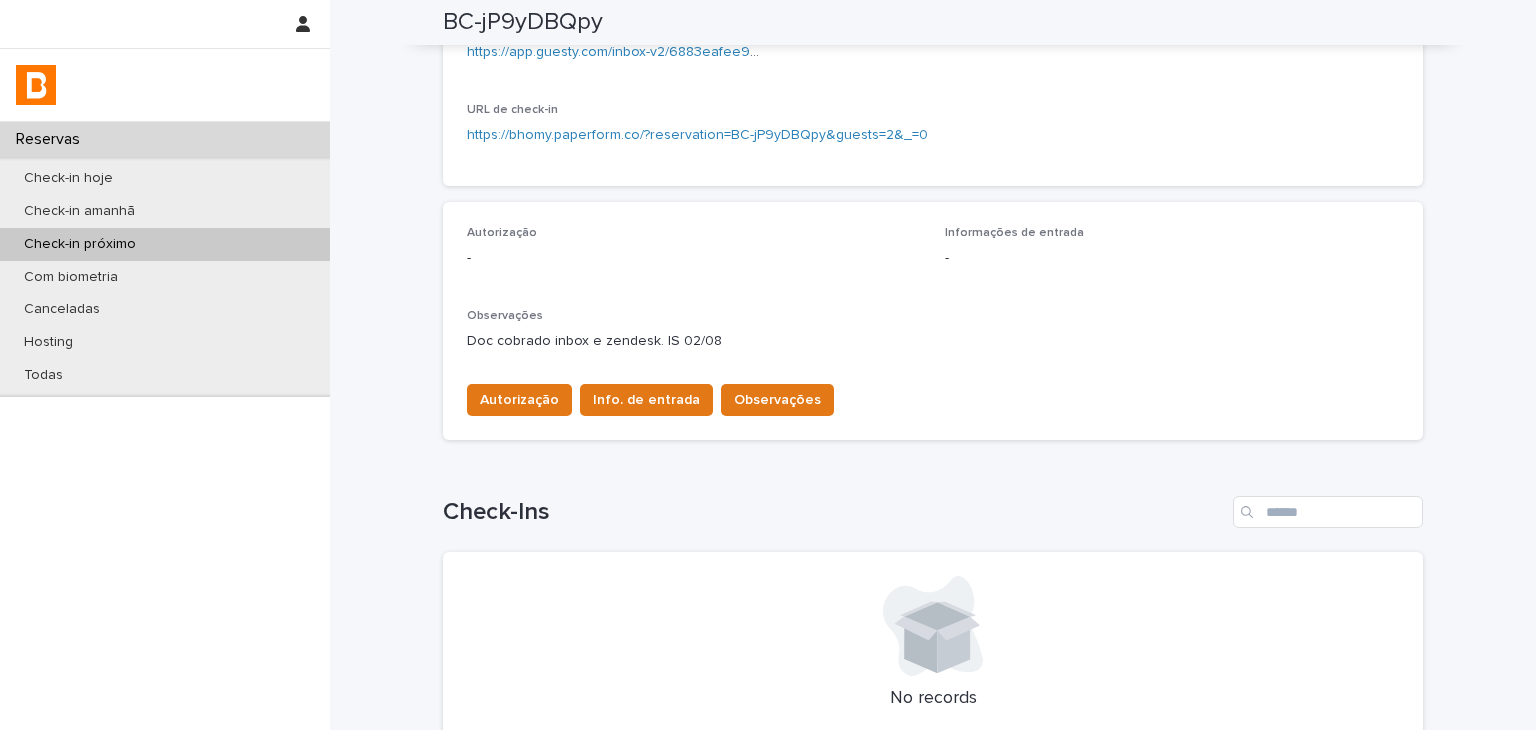 click on "Doc cobrado inbox e zendesk. IS 02/08" at bounding box center (933, 341) 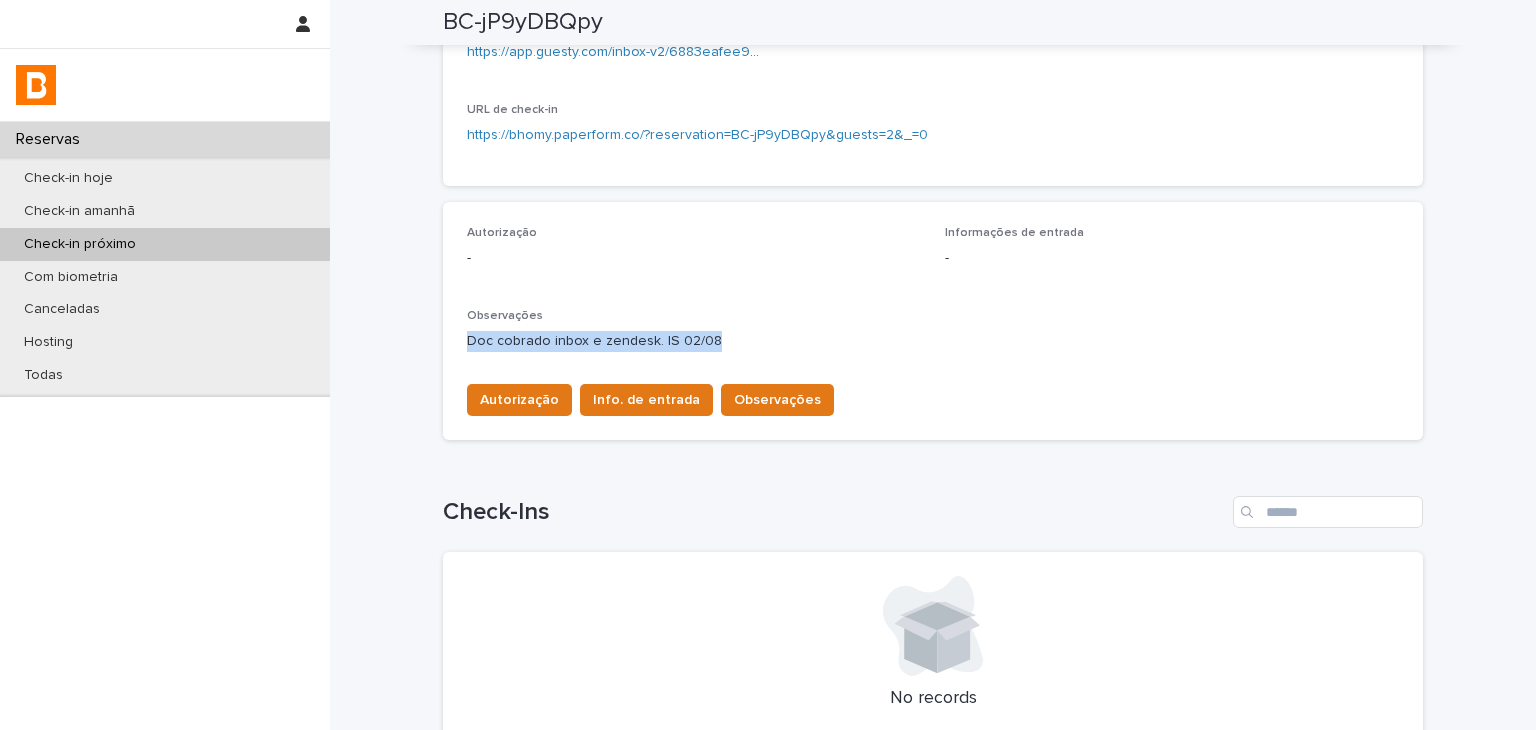 drag, startPoint x: 460, startPoint y: 336, endPoint x: 700, endPoint y: 335, distance: 240.00209 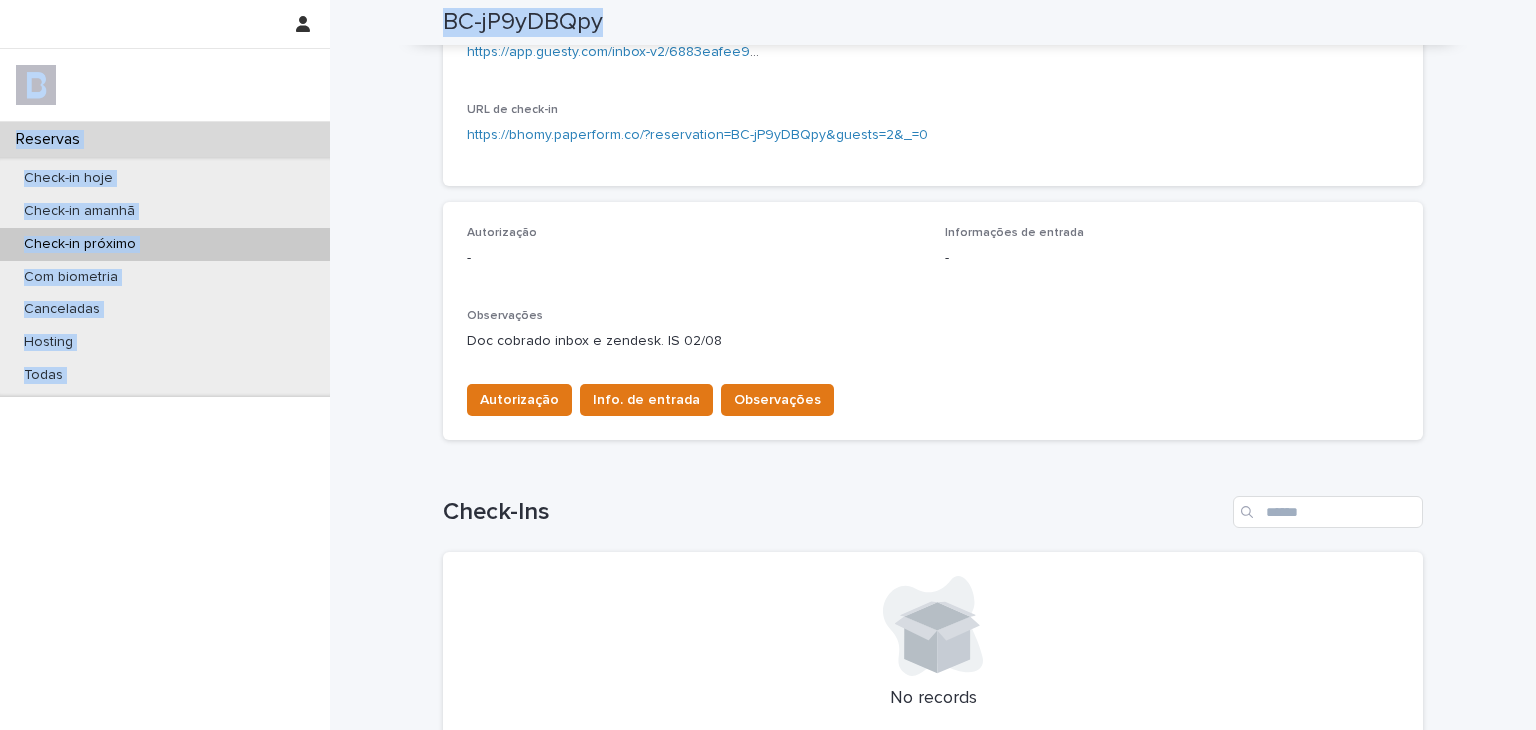 click on "Reservas Check-in hoje Check-in amanhã Check-in próximo Com biometria Canceladas Hosting Todas Reservas Check-in próximo BC-jP9yDBQpy Loading... Saving… Loading... Saving… BC-jP9yDBQpy BC-jP9yDBQpy Sorry, there was an error saving your record. Please try again. Please fill out the required fields below. Loading... Saving… Loading... Saving… Loading... Saving… Check-in [DATE] [TIME] Check-out [DATE] [TIME] Unidade Update 310 Número de hóspedes 2 Hóspede titular [FIRST] [LAST] Status confirmed URL no Guesty https://app.guesty.com/reservations/6883eafe118780000fd704f1/summary URL do Inbox https://app.guesty.com/inbox-v2/6883eafee95dc100125597bd?reservationId=6883eafe118780000fd704f1 URL de check-in https://bhomy.paperform.co/?reservation=BC-jP9yDBQpy&guests=2&_=0 Loading... Saving… Autorização - Informações de entrada - Observações Doc cobrado inbox e zendesk. IS 02/08 Autorização Info. de entrada Observações Loading... Saving… Check-Ins No records Powered By Stacker" at bounding box center [768, 365] 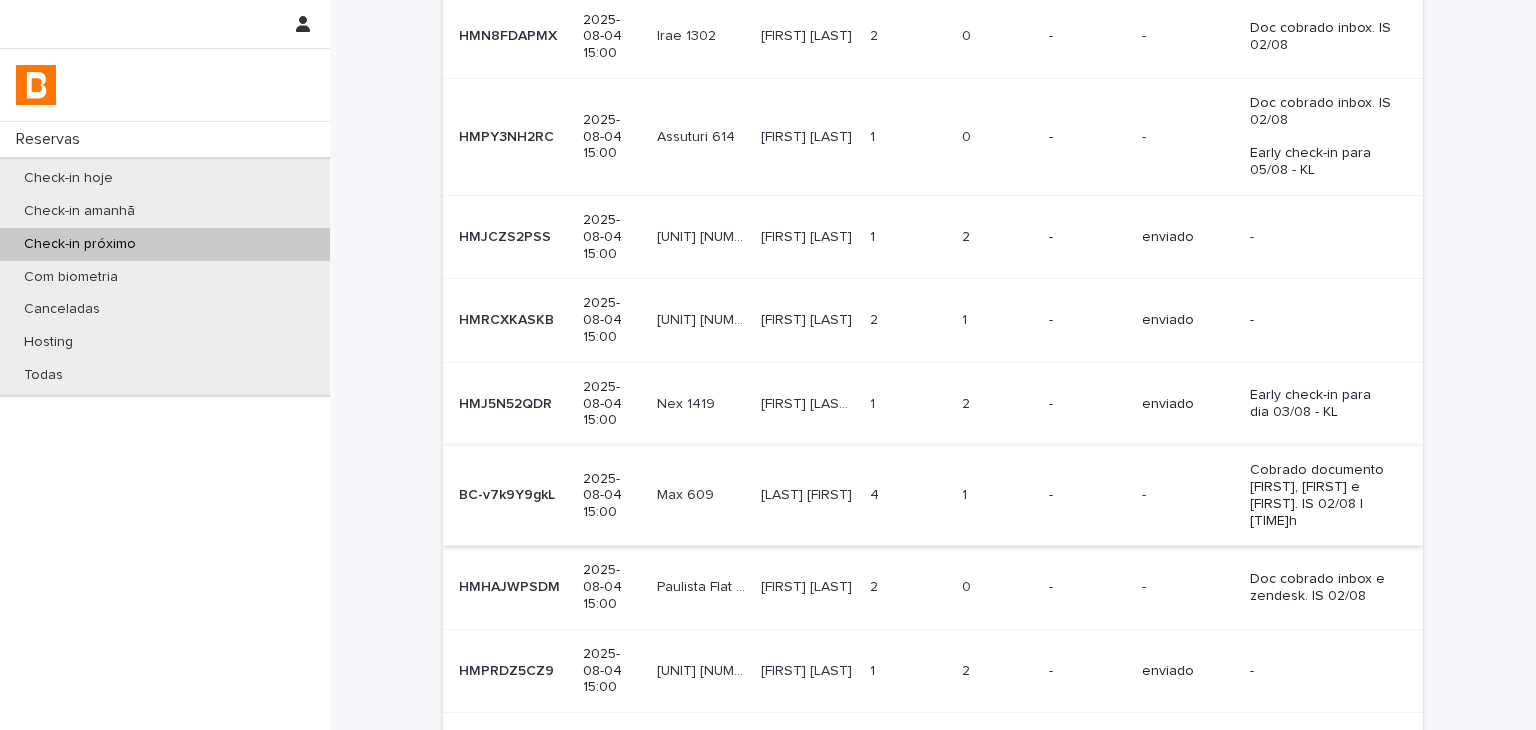 scroll, scrollTop: 300, scrollLeft: 0, axis: vertical 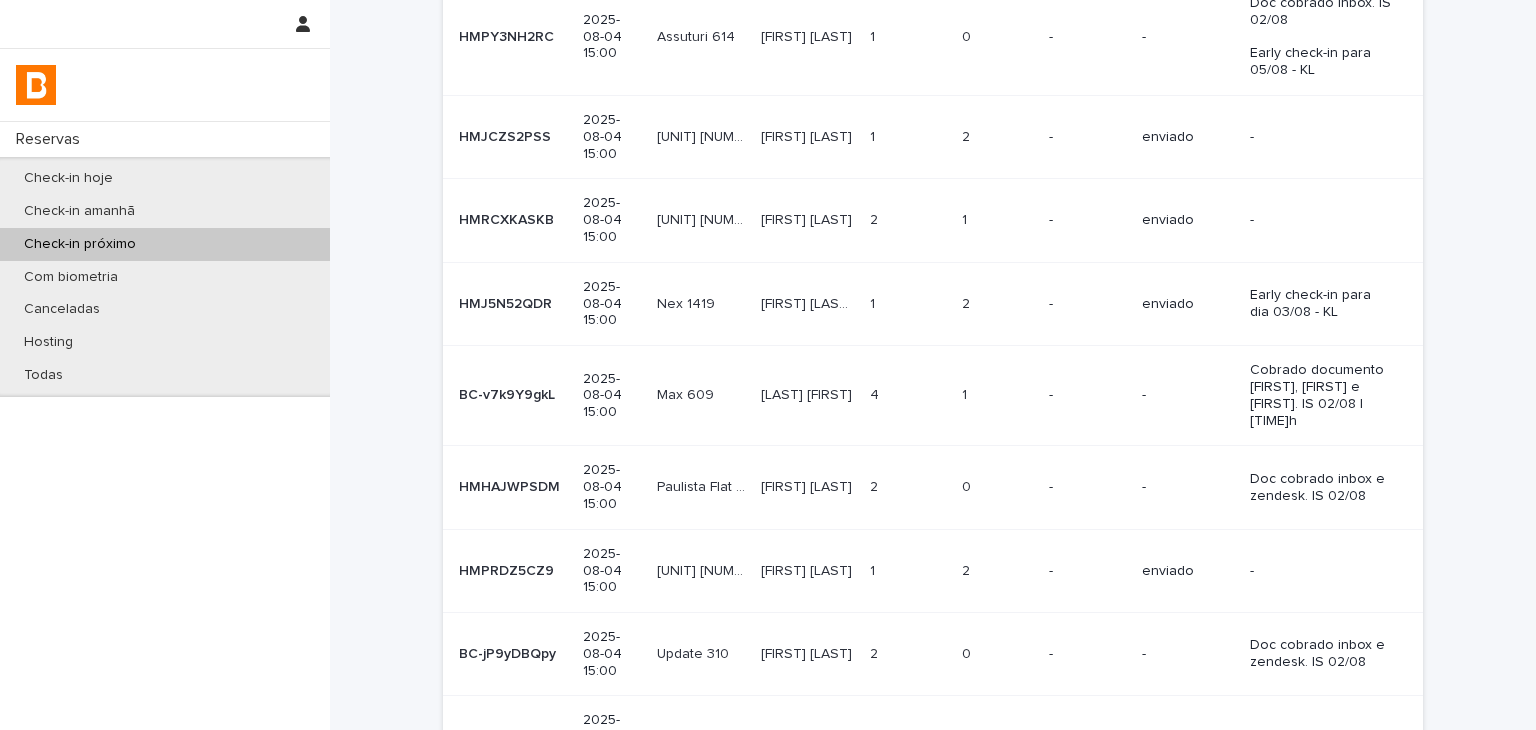 click on "0 0" at bounding box center (997, 737) 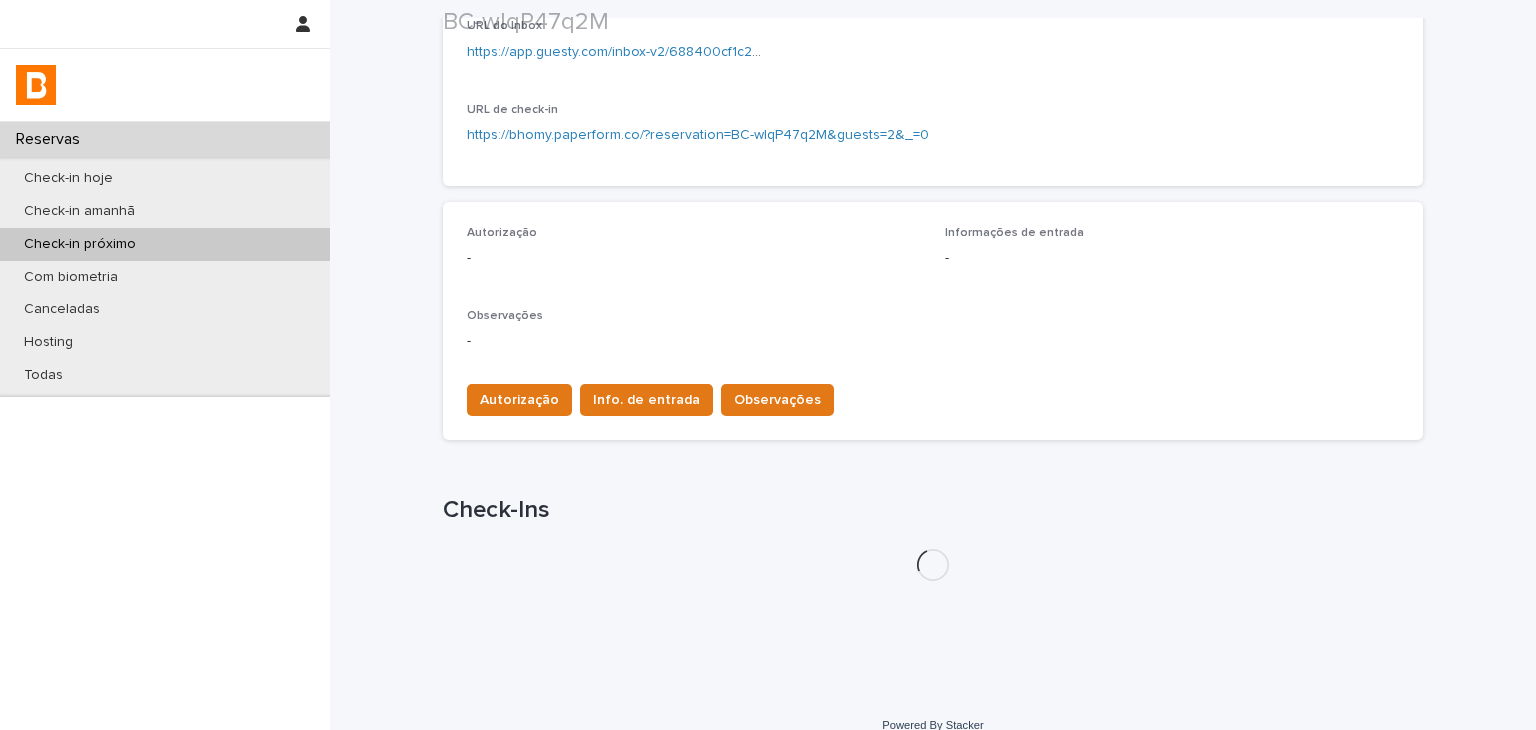 scroll, scrollTop: 500, scrollLeft: 0, axis: vertical 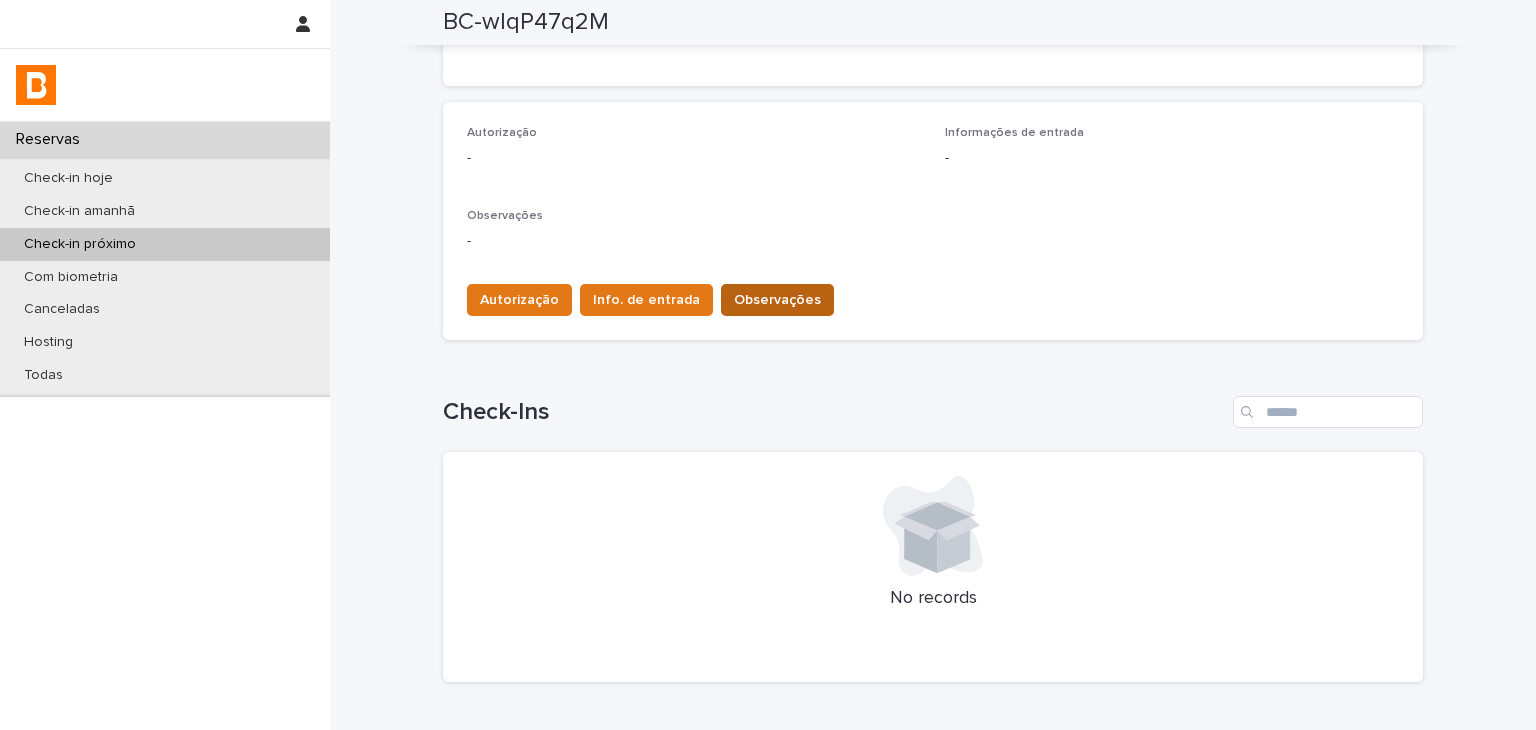 click on "Observações" at bounding box center (777, 300) 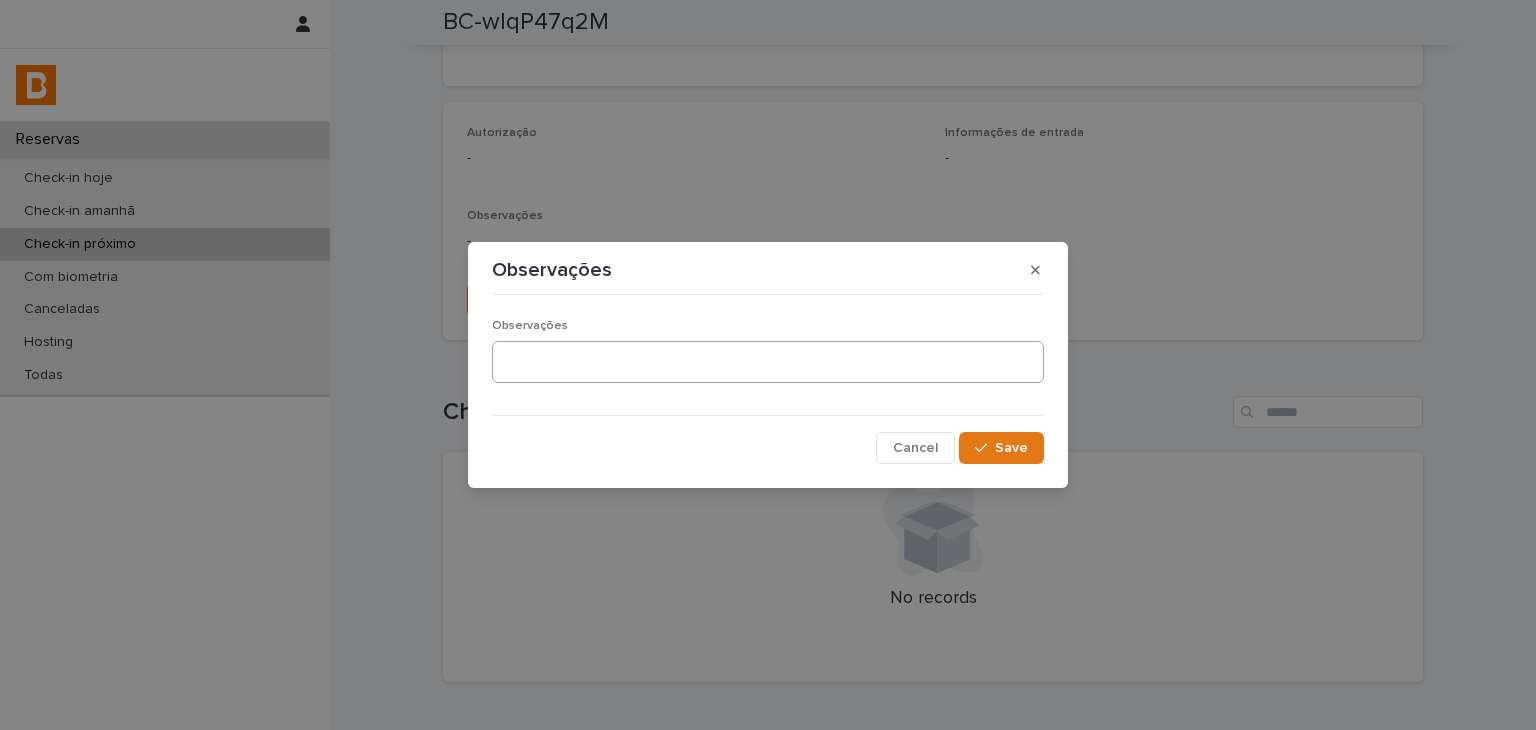 click at bounding box center [768, 362] 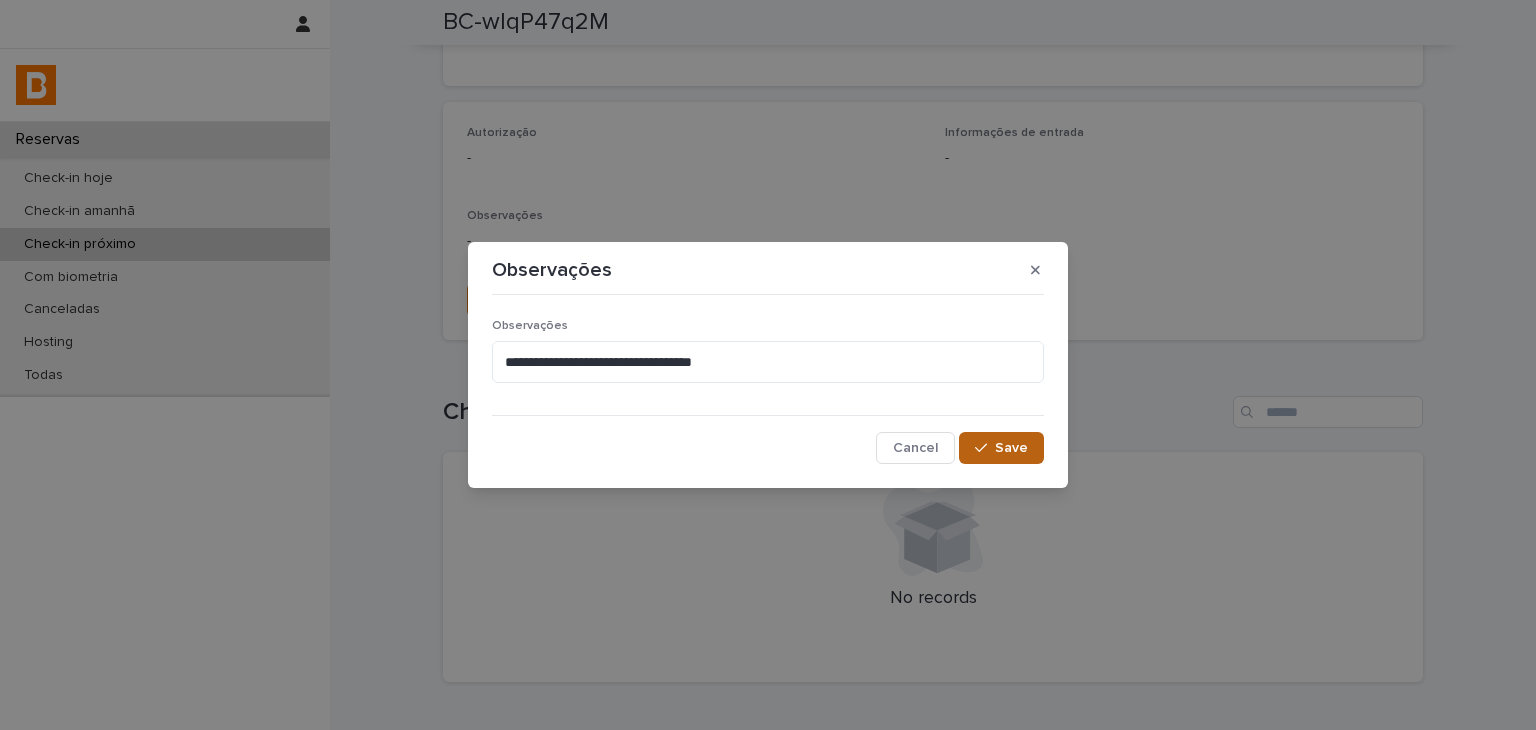 type on "**********" 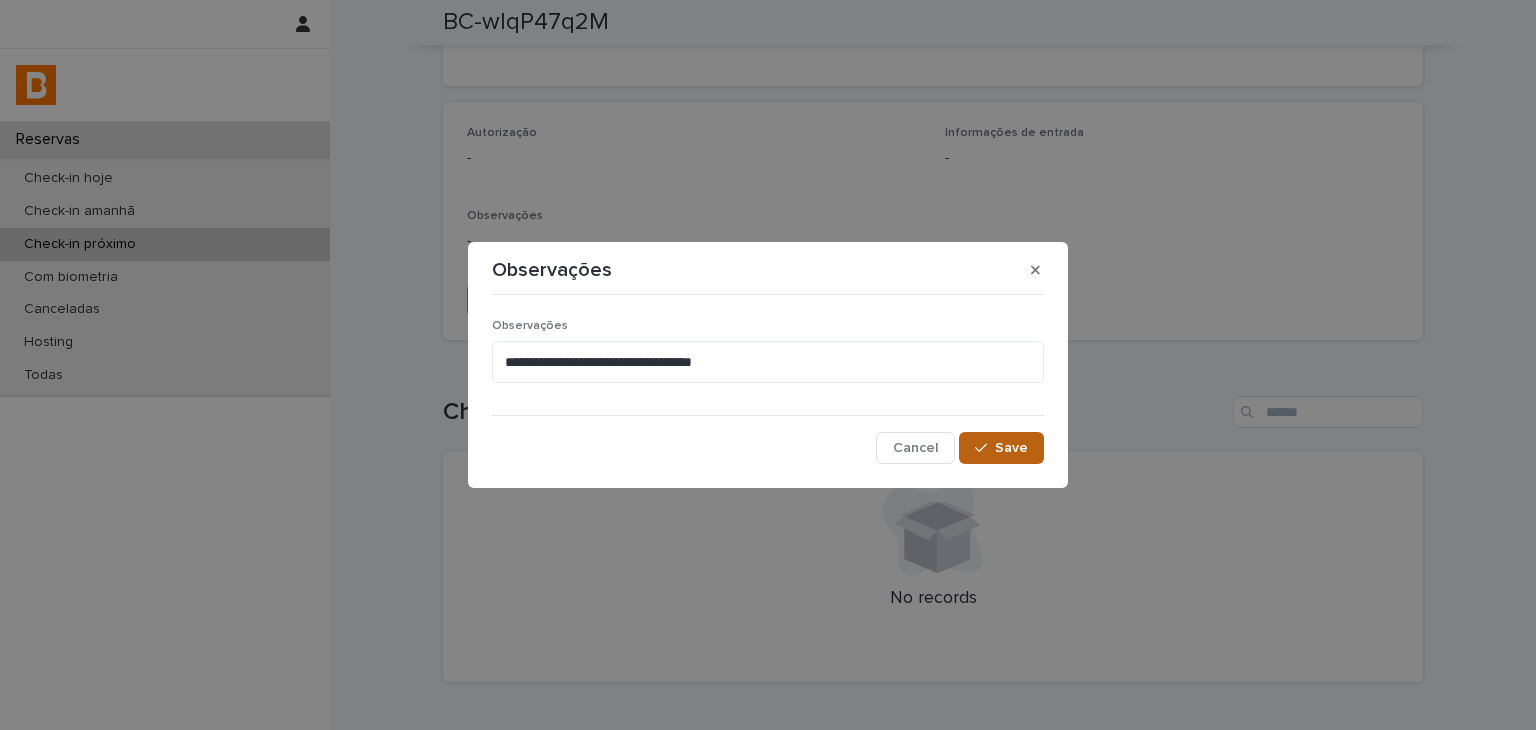 drag, startPoint x: 960, startPoint y: 437, endPoint x: 976, endPoint y: 444, distance: 17.464249 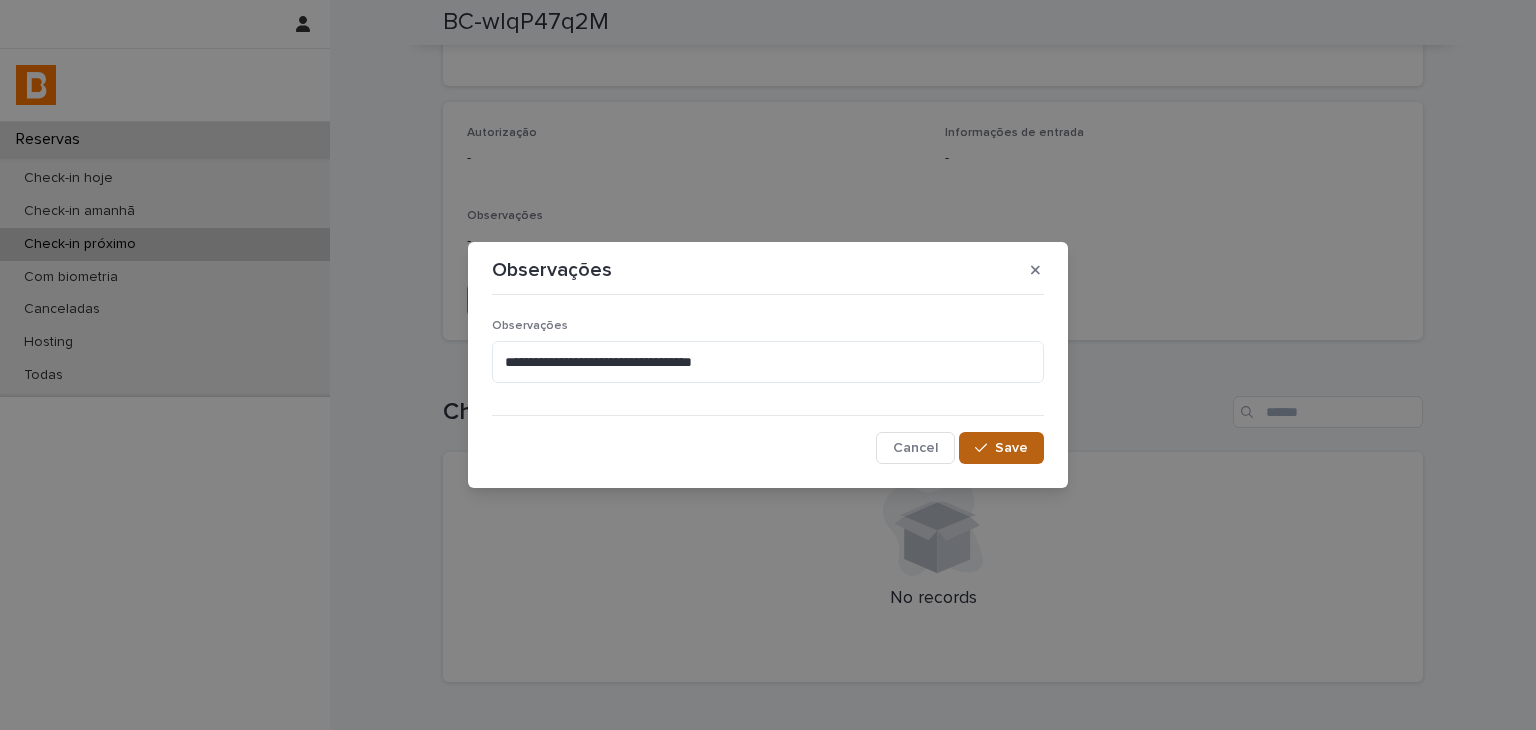 click 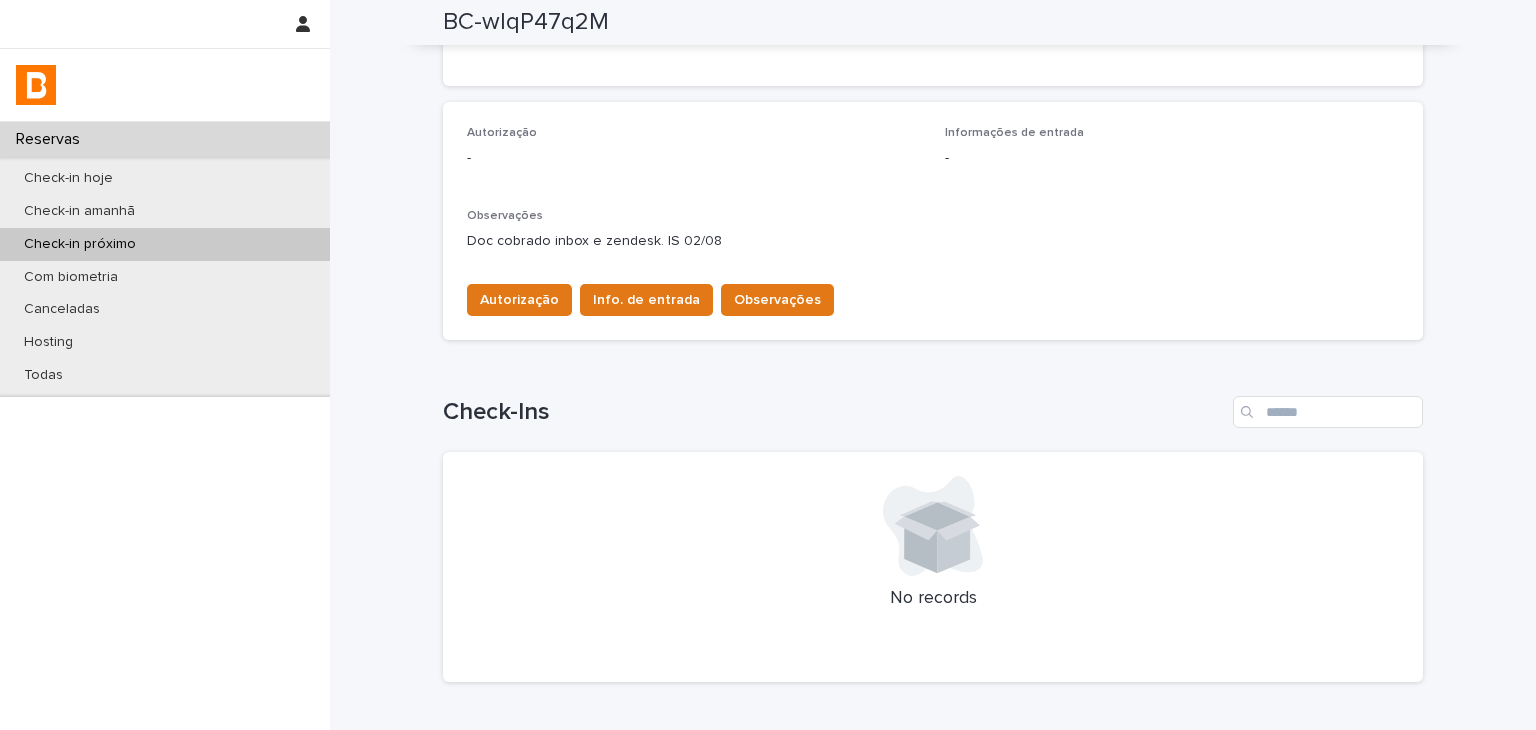 scroll, scrollTop: 100, scrollLeft: 0, axis: vertical 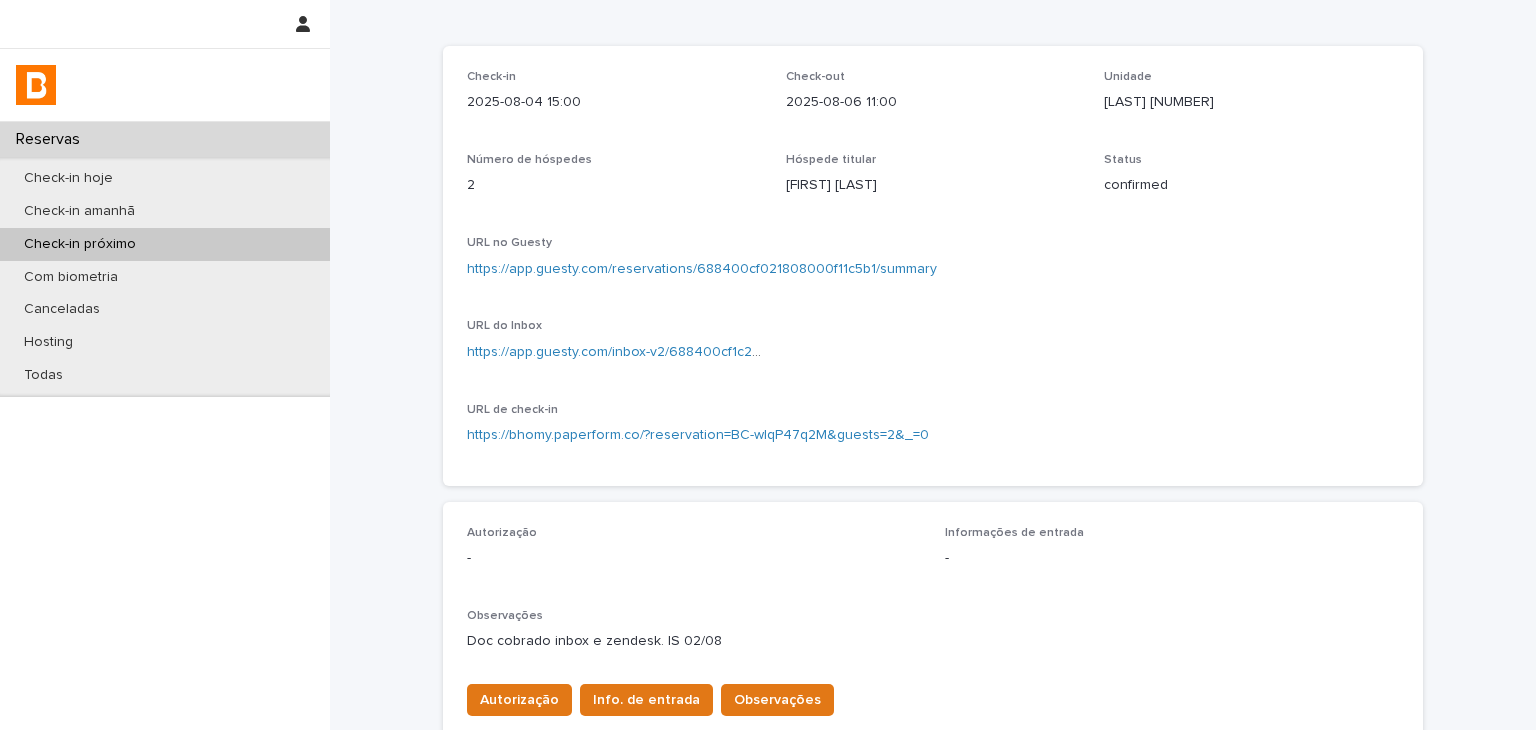click on "https://app.guesty.com/reservations/688400cf021808000f11c5b1/summary" at bounding box center (702, 269) 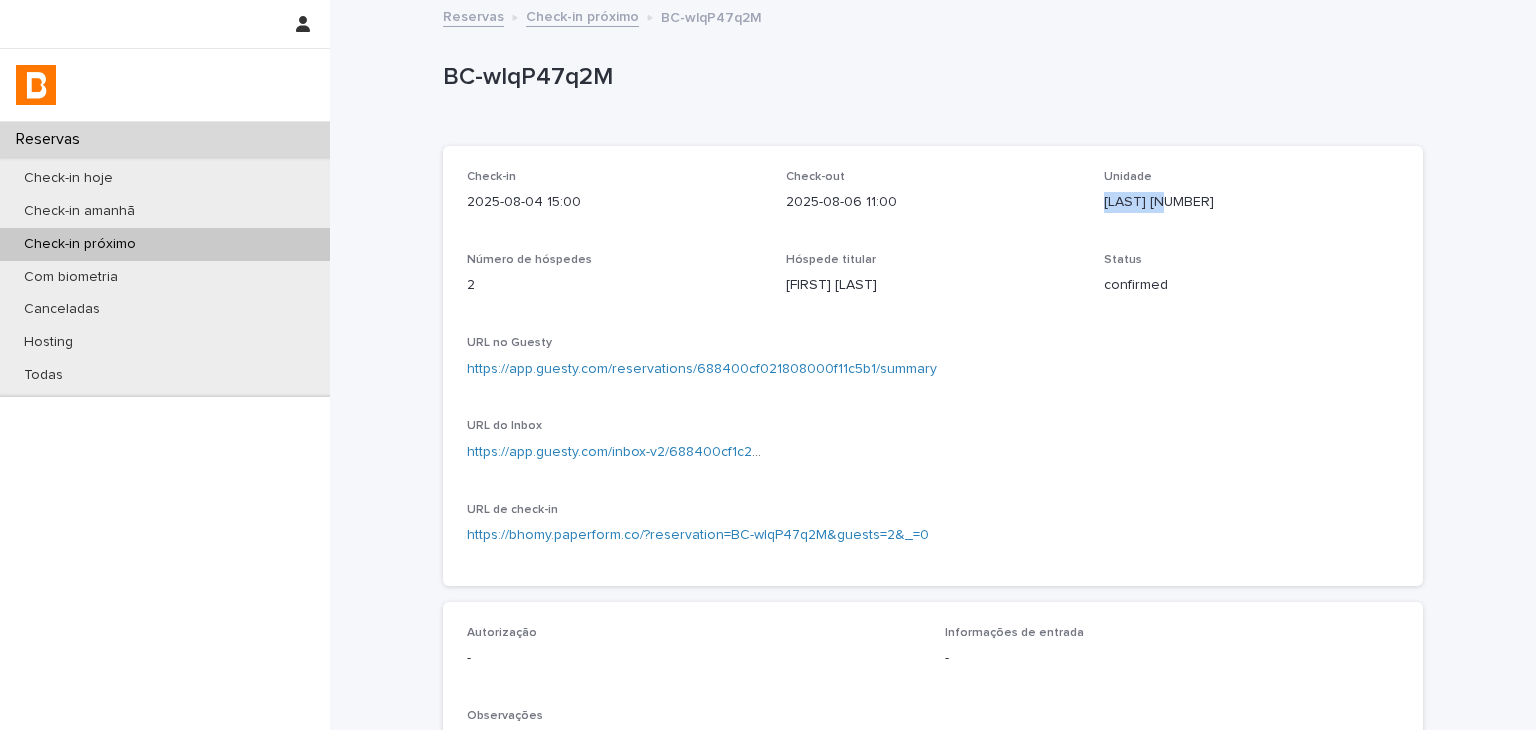 drag, startPoint x: 1100, startPoint y: 198, endPoint x: 1199, endPoint y: 199, distance: 99.00505 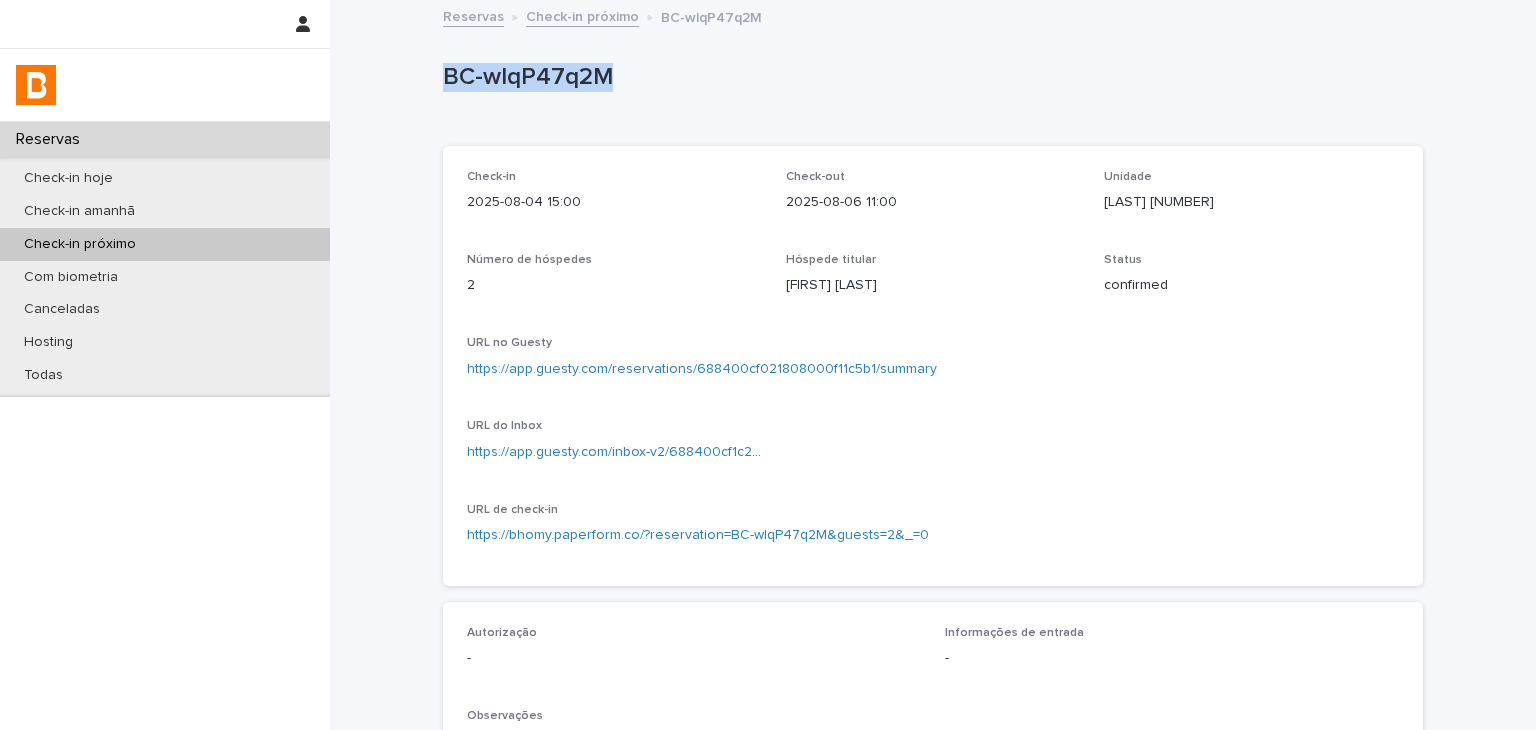drag, startPoint x: 432, startPoint y: 81, endPoint x: 756, endPoint y: 84, distance: 324.0139 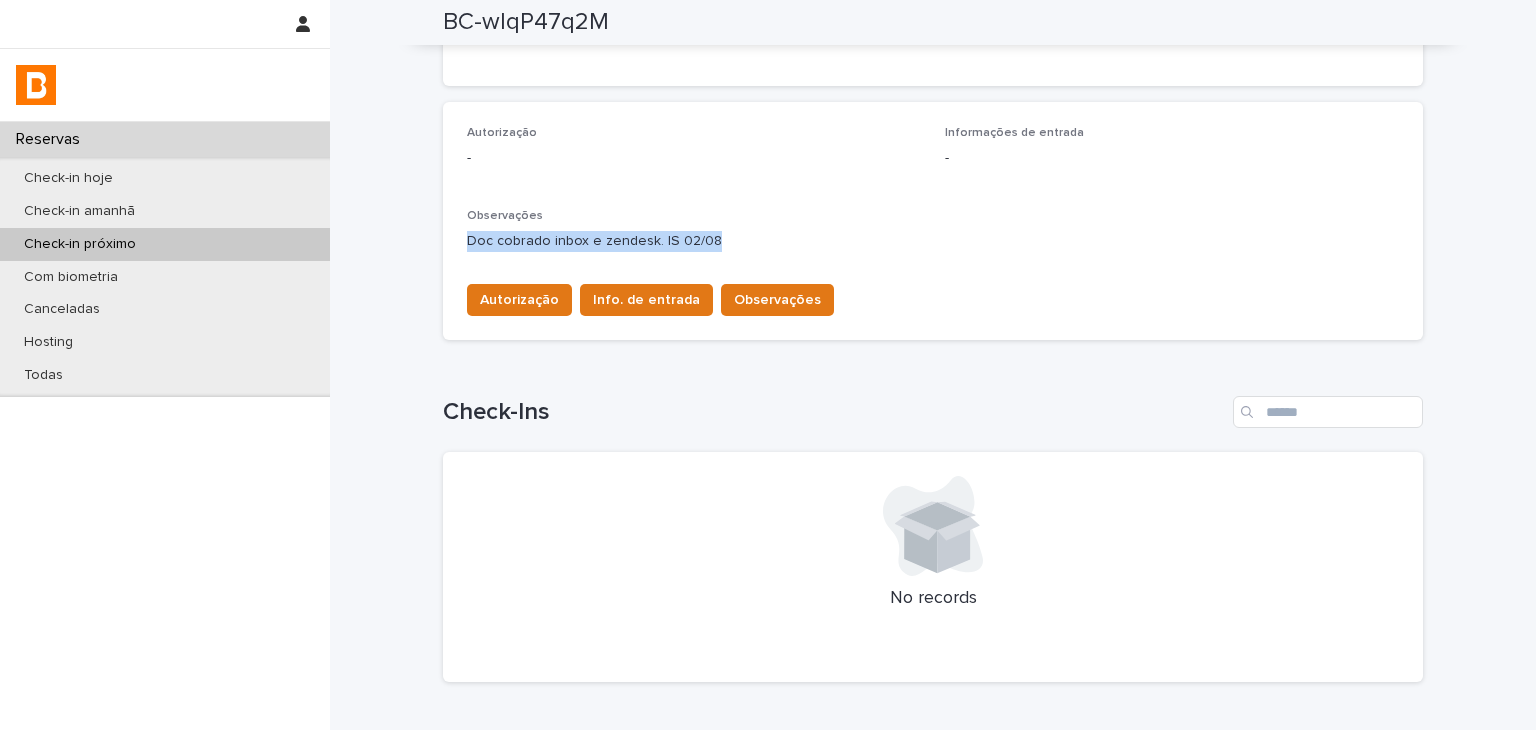 drag, startPoint x: 457, startPoint y: 242, endPoint x: 706, endPoint y: 246, distance: 249.03212 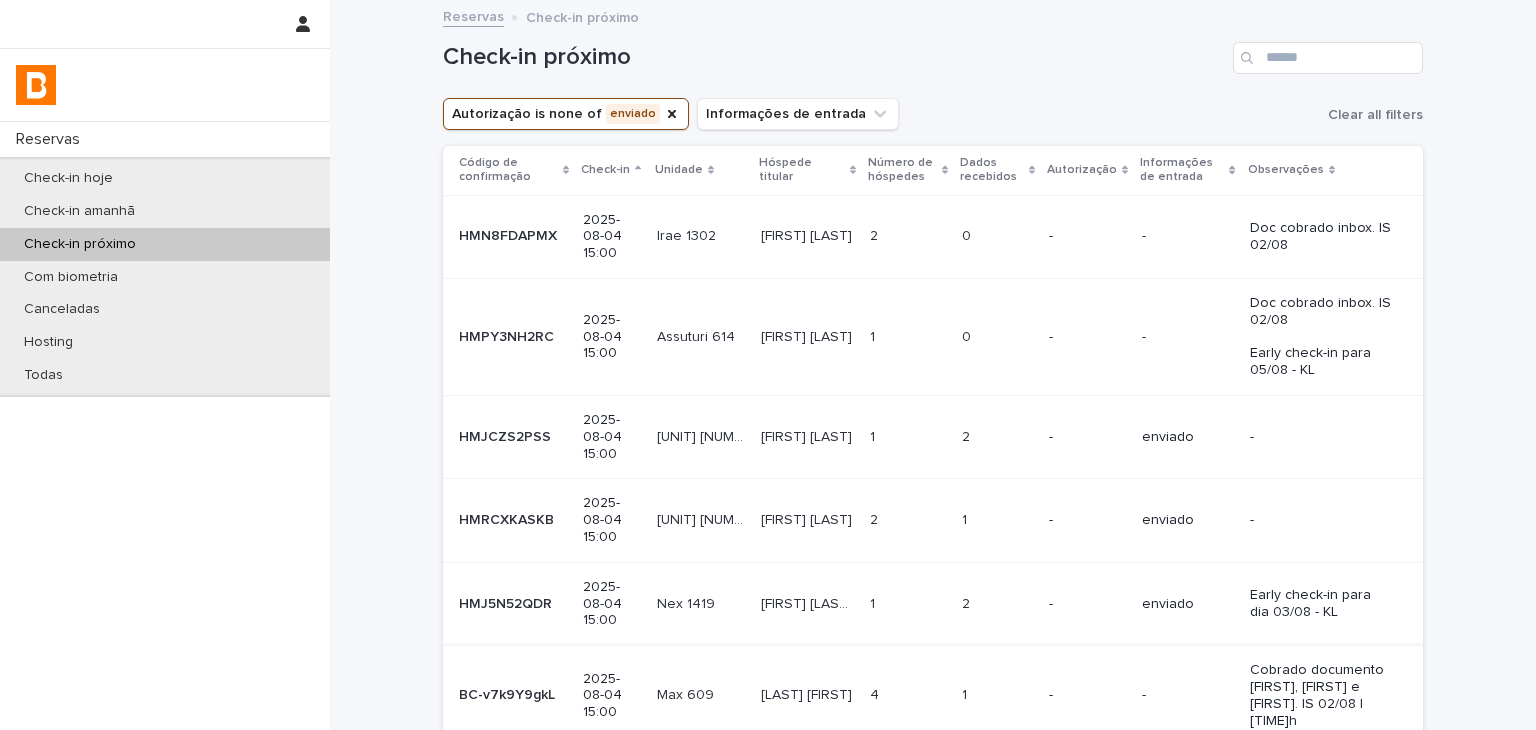 scroll, scrollTop: 423, scrollLeft: 0, axis: vertical 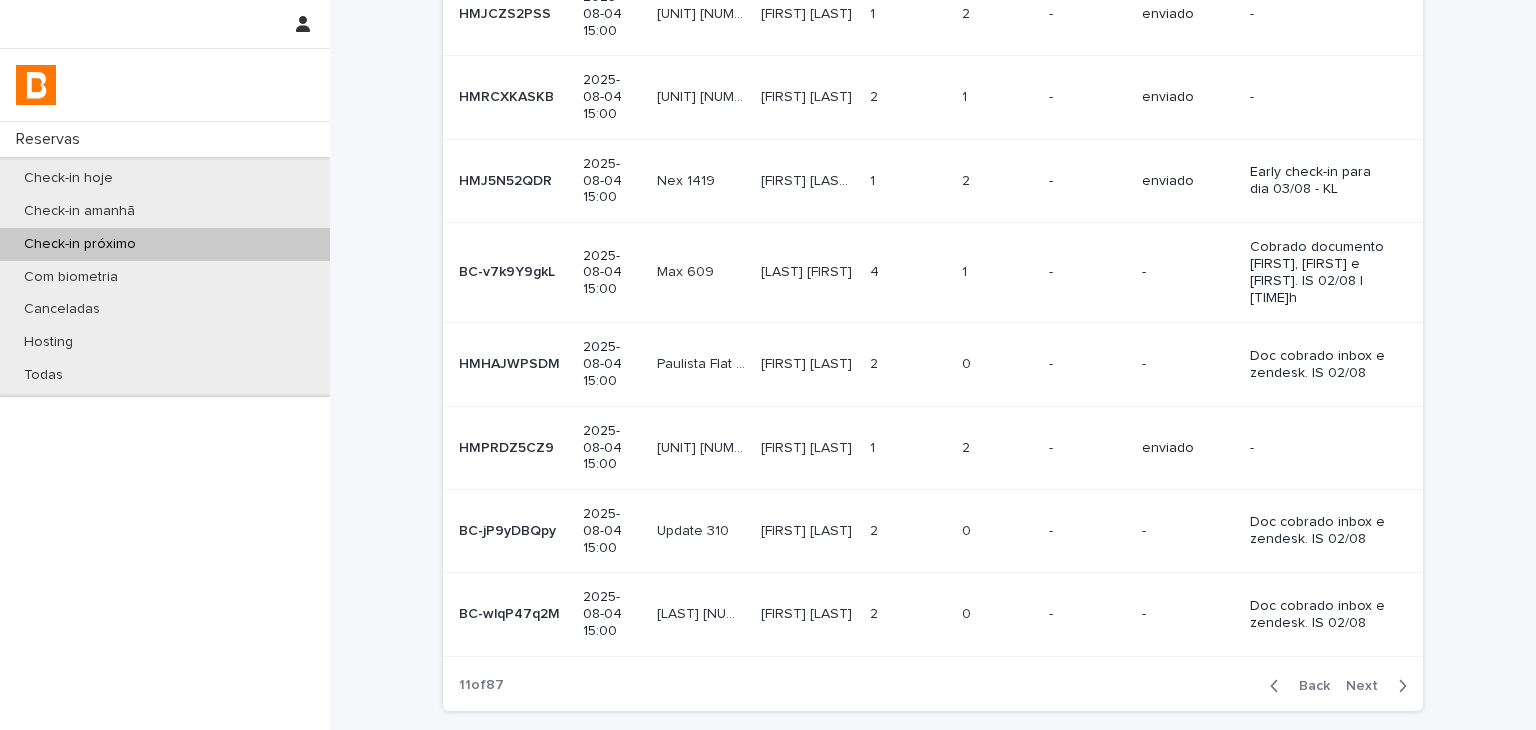 click at bounding box center [1398, 686] 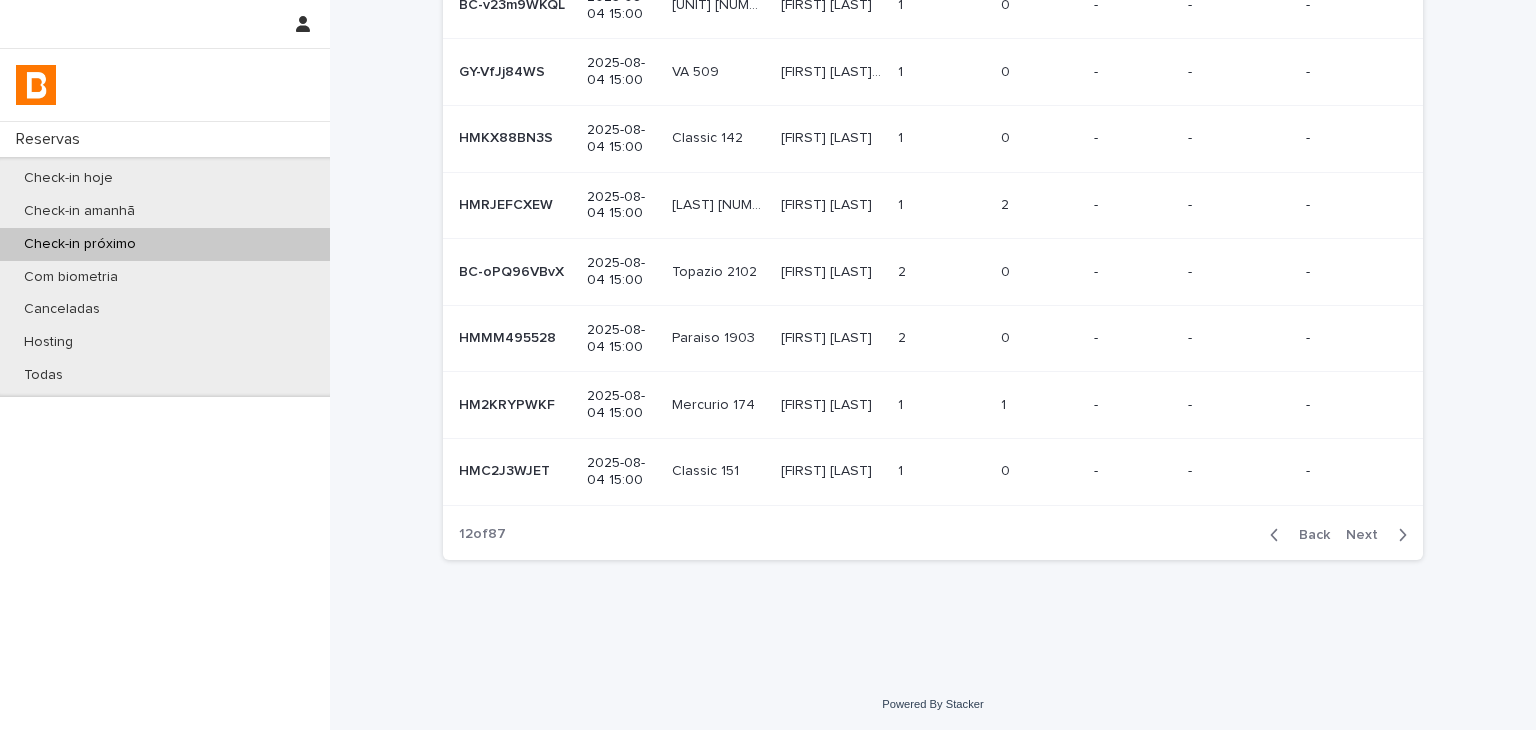 scroll, scrollTop: 56, scrollLeft: 0, axis: vertical 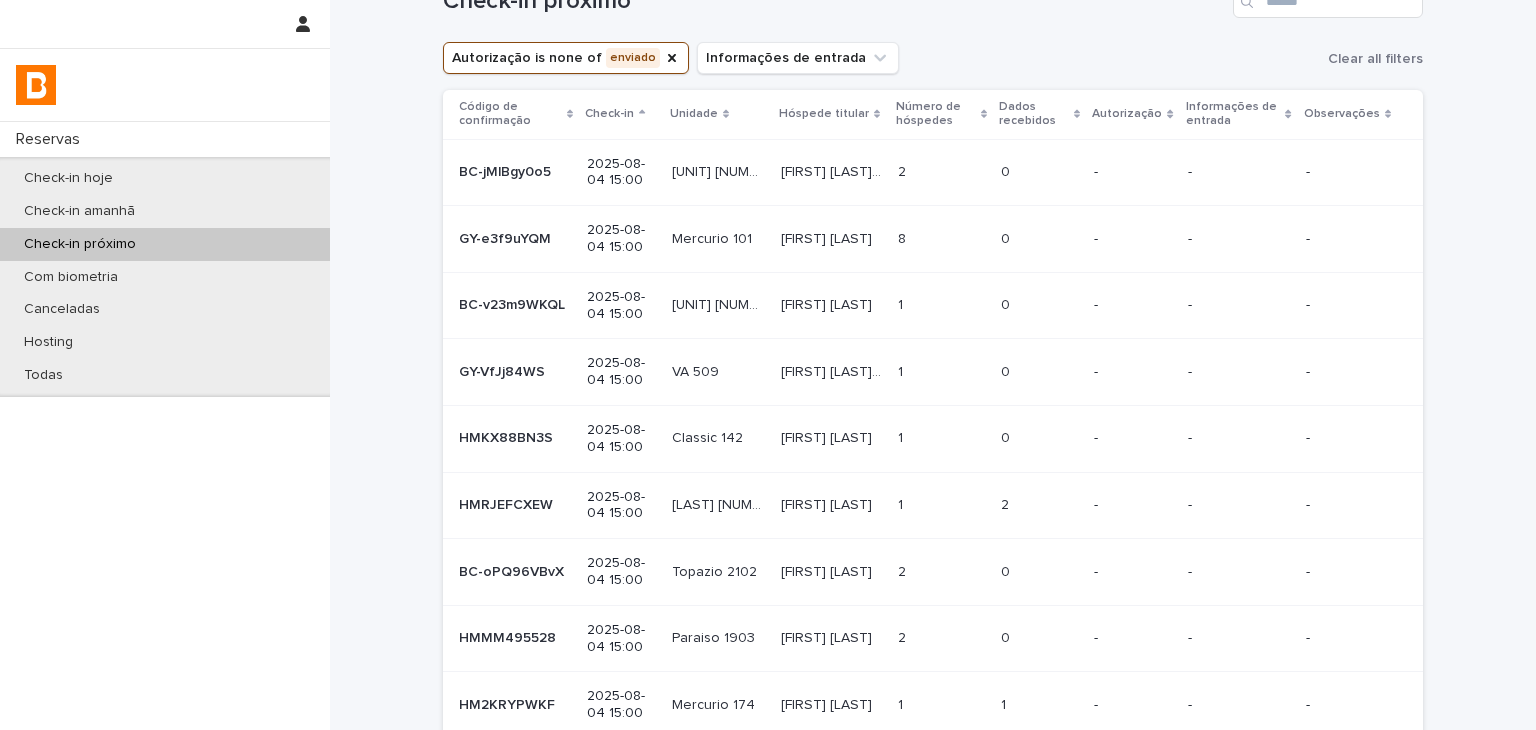 click at bounding box center (1039, 172) 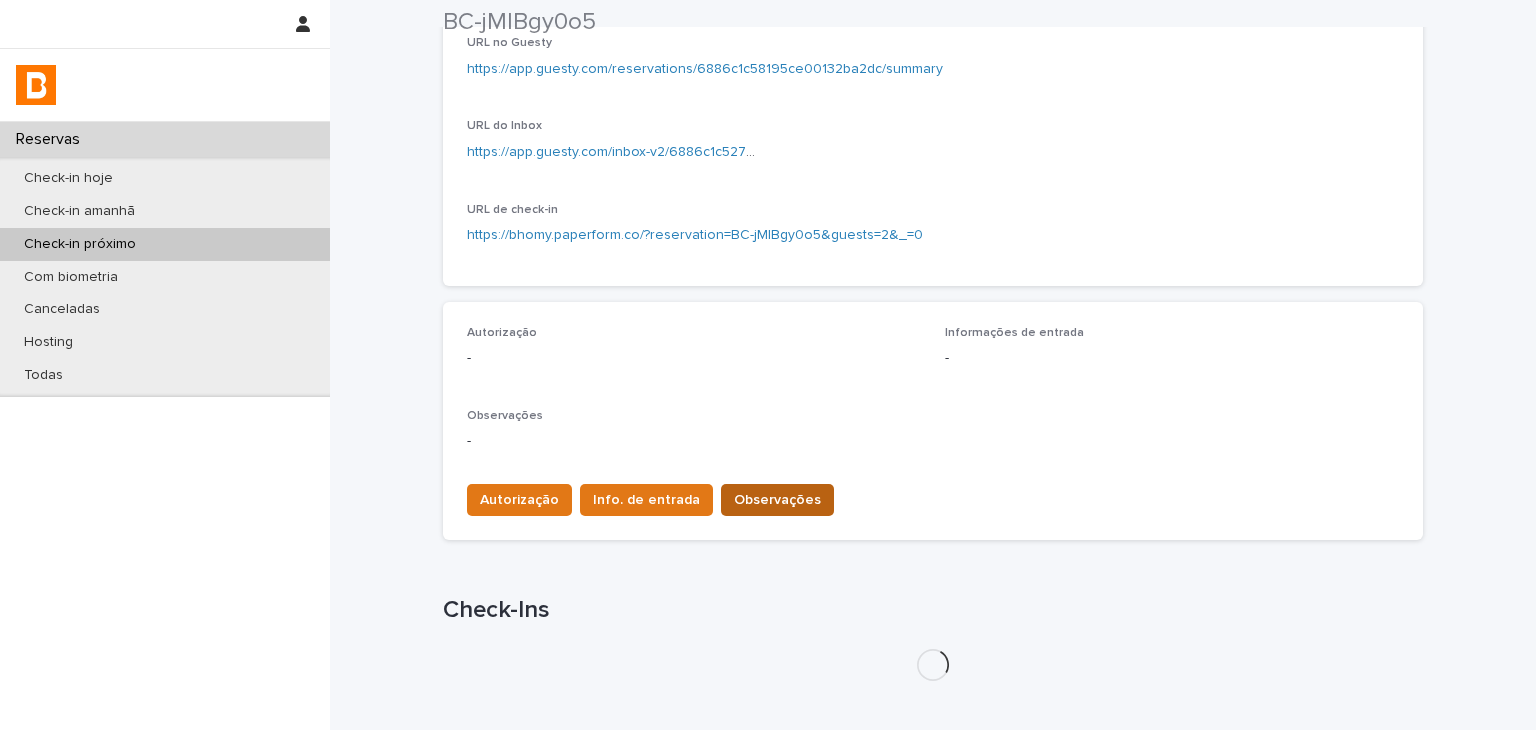 scroll, scrollTop: 400, scrollLeft: 0, axis: vertical 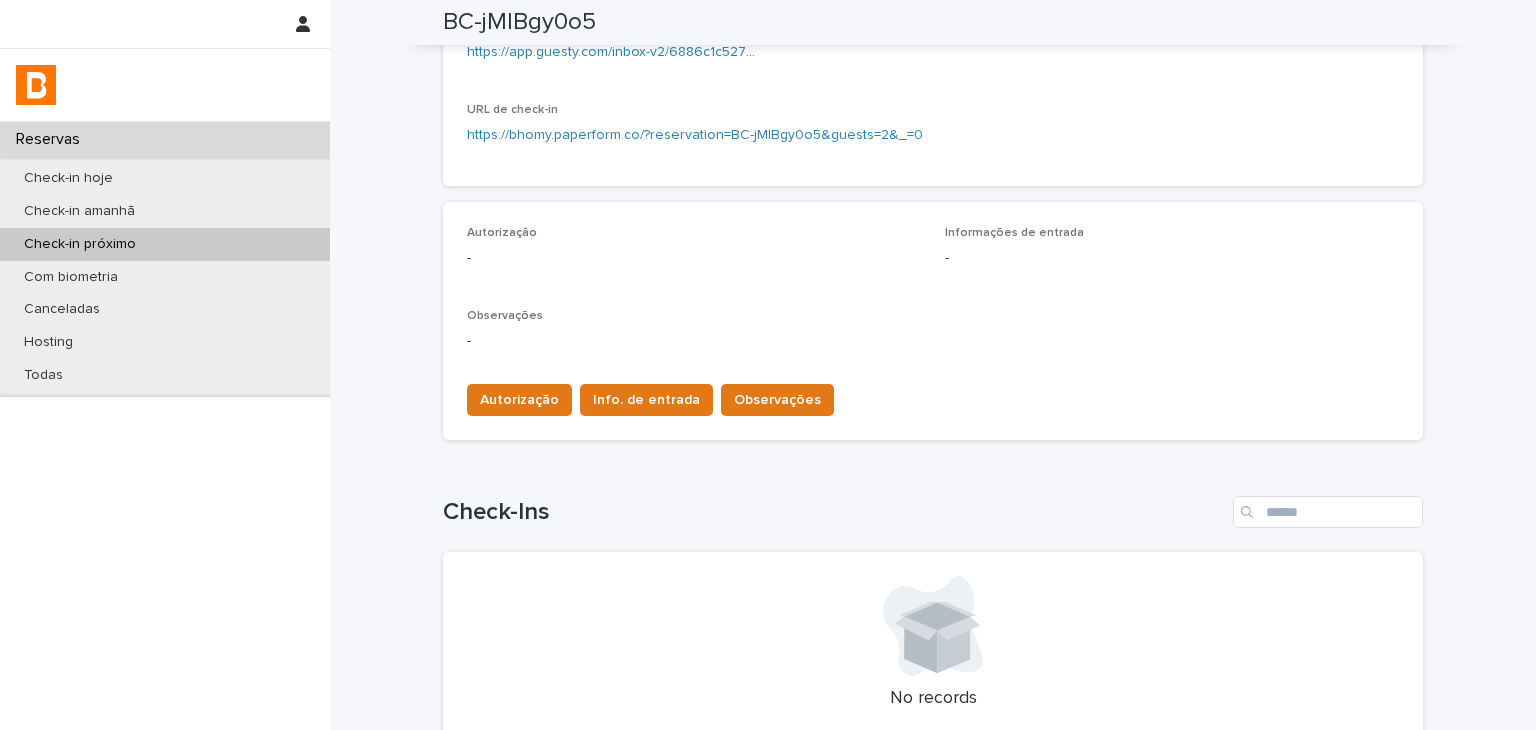 click on "Autorização Info. de entrada Observações" at bounding box center [933, 396] 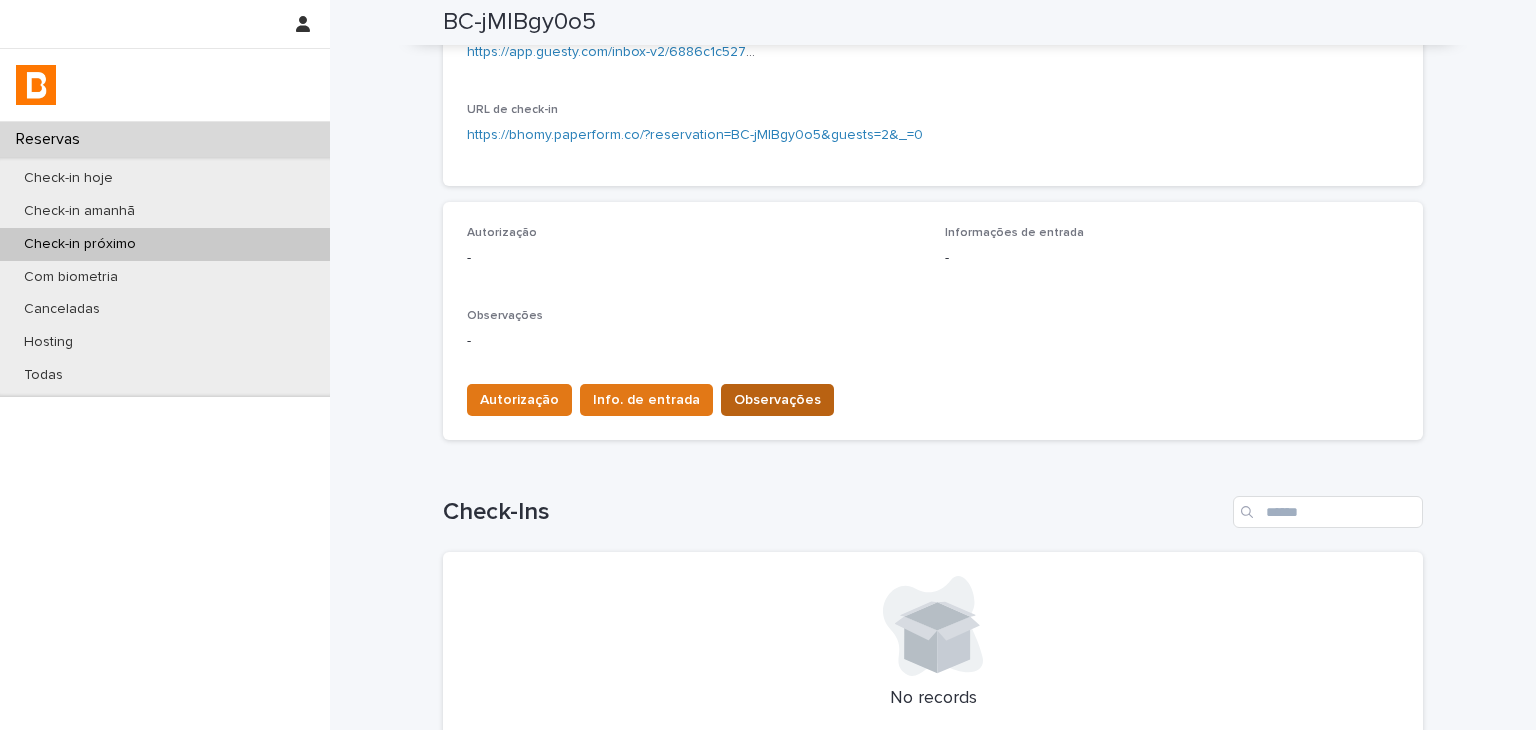 click on "Observações" at bounding box center (777, 400) 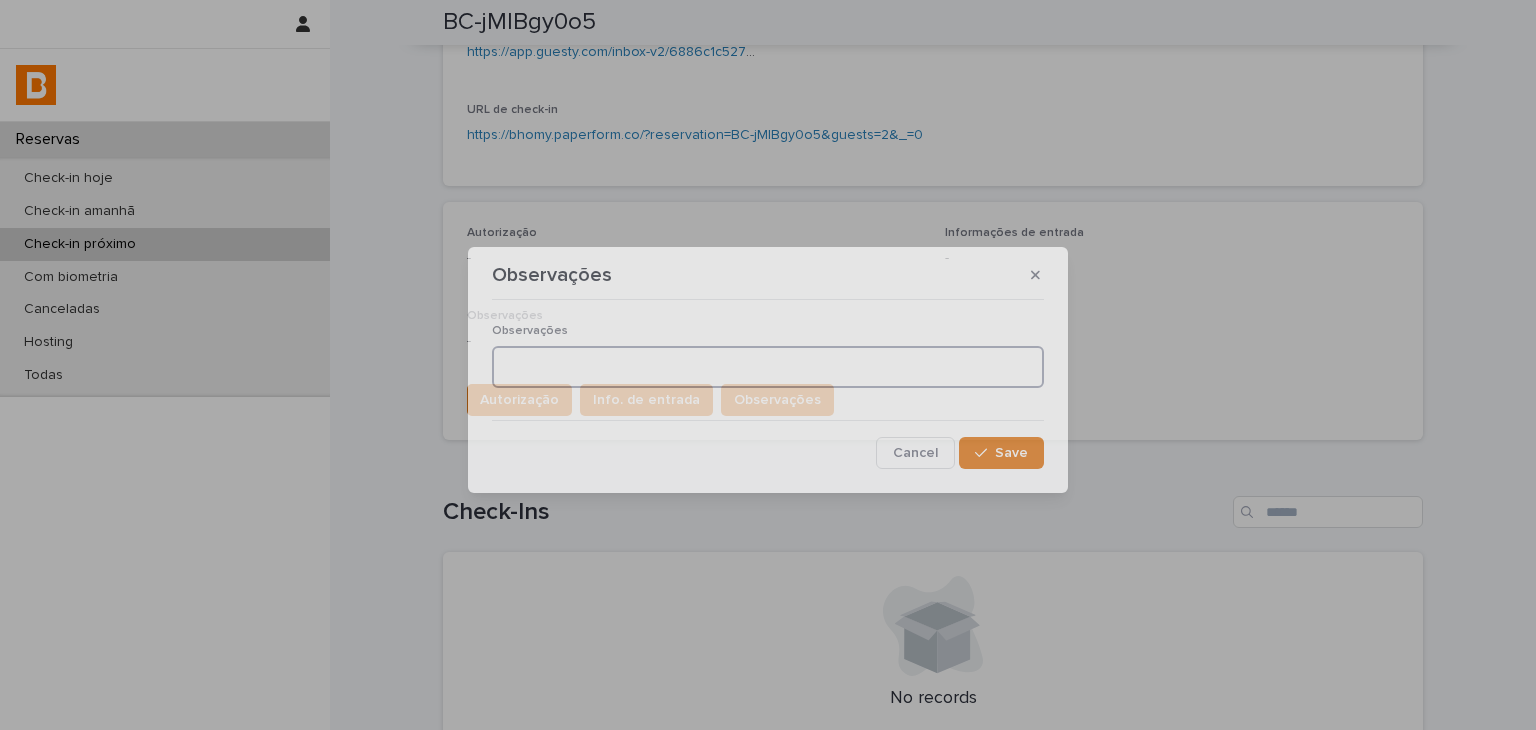 click at bounding box center [768, 367] 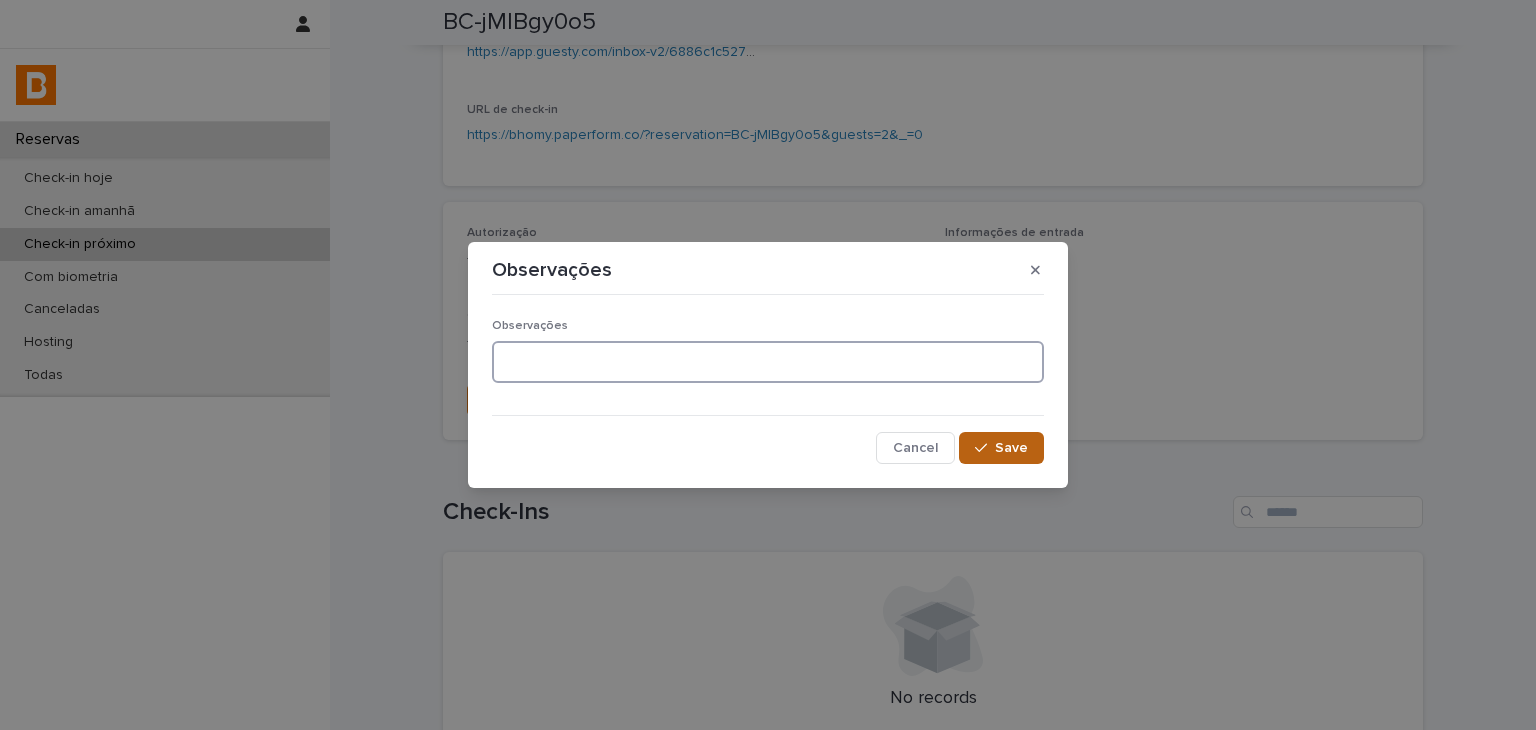 paste on "**********" 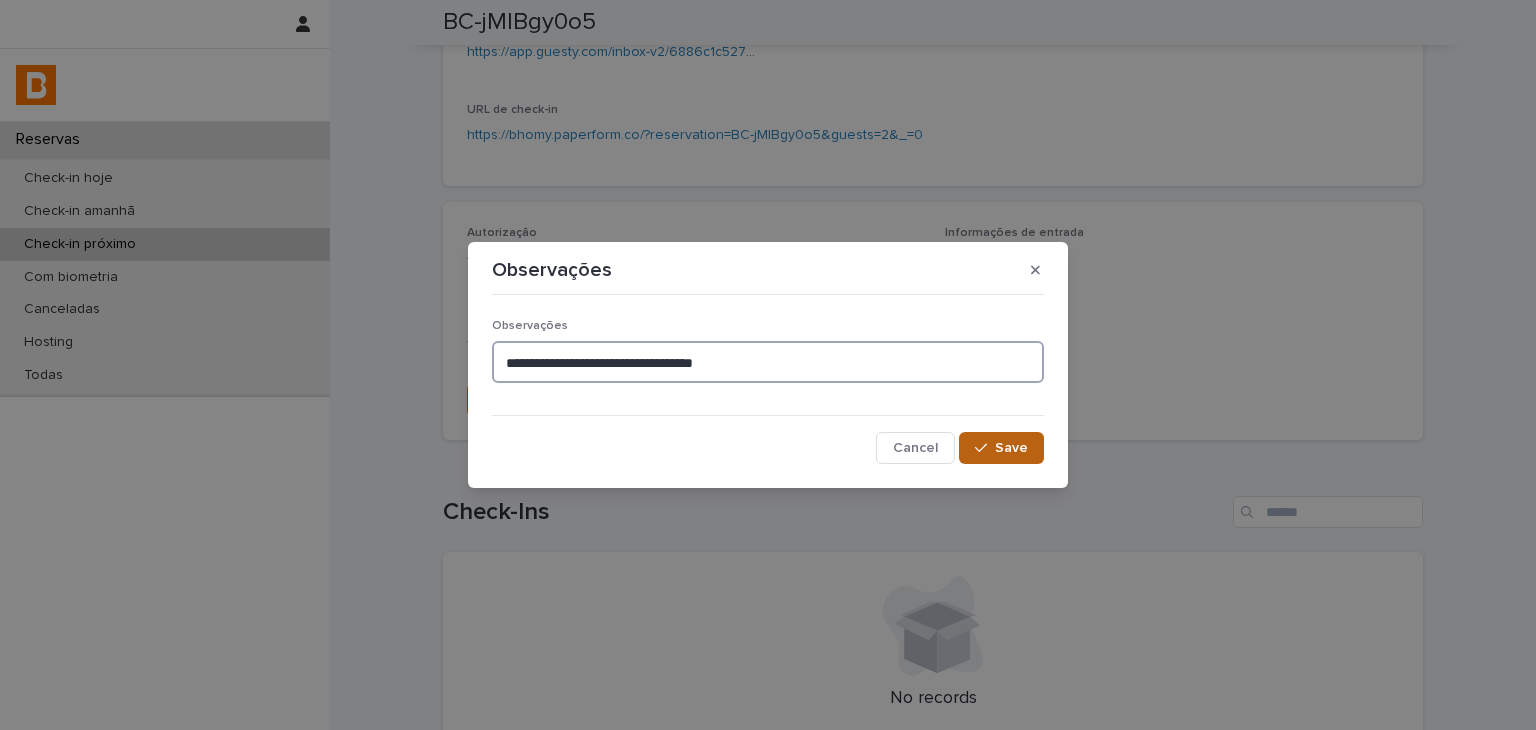 type on "**********" 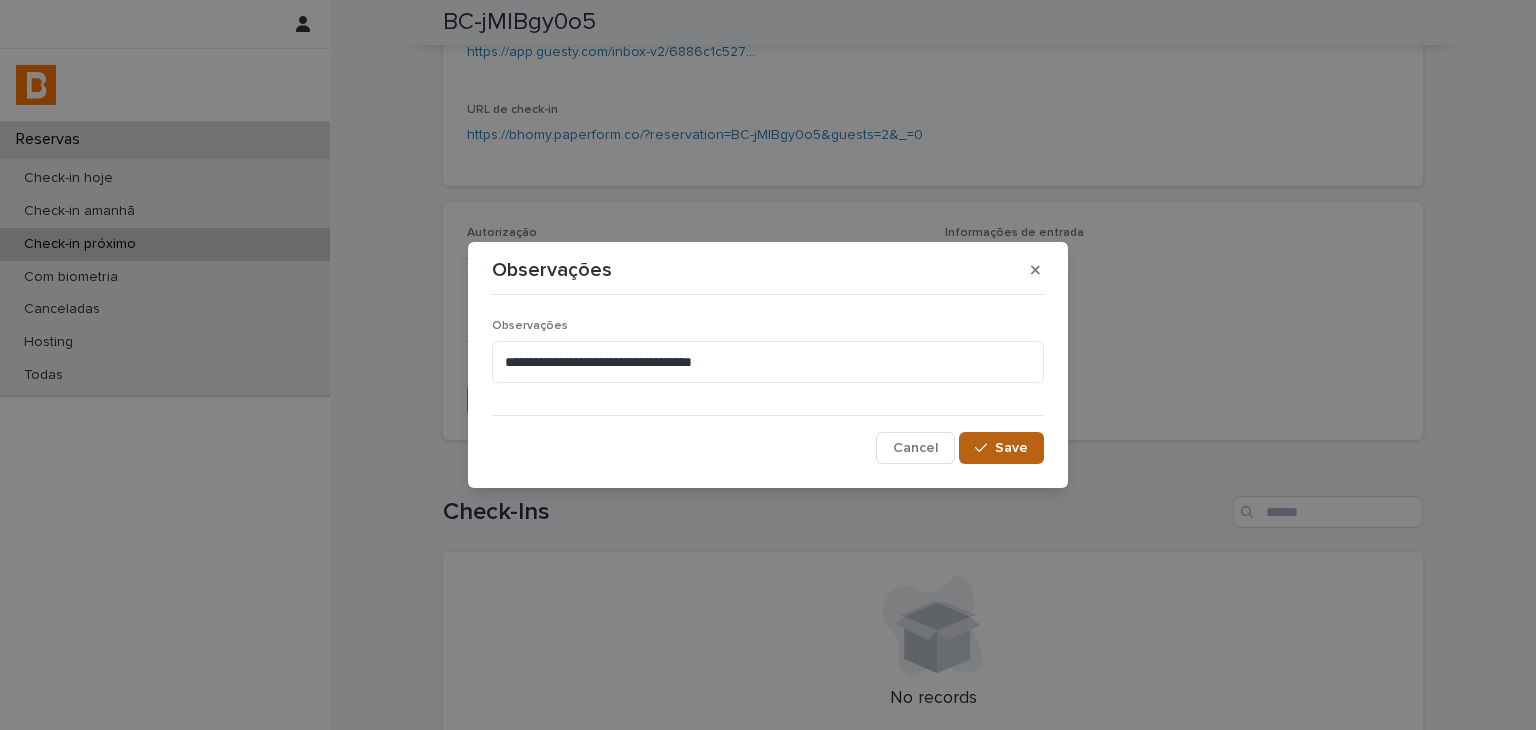click on "Save" at bounding box center [1011, 448] 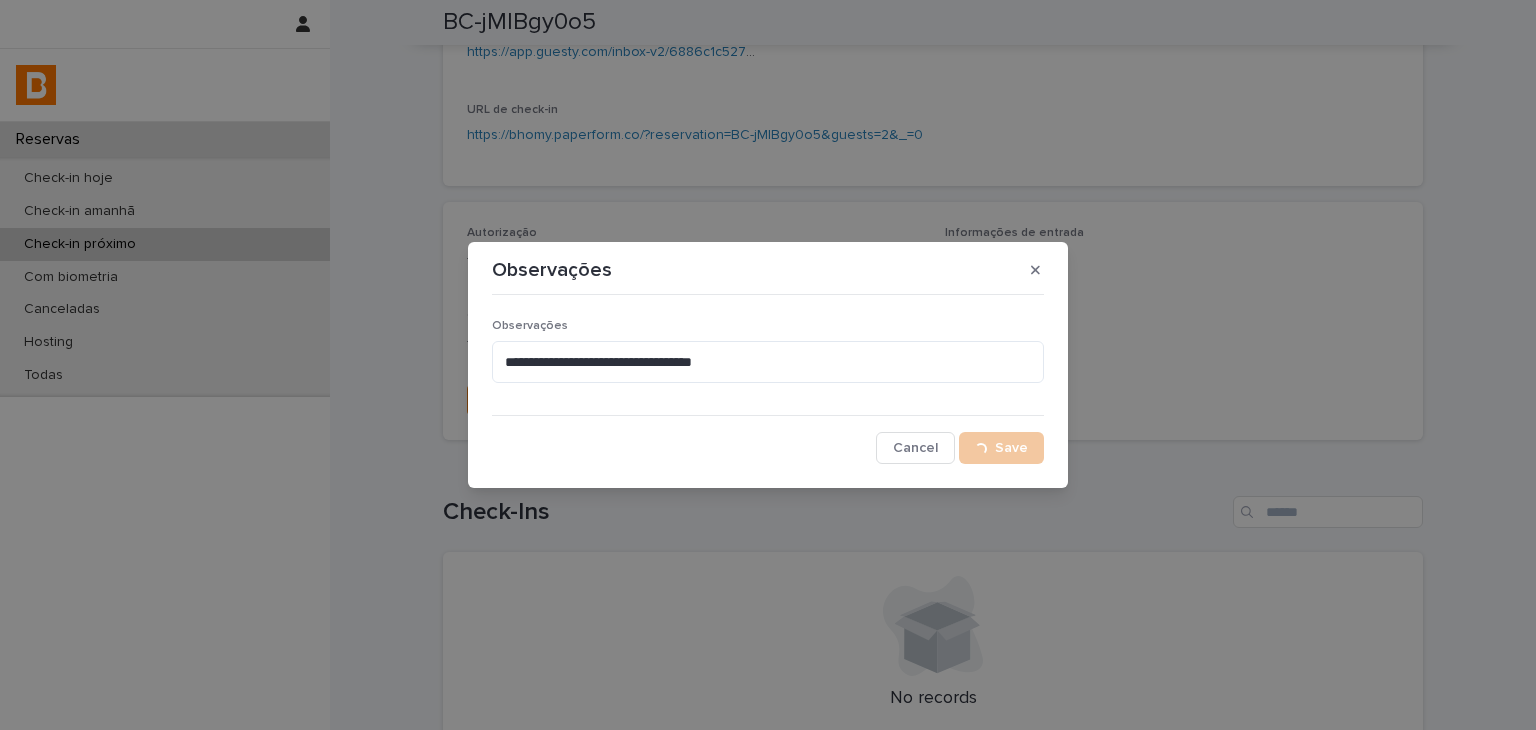 scroll, scrollTop: 100, scrollLeft: 0, axis: vertical 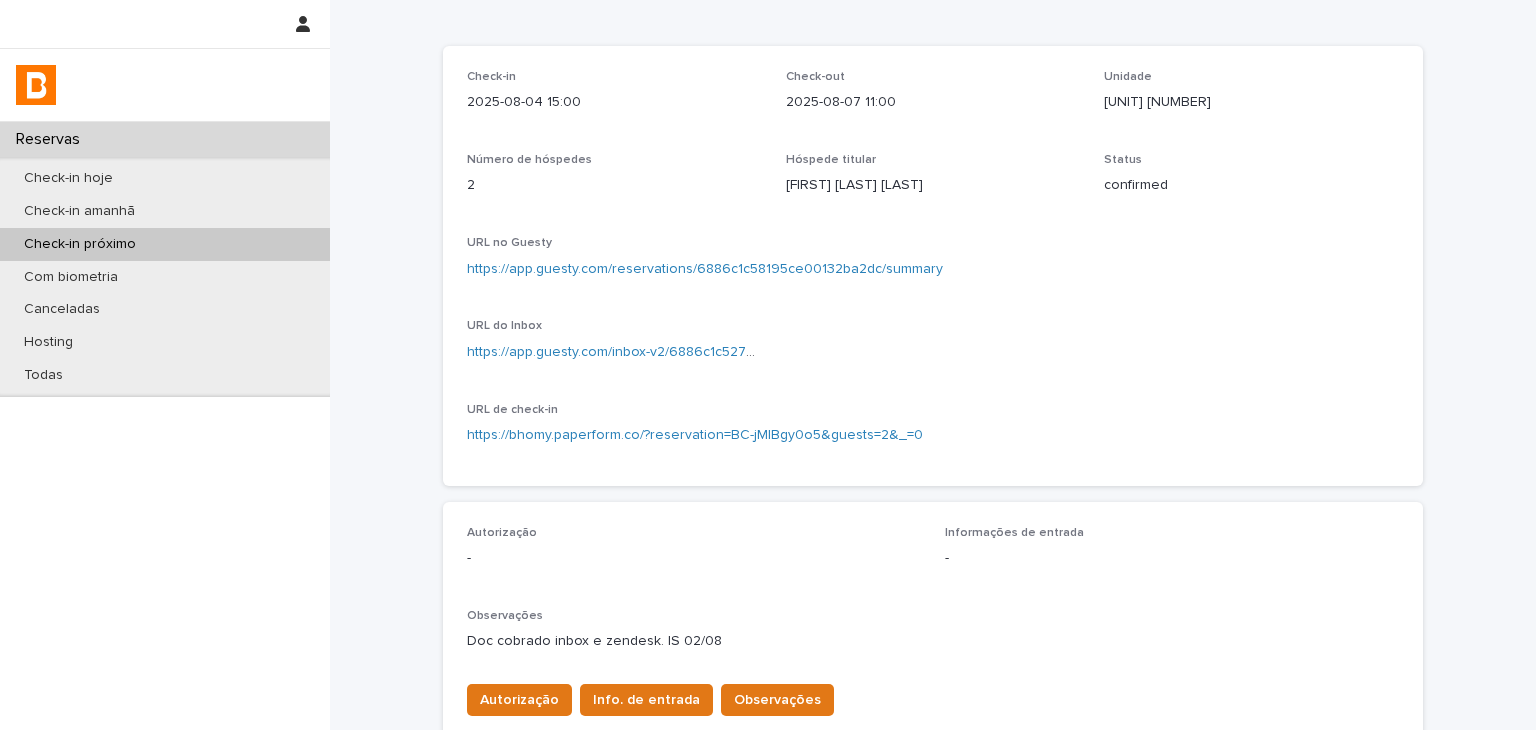 click on "https://app.guesty.com/reservations/6886c1c58195ce00132ba2dc/summary" at bounding box center [705, 269] 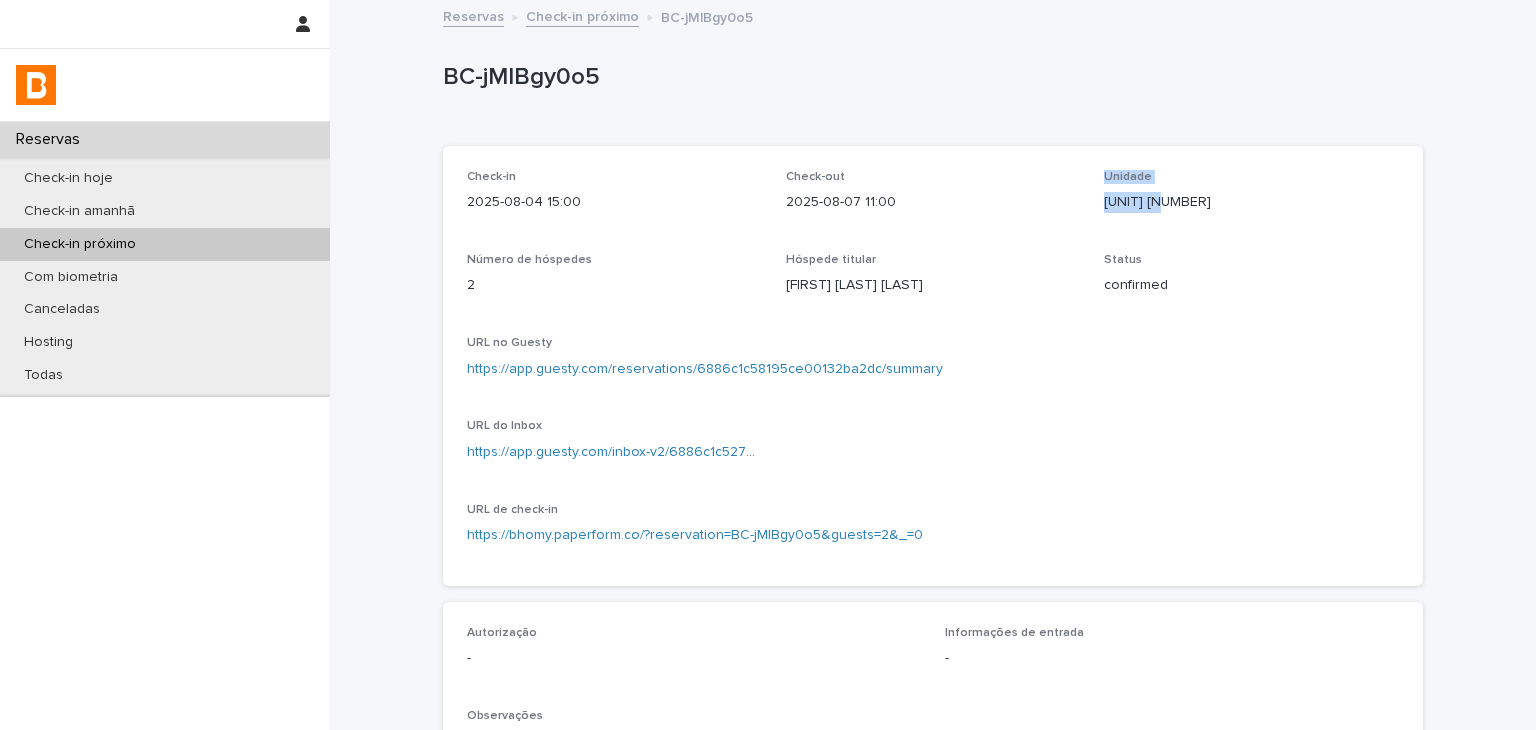 drag, startPoint x: 1149, startPoint y: 205, endPoint x: 1219, endPoint y: 201, distance: 70.11419 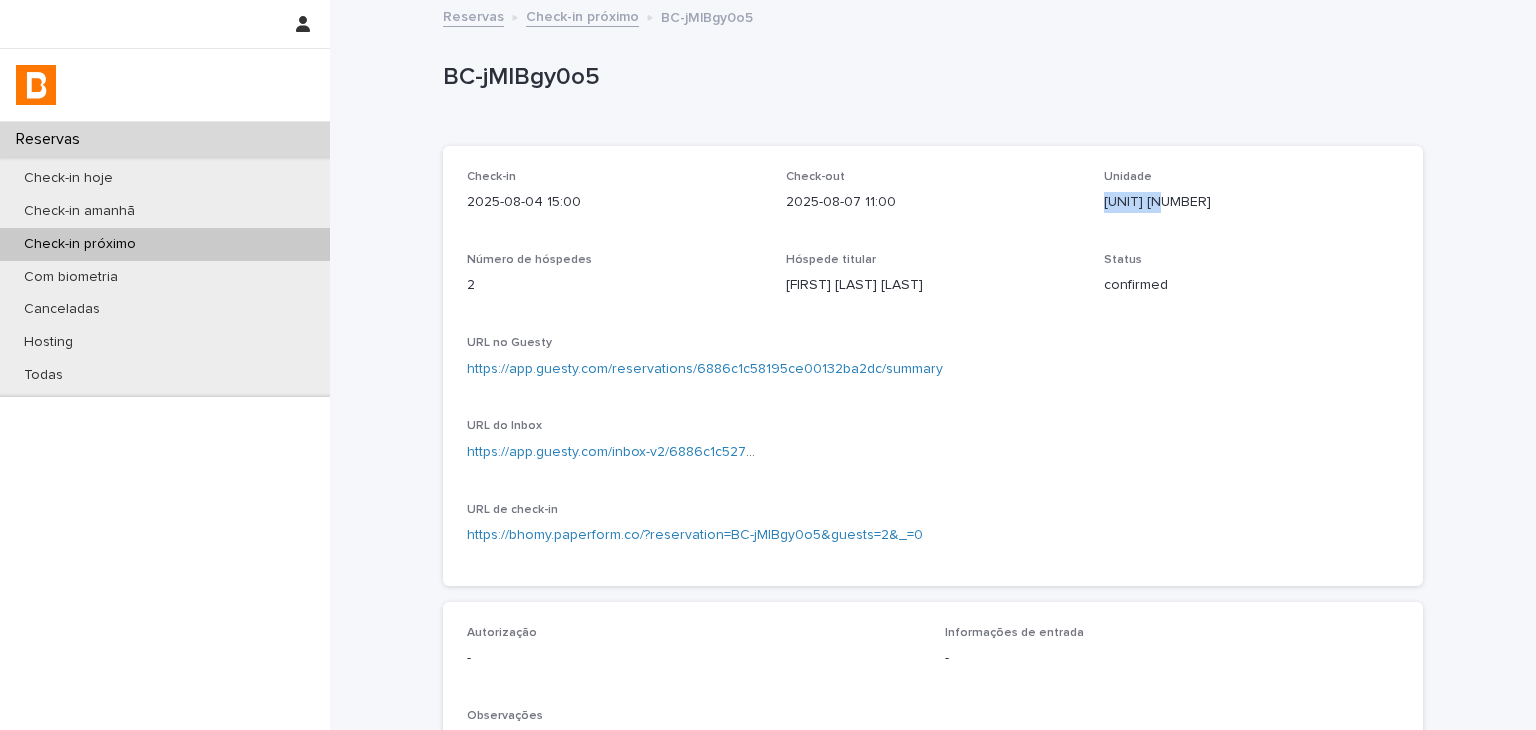 drag, startPoint x: 1110, startPoint y: 203, endPoint x: 1149, endPoint y: 201, distance: 39.051247 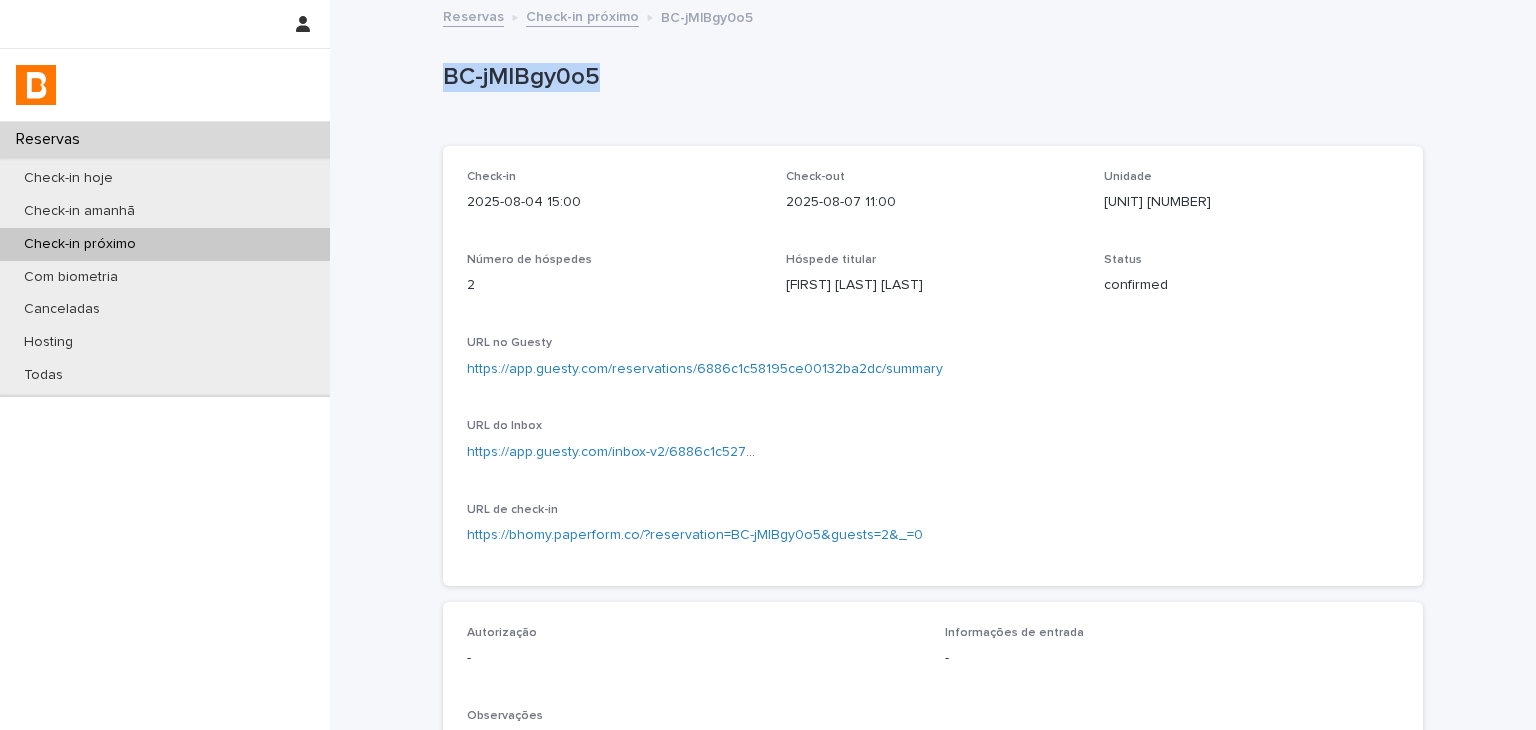 drag, startPoint x: 496, startPoint y: 74, endPoint x: 644, endPoint y: 71, distance: 148.0304 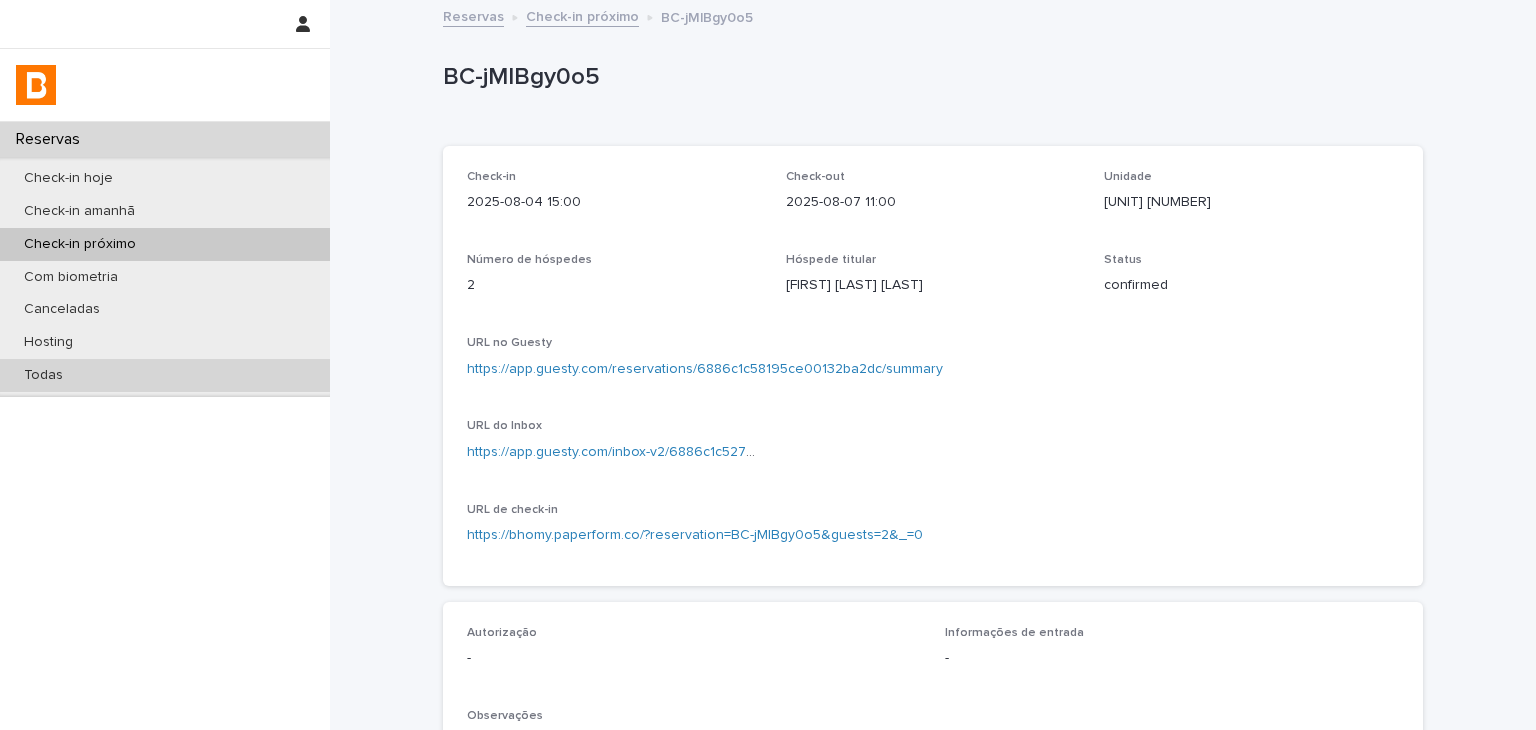 click on "Todas" at bounding box center (165, 375) 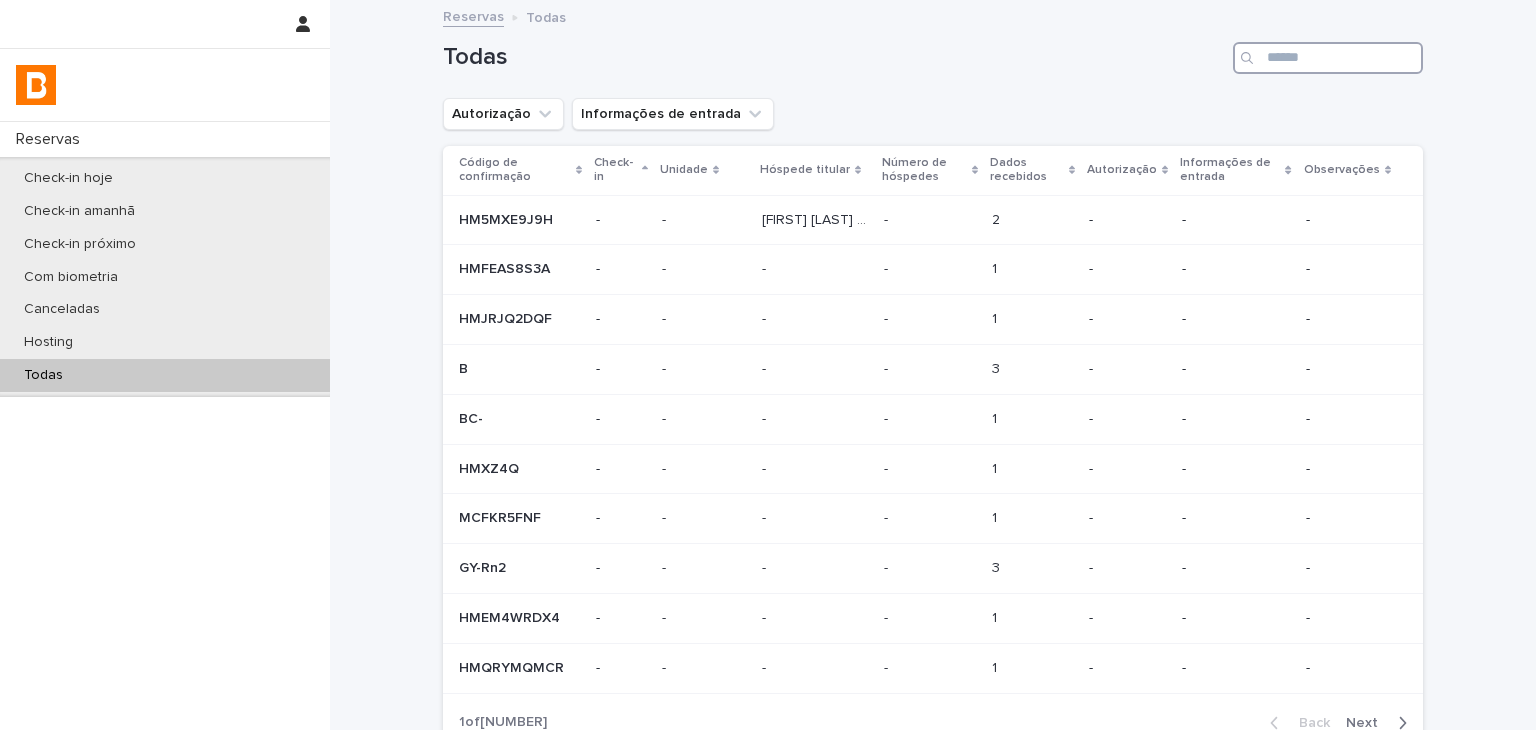 click at bounding box center (1328, 58) 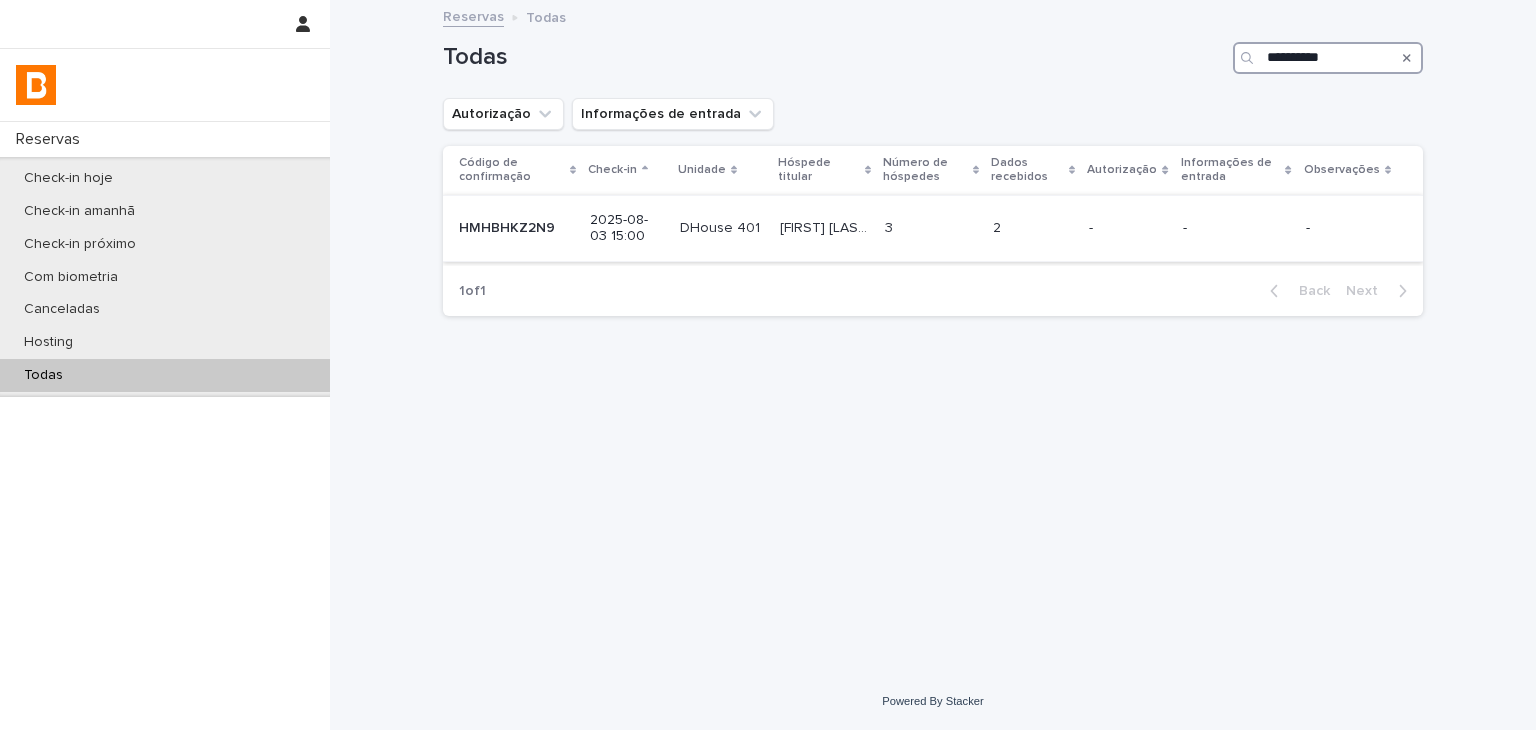 type on "**********" 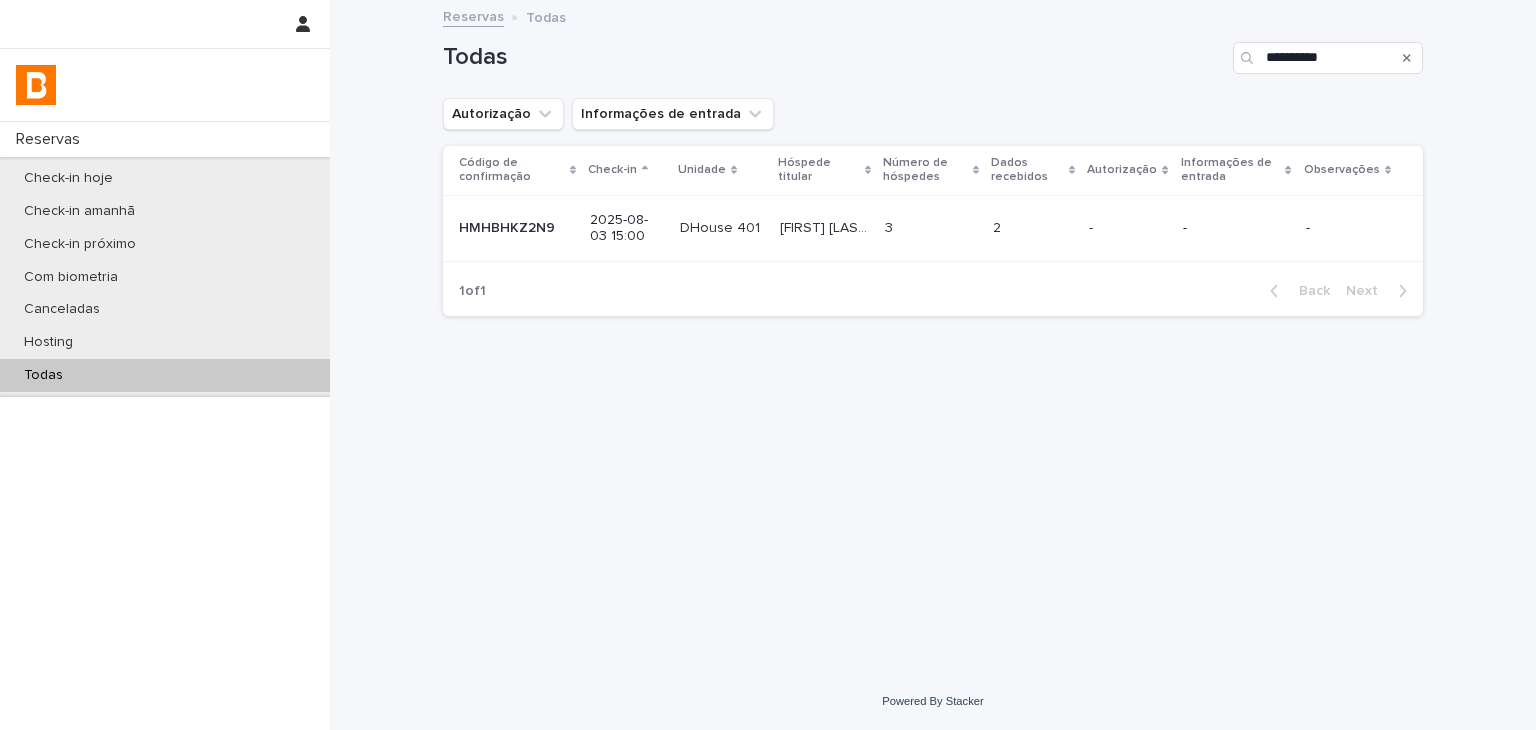click on "-" at bounding box center (1127, 228) 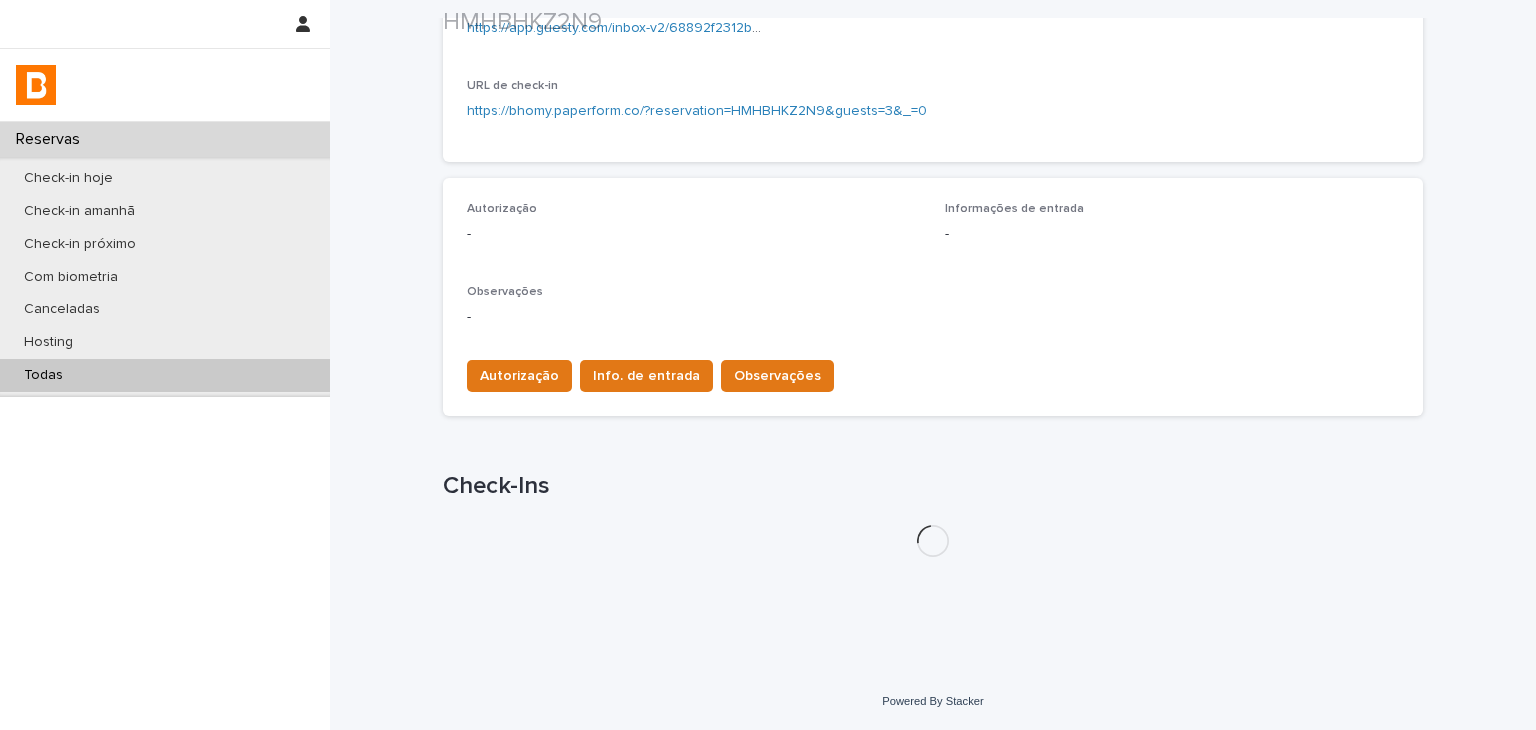 scroll, scrollTop: 503, scrollLeft: 0, axis: vertical 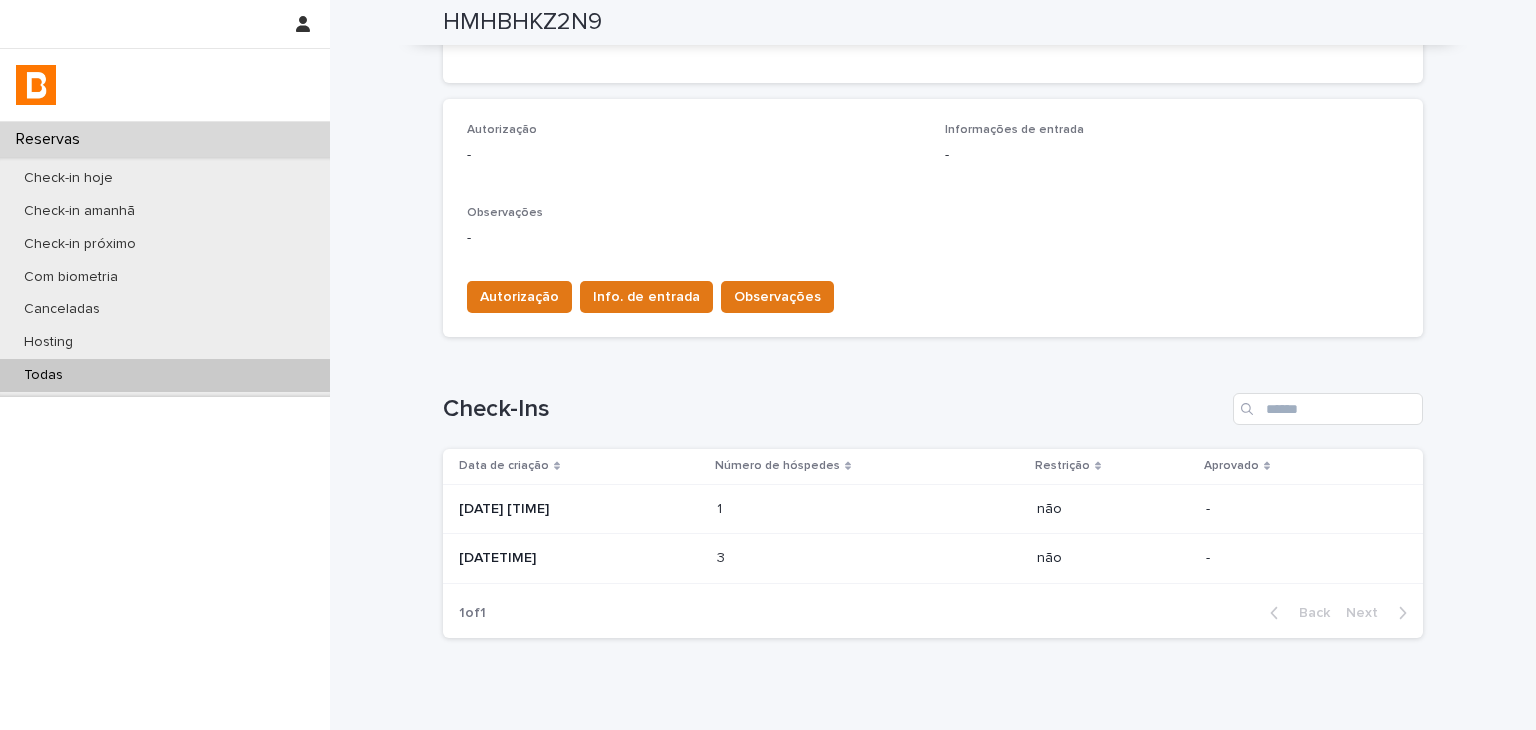 click on "3 3" at bounding box center [869, 558] 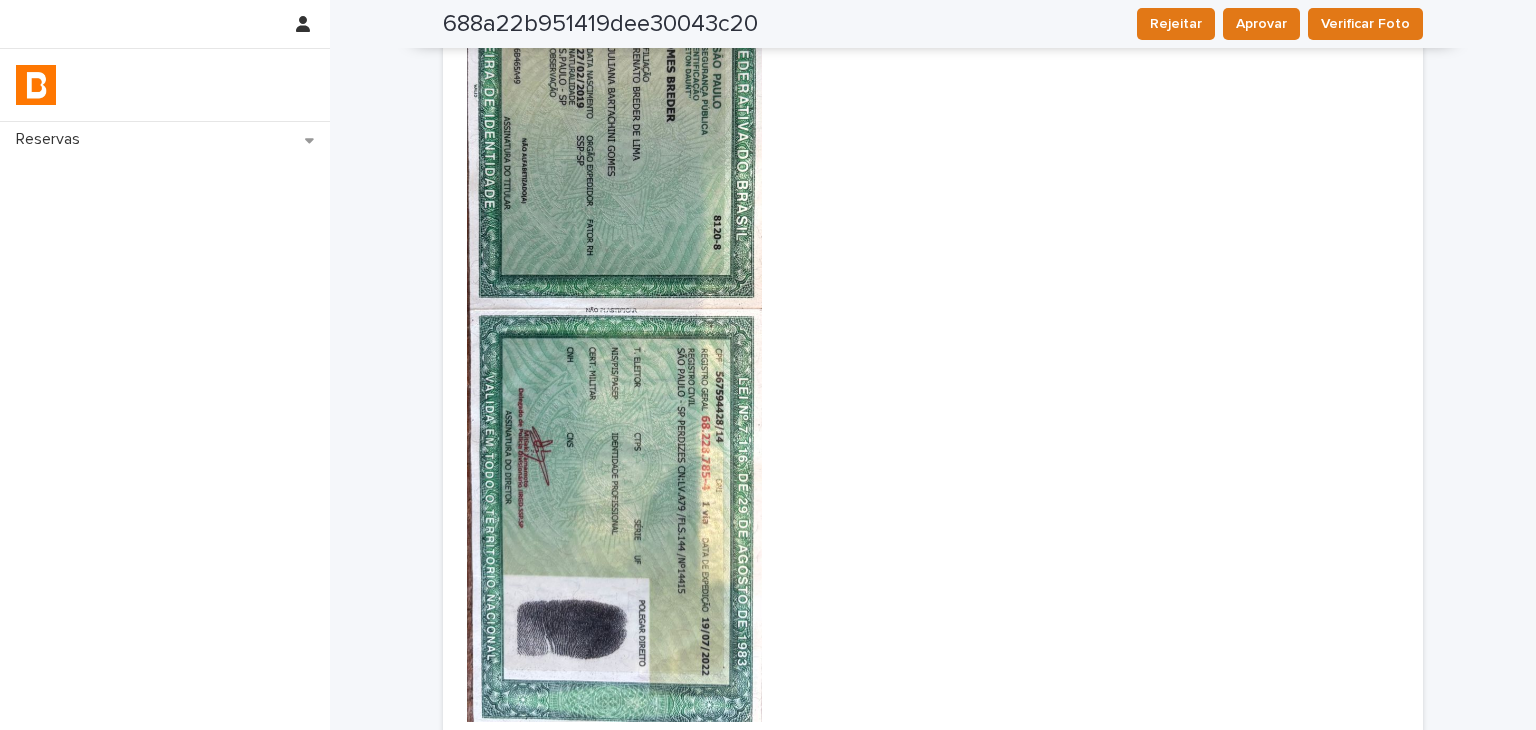 scroll, scrollTop: 2688, scrollLeft: 0, axis: vertical 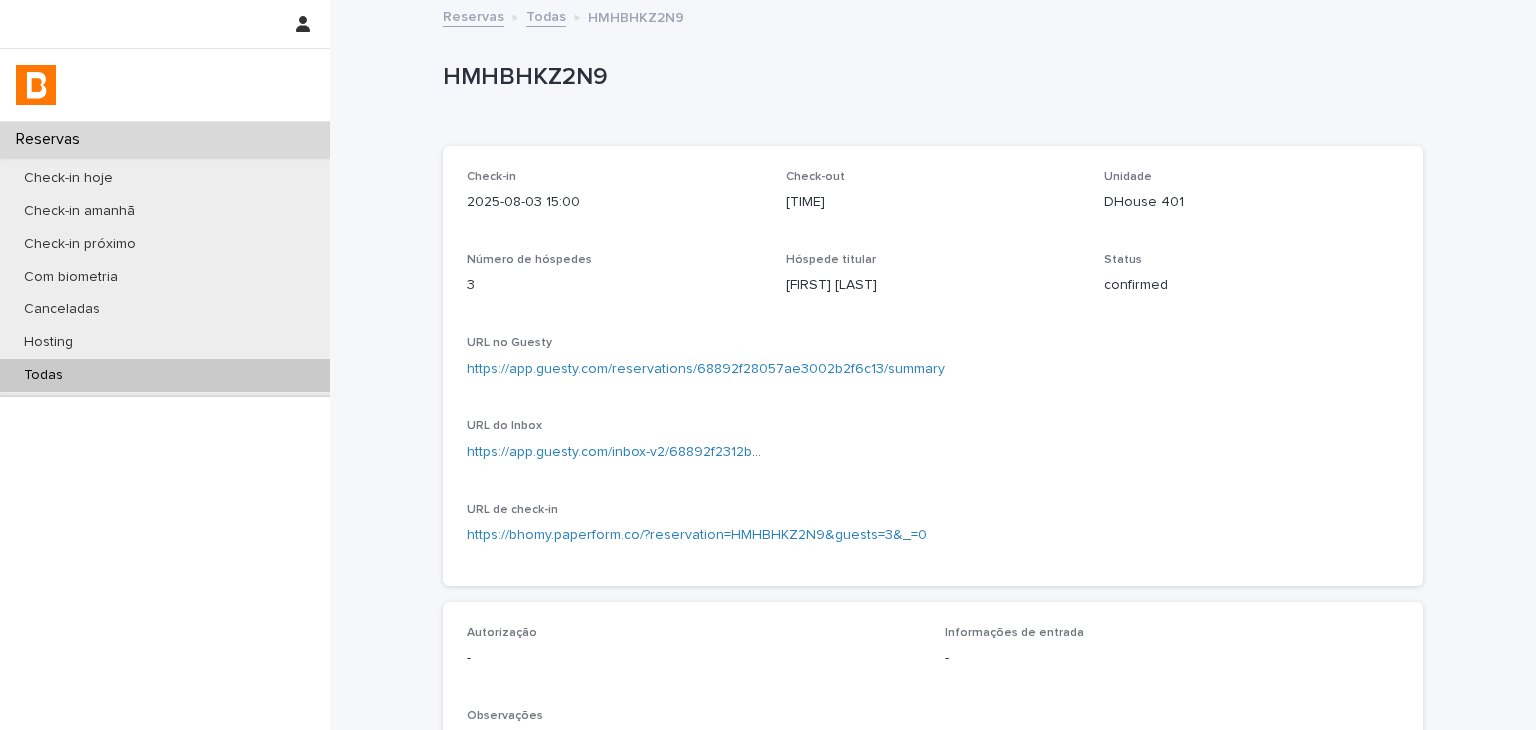 click on "https://app.guesty.com/reservations/68892f28057ae3002b2f6c13/summary" at bounding box center (933, 367) 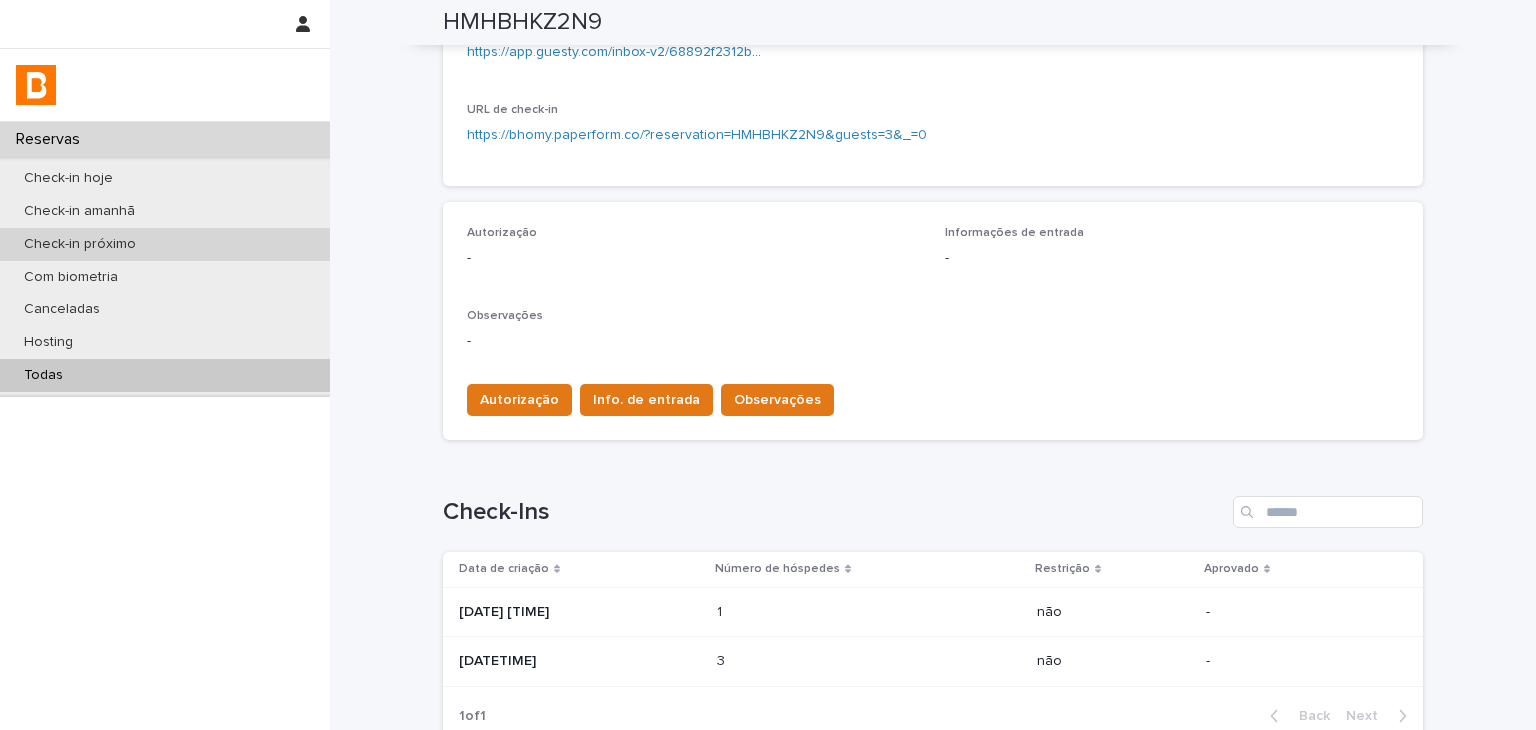 scroll, scrollTop: 200, scrollLeft: 0, axis: vertical 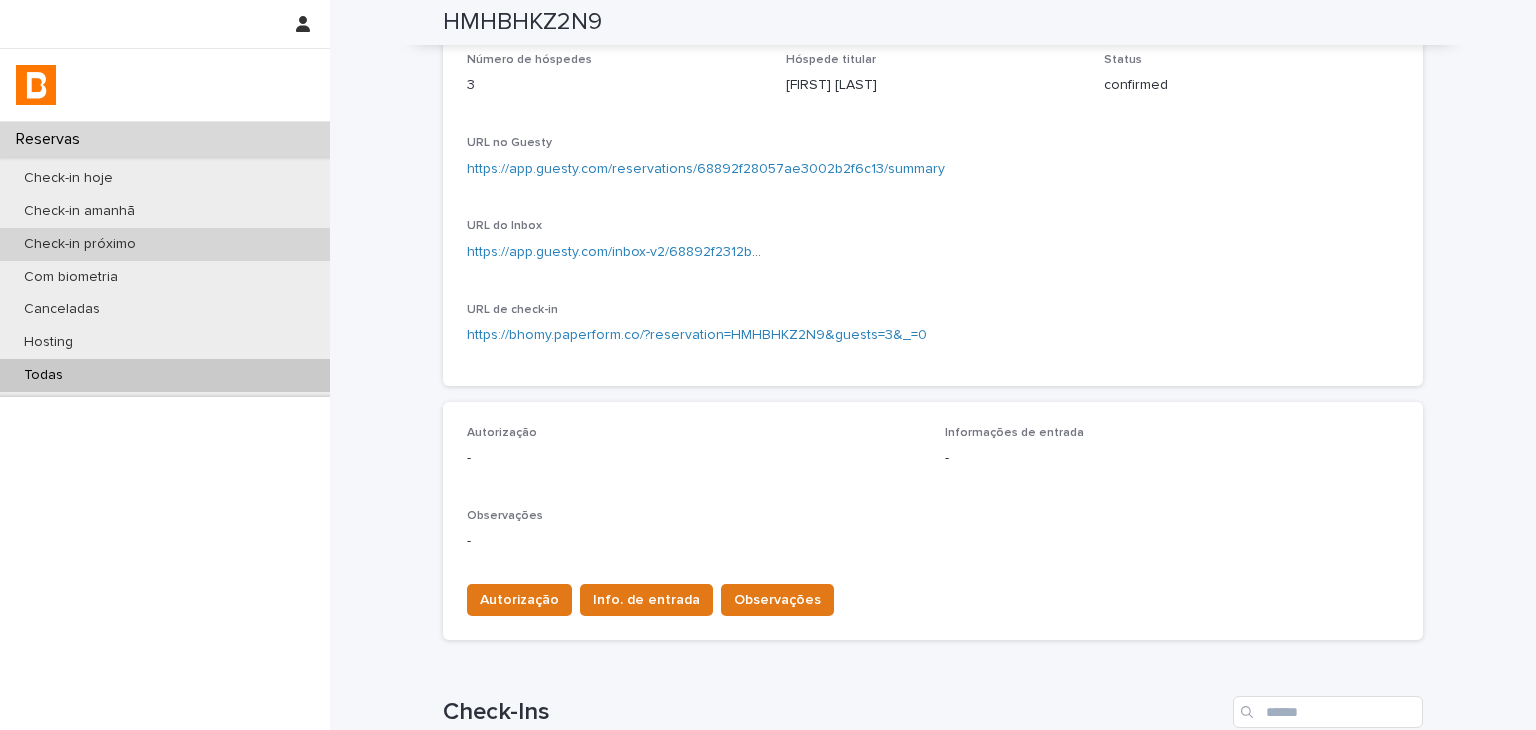 click on "Check-in próximo" at bounding box center [165, 244] 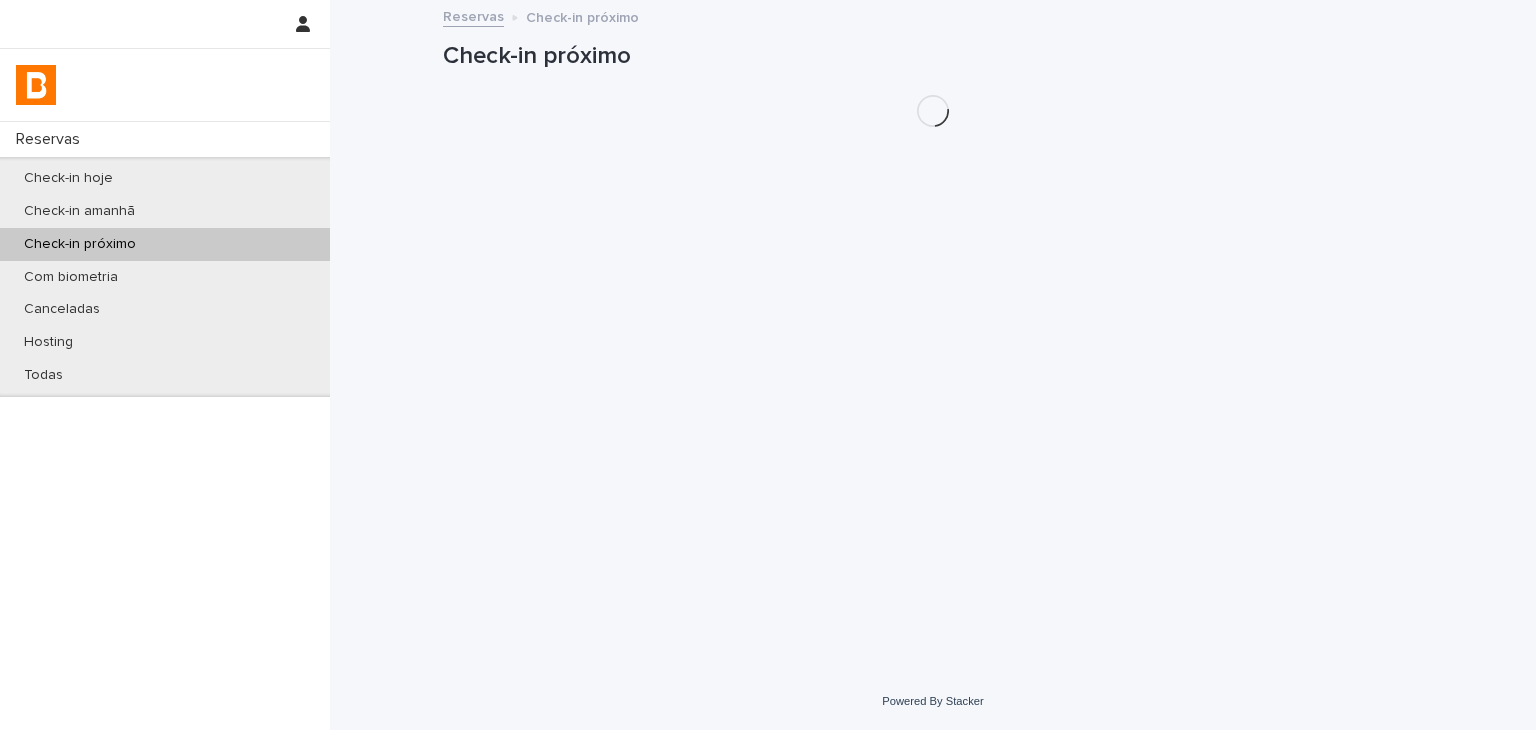 scroll, scrollTop: 0, scrollLeft: 0, axis: both 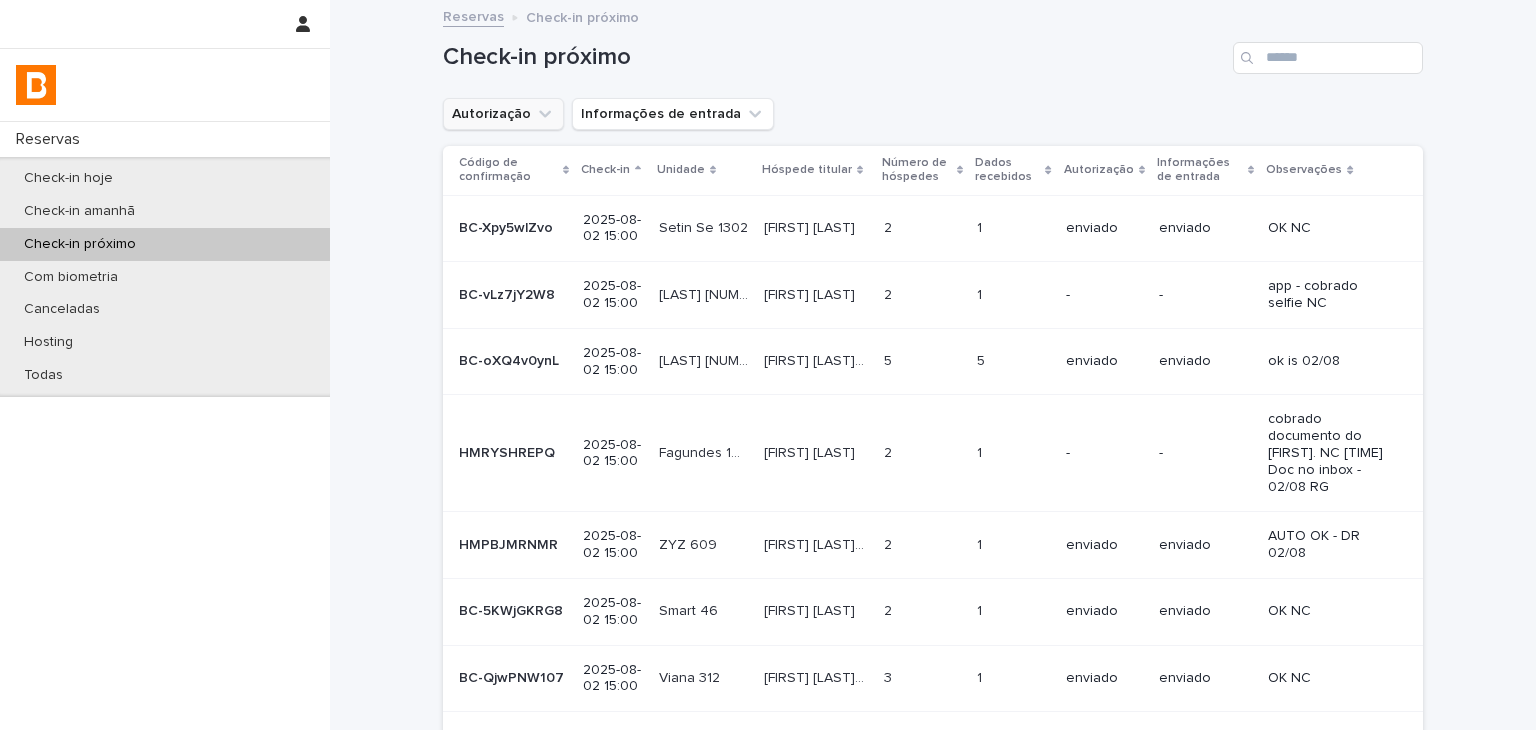click on "Autorização" at bounding box center (503, 114) 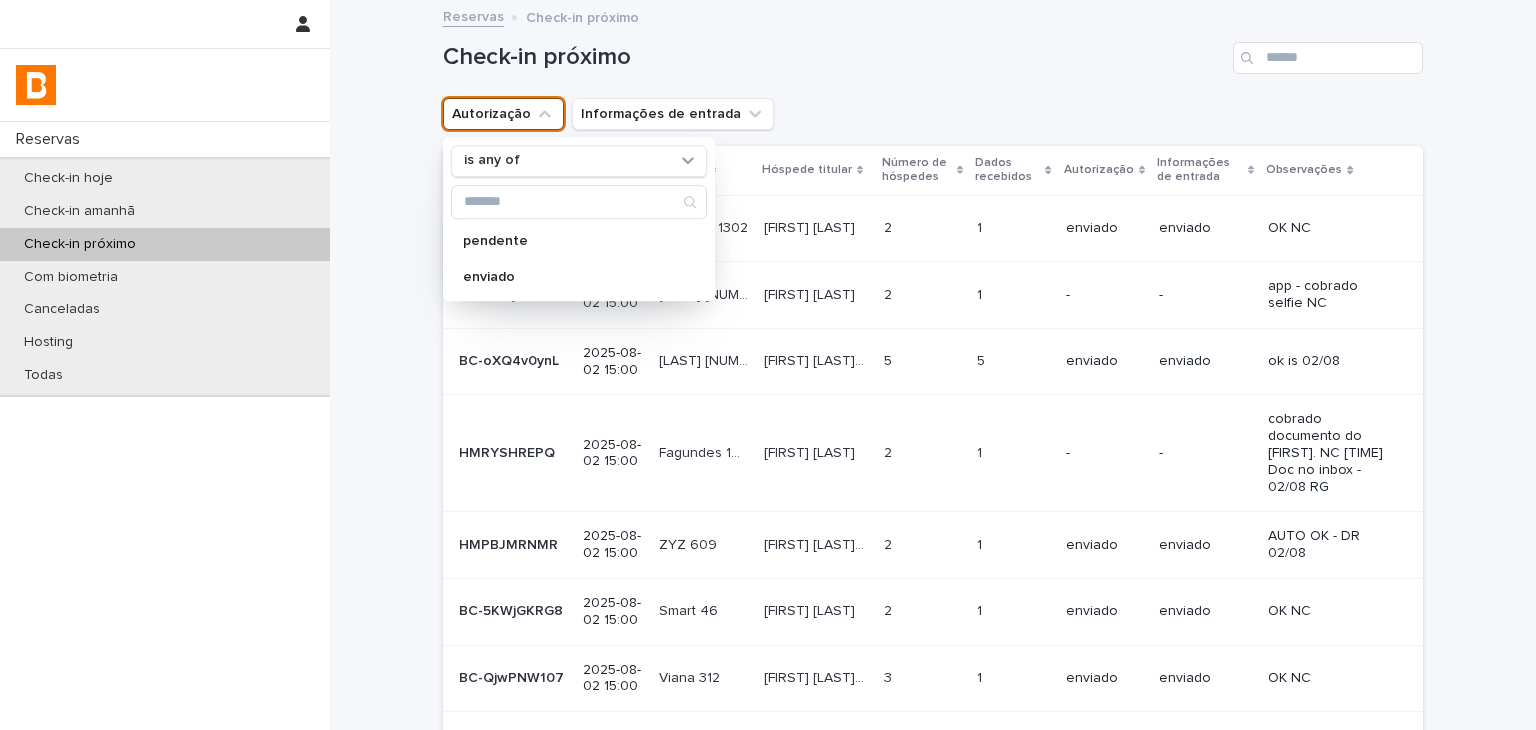 click on "is any of" at bounding box center [566, 161] 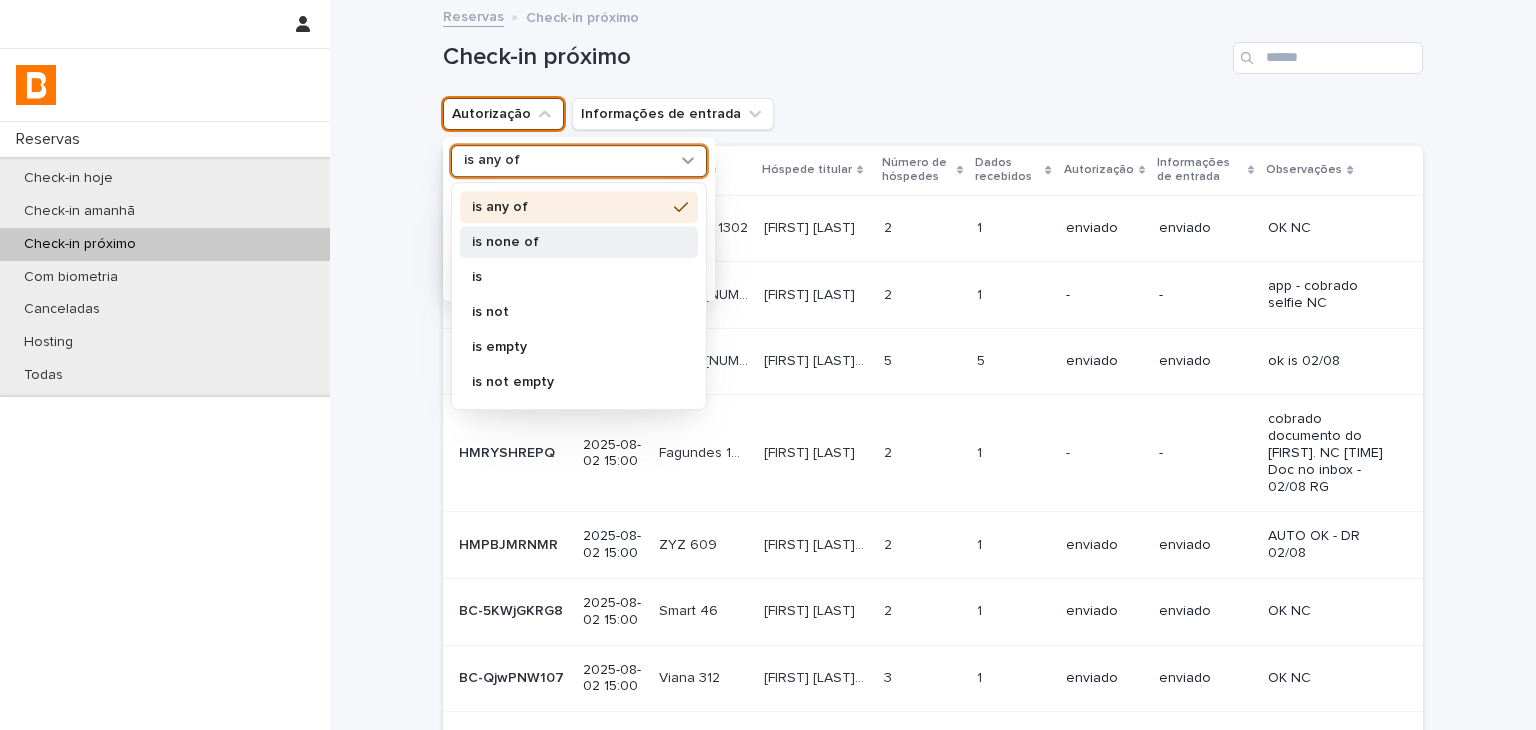 click on "is none of" at bounding box center (569, 242) 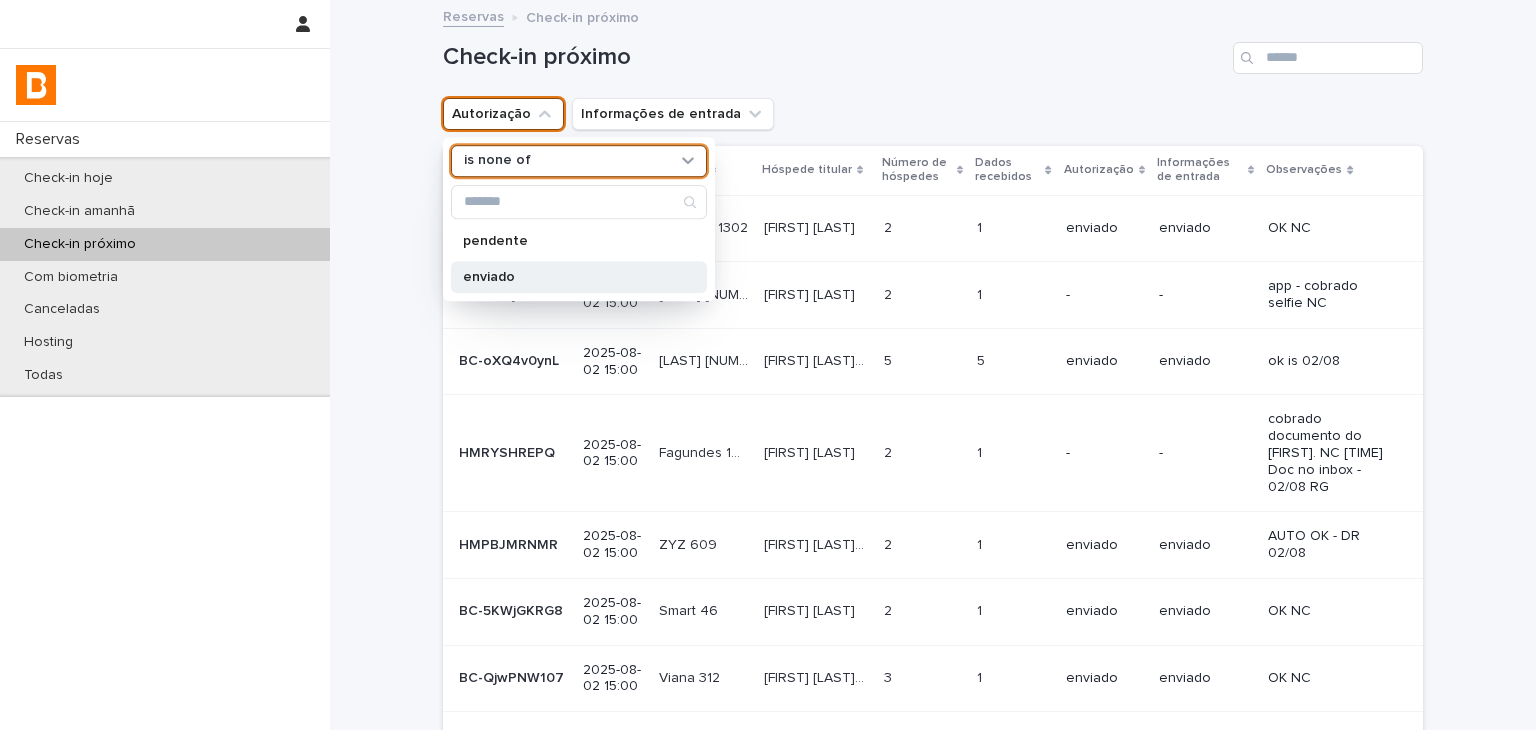 click on "enviado" at bounding box center (579, 277) 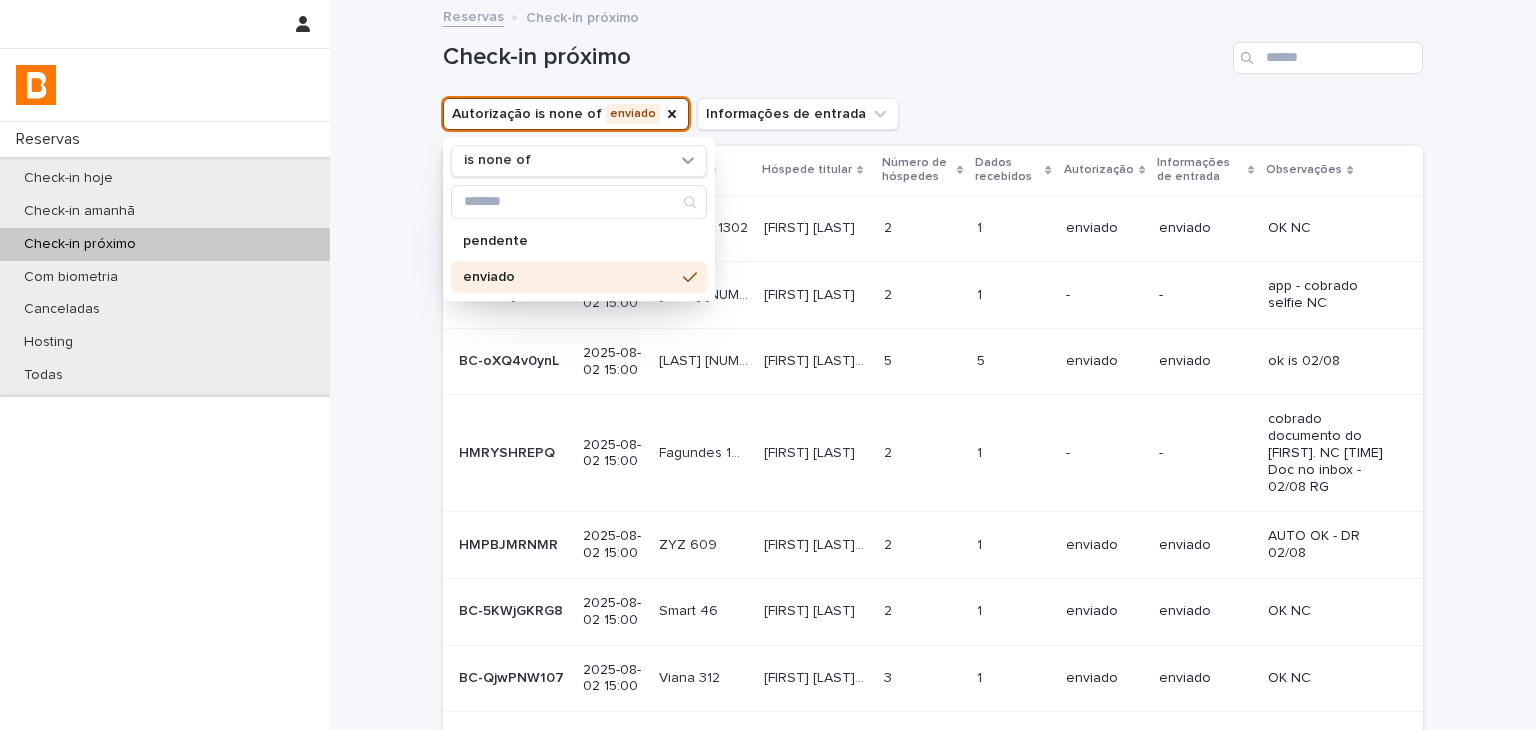 click on "Check-in próximo" at bounding box center [834, 57] 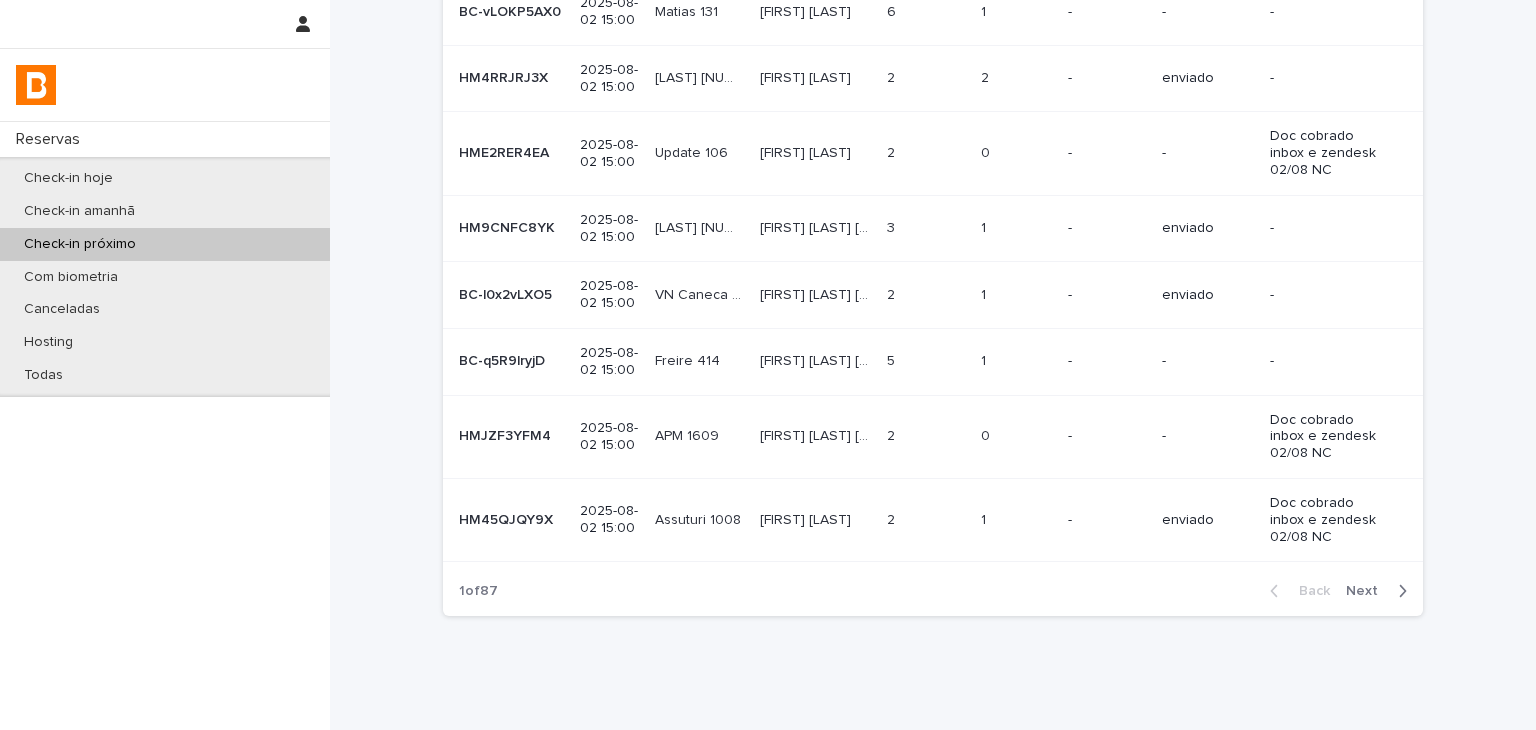 scroll, scrollTop: 456, scrollLeft: 0, axis: vertical 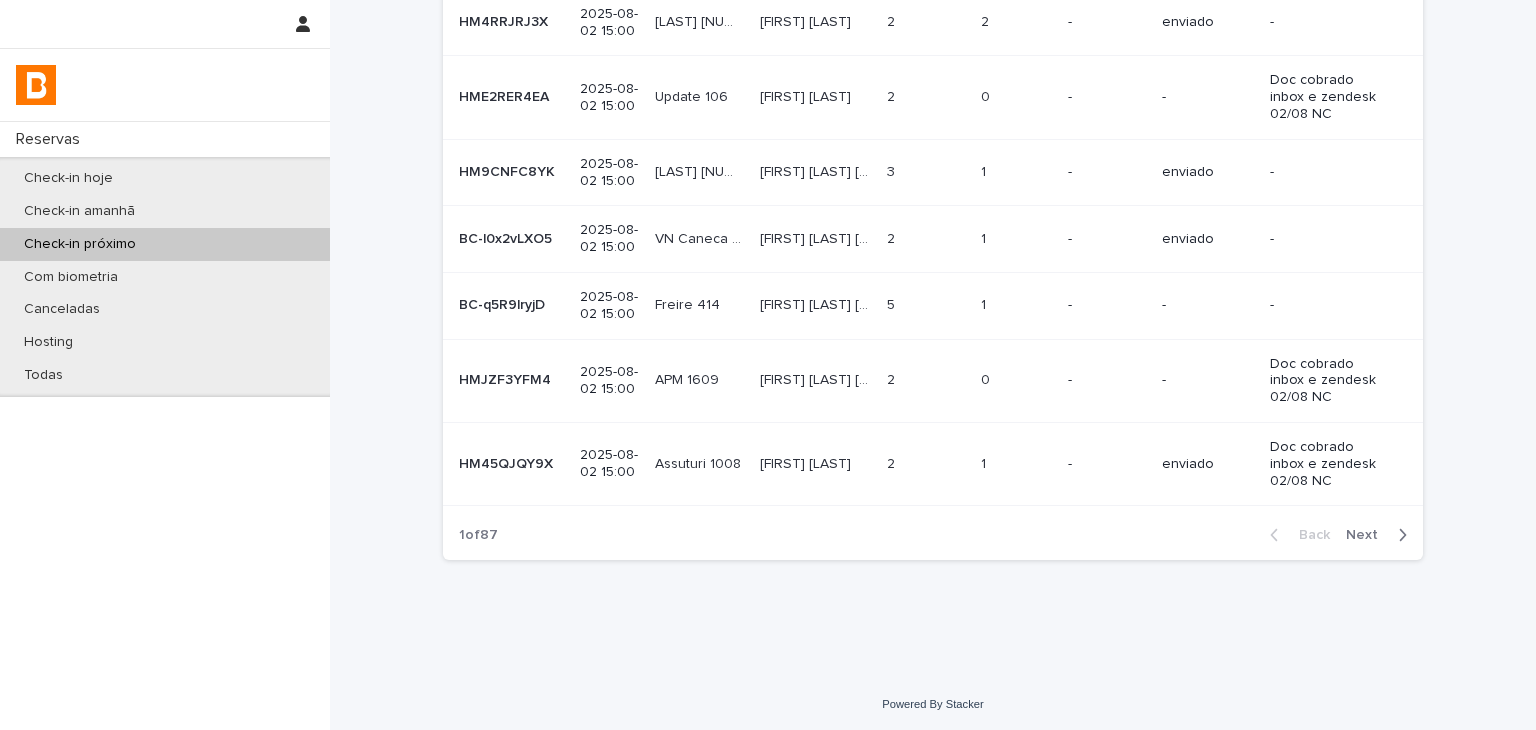 click on "Next" at bounding box center [1368, 535] 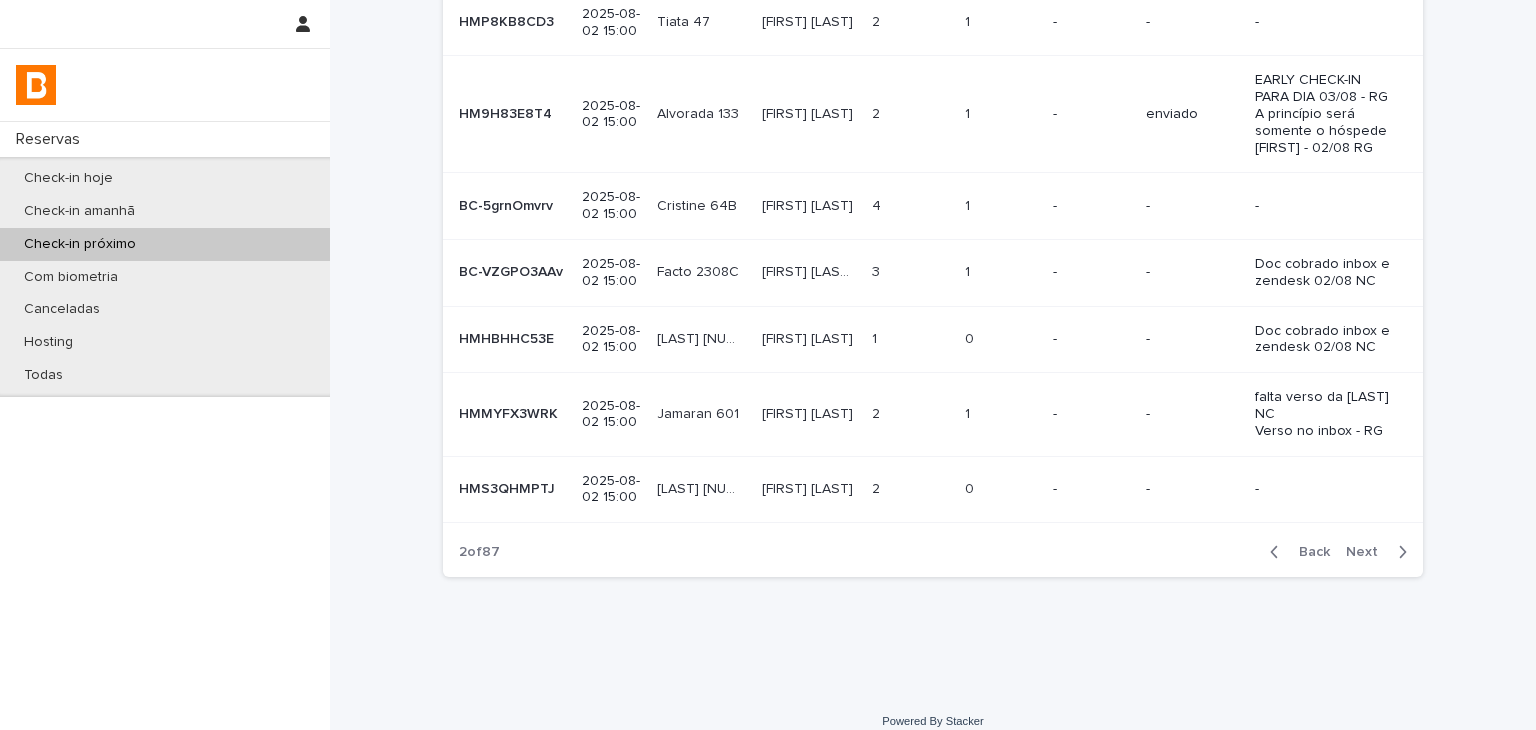 click on "Next" at bounding box center [1368, 552] 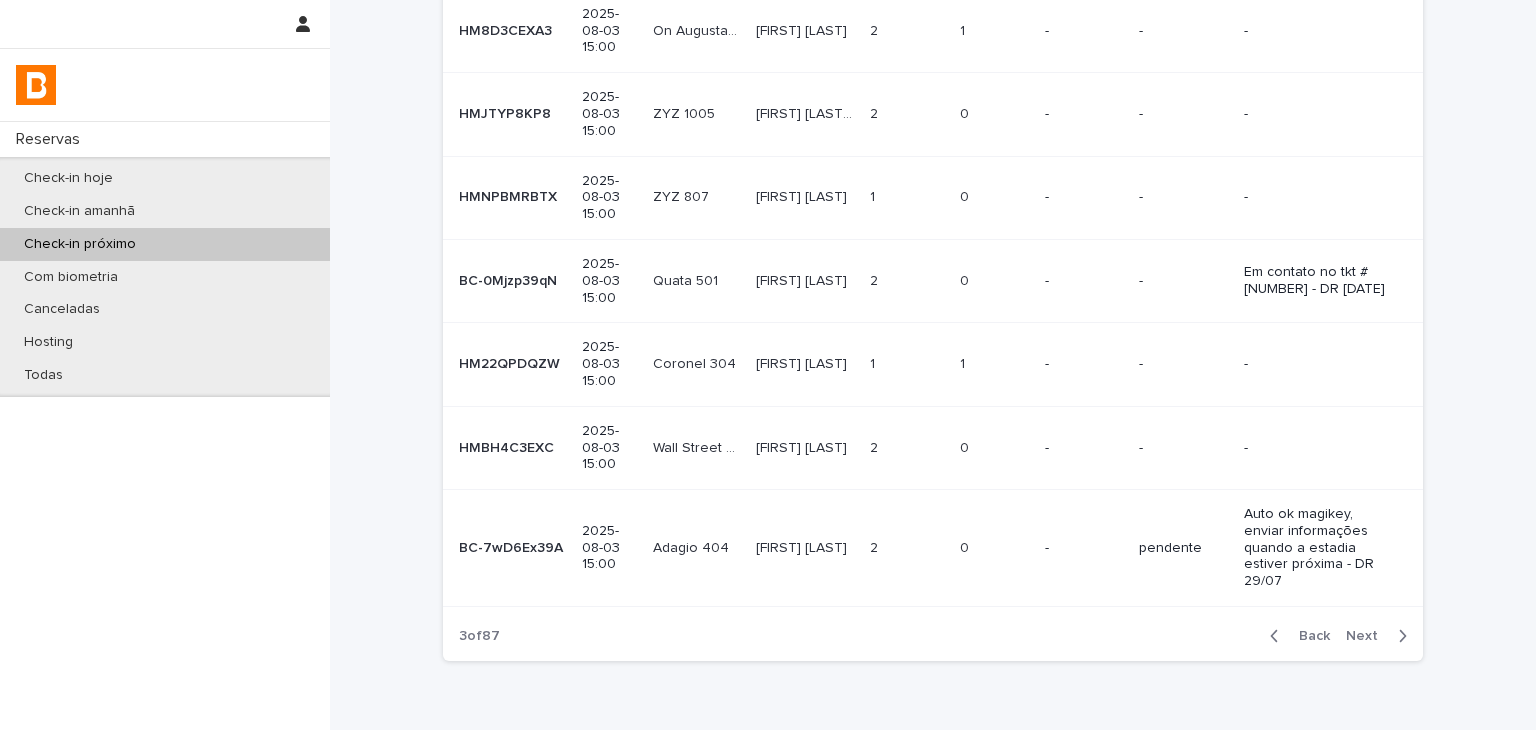 scroll, scrollTop: 499, scrollLeft: 0, axis: vertical 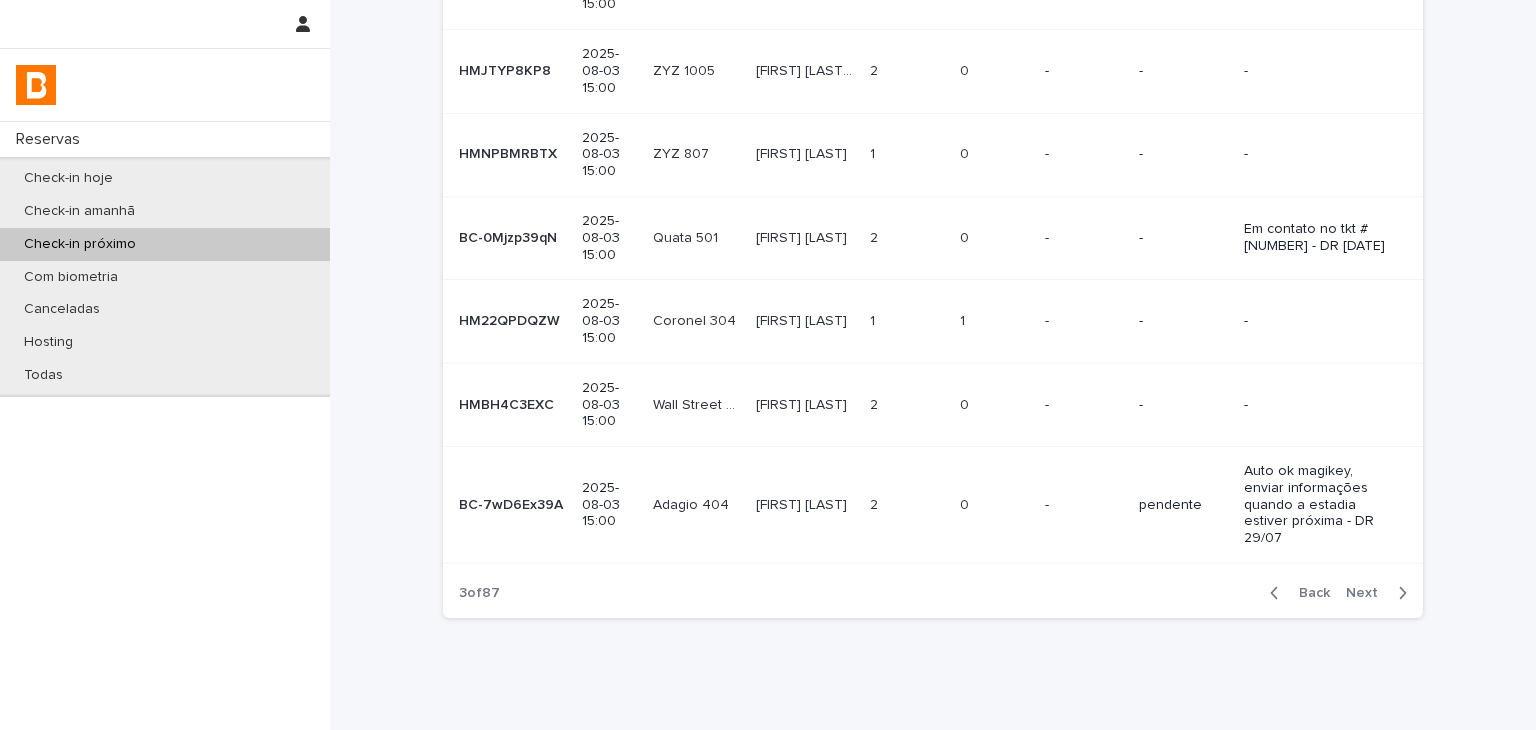 click on "Next" at bounding box center [1368, 593] 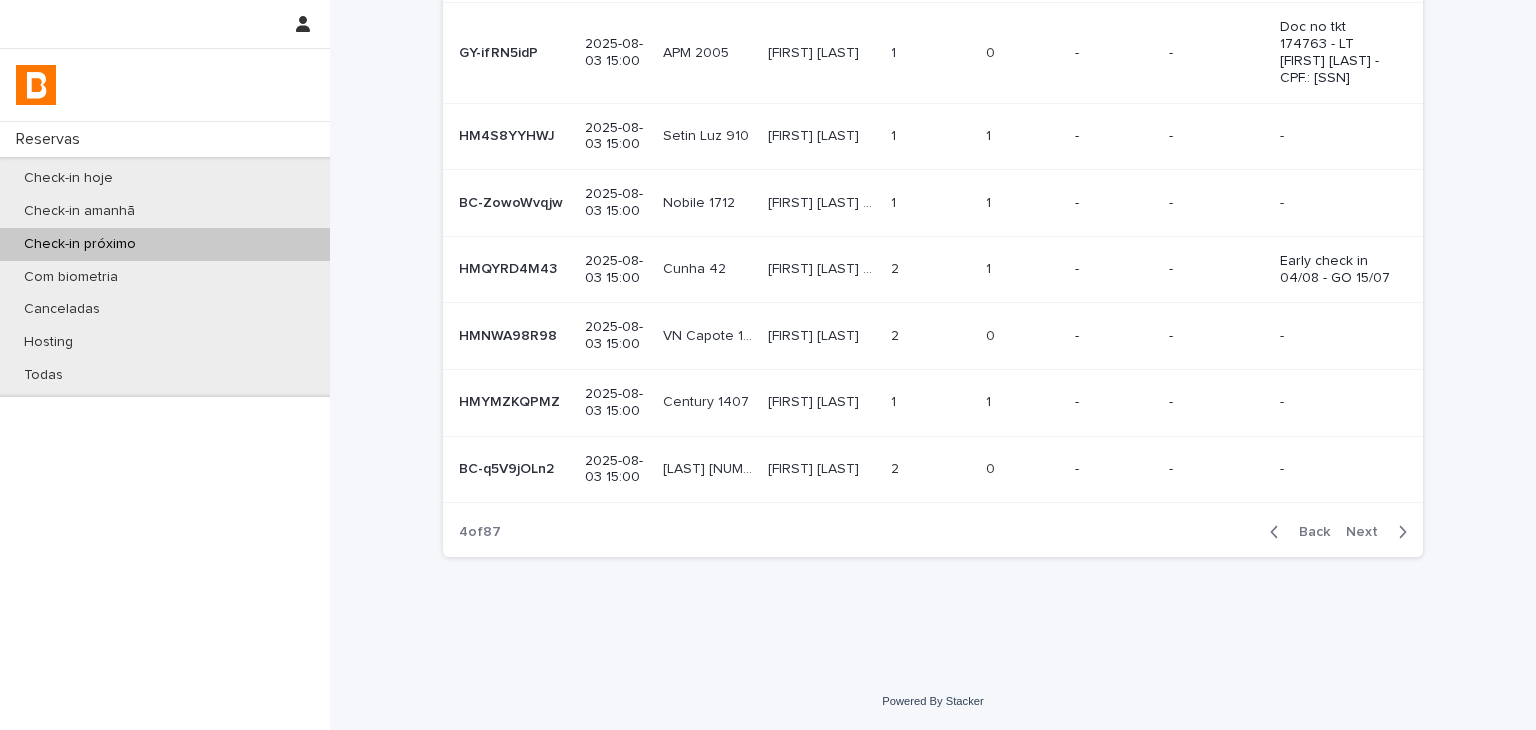 click on "Next" at bounding box center [1368, 532] 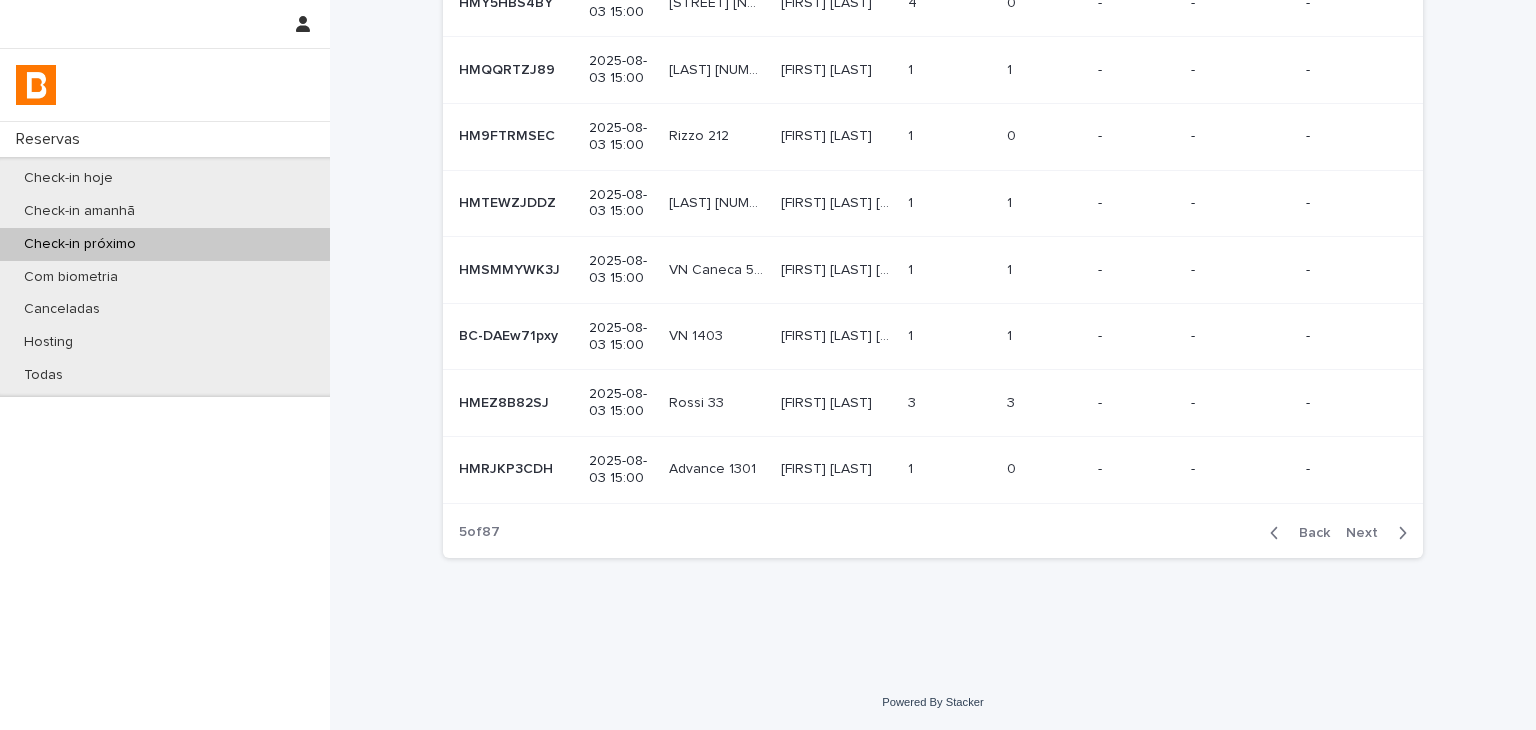 scroll, scrollTop: 356, scrollLeft: 0, axis: vertical 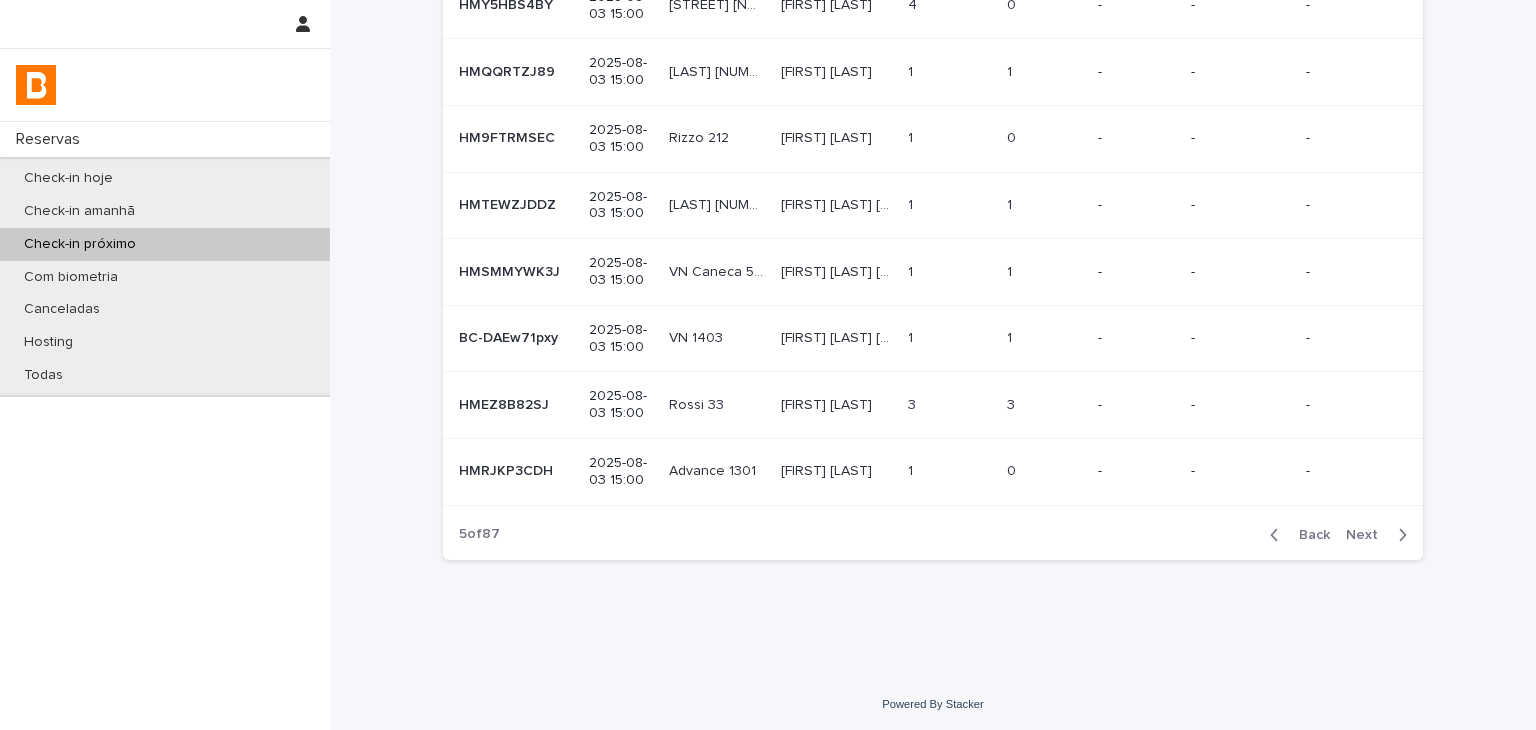 click on "Back Next" at bounding box center (1338, 535) 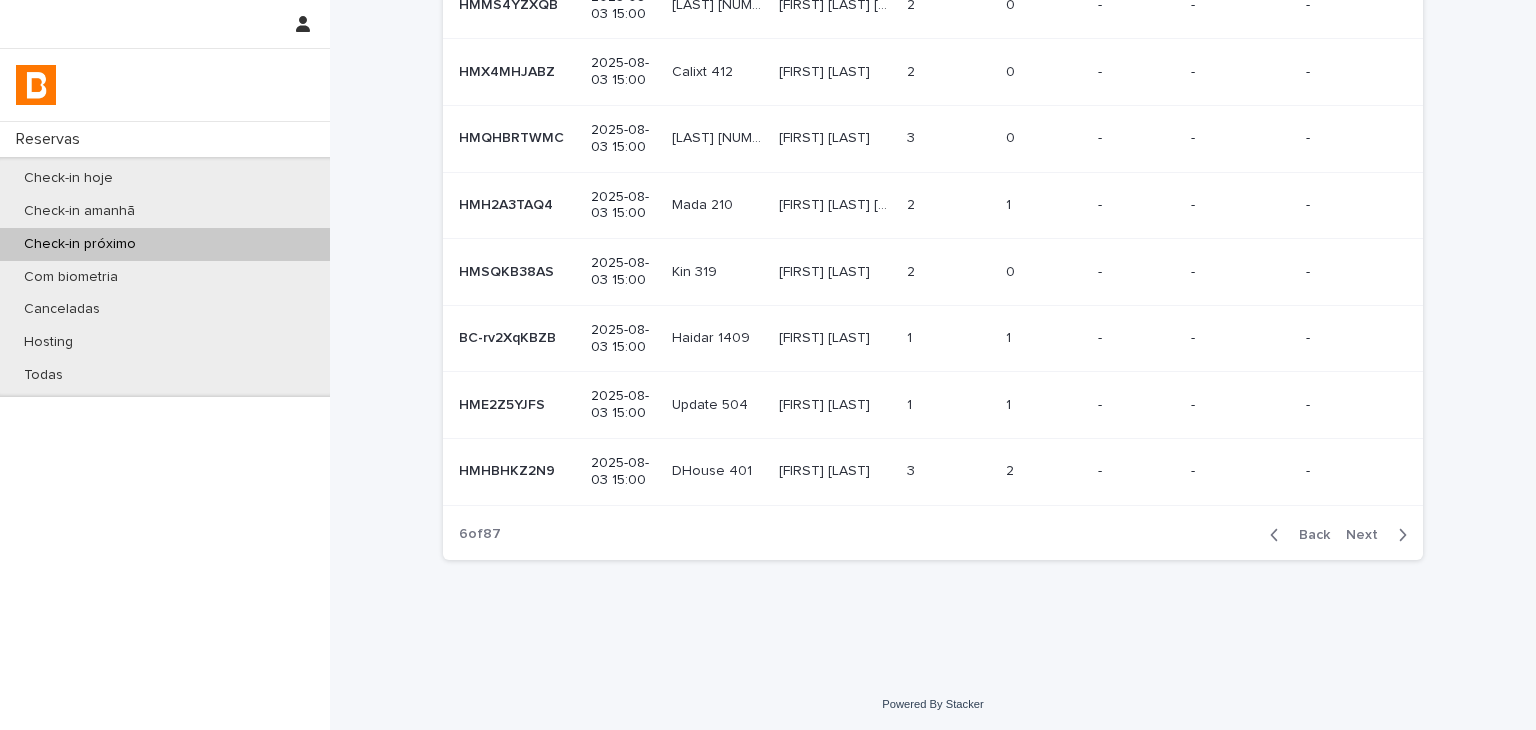 click on "Next" at bounding box center (1368, 535) 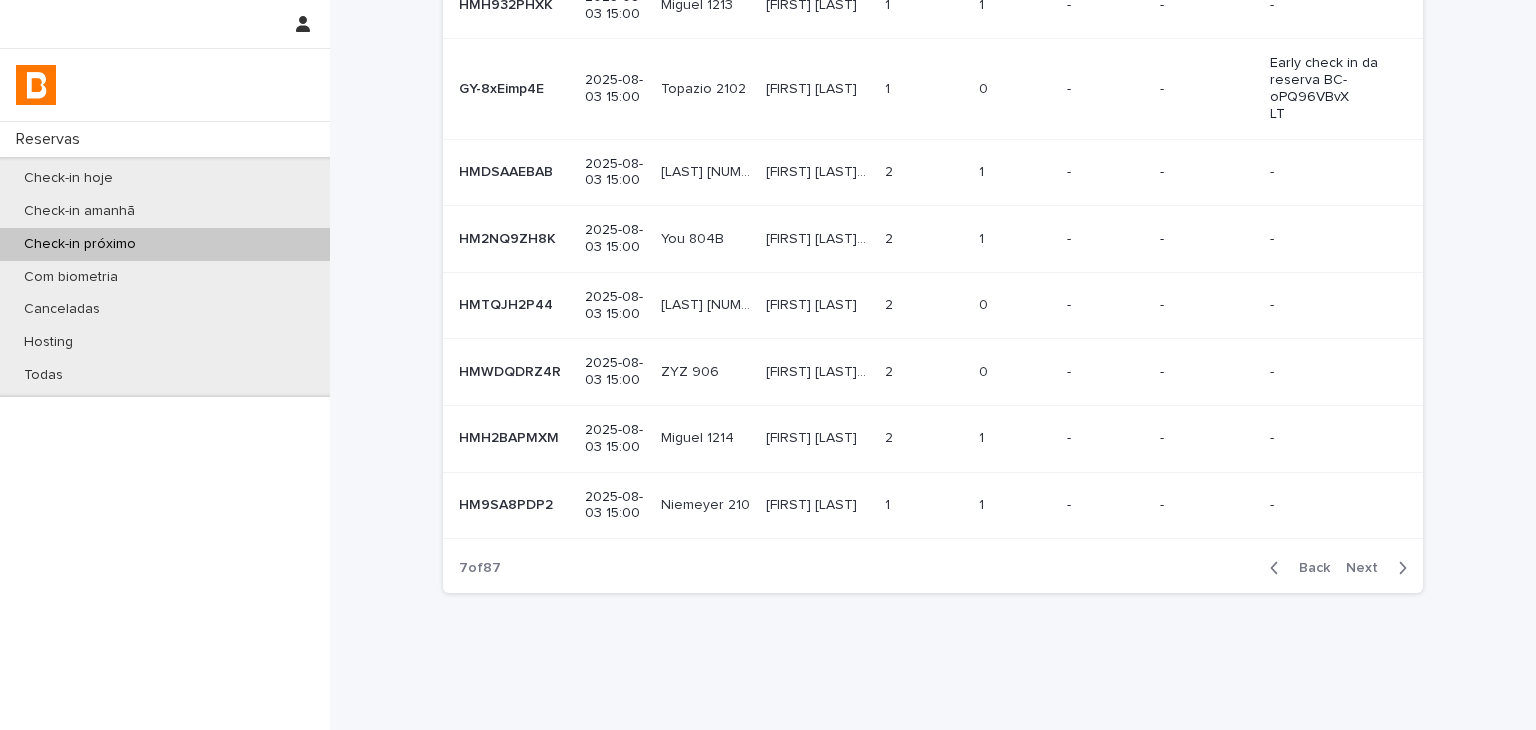 scroll, scrollTop: 372, scrollLeft: 0, axis: vertical 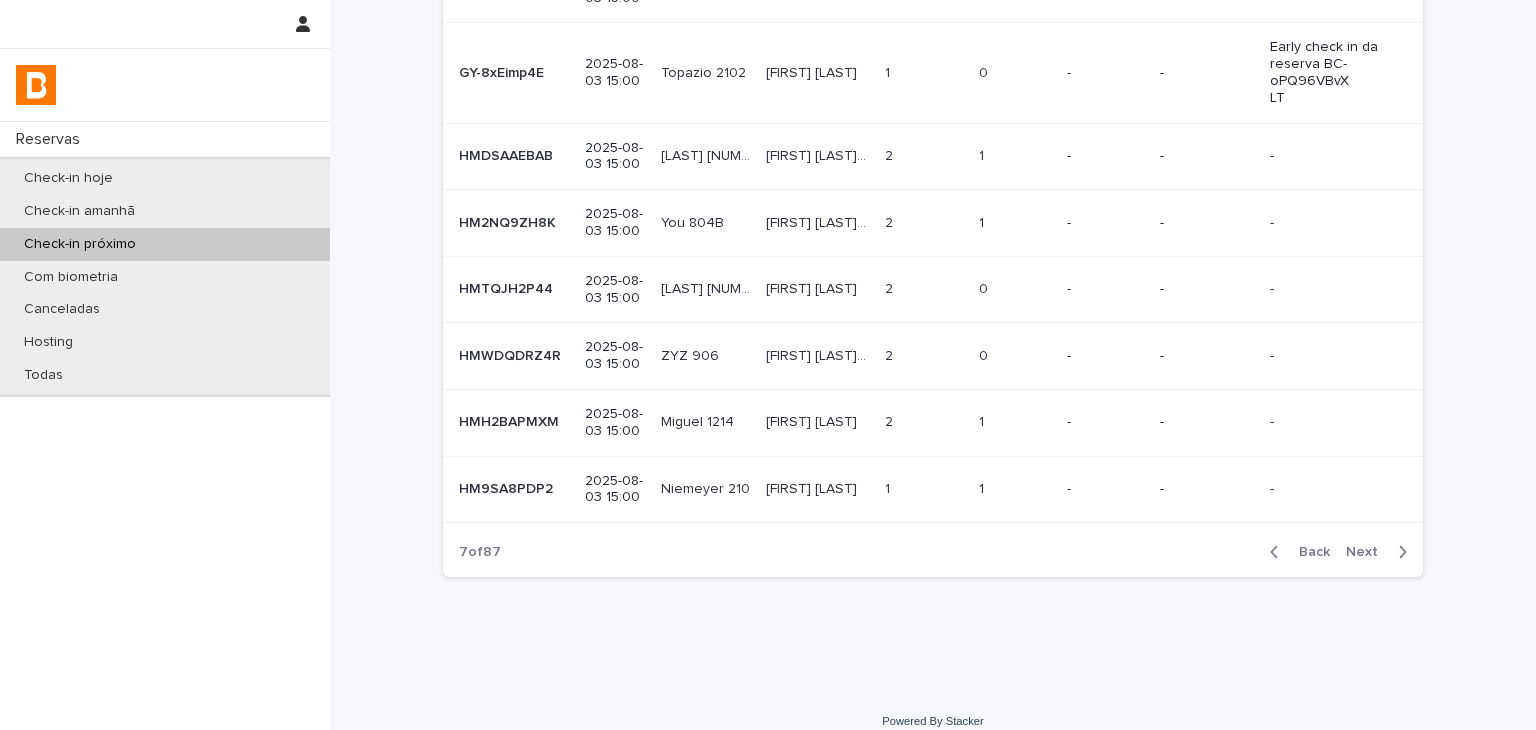 click on "Next" at bounding box center [1368, 552] 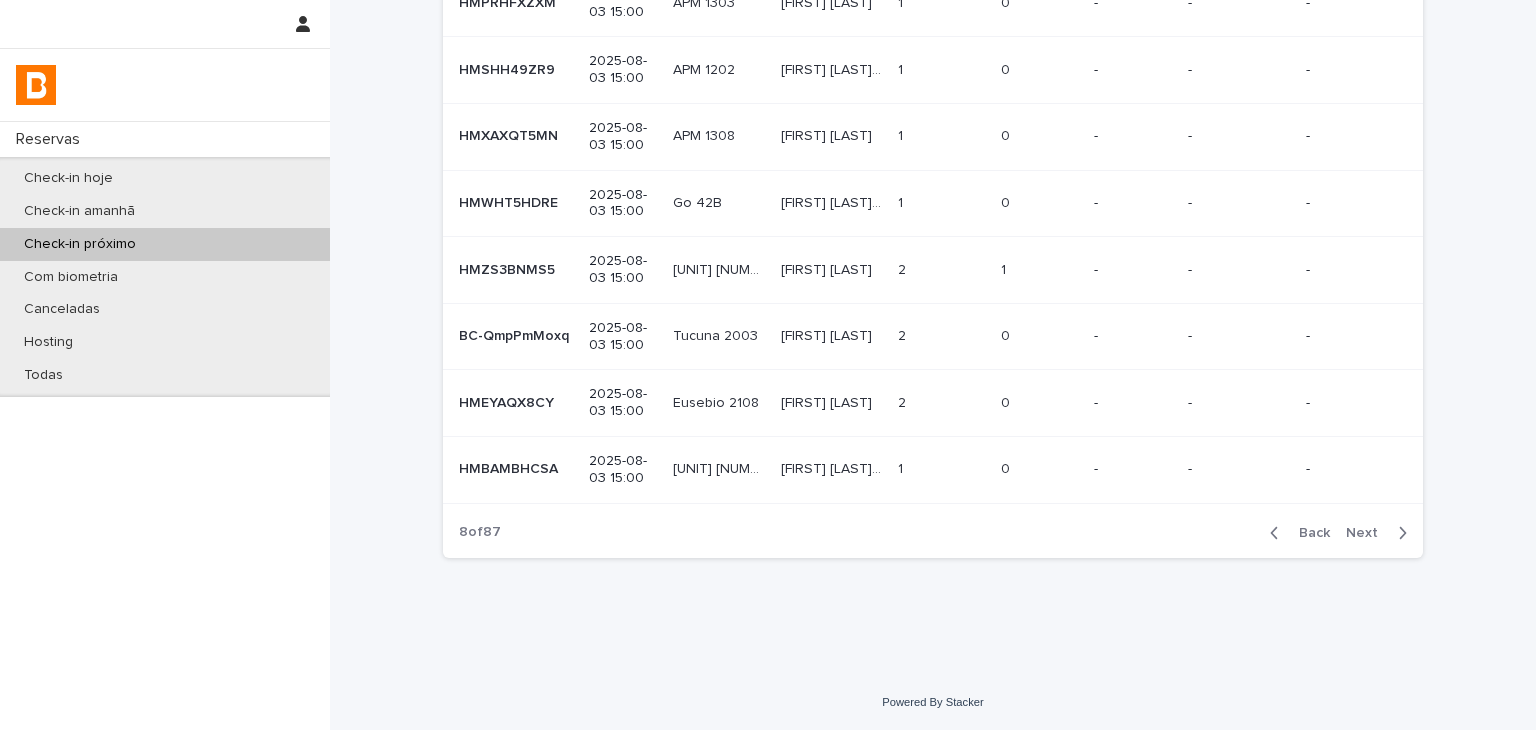 scroll, scrollTop: 356, scrollLeft: 0, axis: vertical 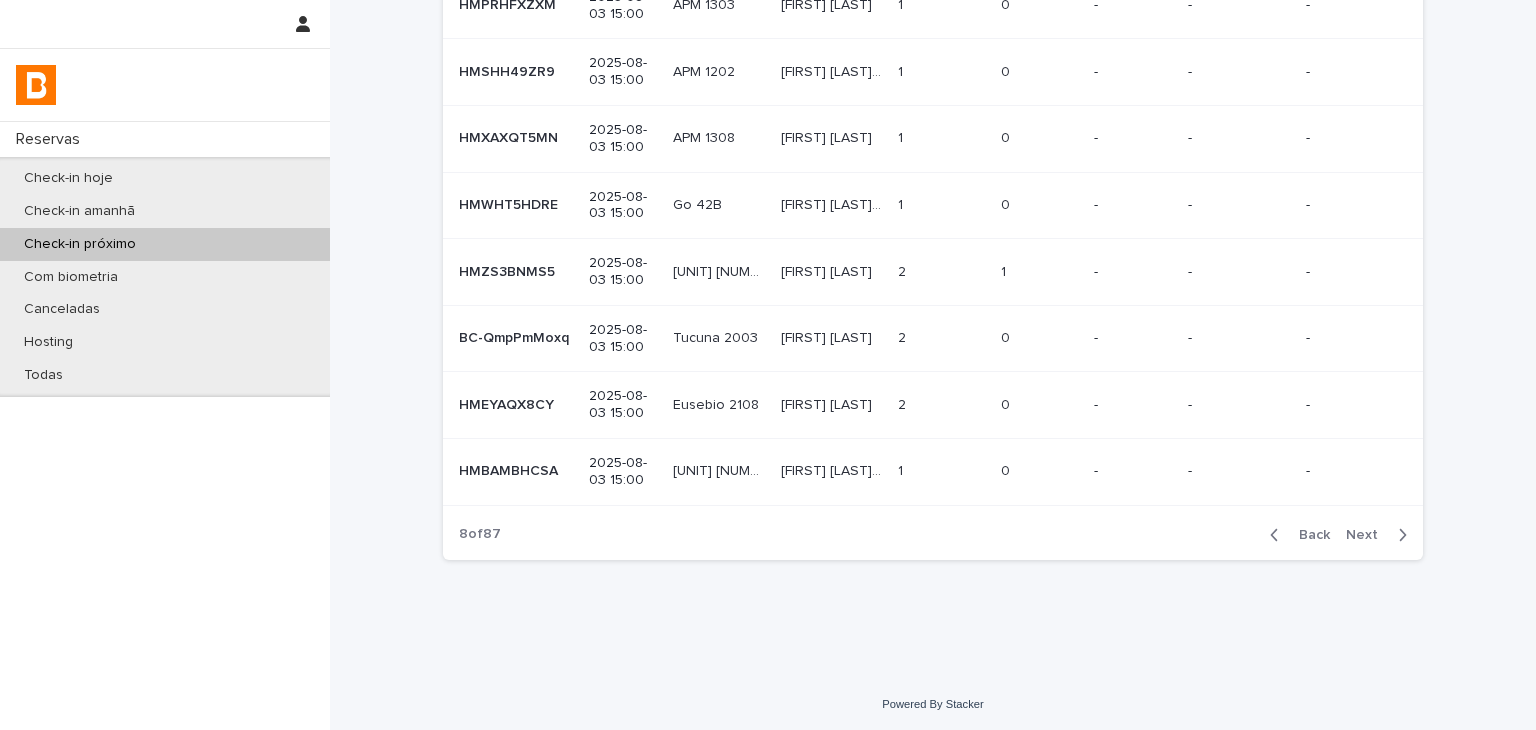 click on "Next" at bounding box center (1368, 535) 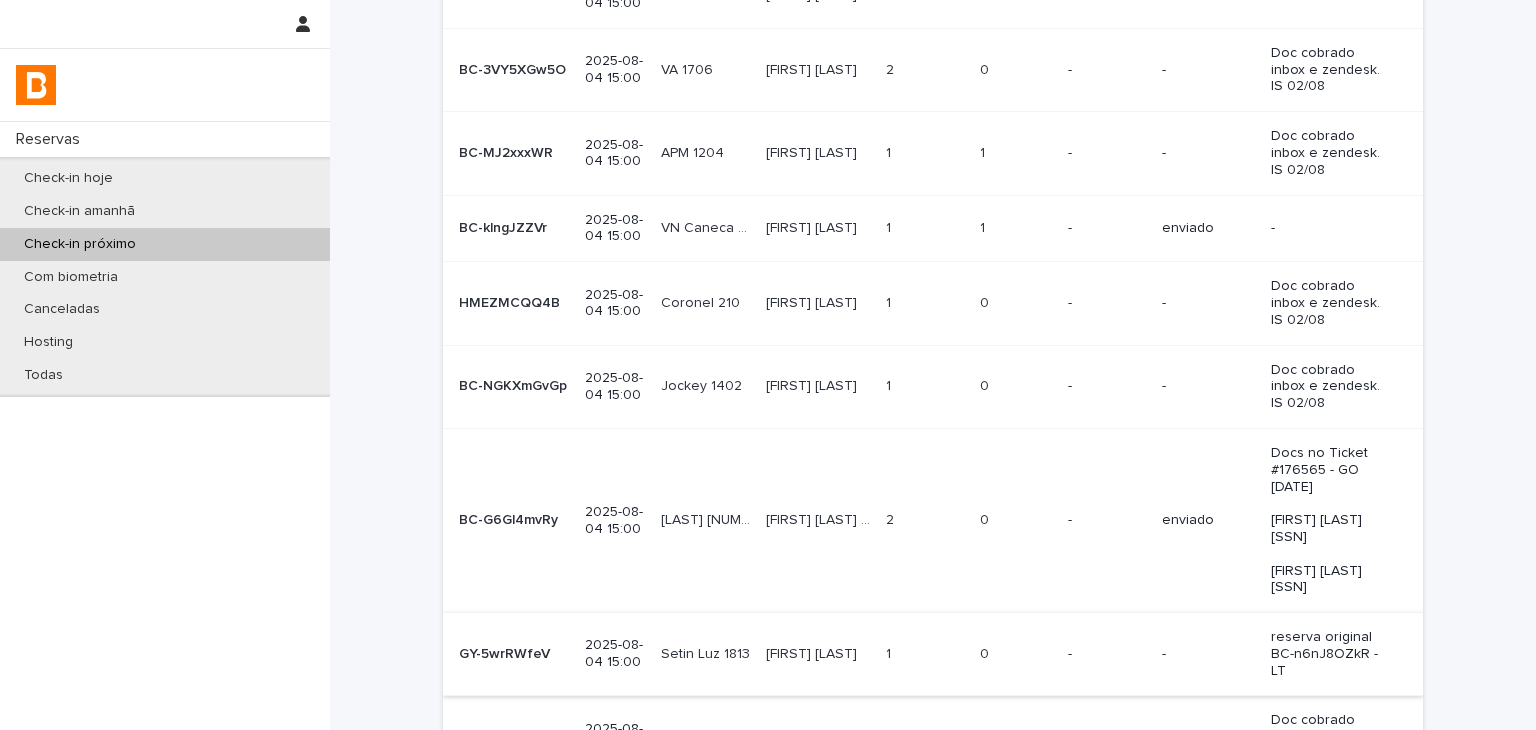 scroll, scrollTop: 490, scrollLeft: 0, axis: vertical 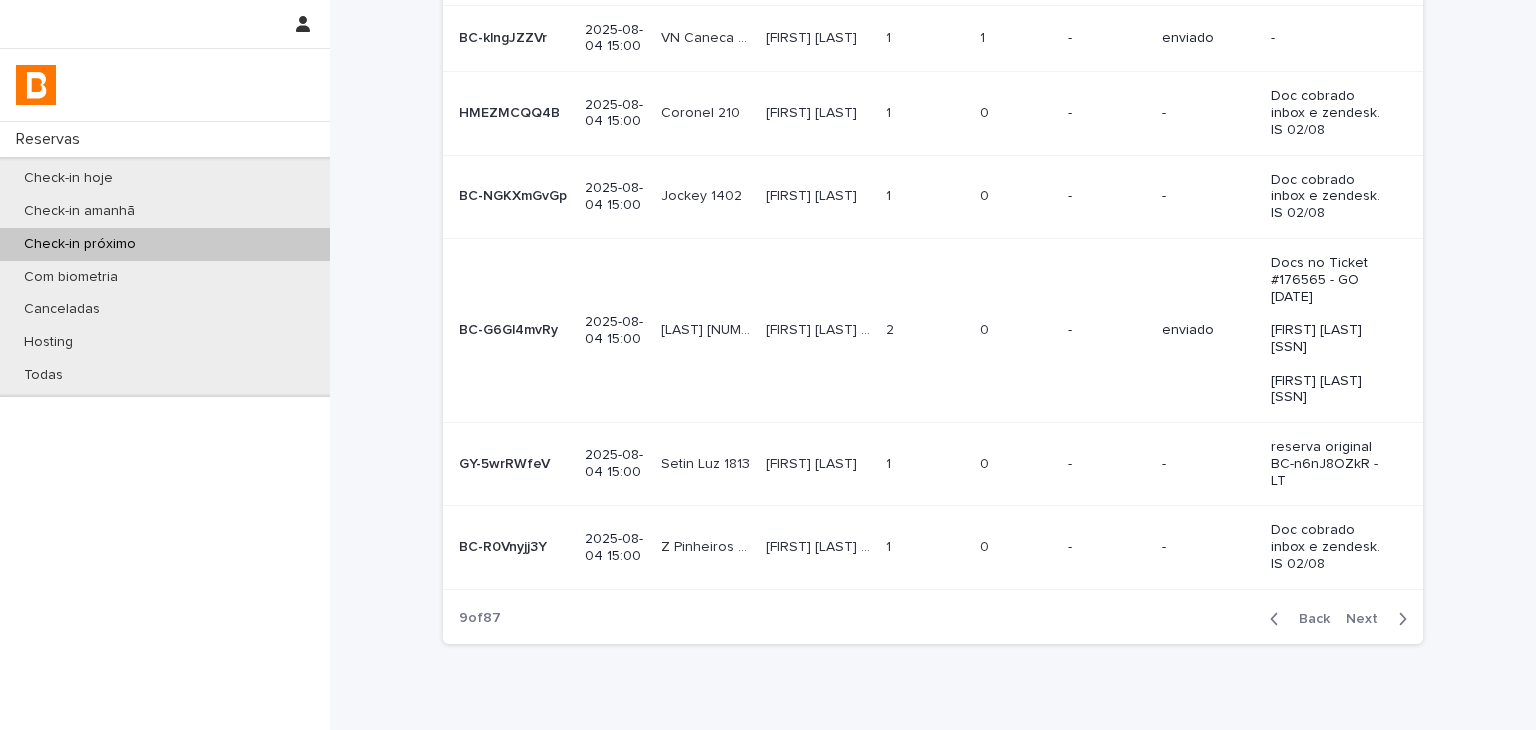 click on "Next" at bounding box center (1368, 619) 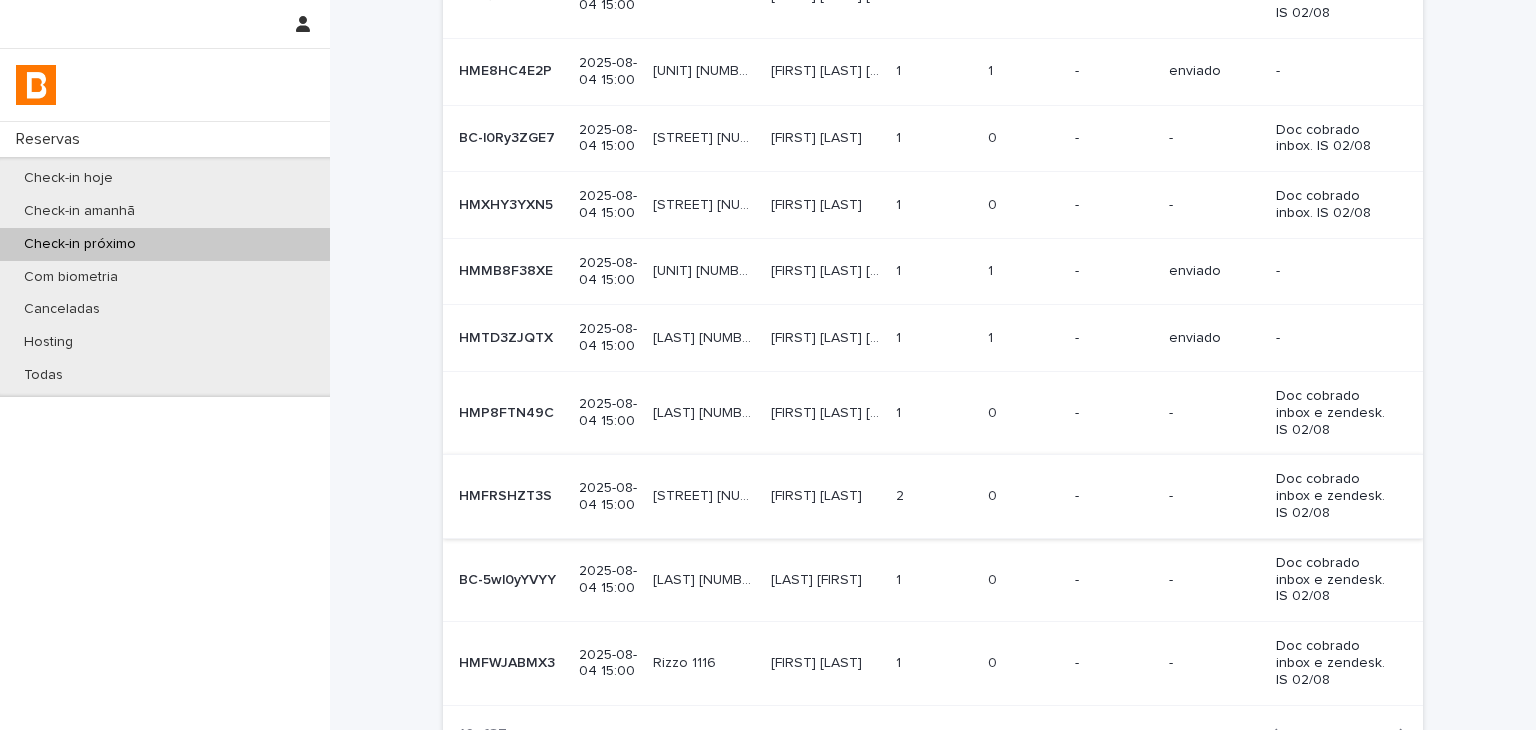scroll, scrollTop: 440, scrollLeft: 0, axis: vertical 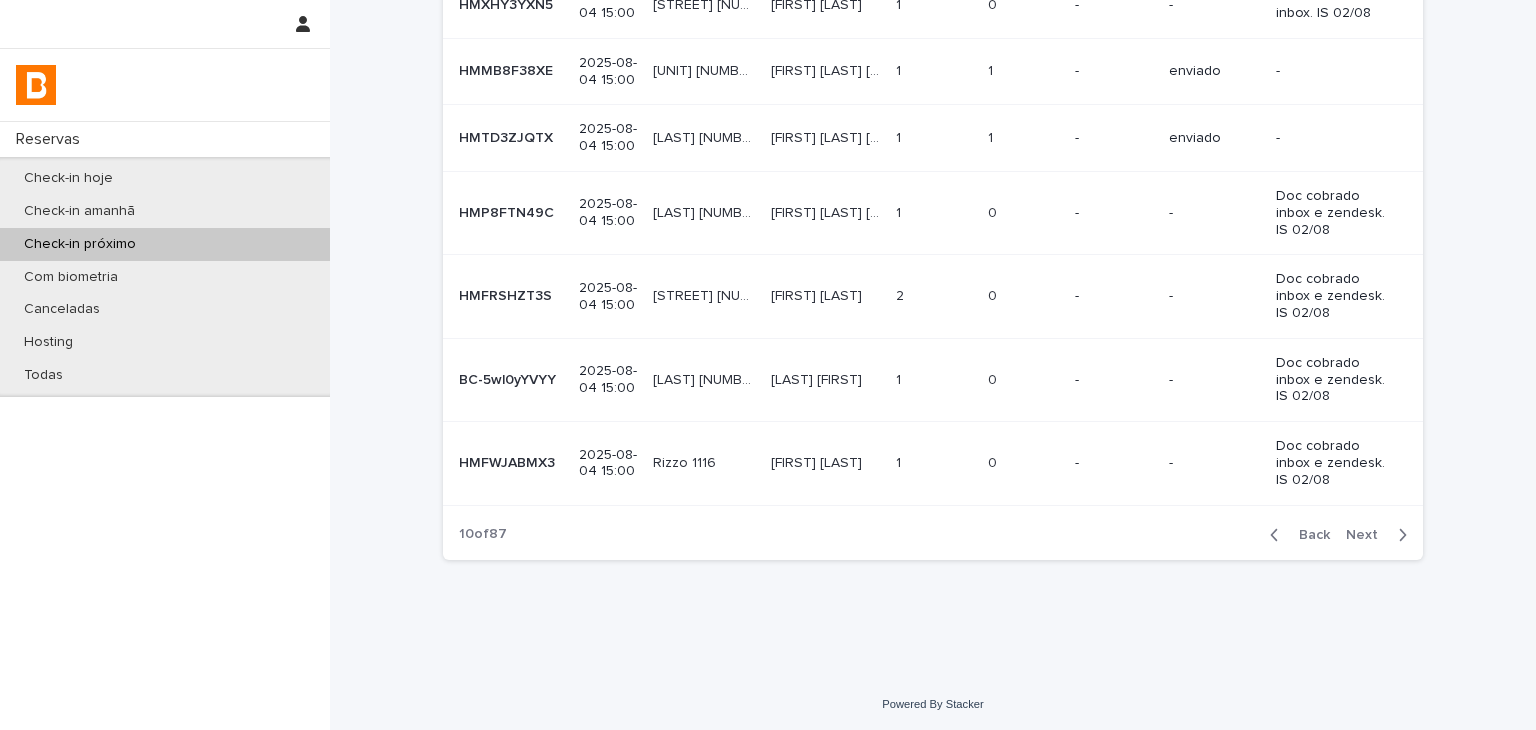 click on "Next" at bounding box center (1368, 535) 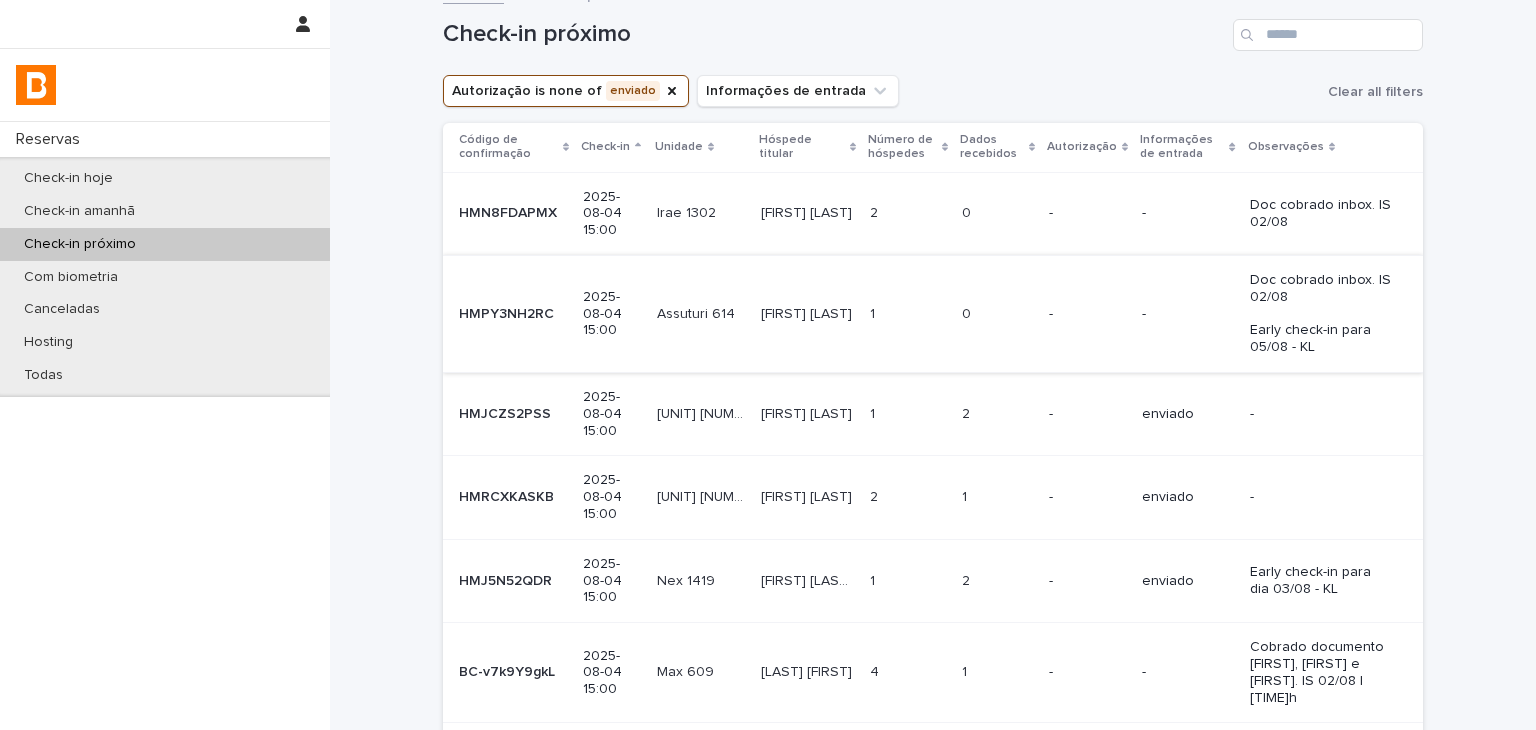 scroll, scrollTop: 323, scrollLeft: 0, axis: vertical 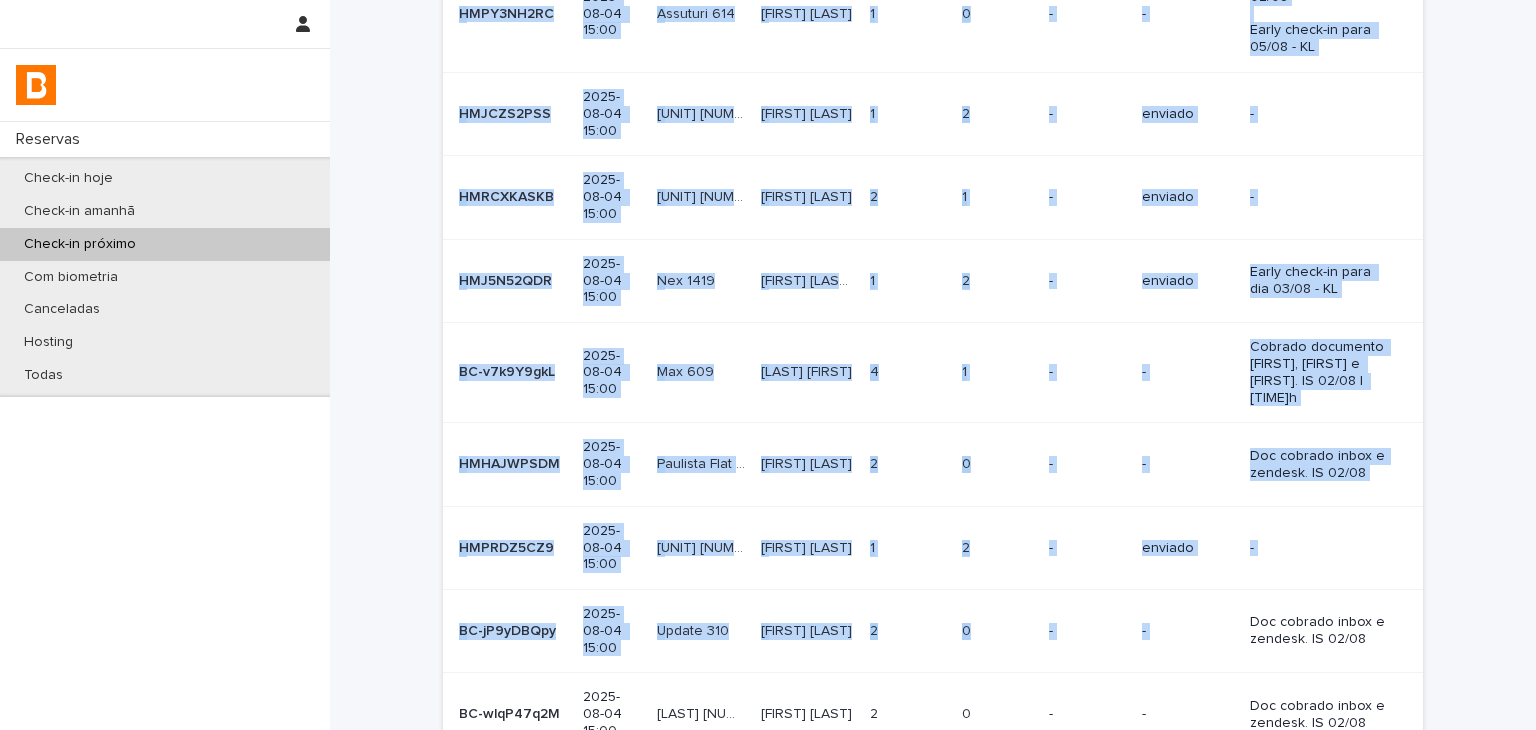 drag, startPoint x: 1237, startPoint y: 490, endPoint x: 1457, endPoint y: 356, distance: 257.5966 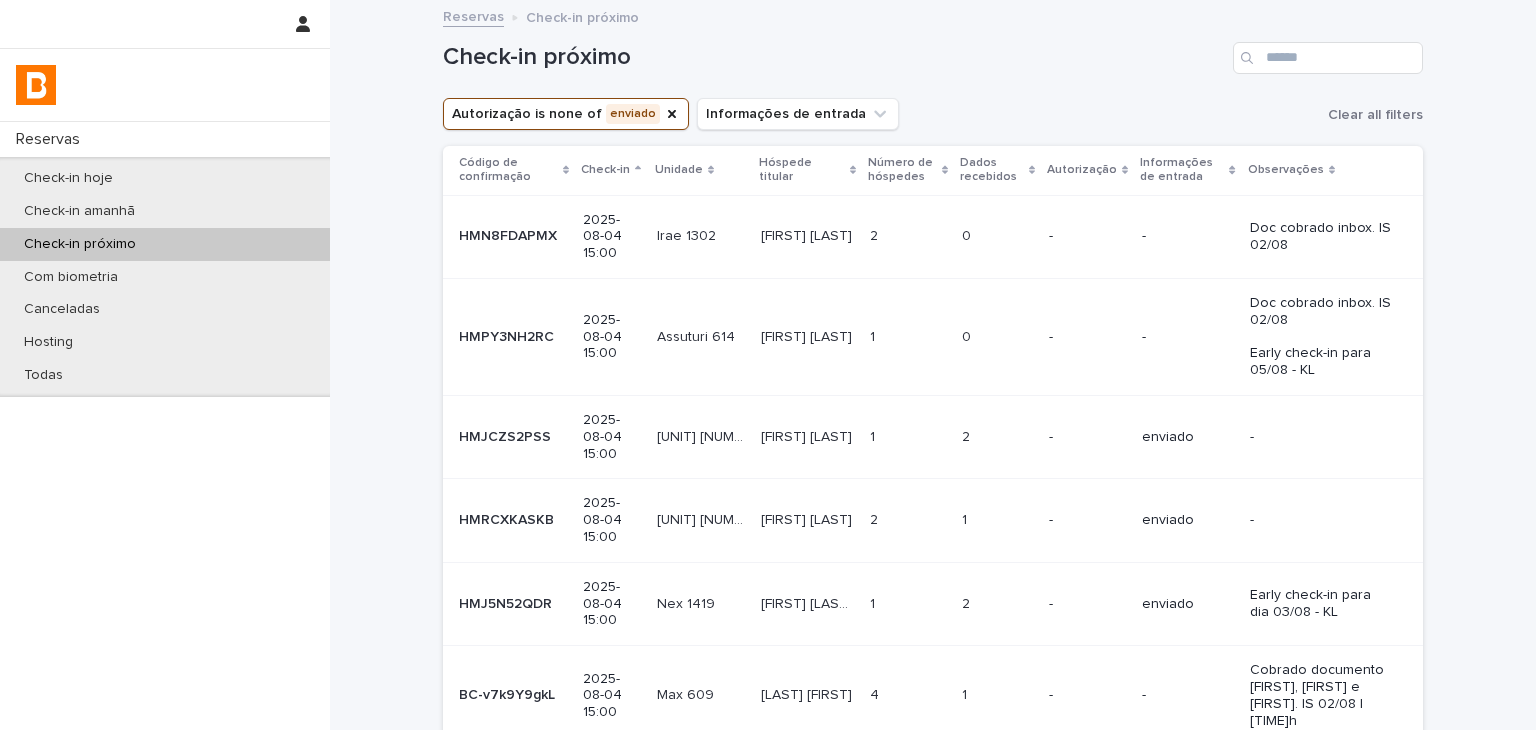 scroll, scrollTop: 423, scrollLeft: 0, axis: vertical 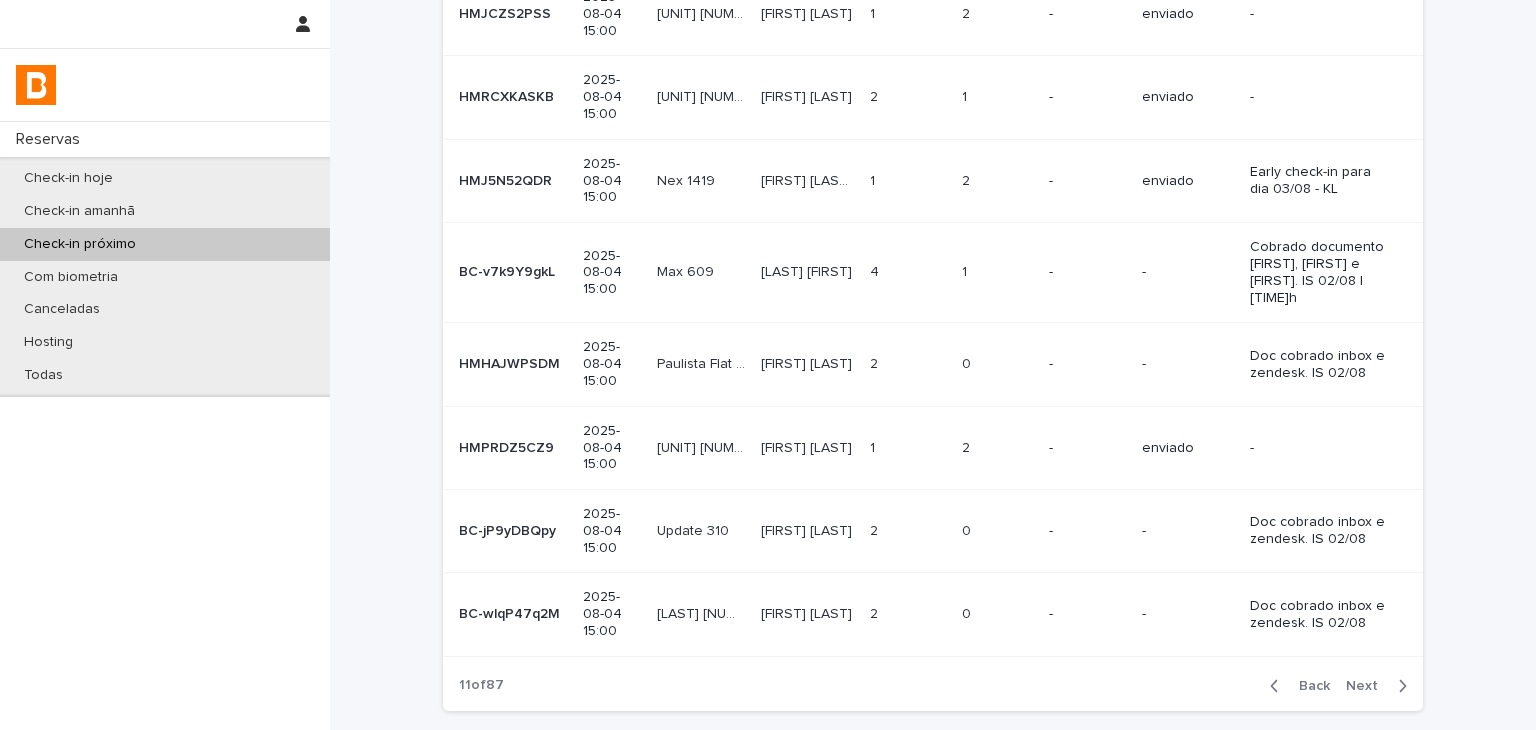 click on "Next" at bounding box center (1368, 686) 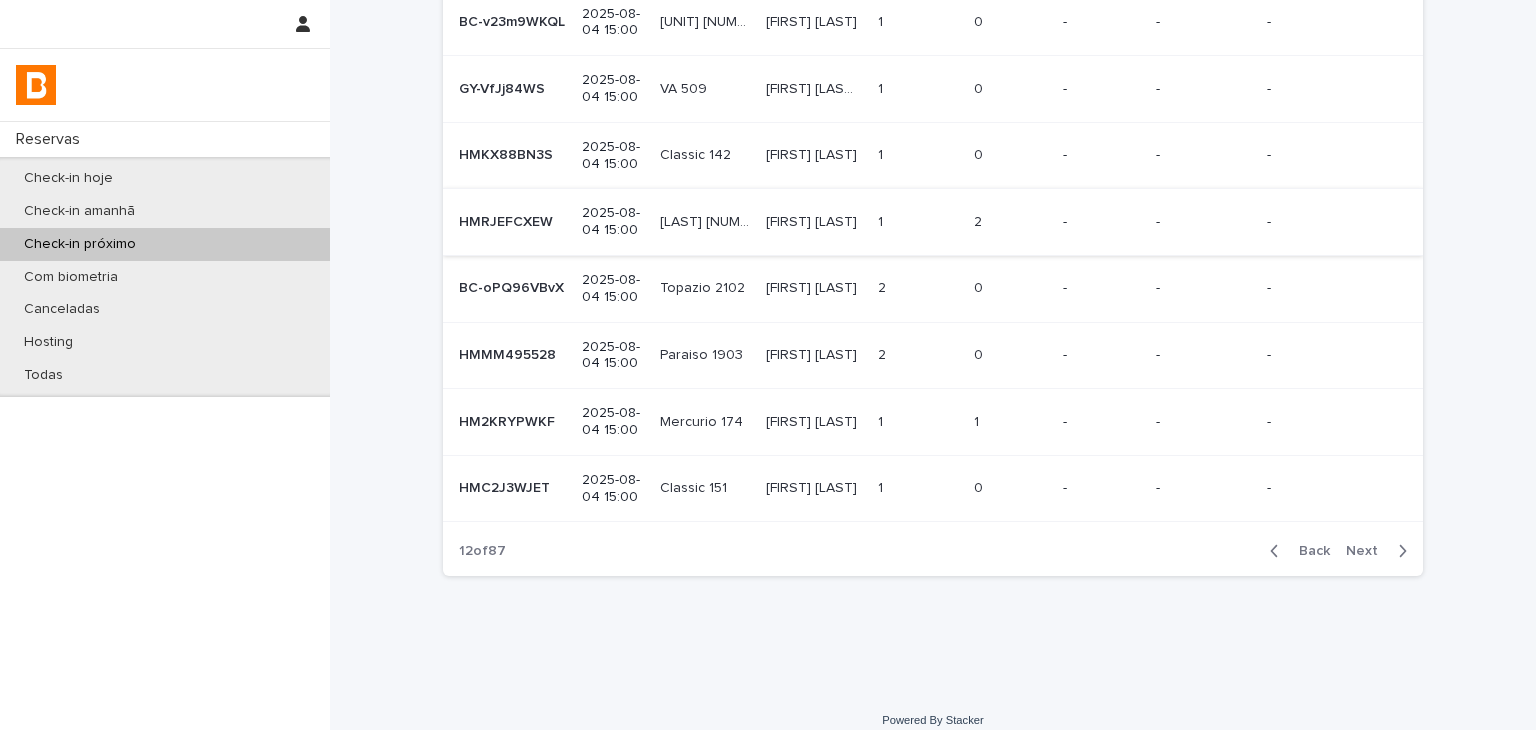 scroll, scrollTop: 0, scrollLeft: 0, axis: both 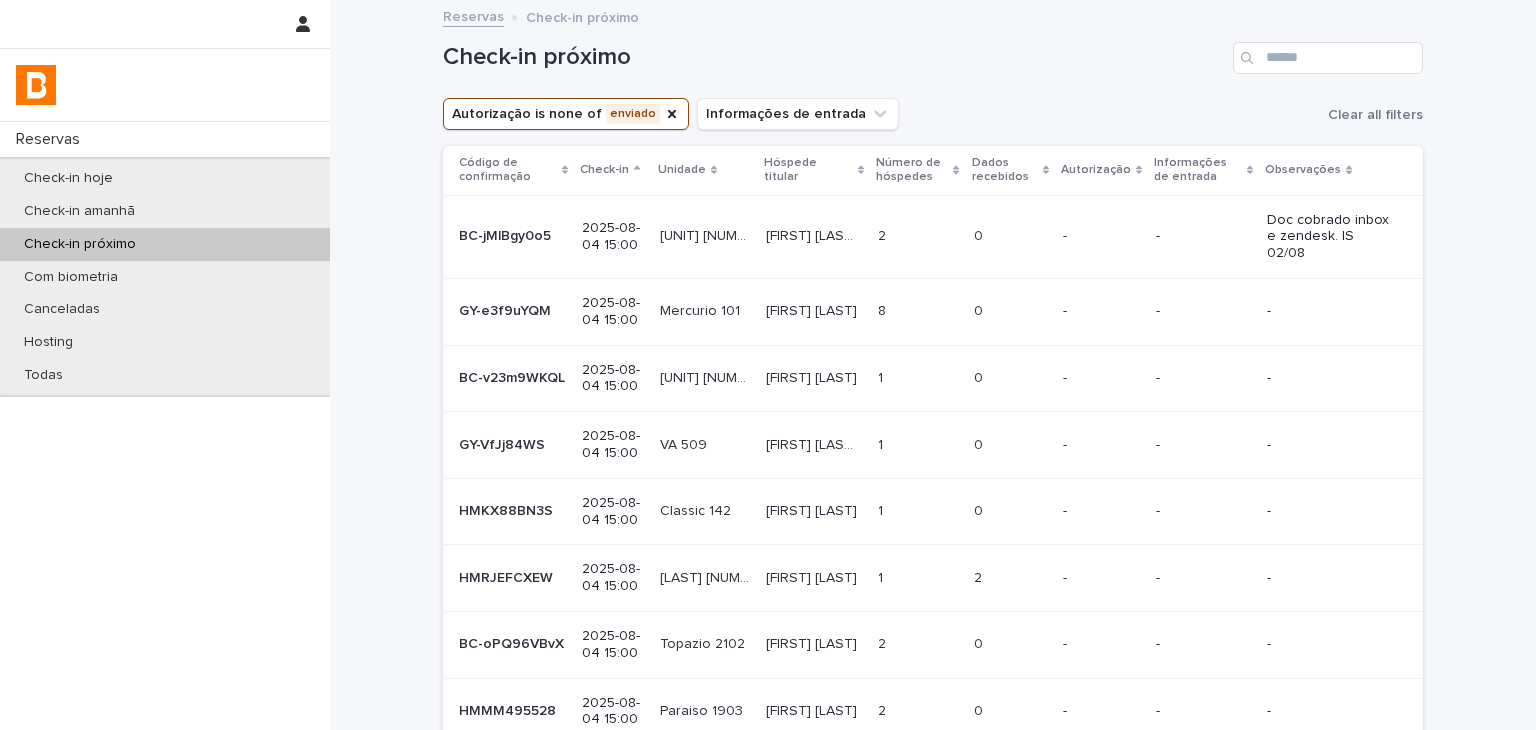 click on "-" at bounding box center (1101, 311) 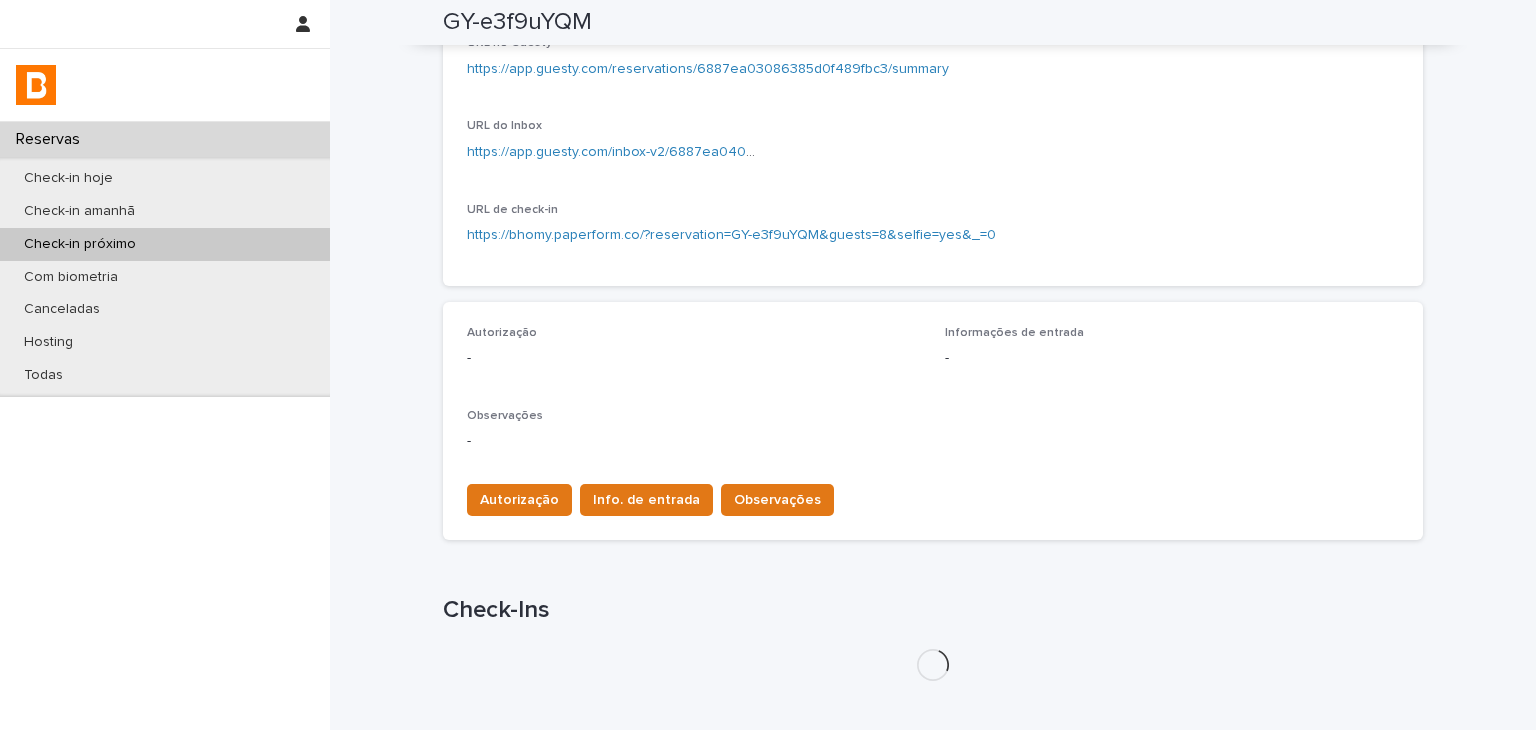 scroll, scrollTop: 400, scrollLeft: 0, axis: vertical 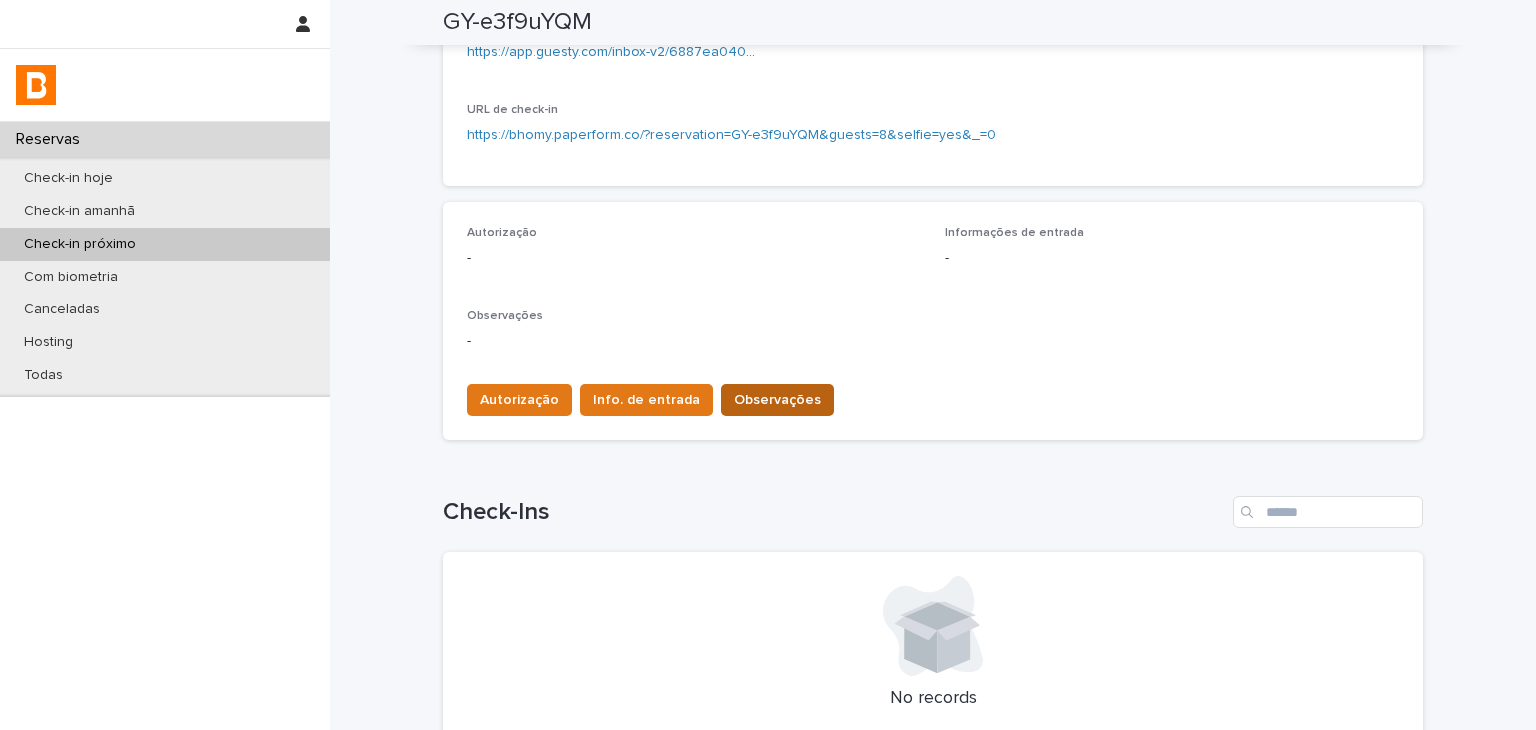 click on "Observações" at bounding box center (777, 400) 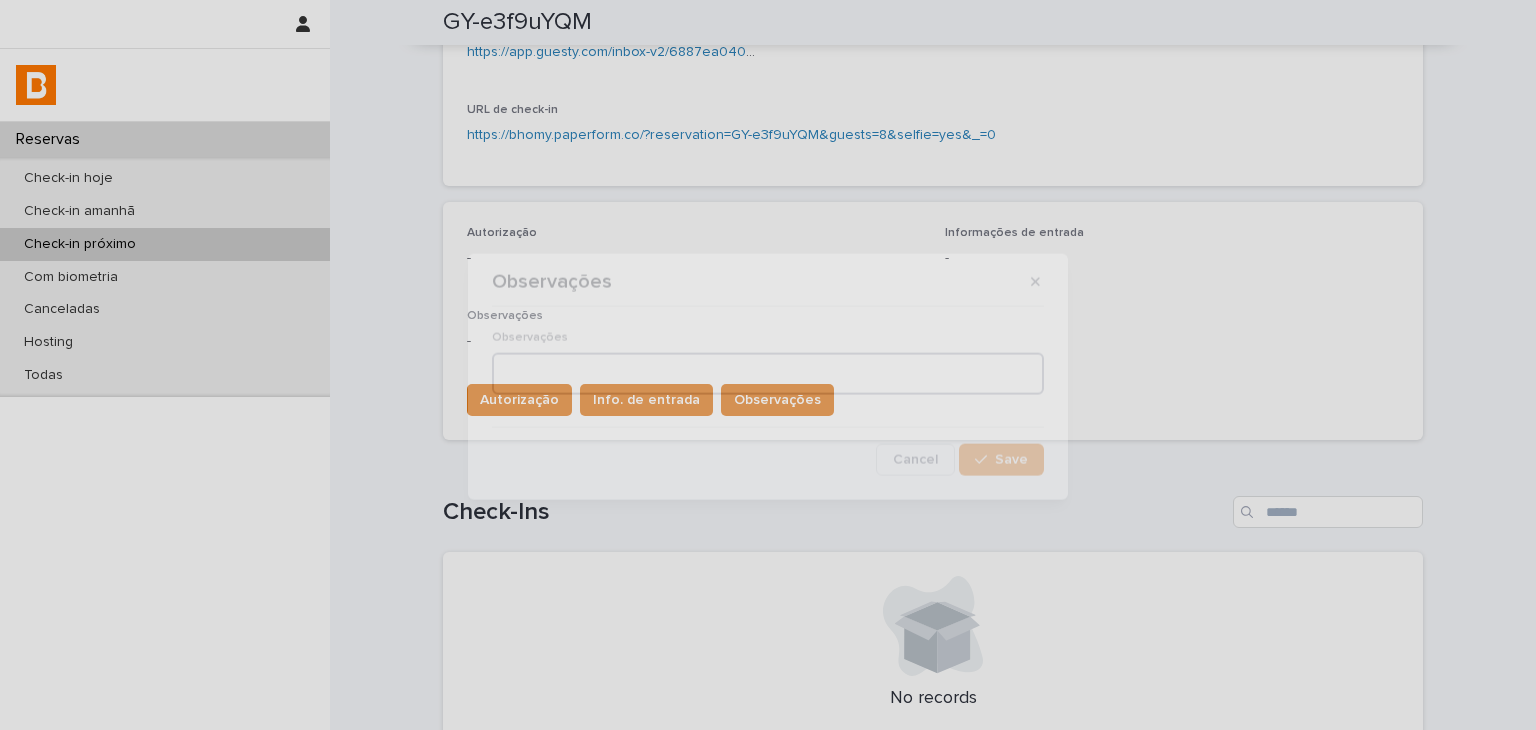 click at bounding box center (768, 373) 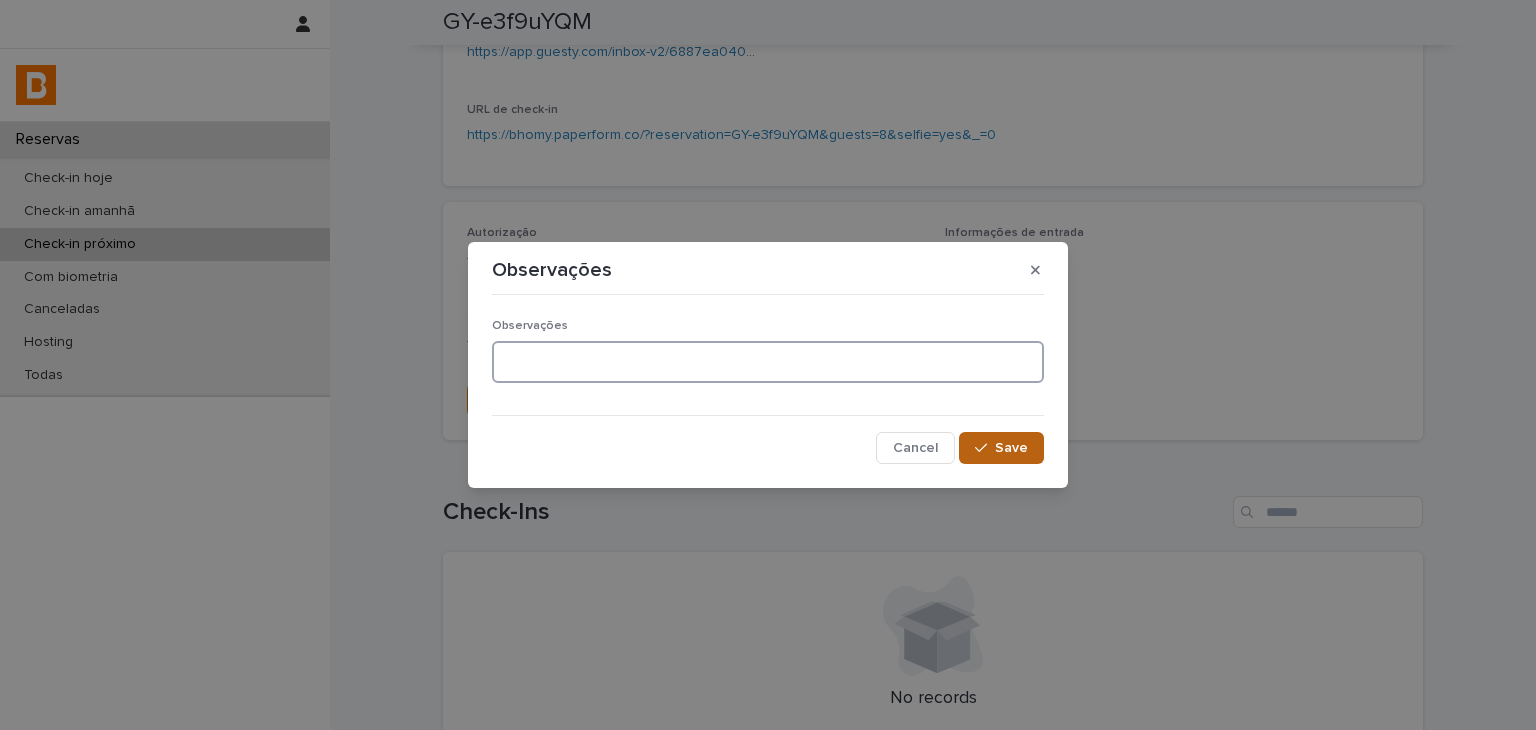 paste on "**********" 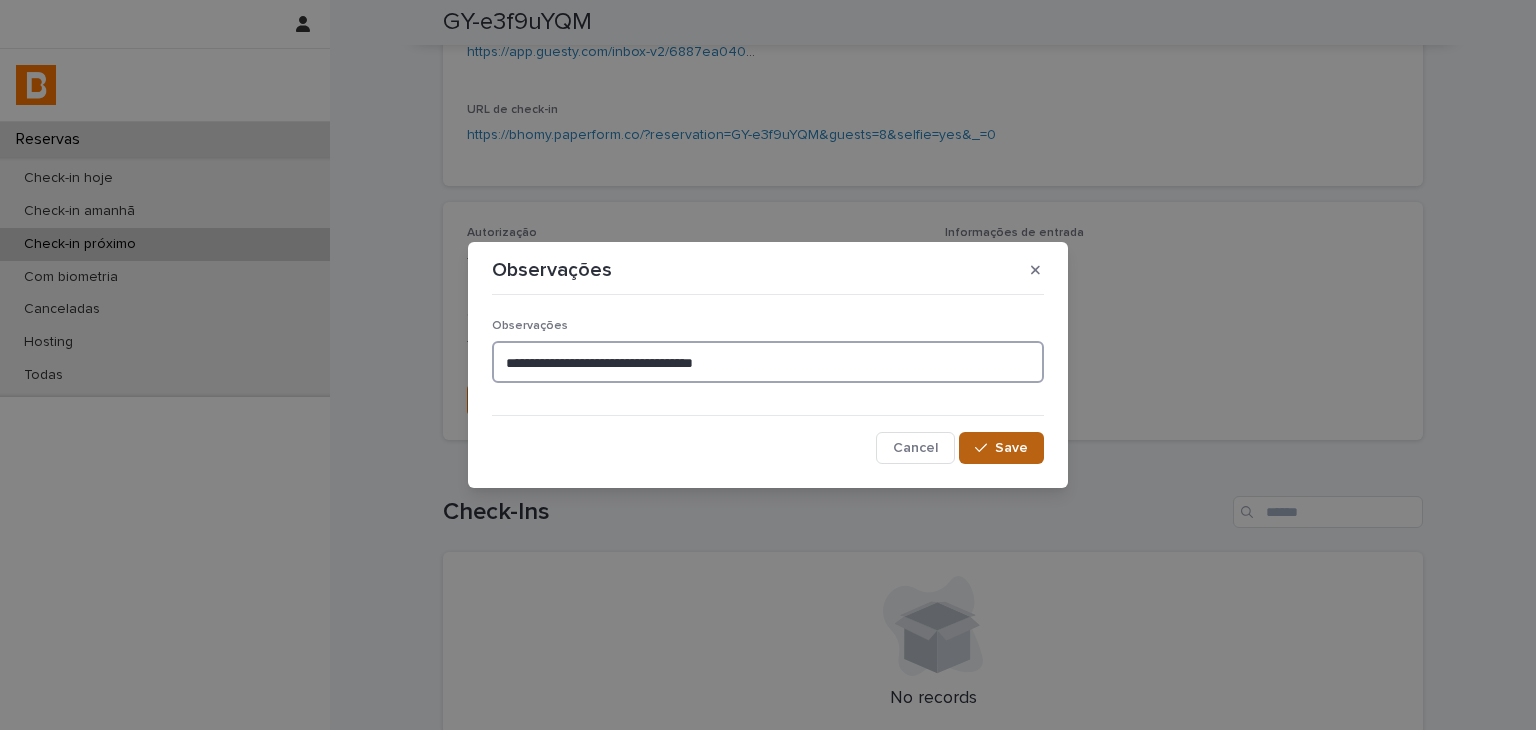 type on "**********" 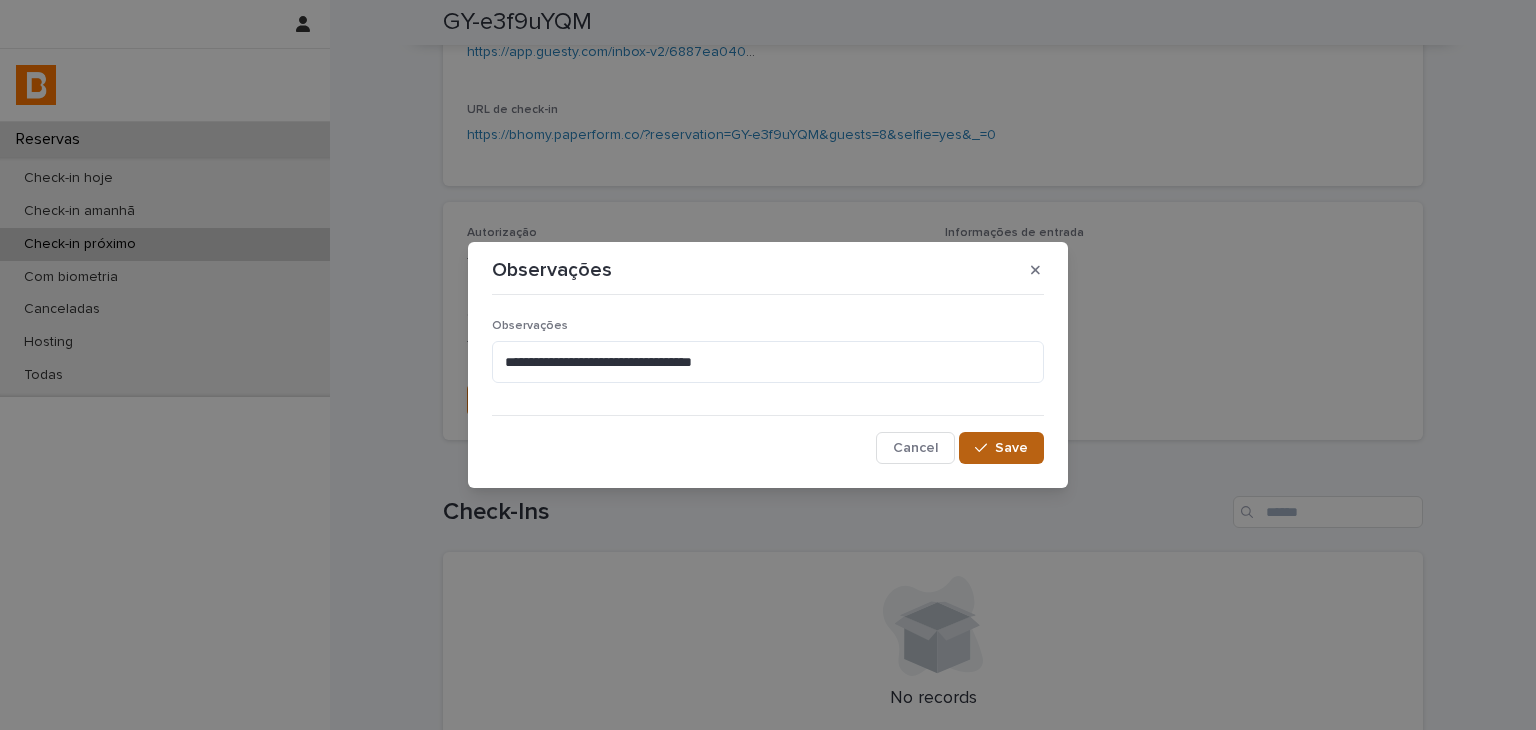 click on "Save" at bounding box center [1001, 448] 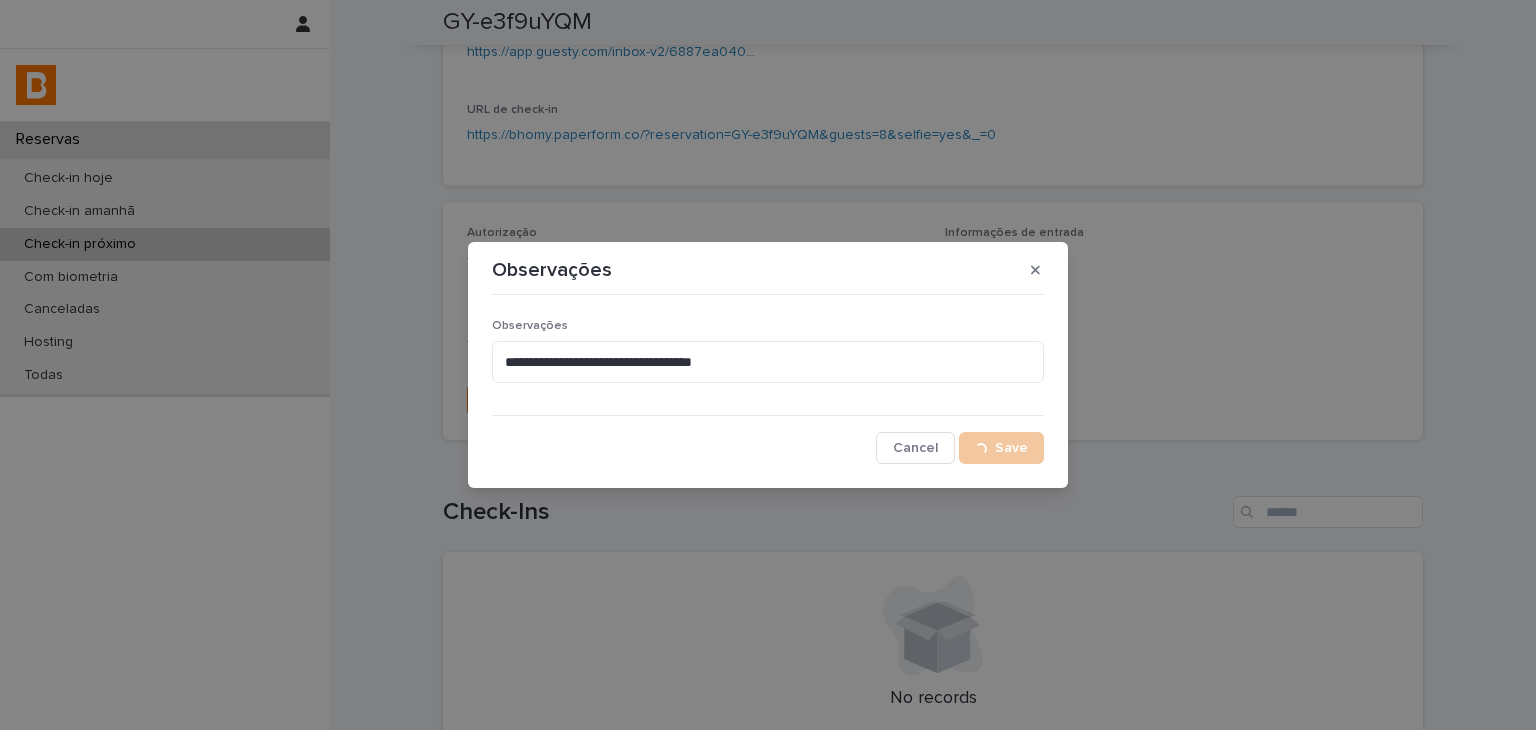 scroll, scrollTop: 0, scrollLeft: 0, axis: both 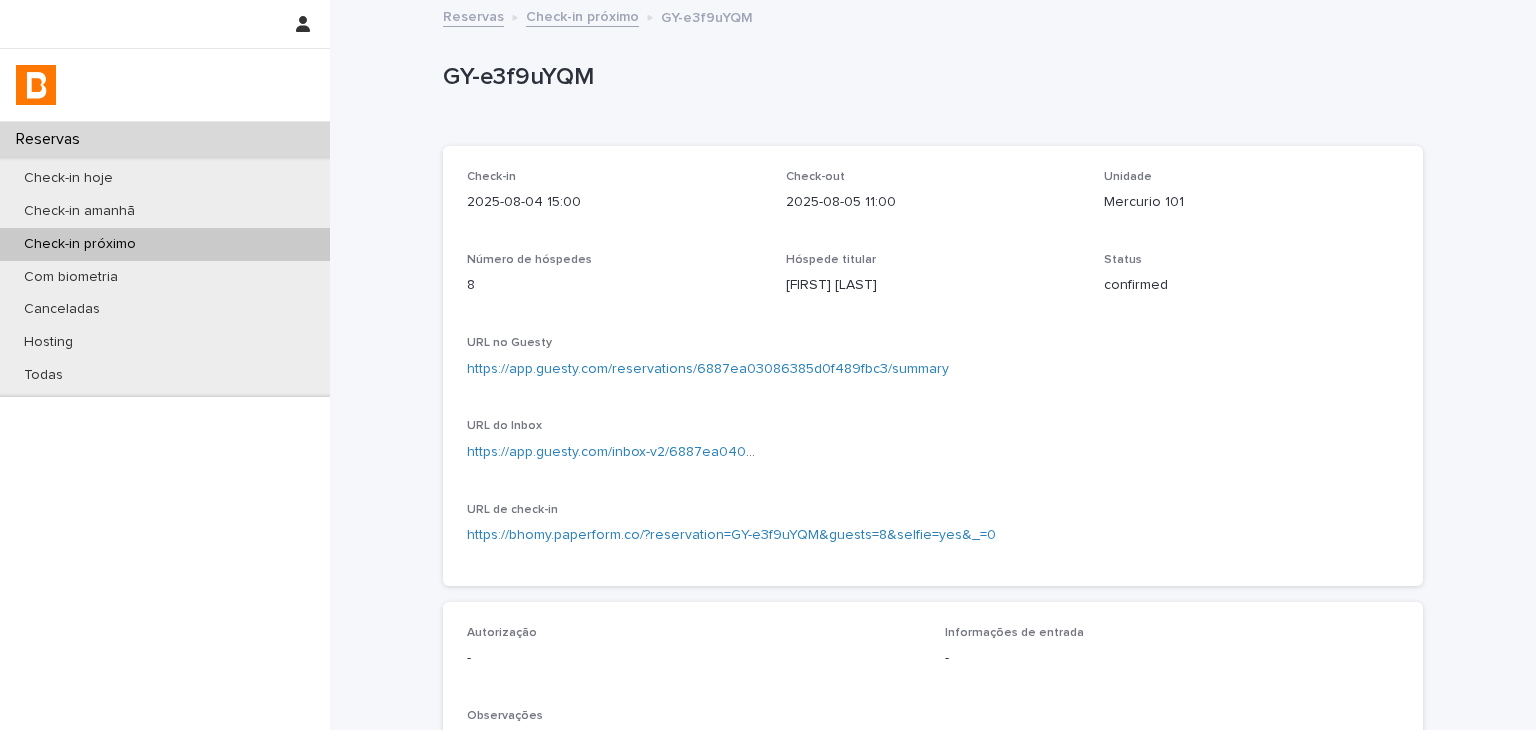 click on "https://app.guesty.com/reservations/6887ea03086385d0f489fbc3/summary" at bounding box center (708, 369) 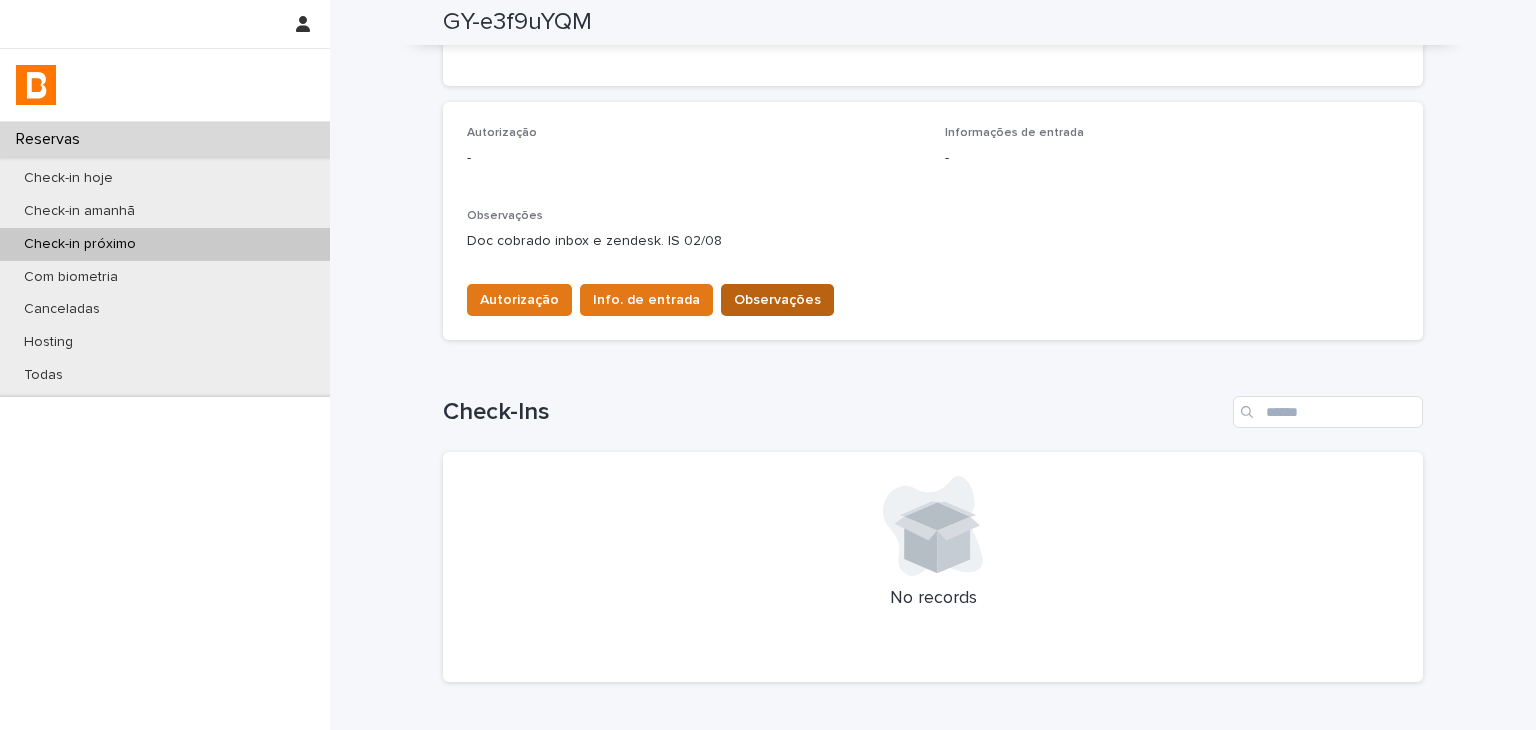 click on "Observações" at bounding box center (777, 300) 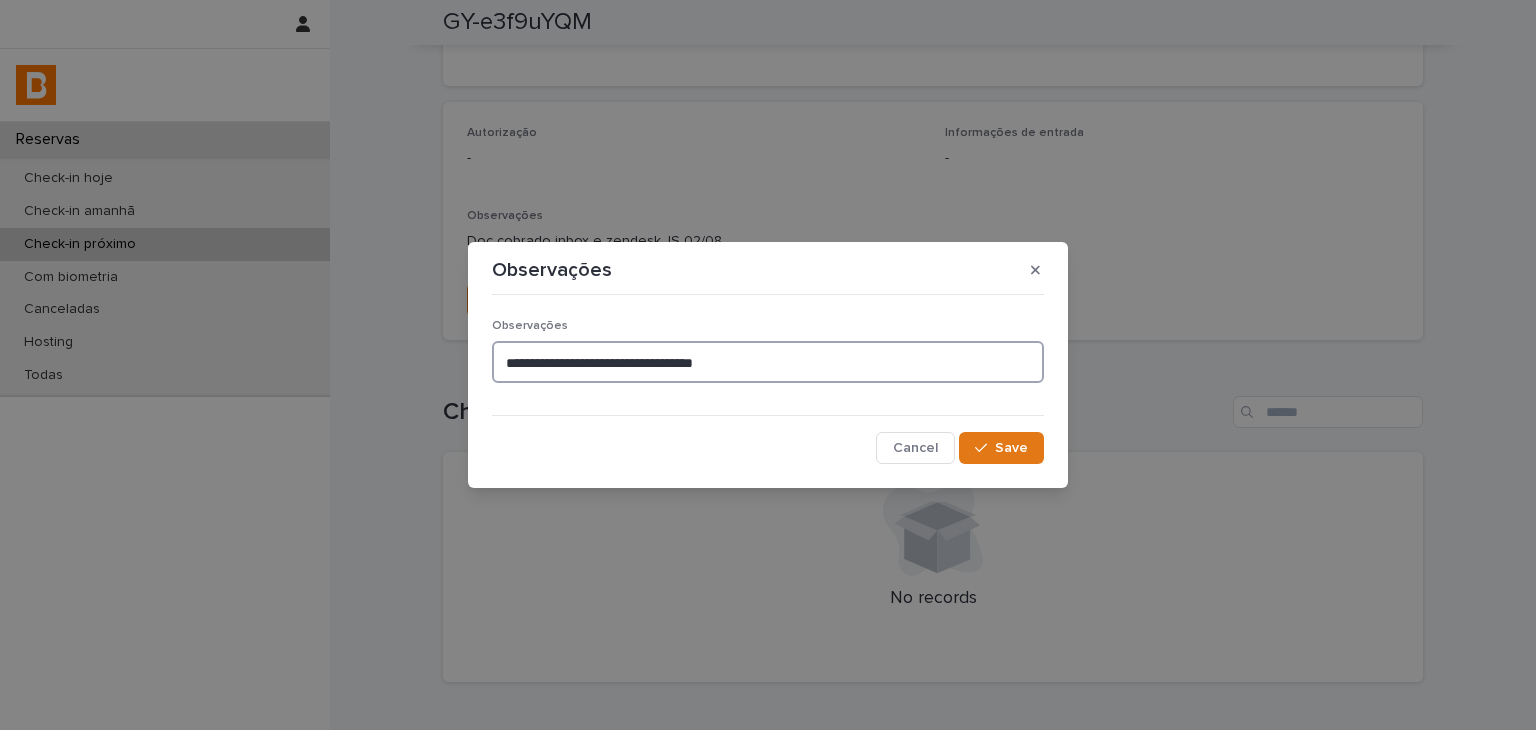 drag, startPoint x: 760, startPoint y: 362, endPoint x: 260, endPoint y: 356, distance: 500.036 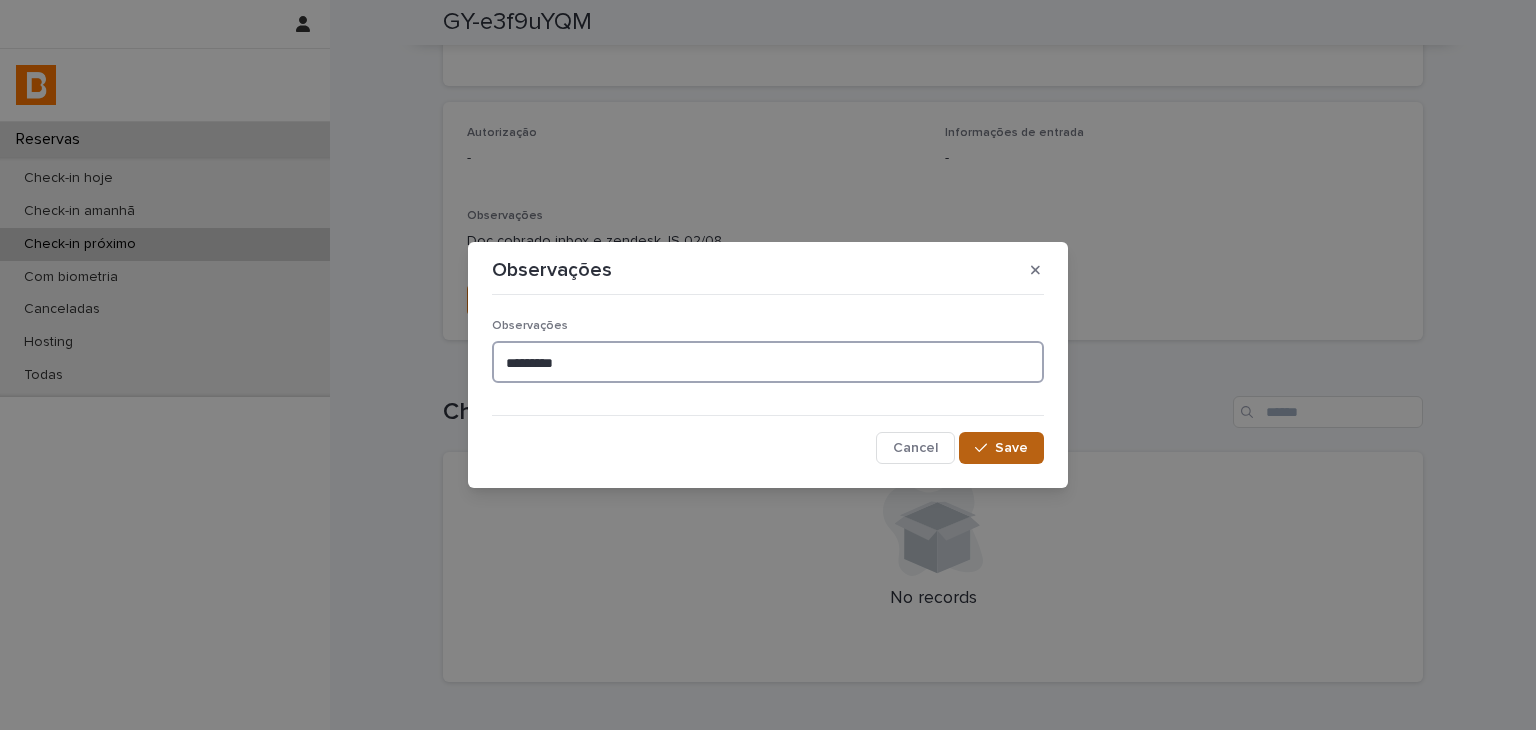 type on "*********" 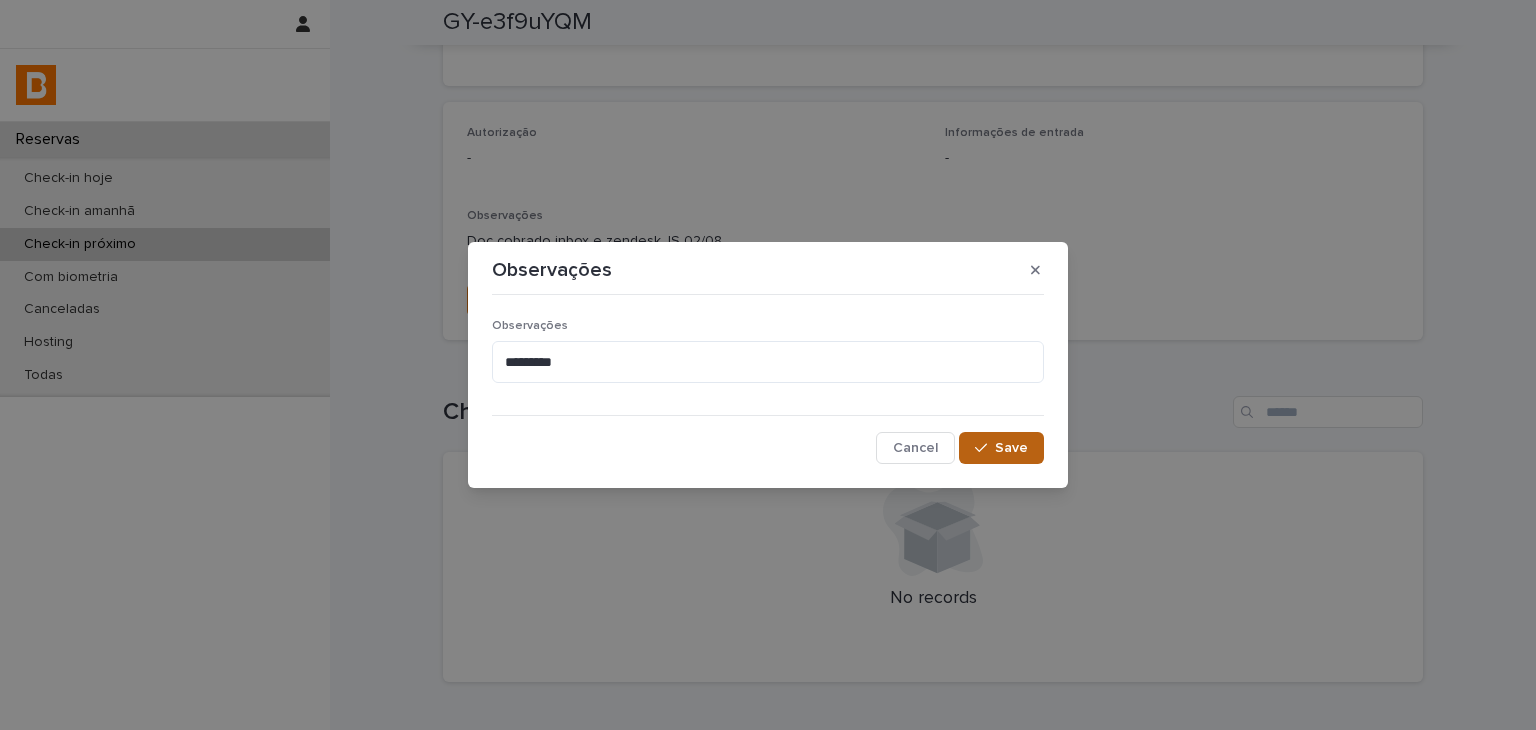 click on "Save" at bounding box center (1011, 448) 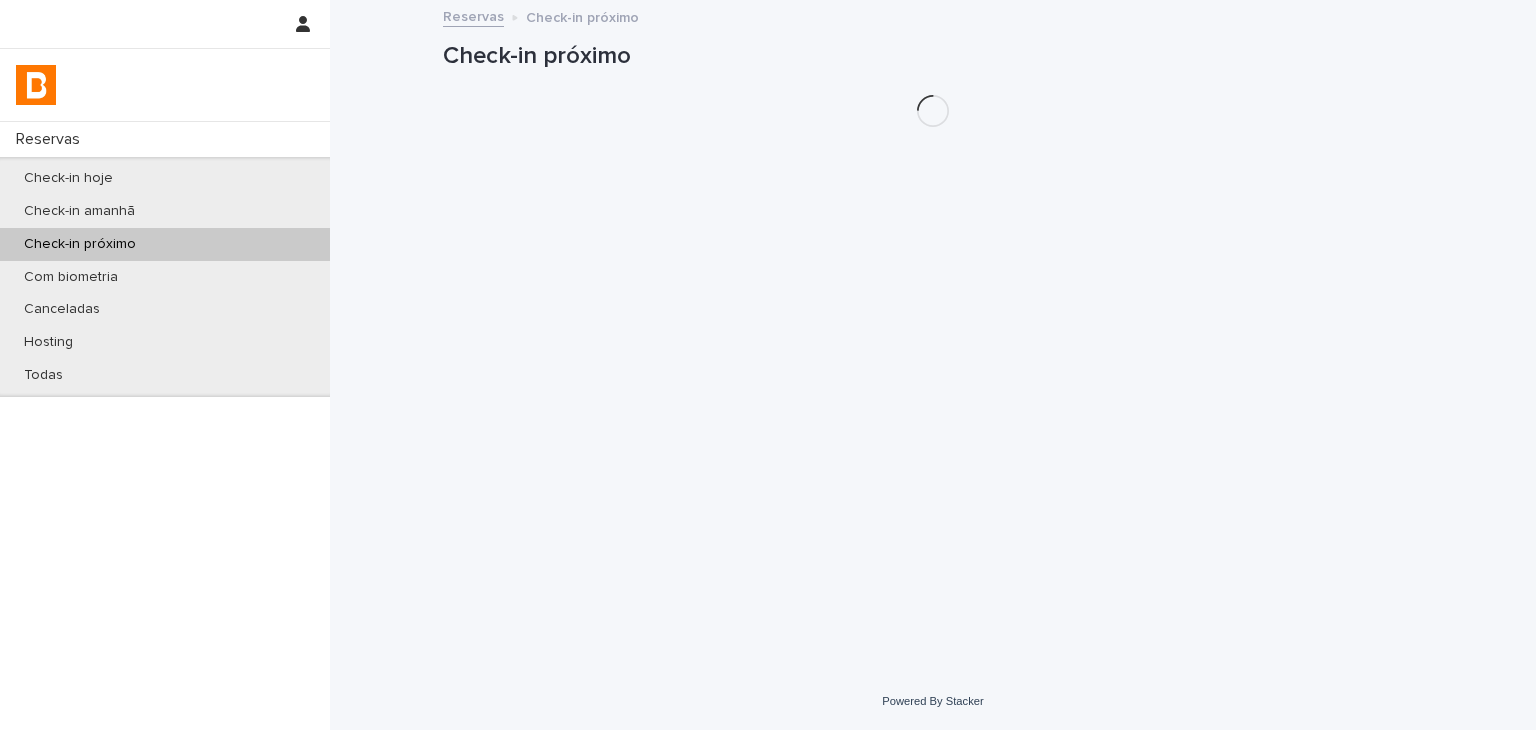 scroll, scrollTop: 0, scrollLeft: 0, axis: both 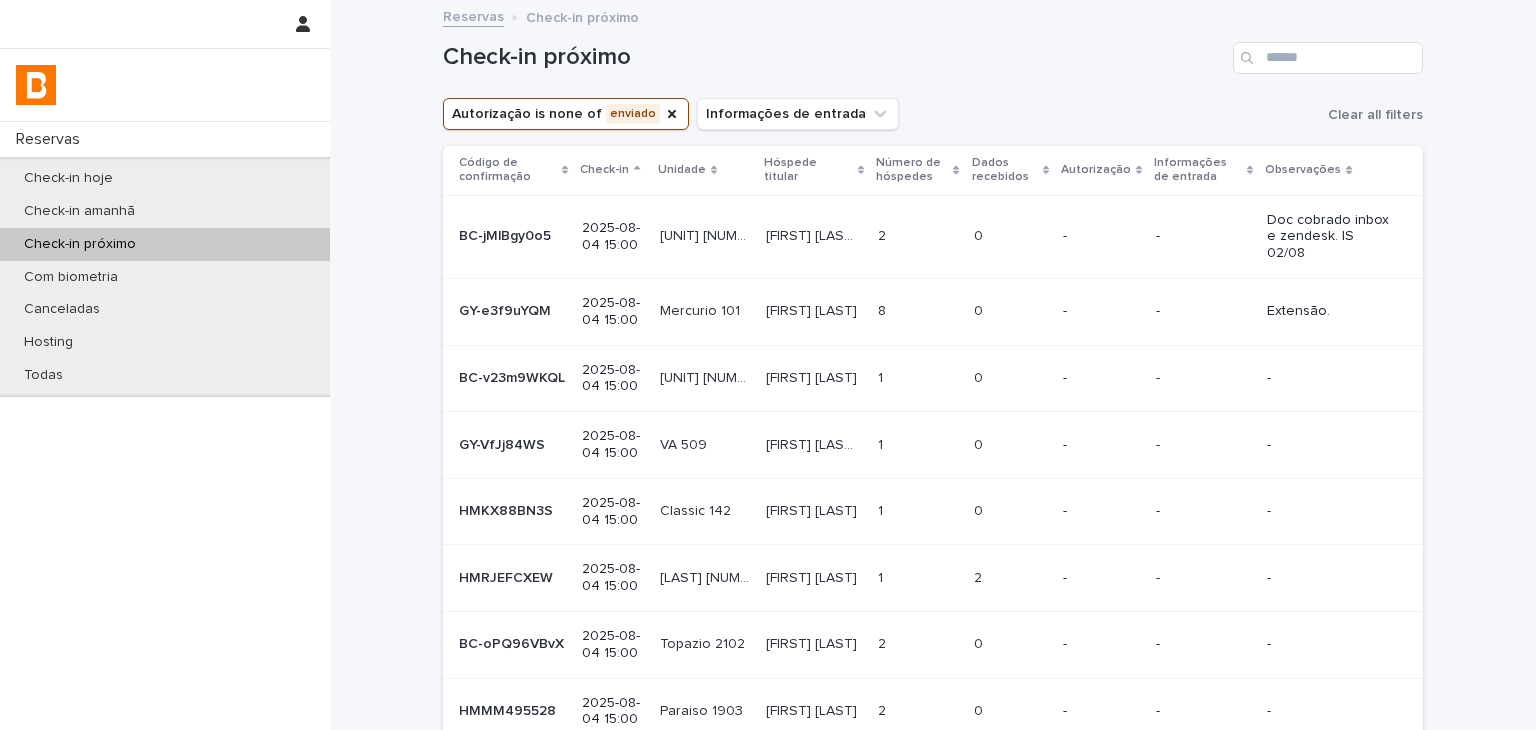 click on "0 0" at bounding box center (1010, 378) 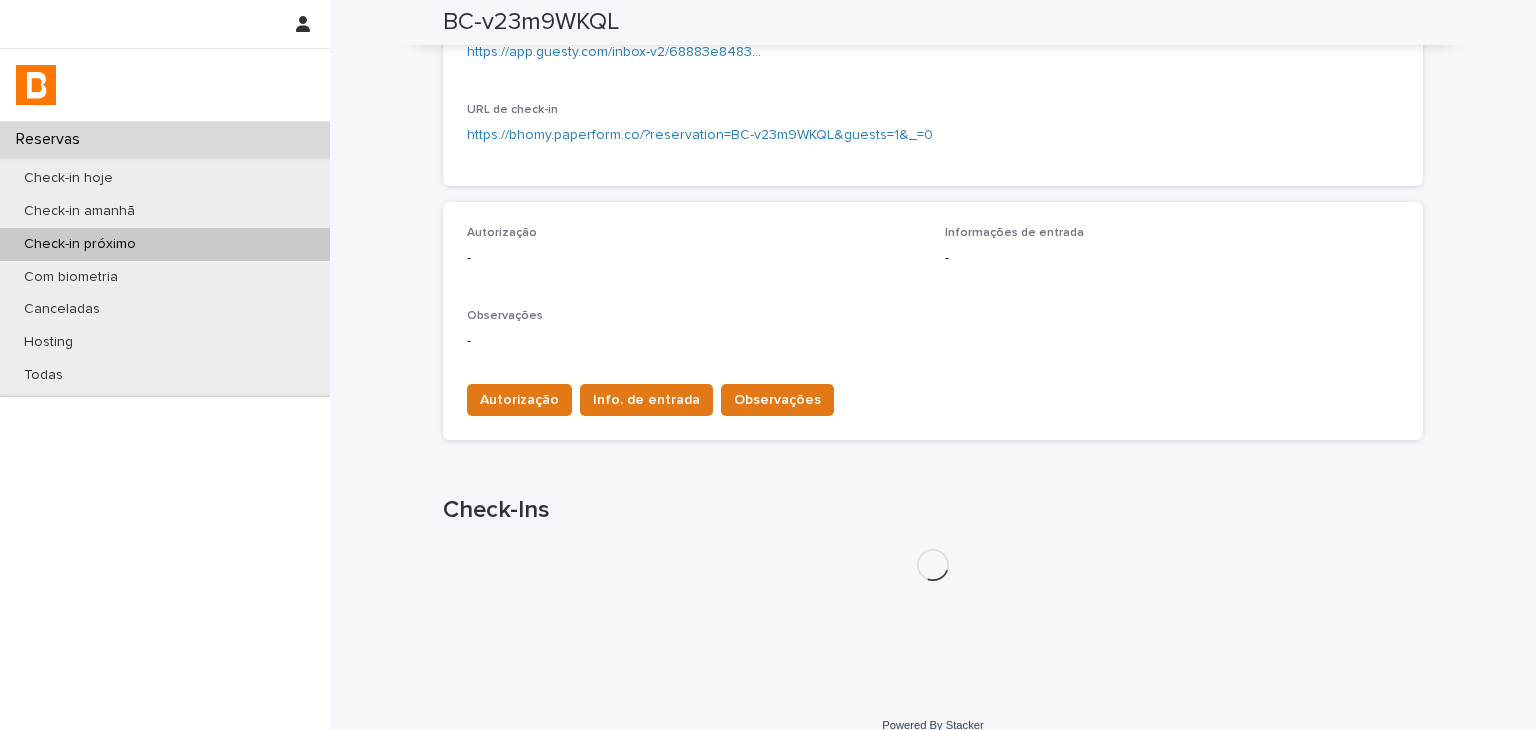 click on "Loading... Saving… Check-in [DATE] [TIME] Check-out [DATE] [TIME] Unidade Be Urban 101 Número de hóspedes 1 Hóspede titular [FIRST] [LAST] Status confirmed URL no Guesty https://app.guesty.com/reservations/68883e84eb2ab700104d5561/summary URL do Inbox https://app.guesty.com/inbox-v2/68883e84eb2ab700104d5561?reservationId=68883e84eb2ab700104d5561 URL de check-in https://bhomy.paperform.co/?reservation=BC-v23m9WKQL&guests=1&_=0 Loading... Saving… Autorização - Informações de entrada - Observações - Autorização Info. de entrada Observações Loading... Saving… Check-Ins" at bounding box center (933, 171) 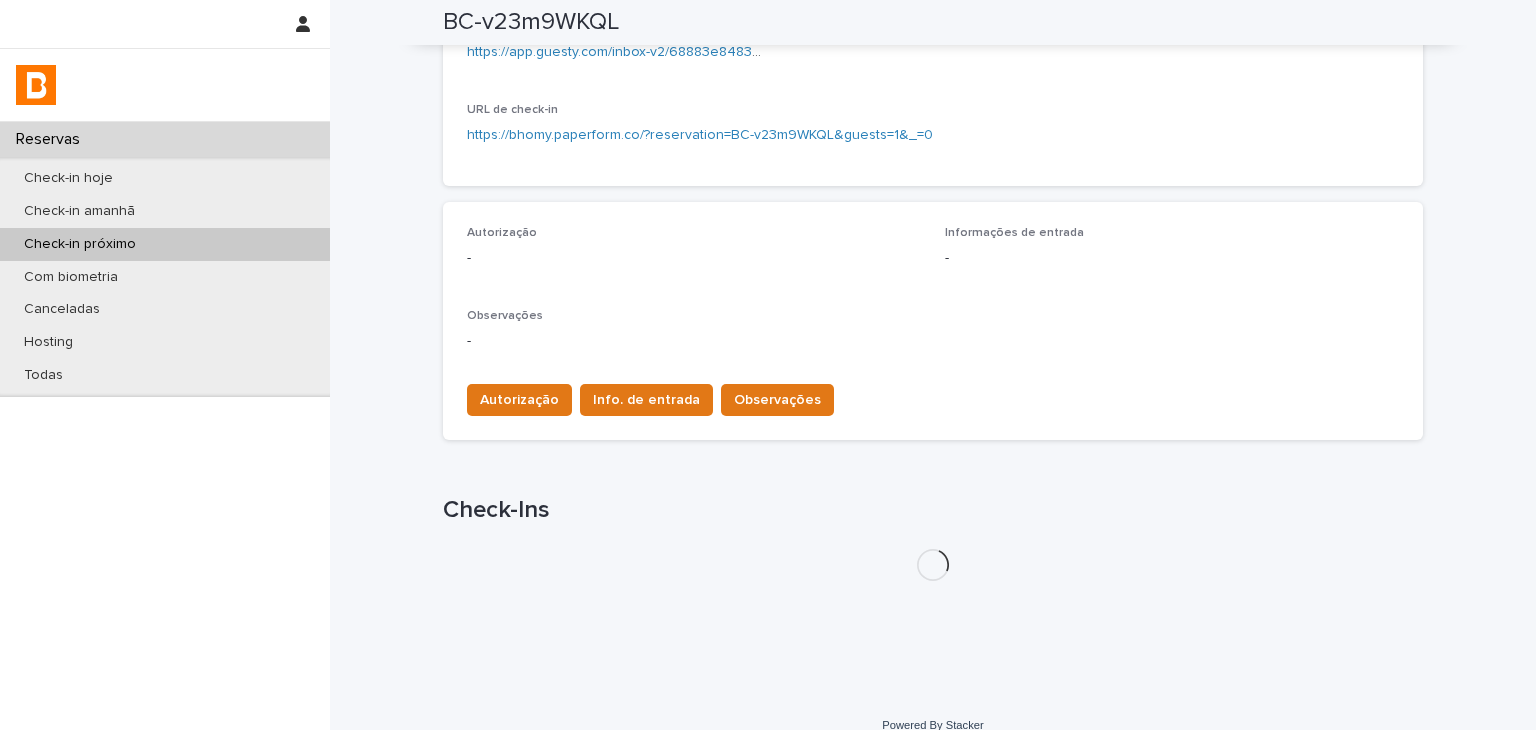 scroll, scrollTop: 500, scrollLeft: 0, axis: vertical 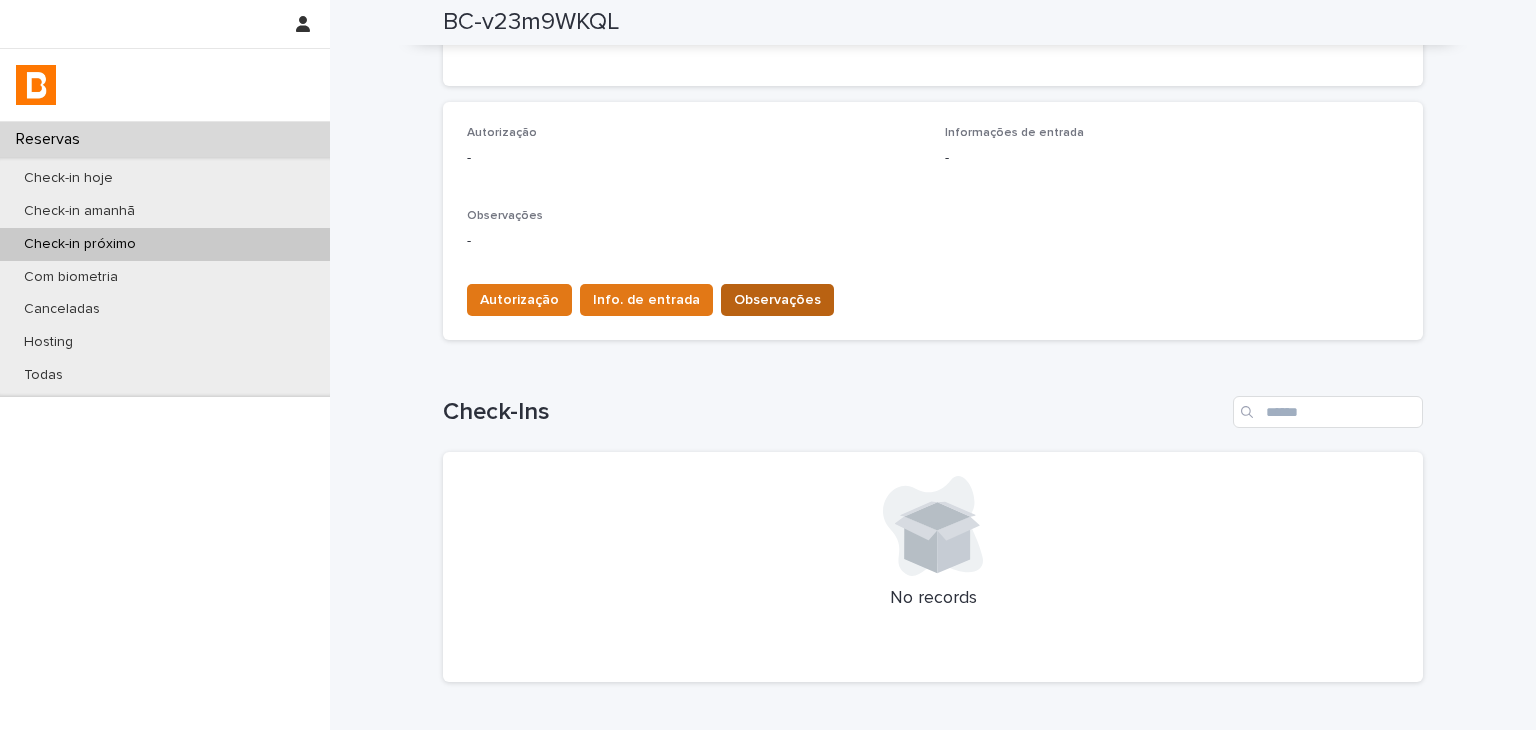 click on "Observações" at bounding box center (777, 300) 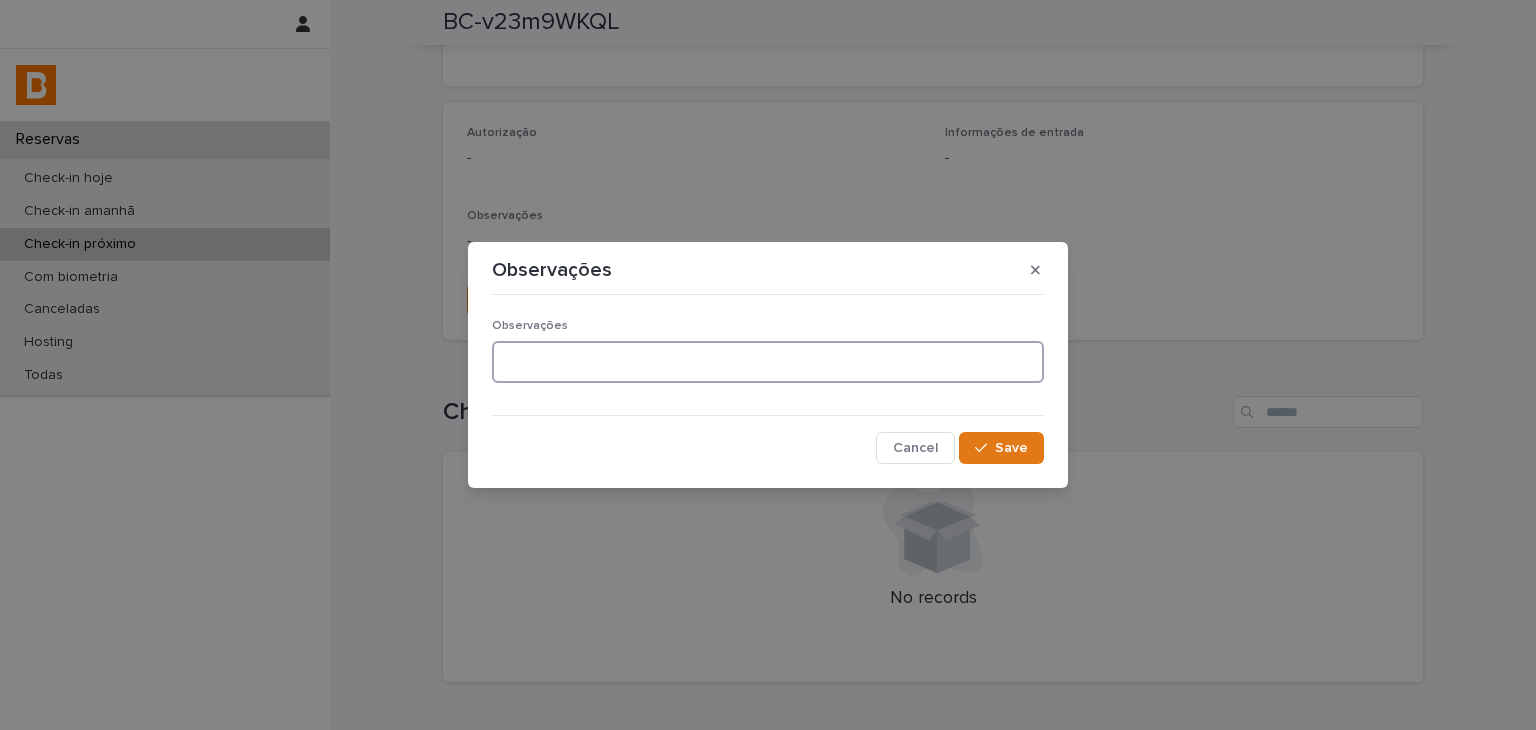 click at bounding box center (768, 362) 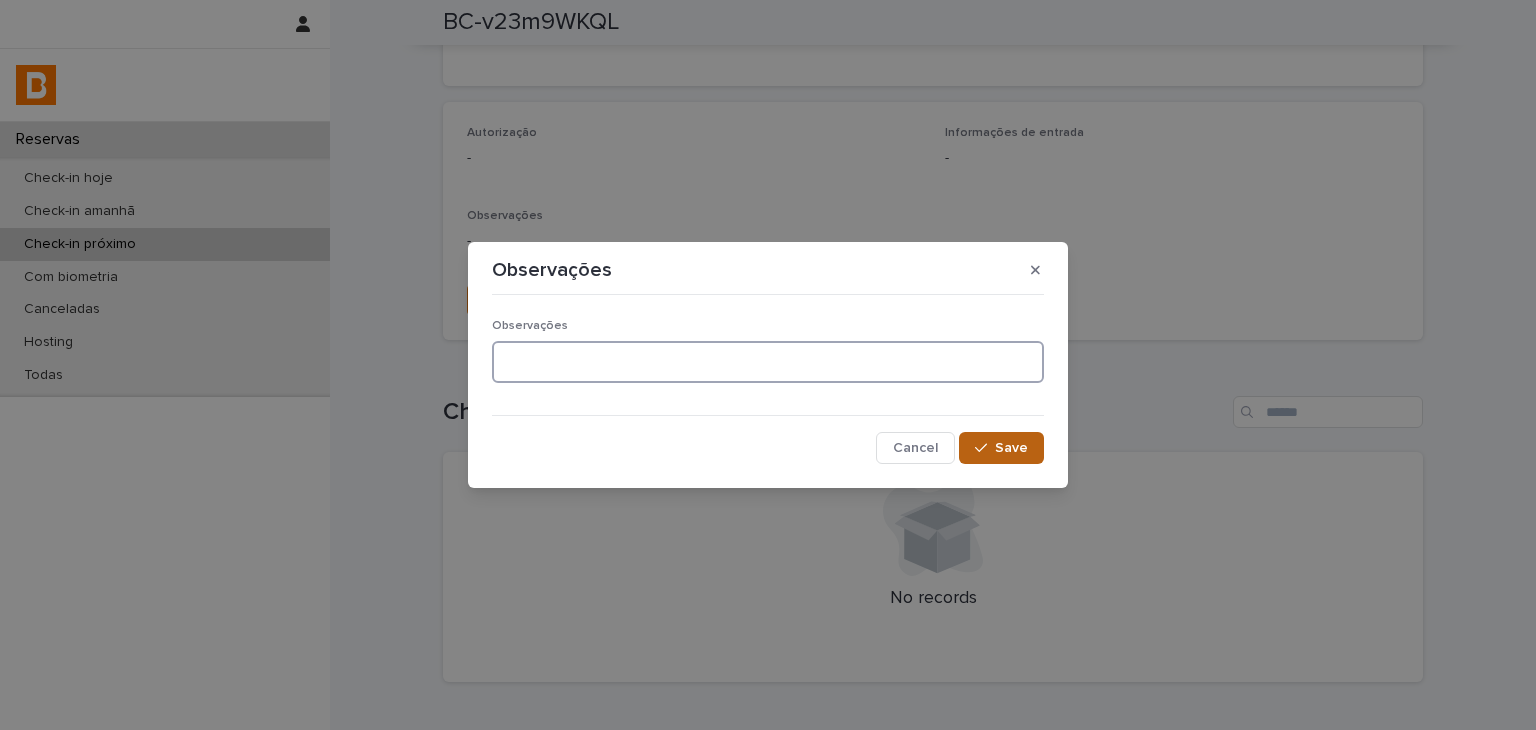 paste on "**********" 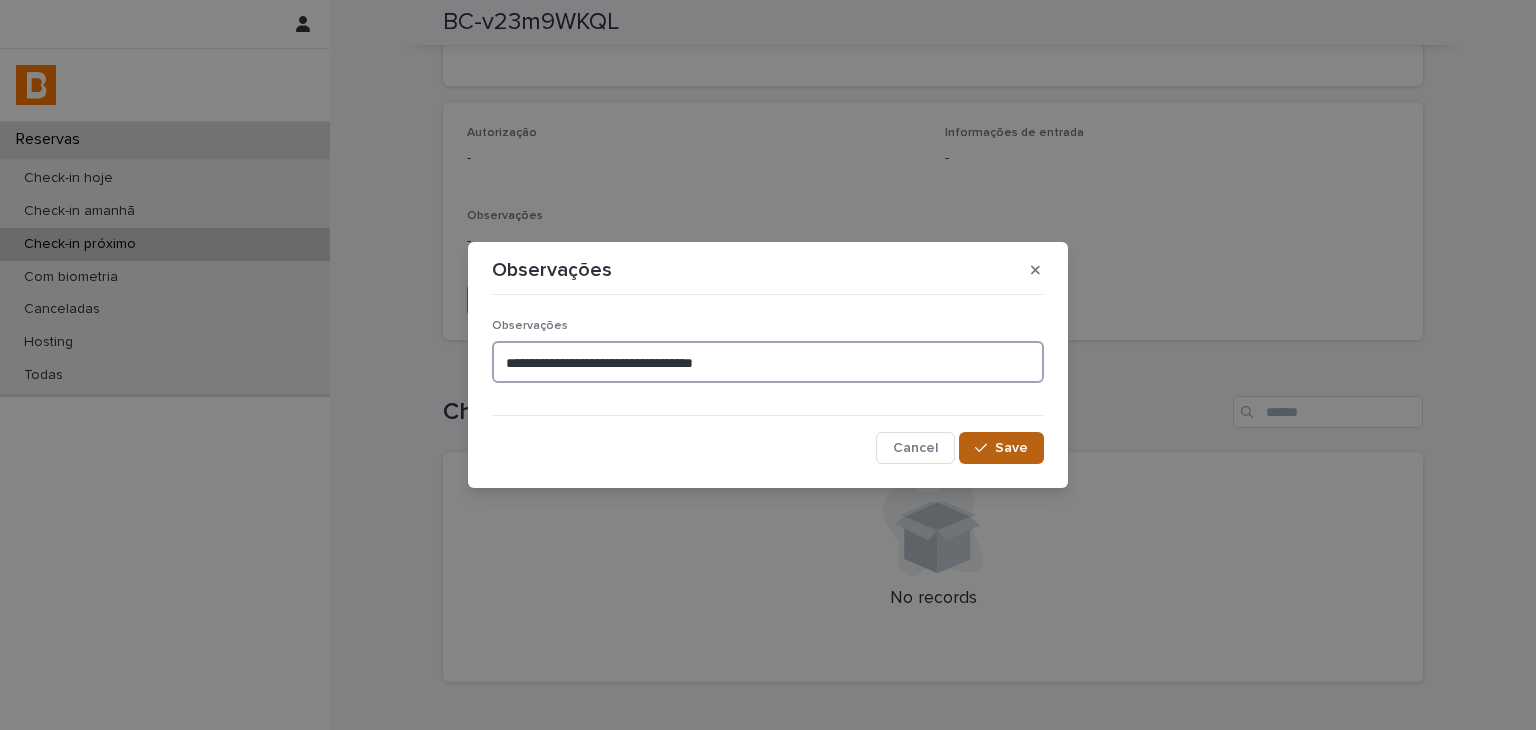 type on "**********" 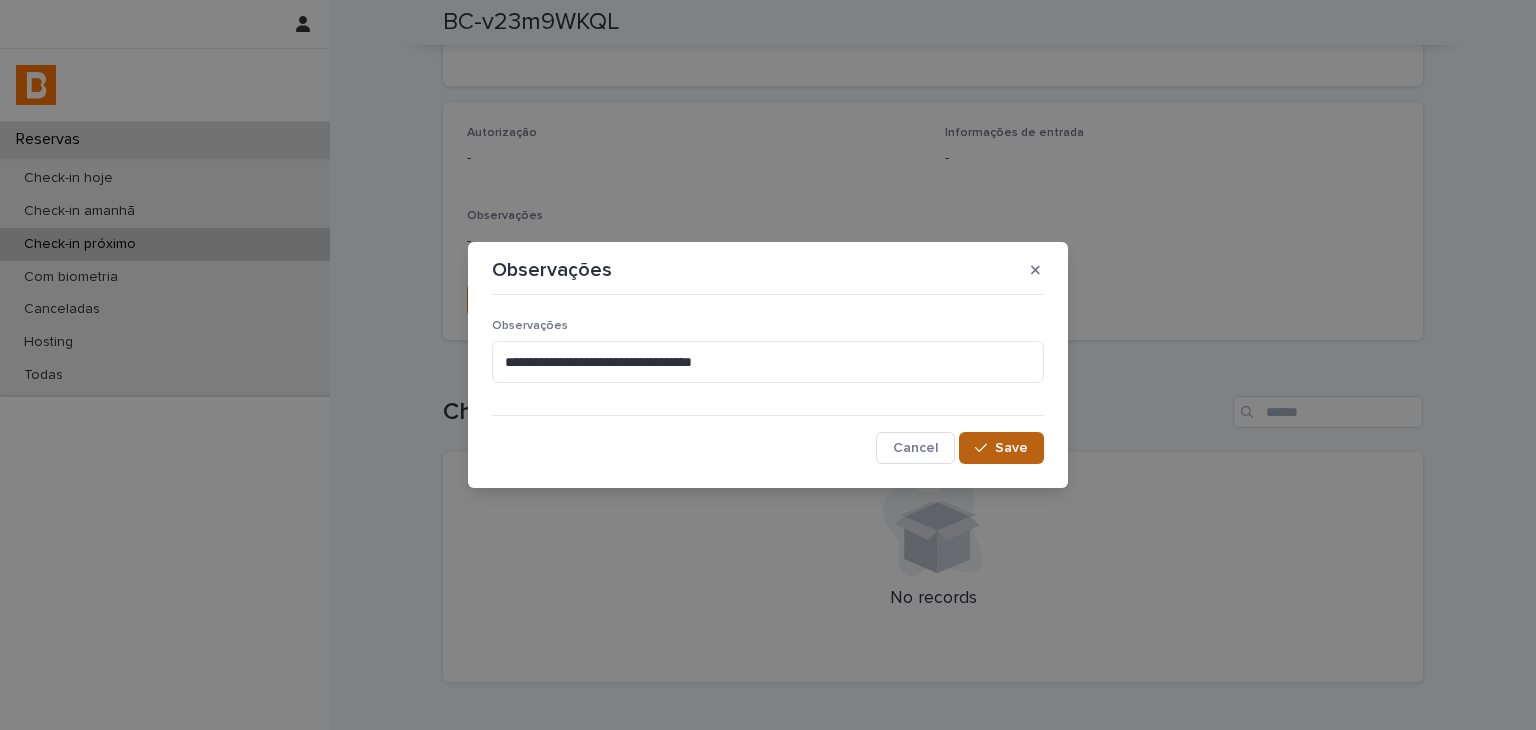 click on "Save" at bounding box center (1001, 448) 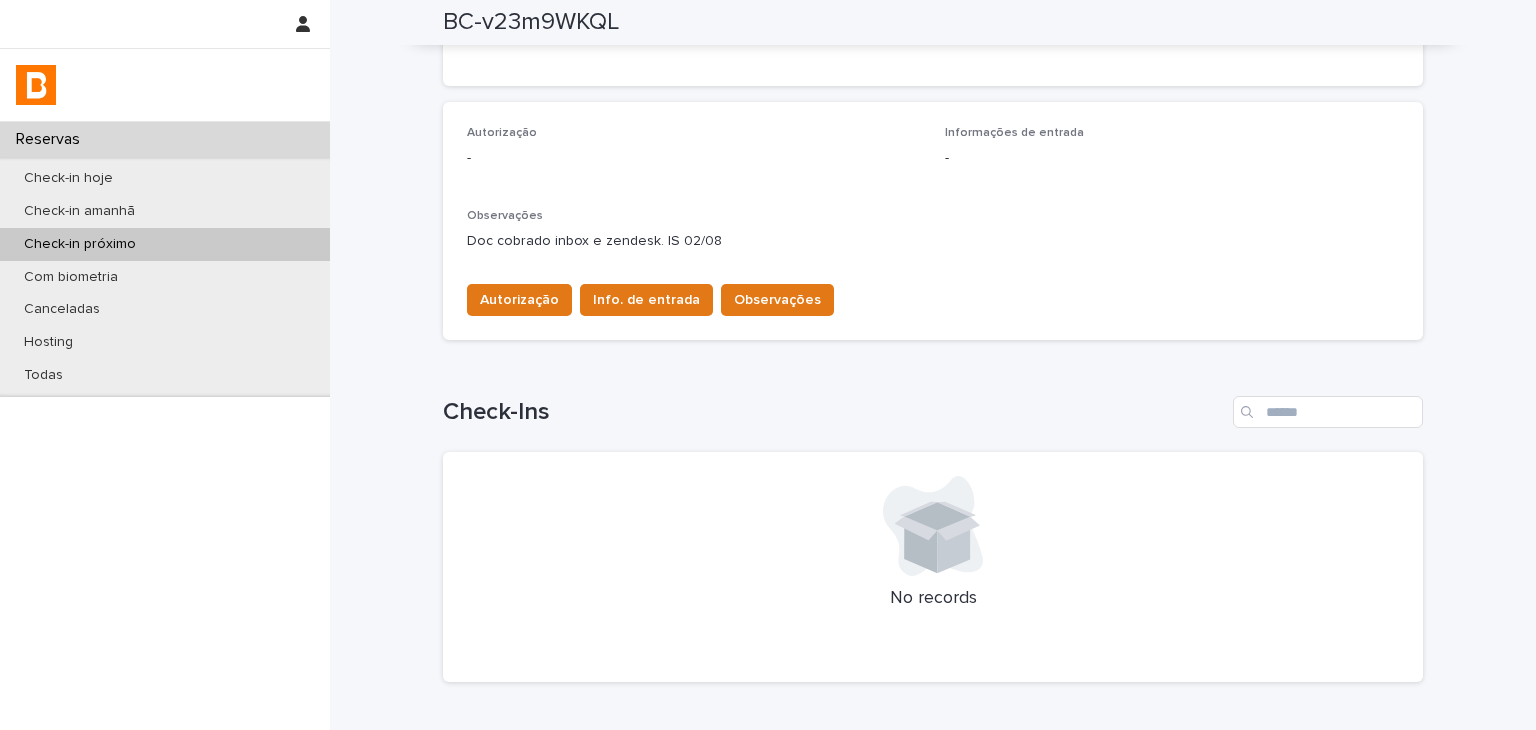 scroll, scrollTop: 100, scrollLeft: 0, axis: vertical 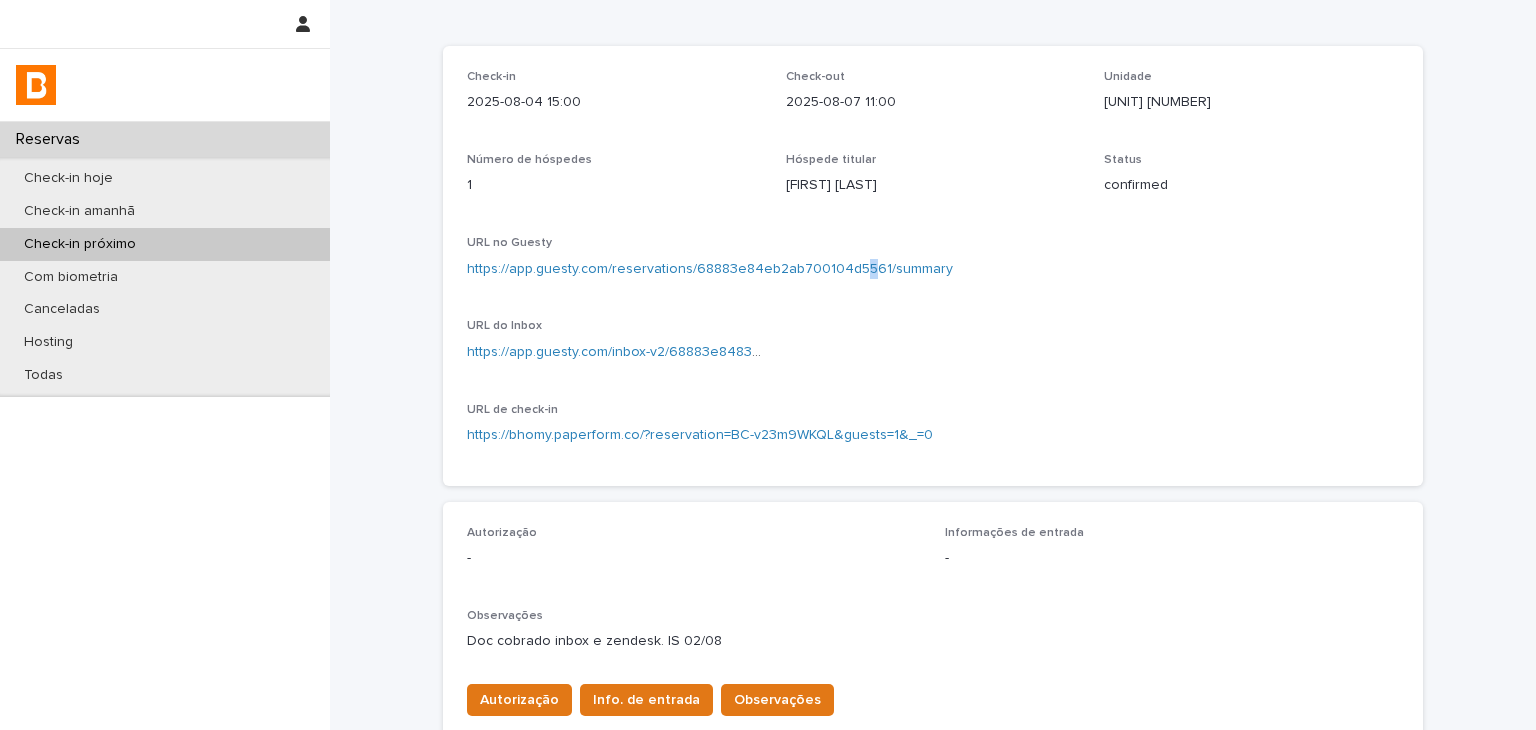 click on "https://app.guesty.com/reservations/68883e84eb2ab700104d5561/summary" at bounding box center (933, 269) 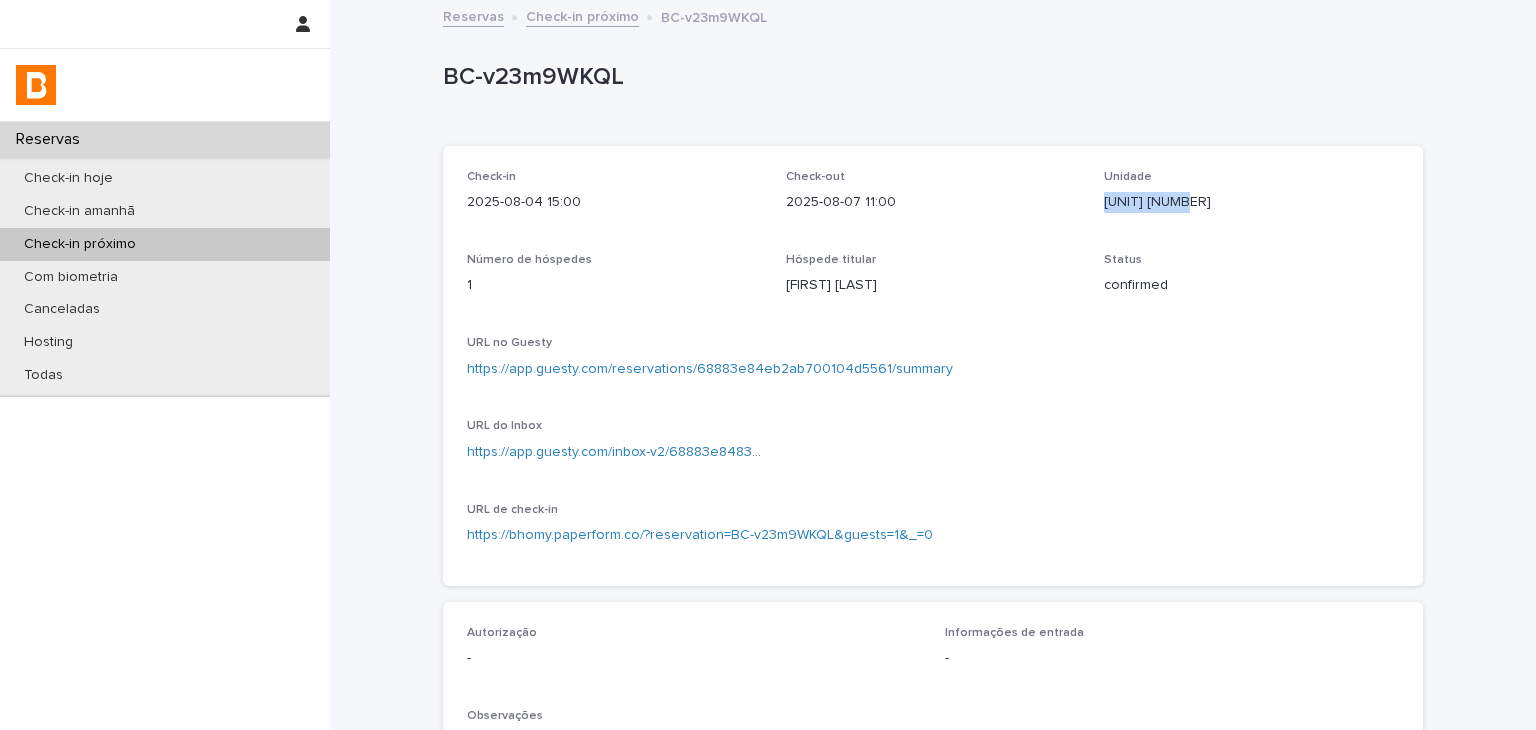 drag, startPoint x: 1111, startPoint y: 209, endPoint x: 1199, endPoint y: 209, distance: 88 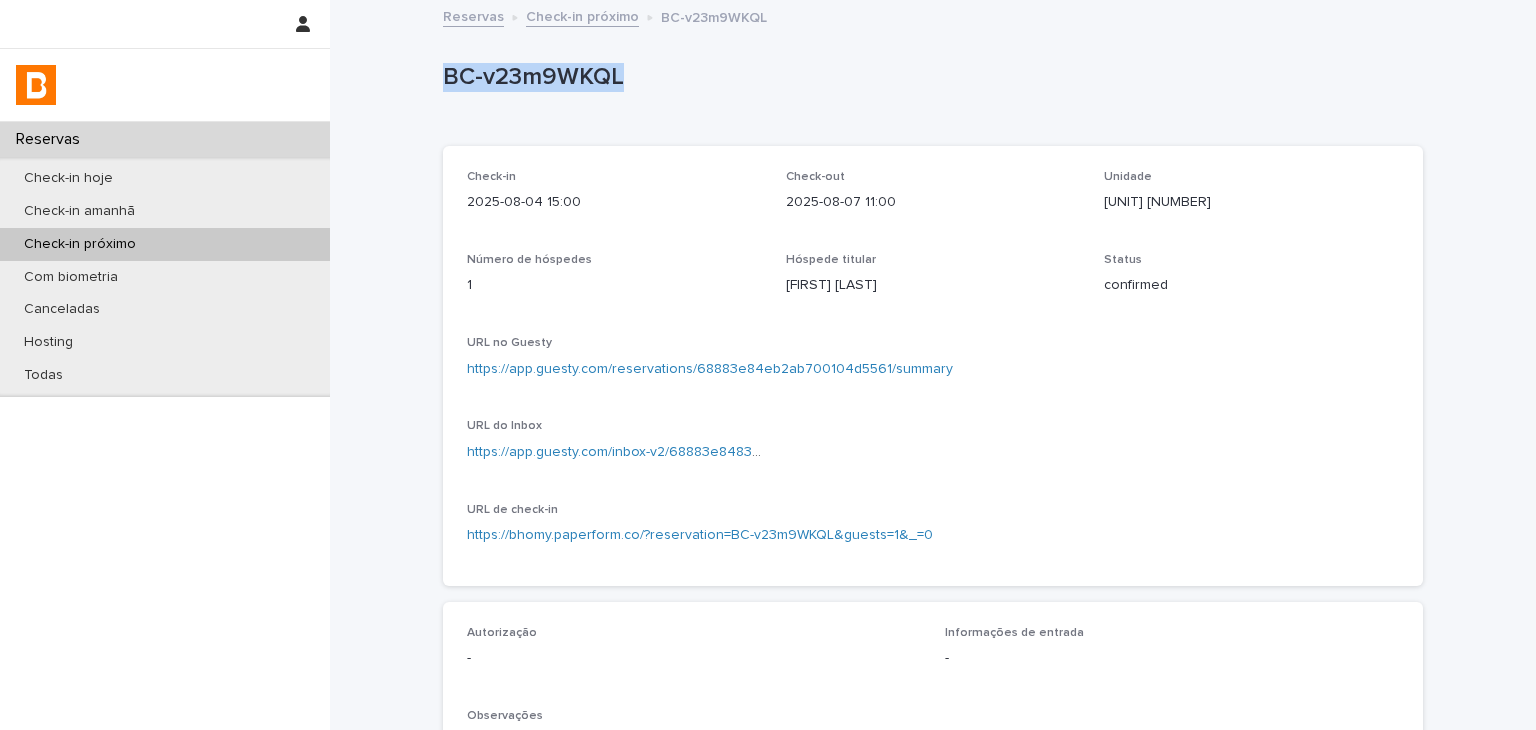 drag, startPoint x: 428, startPoint y: 81, endPoint x: 688, endPoint y: 89, distance: 260.12305 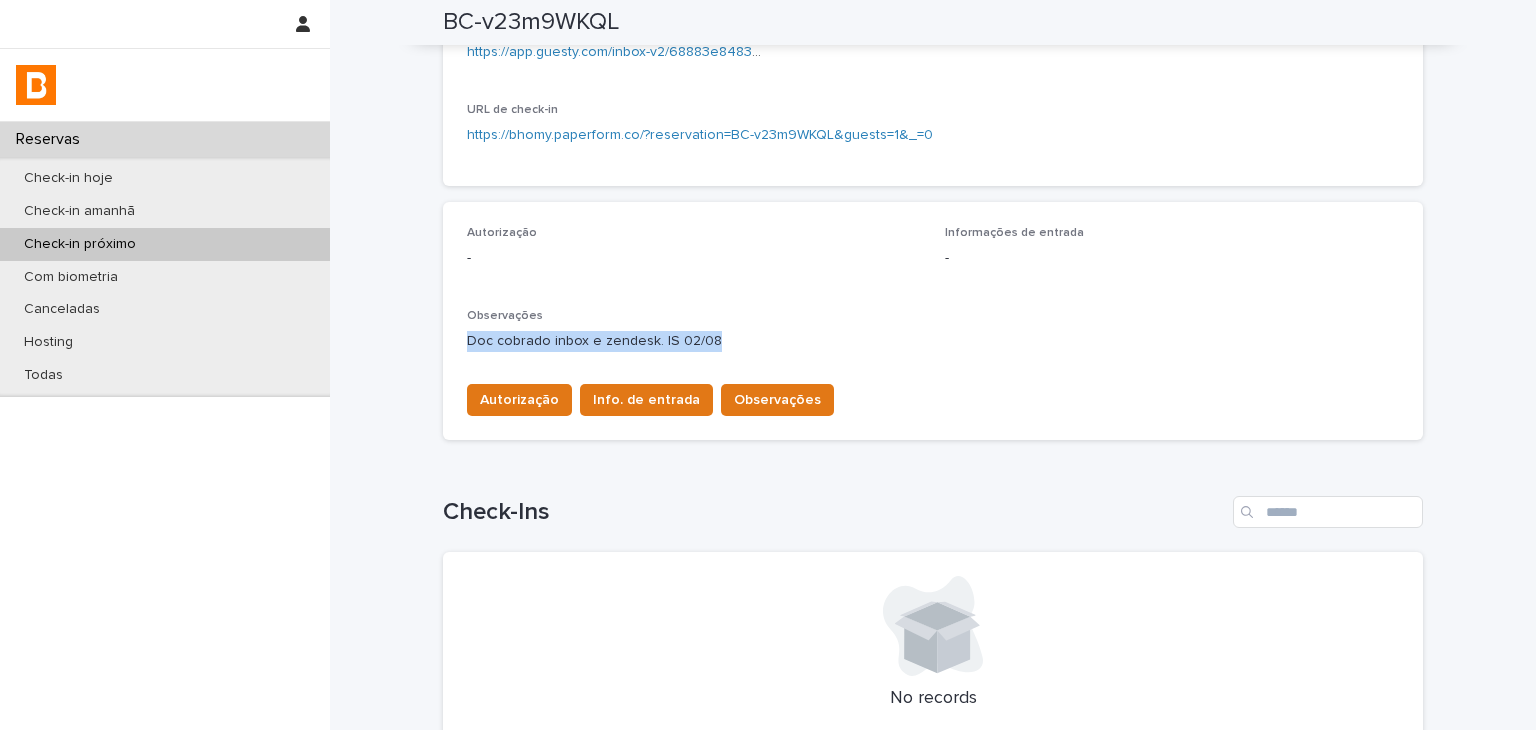 drag, startPoint x: 455, startPoint y: 337, endPoint x: 740, endPoint y: 336, distance: 285.00174 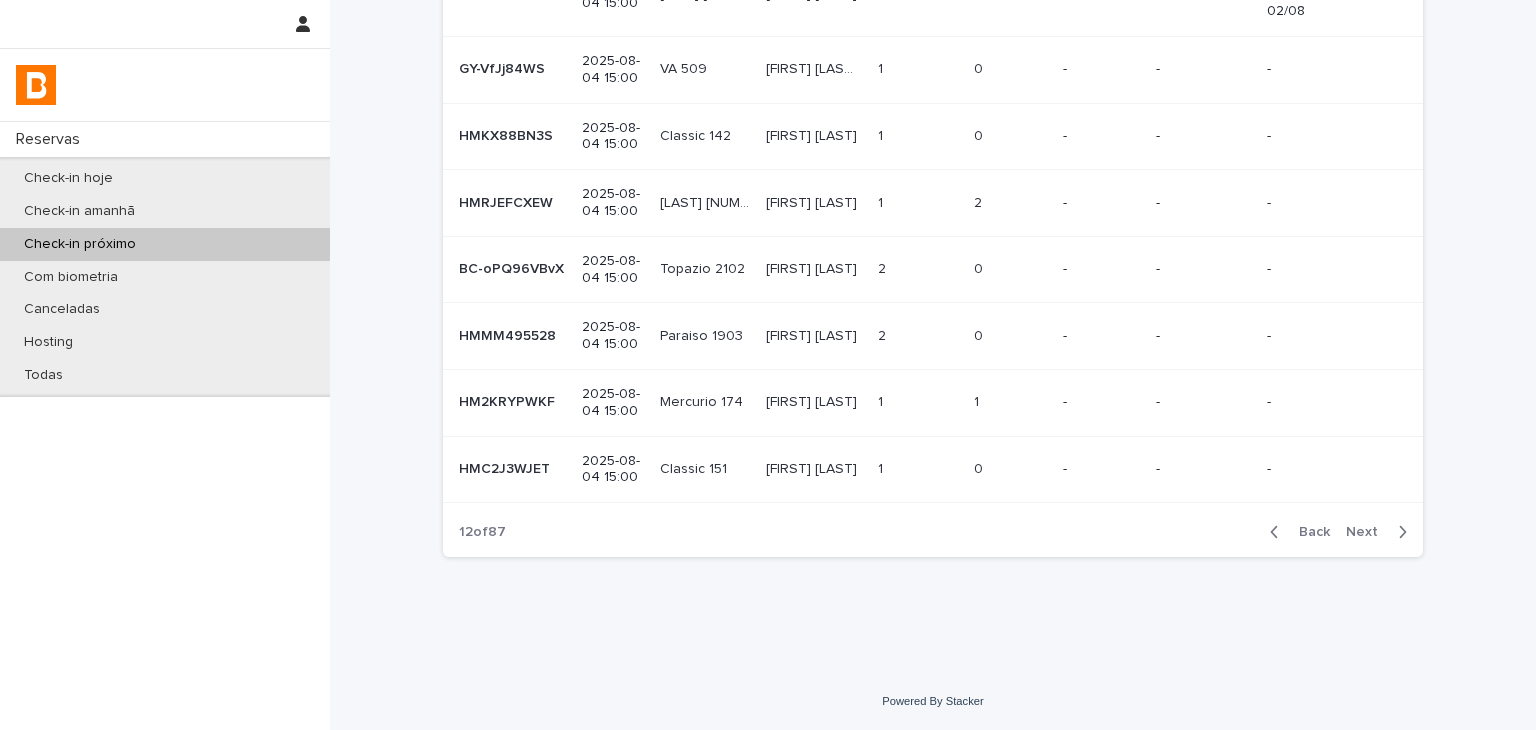 scroll, scrollTop: 0, scrollLeft: 0, axis: both 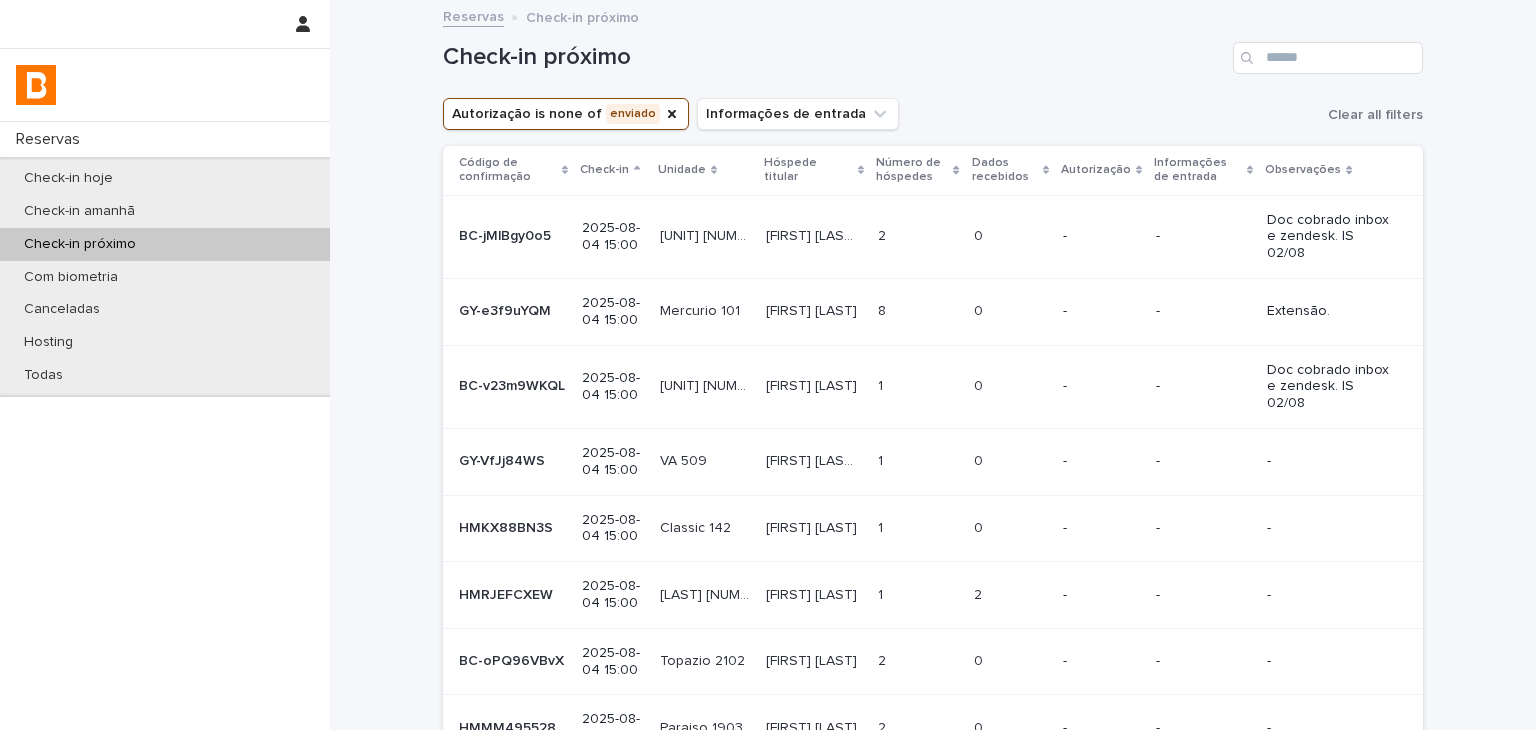 click on "-" at bounding box center [1101, 528] 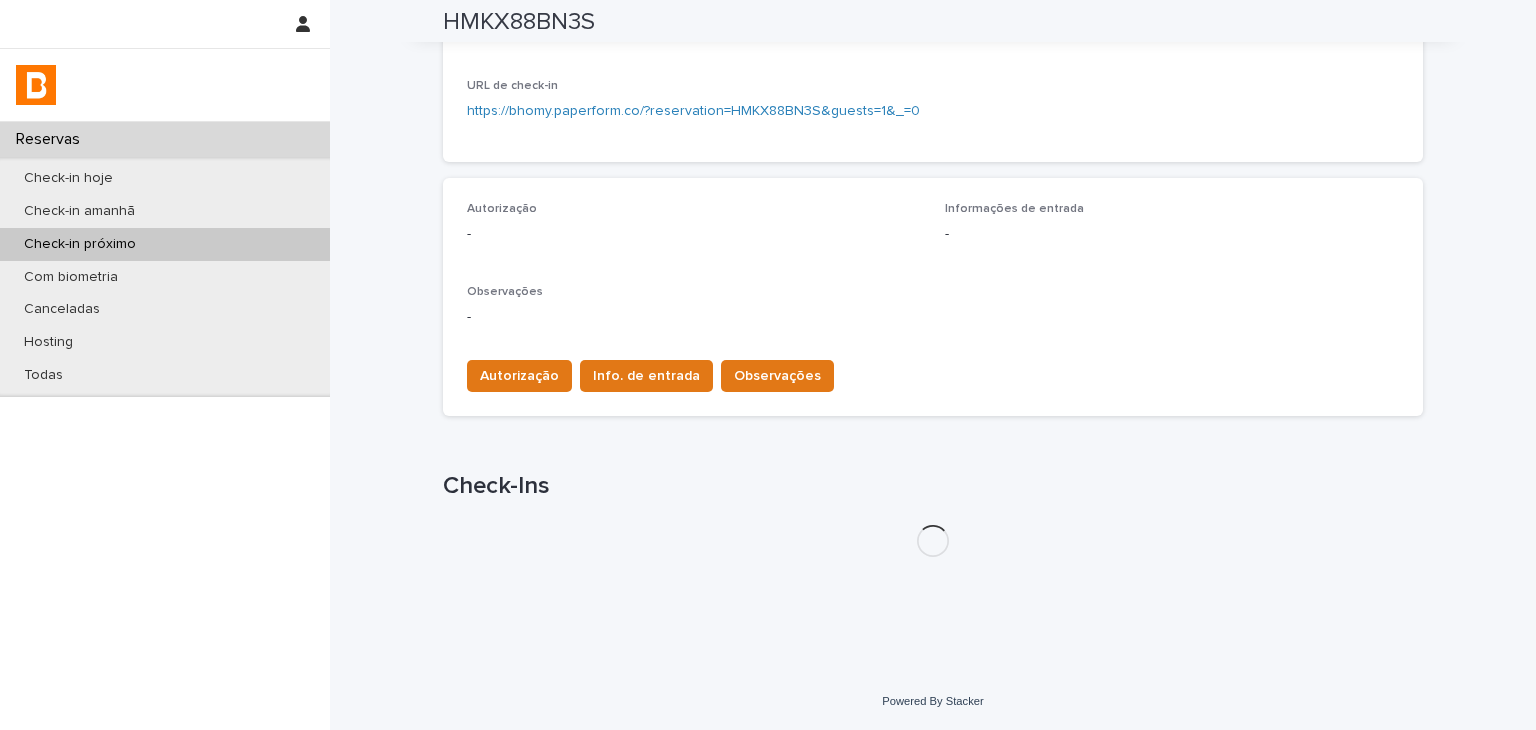 scroll, scrollTop: 524, scrollLeft: 0, axis: vertical 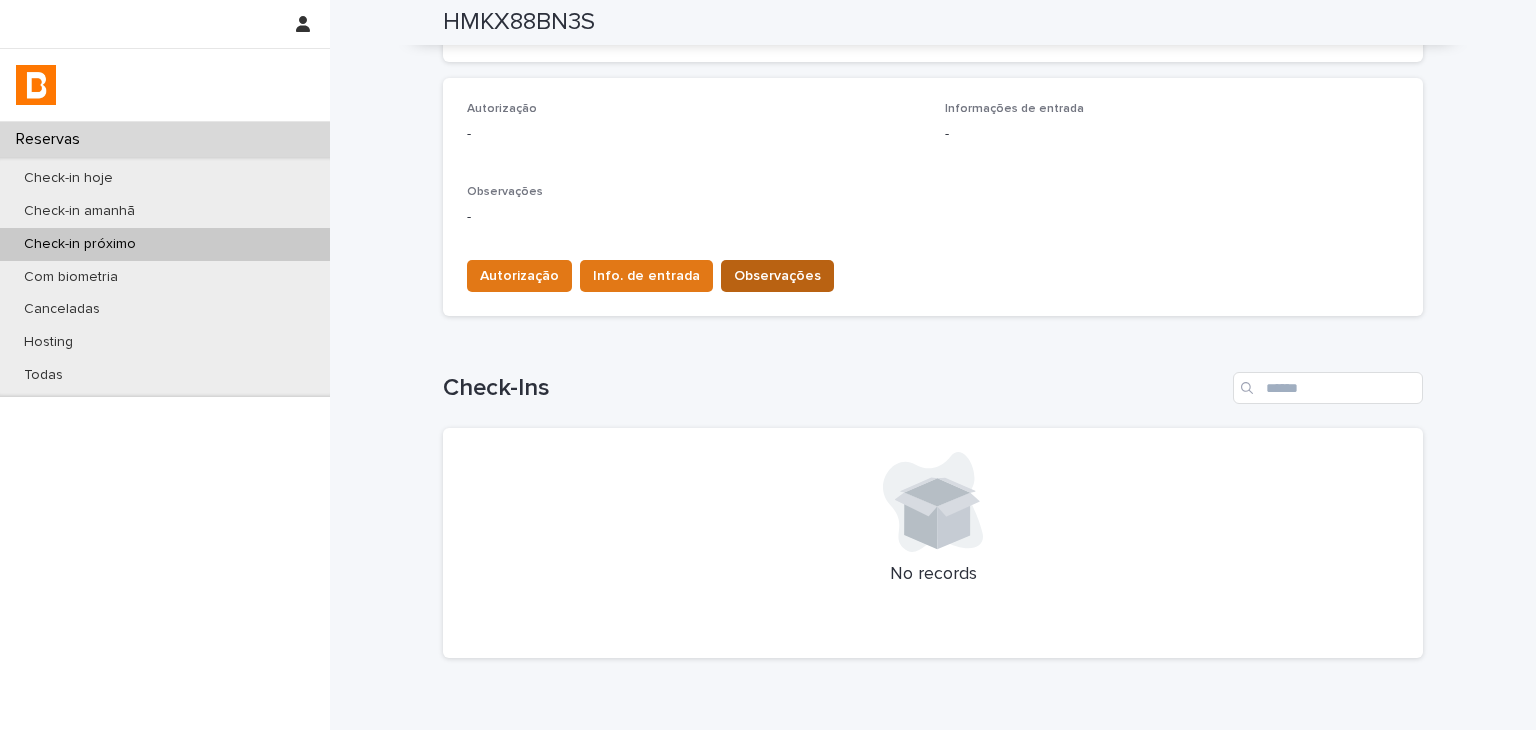click on "Observações" at bounding box center [777, 276] 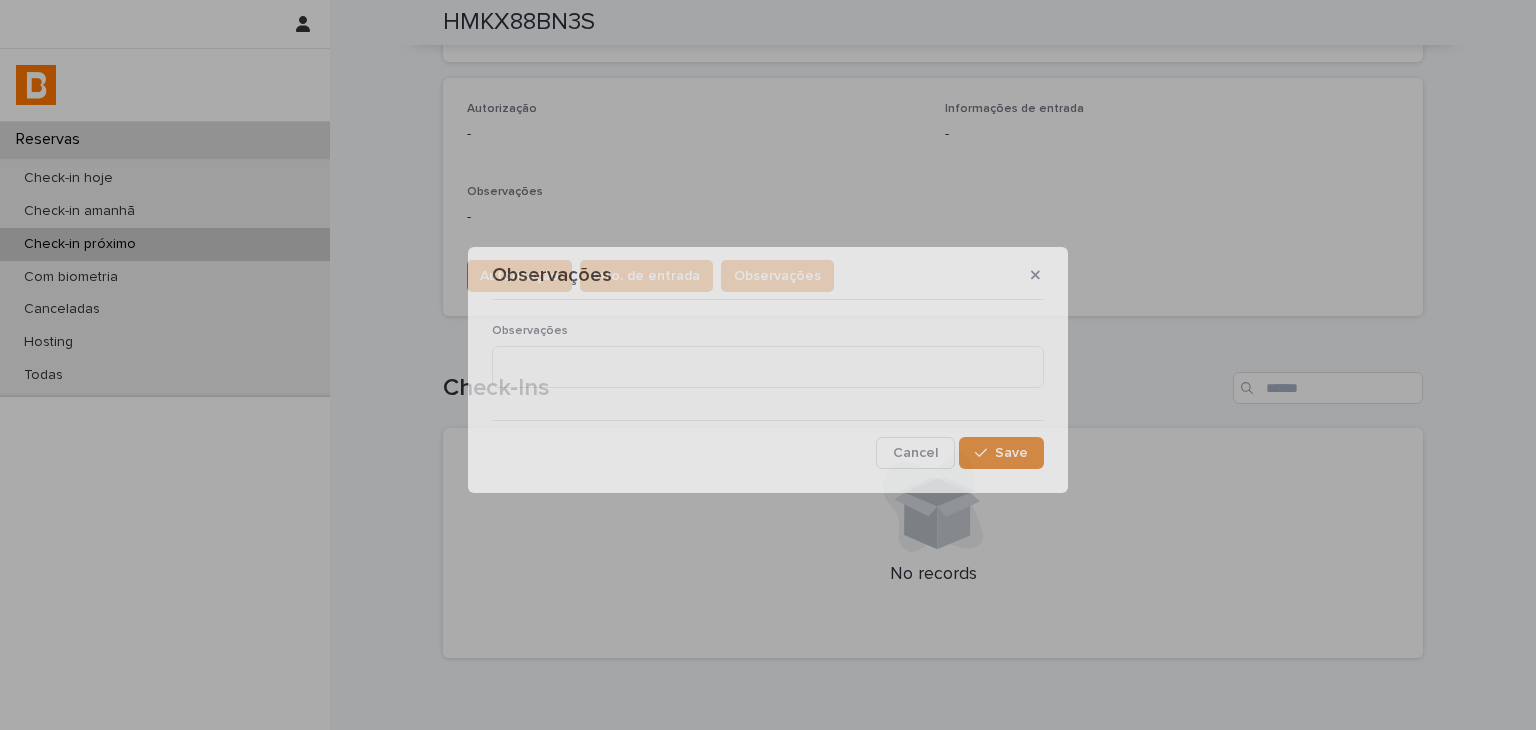 click on "Observações" at bounding box center (768, 330) 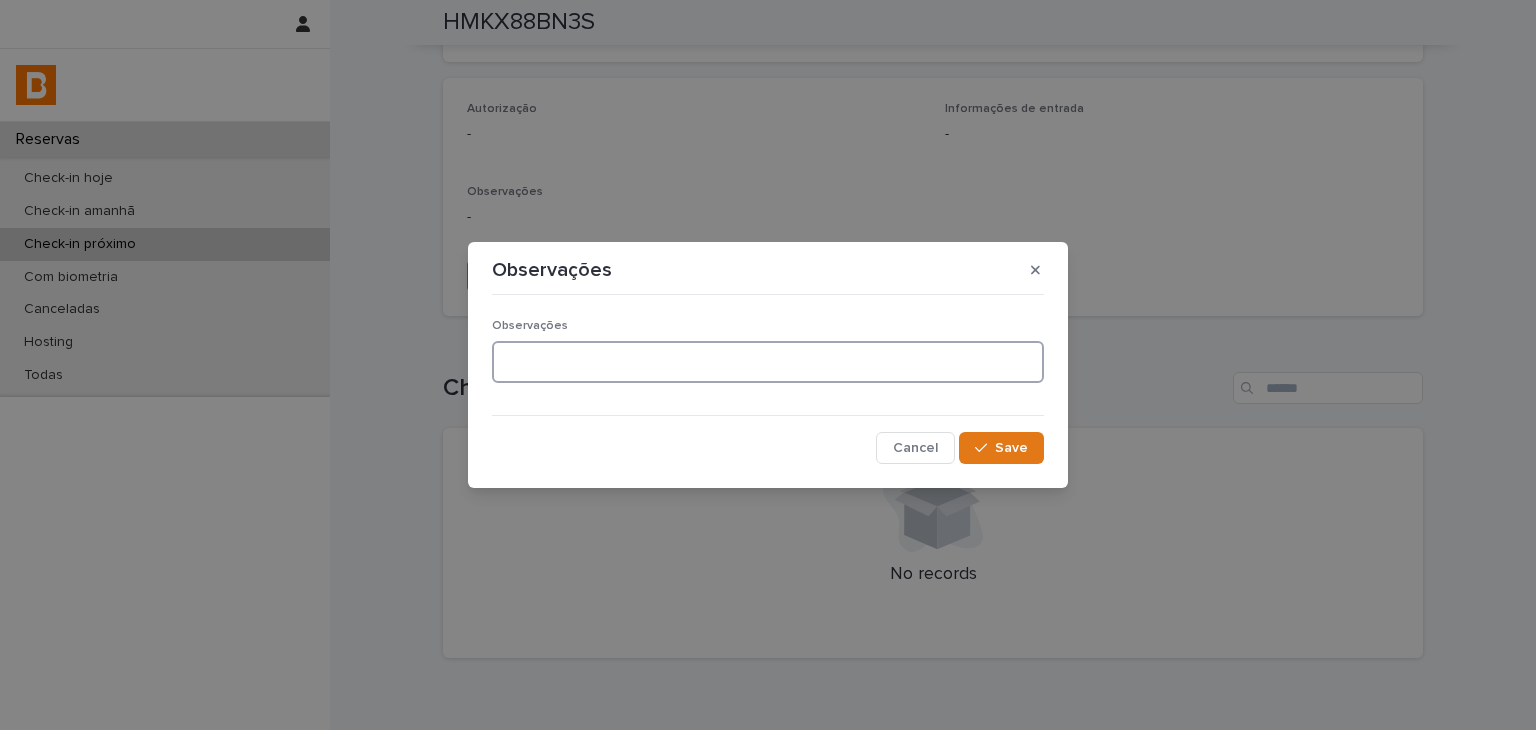 click at bounding box center (768, 362) 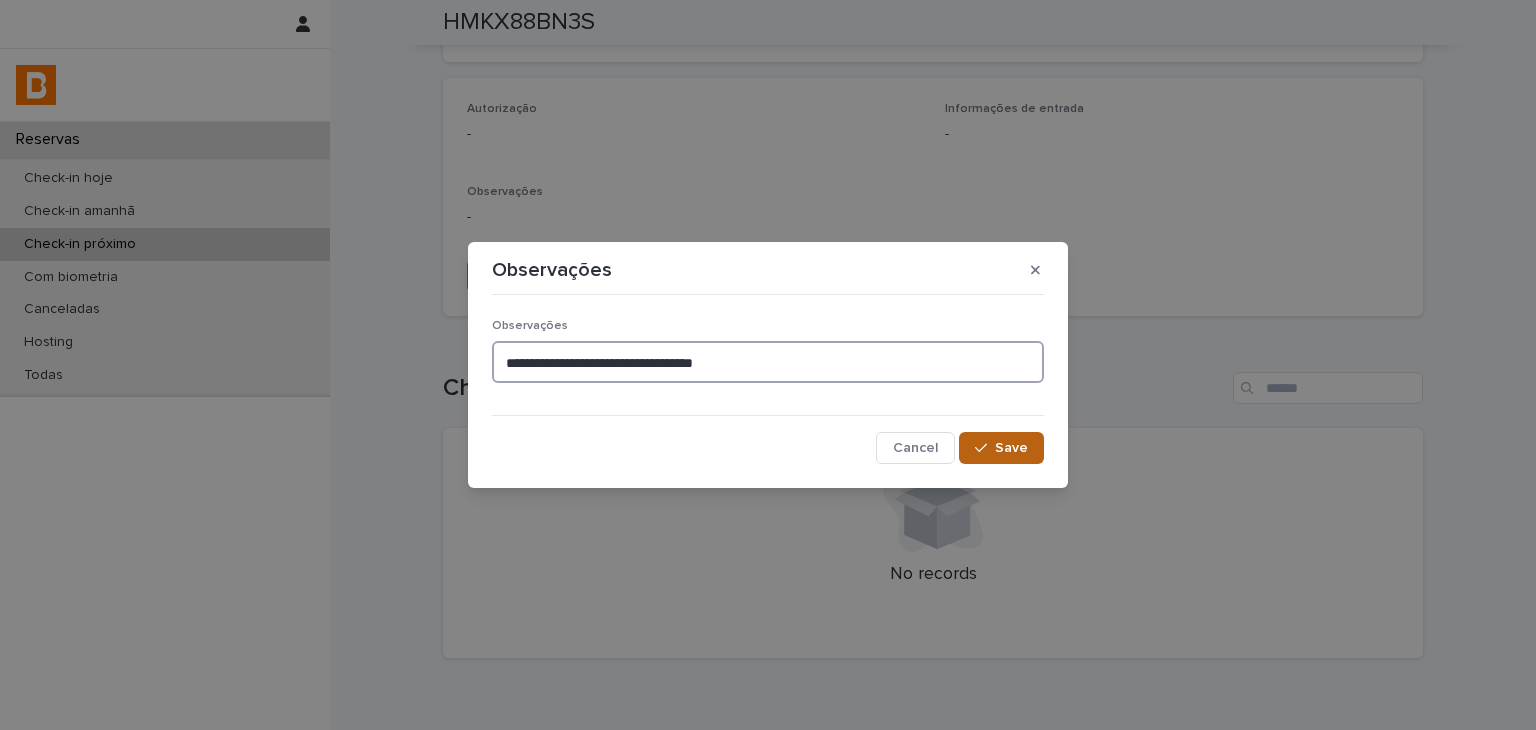 type on "**********" 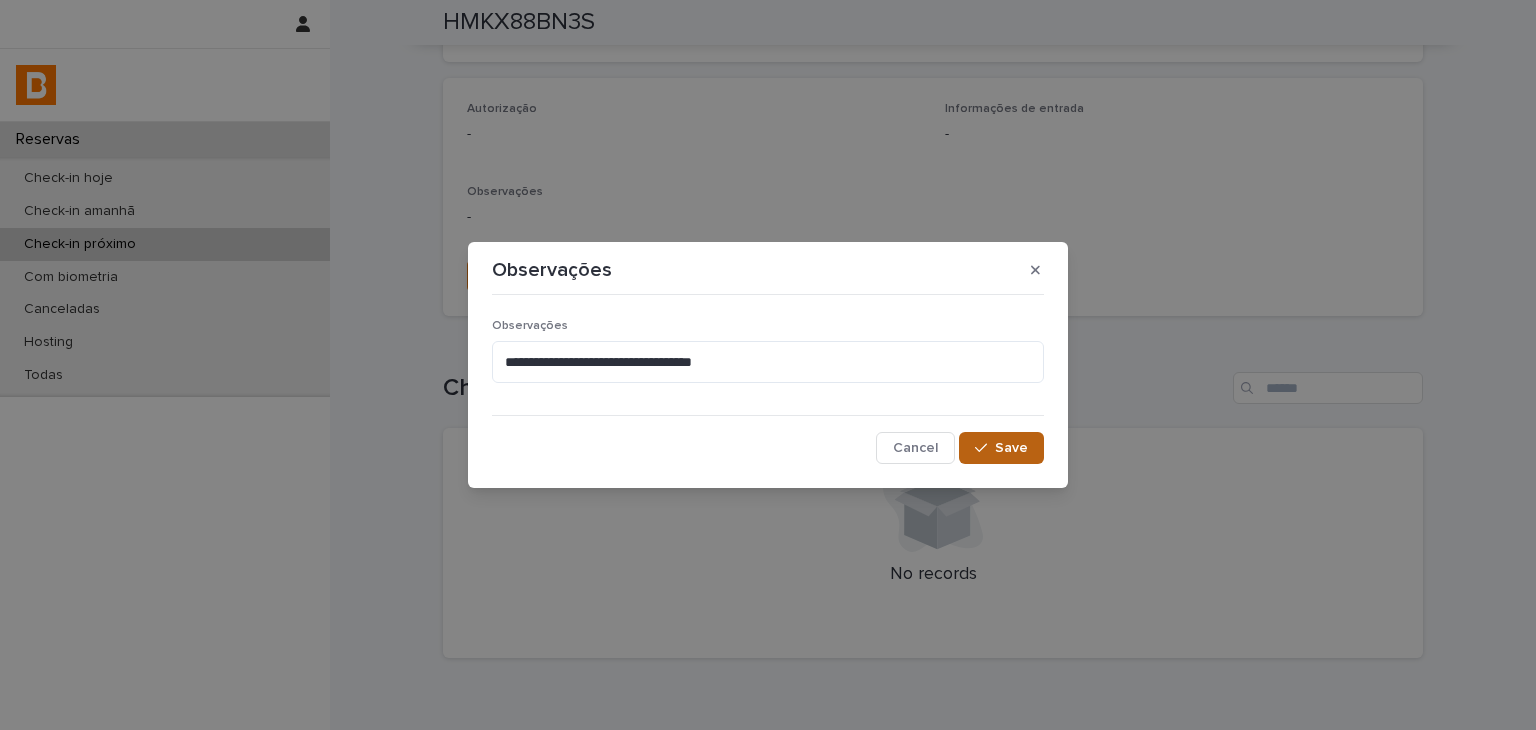 click on "Save" at bounding box center [1011, 448] 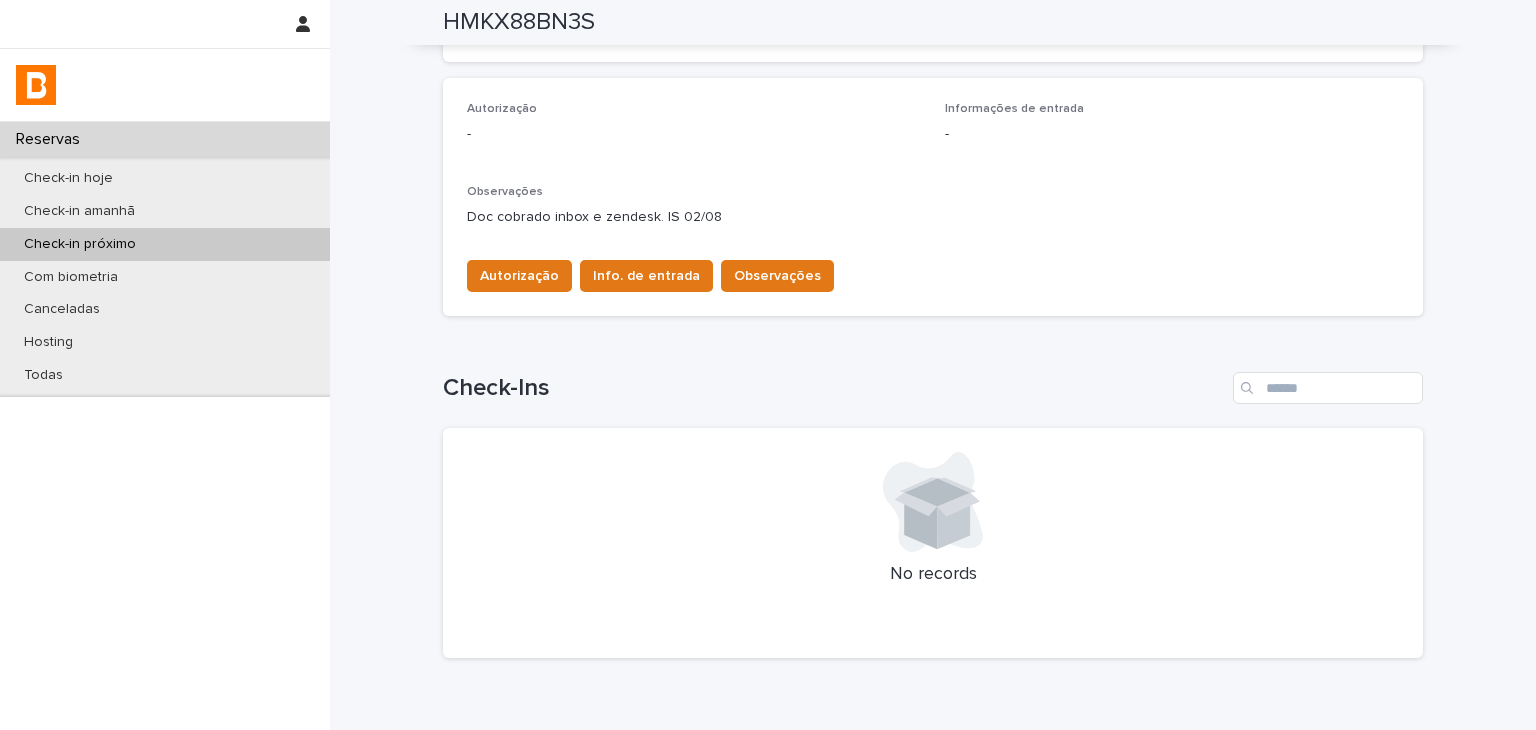 scroll, scrollTop: 124, scrollLeft: 0, axis: vertical 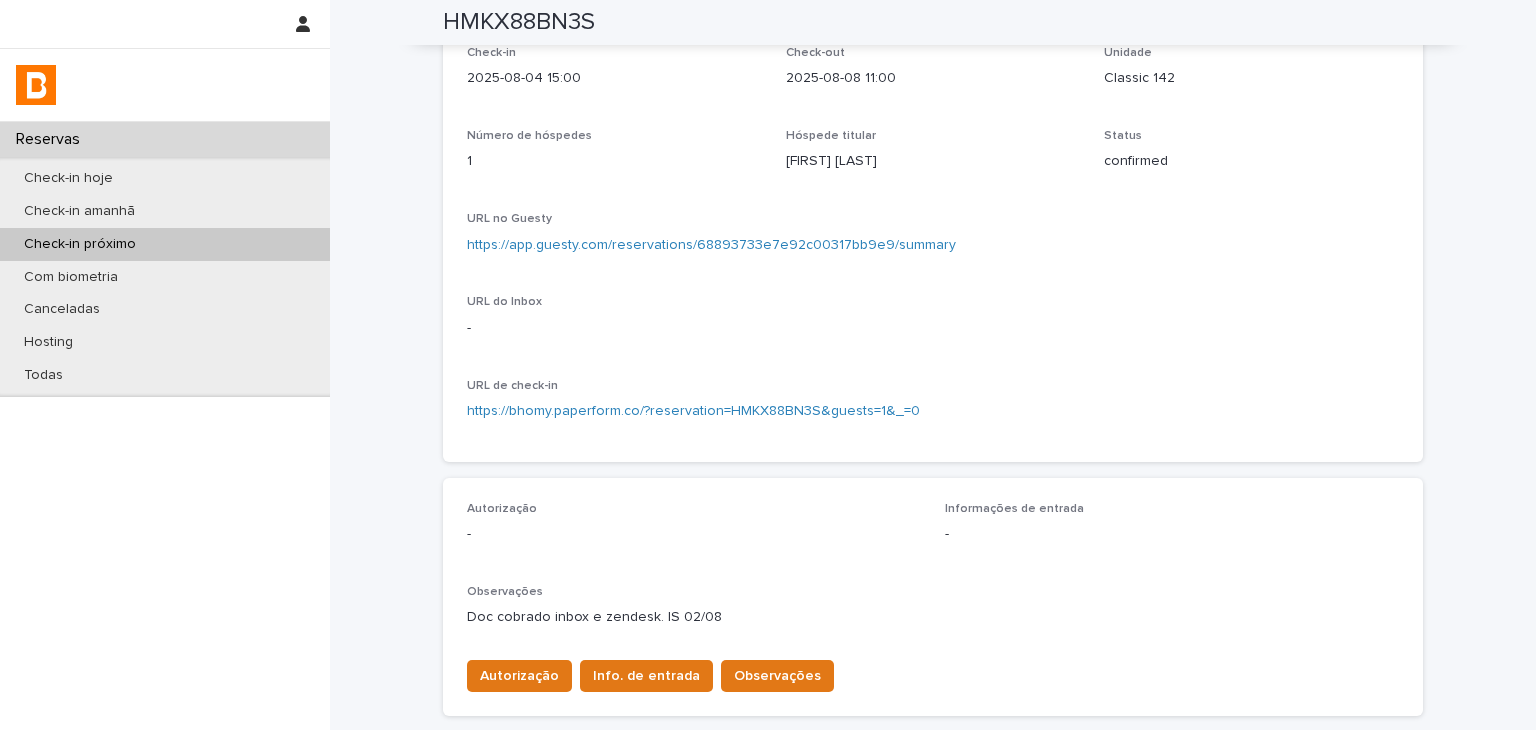 click on "https://app.guesty.com/reservations/68893733e7e92c00317bb9e9/summary" at bounding box center [711, 245] 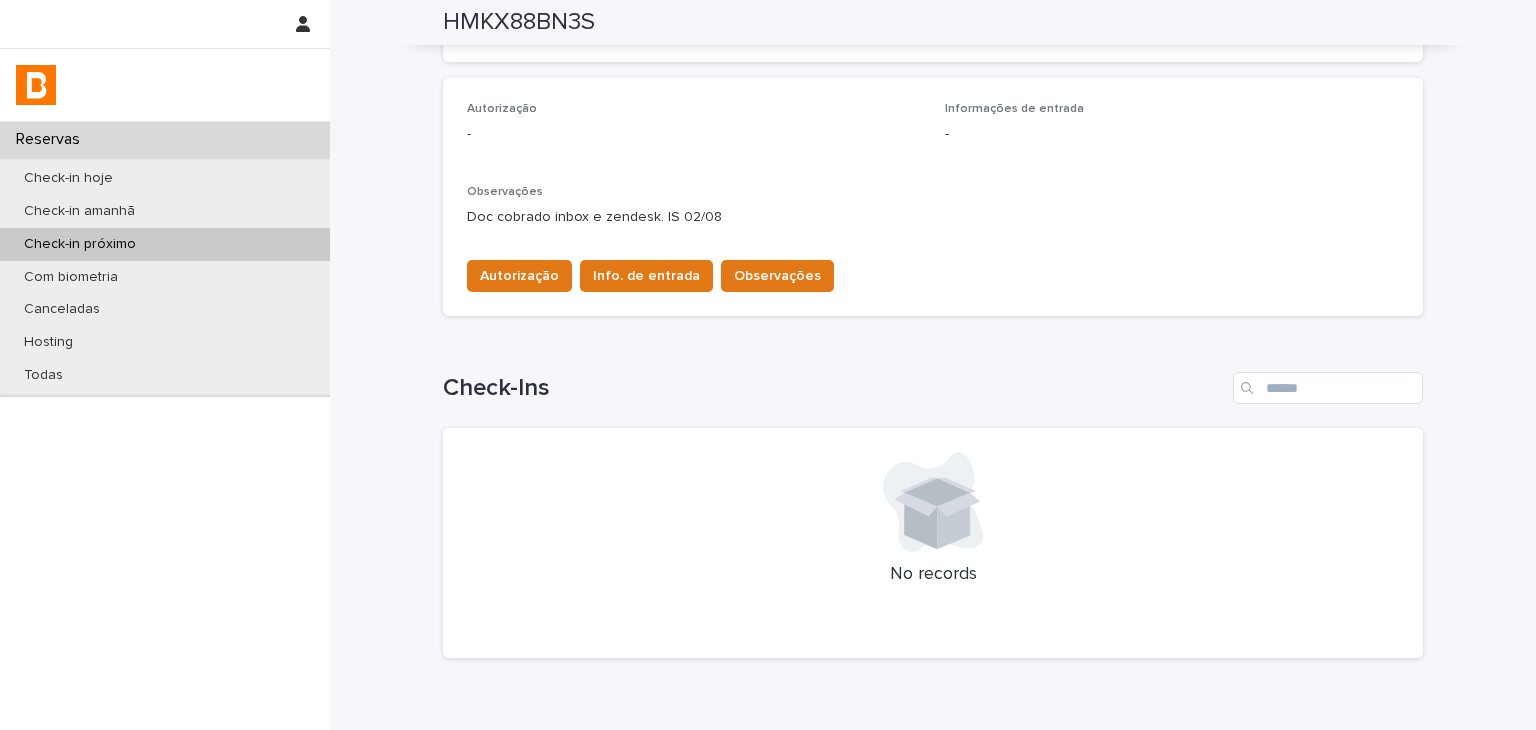 click on "Autorização Info. de entrada Observações" at bounding box center (646, 280) 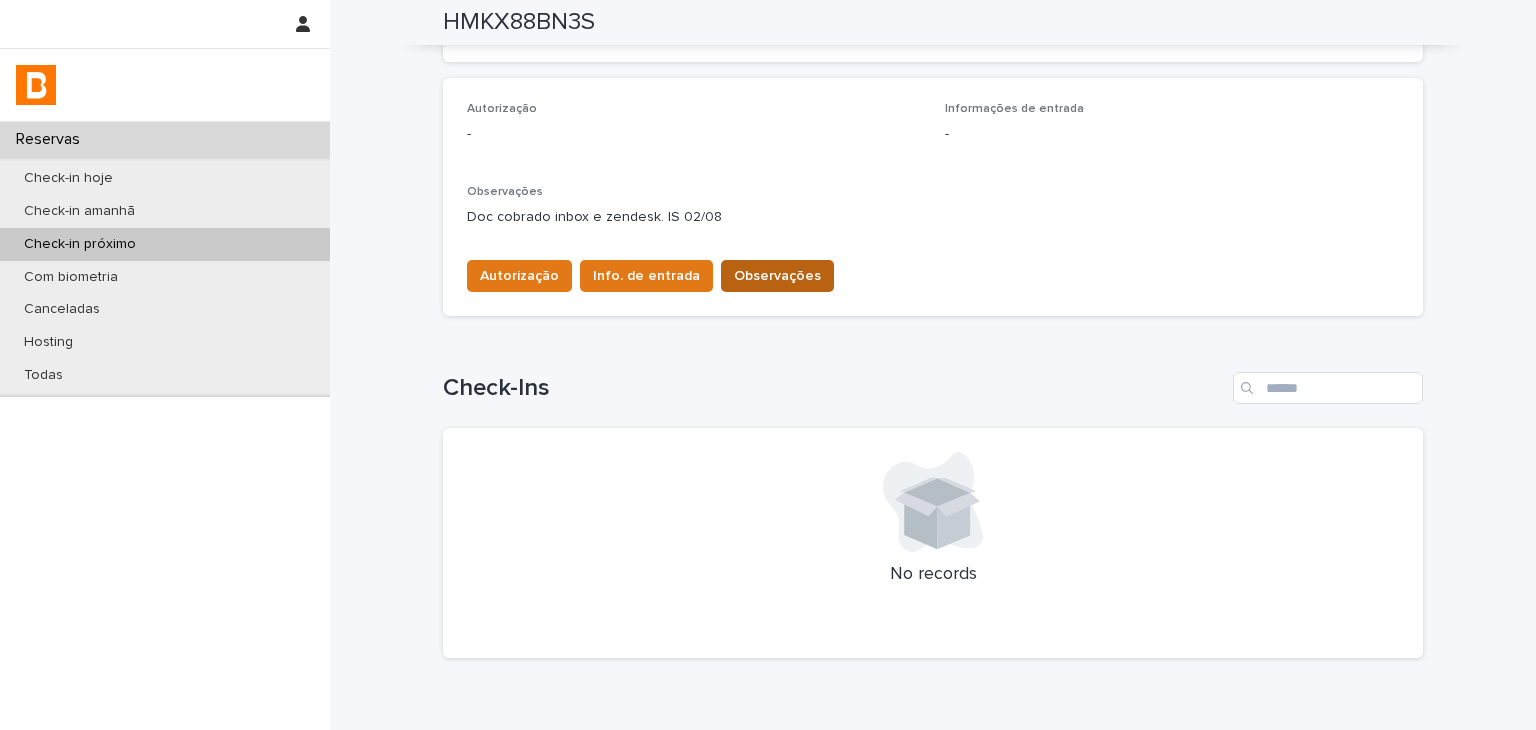 click on "Observações" at bounding box center (777, 276) 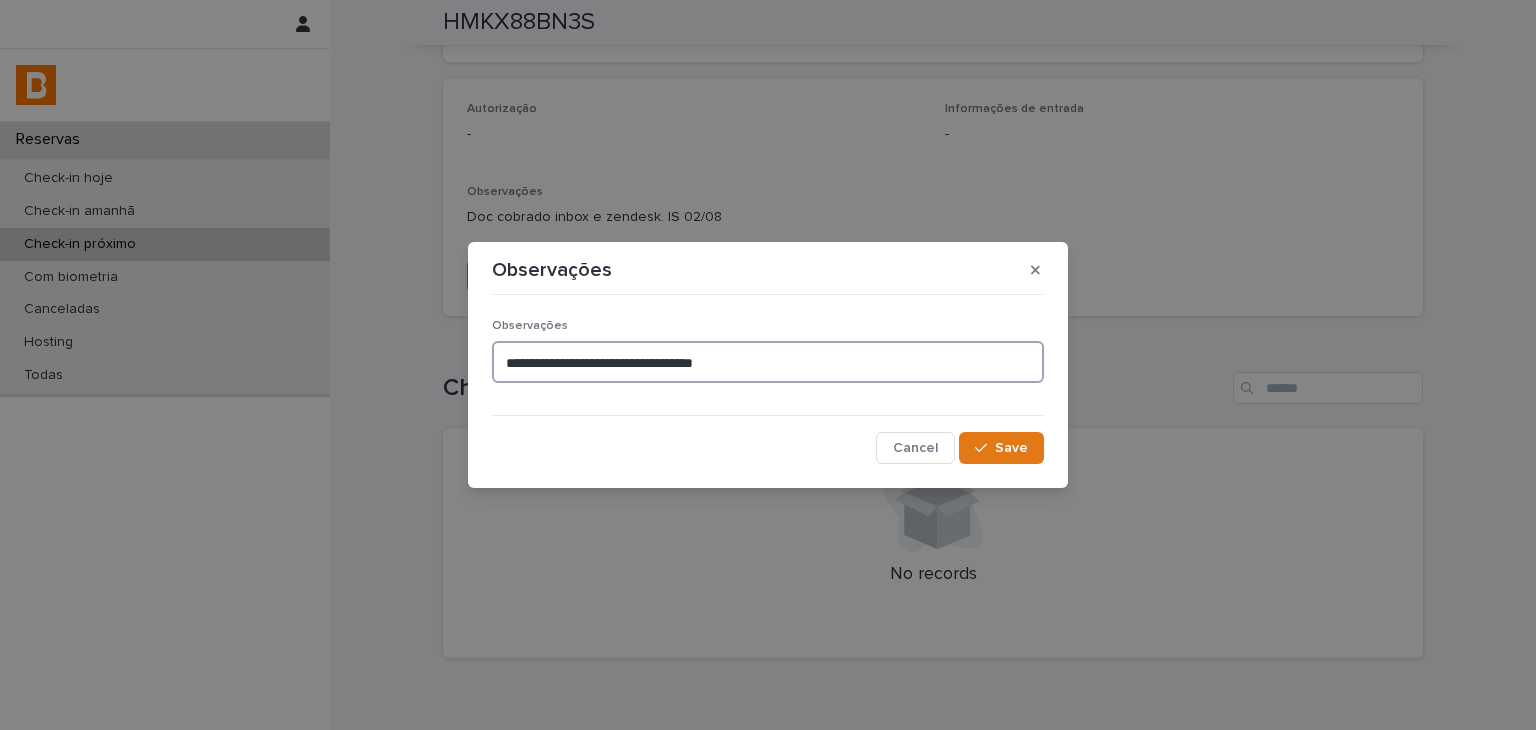 drag, startPoint x: 716, startPoint y: 352, endPoint x: 455, endPoint y: 357, distance: 261.04788 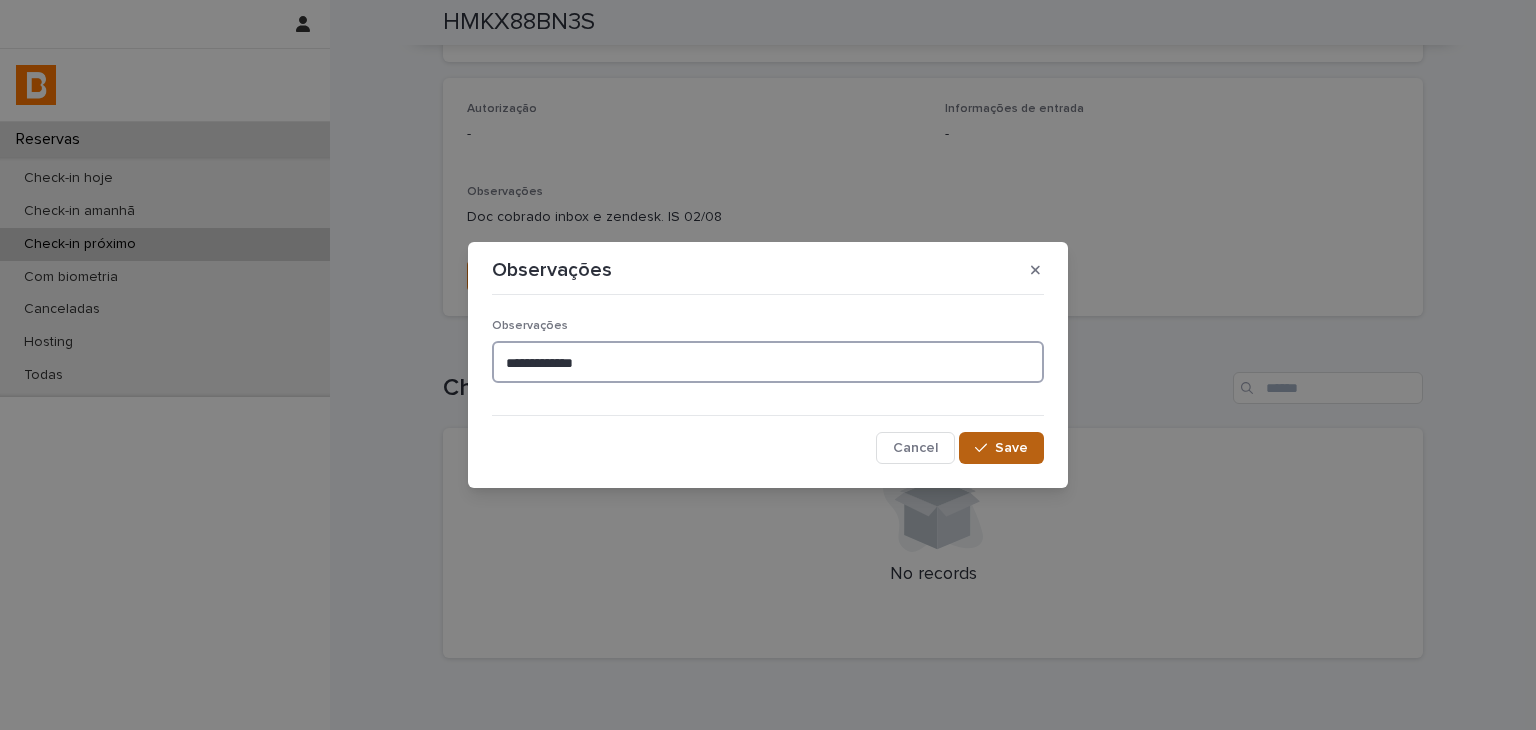 type on "**********" 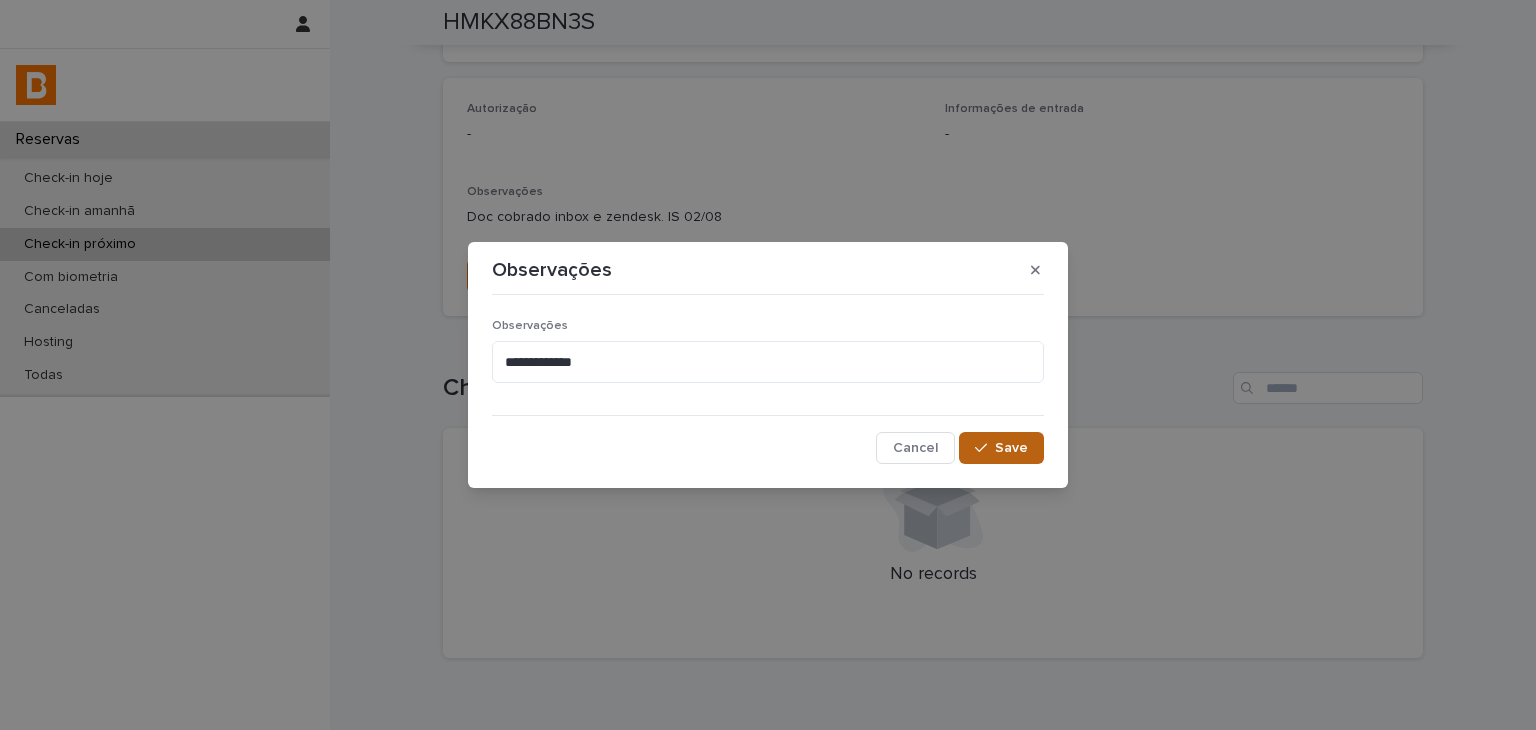 click on "Save" at bounding box center [1001, 448] 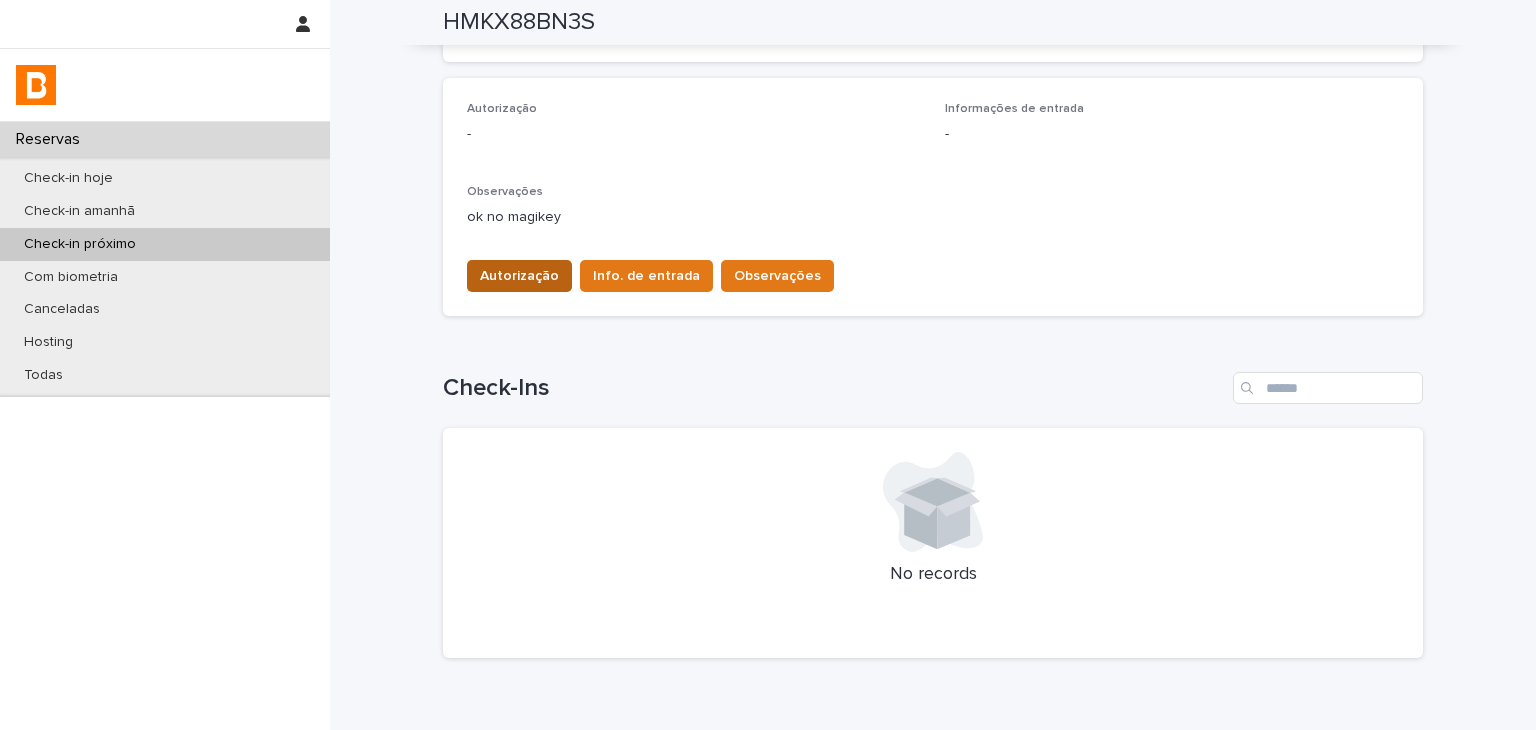 click on "Autorização" at bounding box center [519, 276] 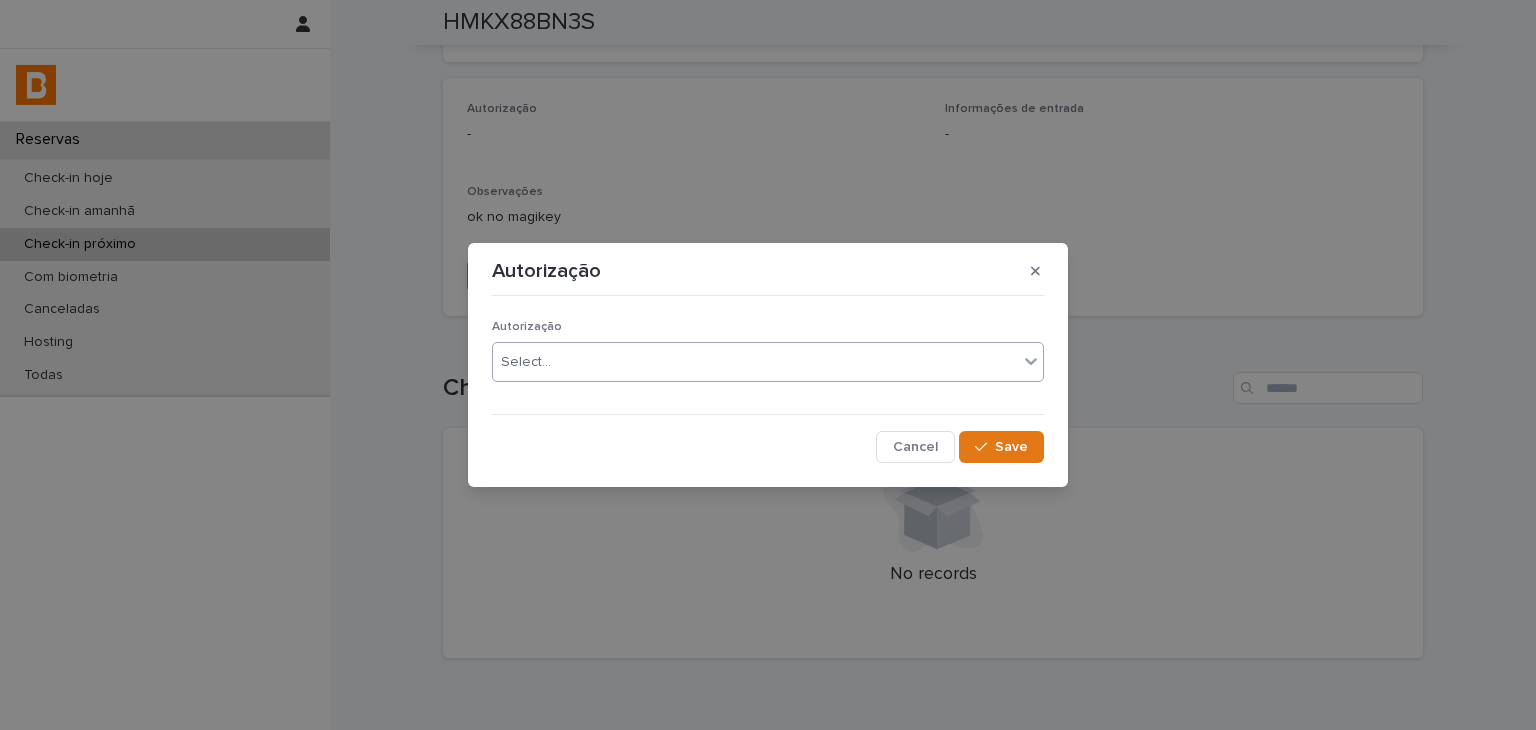 click on "Select..." at bounding box center (755, 362) 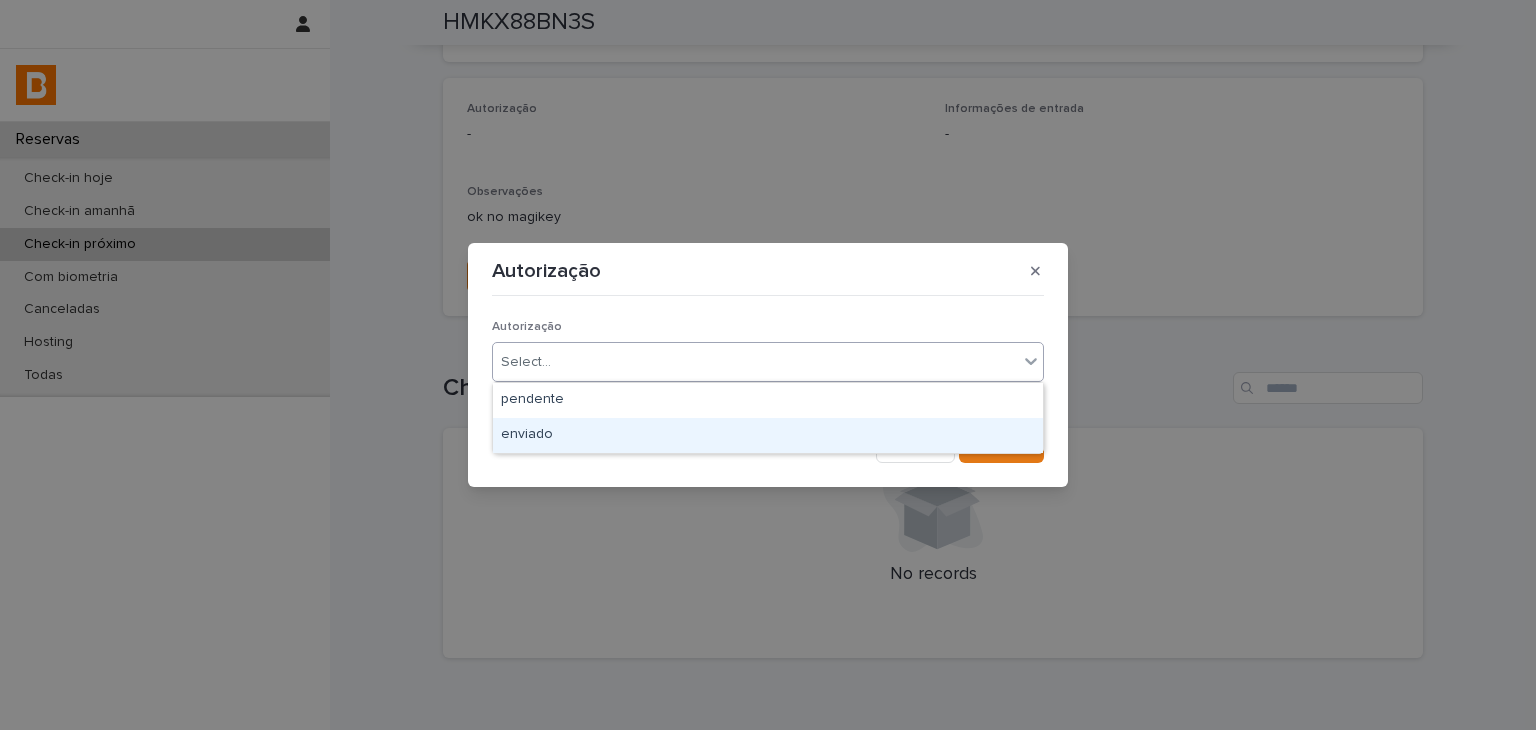 drag, startPoint x: 643, startPoint y: 373, endPoint x: 1030, endPoint y: 482, distance: 402.05722 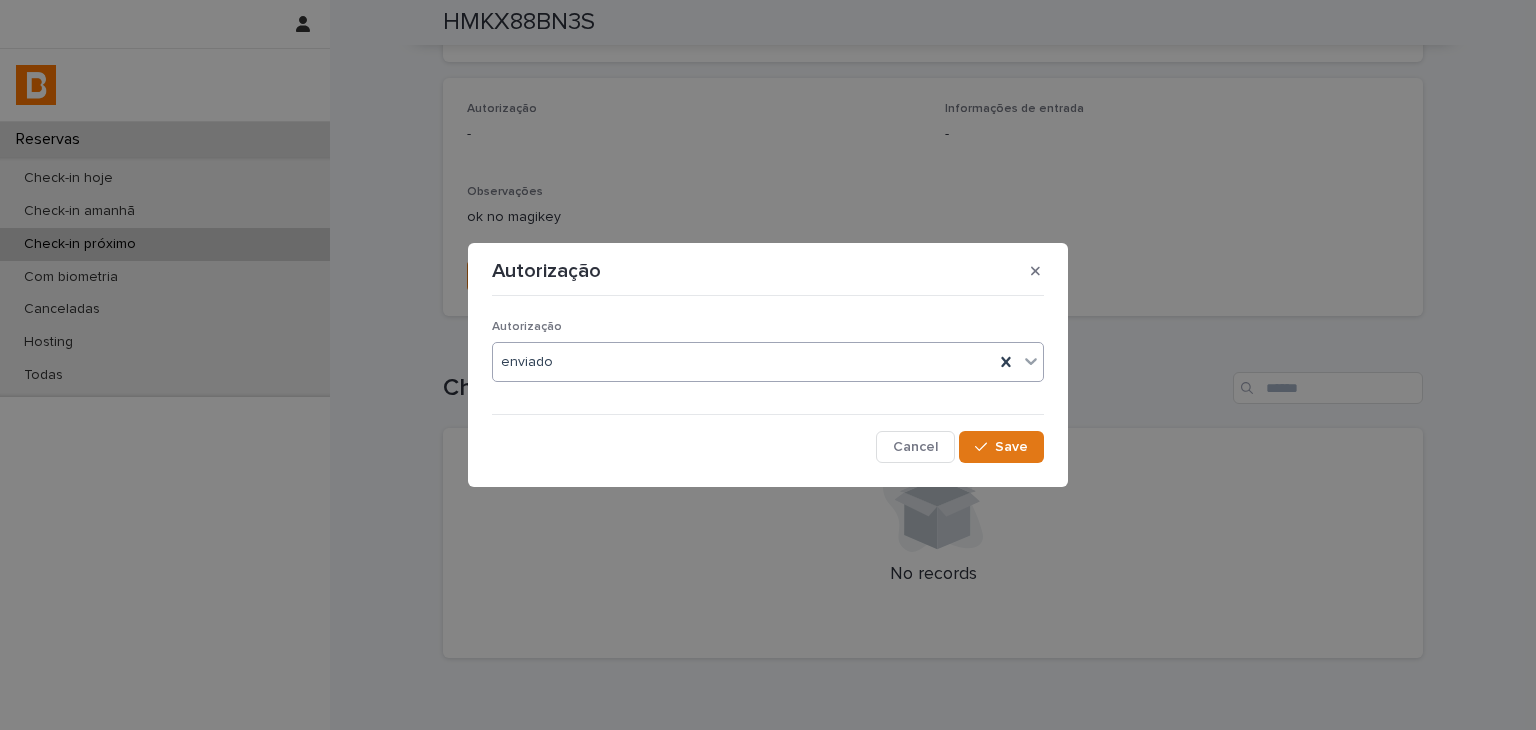 click on "Autorização   option enviado, selected.     0 results available. Select is focused ,type to refine list, press Down to open the menu,  enviado Cancel Save" at bounding box center [768, 383] 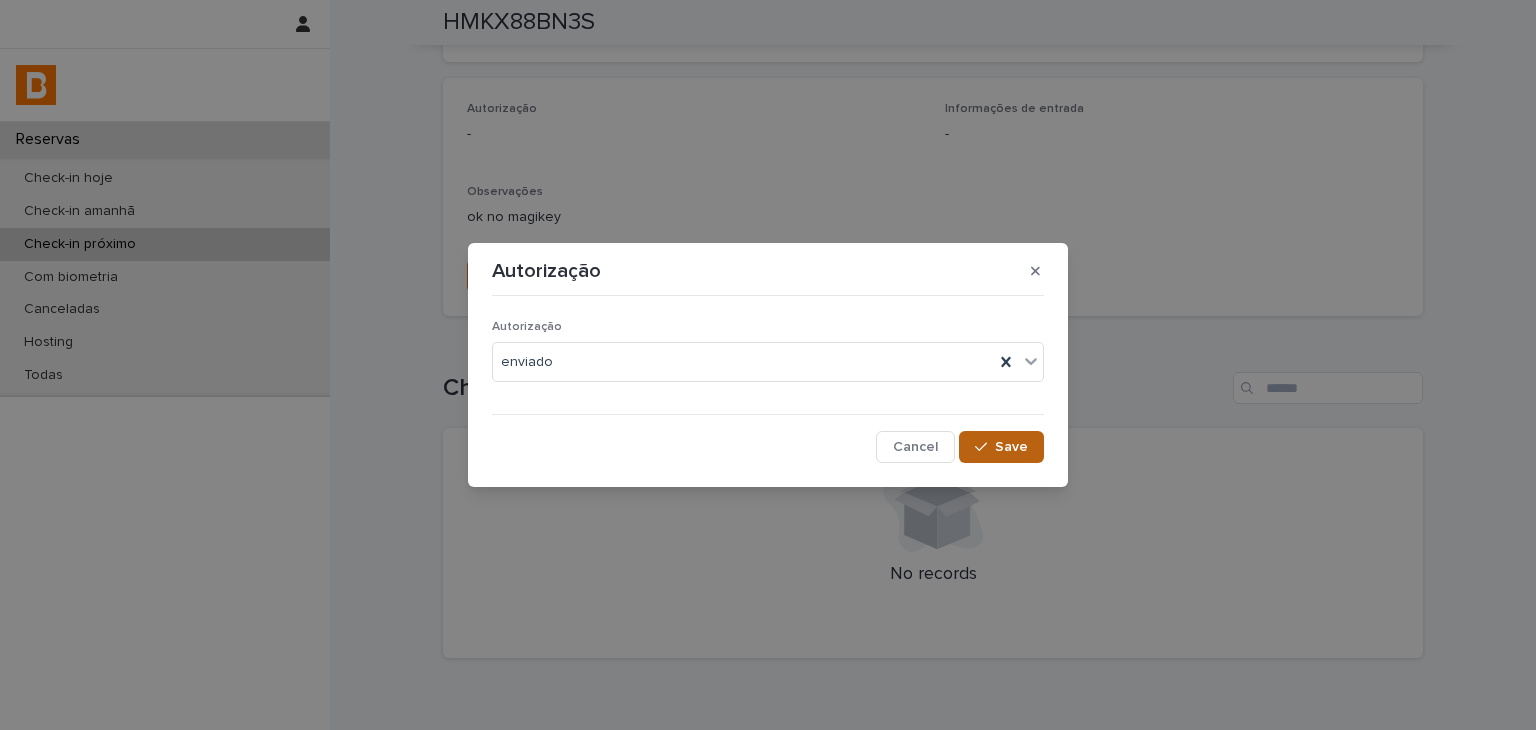 click on "Save" at bounding box center [1011, 447] 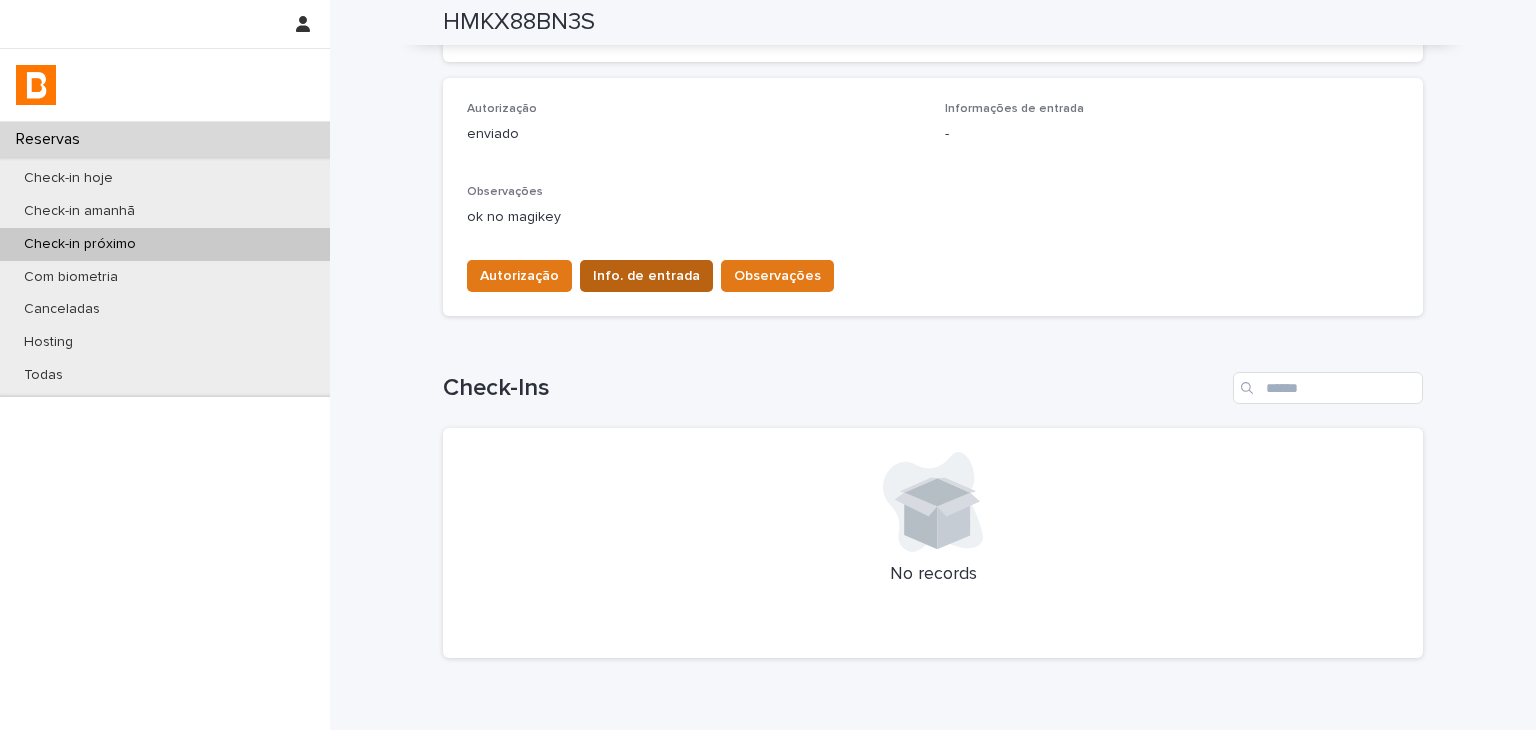 click on "Info. de entrada" at bounding box center (646, 276) 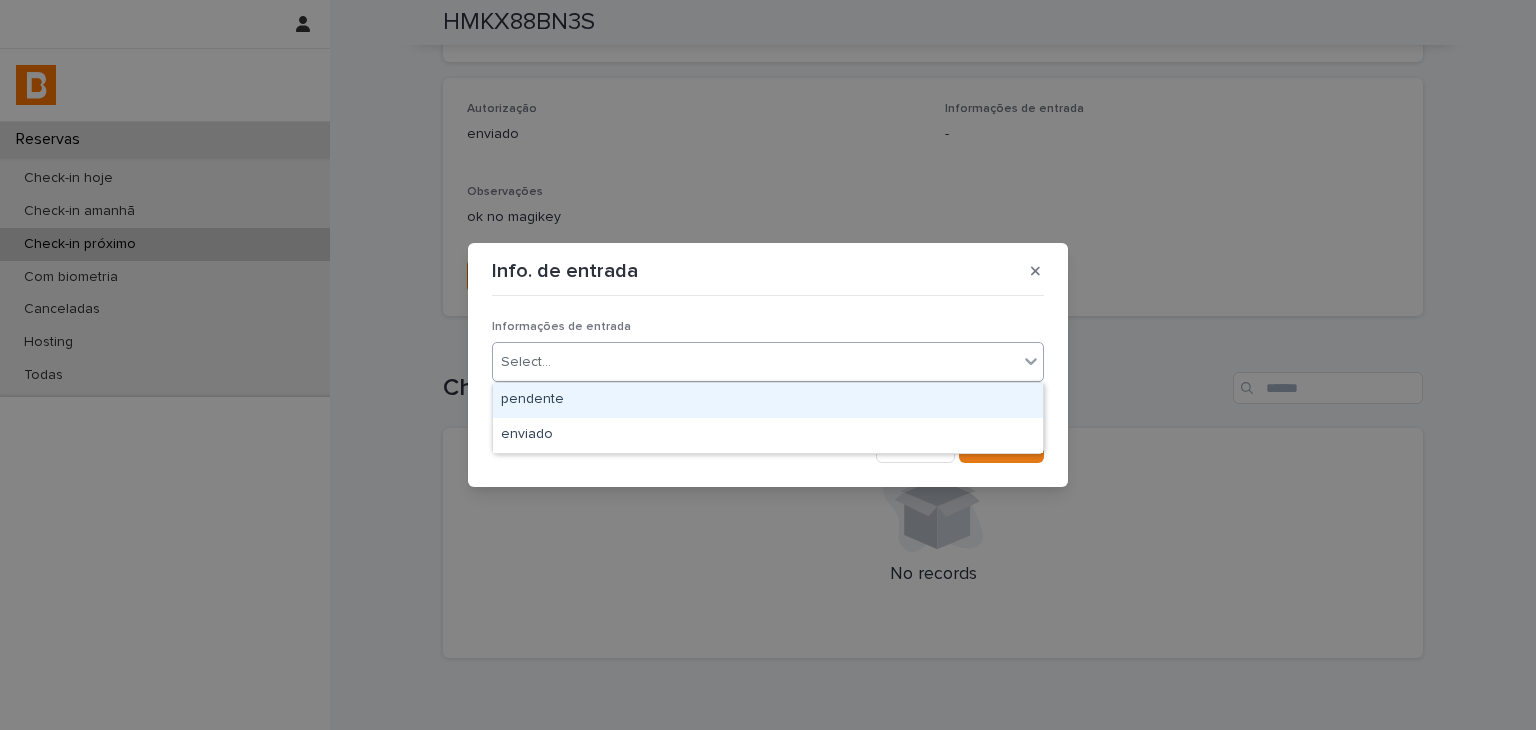 click on "Select..." at bounding box center (755, 362) 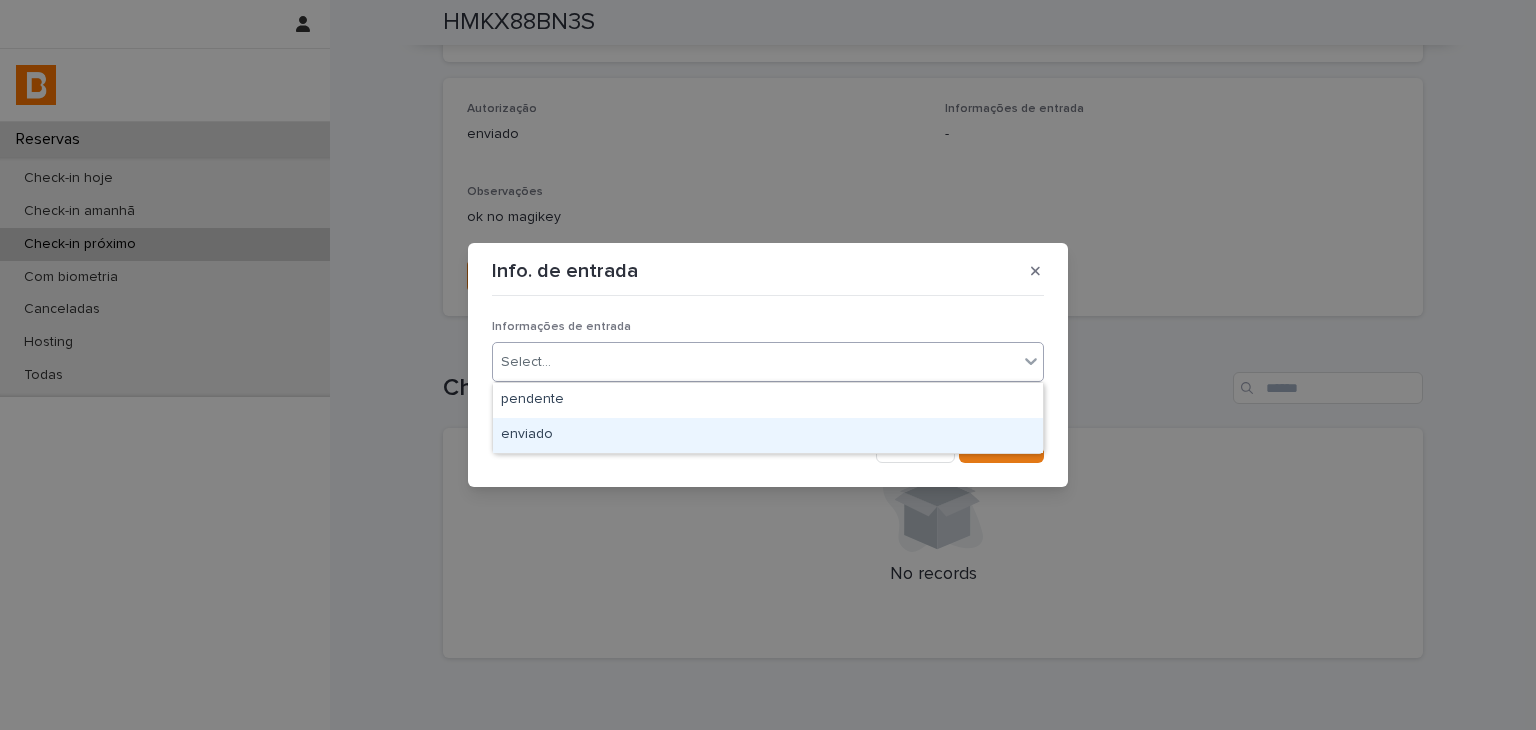 click on "enviado" at bounding box center (768, 435) 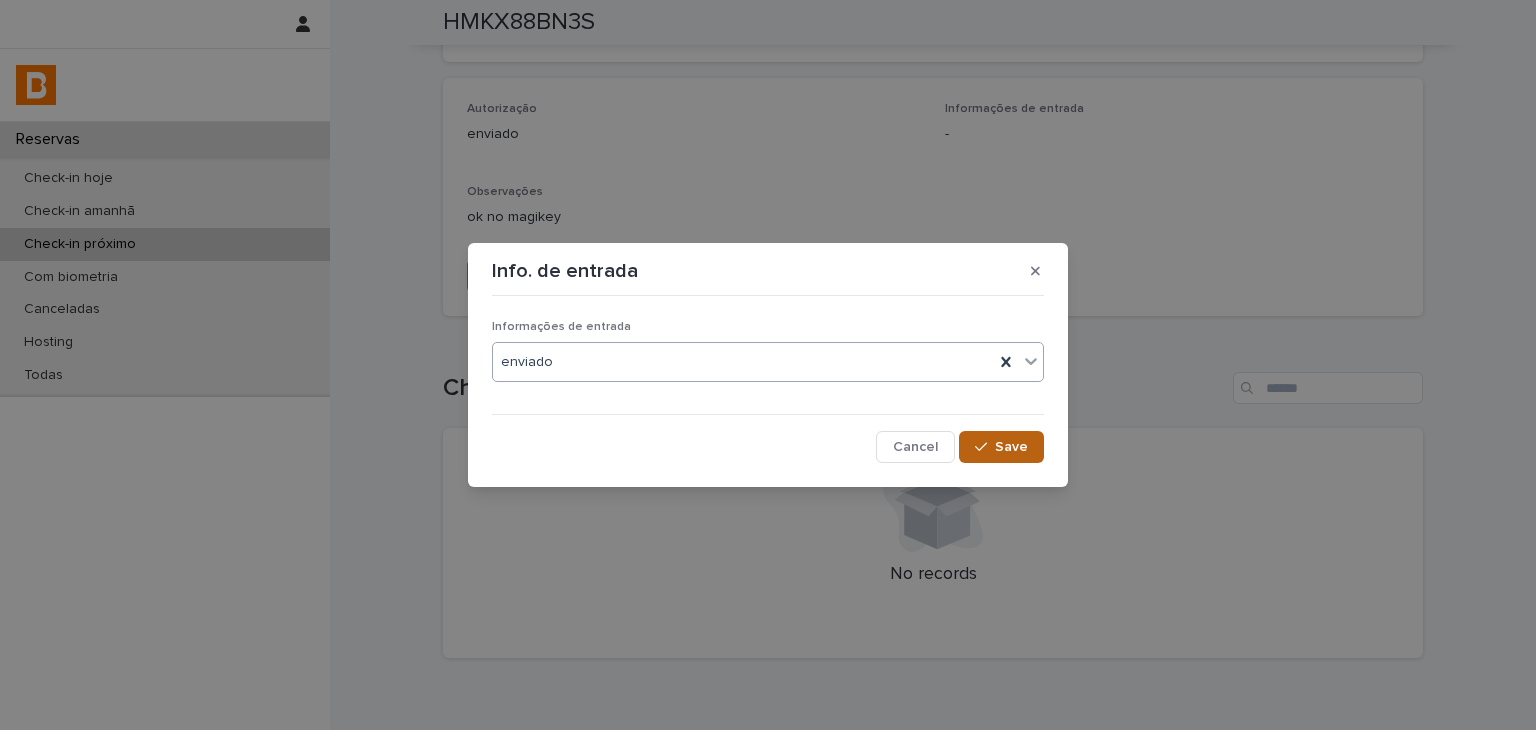 click on "Save" at bounding box center [1001, 447] 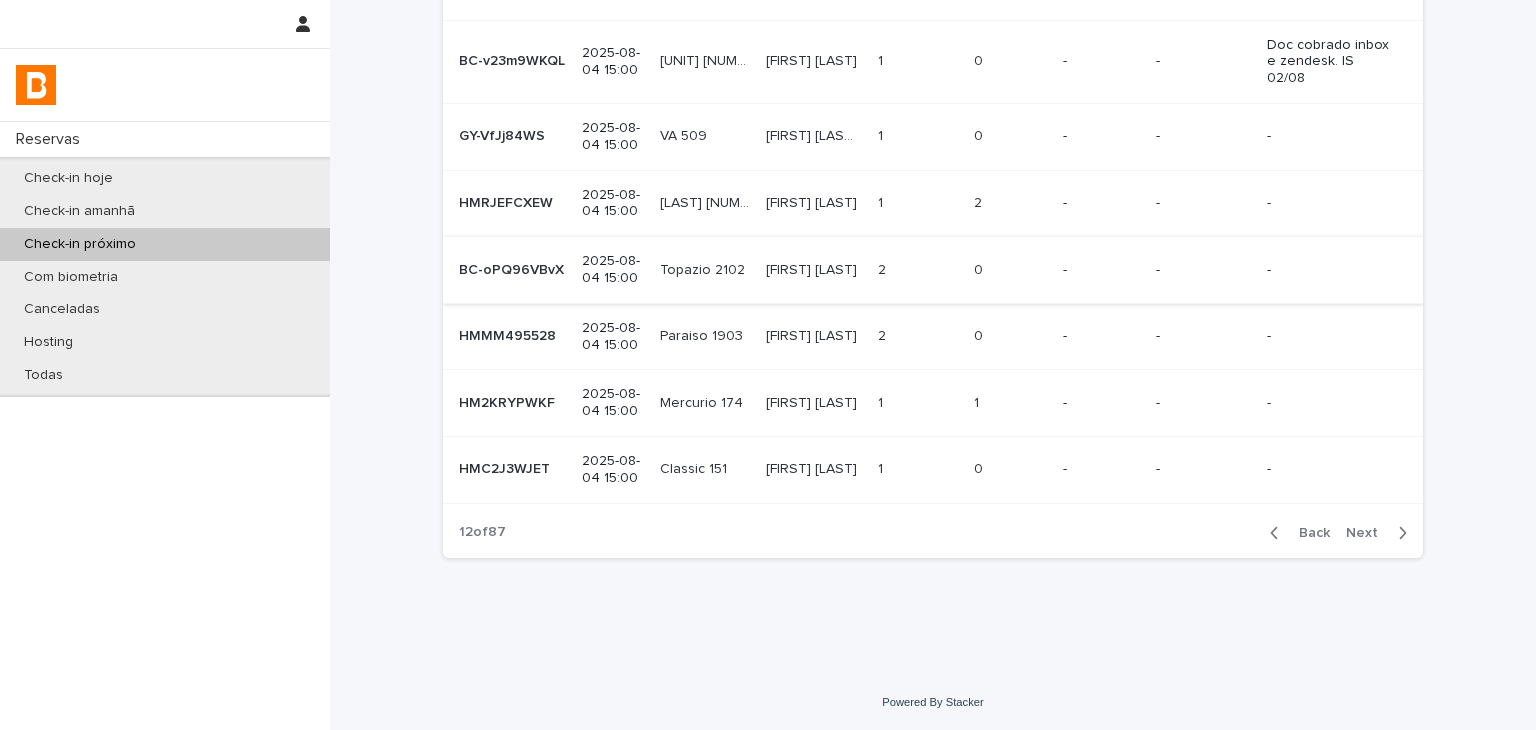 scroll, scrollTop: 0, scrollLeft: 0, axis: both 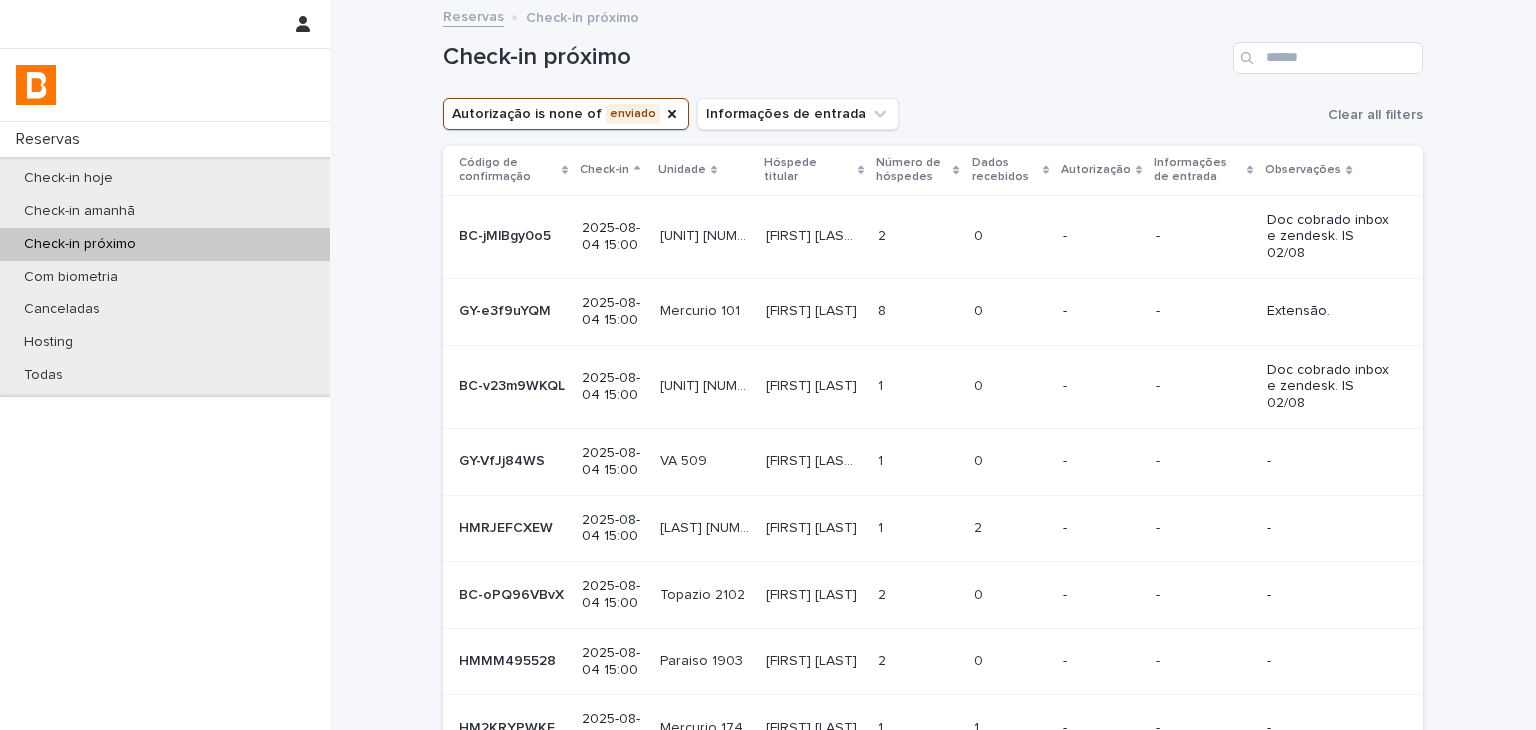 click on "-" at bounding box center (1101, 528) 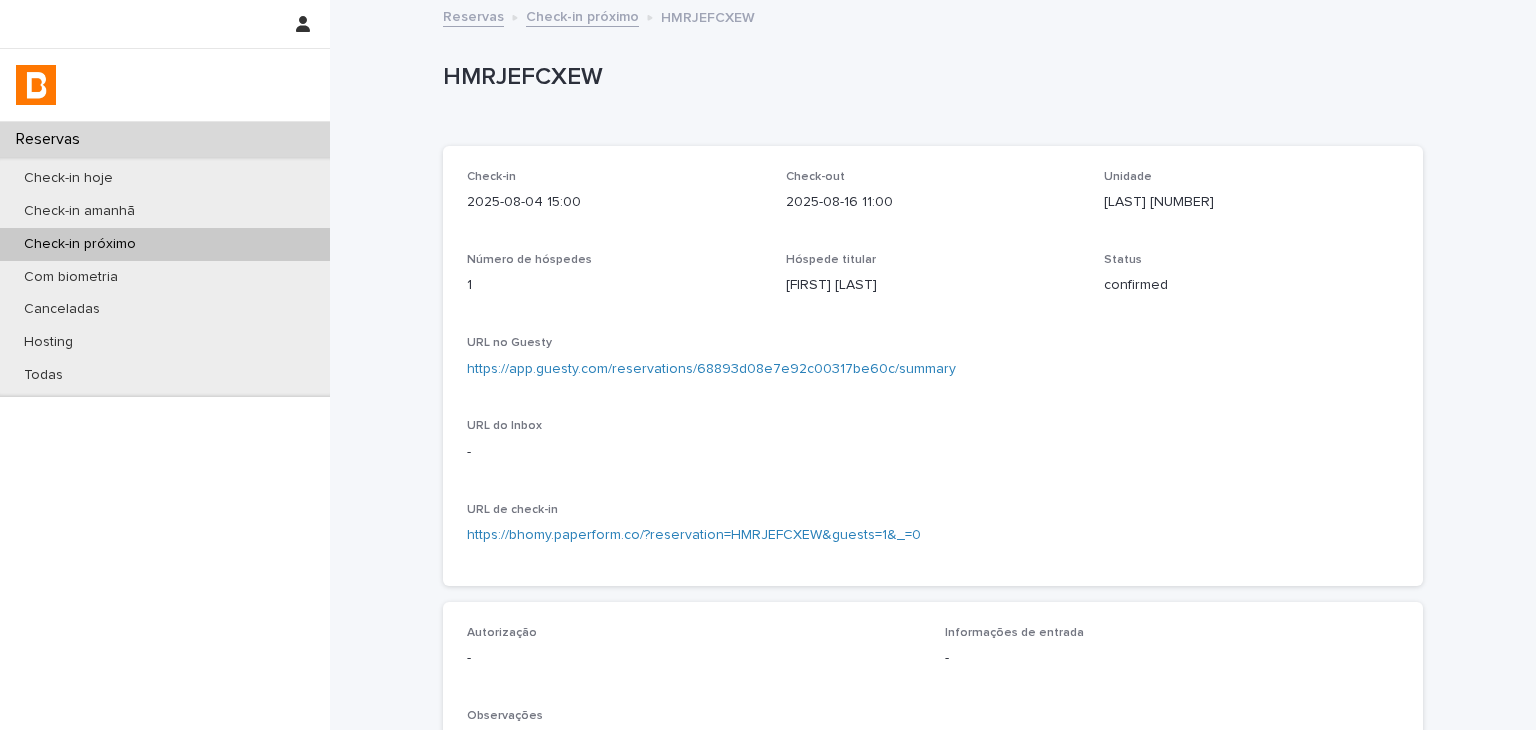 click on "https://app.guesty.com/reservations/68893d08e7e92c00317be60c/summary" at bounding box center [933, 367] 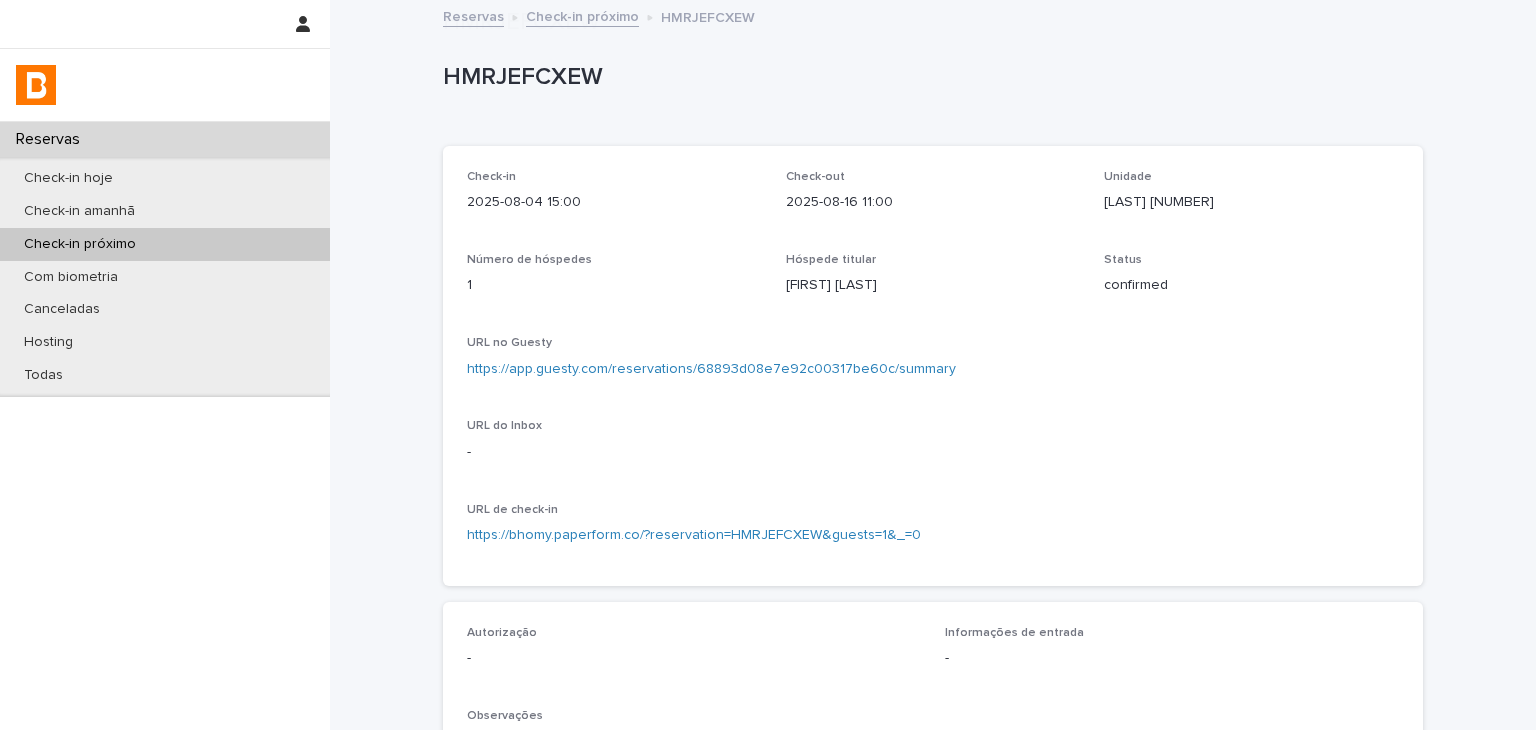 scroll, scrollTop: 500, scrollLeft: 0, axis: vertical 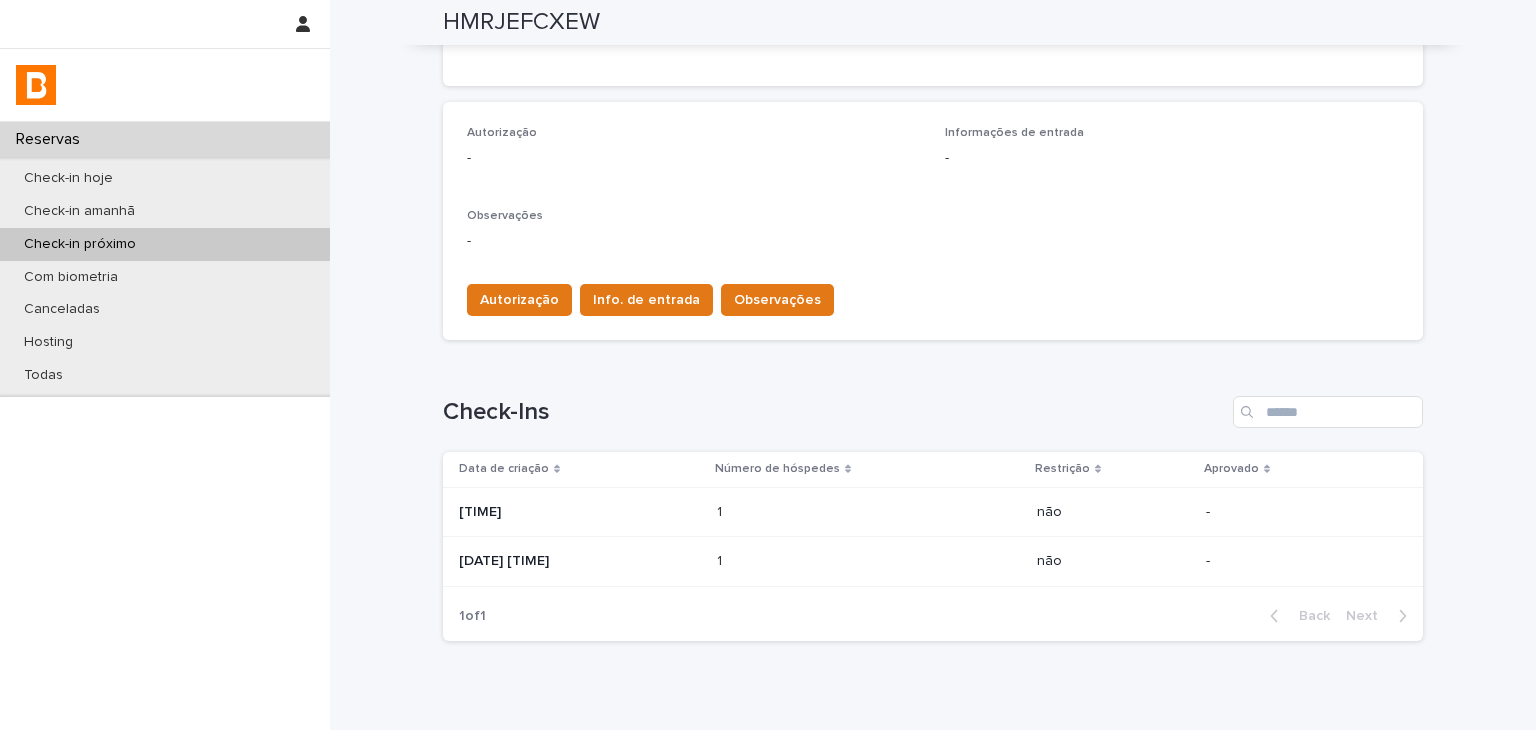 click at bounding box center (804, 512) 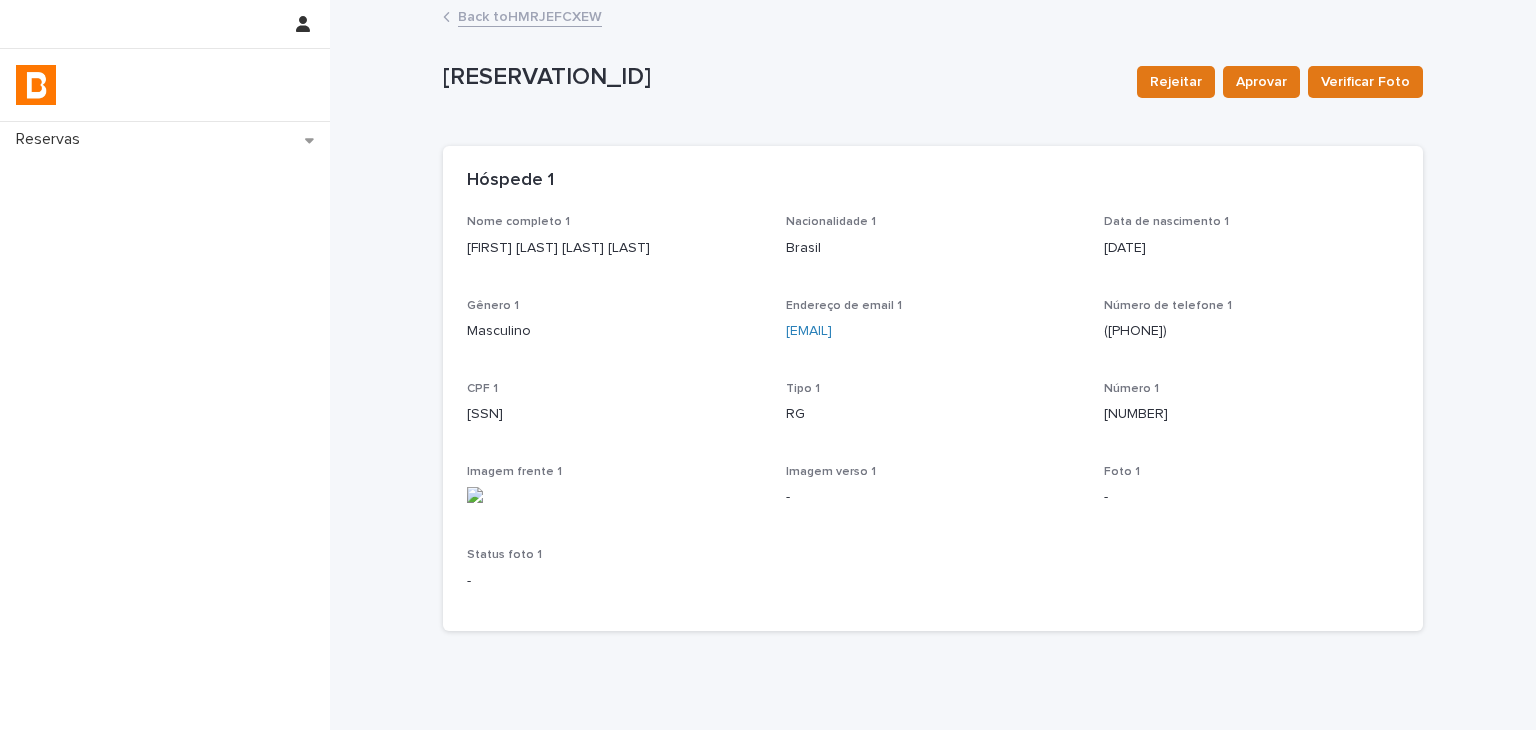 scroll, scrollTop: 74, scrollLeft: 0, axis: vertical 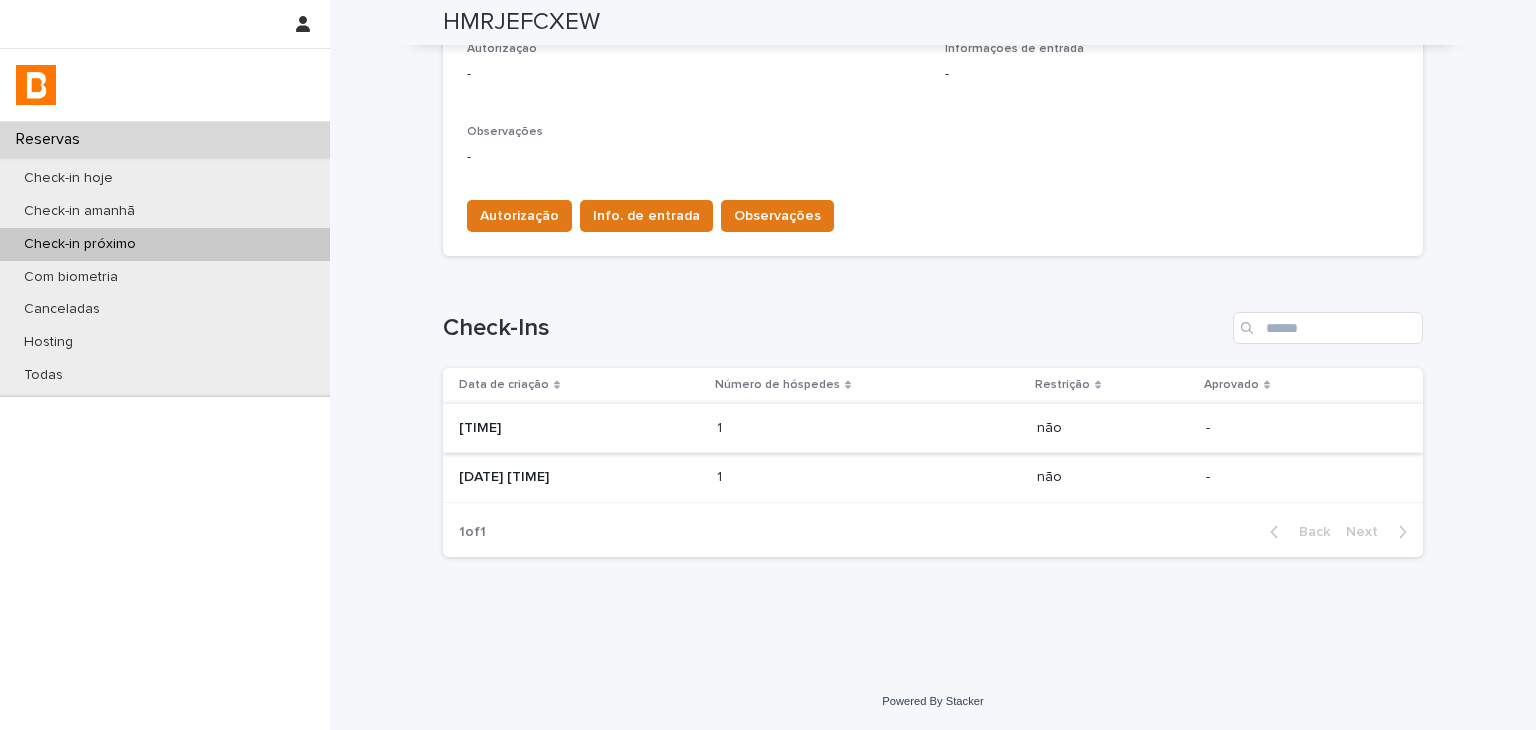 click at bounding box center (804, 477) 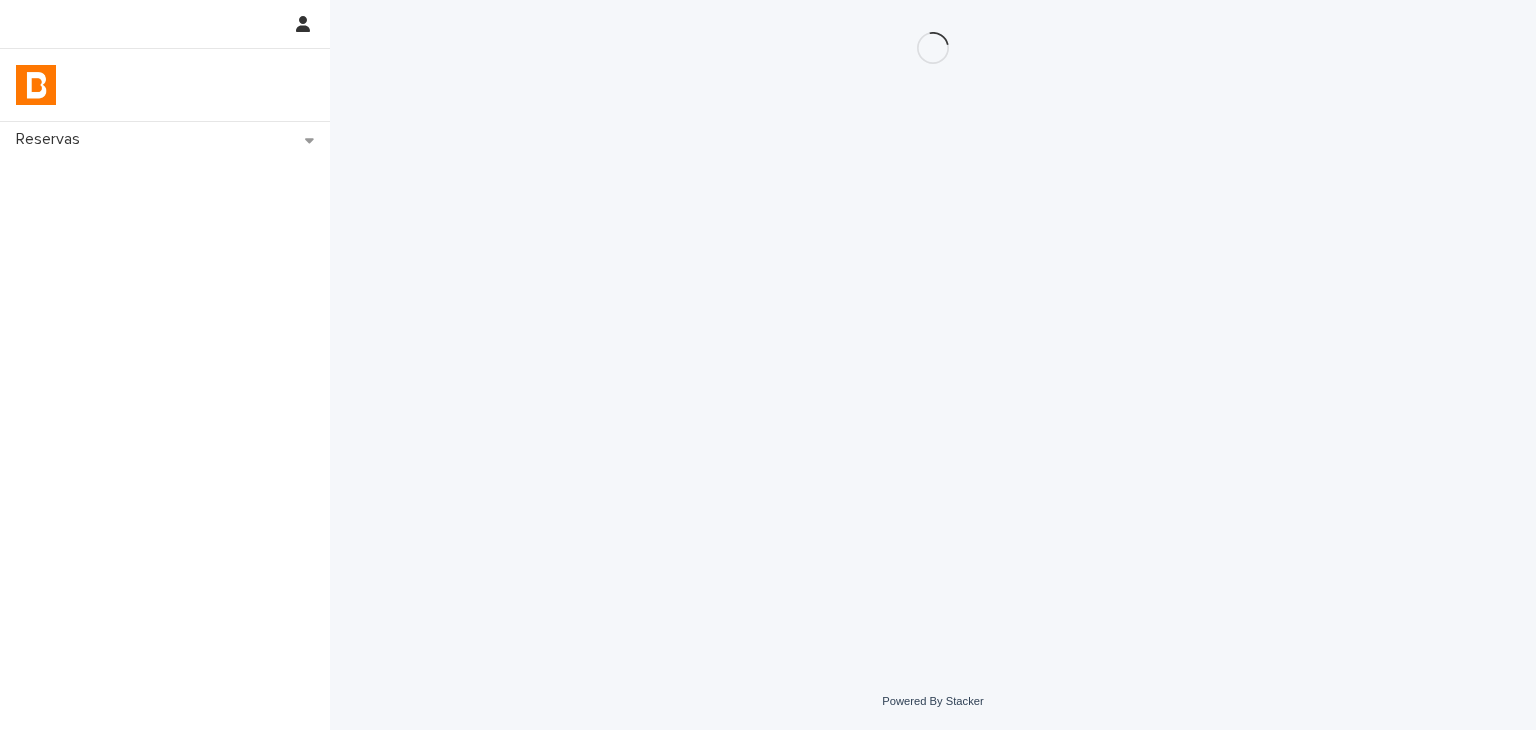scroll, scrollTop: 0, scrollLeft: 0, axis: both 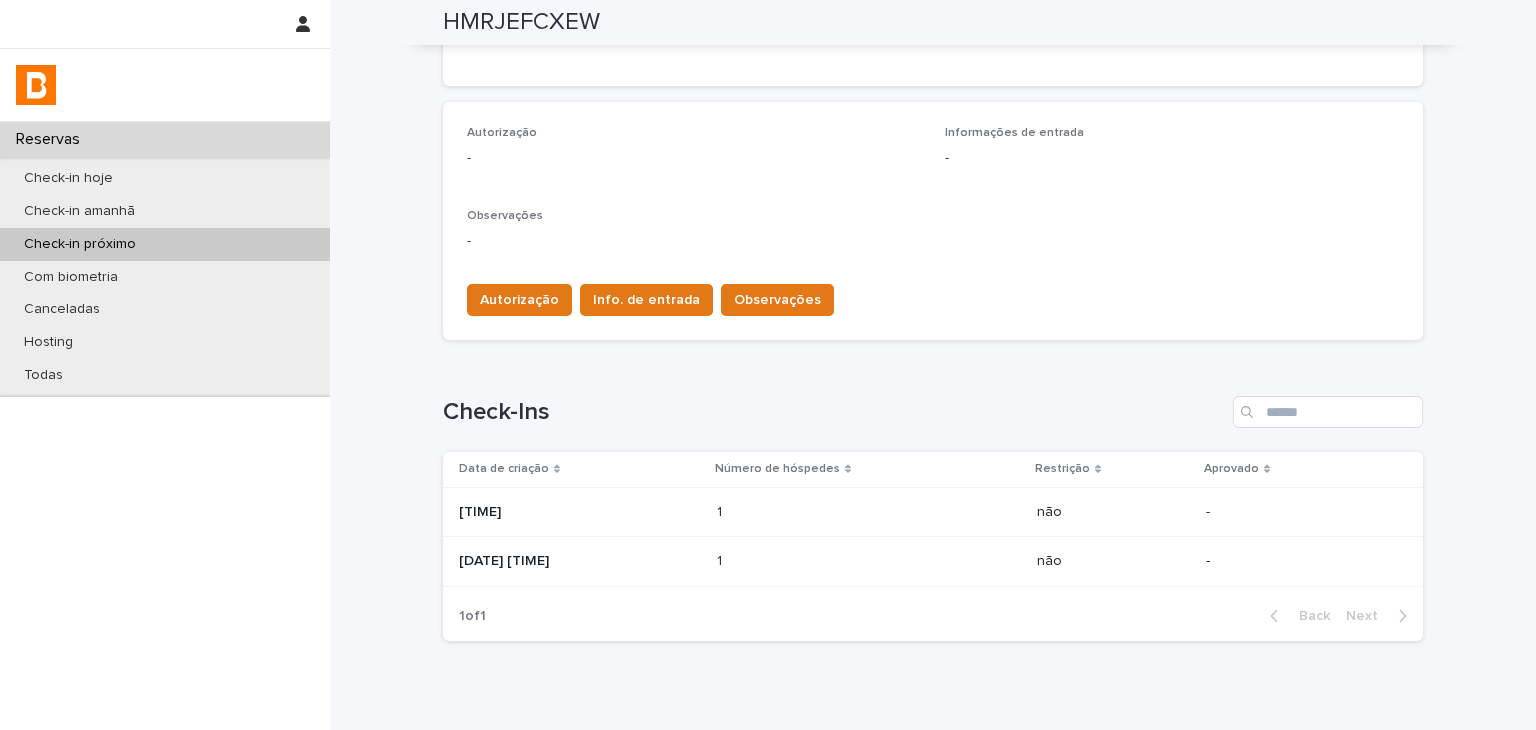 click on "1 1" at bounding box center (869, 512) 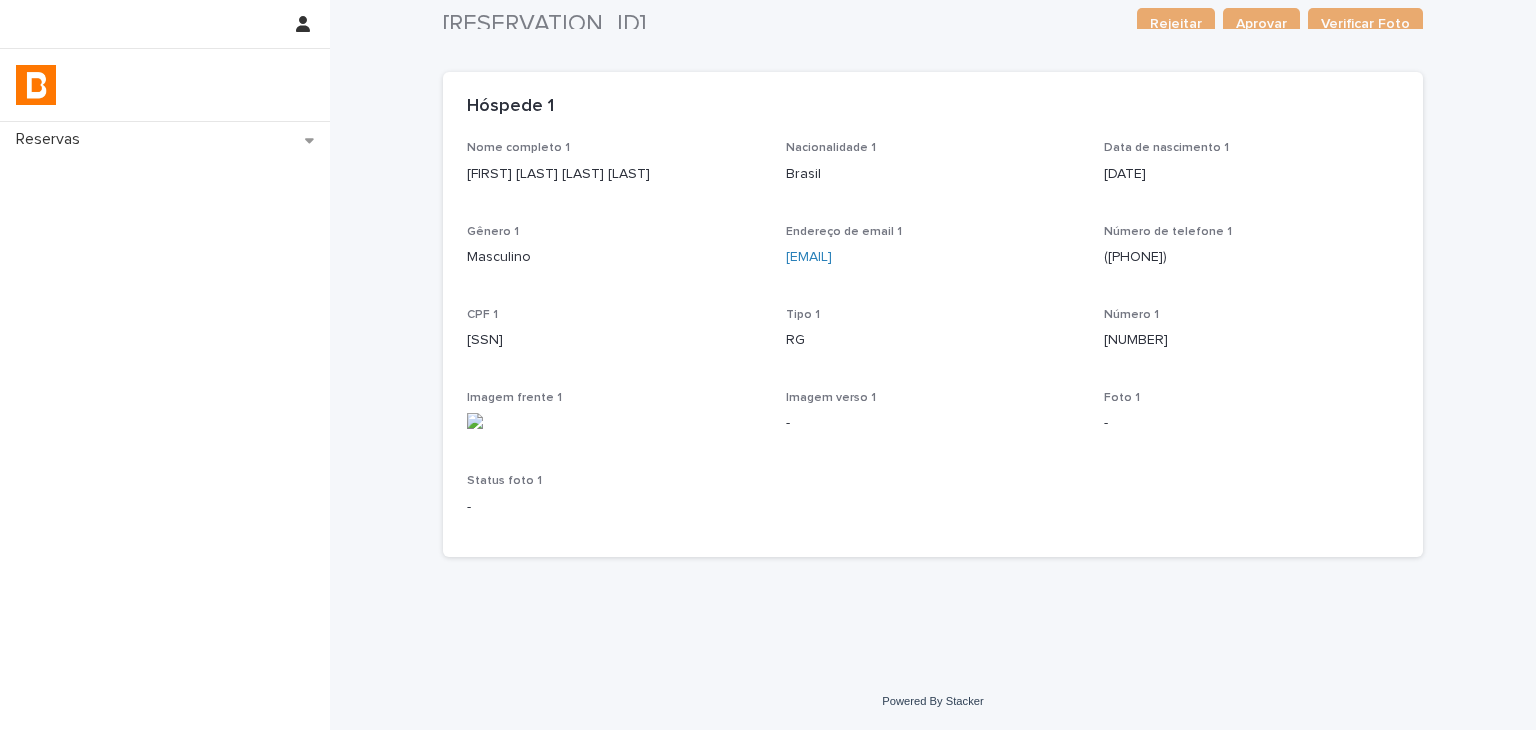 scroll, scrollTop: 0, scrollLeft: 0, axis: both 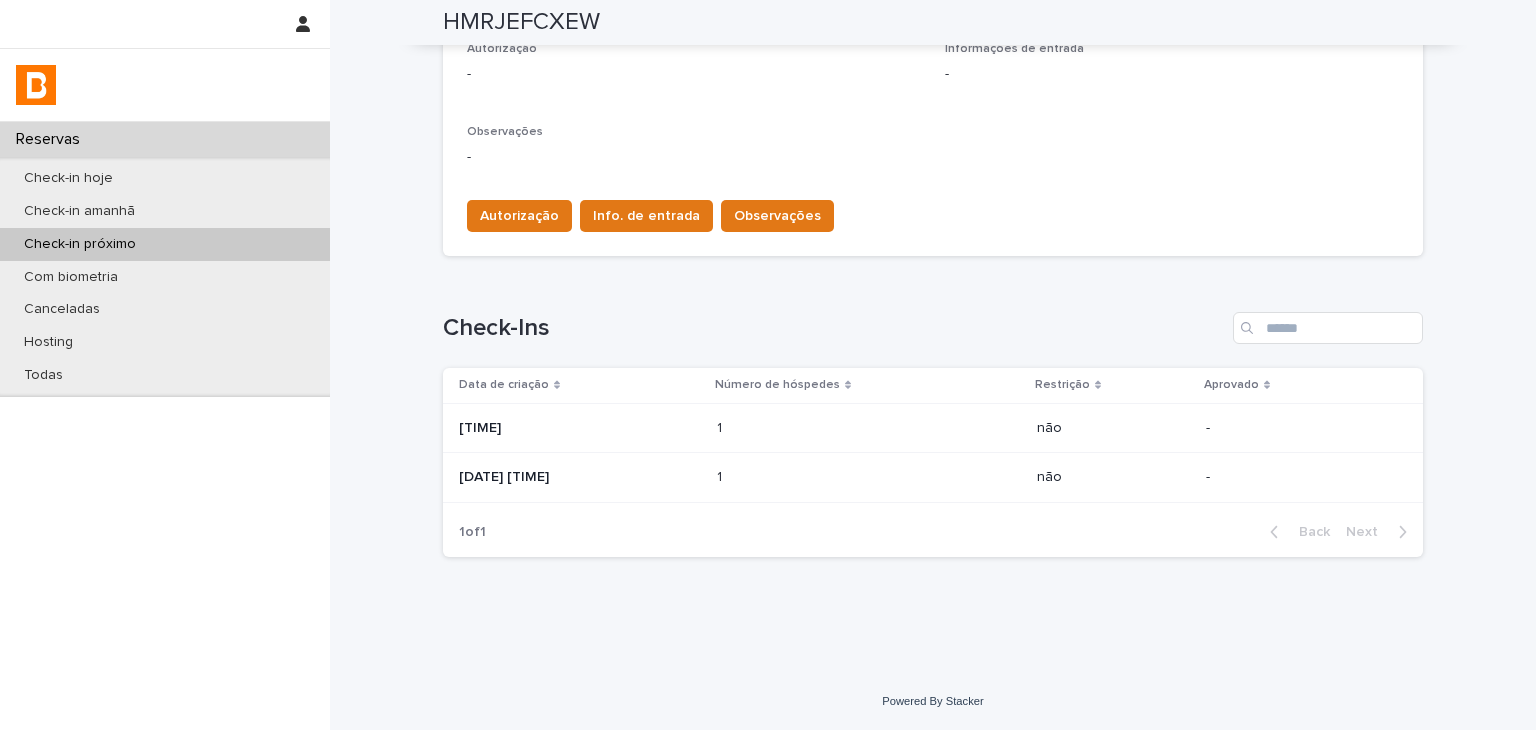 click at bounding box center [804, 477] 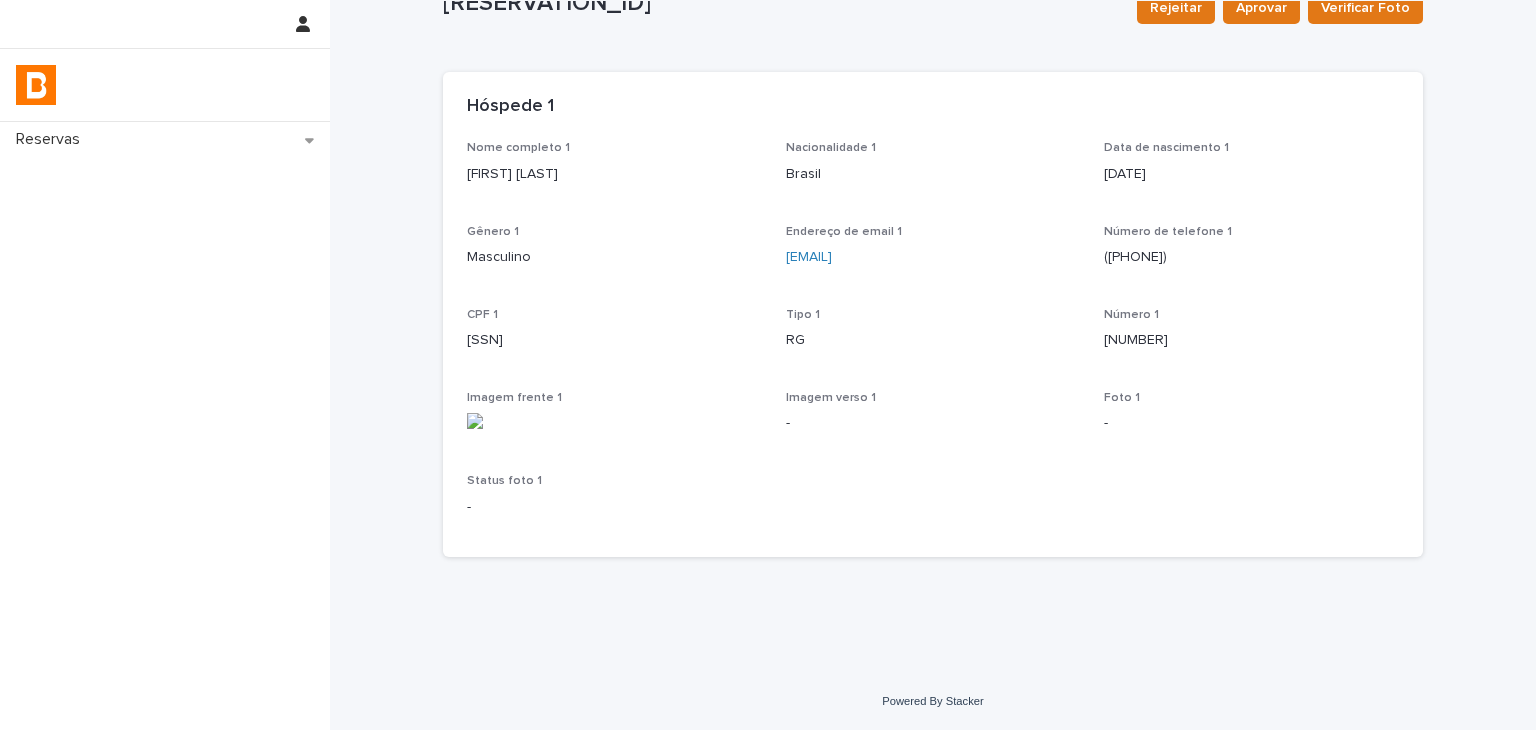 scroll, scrollTop: 0, scrollLeft: 0, axis: both 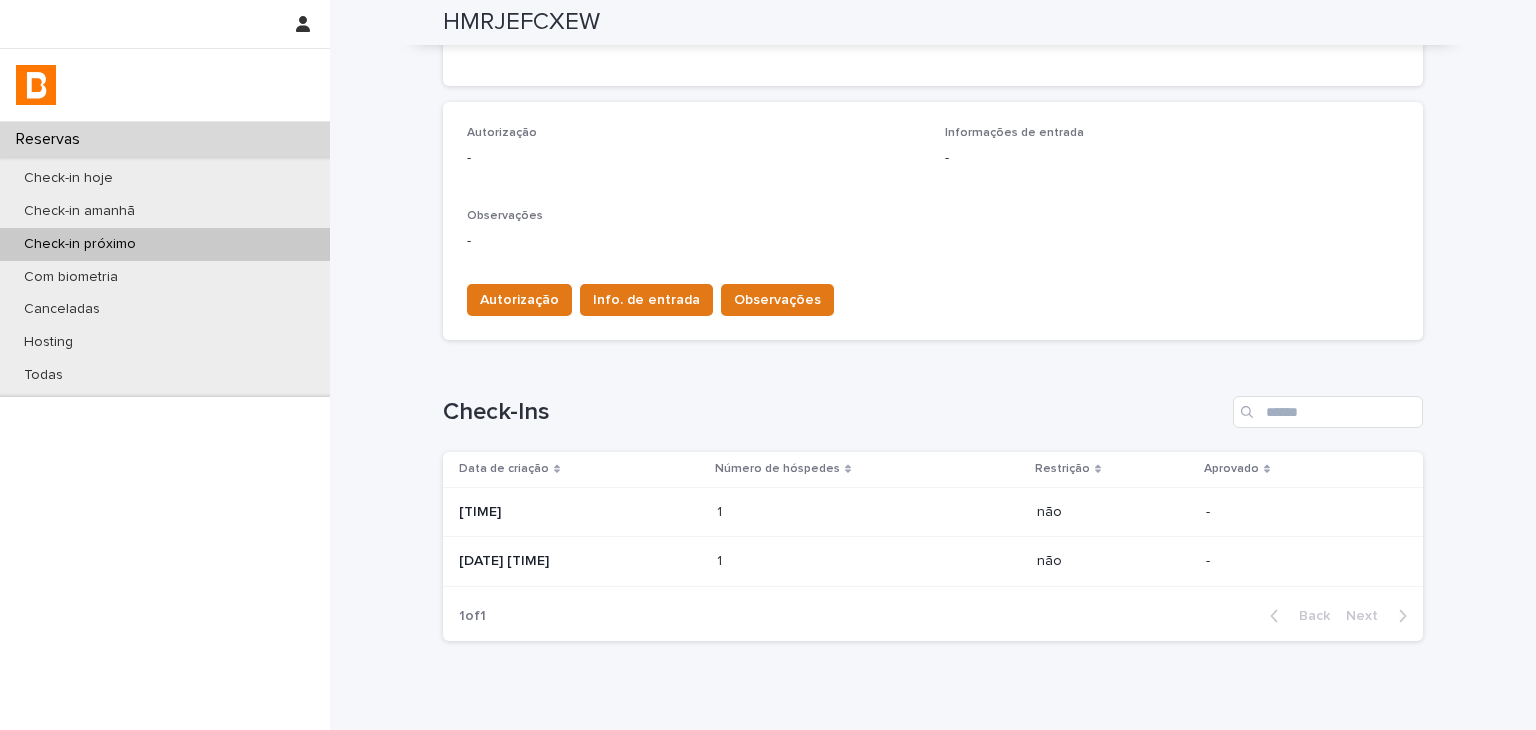 click on "Autorização - Informações de entrada - Observações - Autorização Info. de entrada Observações" at bounding box center [933, 221] 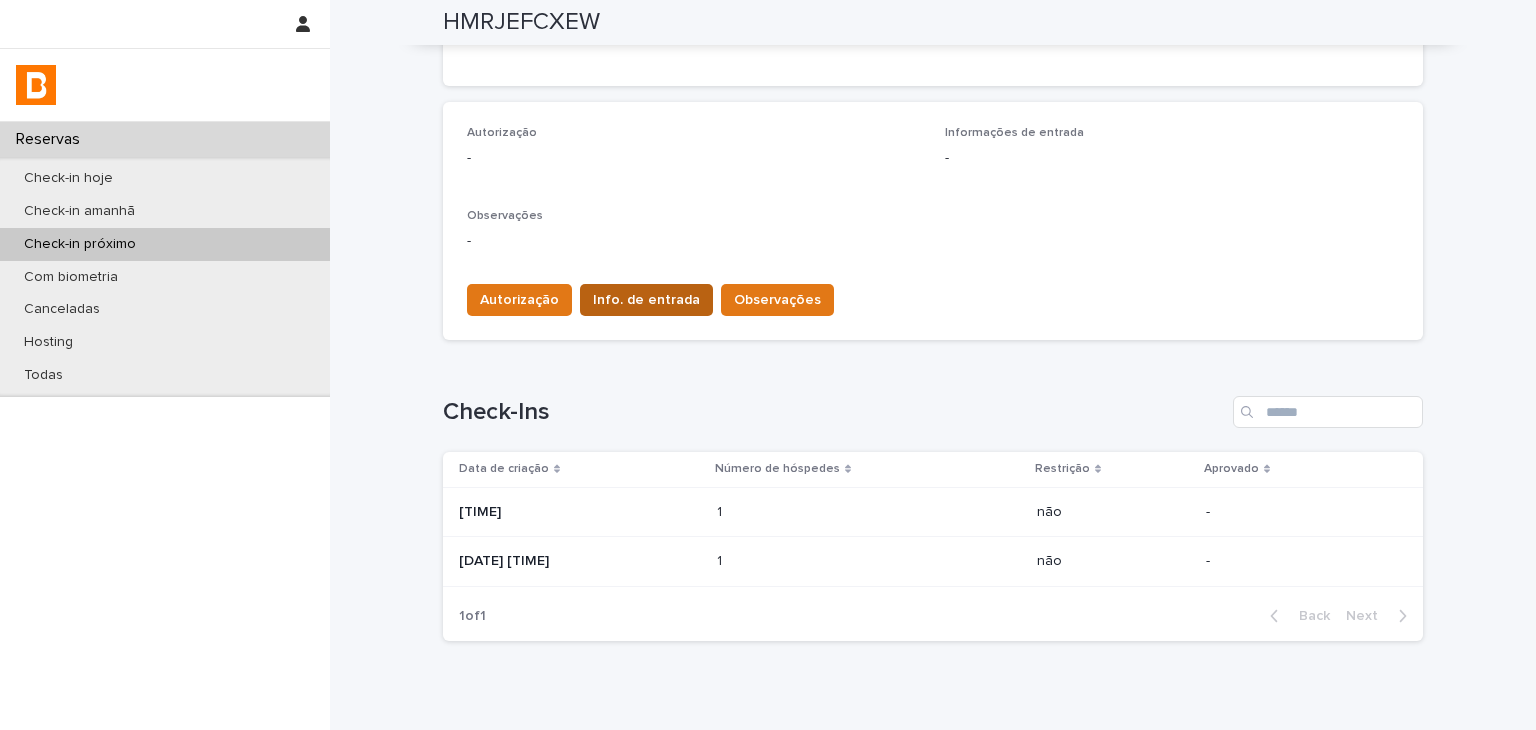 click on "Info. de entrada" at bounding box center [646, 300] 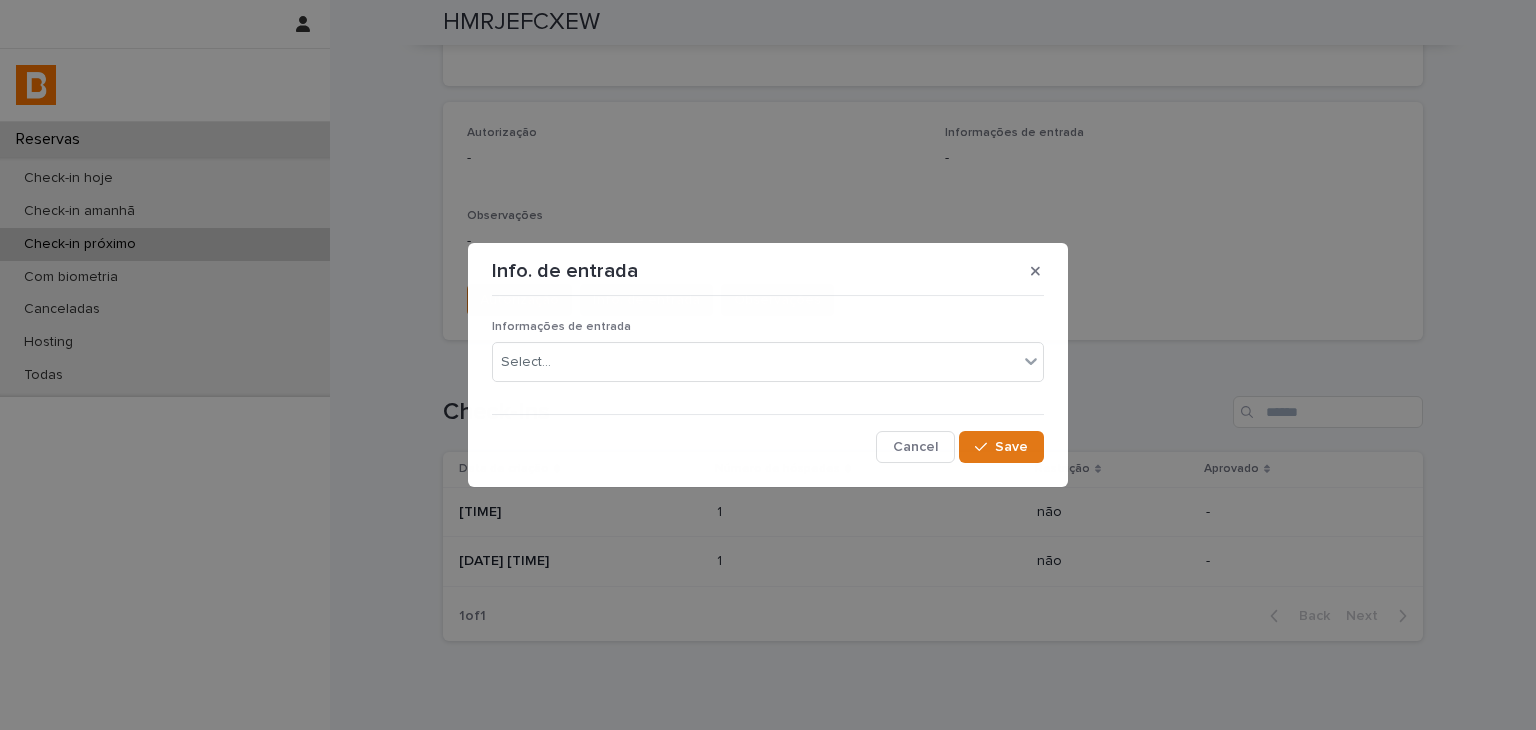 click on "Informações de entrada Select..." at bounding box center [768, 359] 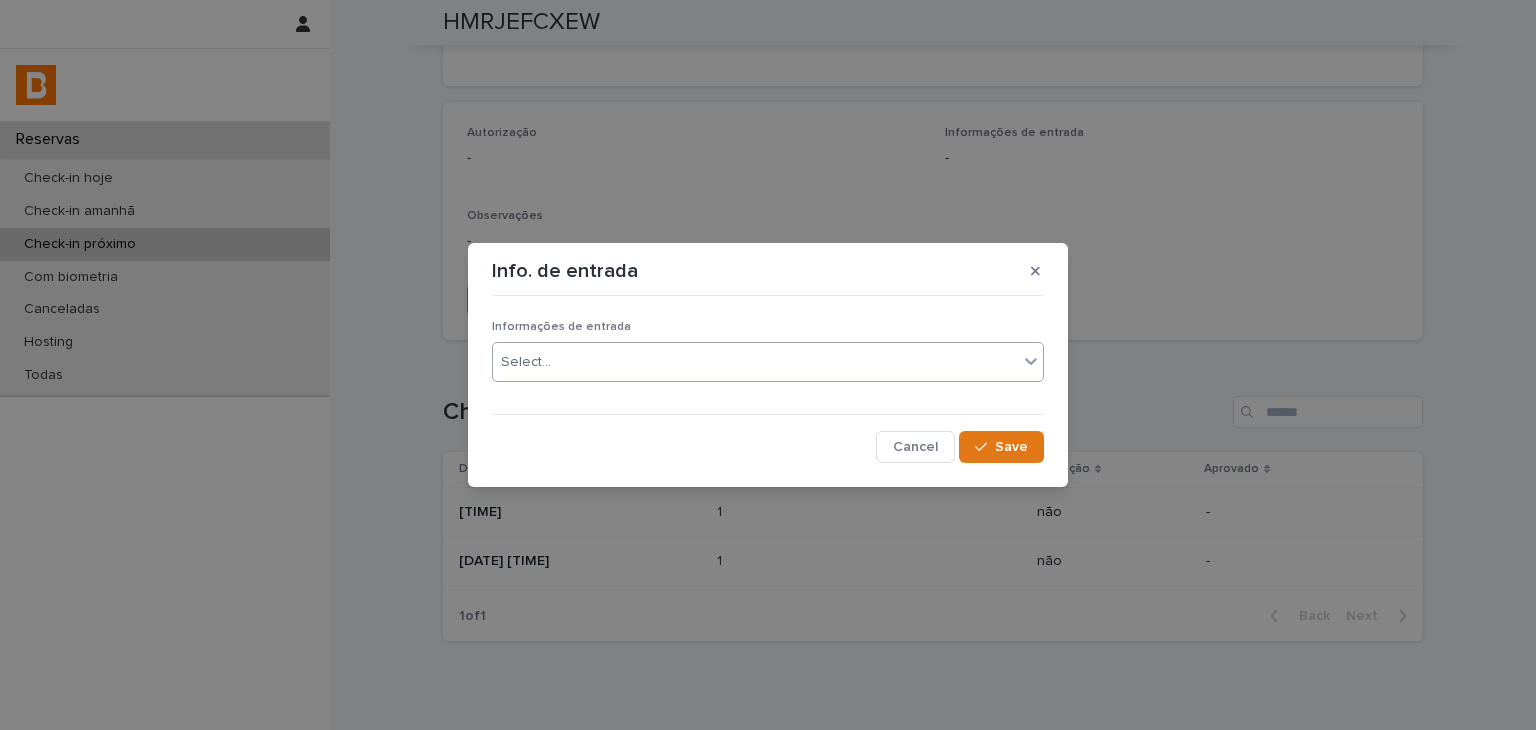 click on "Select..." at bounding box center (755, 362) 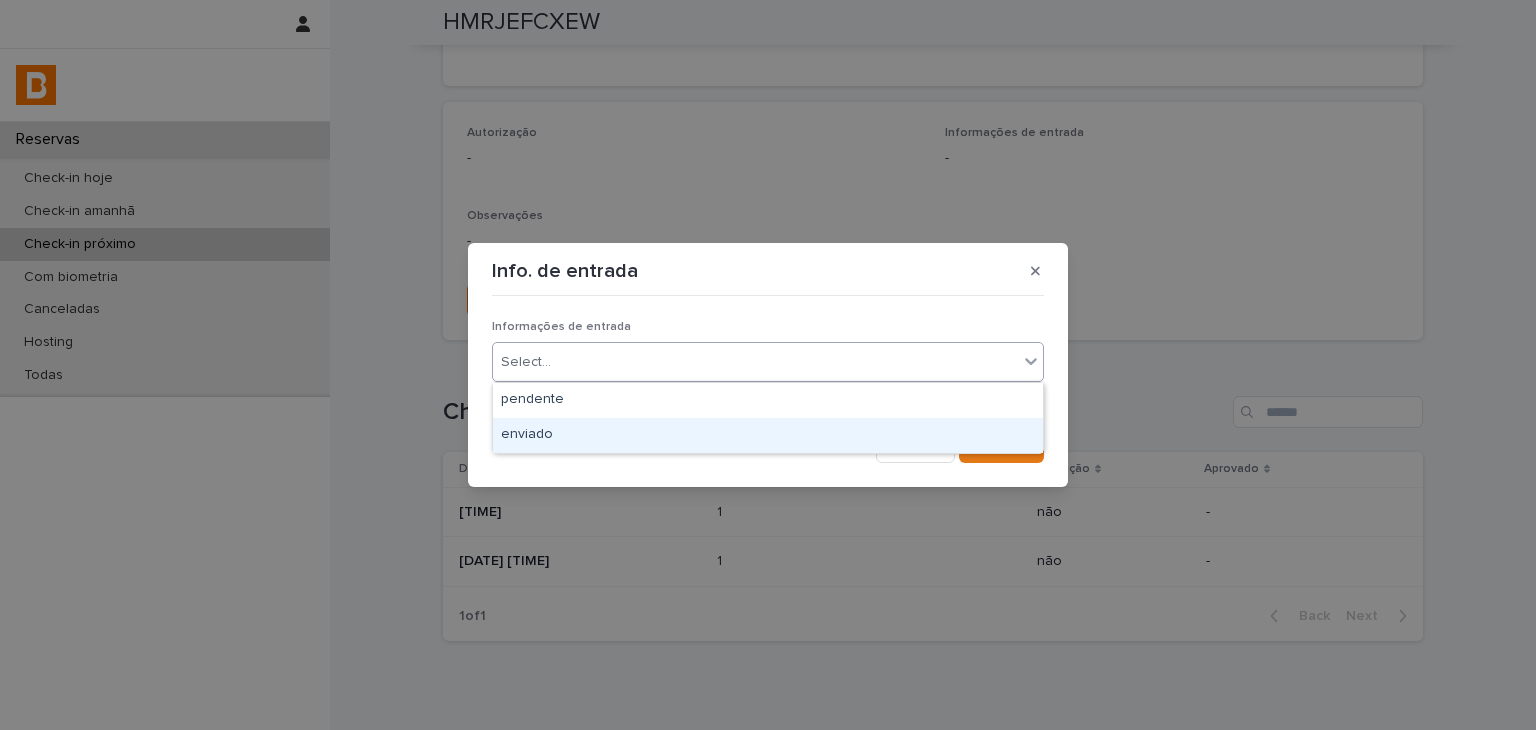 click on "enviado" at bounding box center (768, 435) 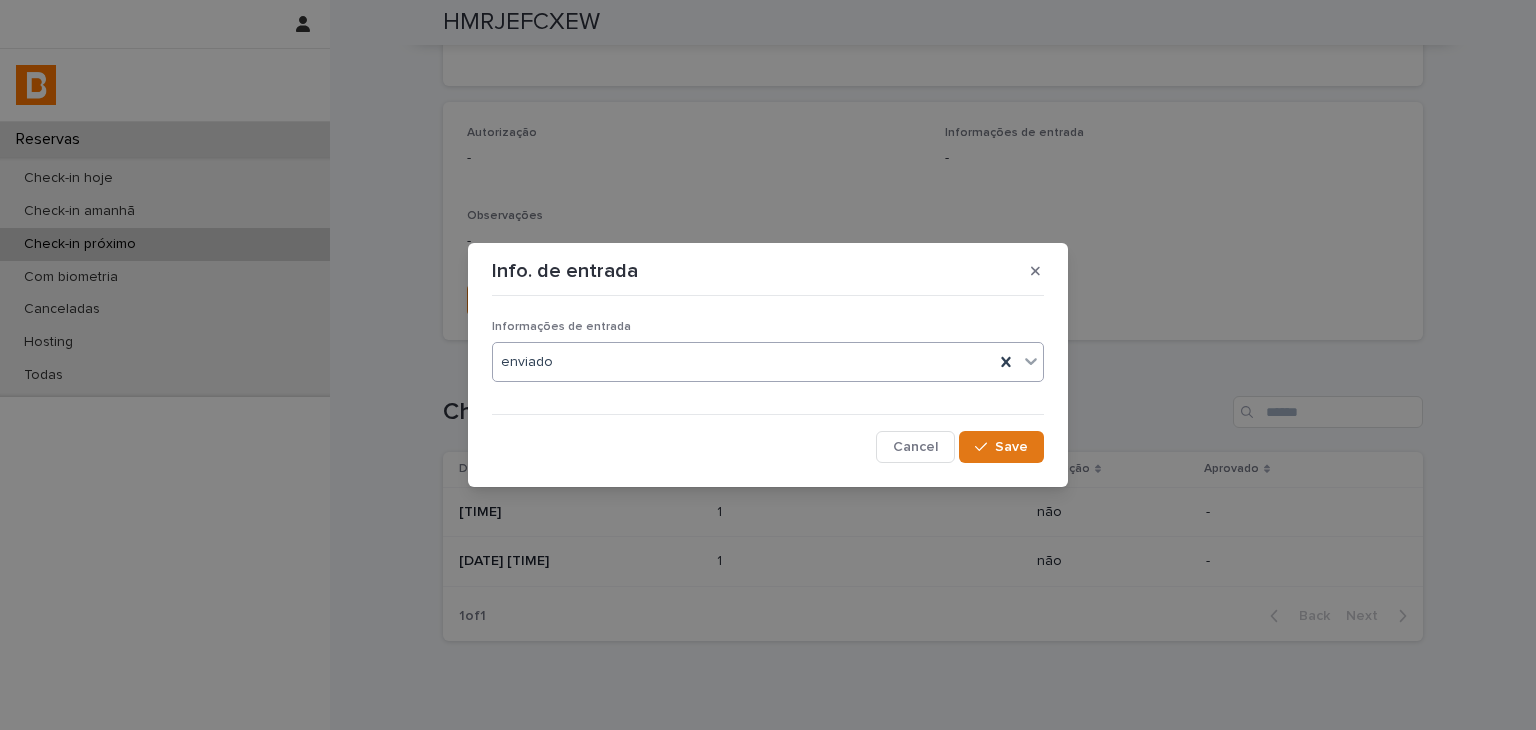 click at bounding box center [985, 447] 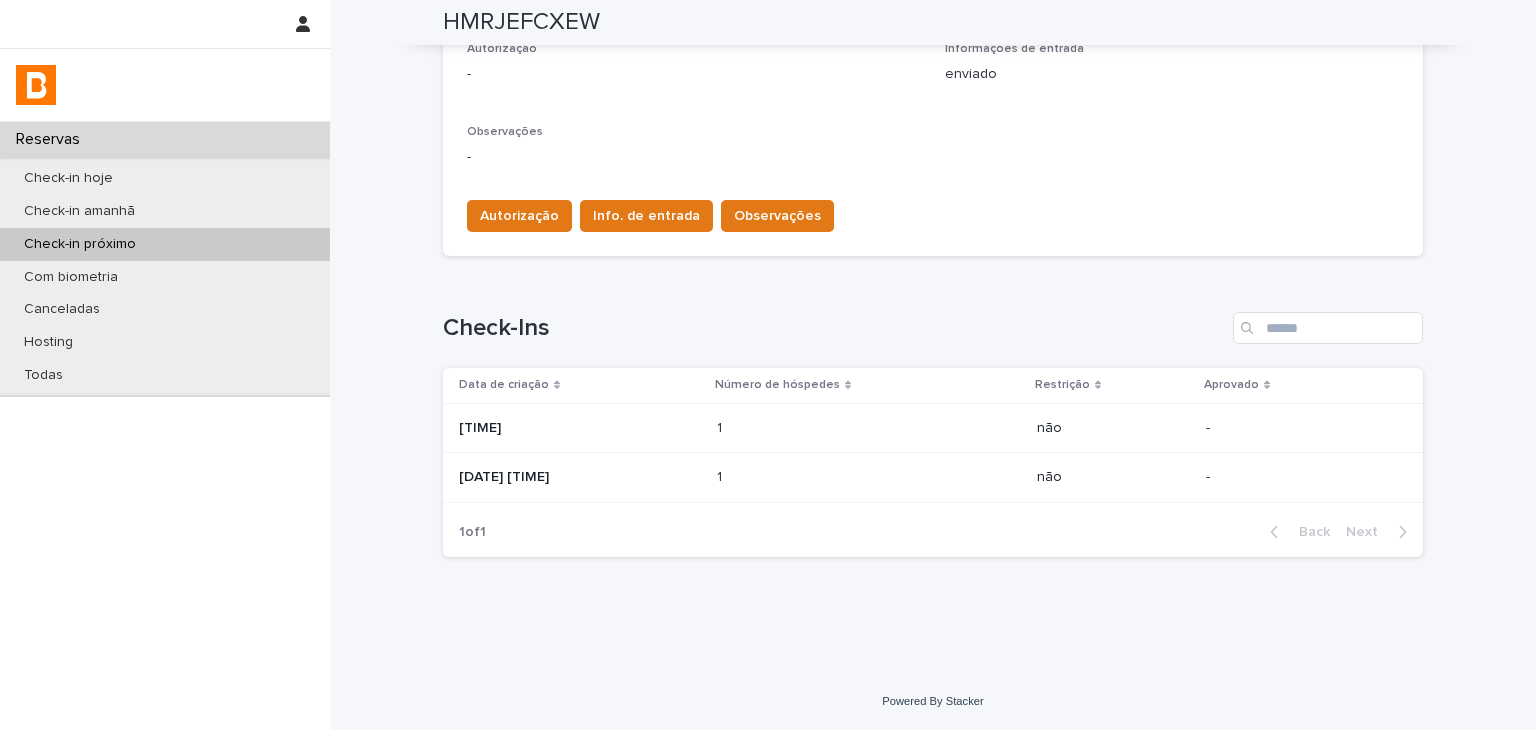 scroll, scrollTop: 384, scrollLeft: 0, axis: vertical 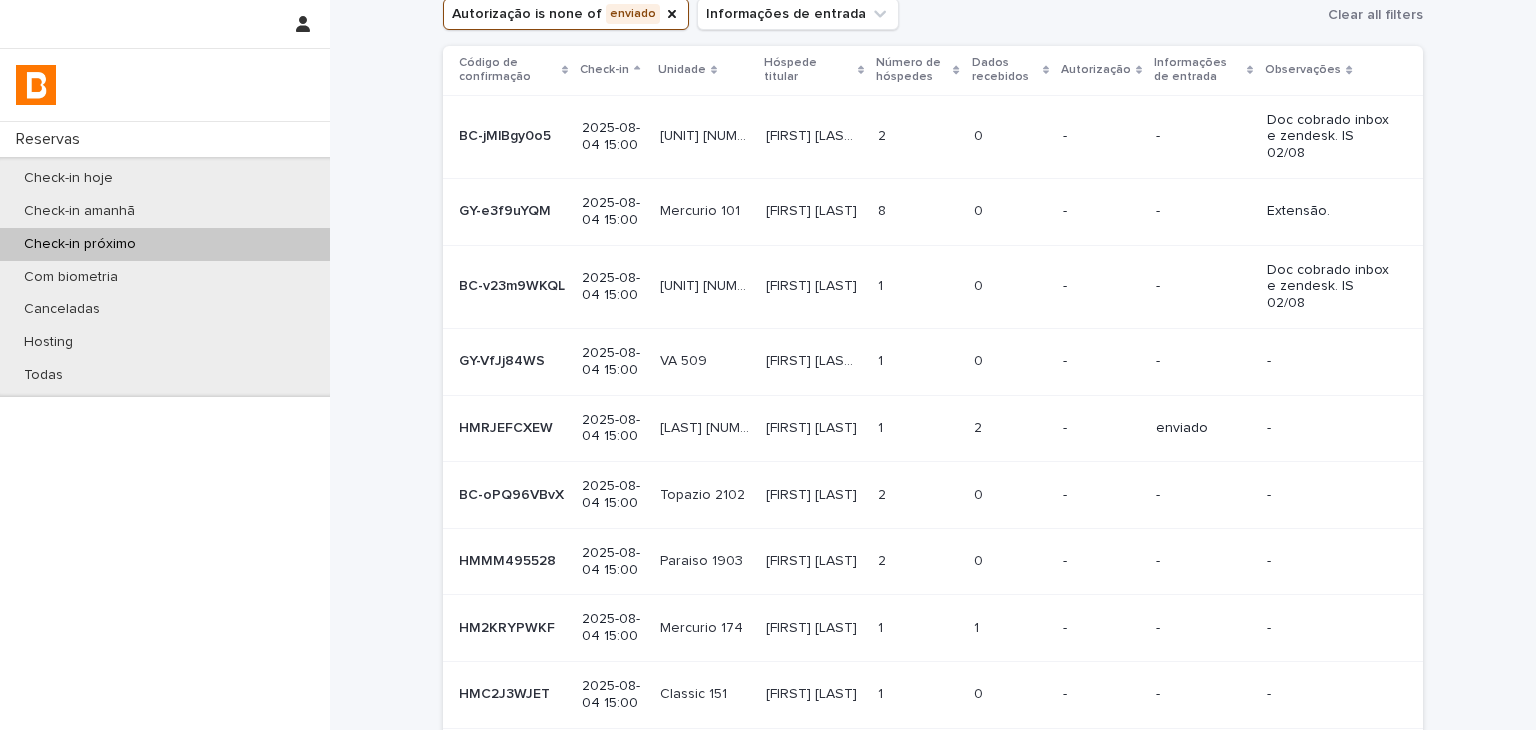 click on "-" at bounding box center (1101, 495) 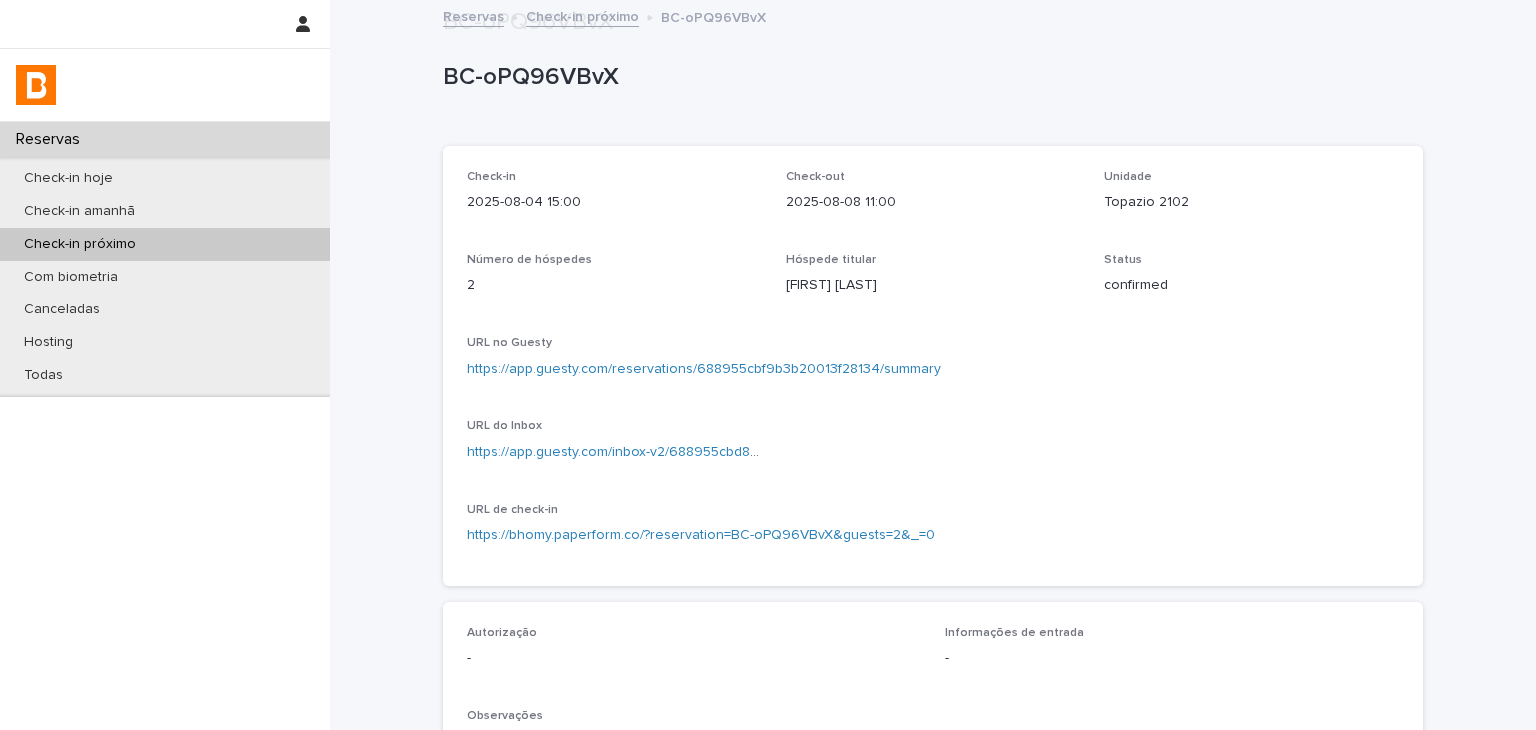 scroll, scrollTop: 524, scrollLeft: 0, axis: vertical 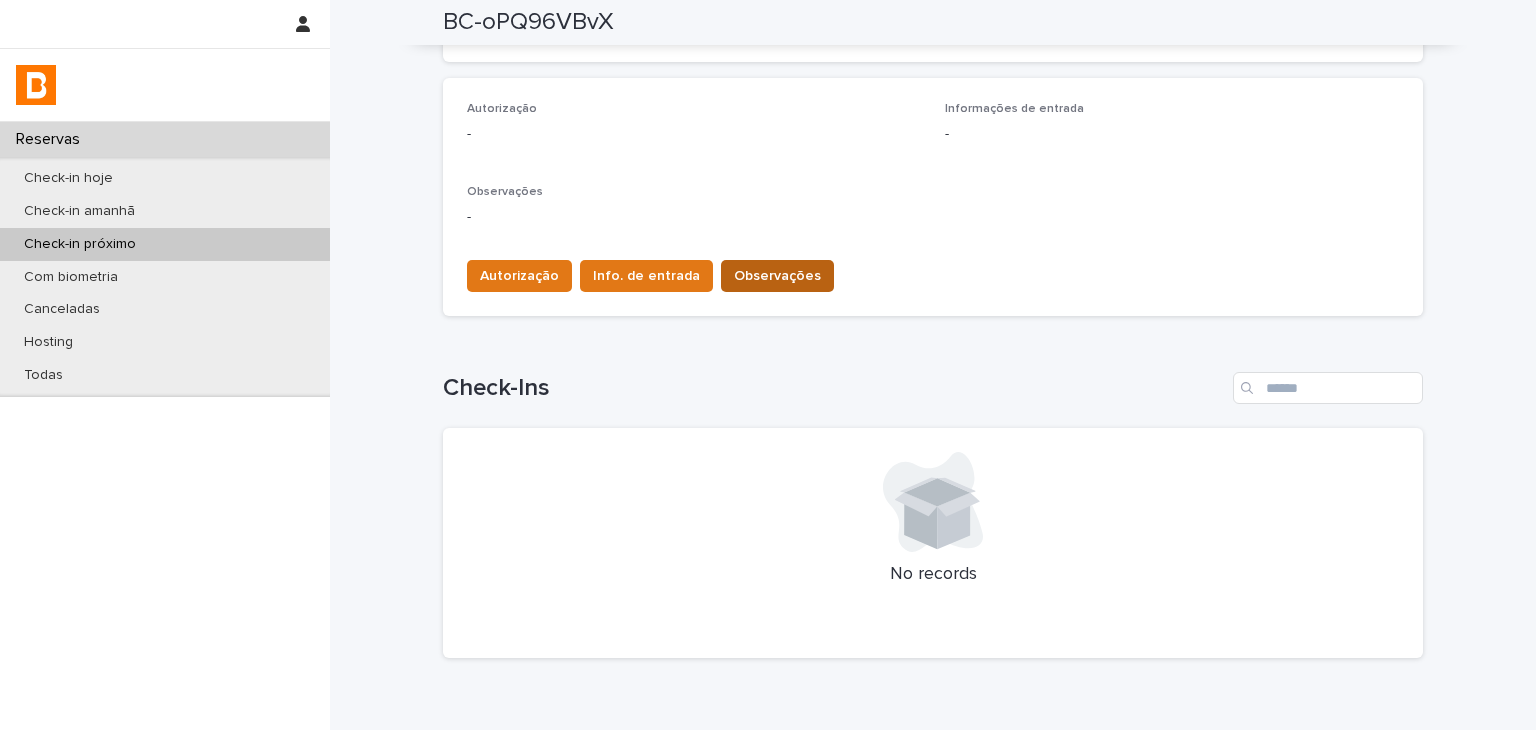 click on "Observações" at bounding box center [777, 276] 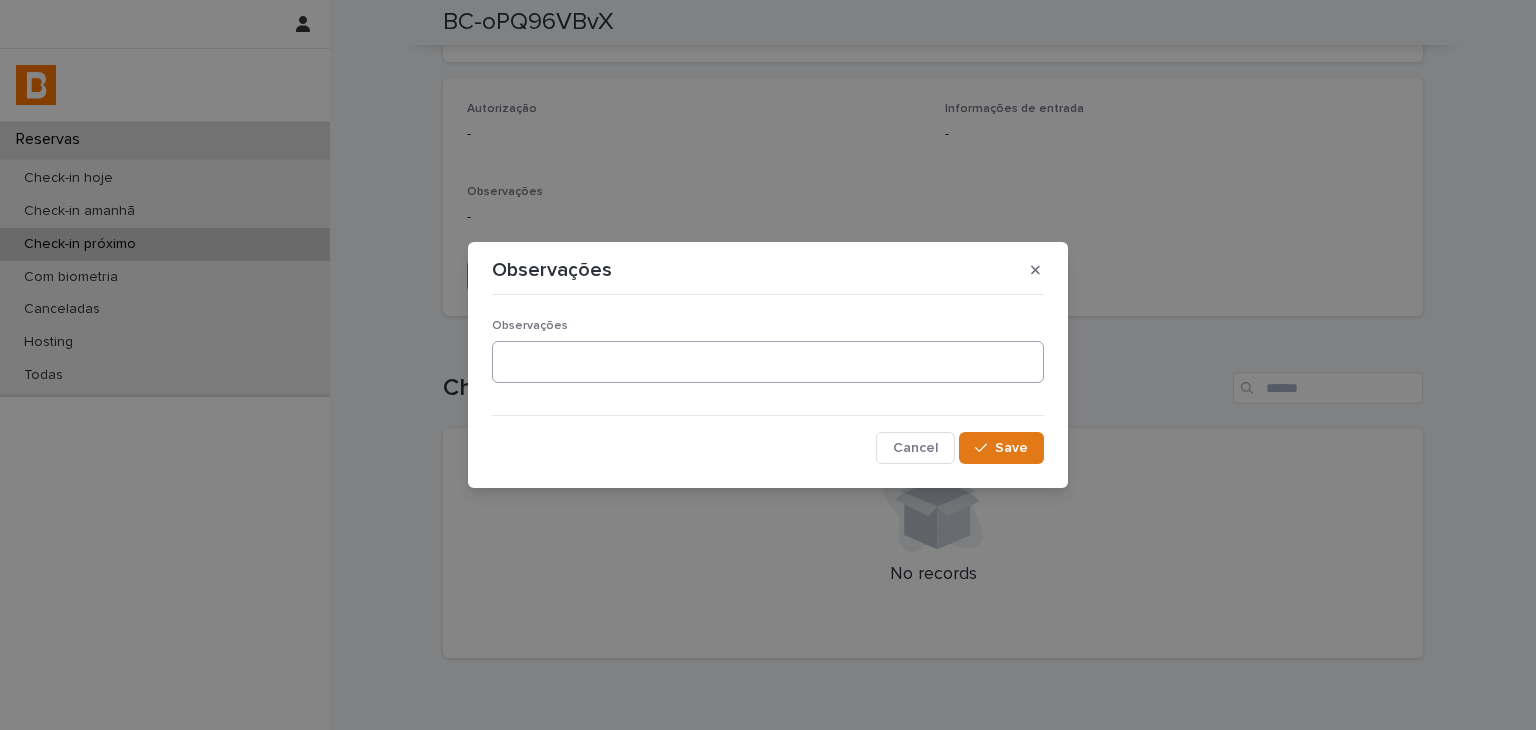 type 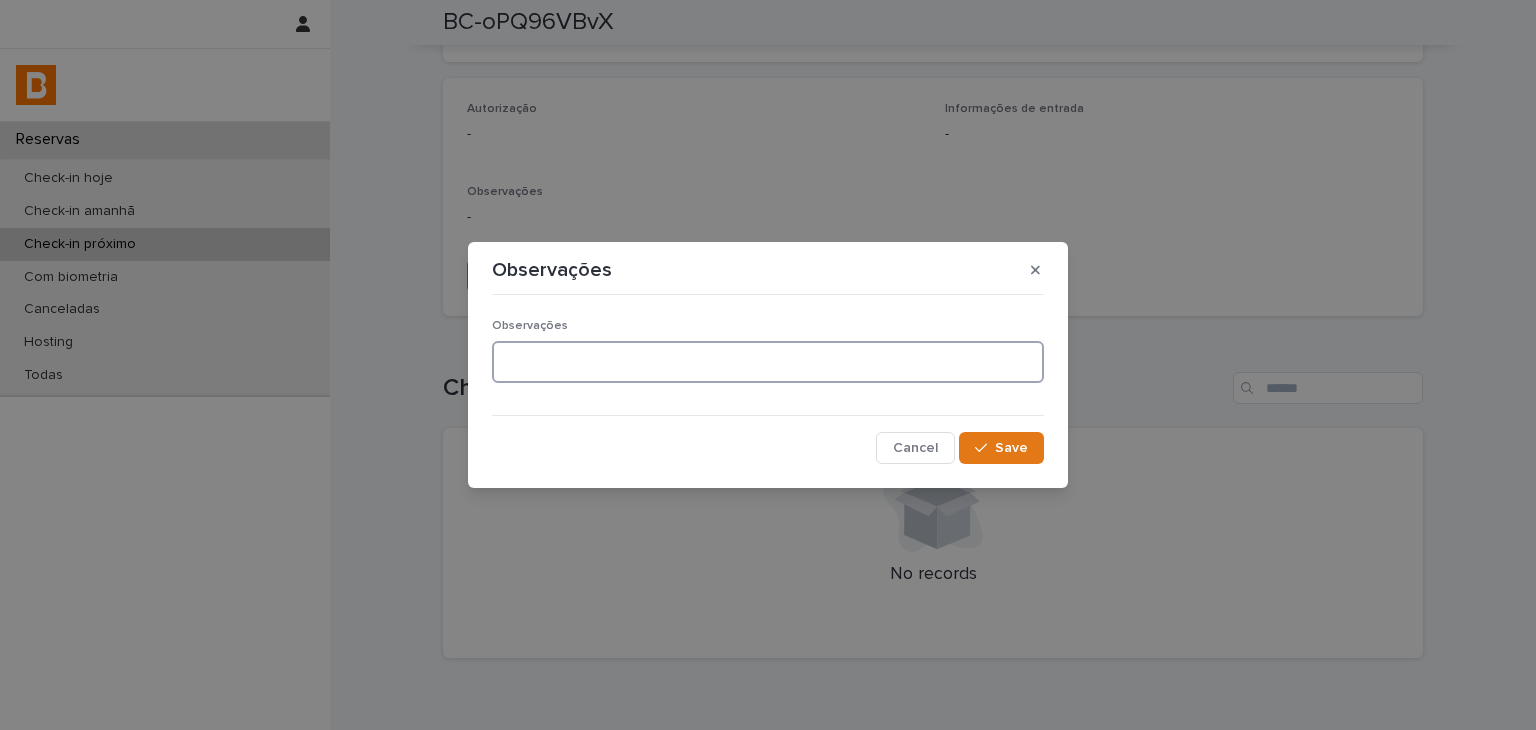 click at bounding box center (768, 362) 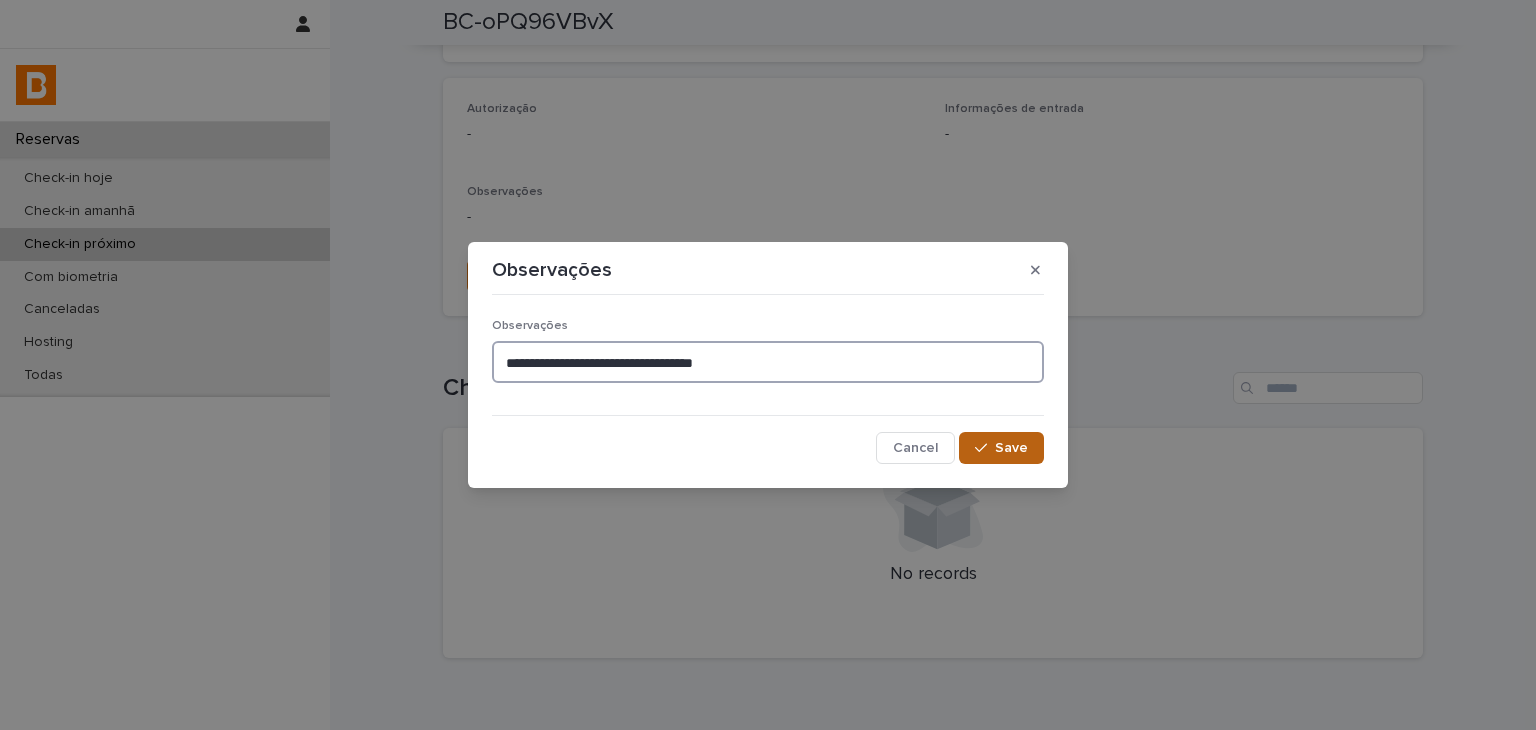type on "**********" 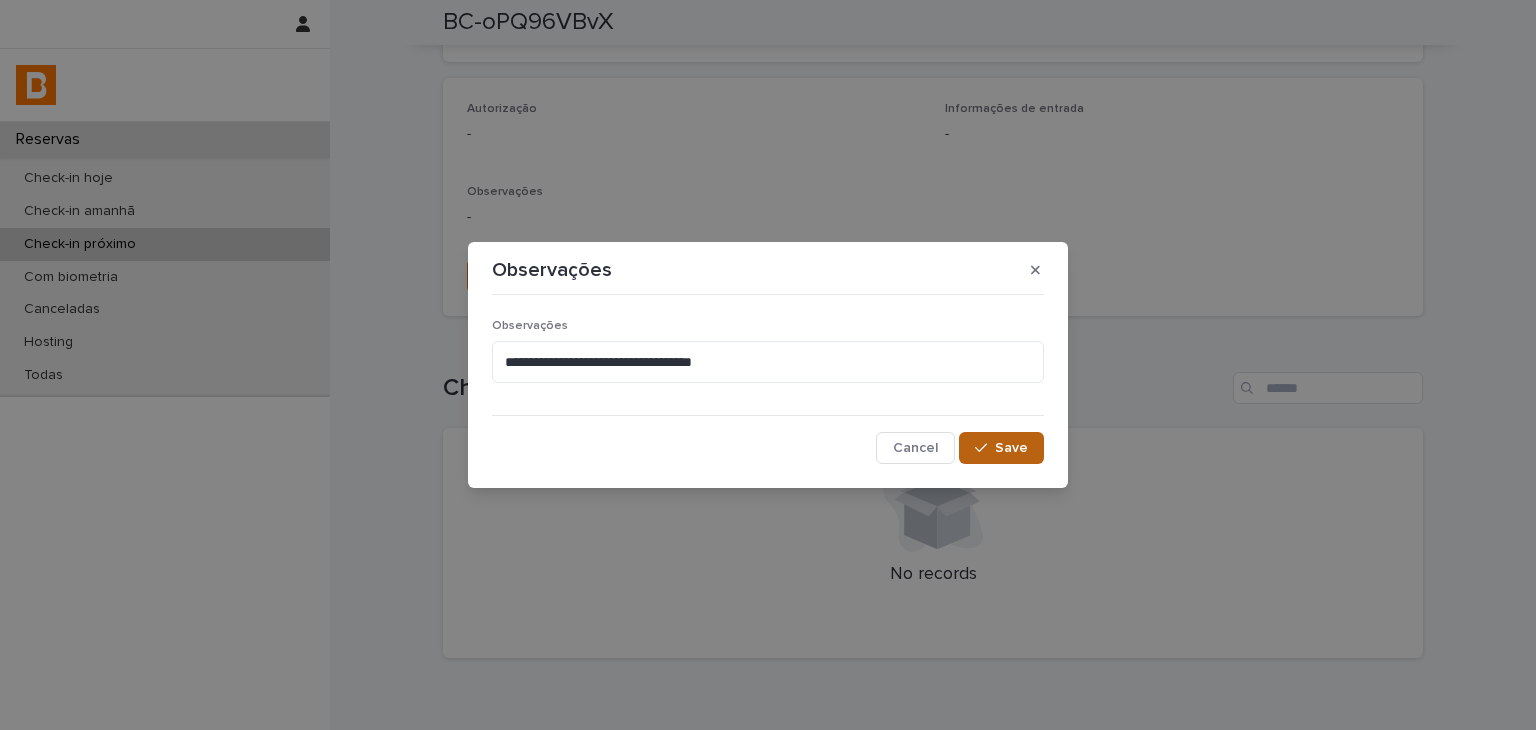 click on "Save" at bounding box center (1001, 448) 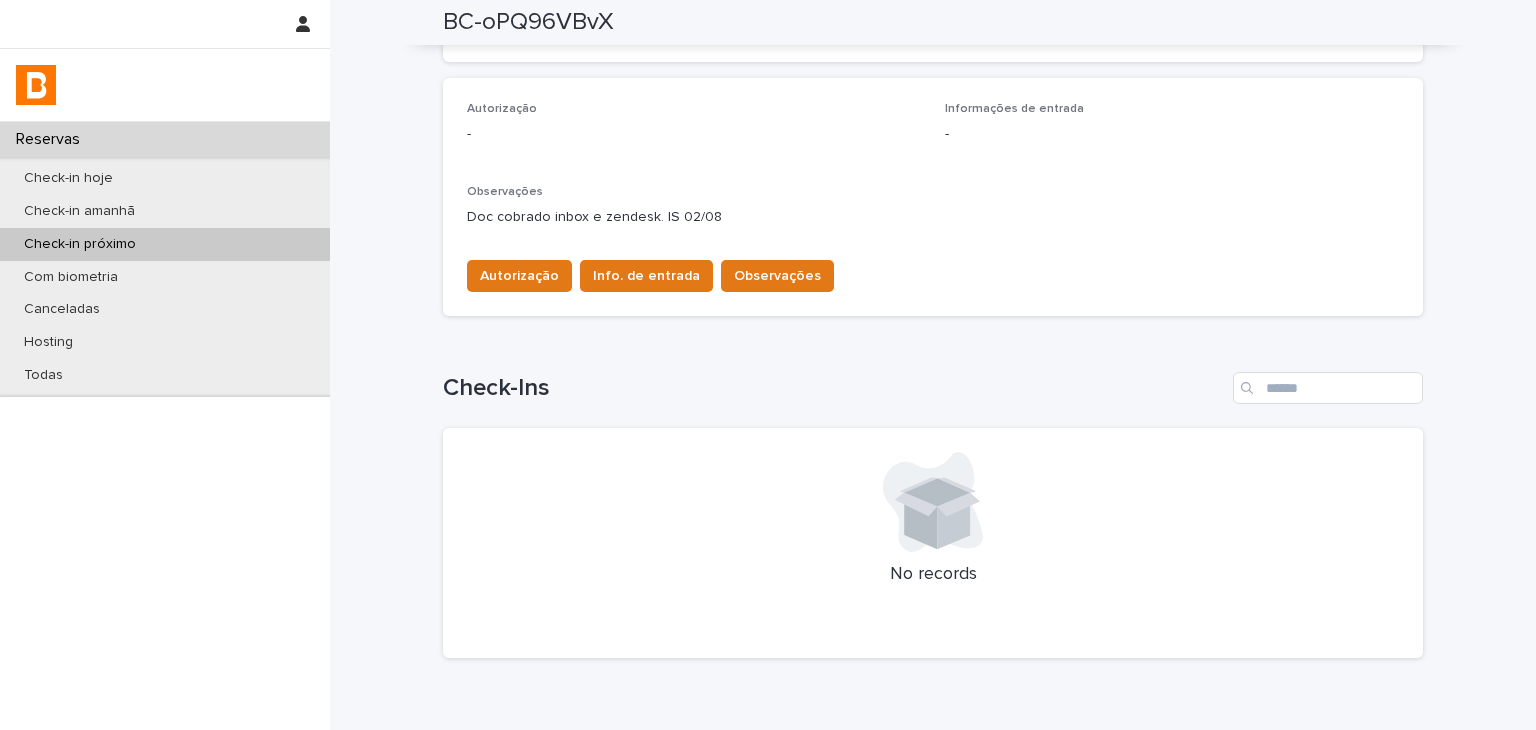 scroll, scrollTop: 224, scrollLeft: 0, axis: vertical 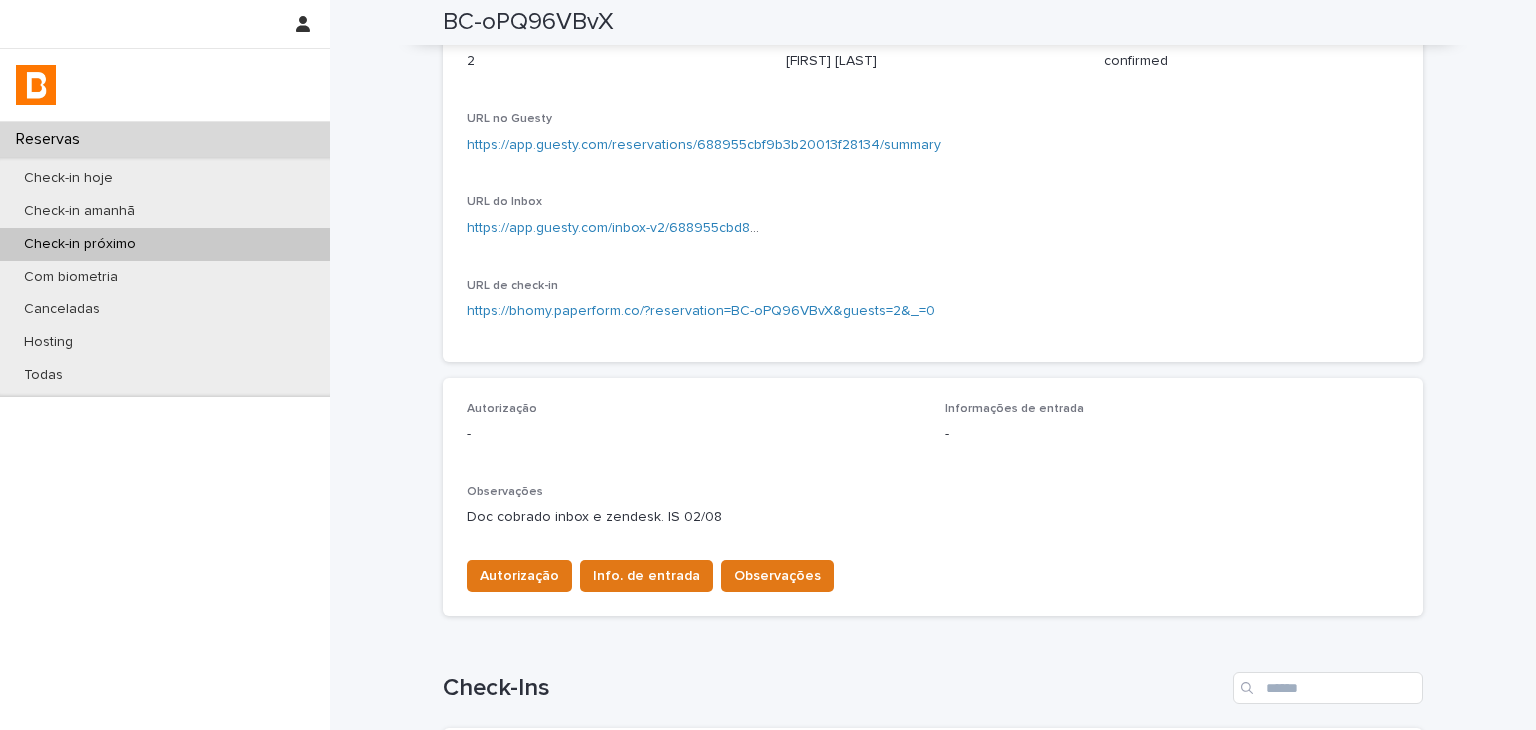 click on "https://app.guesty.com/reservations/688955cbf9b3b20013f28134/summary" at bounding box center [933, 145] 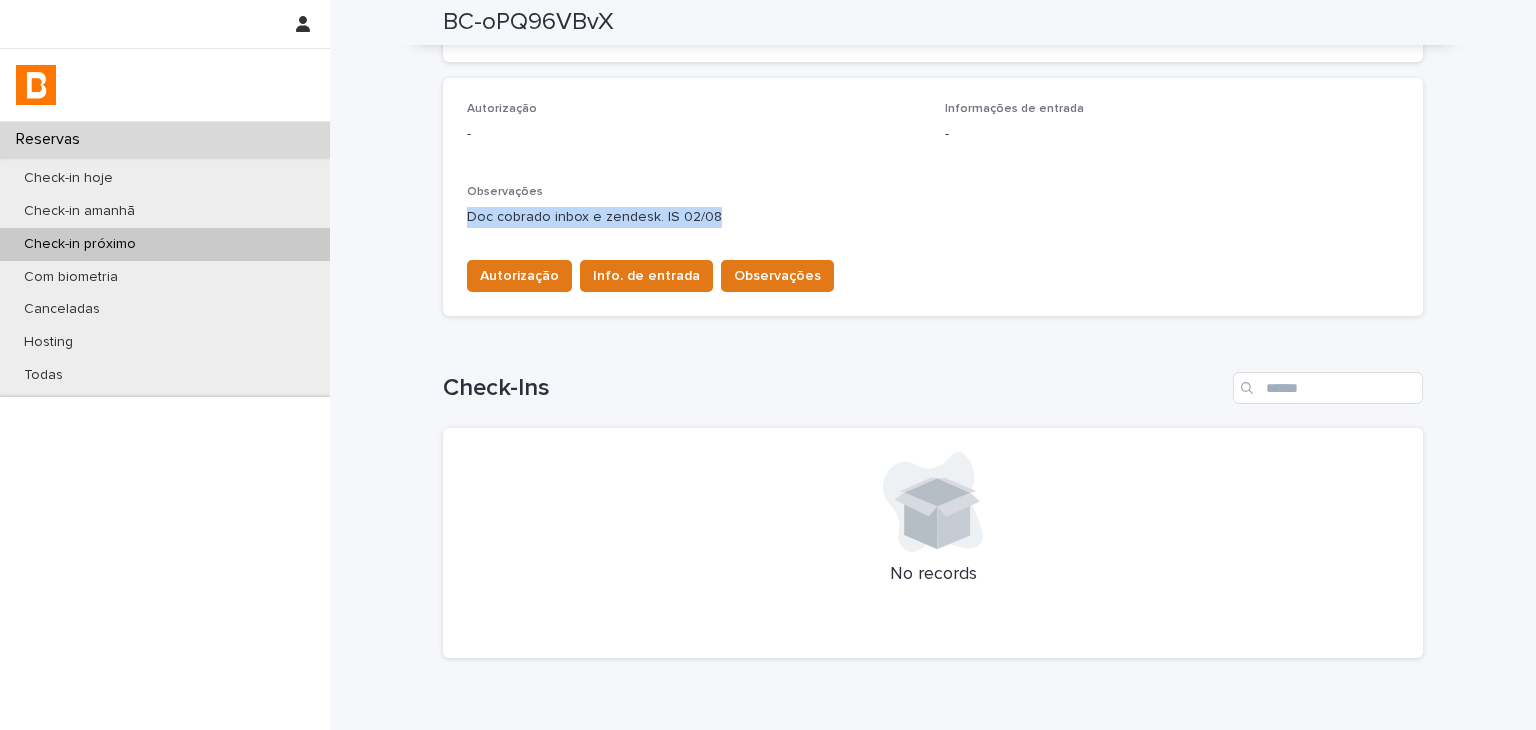 drag, startPoint x: 456, startPoint y: 227, endPoint x: 741, endPoint y: 227, distance: 285 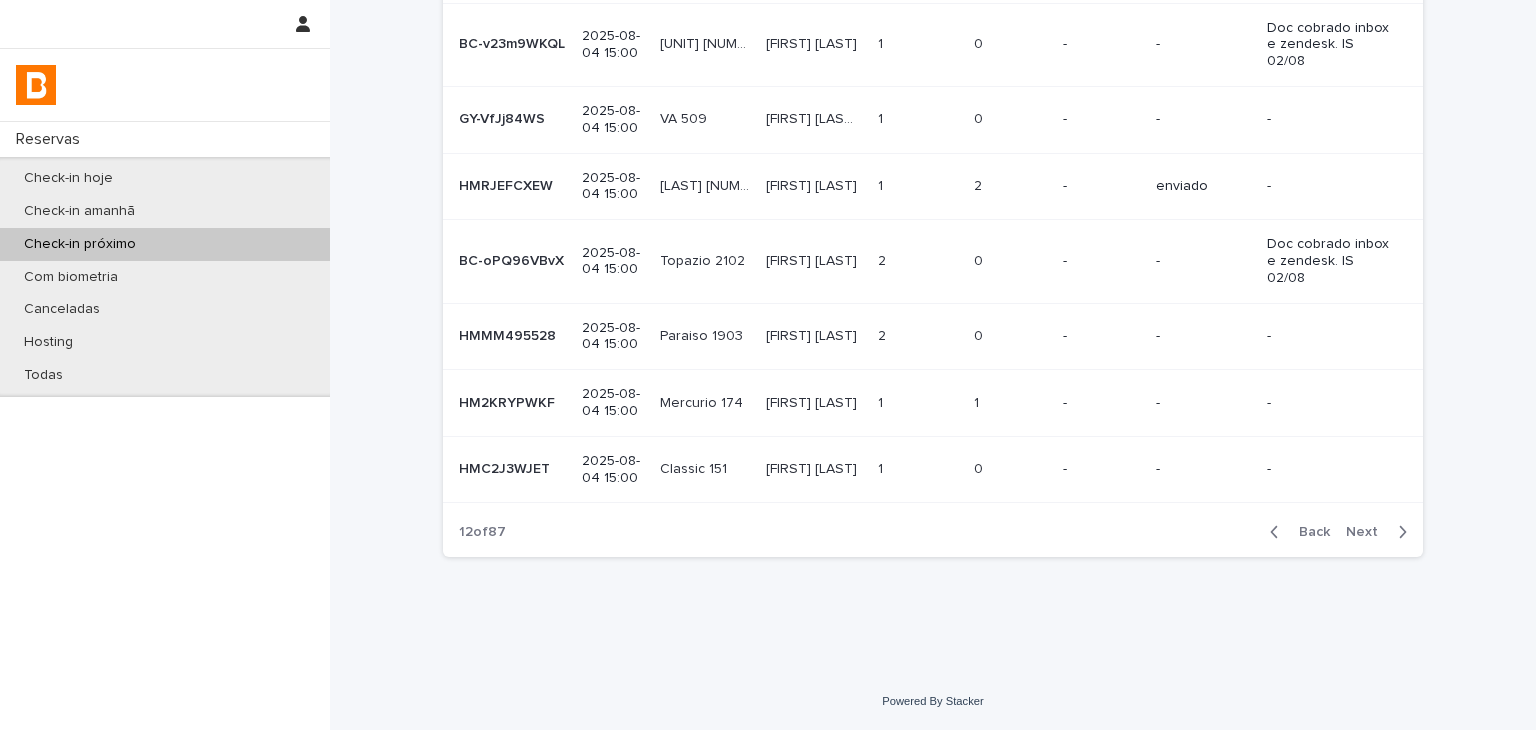 scroll, scrollTop: 0, scrollLeft: 0, axis: both 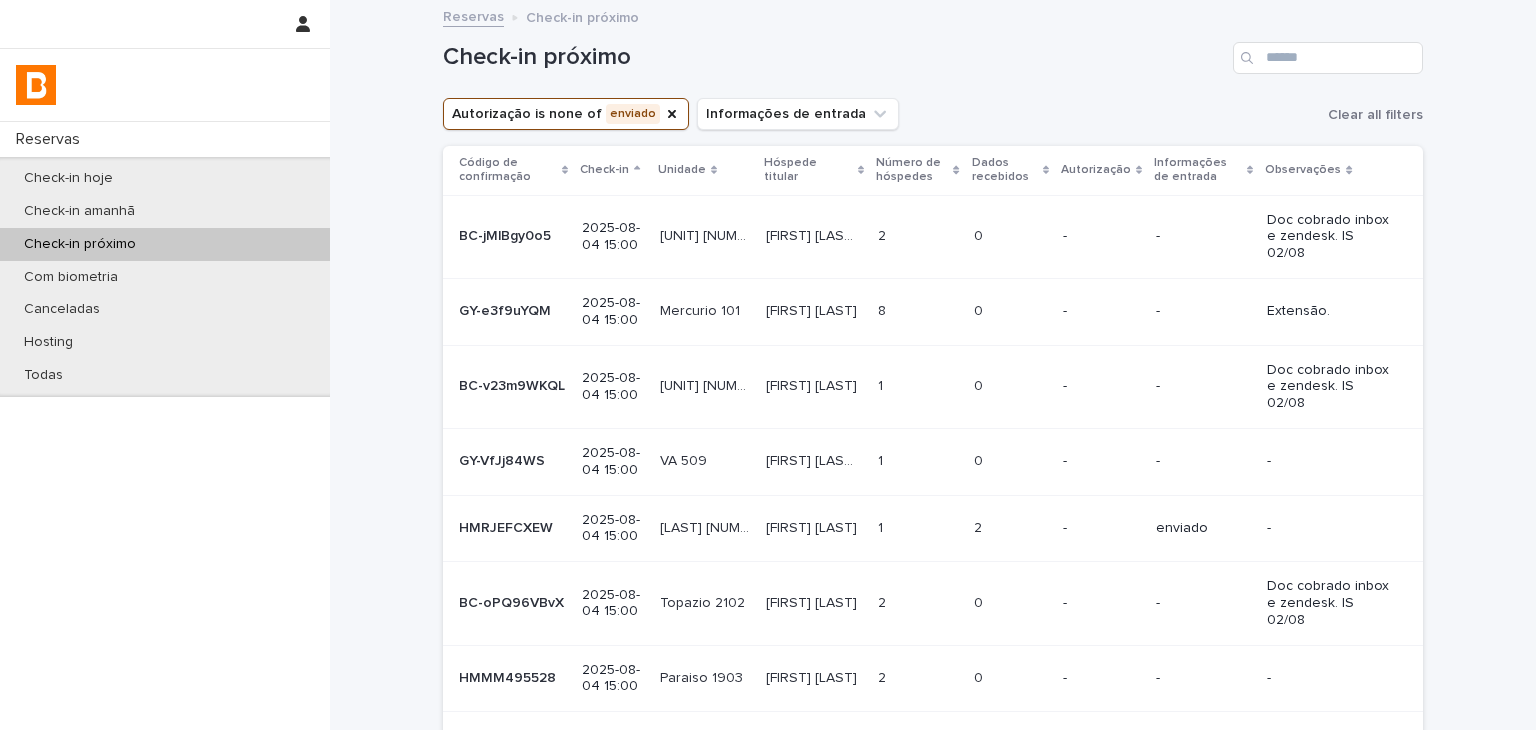 click on "2 2" at bounding box center (918, 678) 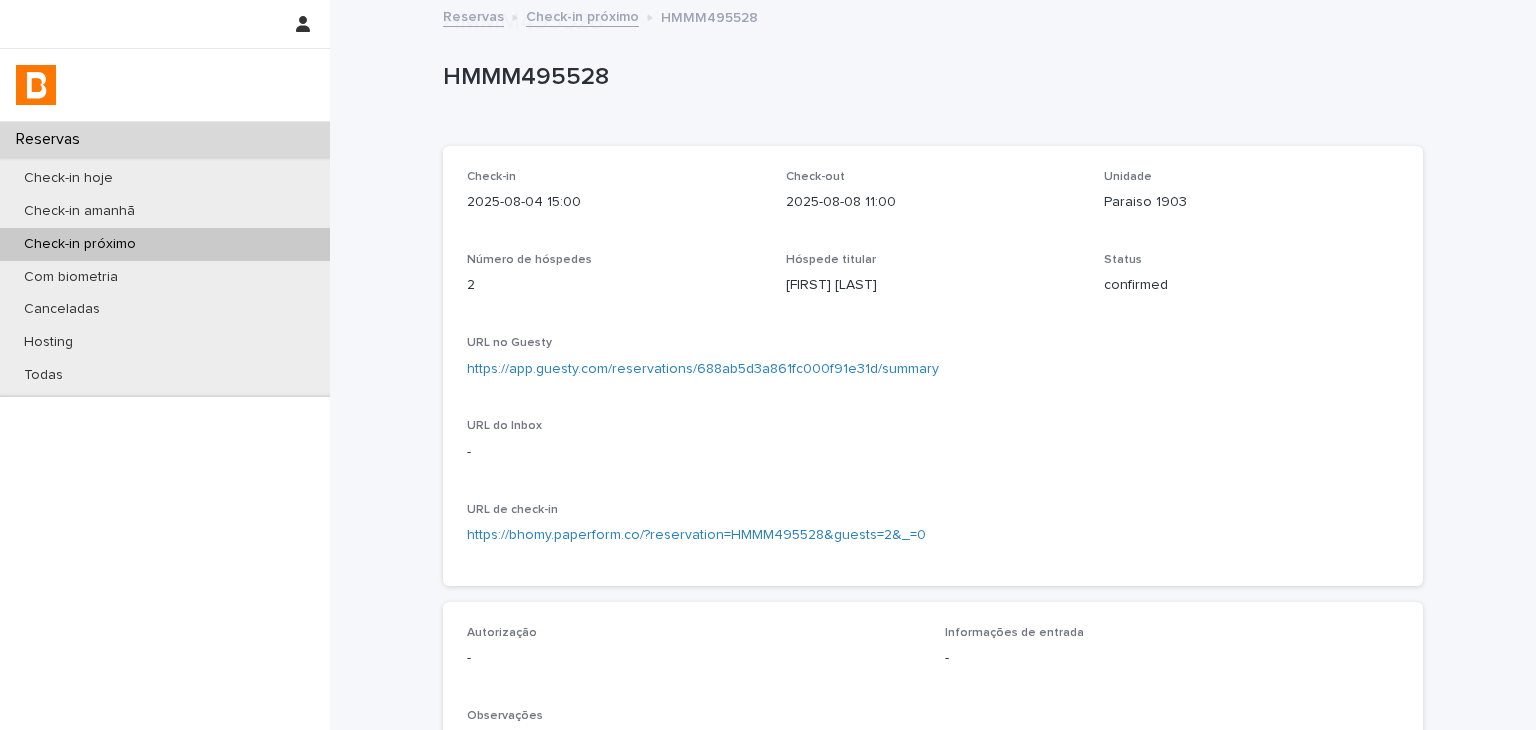 scroll, scrollTop: 500, scrollLeft: 0, axis: vertical 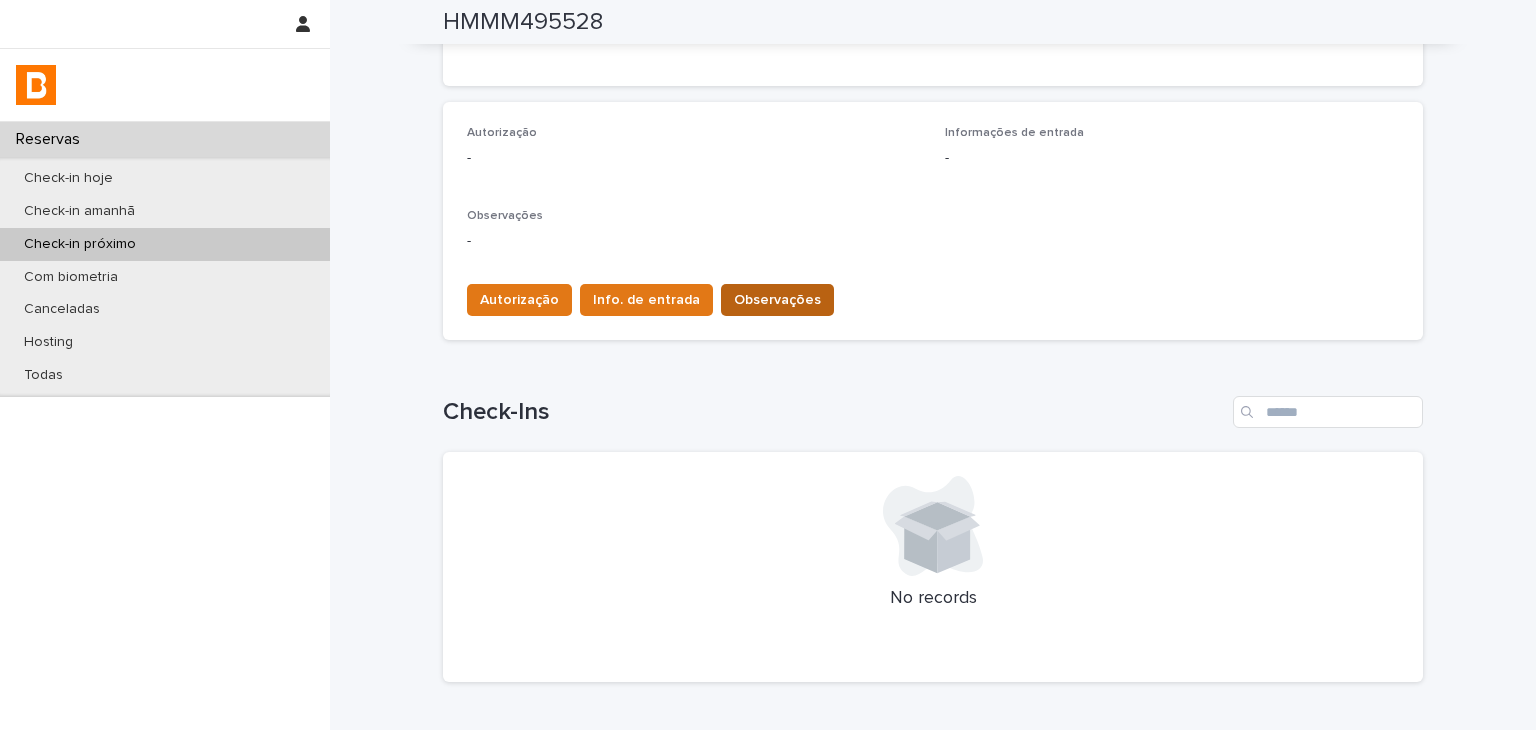 click on "Observações" at bounding box center (777, 300) 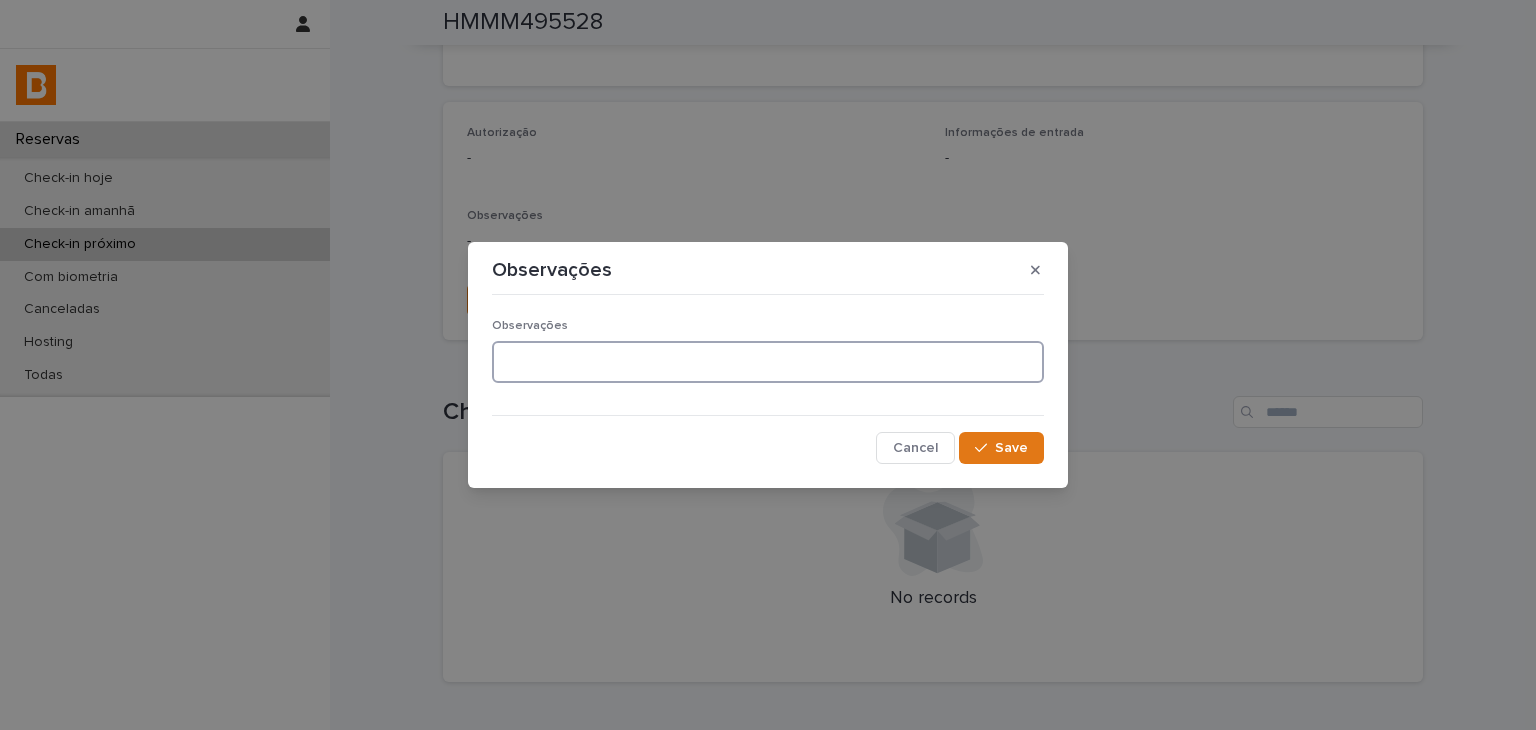 click at bounding box center (768, 362) 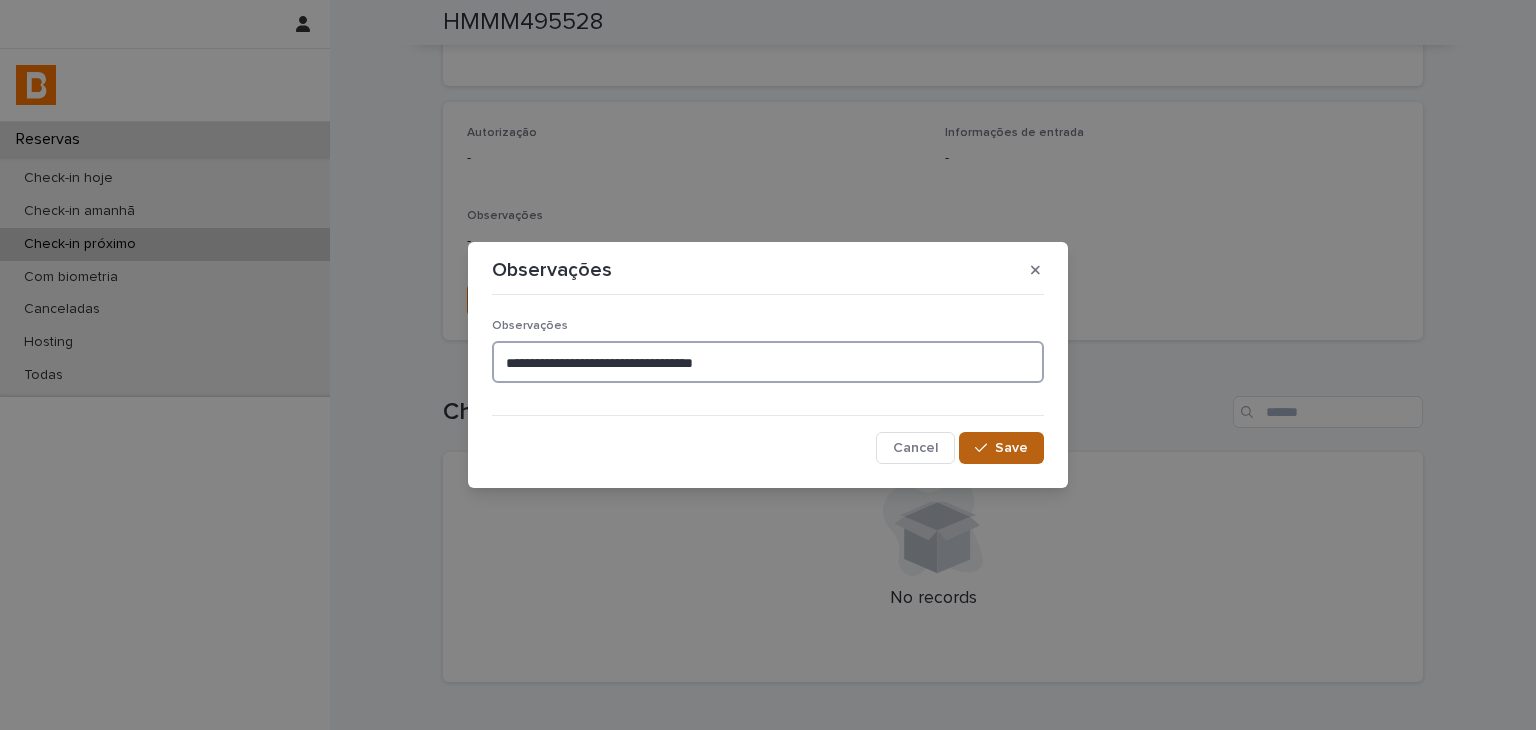 type on "**********" 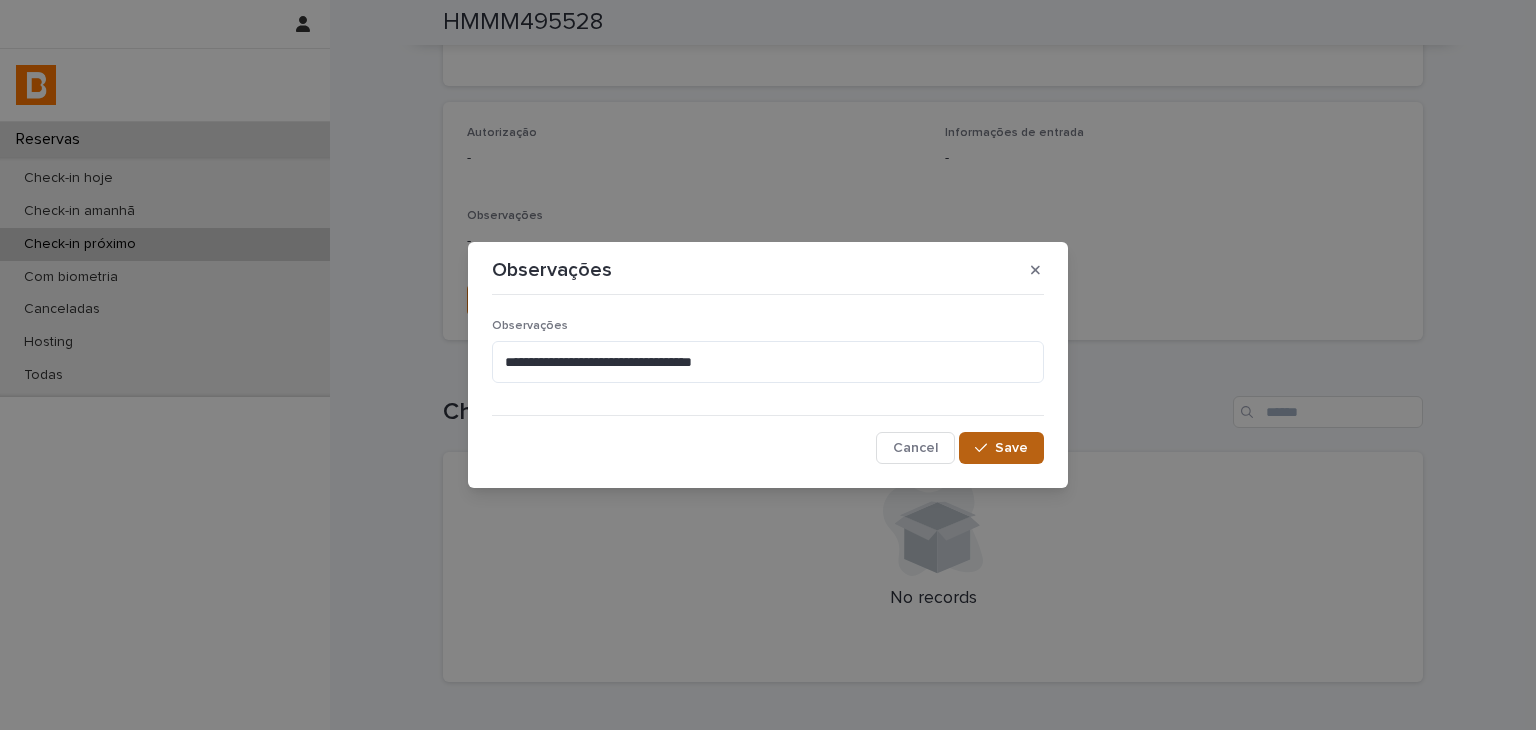 click on "Save" at bounding box center [1001, 448] 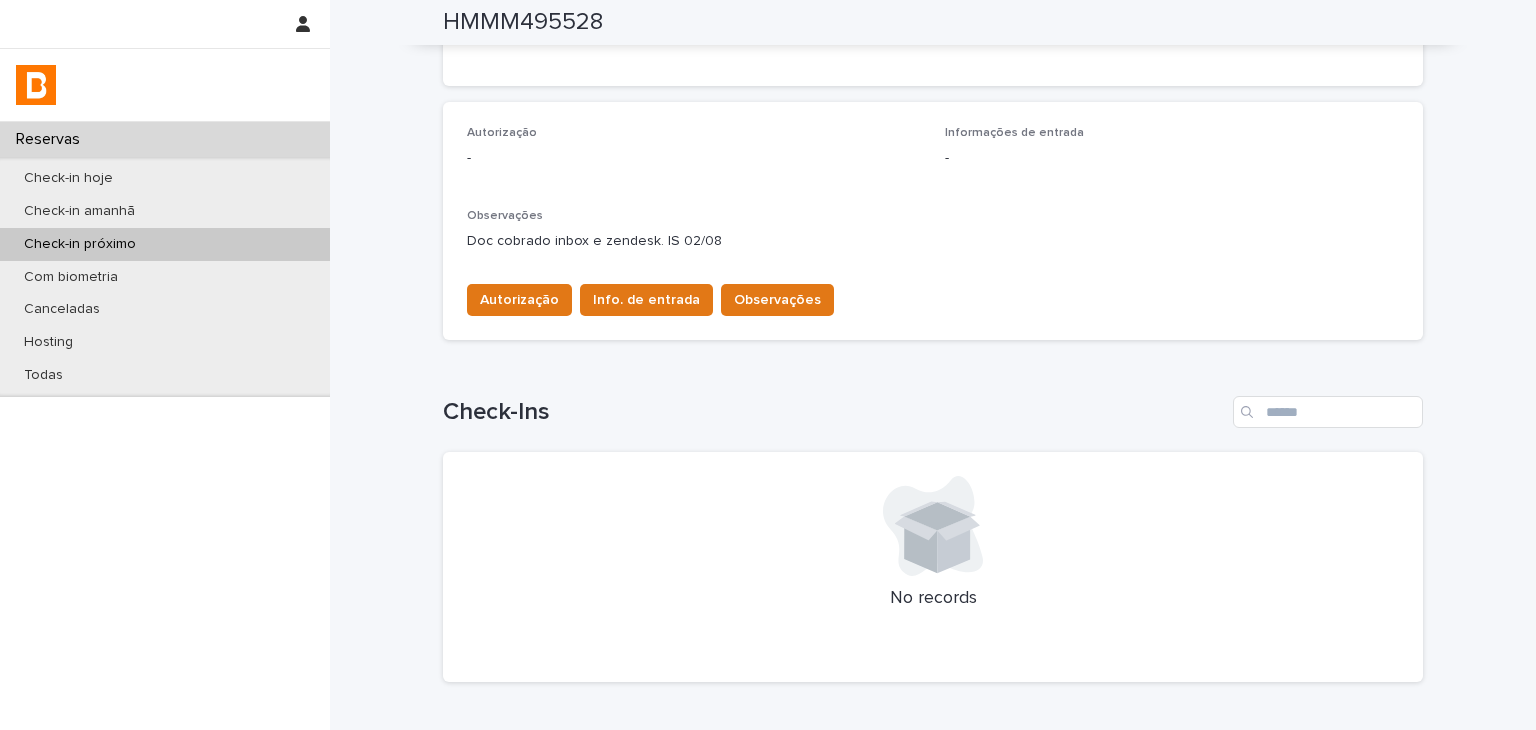 scroll, scrollTop: 100, scrollLeft: 0, axis: vertical 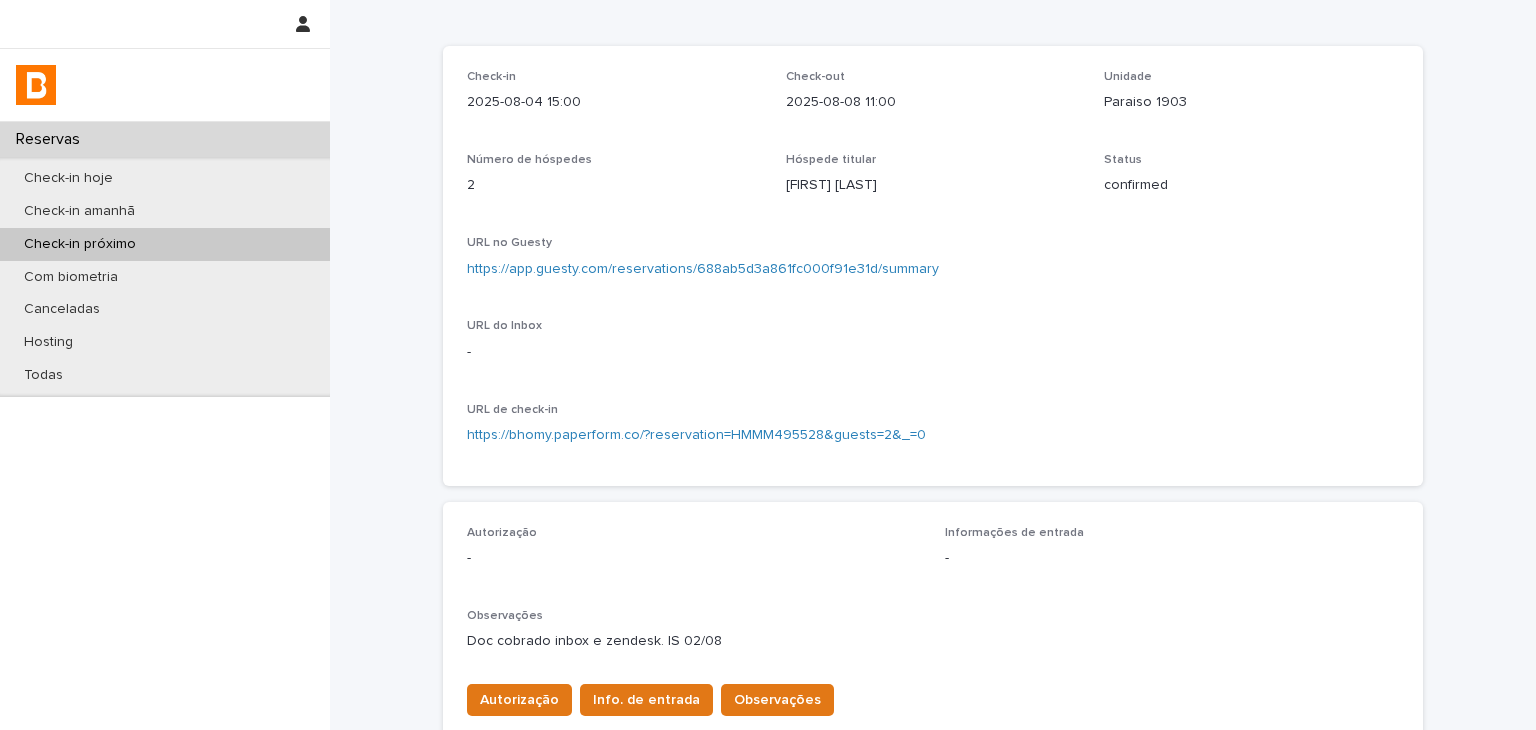 click on "https://app.guesty.com/reservations/688ab5d3a861fc000f91e31d/summary" at bounding box center [703, 269] 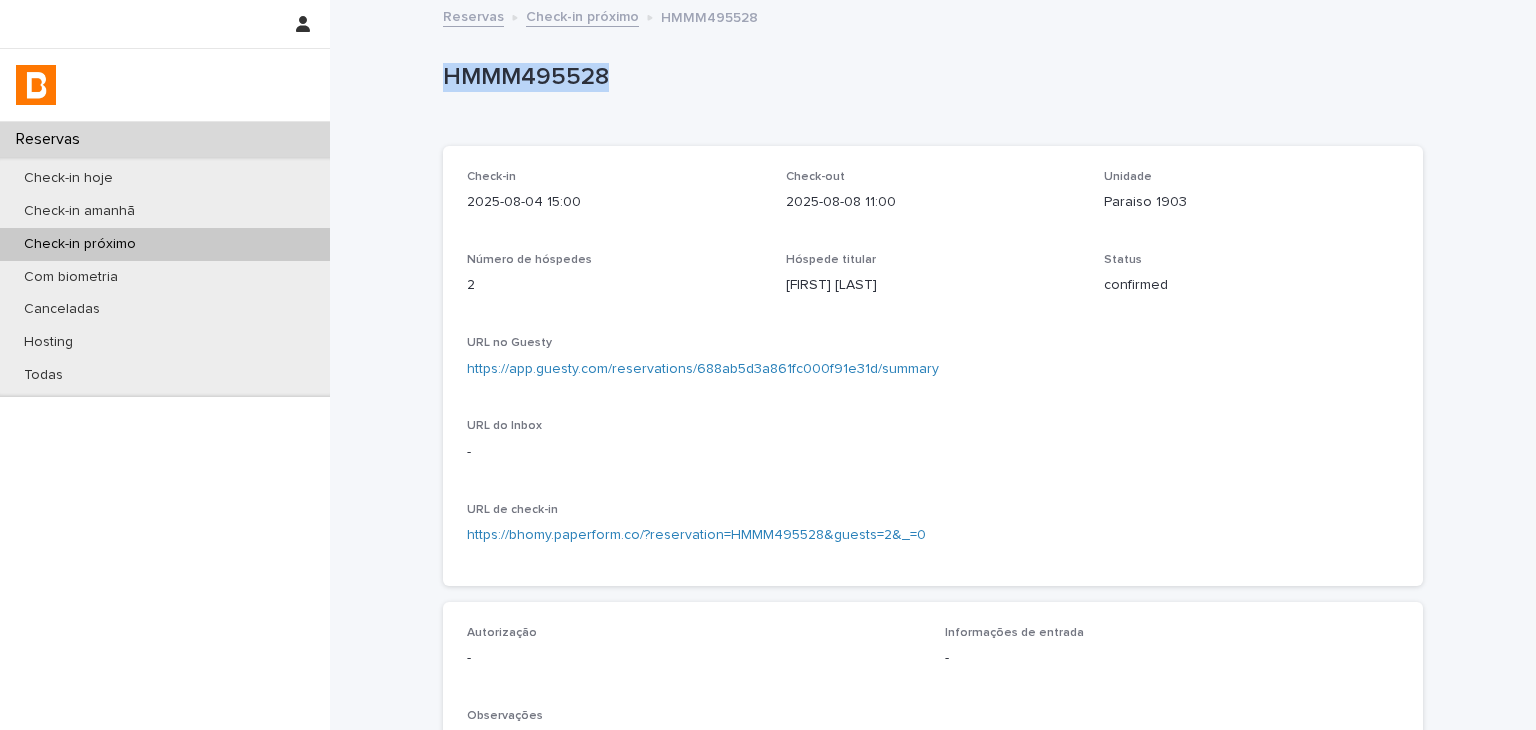 drag, startPoint x: 507, startPoint y: 77, endPoint x: 634, endPoint y: 81, distance: 127.06297 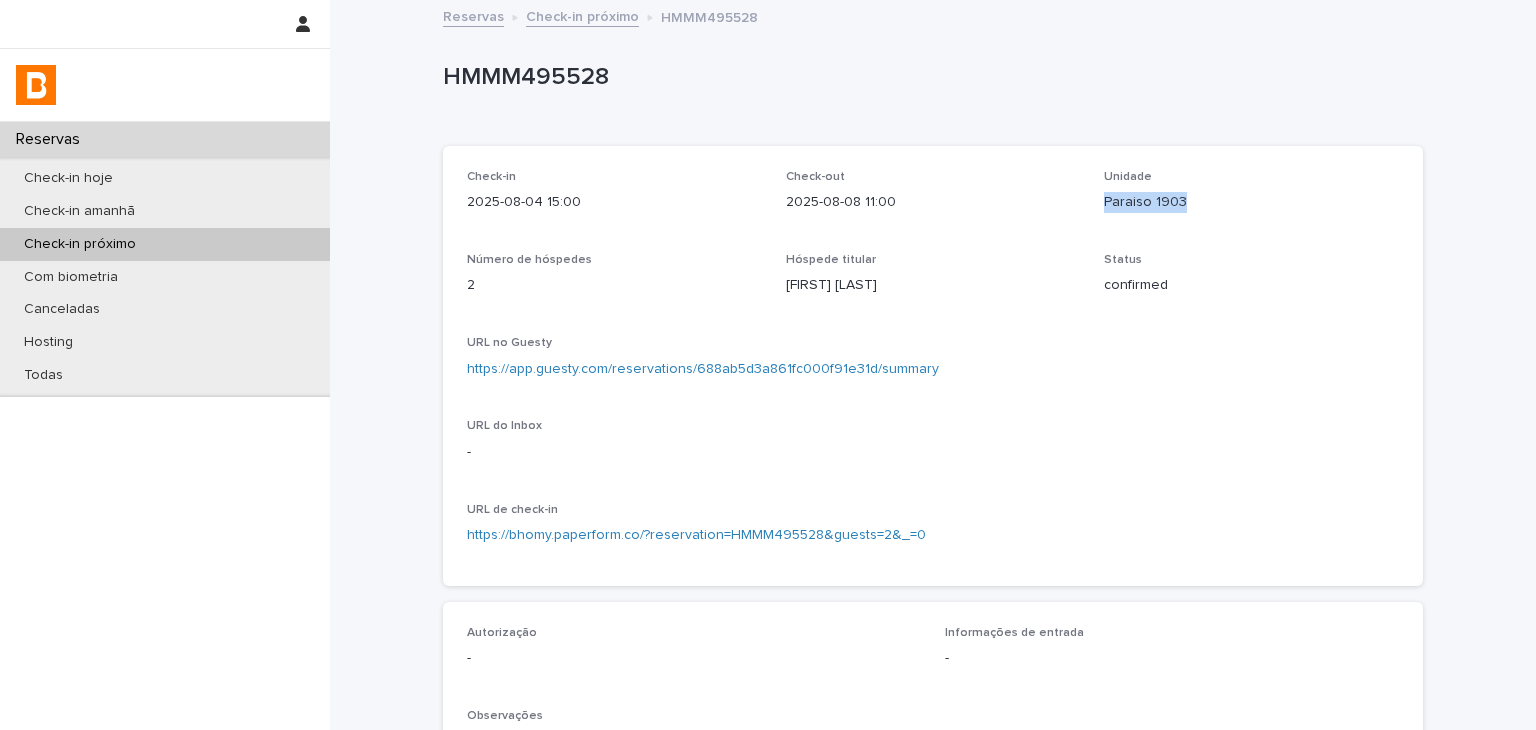 drag, startPoint x: 1172, startPoint y: 205, endPoint x: 1241, endPoint y: 205, distance: 69 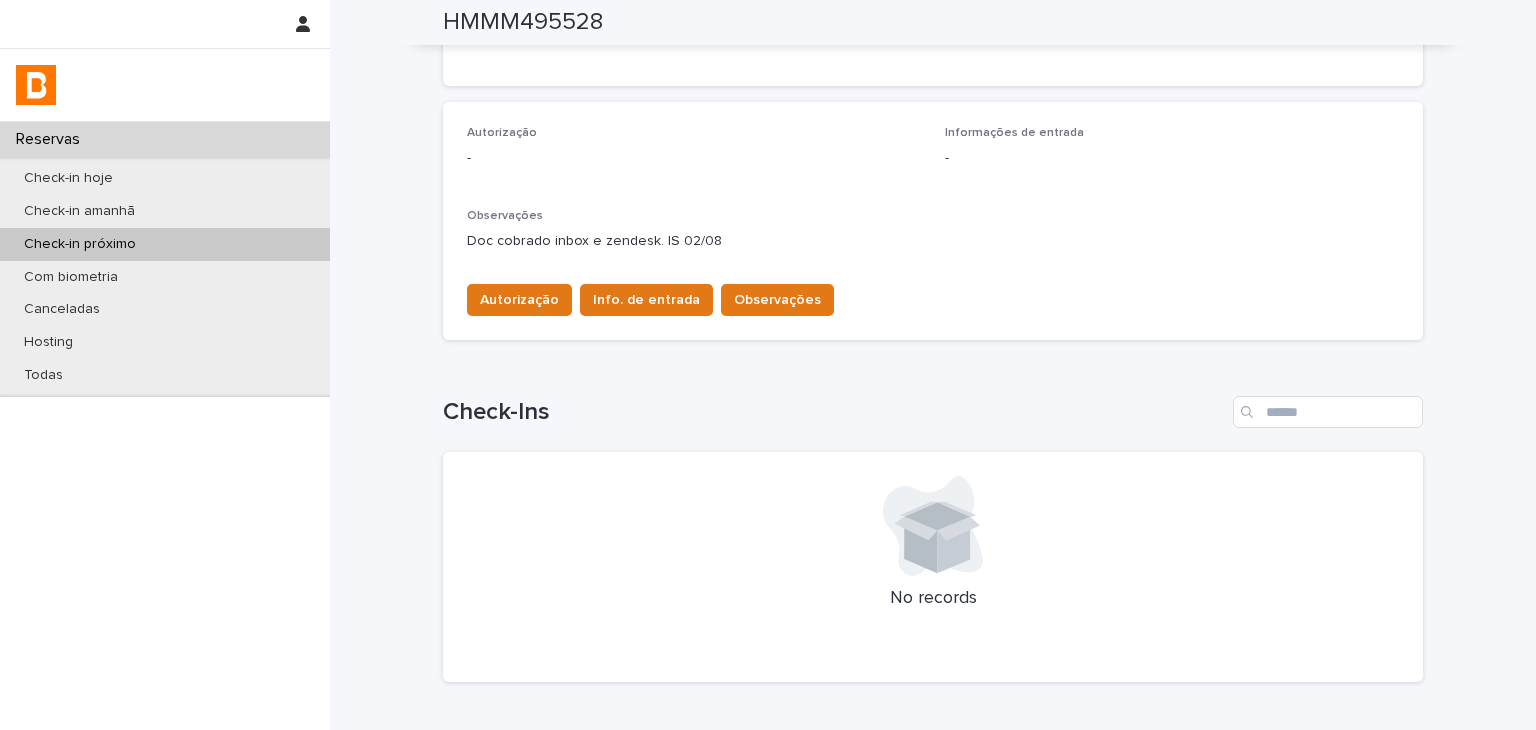 drag, startPoint x: 452, startPoint y: 249, endPoint x: 736, endPoint y: 215, distance: 286.02798 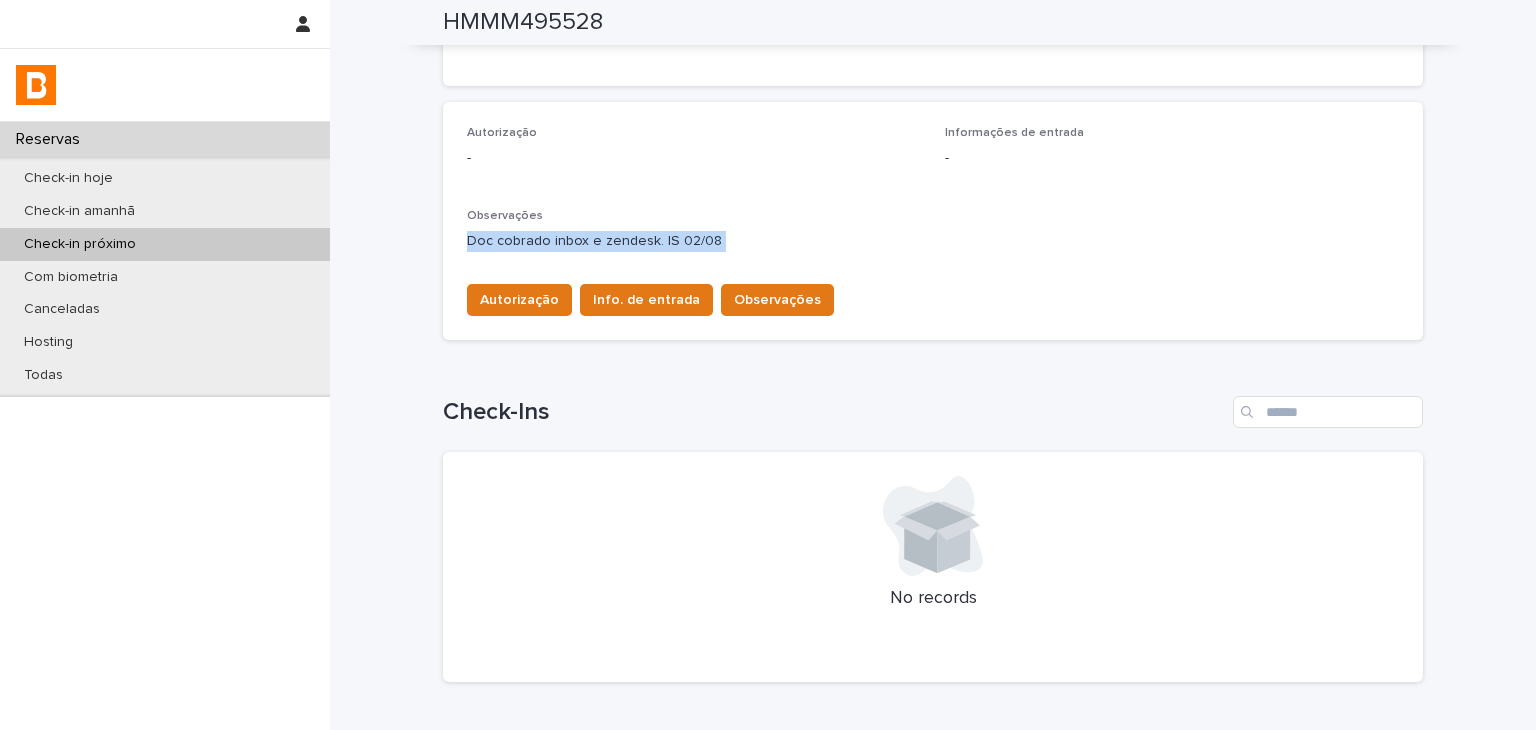drag, startPoint x: 473, startPoint y: 234, endPoint x: 706, endPoint y: 242, distance: 233.1373 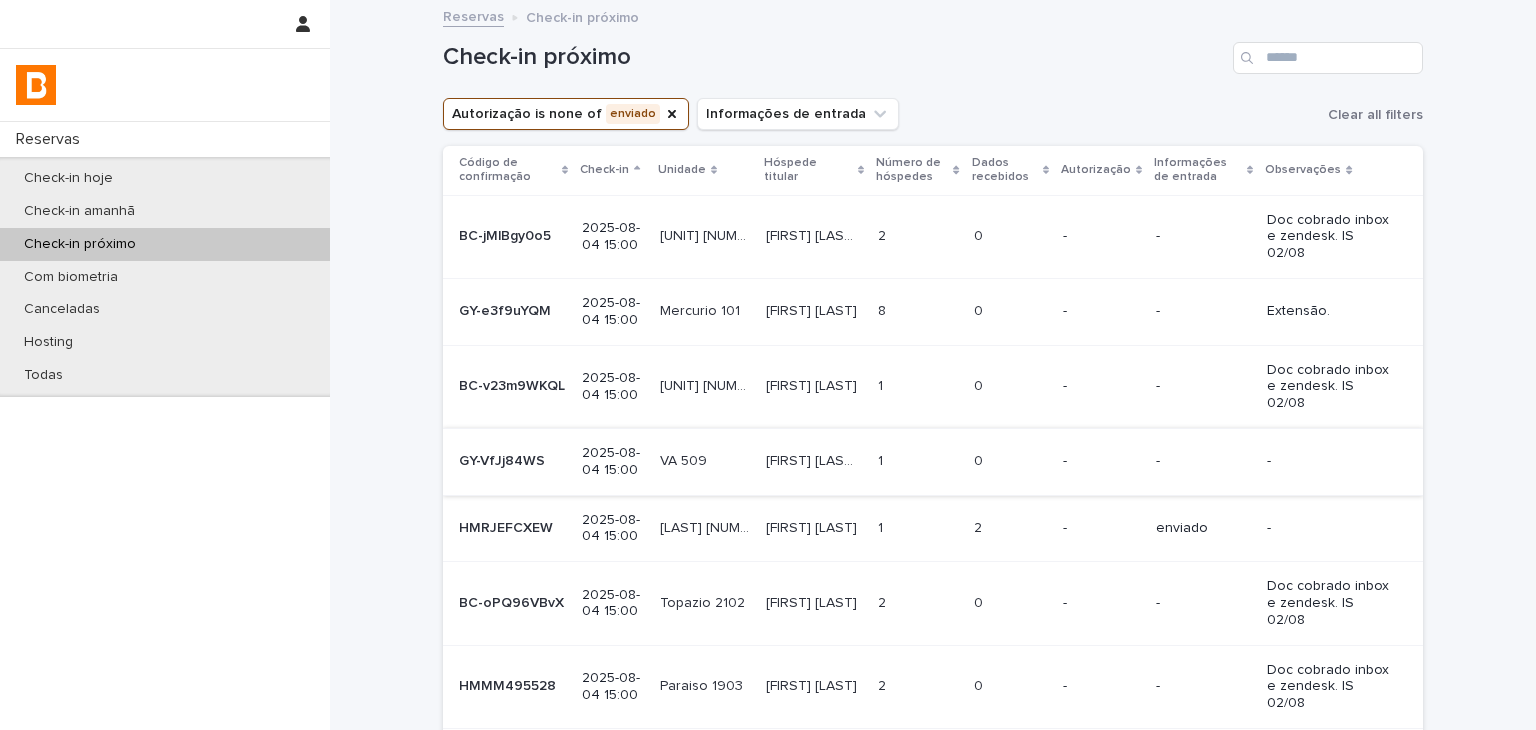 scroll, scrollTop: 200, scrollLeft: 0, axis: vertical 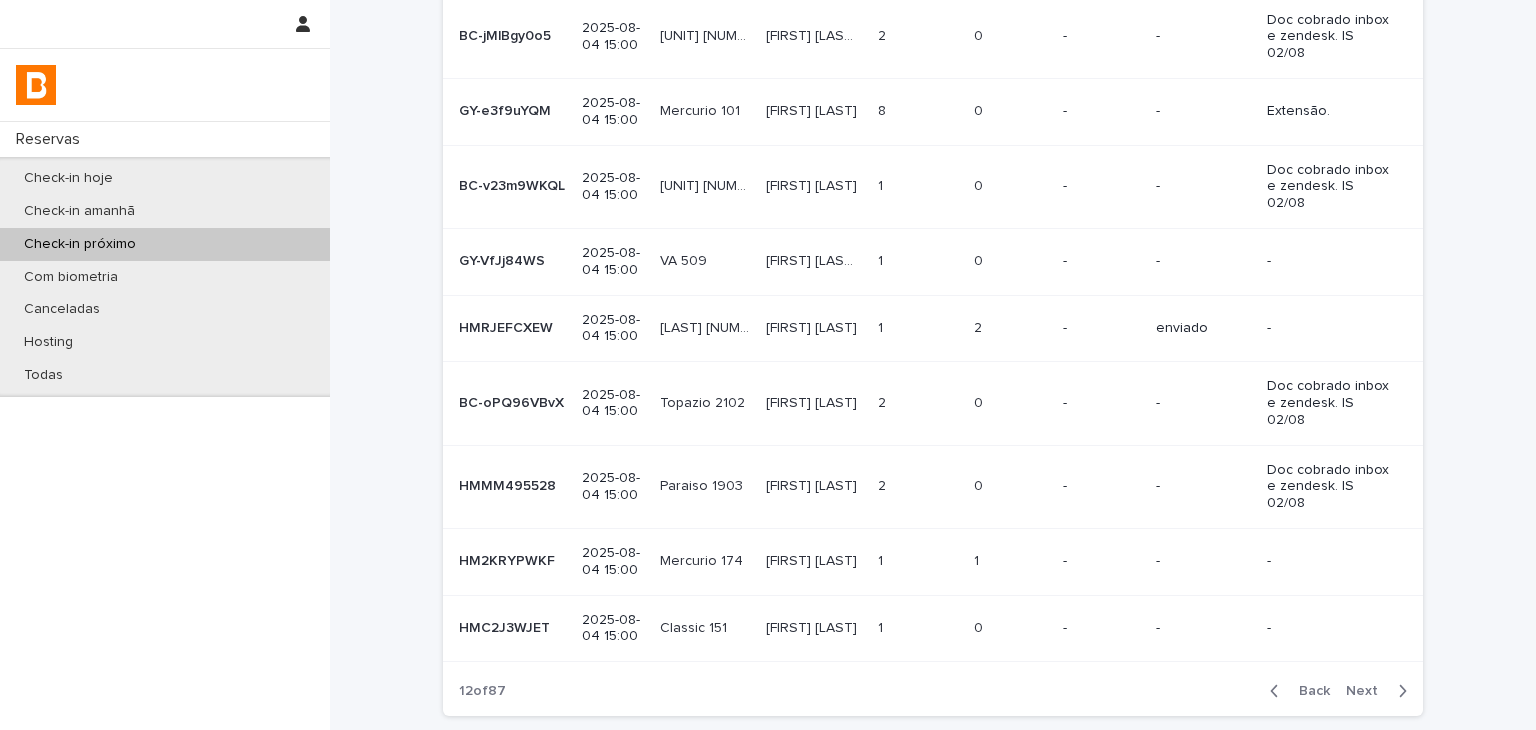 click on "-" at bounding box center [1101, 561] 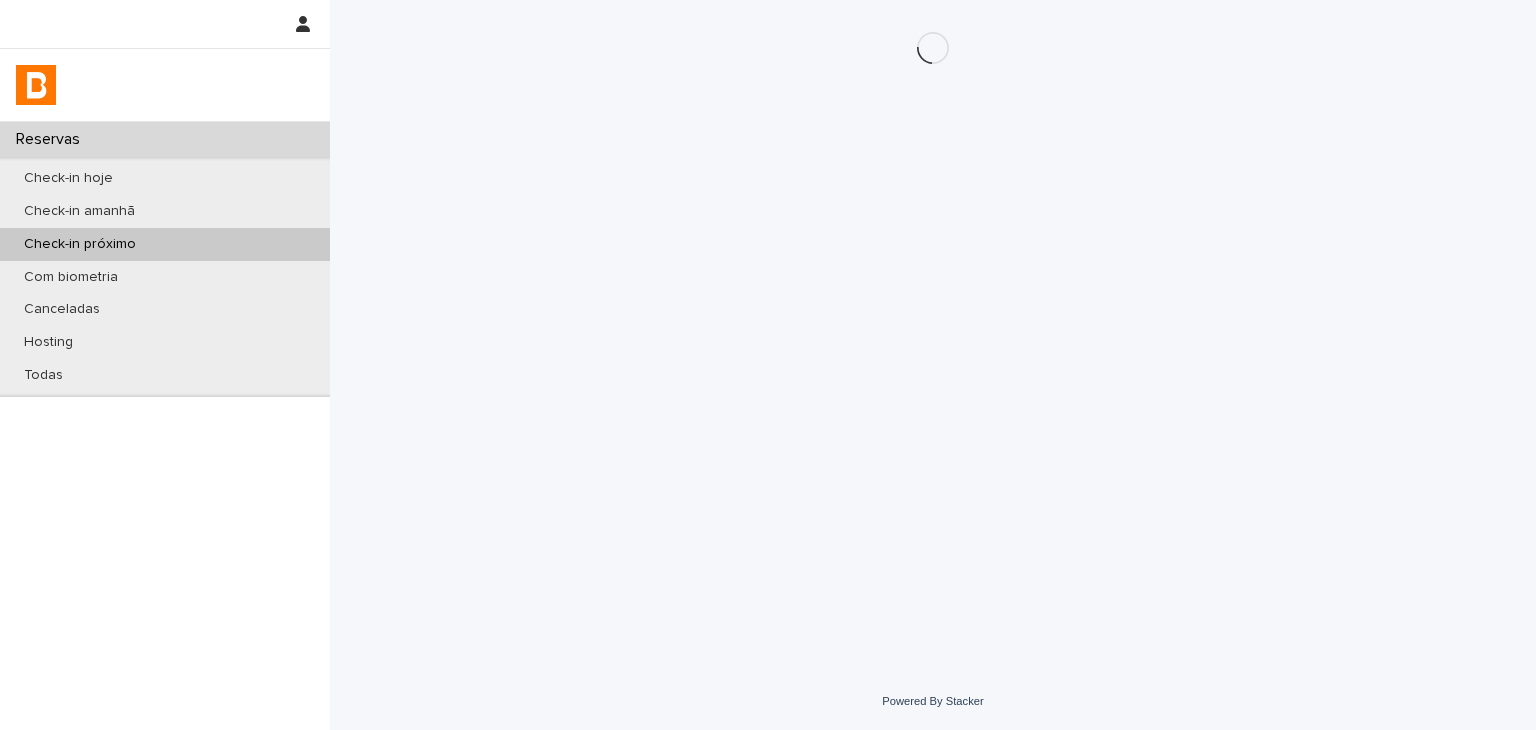 scroll, scrollTop: 0, scrollLeft: 0, axis: both 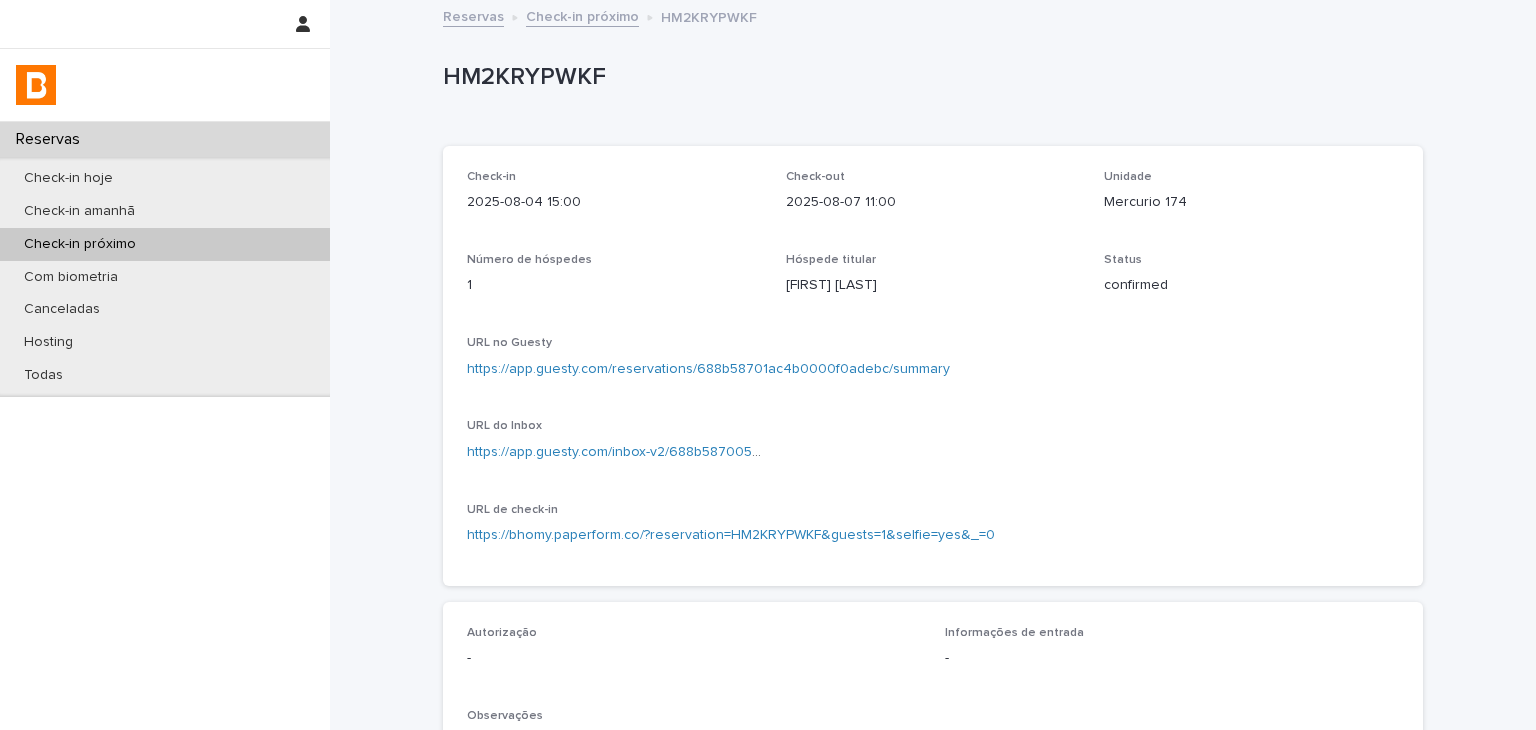 click on "https://app.guesty.com/reservations/688b58701ac4b0000f0adebc/summary" at bounding box center [708, 369] 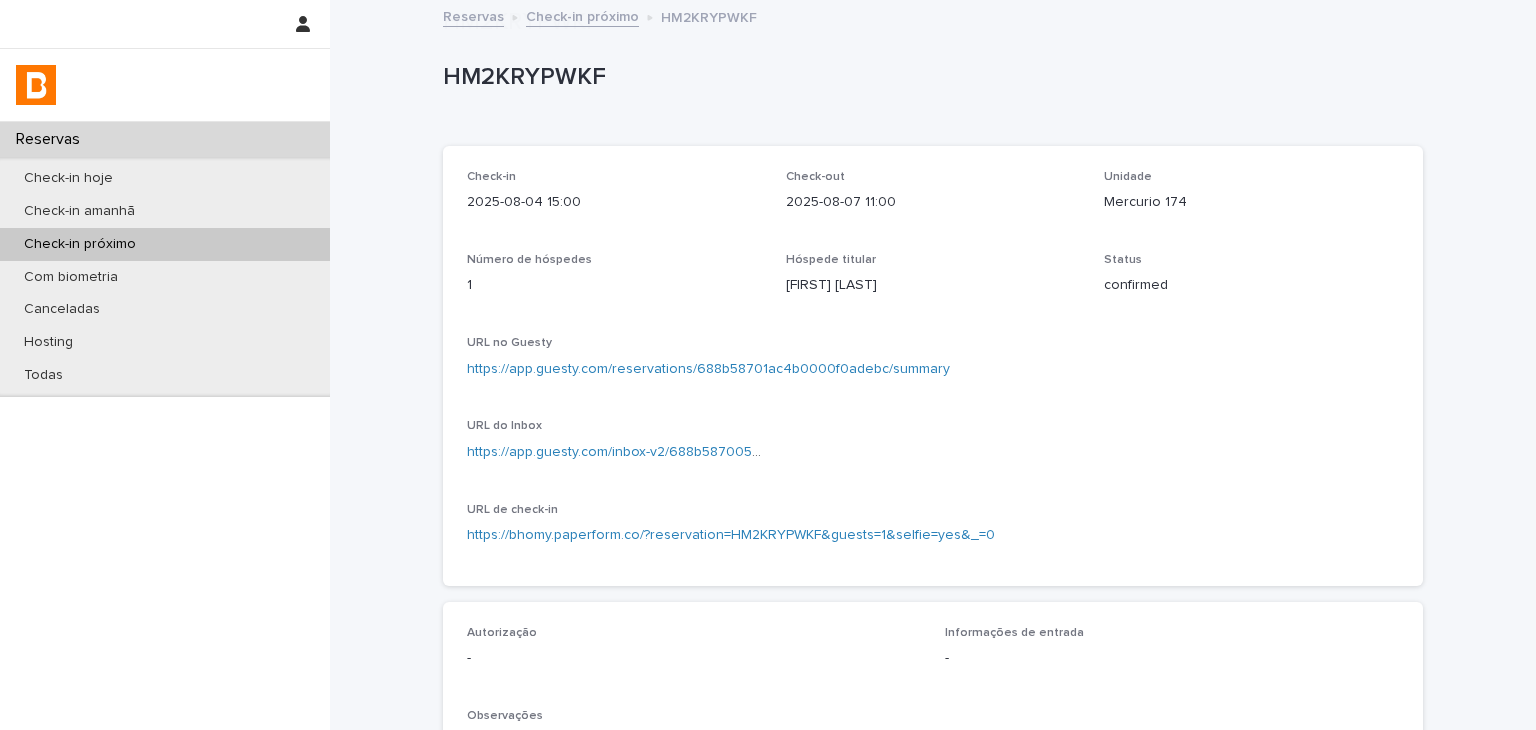 scroll, scrollTop: 500, scrollLeft: 0, axis: vertical 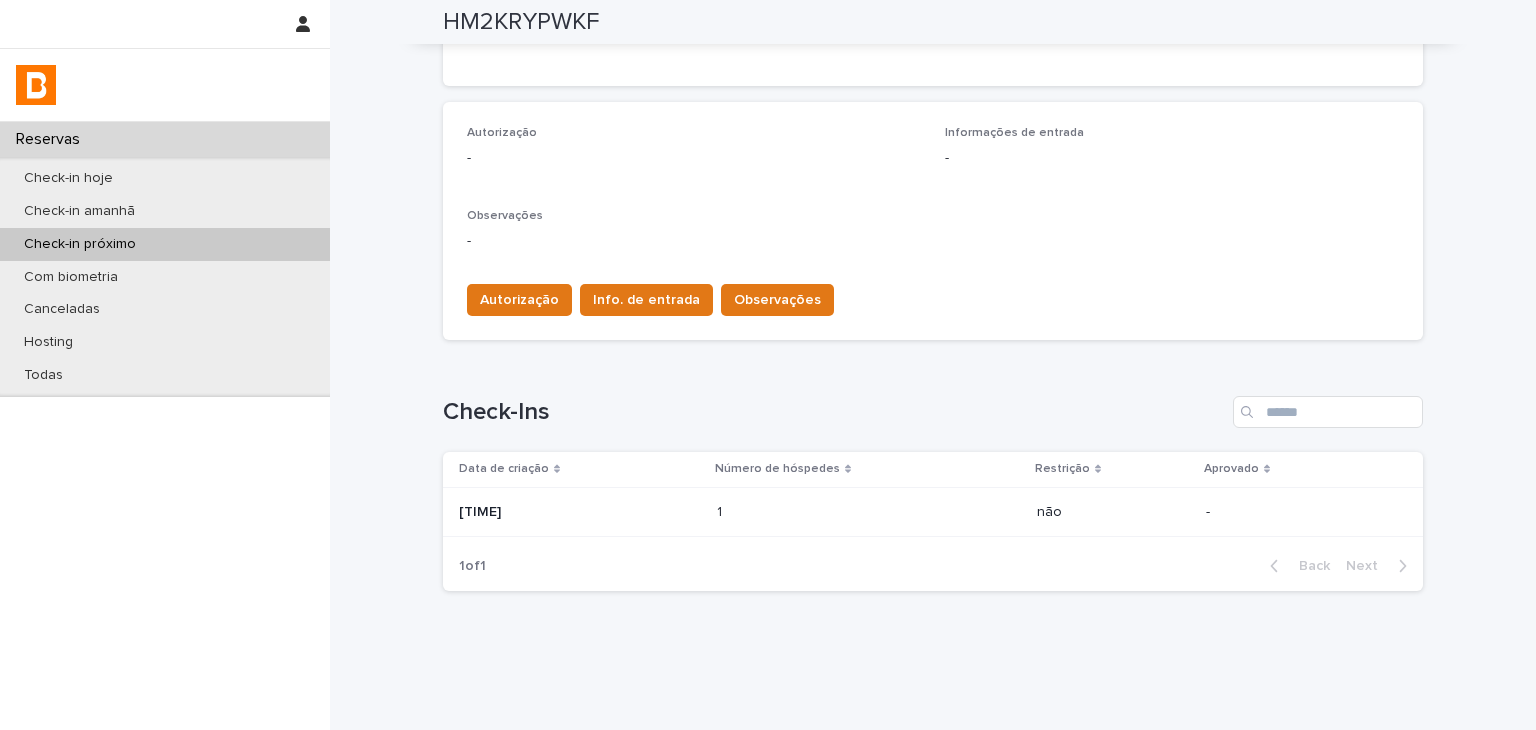 click at bounding box center [804, 512] 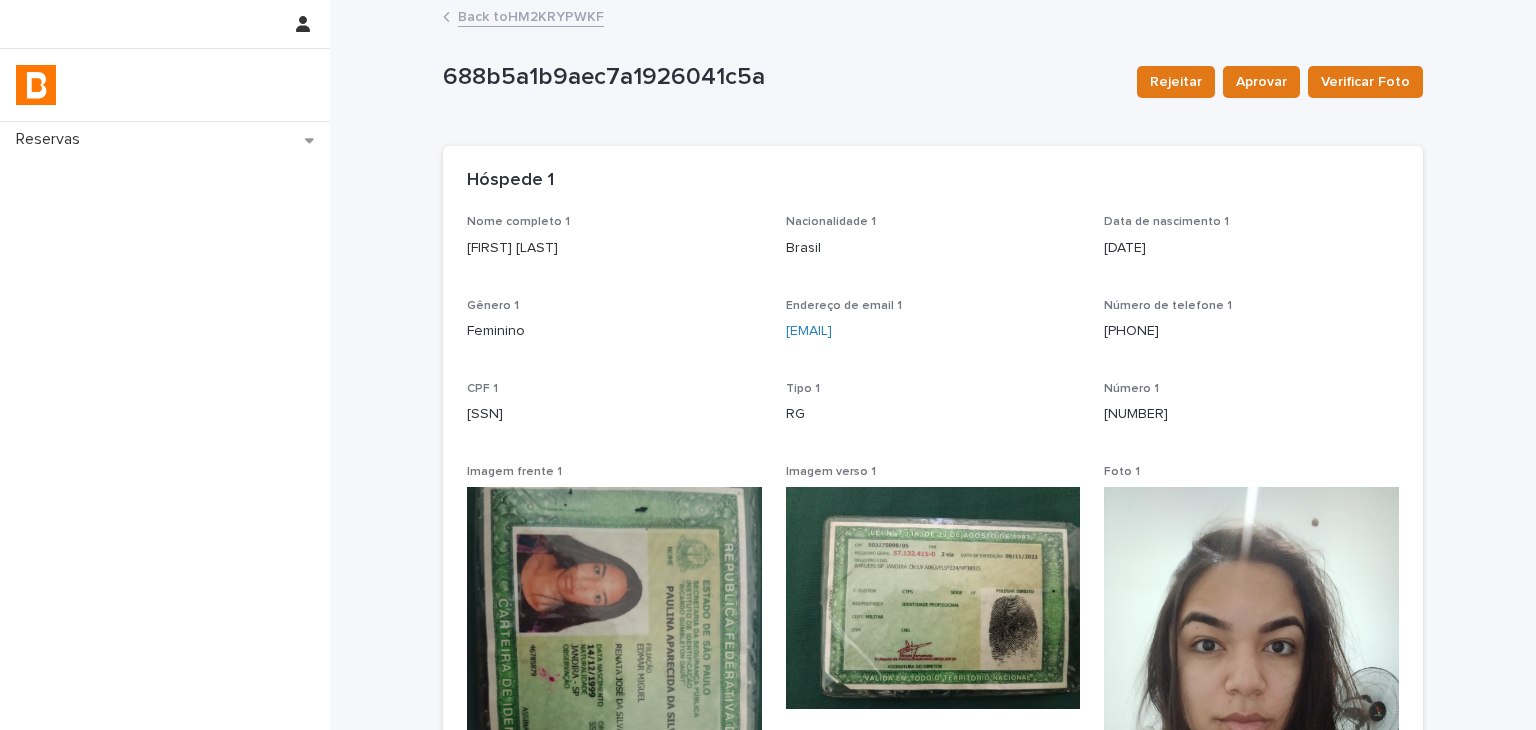 scroll, scrollTop: 400, scrollLeft: 0, axis: vertical 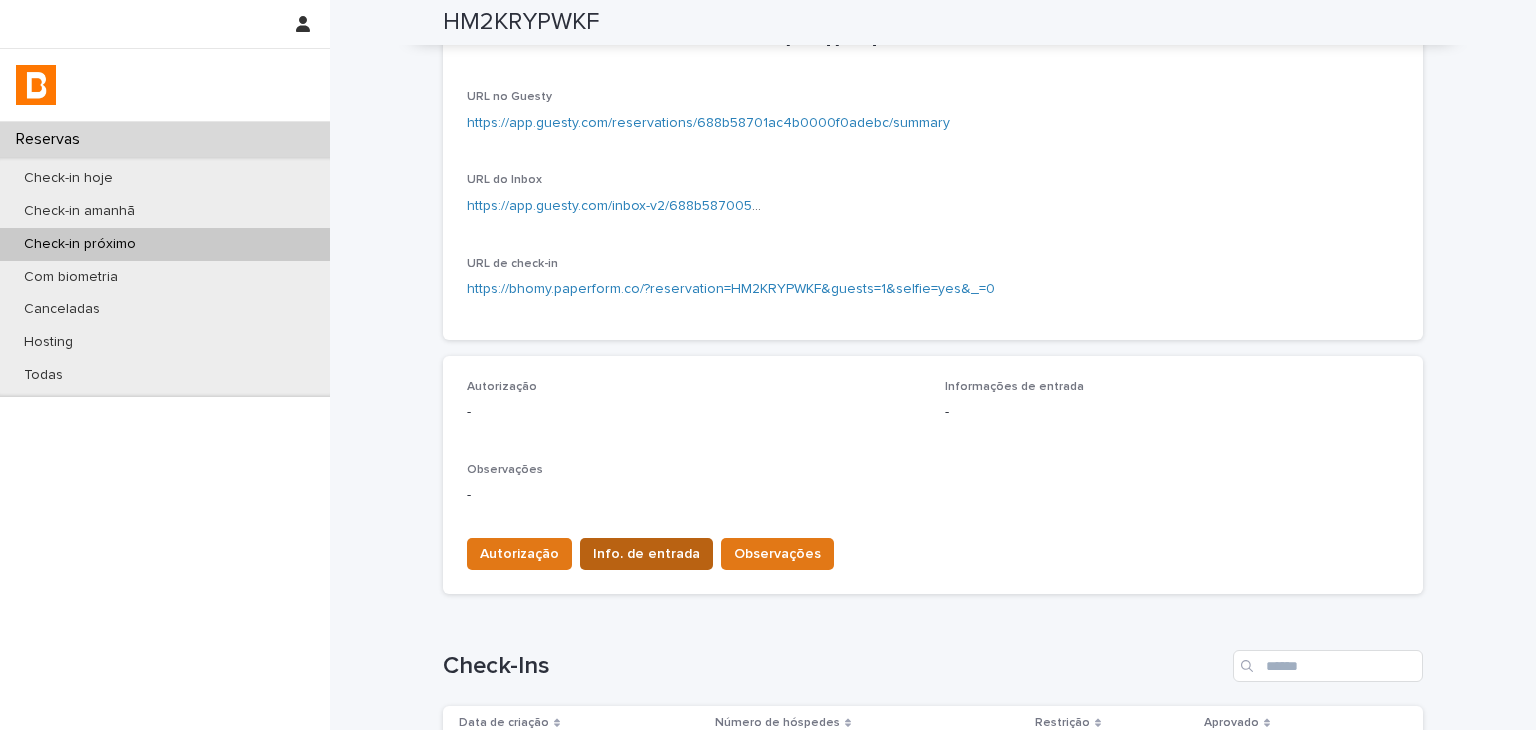 click on "Info. de entrada" at bounding box center (646, 554) 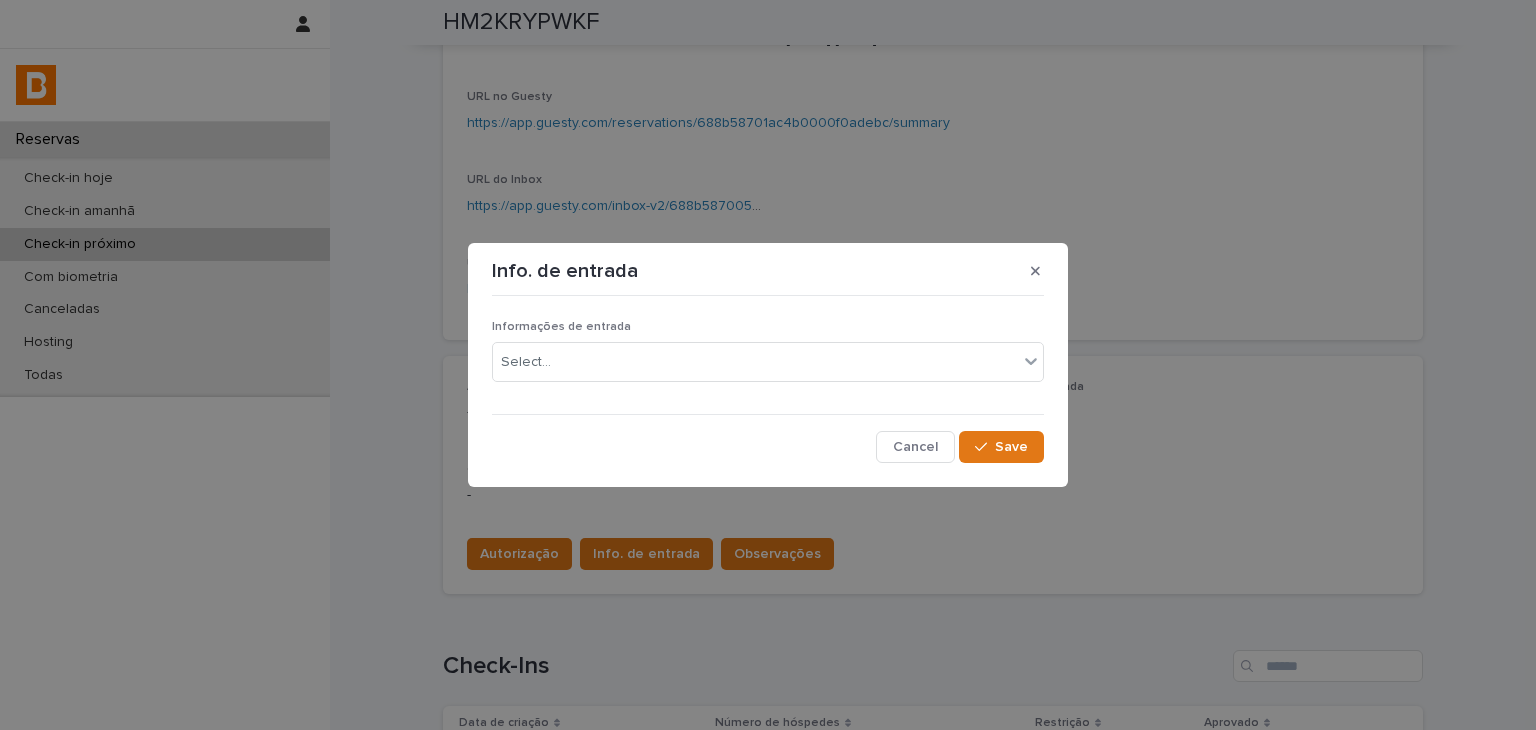 click on "Informações de entrada Select..." at bounding box center (768, 359) 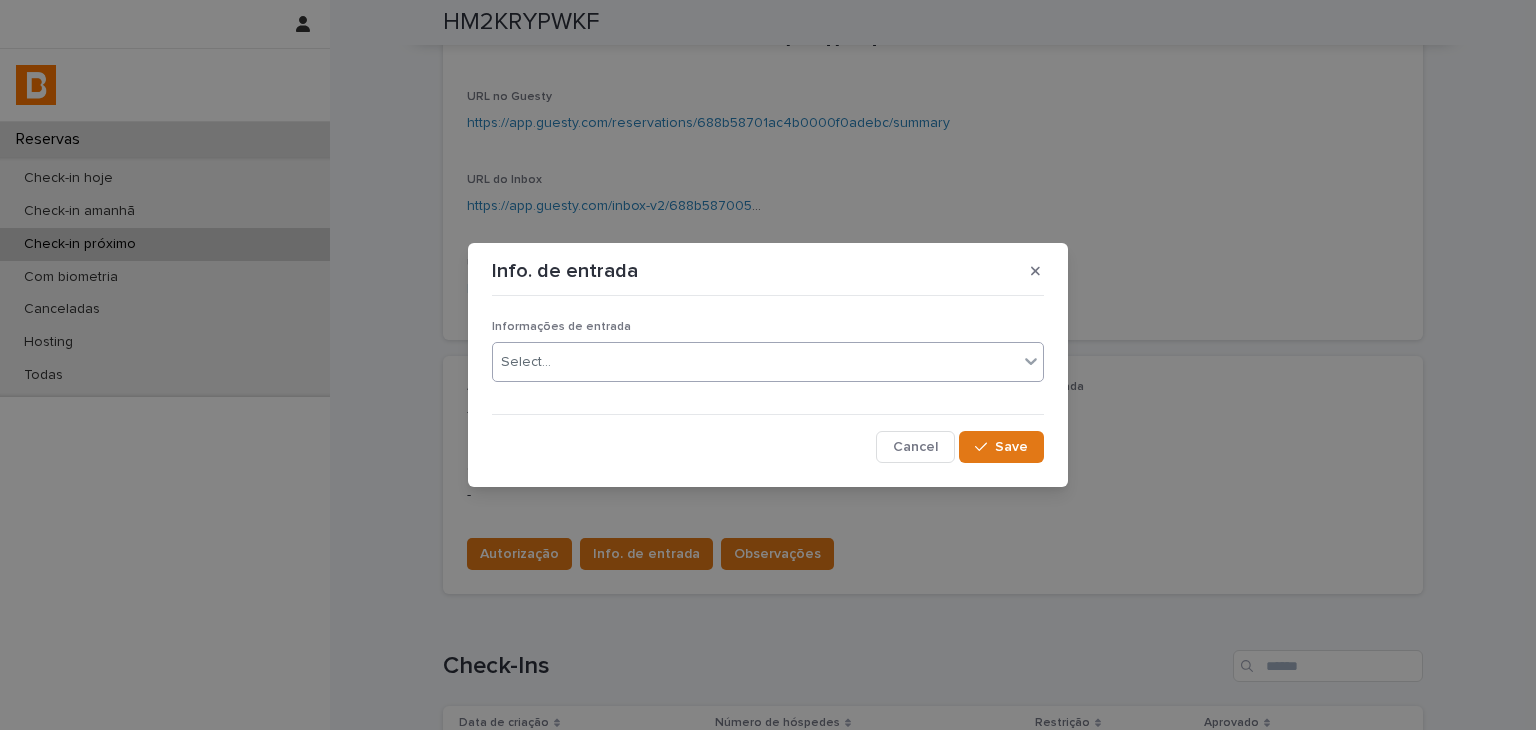 click on "Select..." at bounding box center [755, 362] 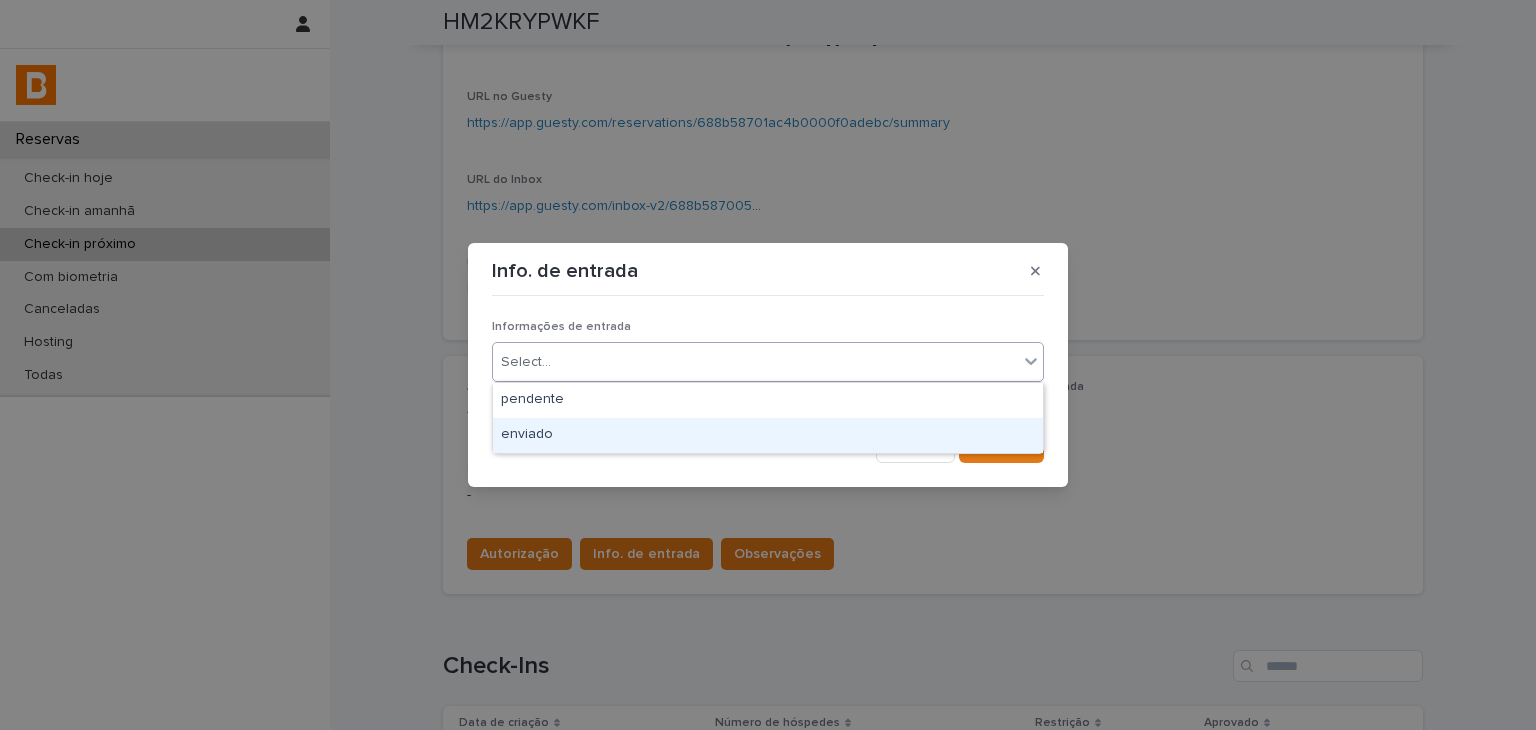 drag, startPoint x: 614, startPoint y: 374, endPoint x: 1028, endPoint y: 422, distance: 416.77332 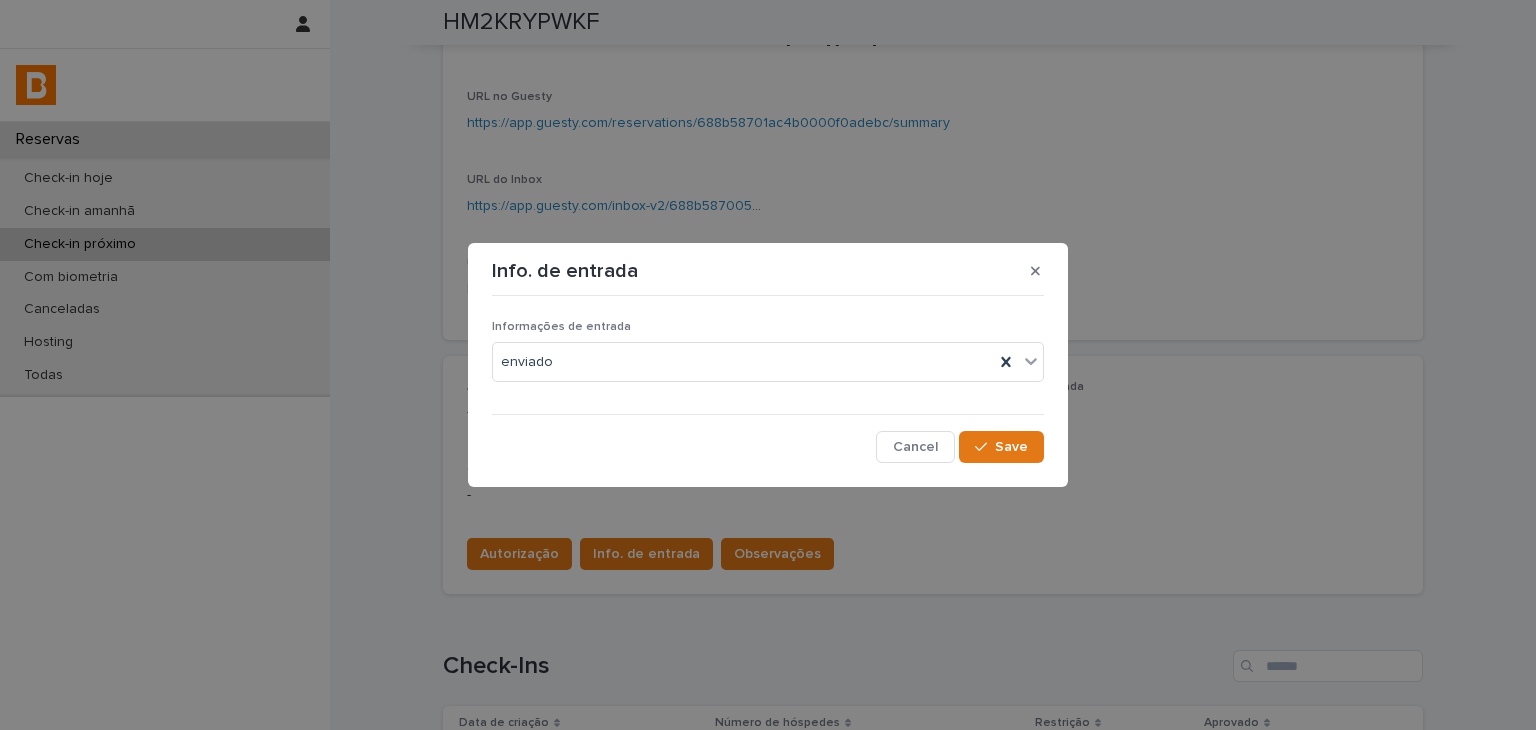 click on "Informações de entrada enviado Cancel Save" at bounding box center (768, 383) 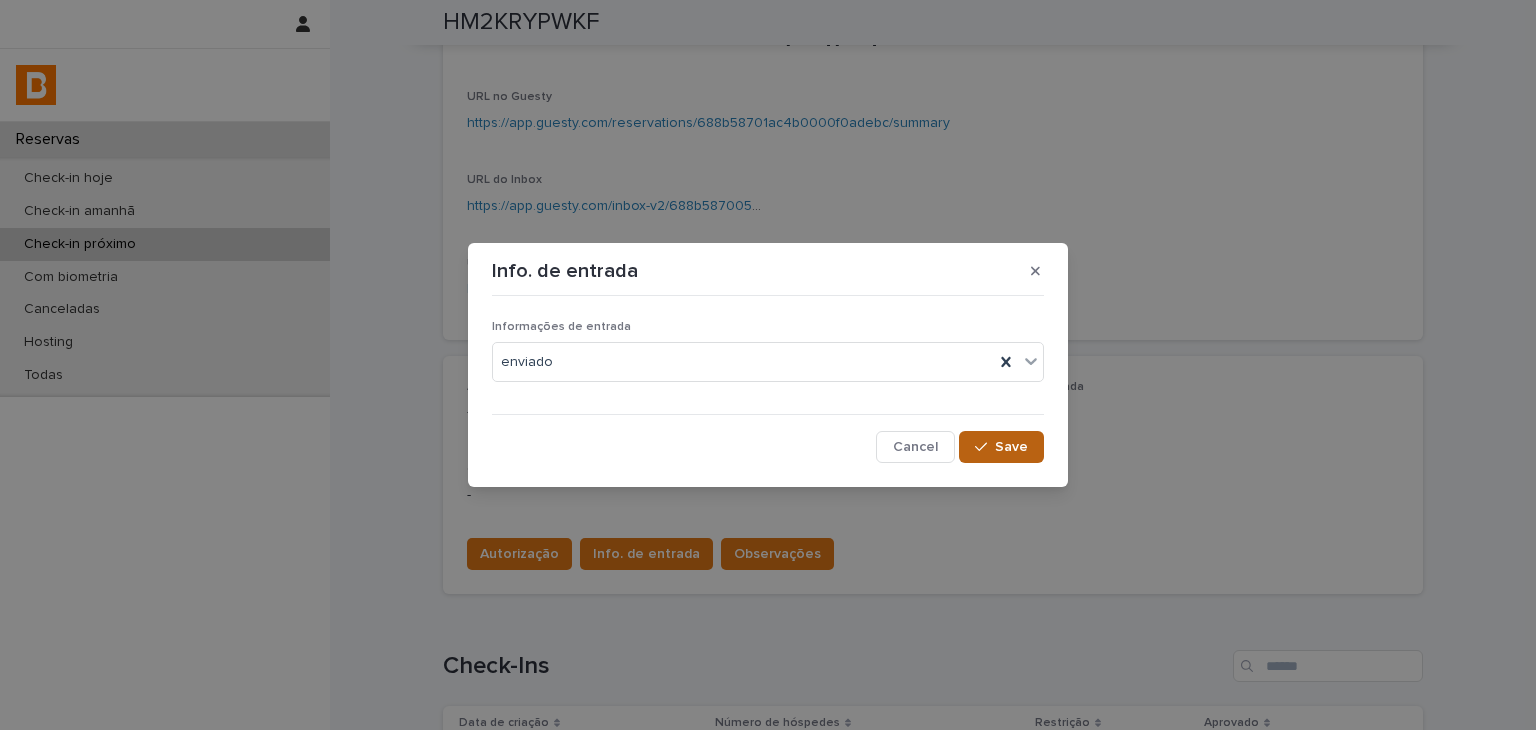 click on "Save" at bounding box center (1001, 447) 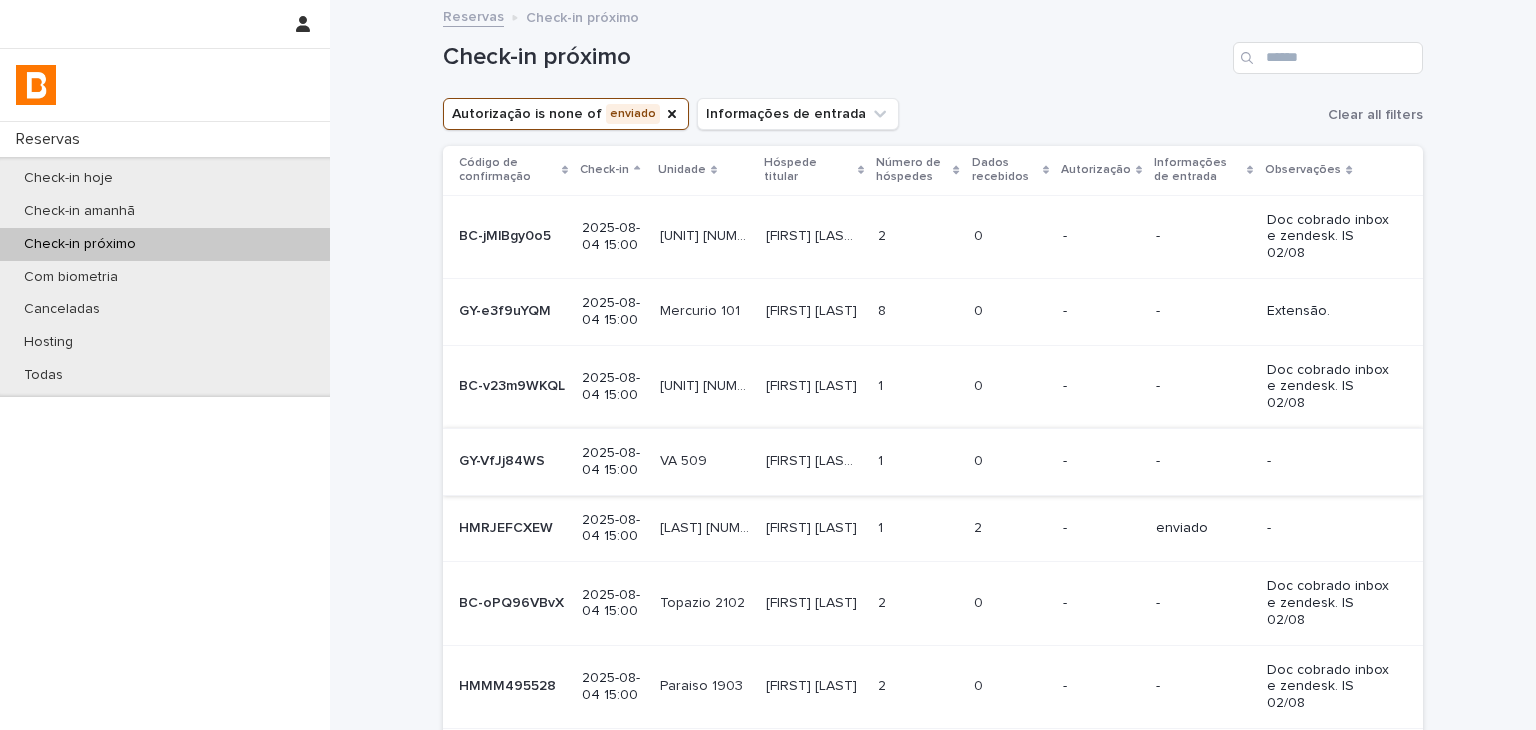 scroll, scrollTop: 289, scrollLeft: 0, axis: vertical 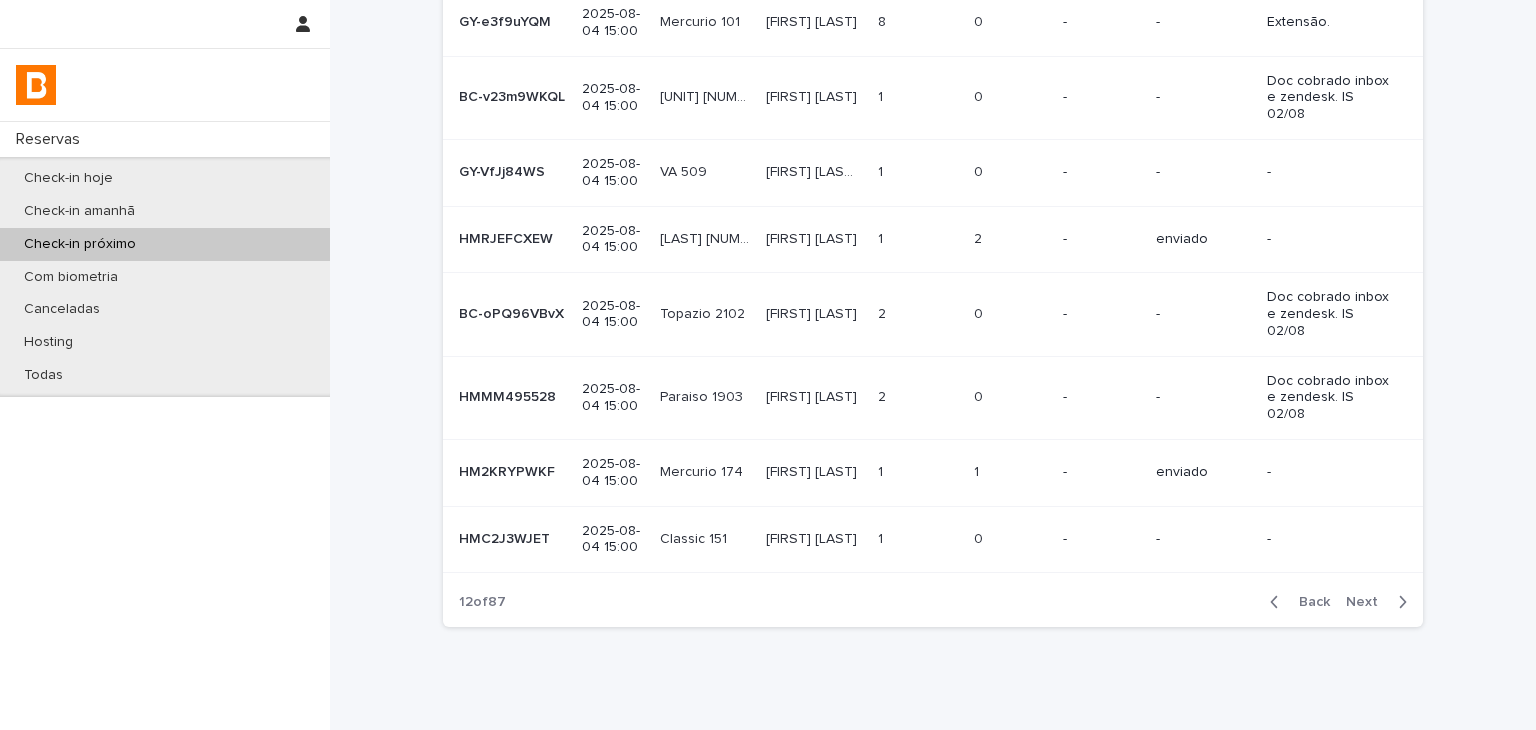 click on "-" at bounding box center (1203, 539) 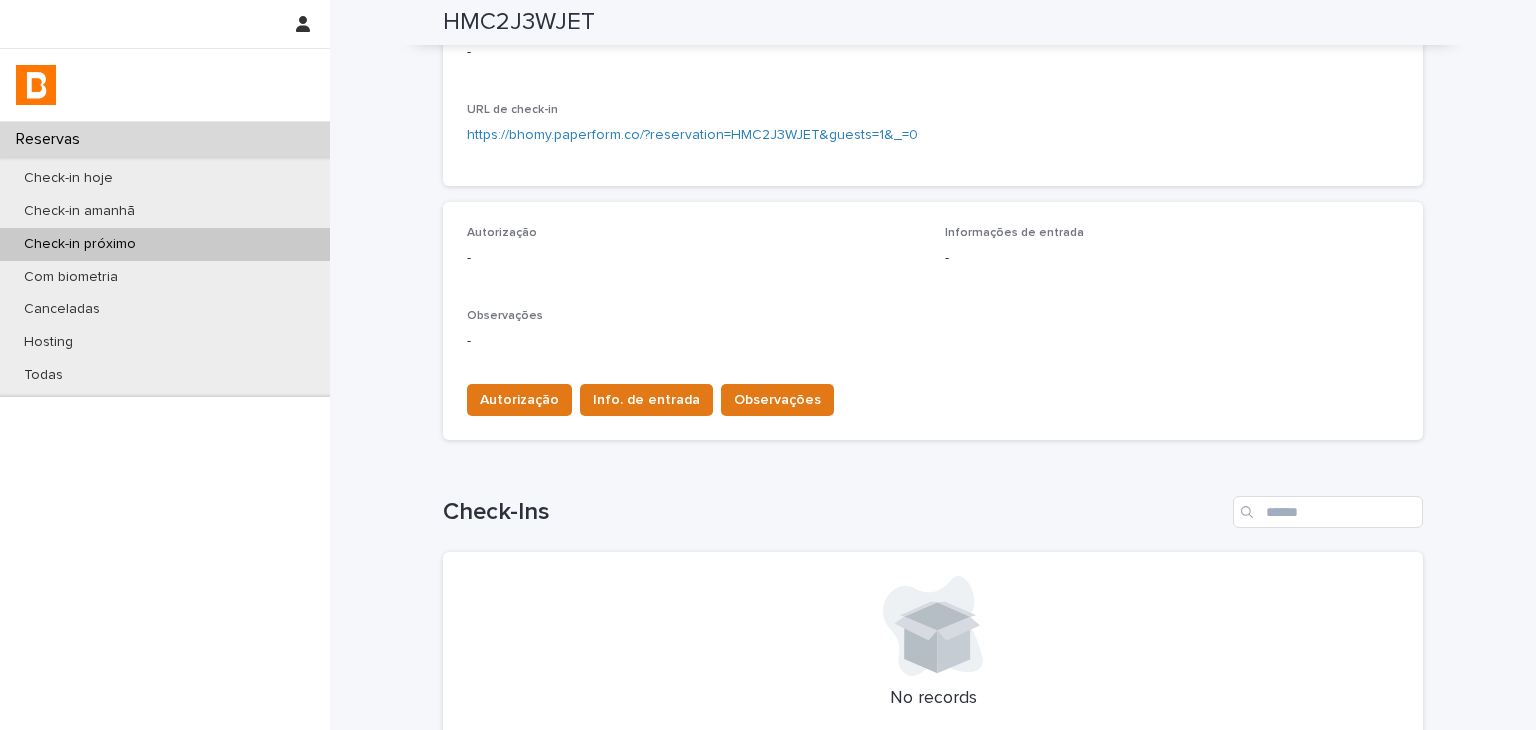scroll, scrollTop: 500, scrollLeft: 0, axis: vertical 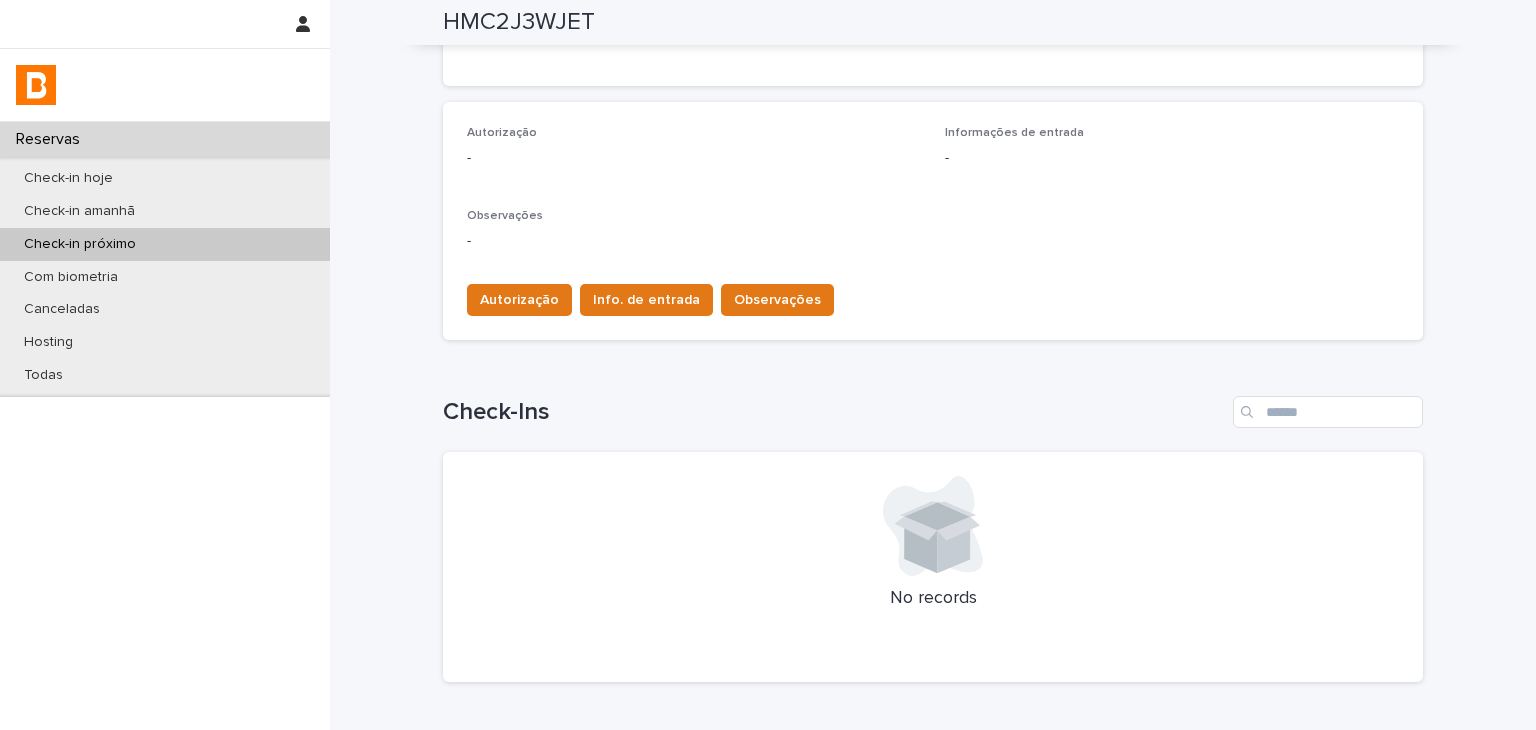 drag, startPoint x: 748, startPoint y: 334, endPoint x: 748, endPoint y: 317, distance: 17 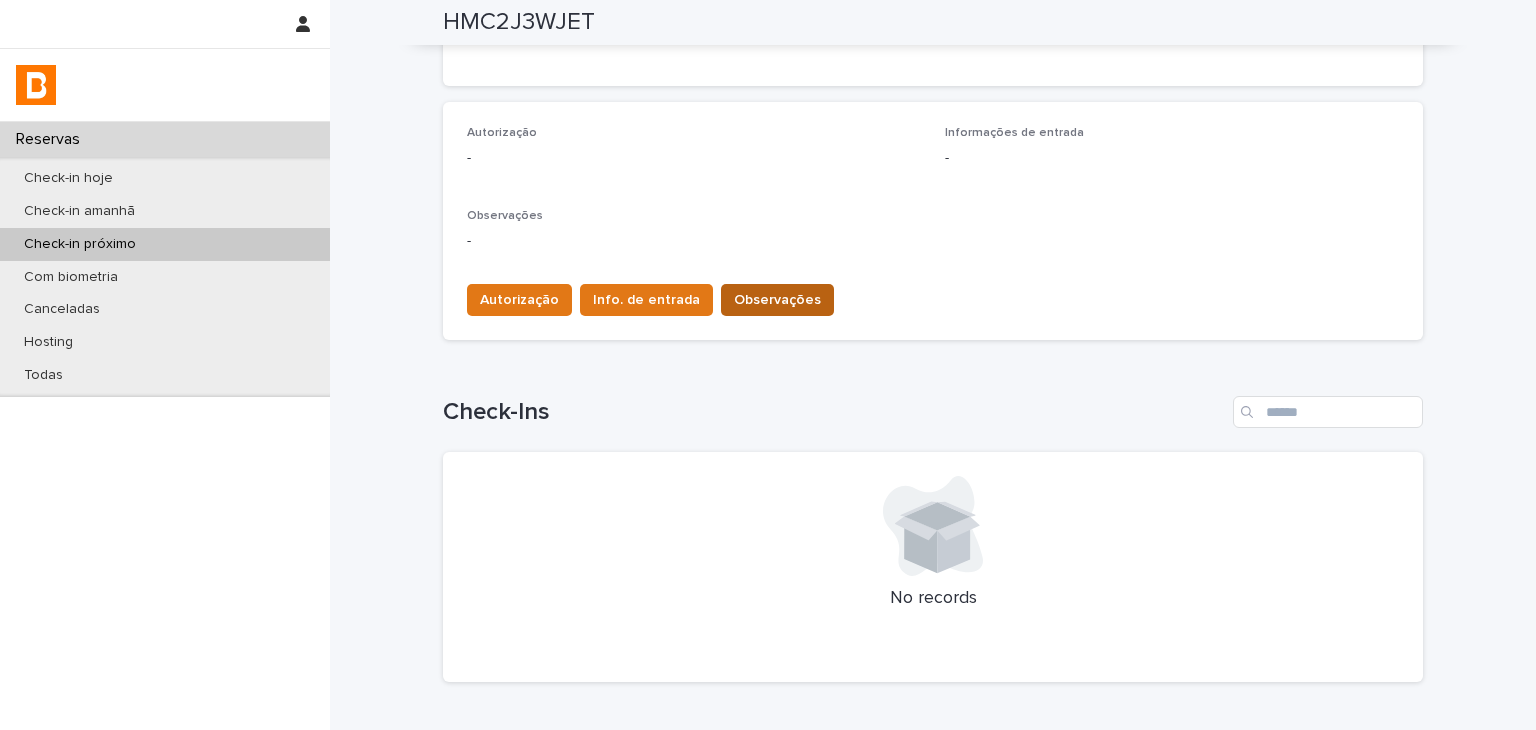 click on "Observações" at bounding box center [777, 300] 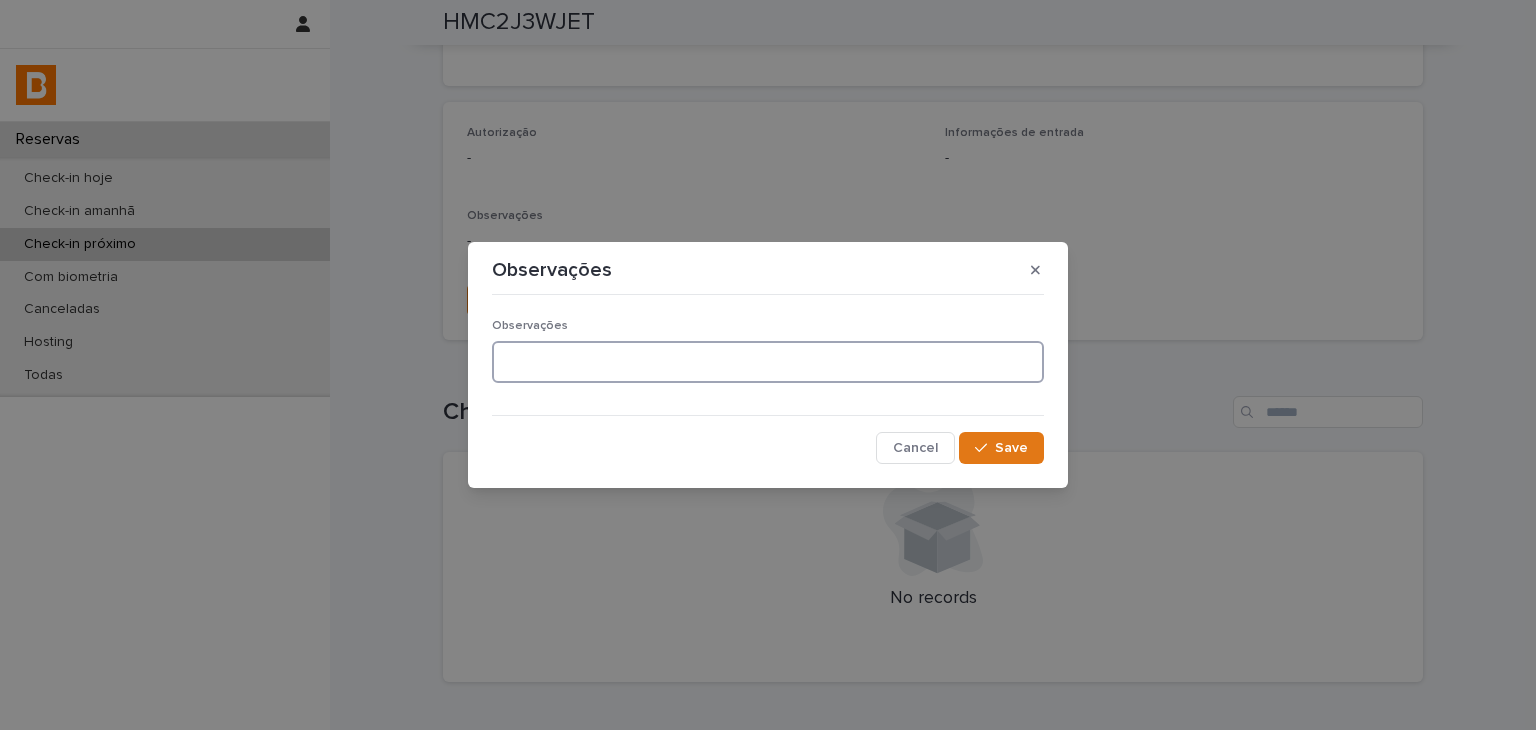 click at bounding box center (768, 362) 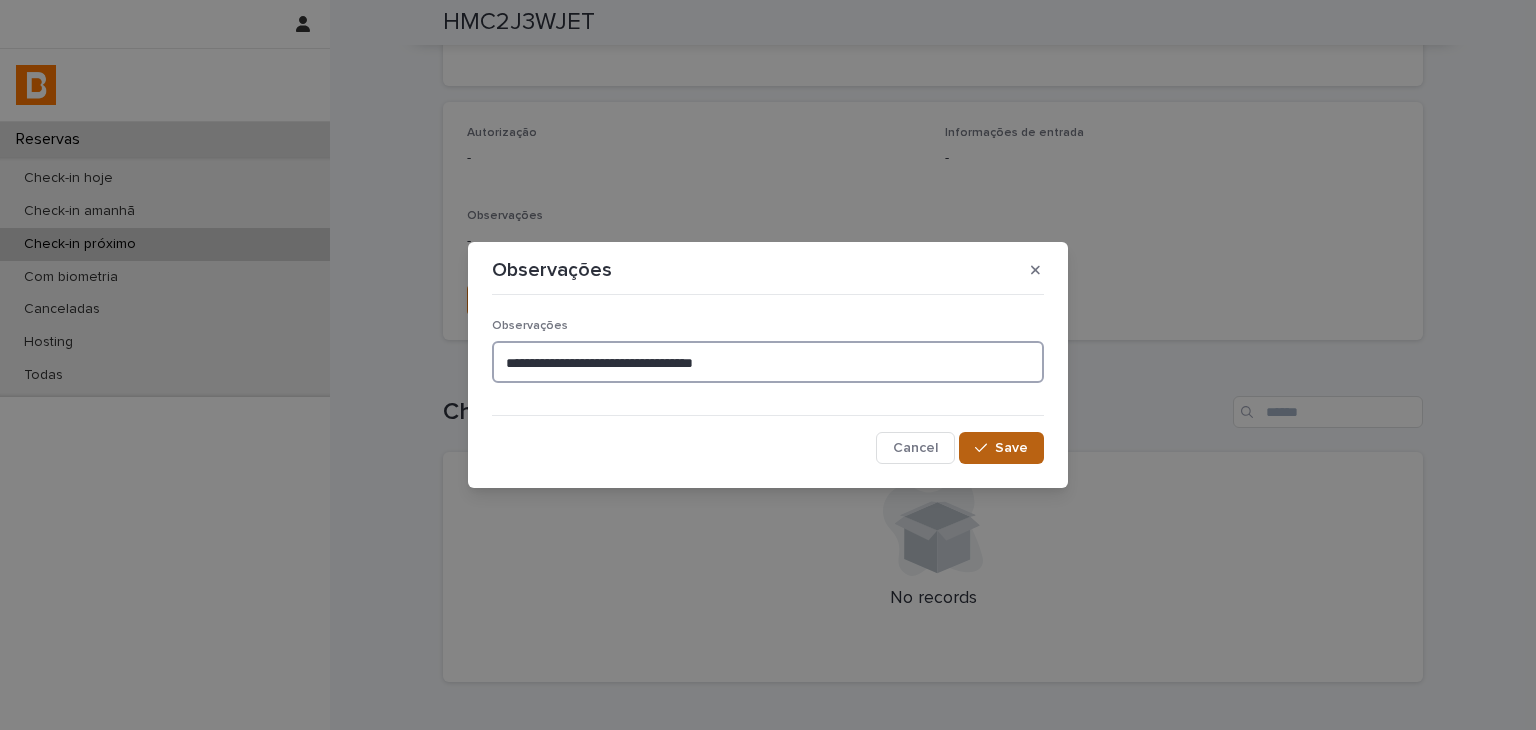 type on "**********" 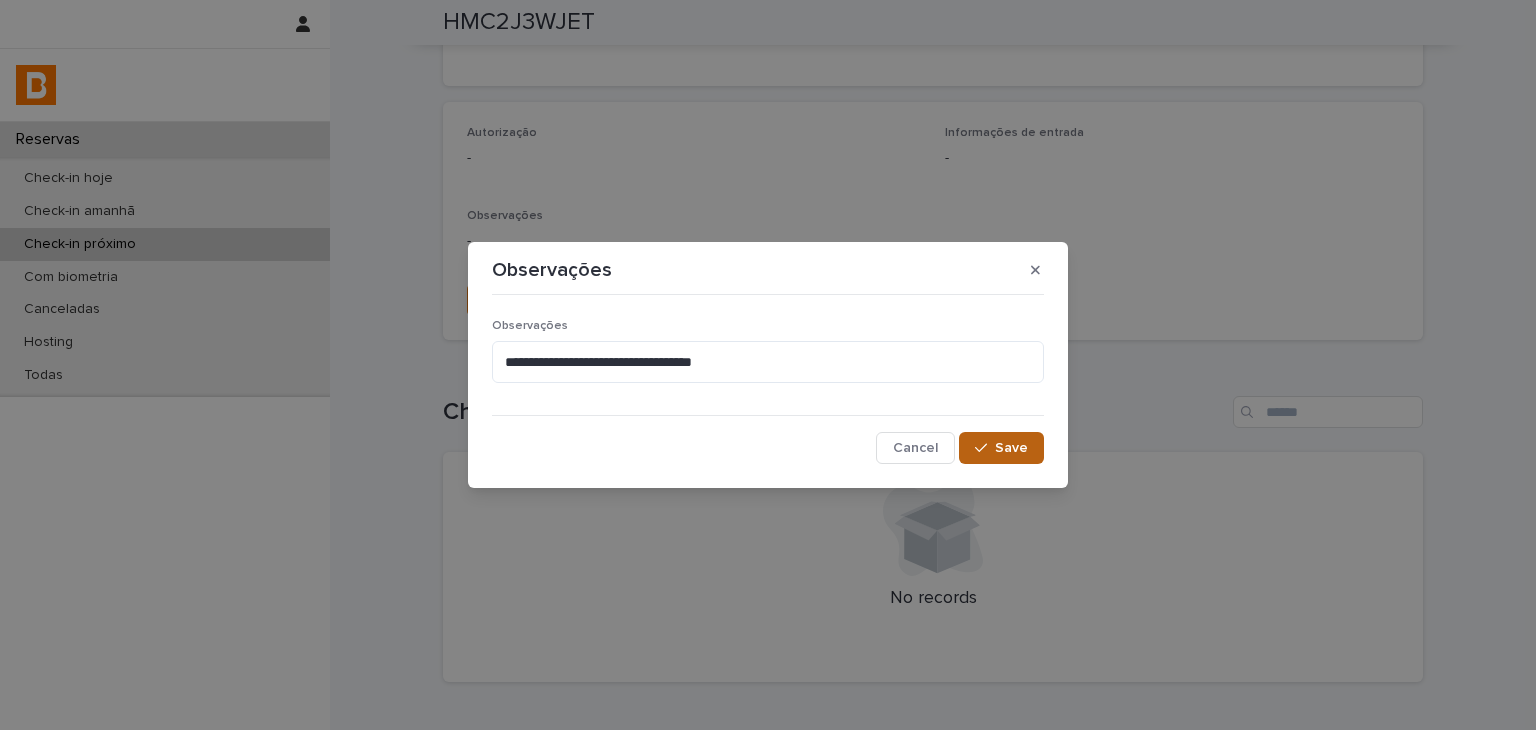 click 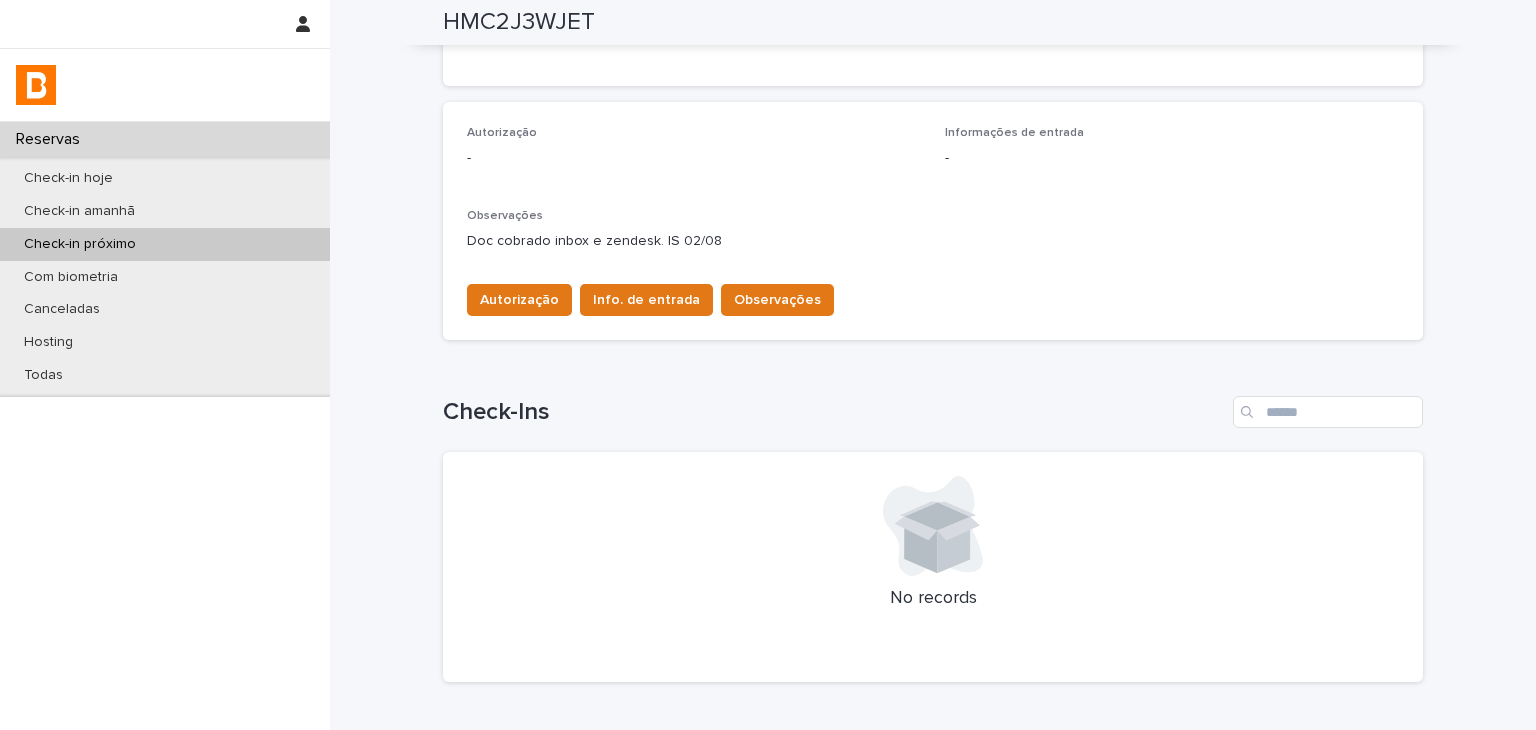 scroll, scrollTop: 200, scrollLeft: 0, axis: vertical 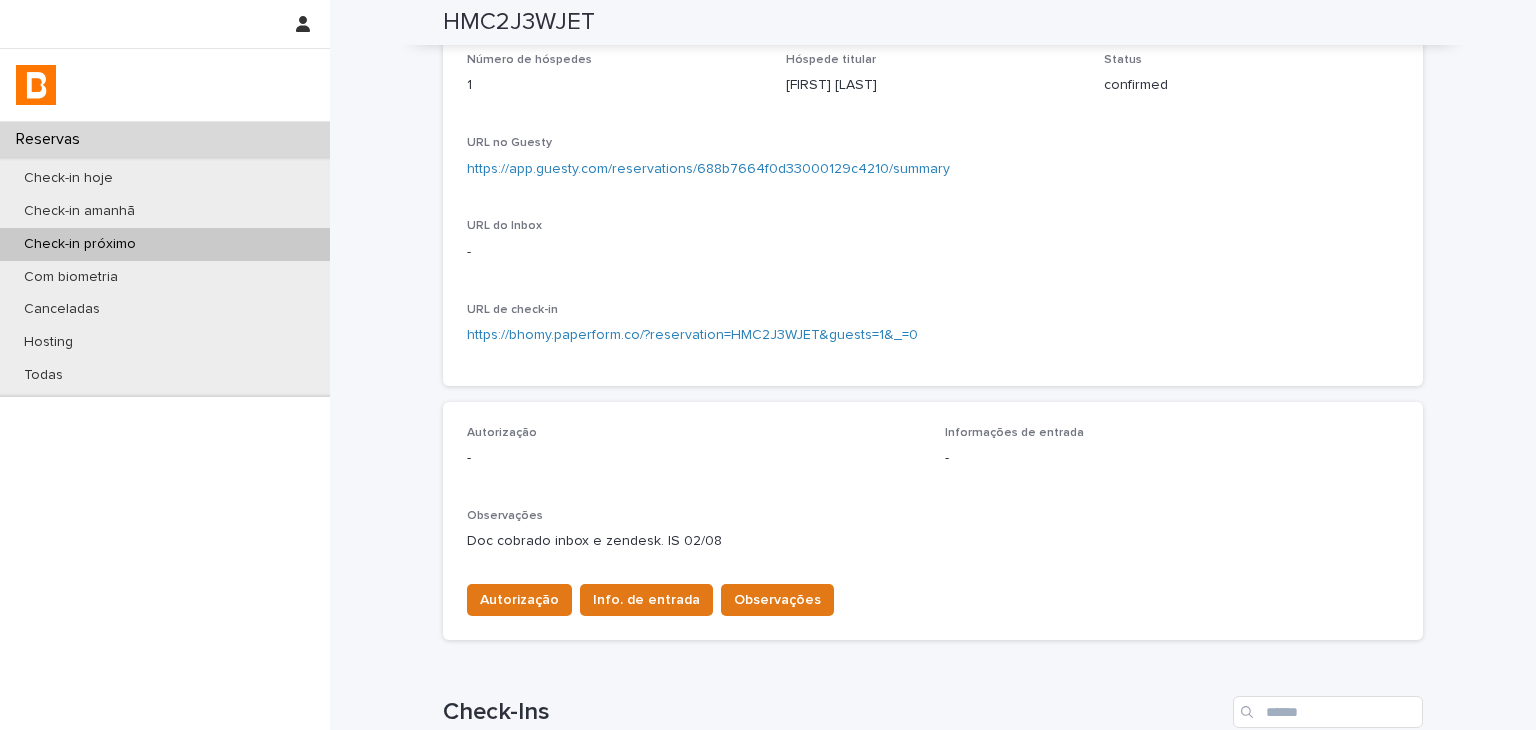 click on "https://app.guesty.com/reservations/688b7664f0d33000129c4210/summary" at bounding box center [708, 169] 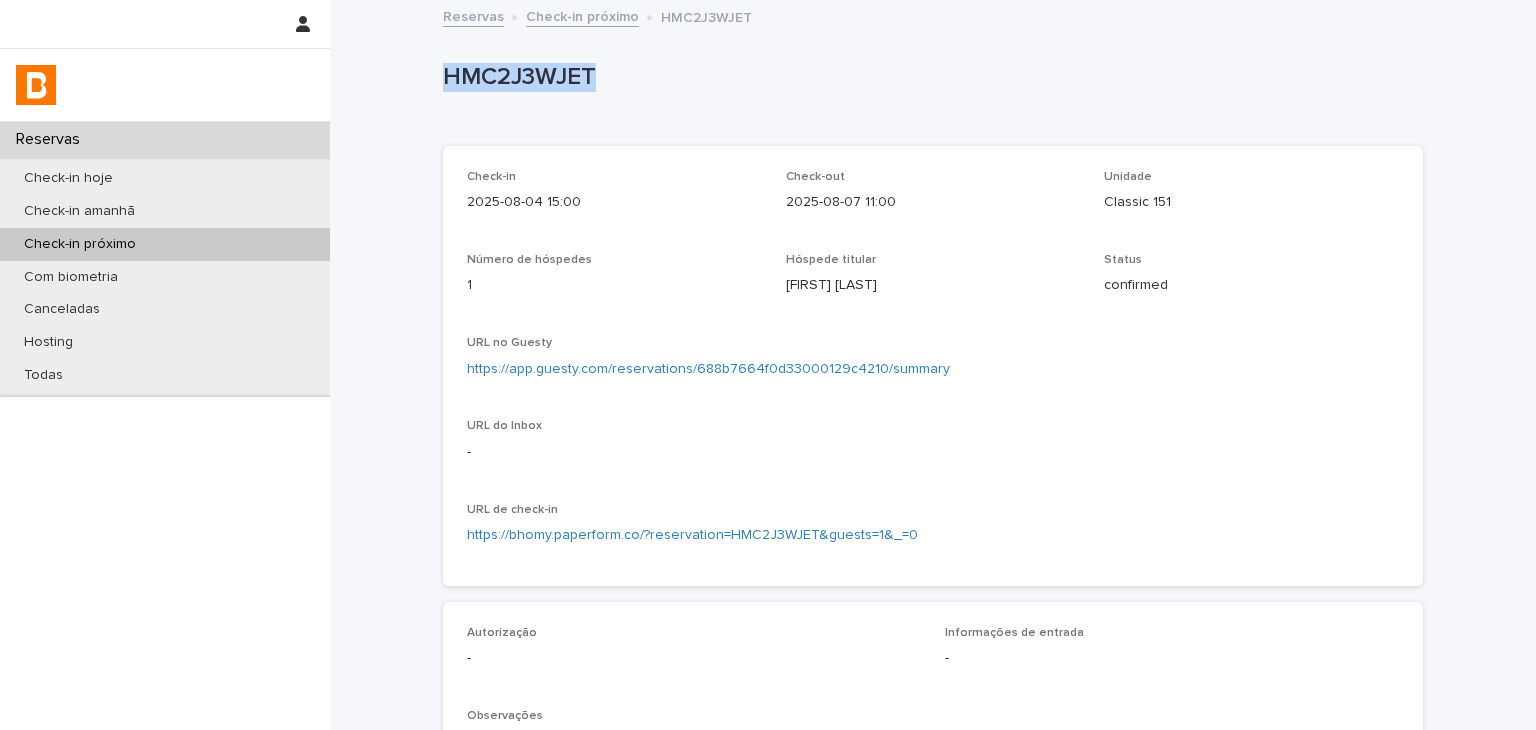 drag, startPoint x: 426, startPoint y: 65, endPoint x: 630, endPoint y: 65, distance: 204 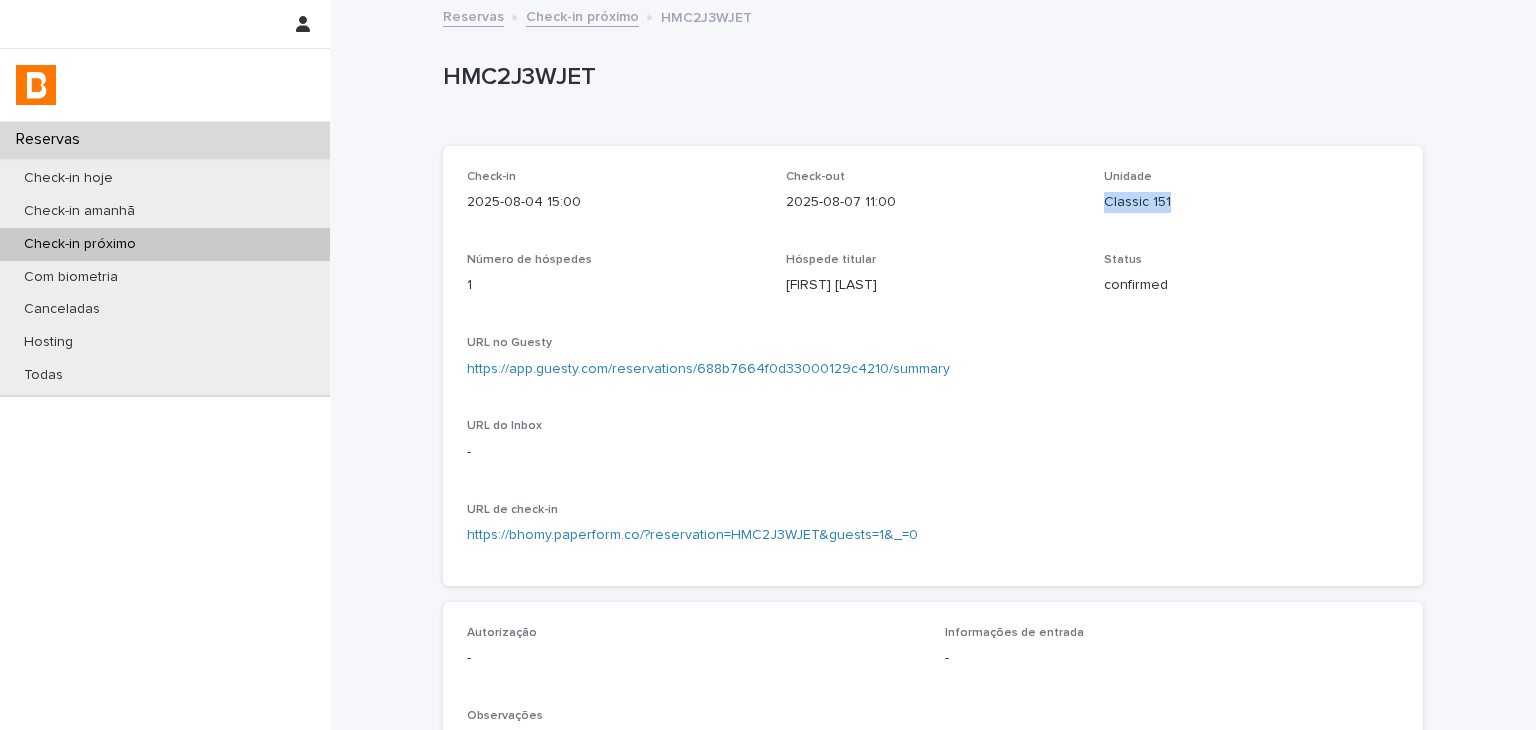 drag, startPoint x: 1100, startPoint y: 197, endPoint x: 1252, endPoint y: 208, distance: 152.3975 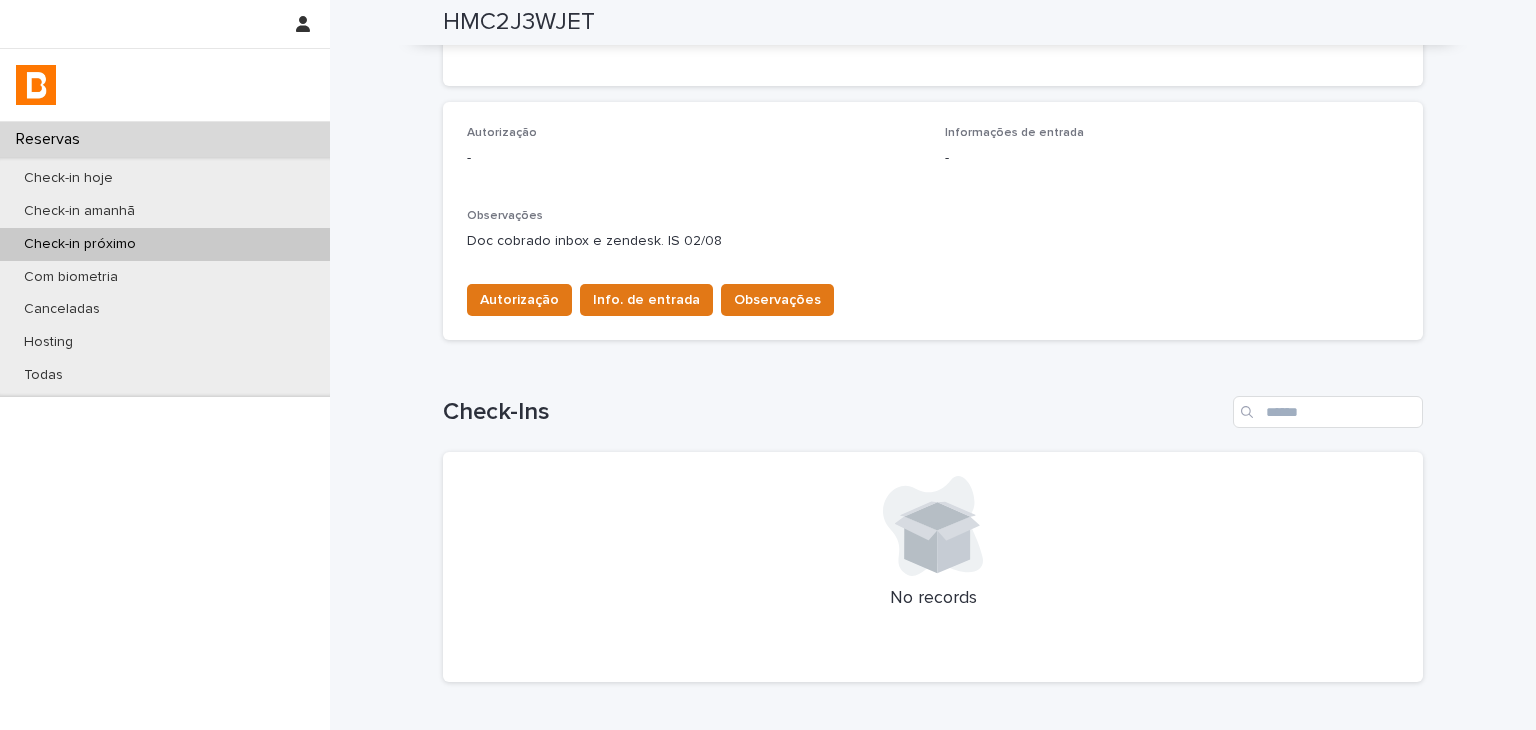 click on "Doc cobrado inbox e zendesk. IS 02/08" at bounding box center [933, 241] 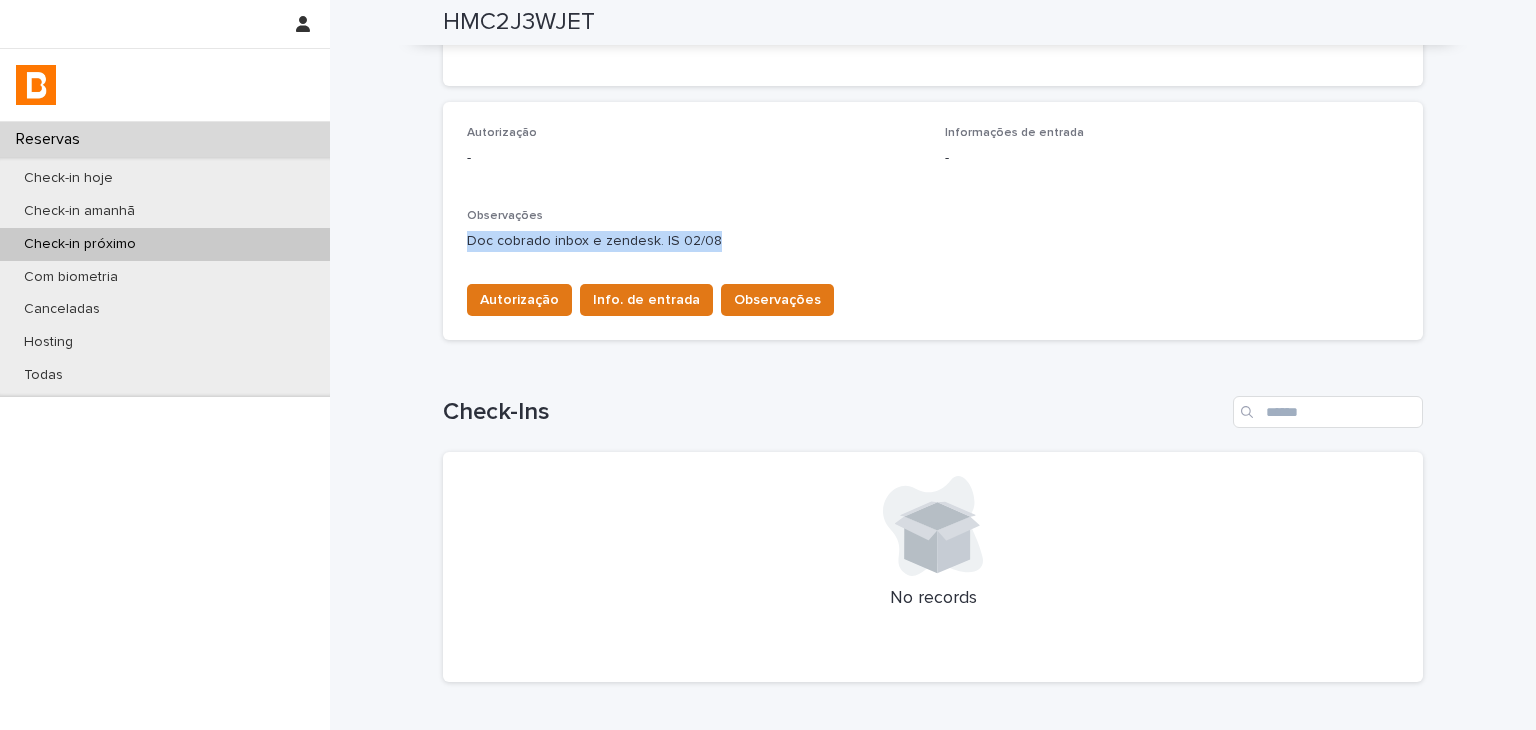 drag, startPoint x: 473, startPoint y: 238, endPoint x: 685, endPoint y: 237, distance: 212.00237 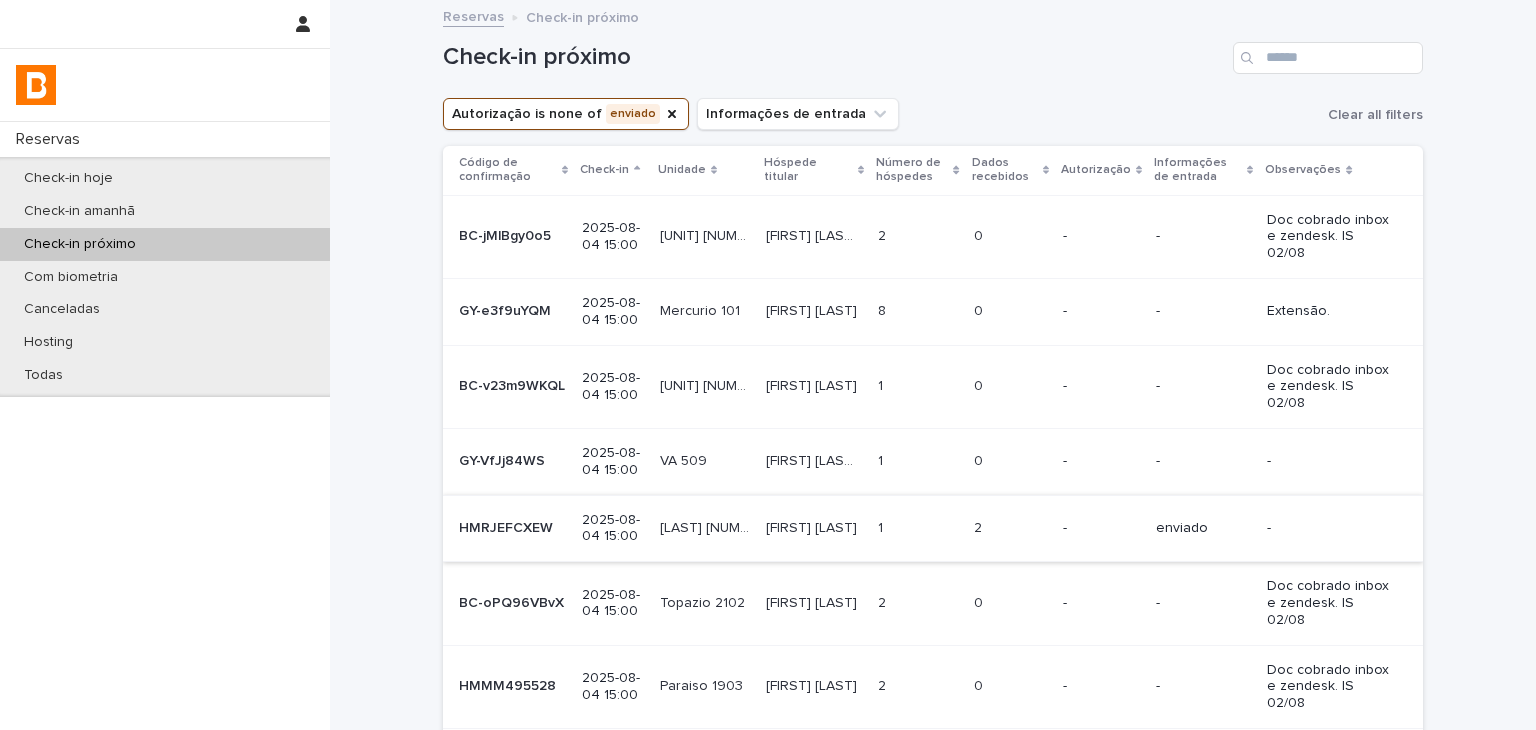 scroll, scrollTop: 289, scrollLeft: 0, axis: vertical 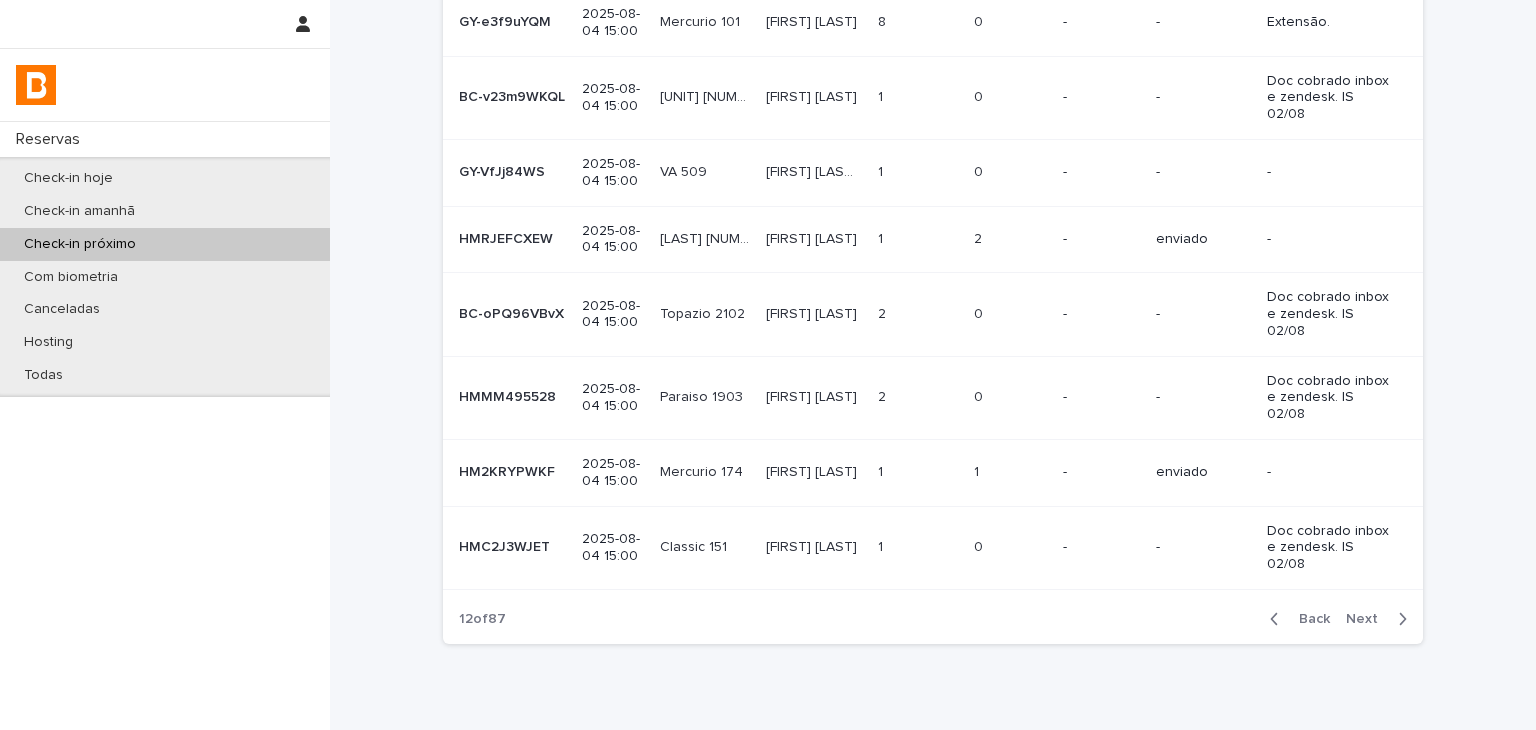 click on "Next" at bounding box center [1368, 619] 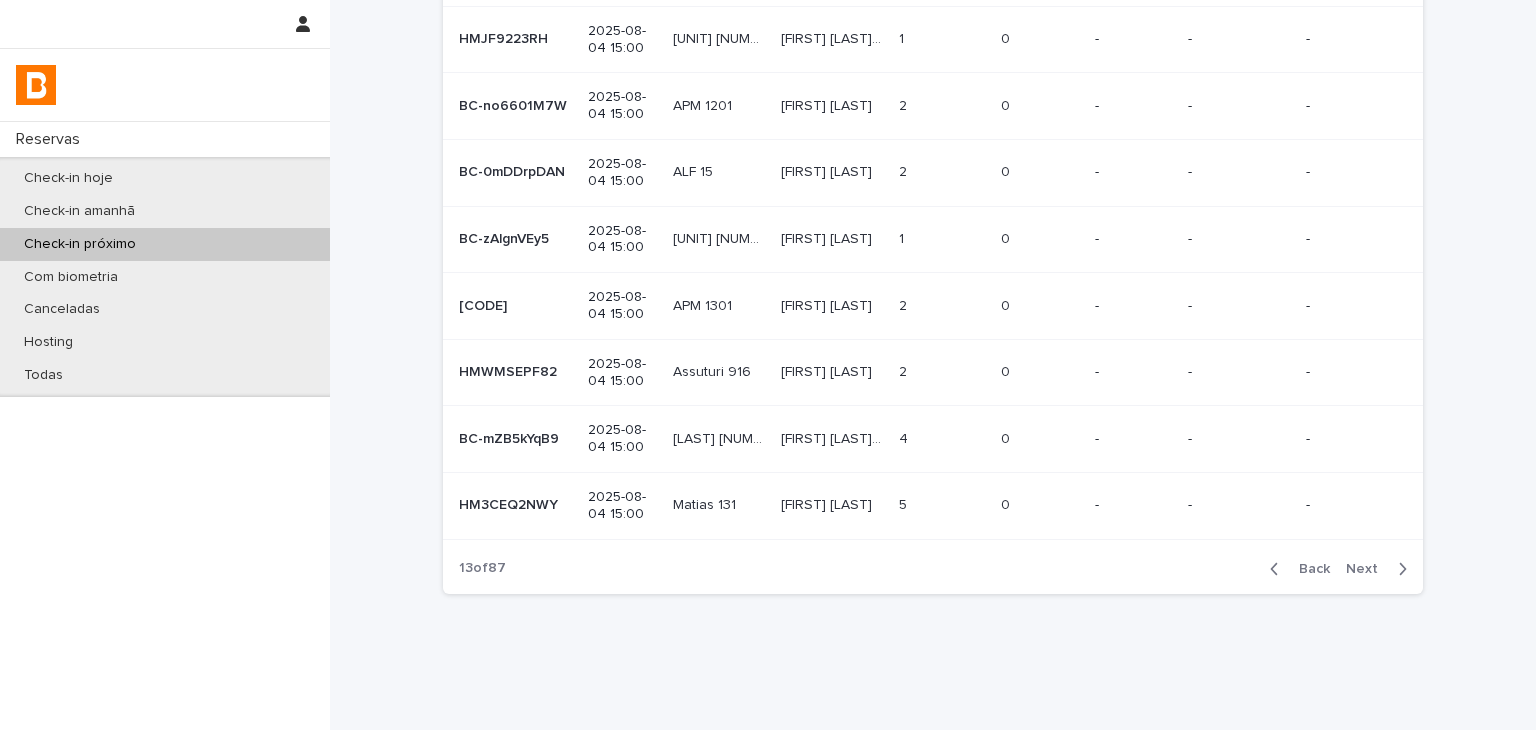 scroll, scrollTop: 0, scrollLeft: 0, axis: both 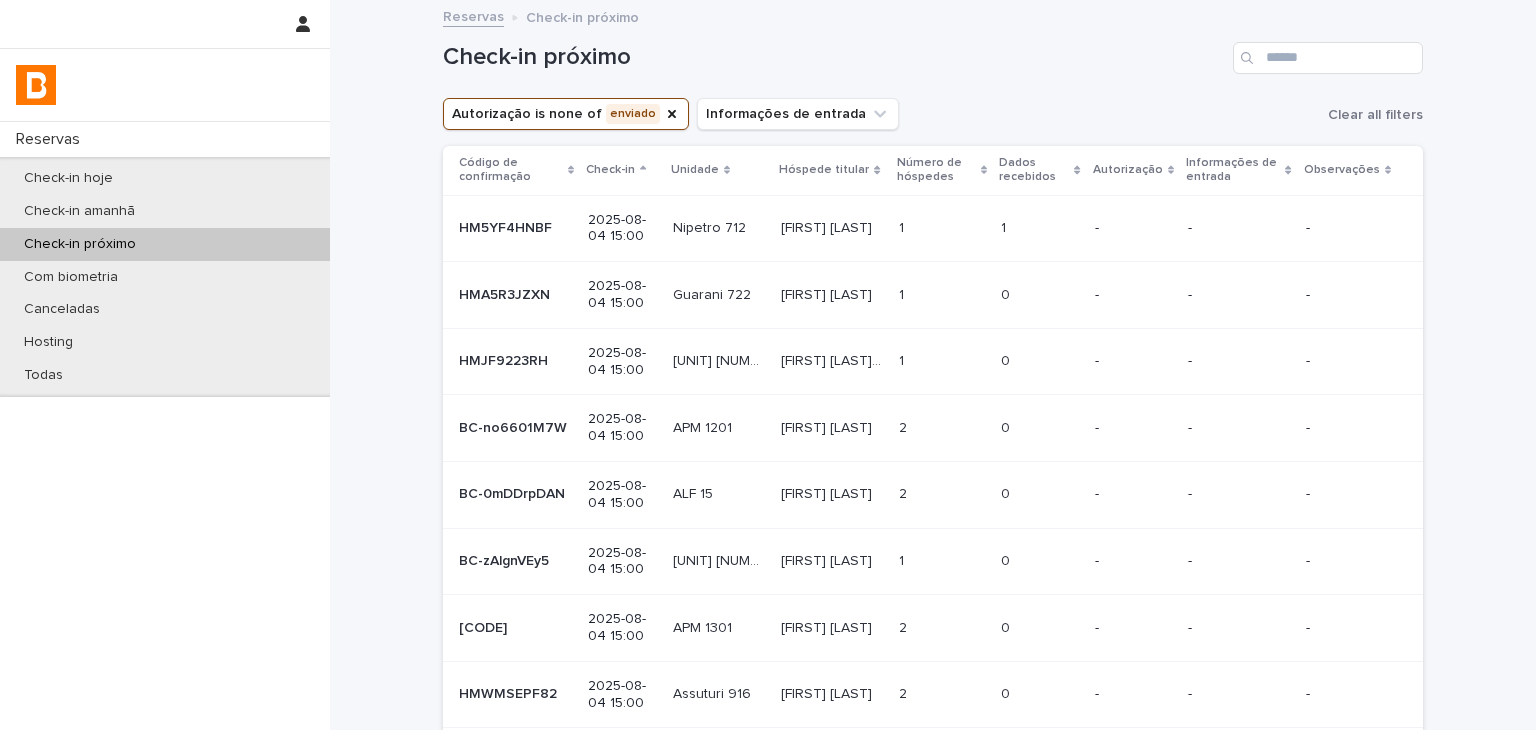 click on "1 1" at bounding box center [942, 228] 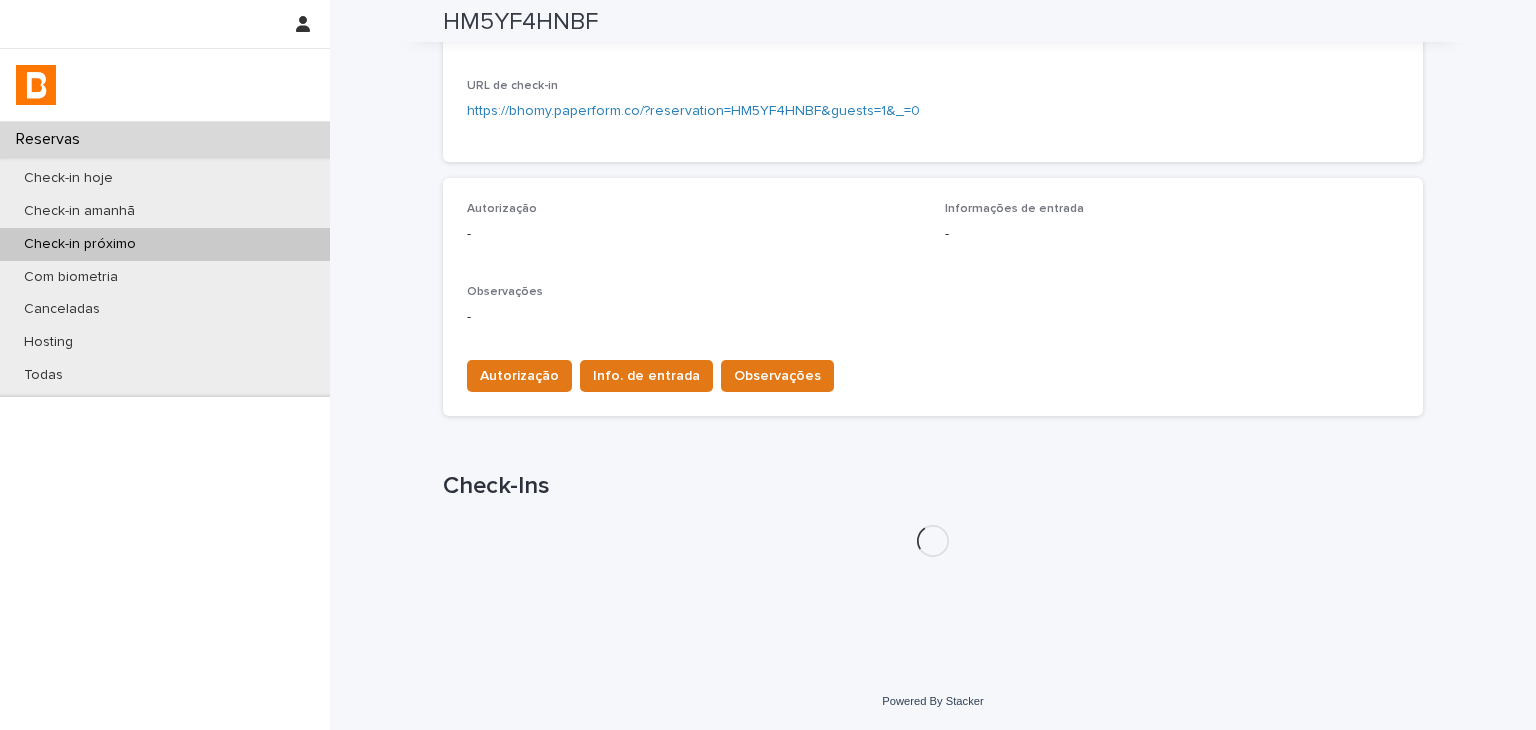 scroll, scrollTop: 478, scrollLeft: 0, axis: vertical 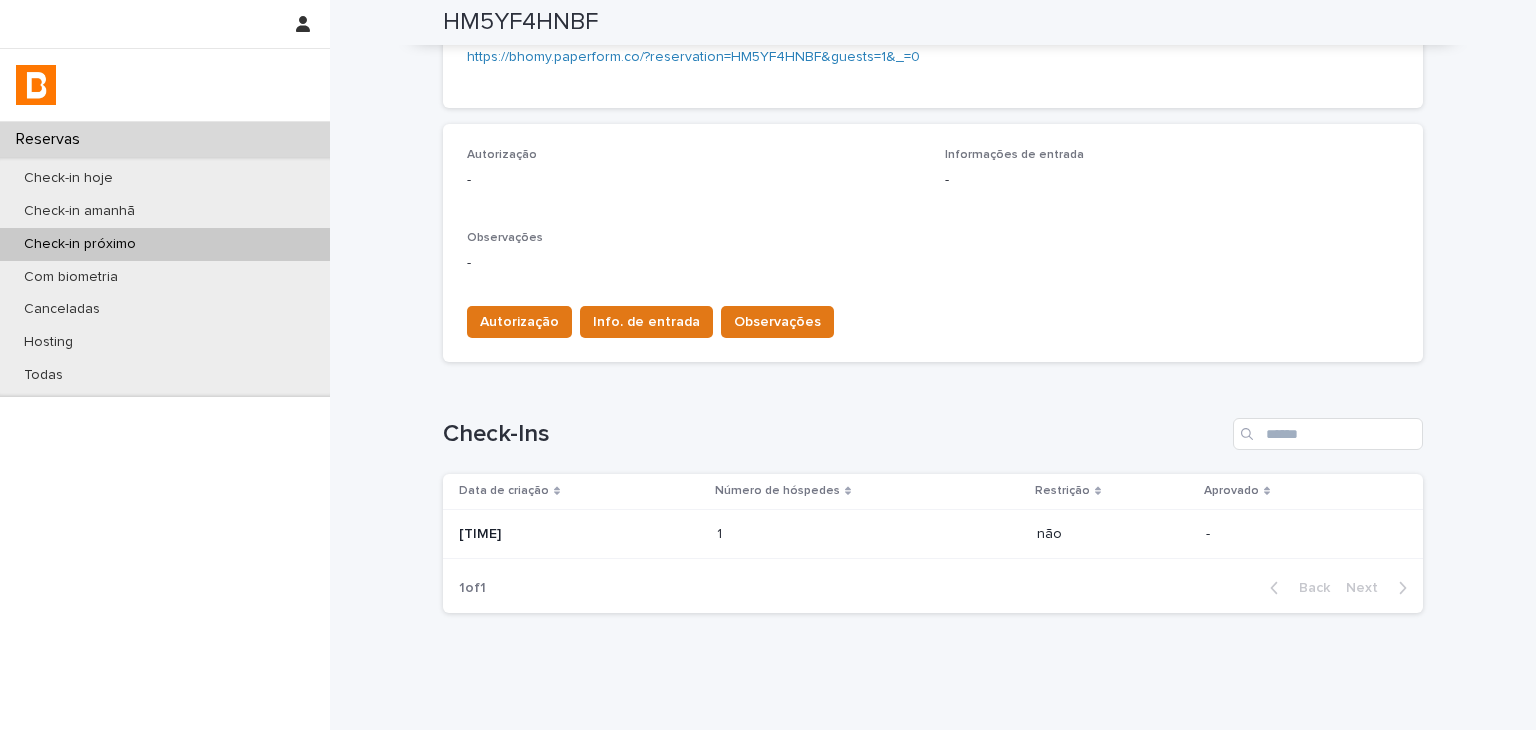 click at bounding box center (804, 534) 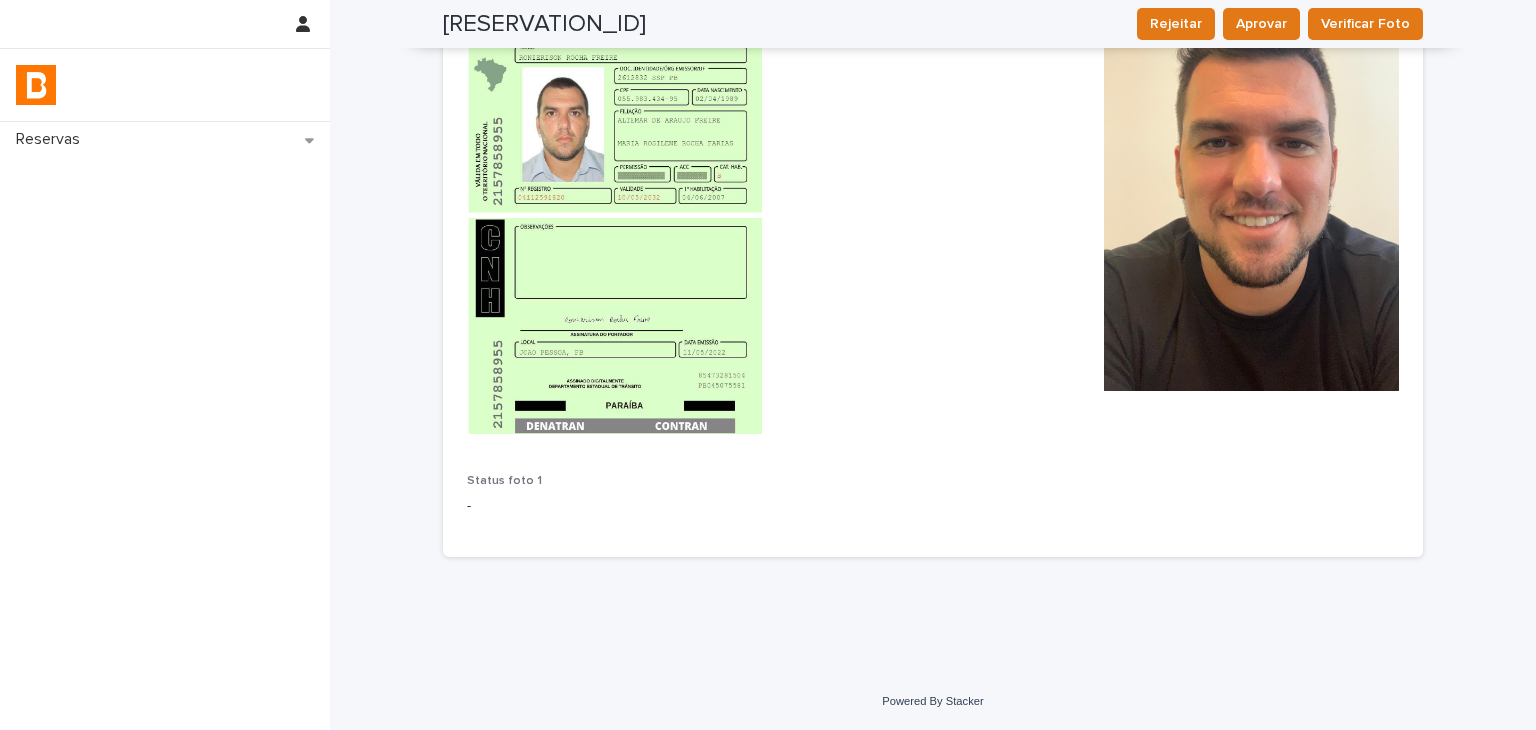 scroll, scrollTop: 89, scrollLeft: 0, axis: vertical 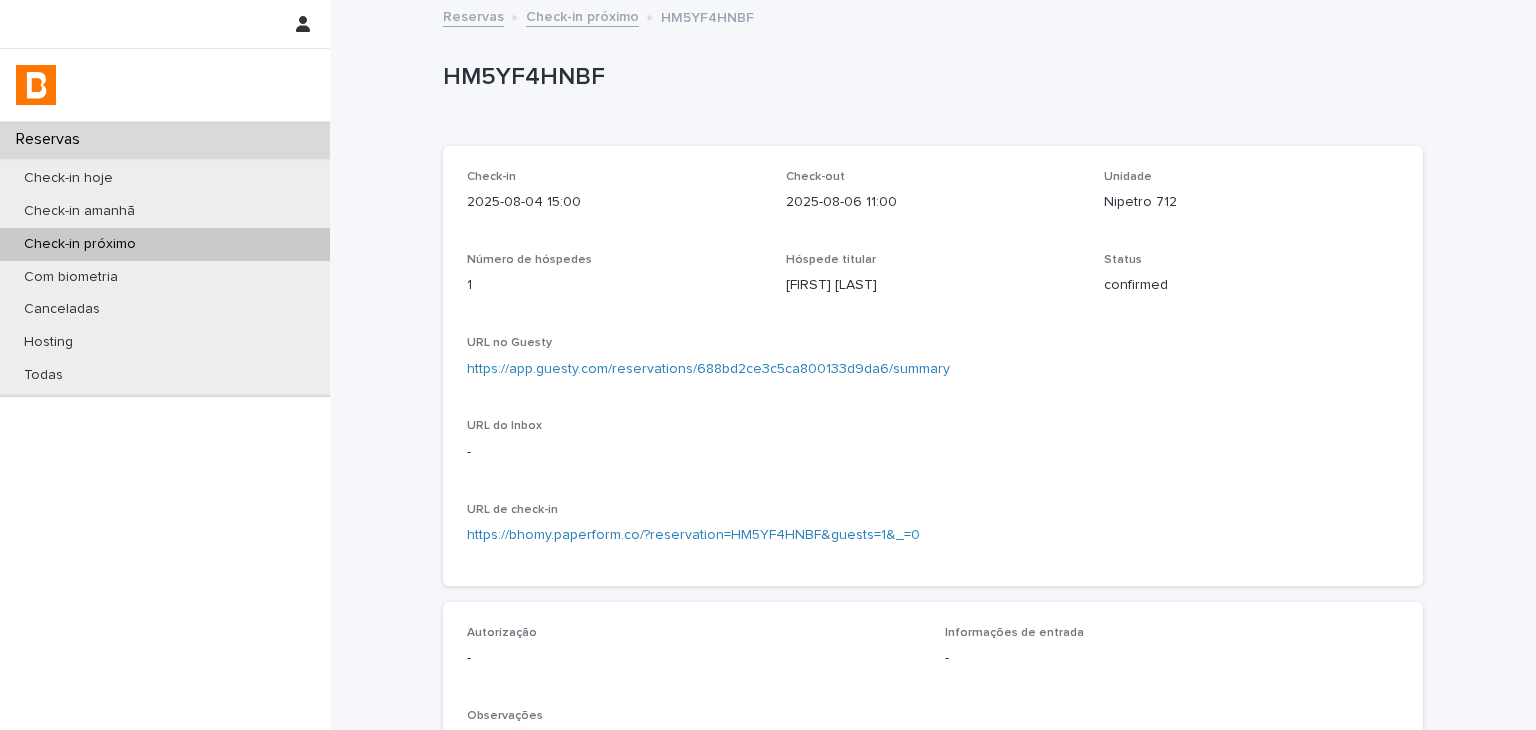 click on "https://app.guesty.com/reservations/688bd2ce3c5ca800133d9da6/summary" at bounding box center (708, 369) 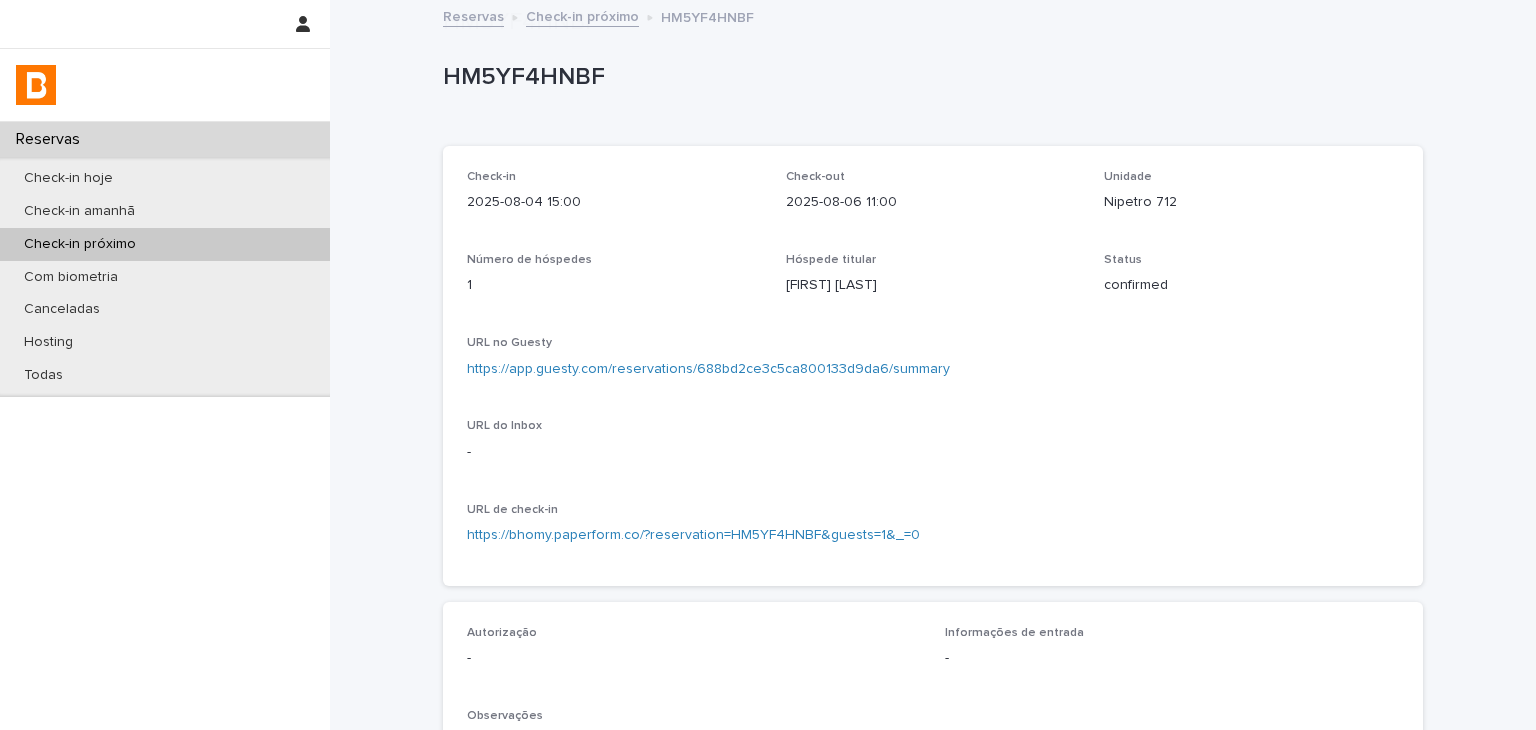 scroll, scrollTop: 500, scrollLeft: 0, axis: vertical 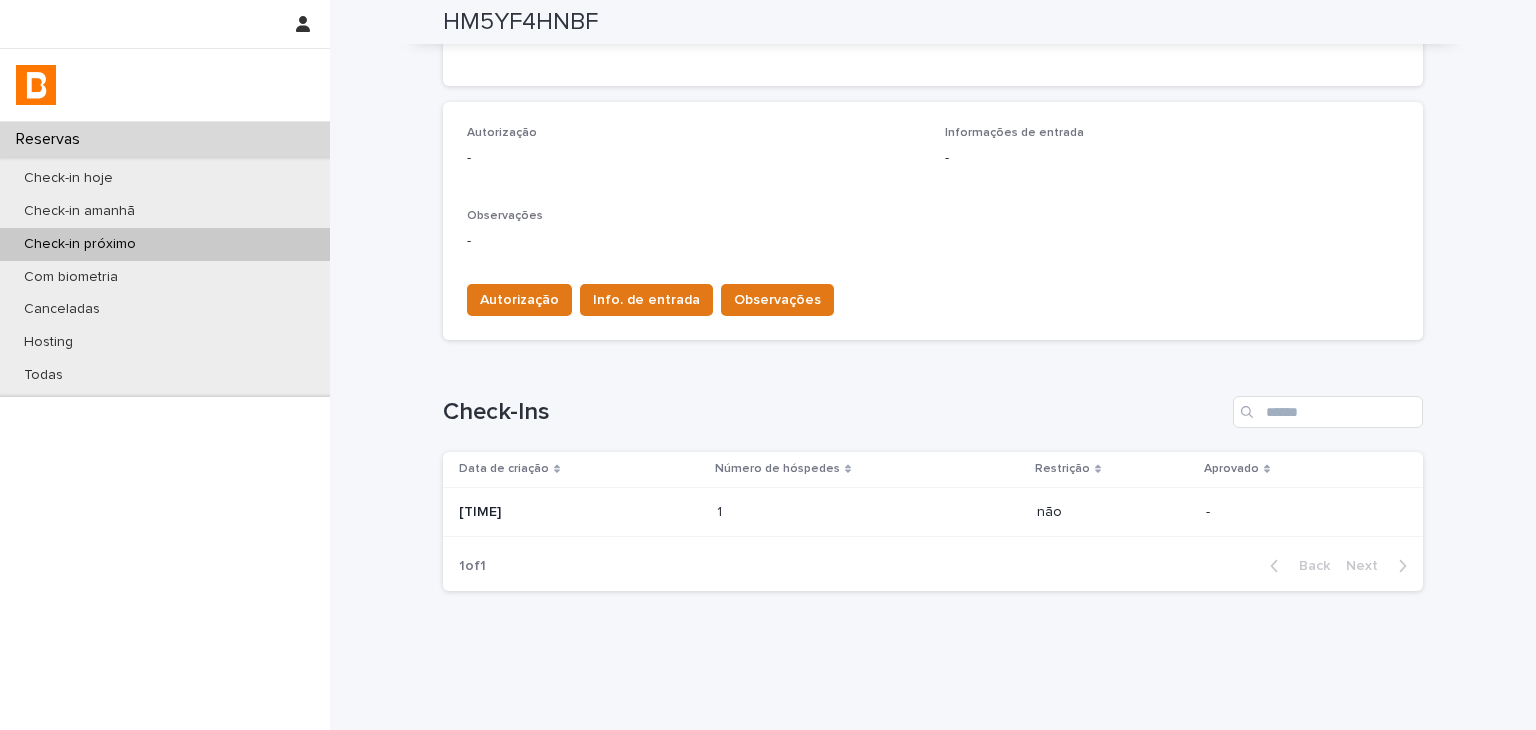 click on "Autorização Info. de entrada Observações" at bounding box center [646, 304] 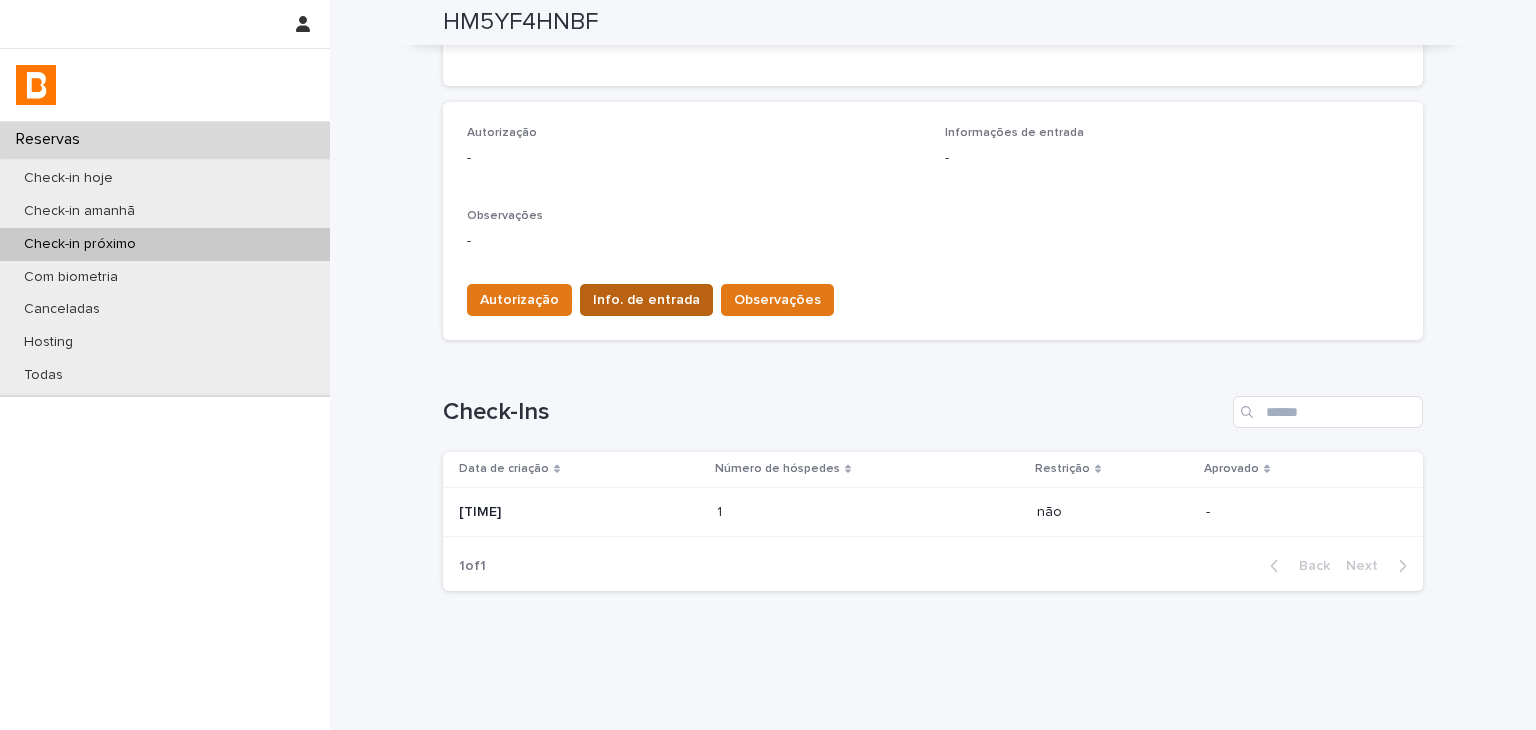click on "Info. de entrada" at bounding box center (646, 300) 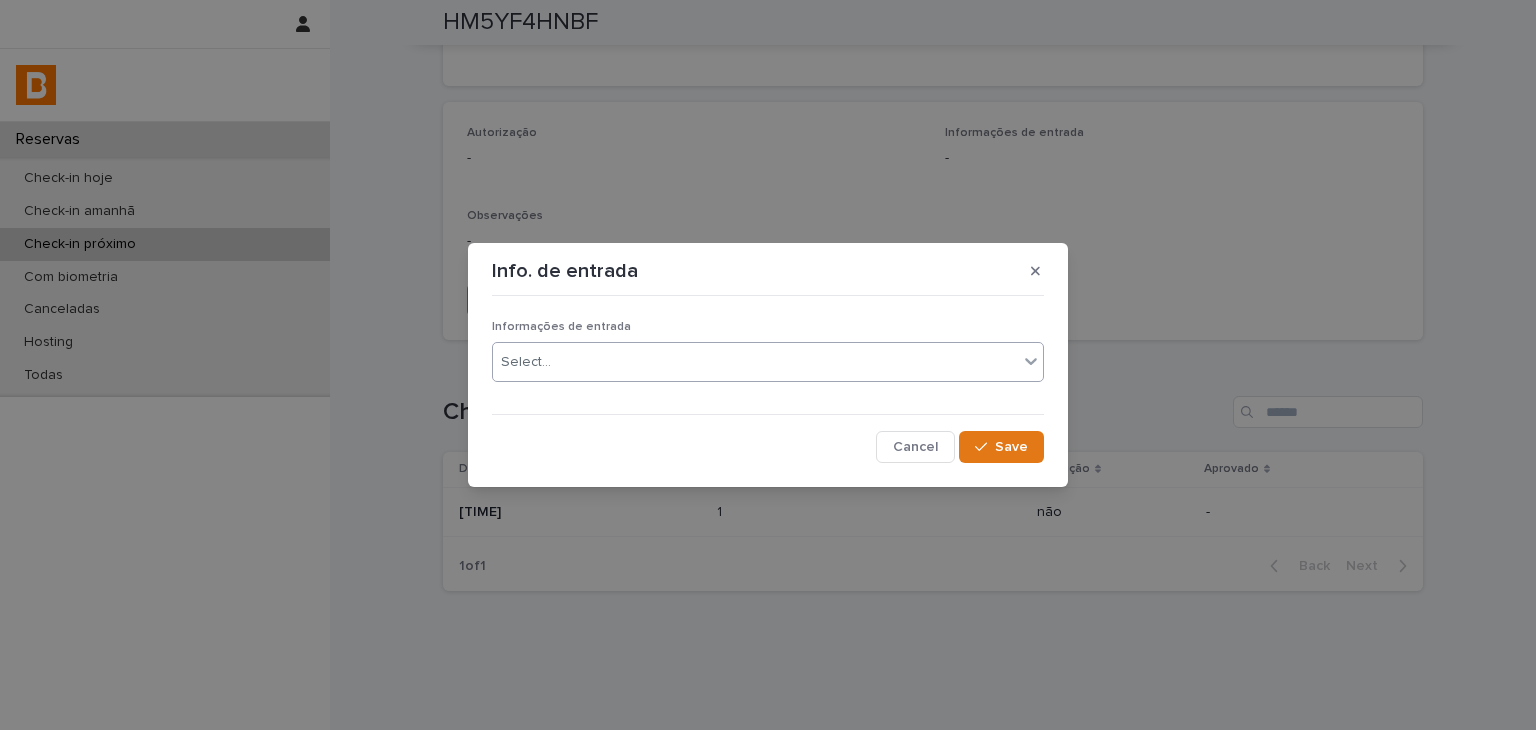 click on "Select..." at bounding box center [768, 362] 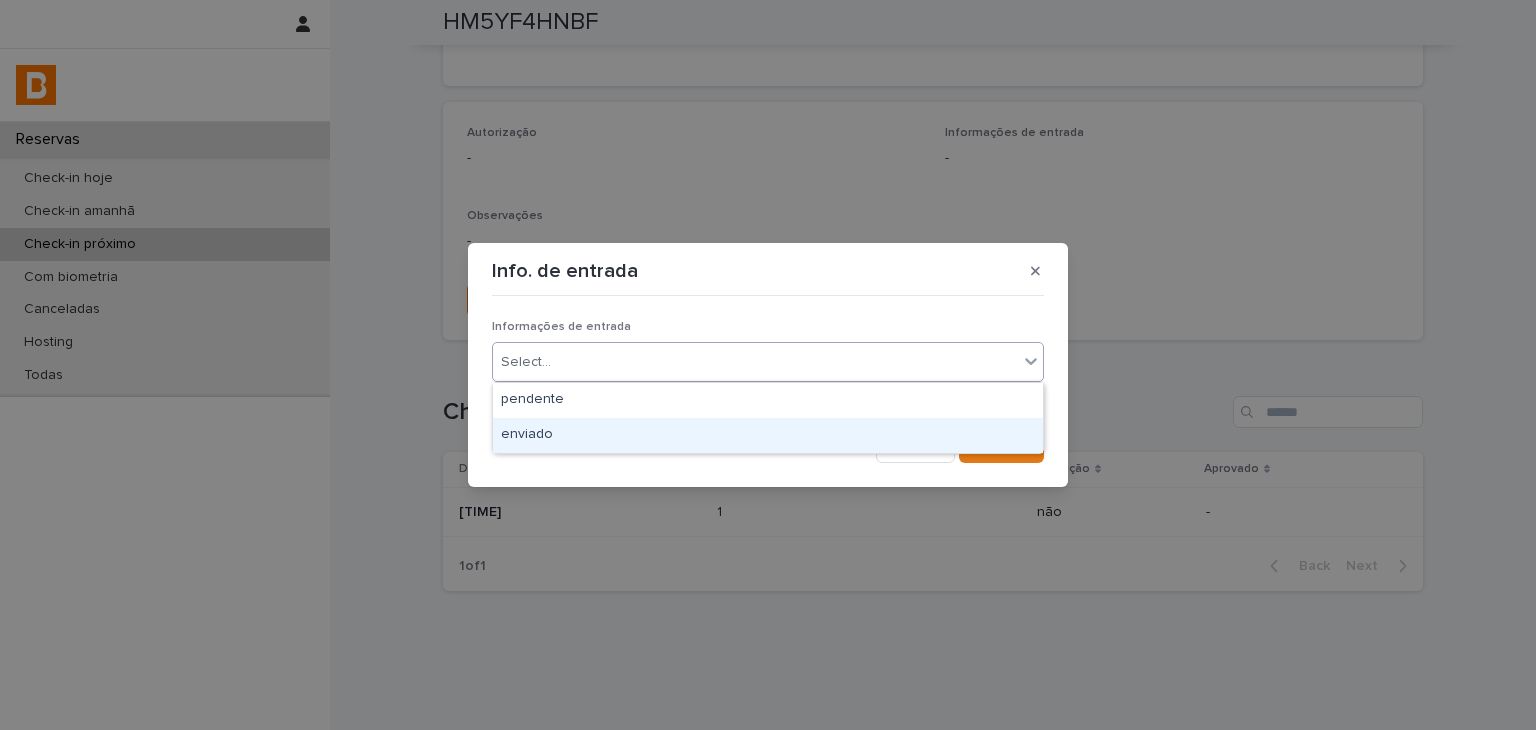 click on "enviado" at bounding box center (768, 435) 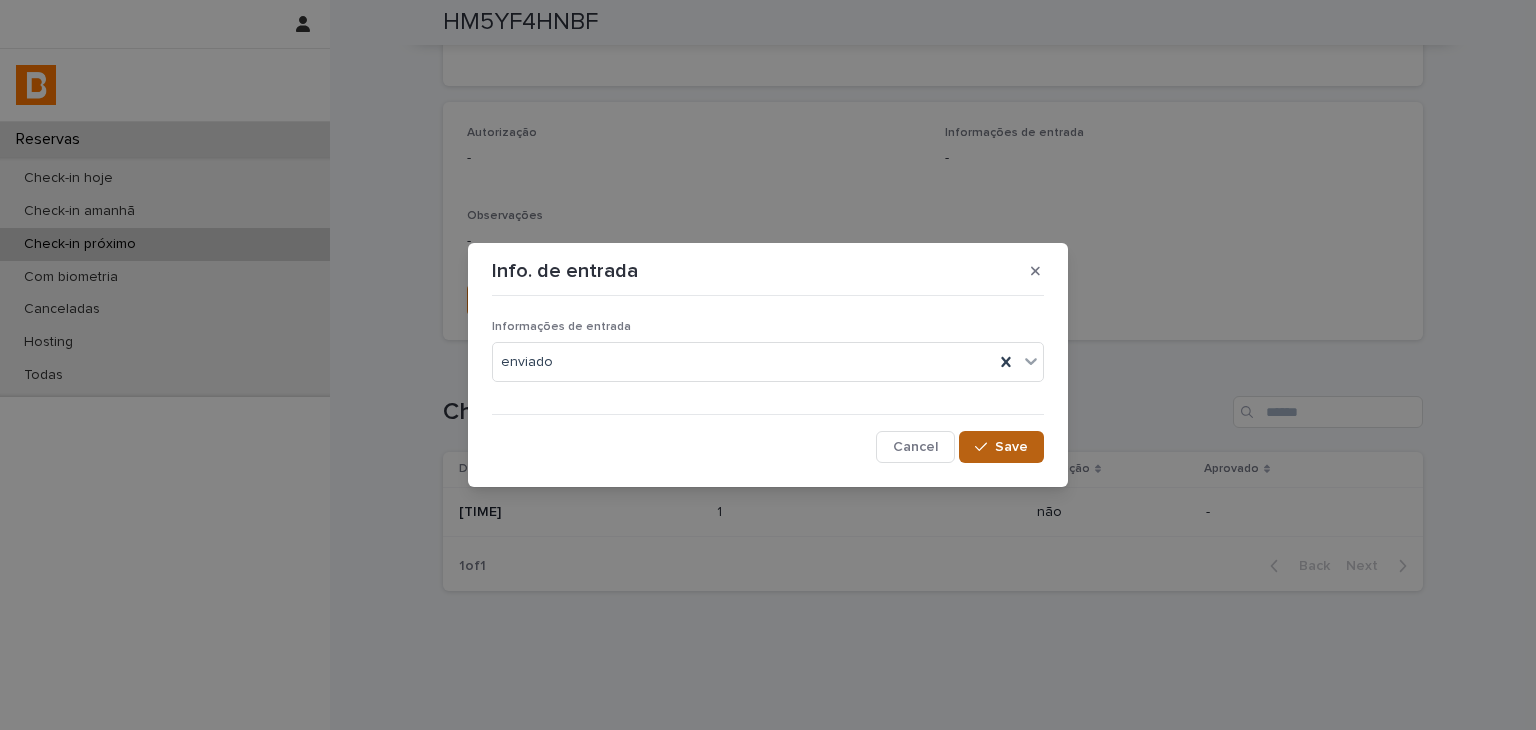 click on "Save" at bounding box center (1001, 447) 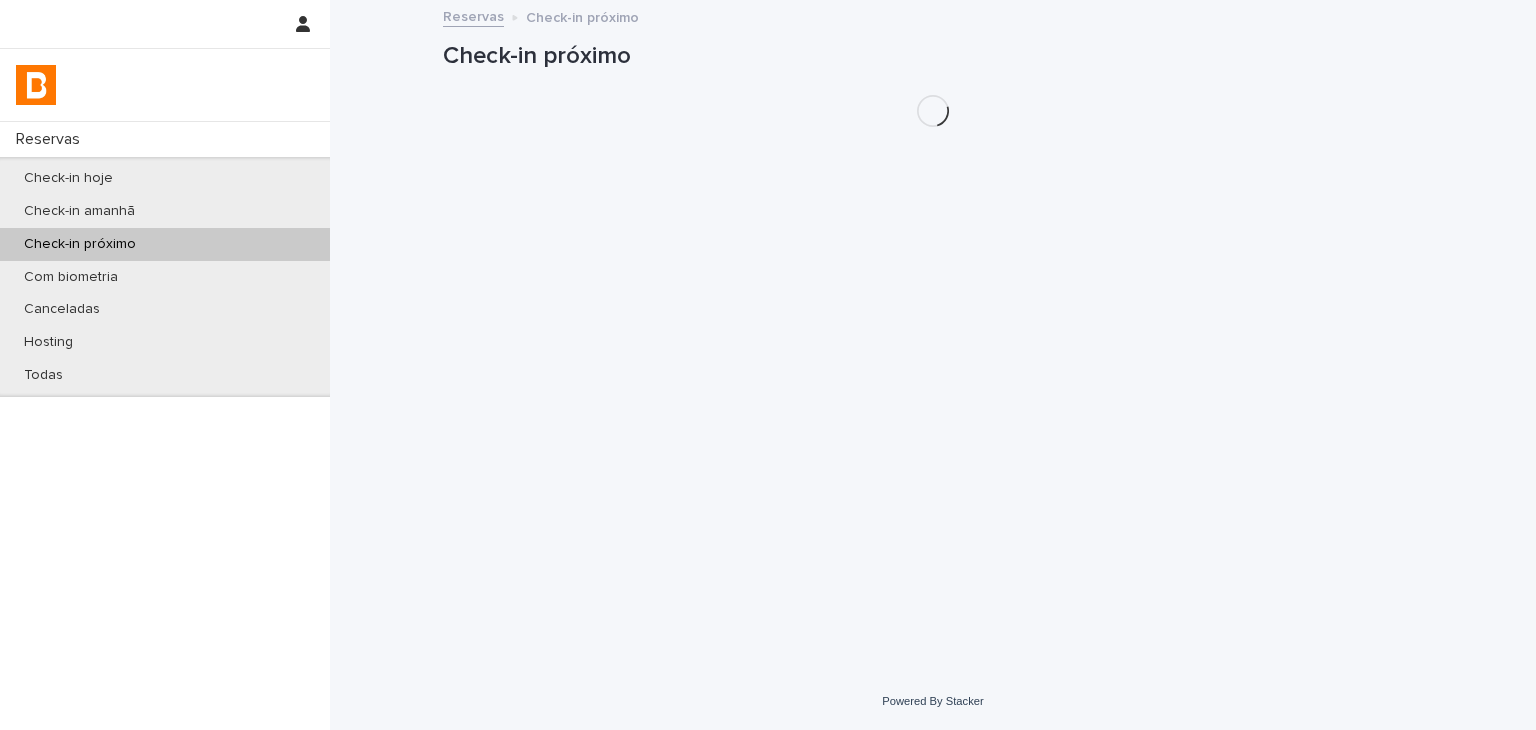 scroll, scrollTop: 0, scrollLeft: 0, axis: both 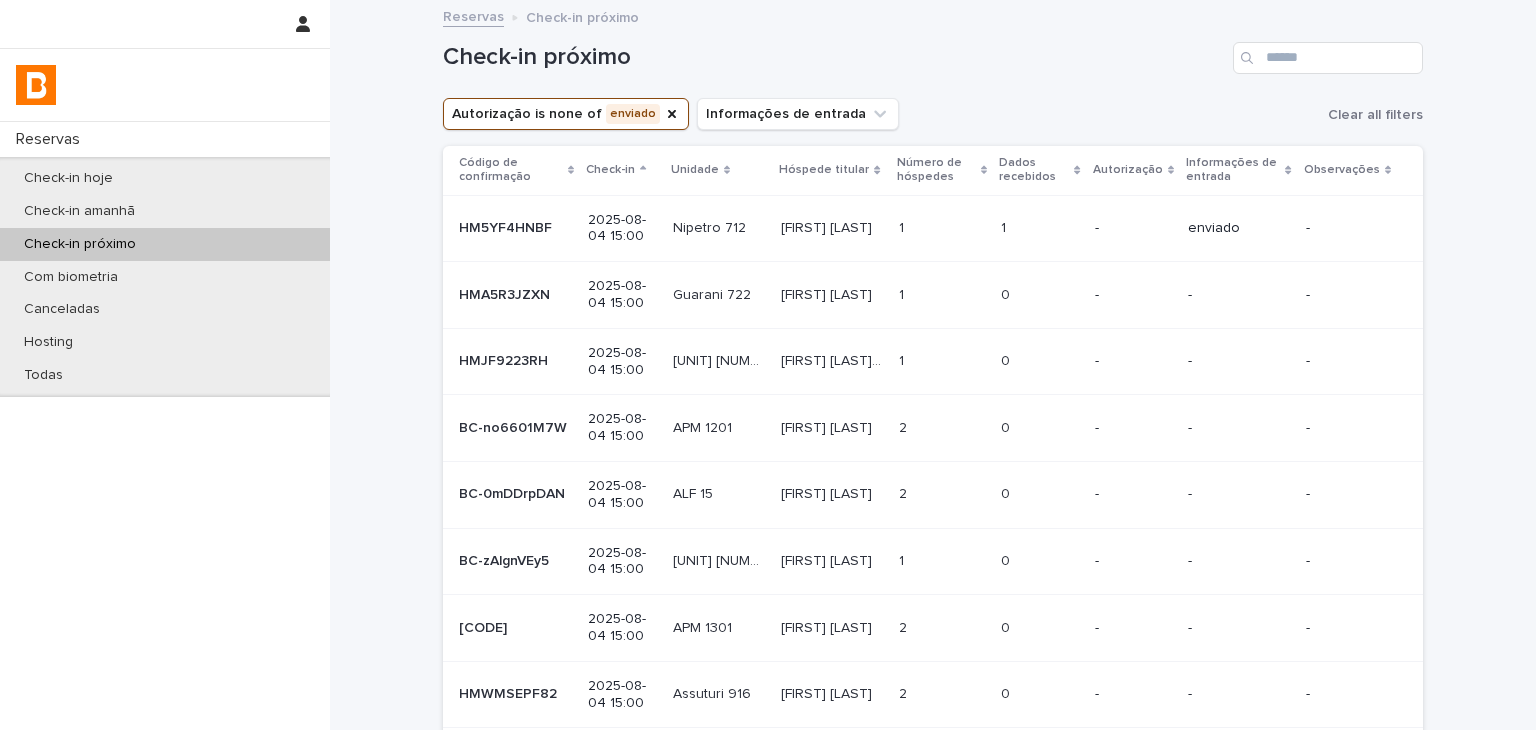 click on "-" at bounding box center (1133, 295) 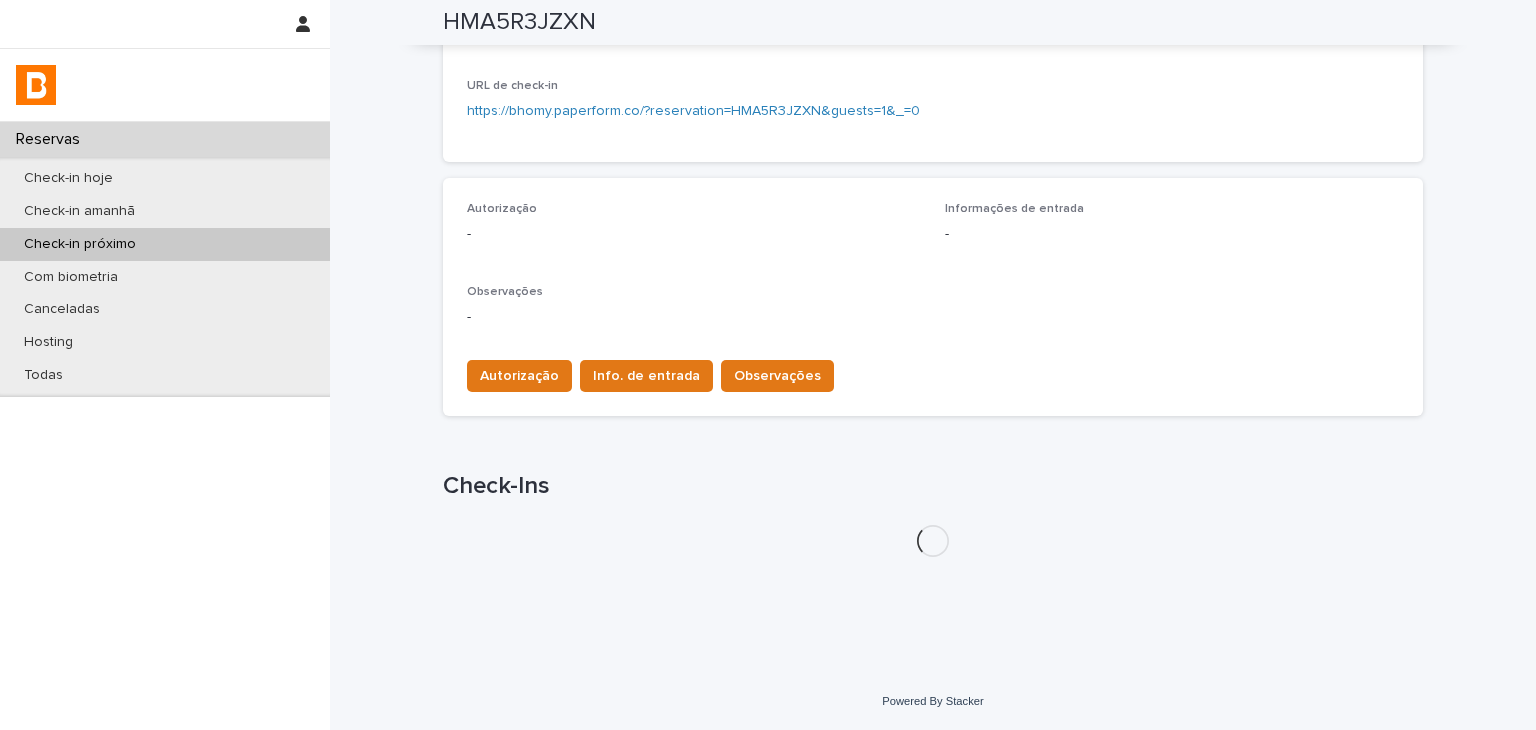 scroll, scrollTop: 524, scrollLeft: 0, axis: vertical 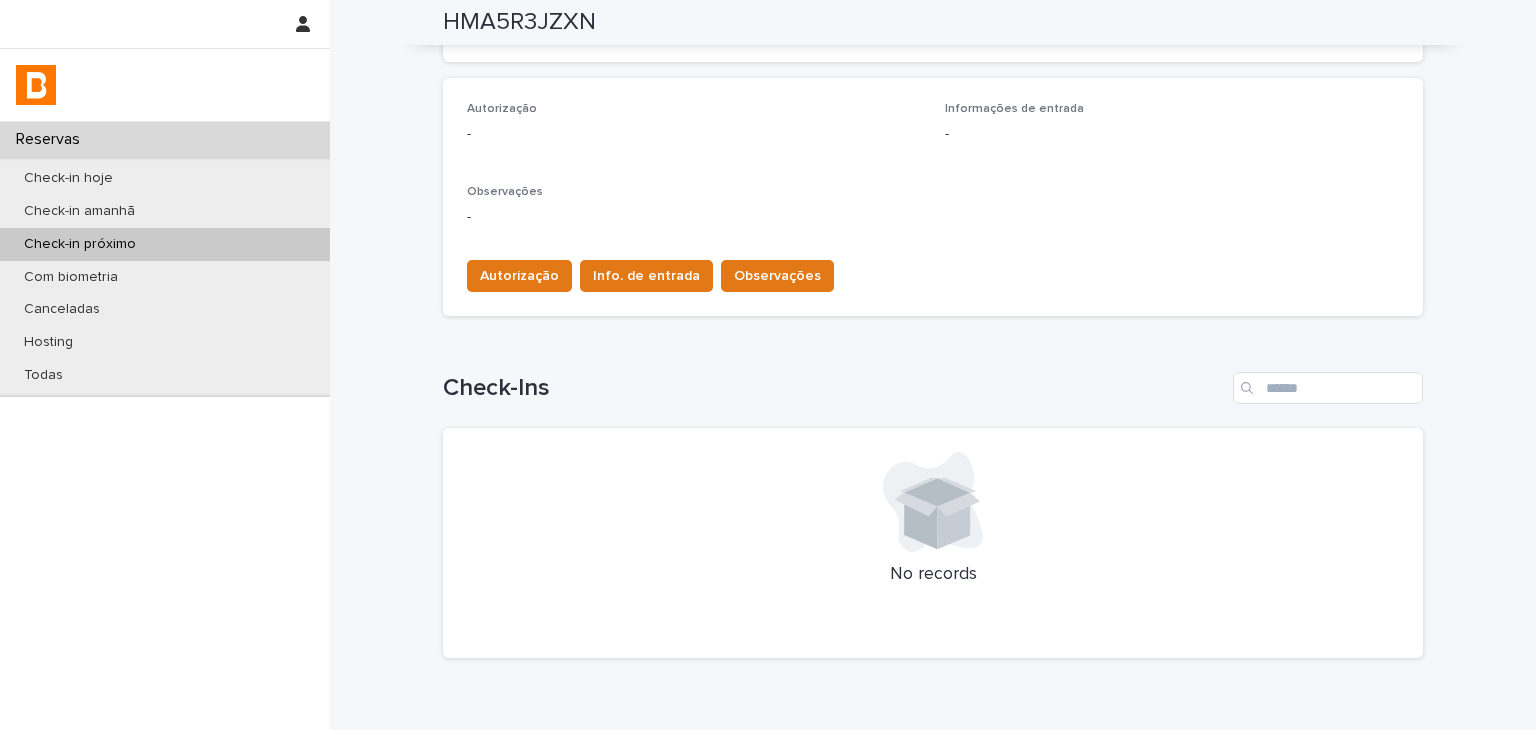 click on "Loading... Saving… Check-Ins No records" at bounding box center [933, 503] 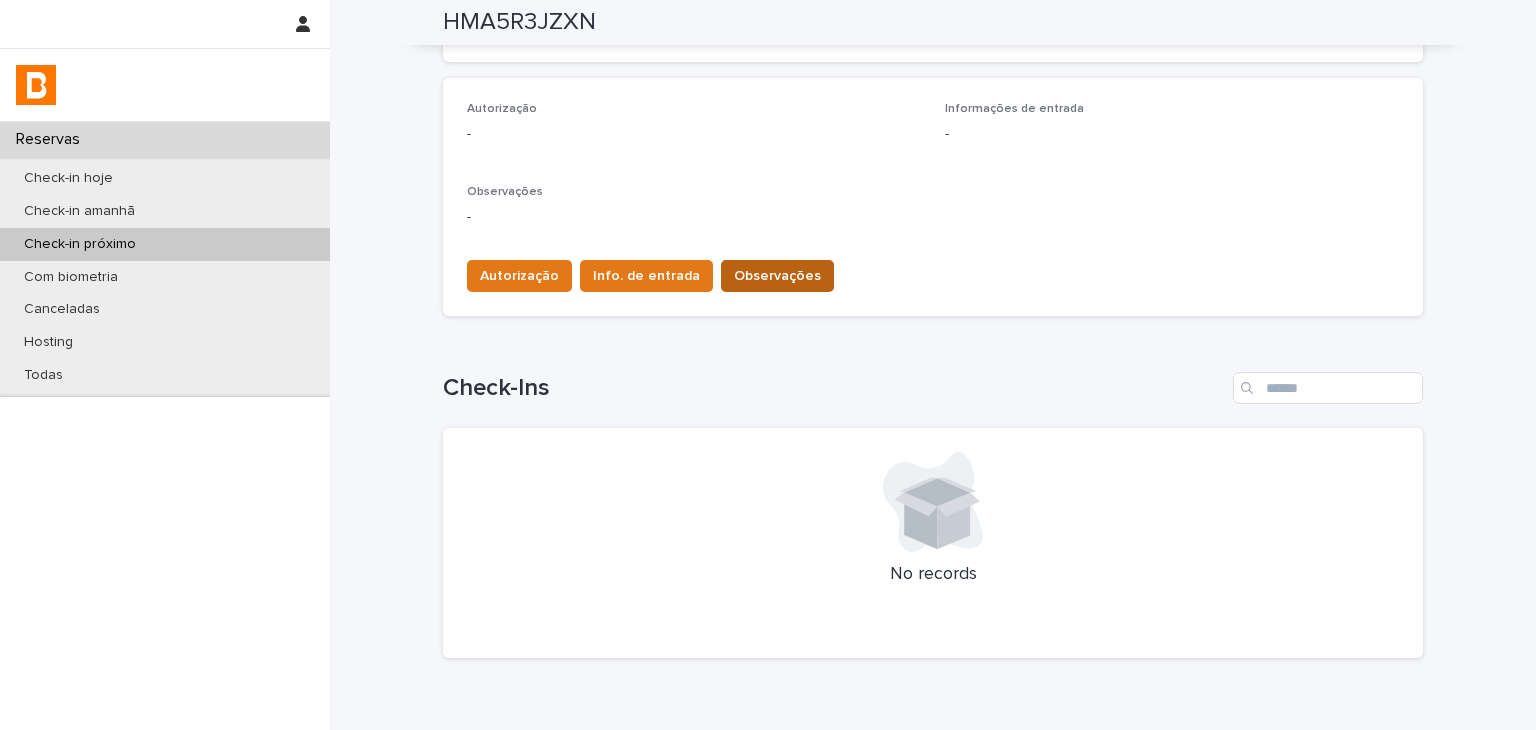 click on "Observações" at bounding box center [777, 276] 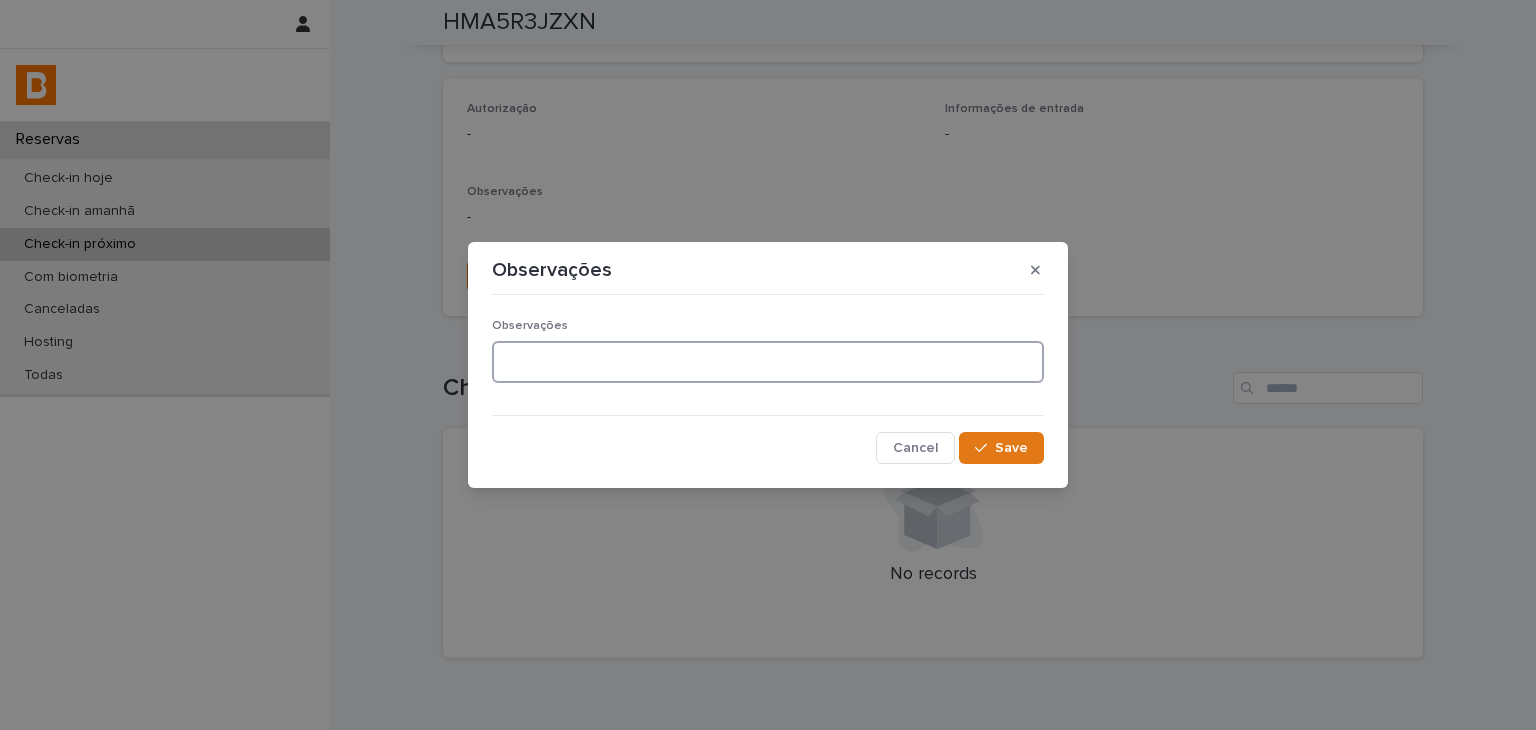 click at bounding box center (768, 362) 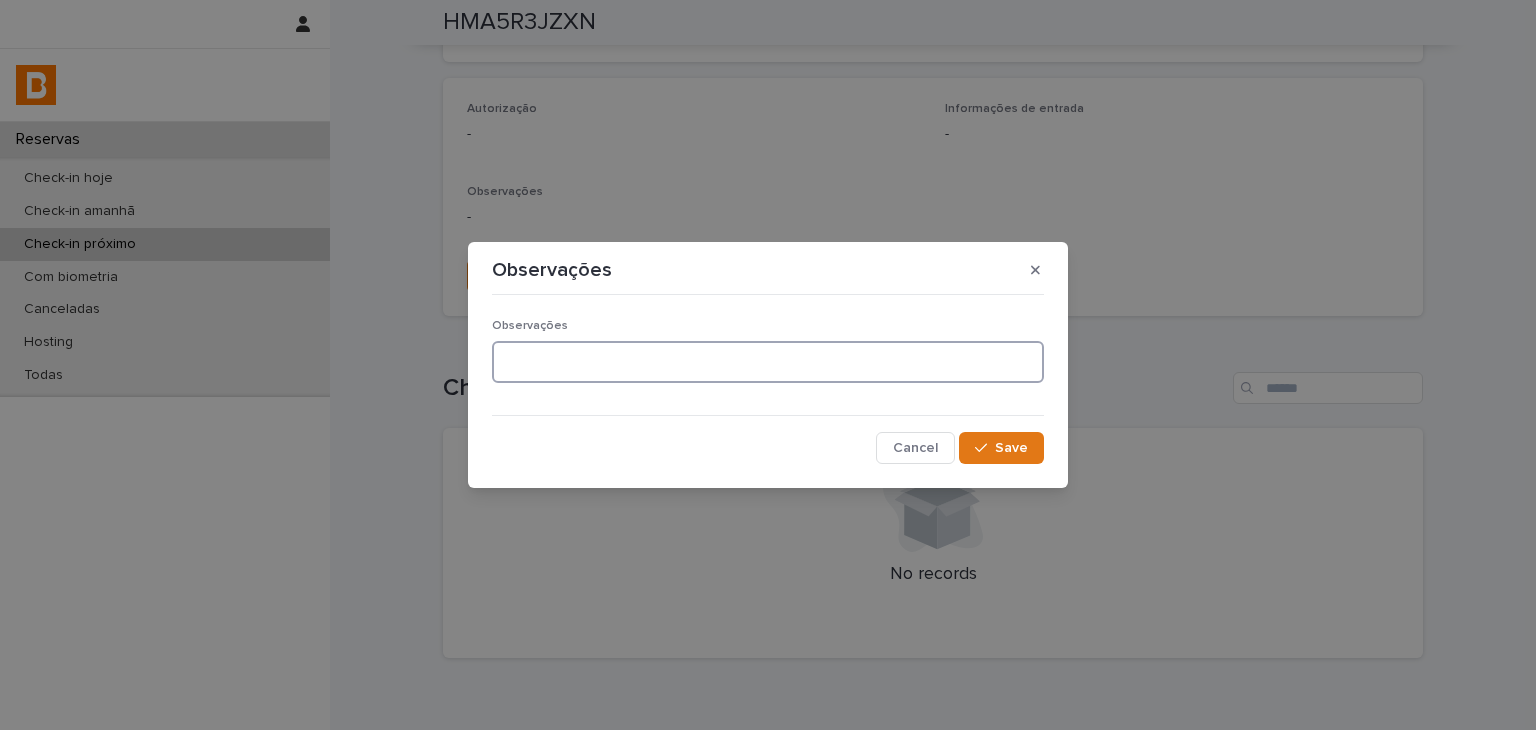paste on "**********" 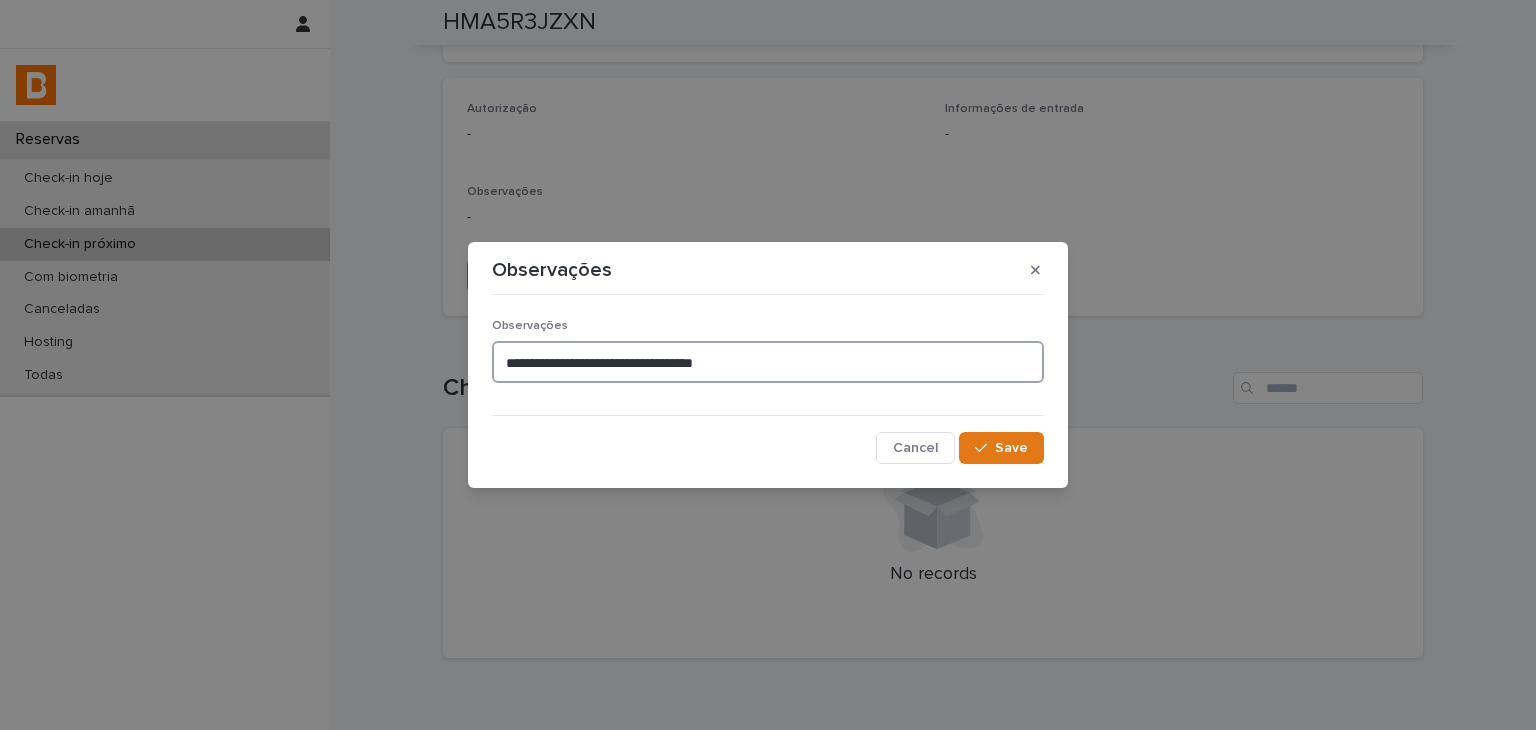 type on "**********" 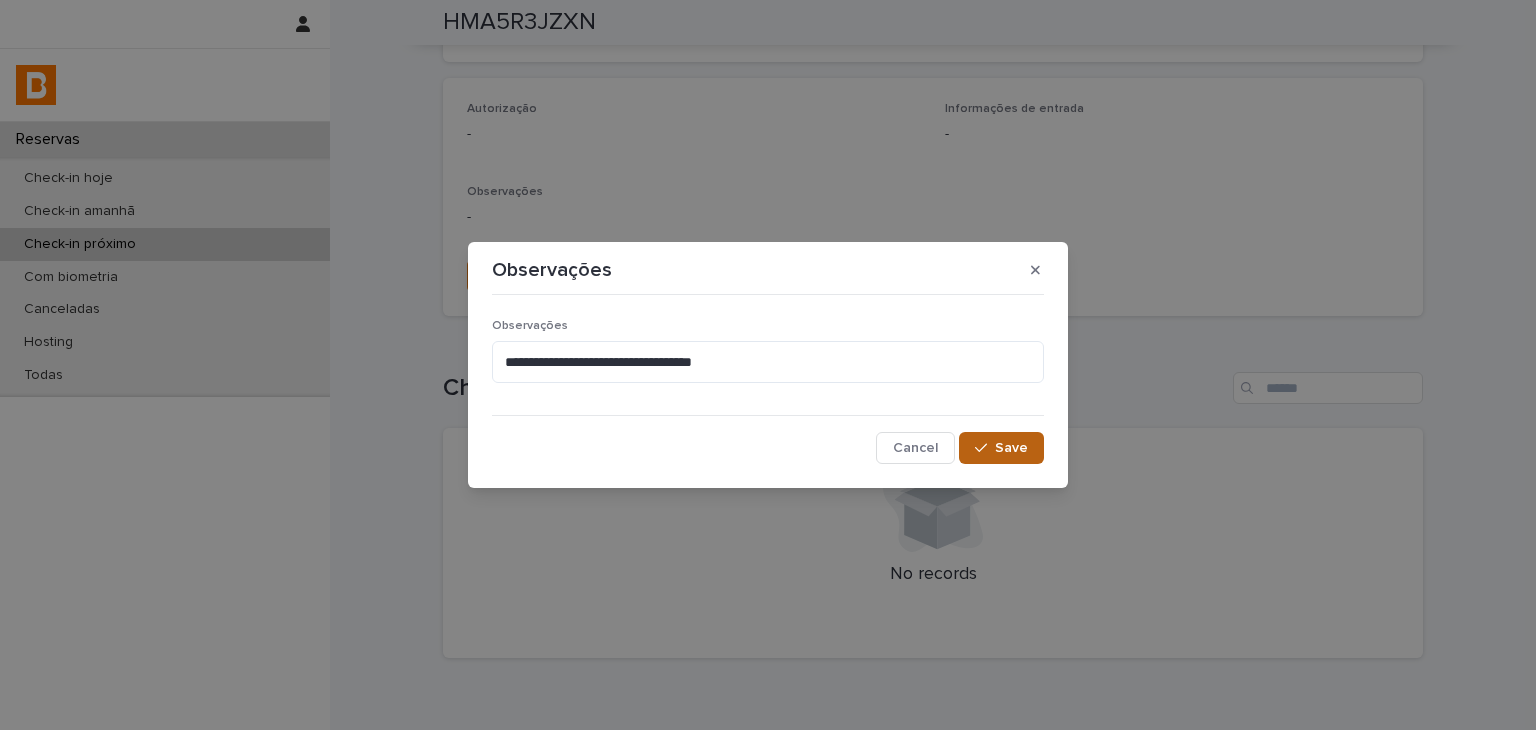 click on "Save" at bounding box center (1001, 448) 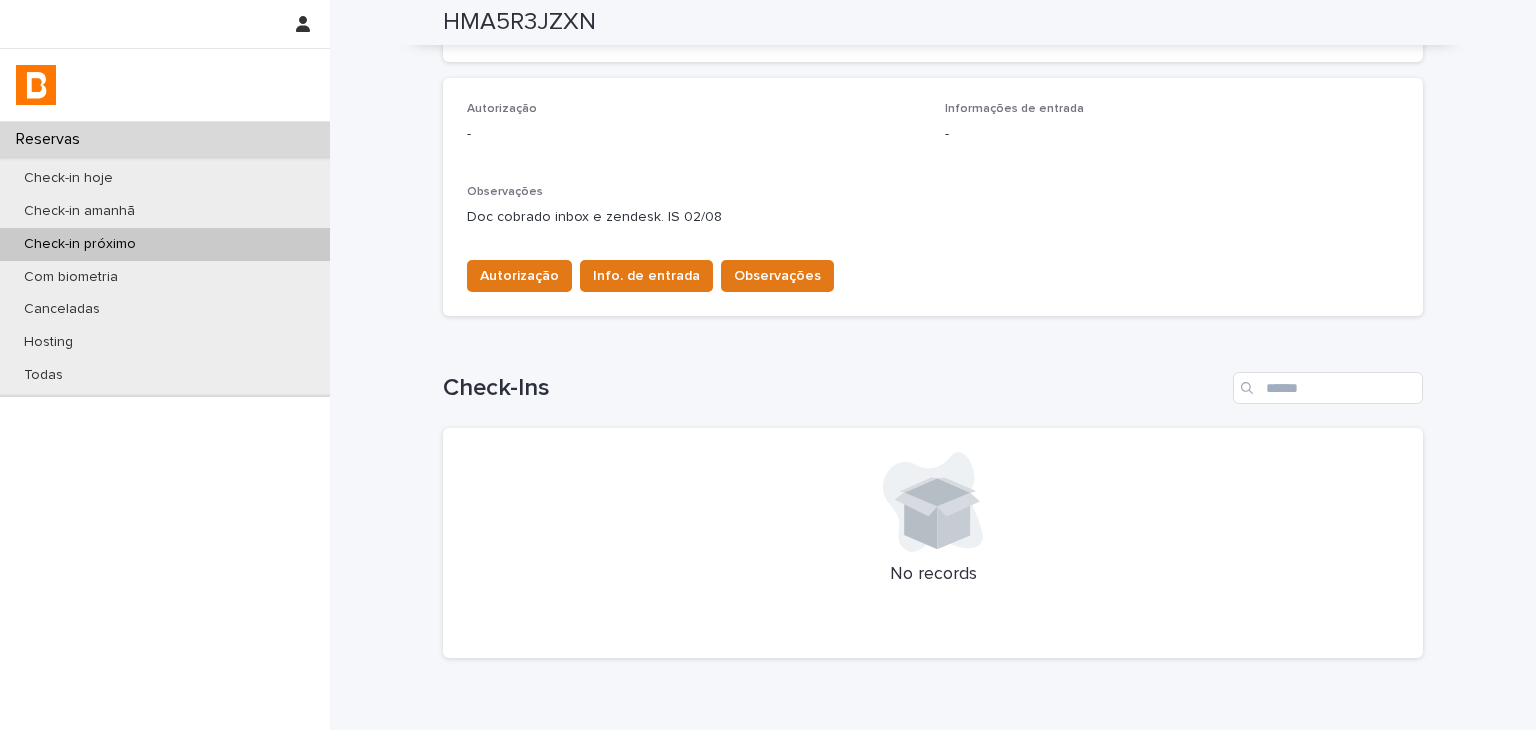 scroll, scrollTop: 24, scrollLeft: 0, axis: vertical 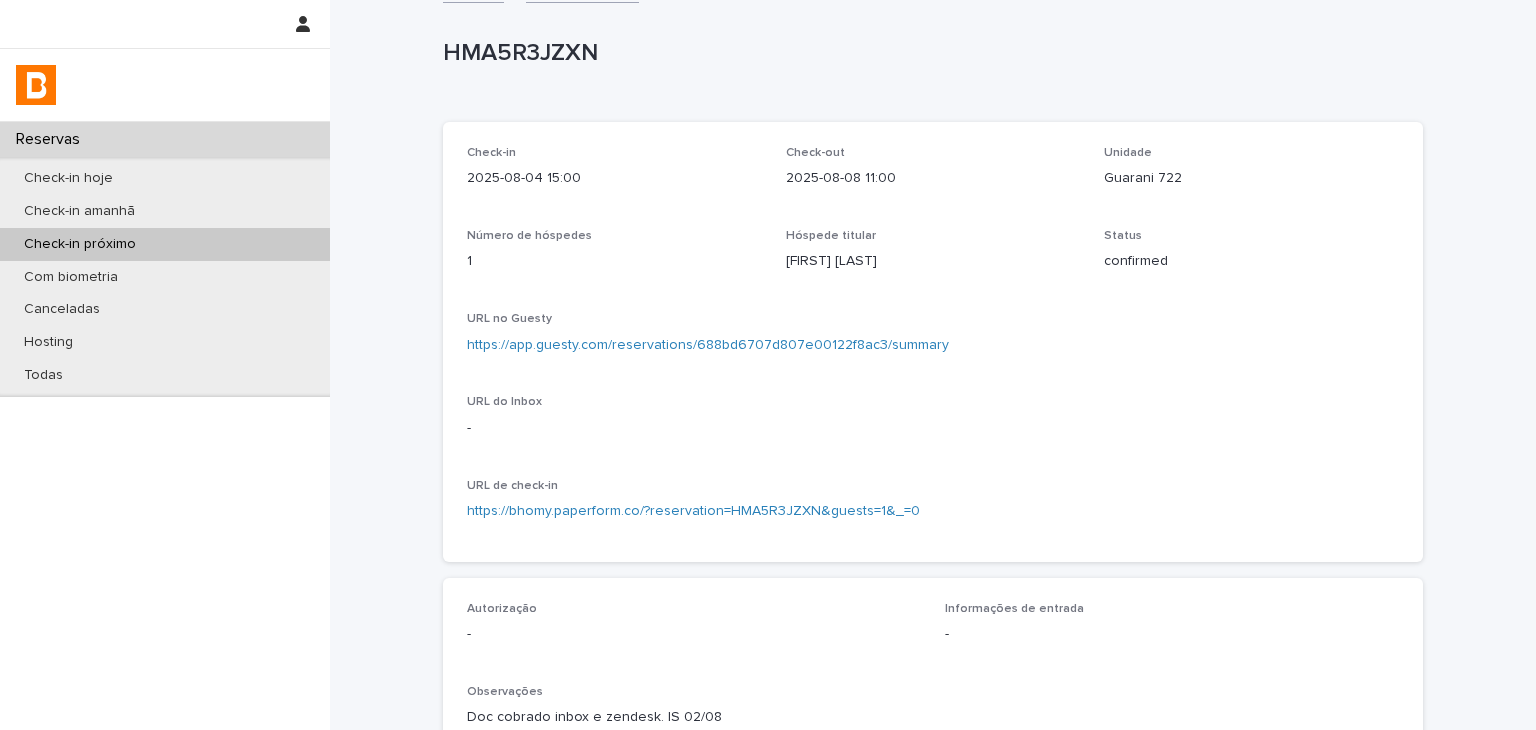 click on "https://app.guesty.com/reservations/688bd6707d807e00122f8ac3/summary" at bounding box center [933, 345] 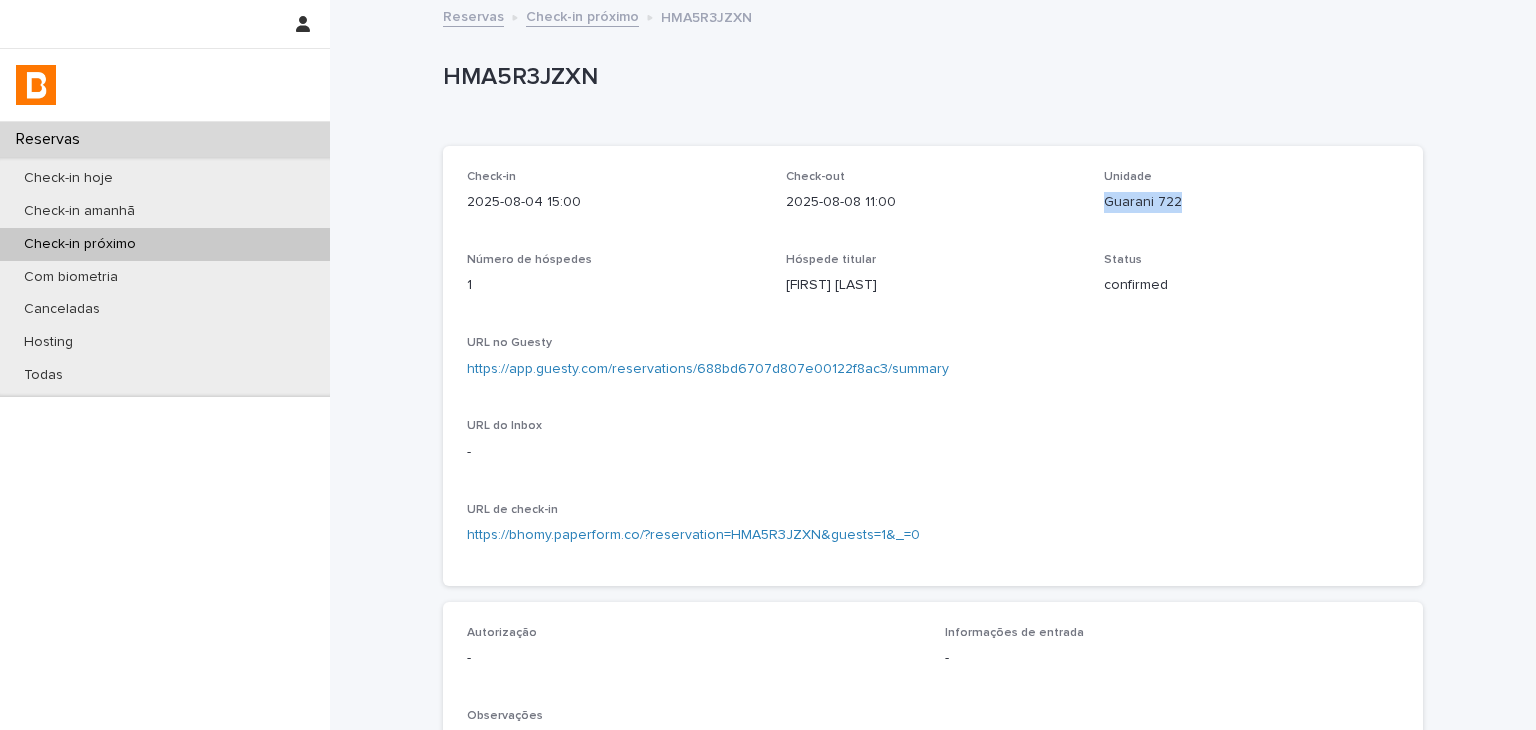 drag, startPoint x: 1171, startPoint y: 207, endPoint x: 1300, endPoint y: 185, distance: 130.86252 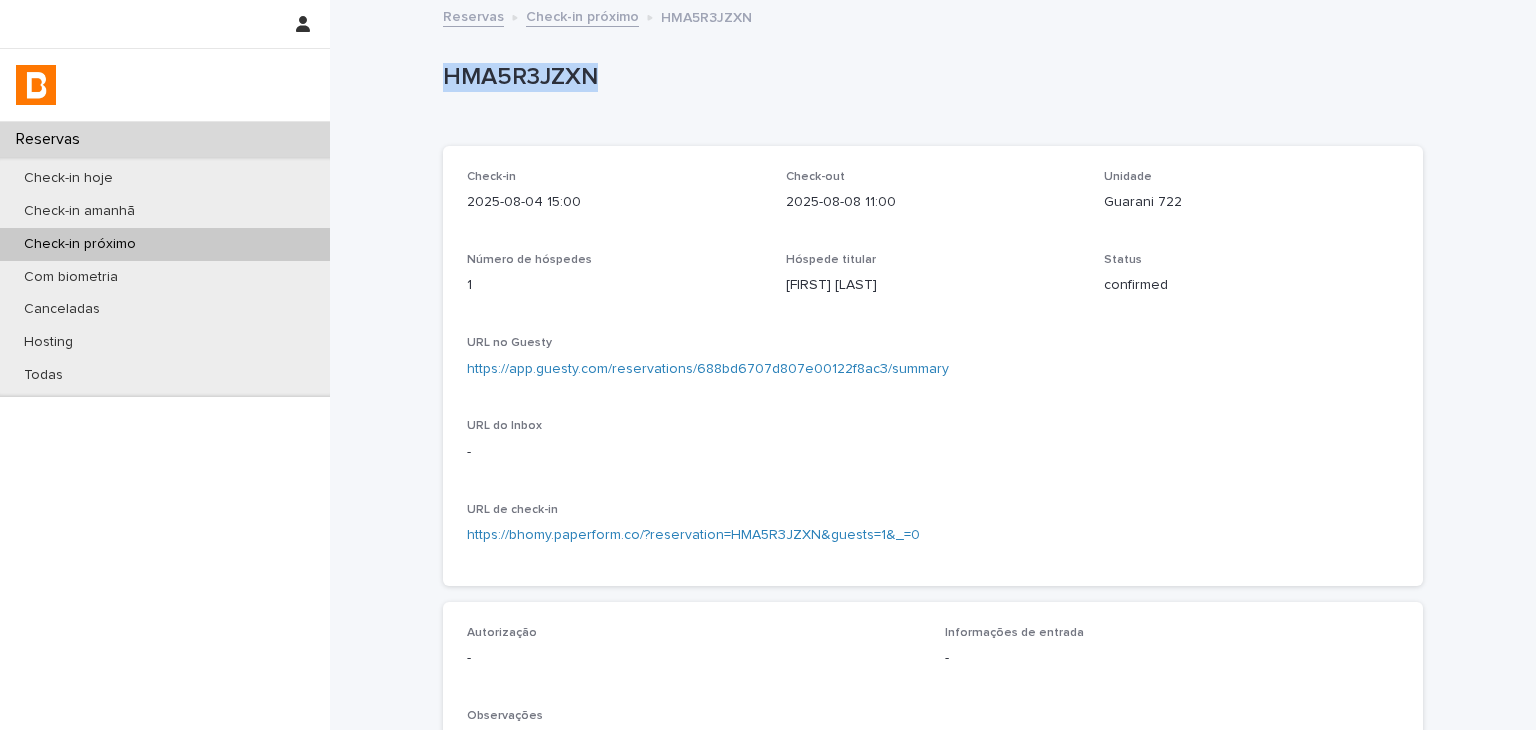 drag, startPoint x: 471, startPoint y: 73, endPoint x: 704, endPoint y: 93, distance: 233.8568 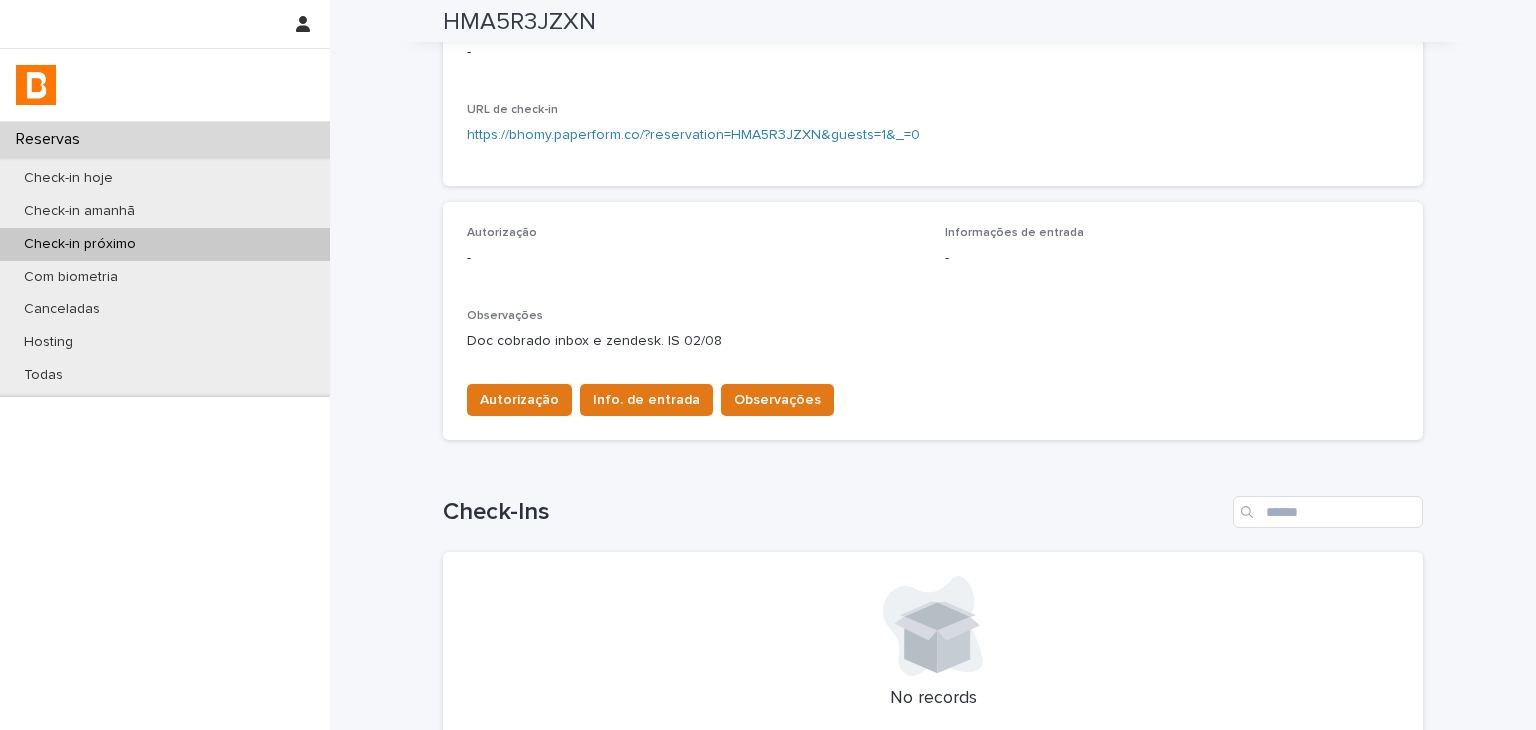 scroll, scrollTop: 500, scrollLeft: 0, axis: vertical 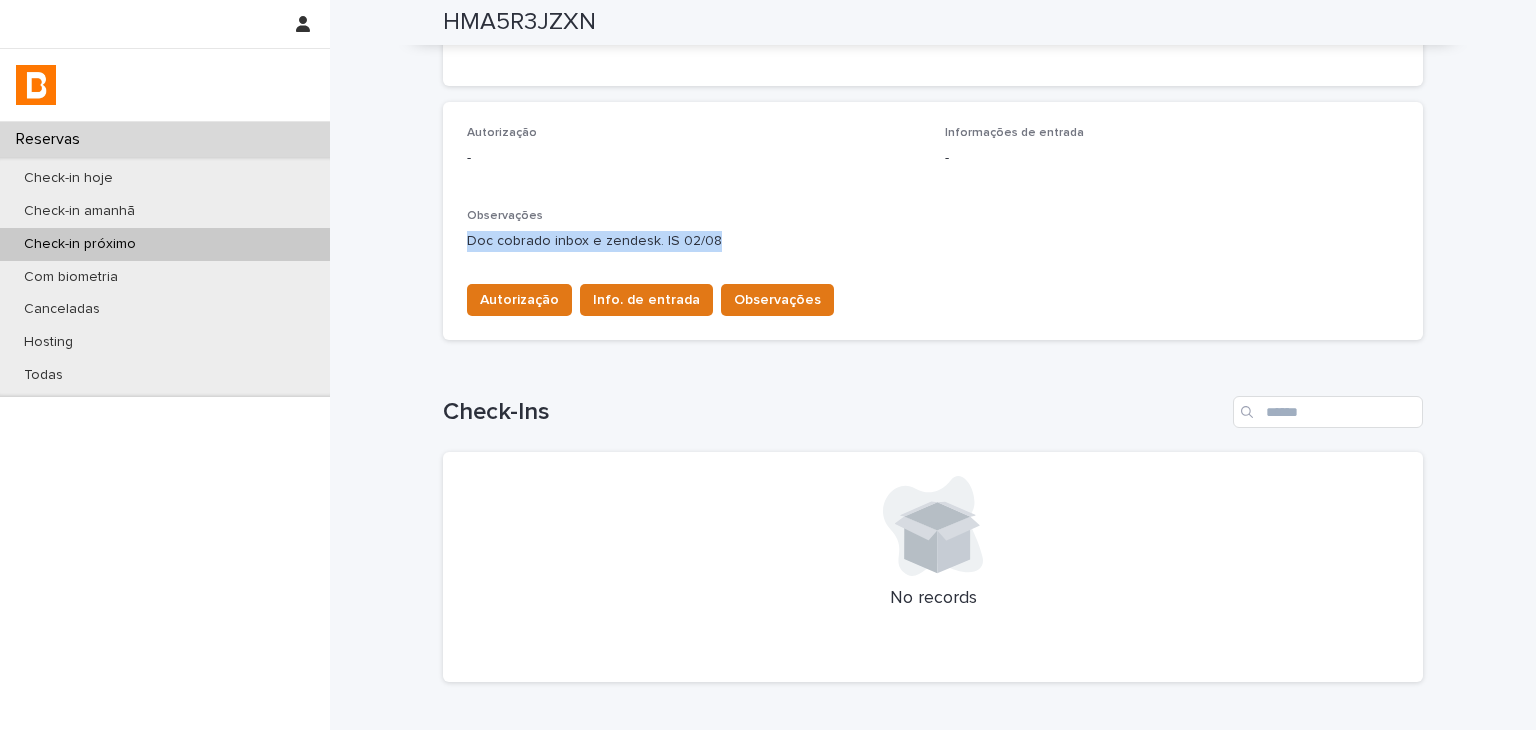 drag, startPoint x: 502, startPoint y: 243, endPoint x: 743, endPoint y: 242, distance: 241.00208 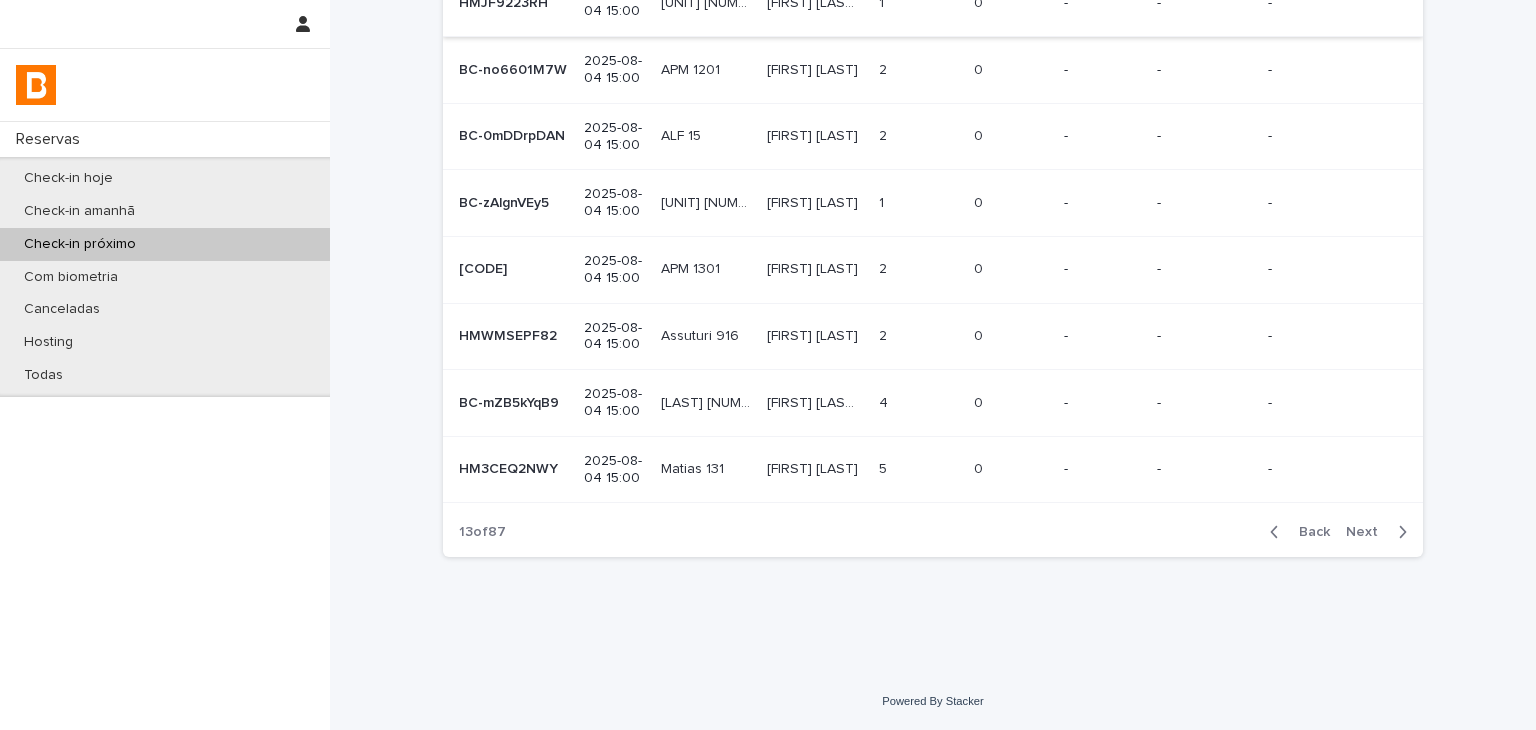 scroll, scrollTop: 0, scrollLeft: 0, axis: both 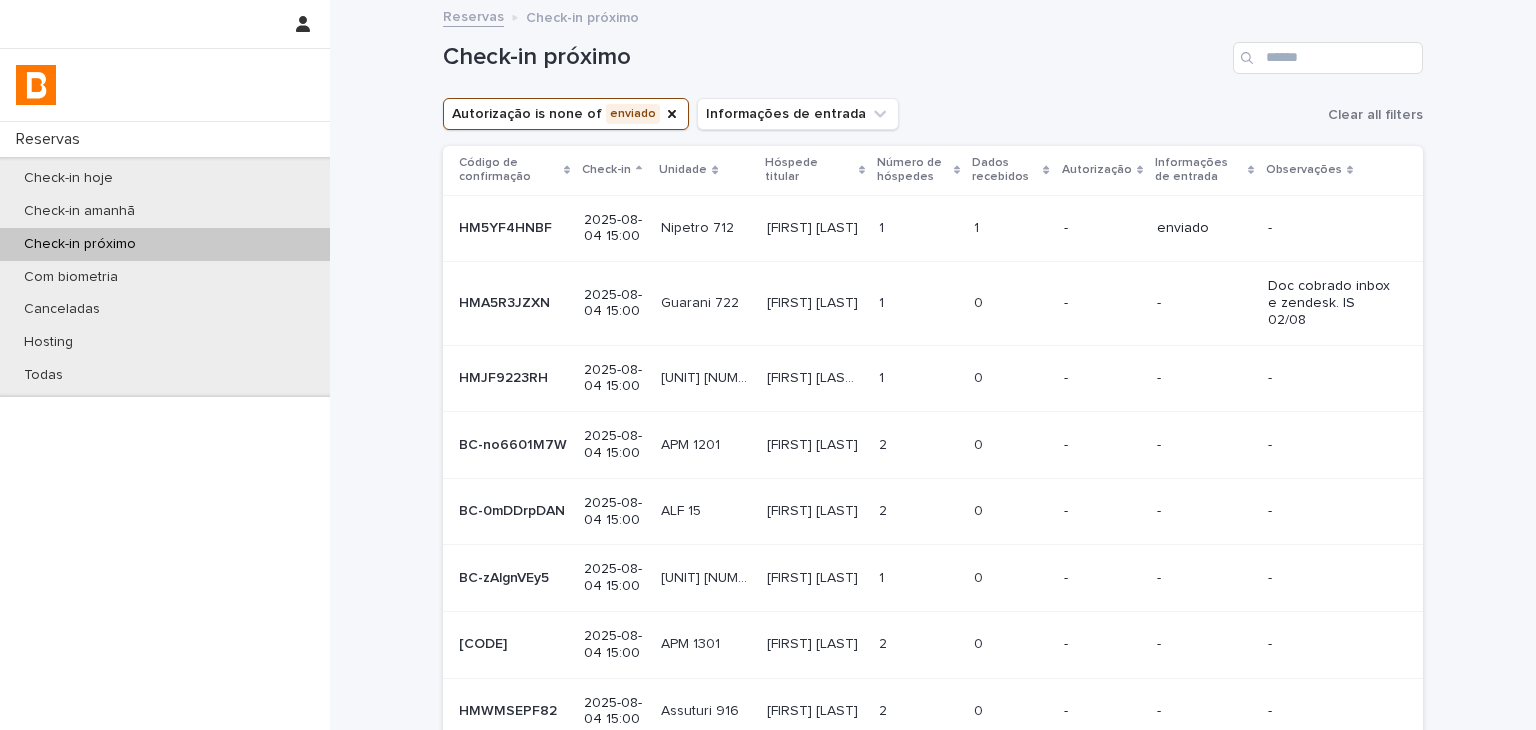 click on "-" at bounding box center [1102, 378] 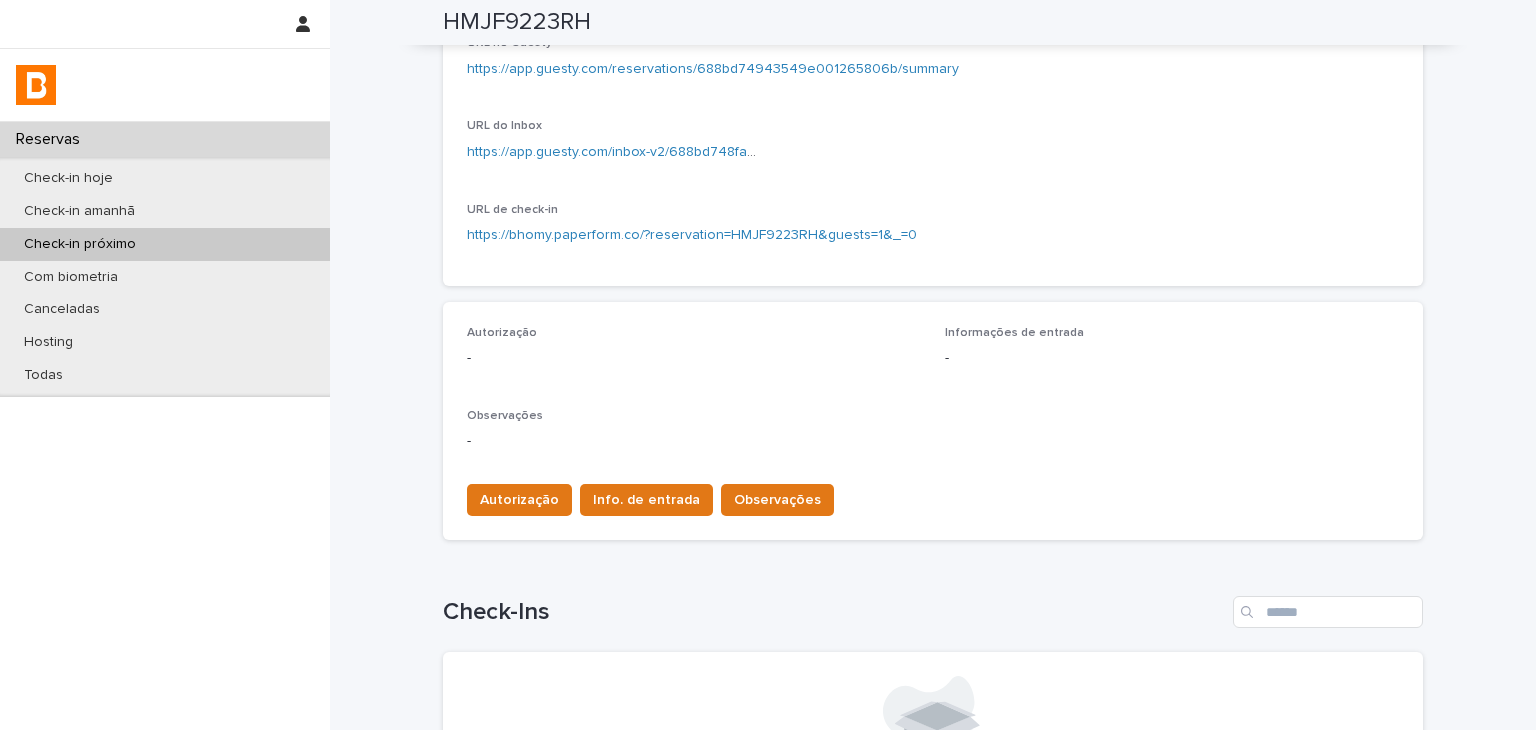 scroll, scrollTop: 400, scrollLeft: 0, axis: vertical 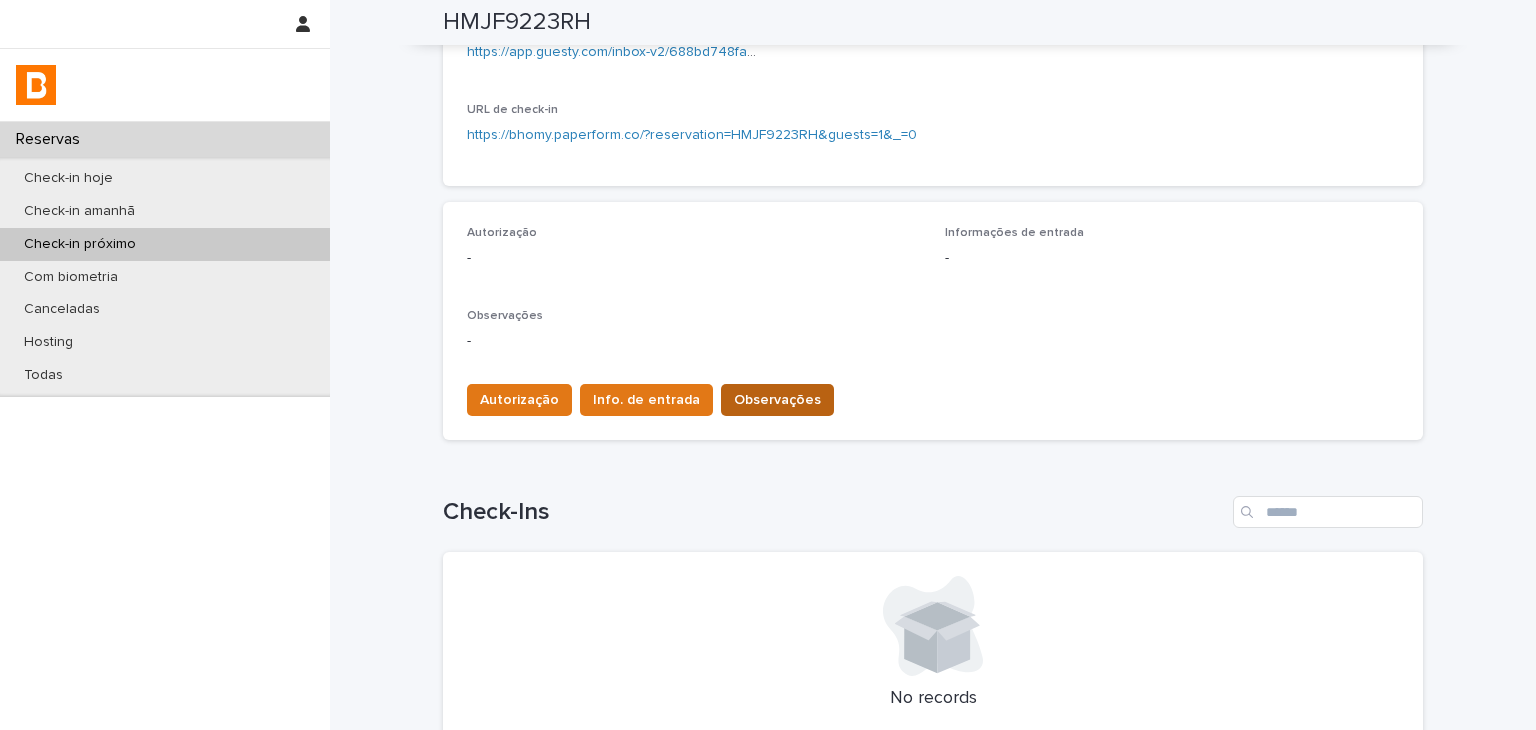 click on "Observações" at bounding box center (777, 400) 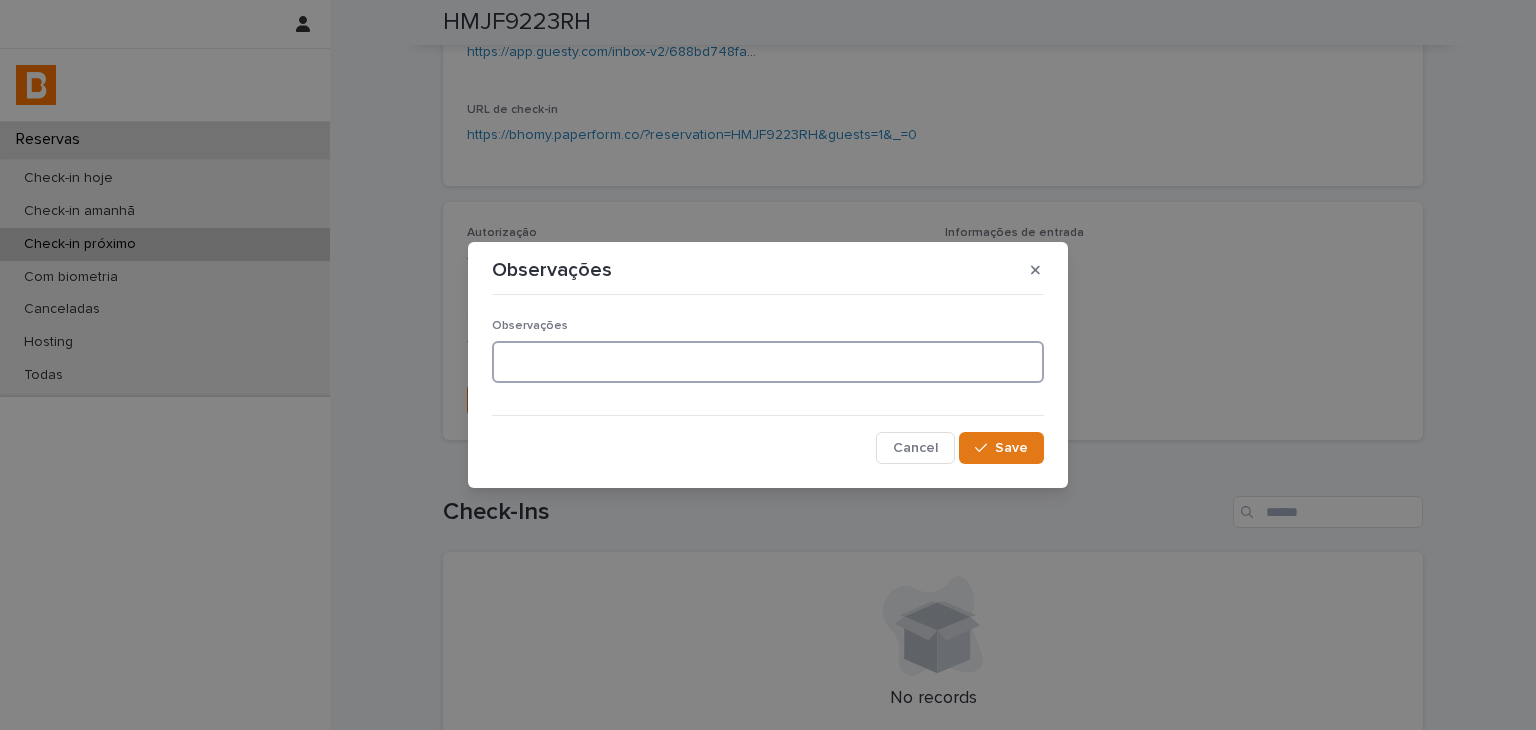 click at bounding box center [768, 362] 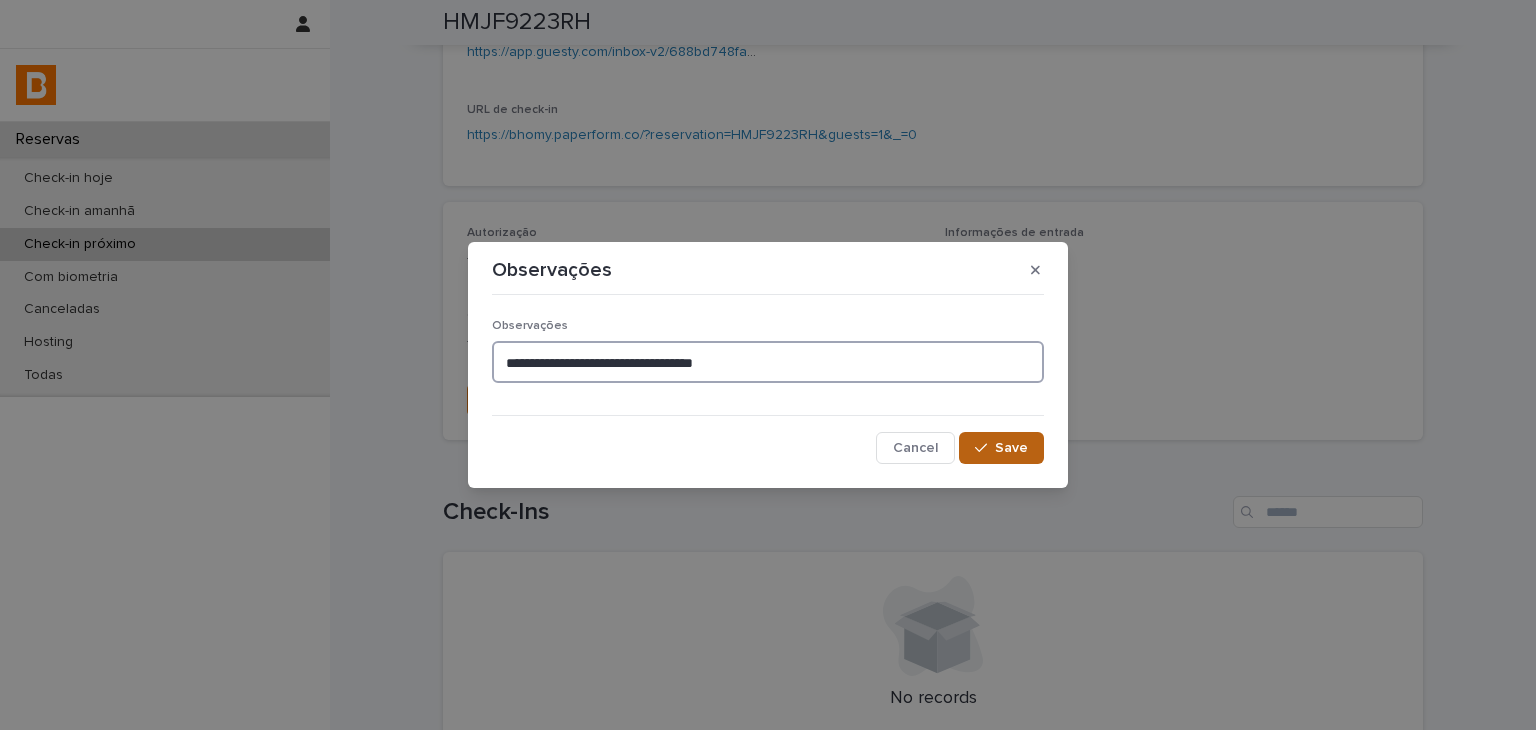 type on "**********" 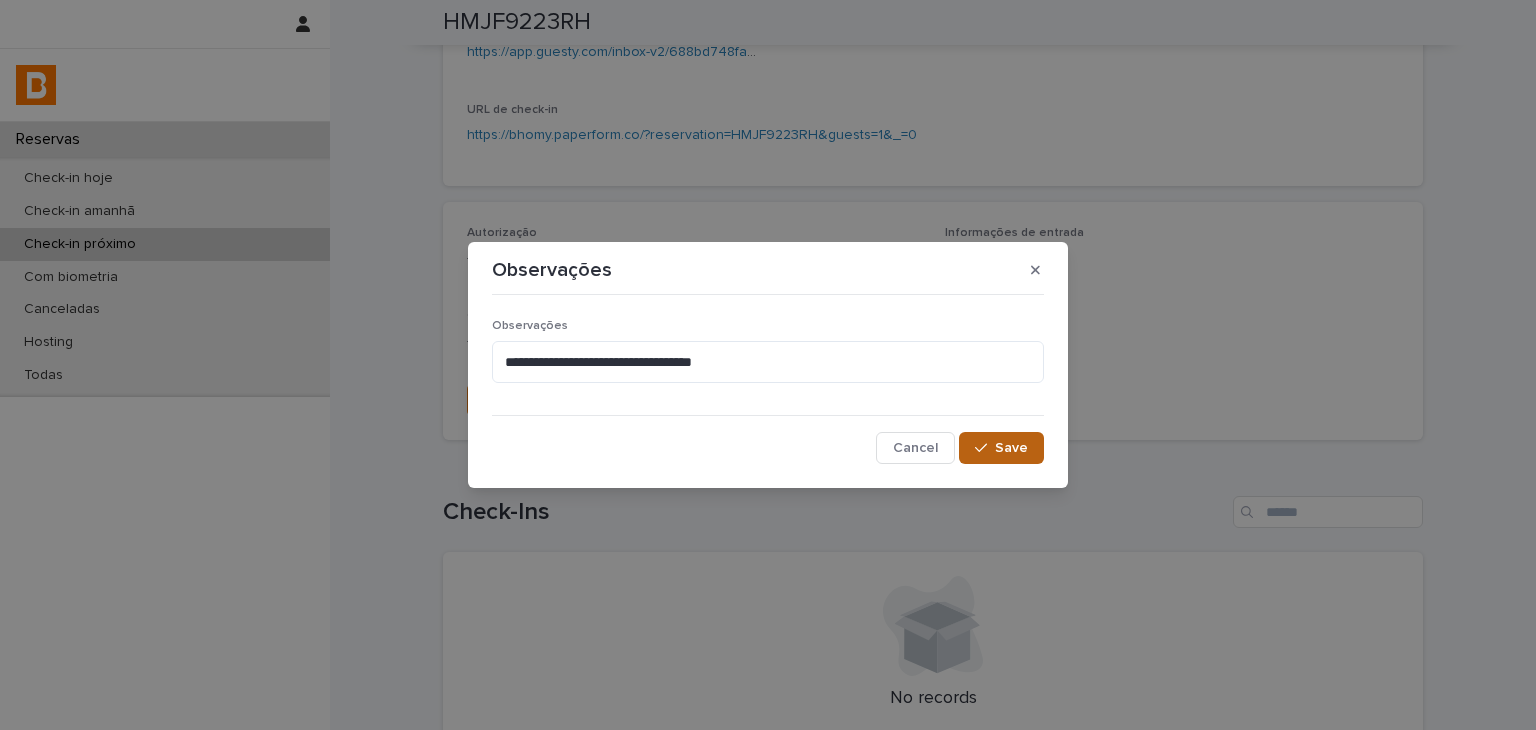 click on "Save" at bounding box center [1001, 448] 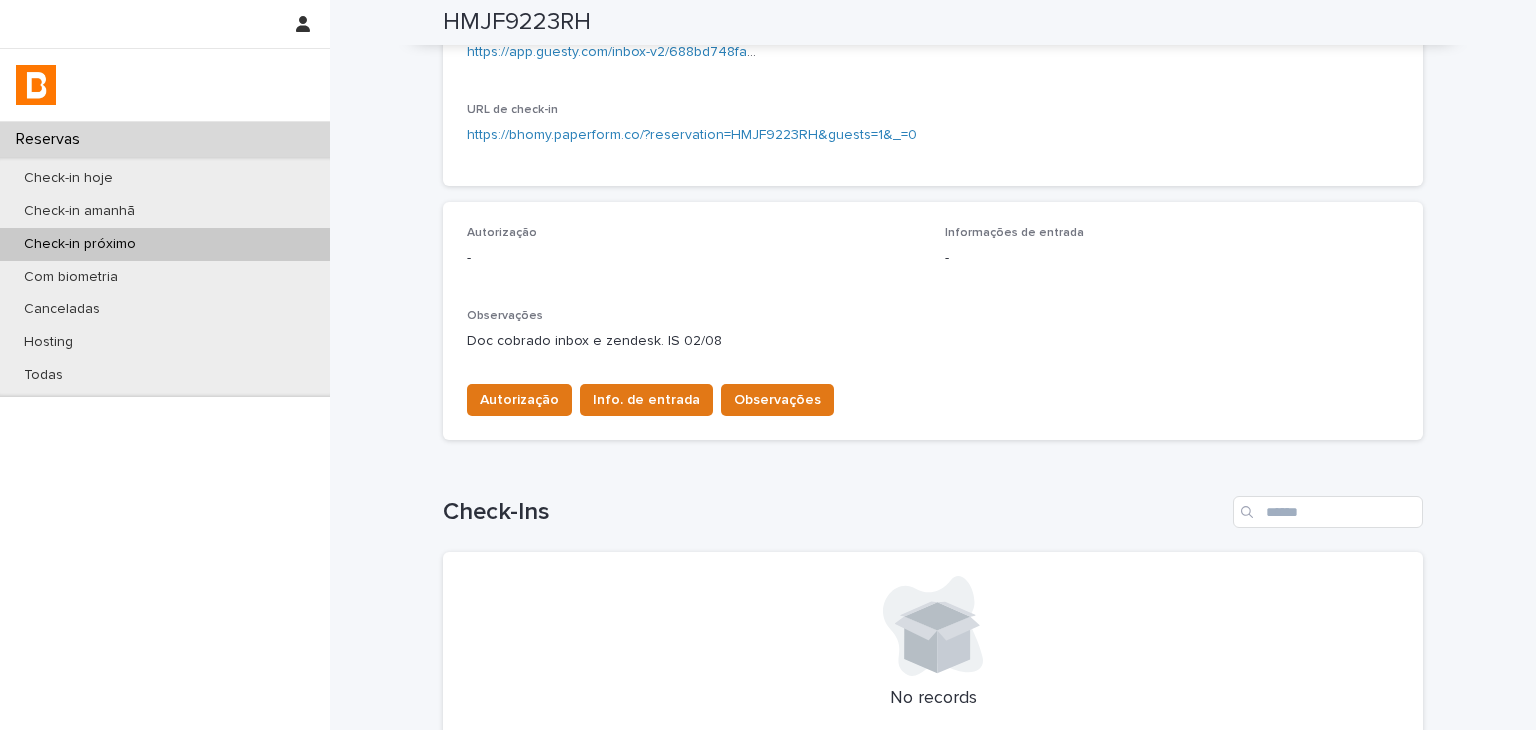 scroll, scrollTop: 0, scrollLeft: 0, axis: both 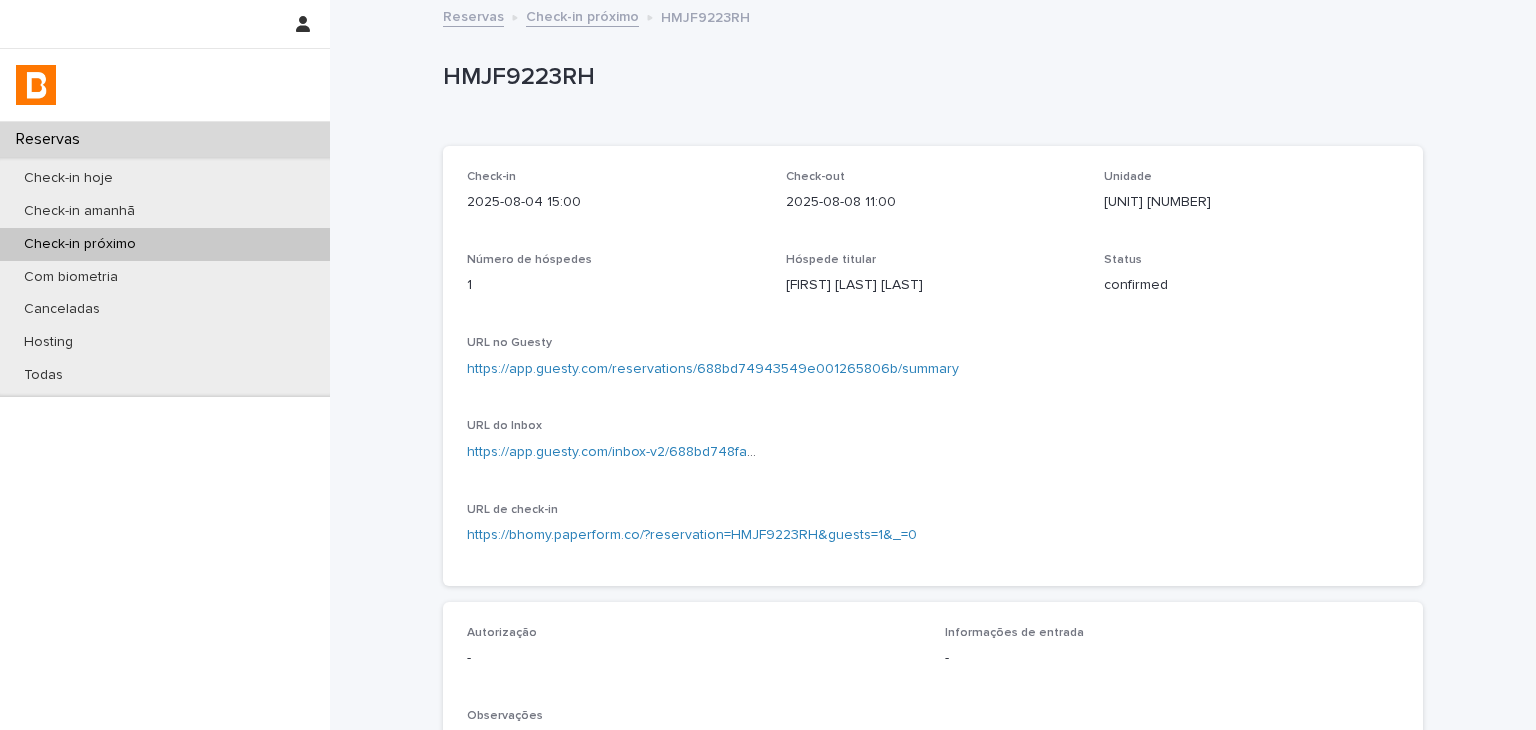 click on "https://app.guesty.com/reservations/688bd74943549e001265806b/summary" at bounding box center (713, 369) 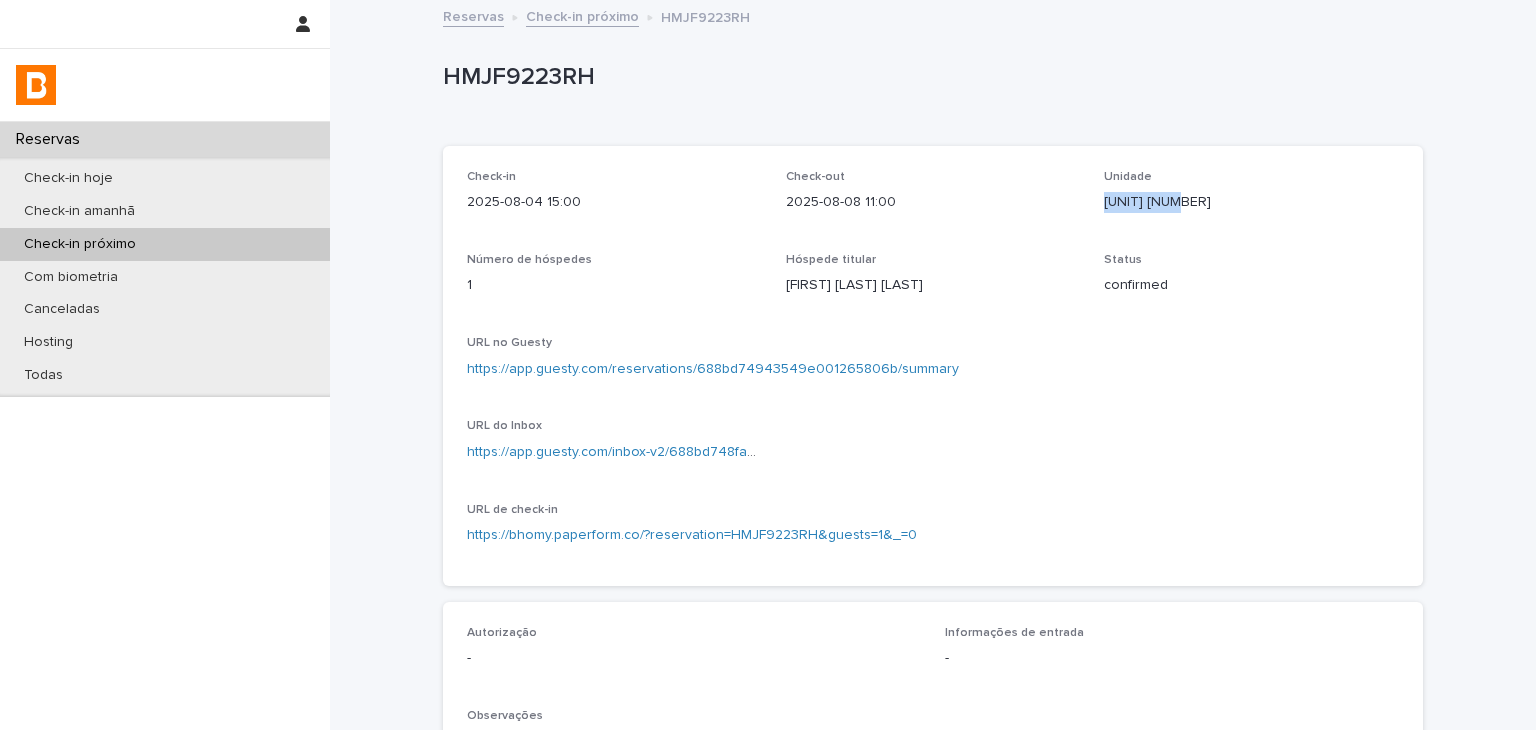 drag, startPoint x: 1114, startPoint y: 205, endPoint x: 1208, endPoint y: 212, distance: 94.26028 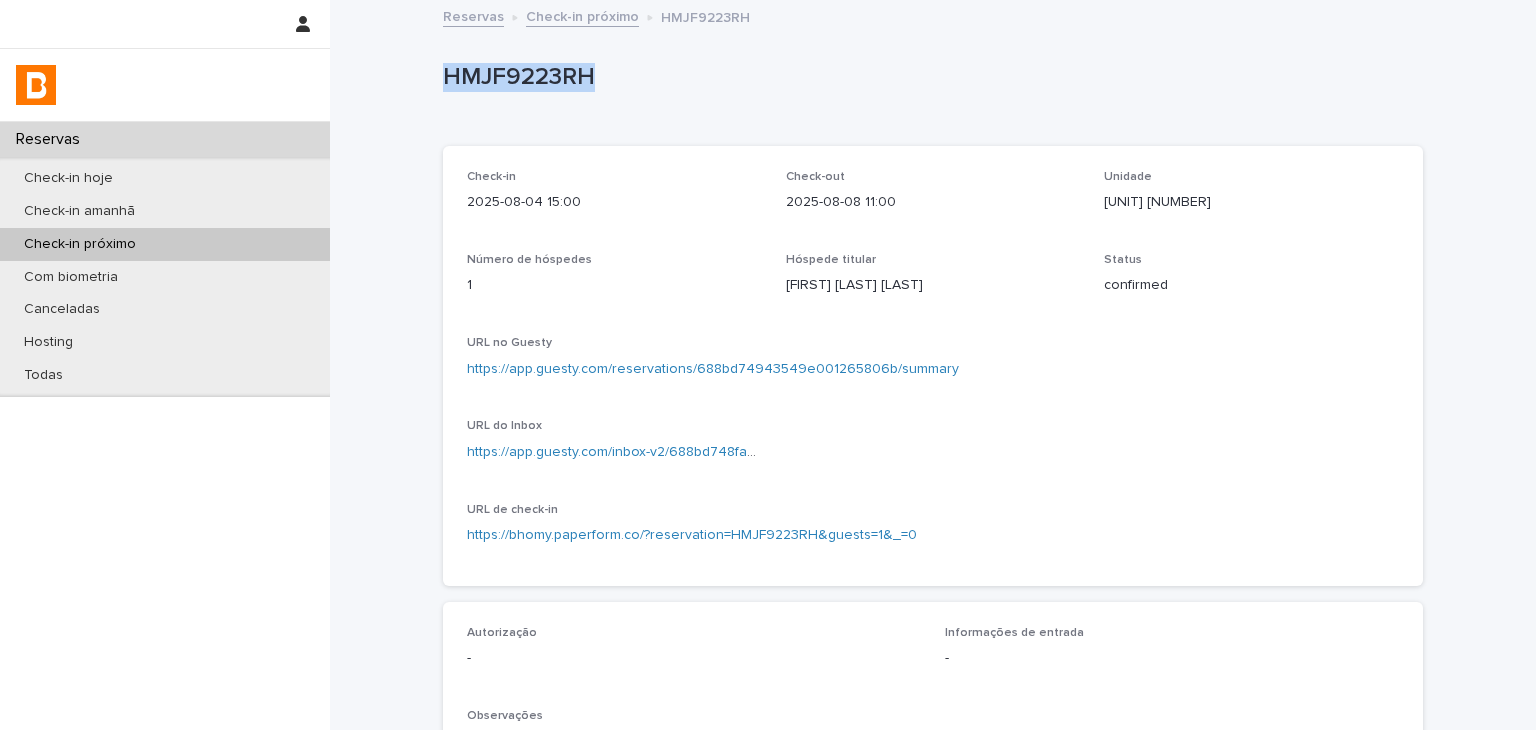 drag, startPoint x: 619, startPoint y: 93, endPoint x: 639, endPoint y: 92, distance: 20.024984 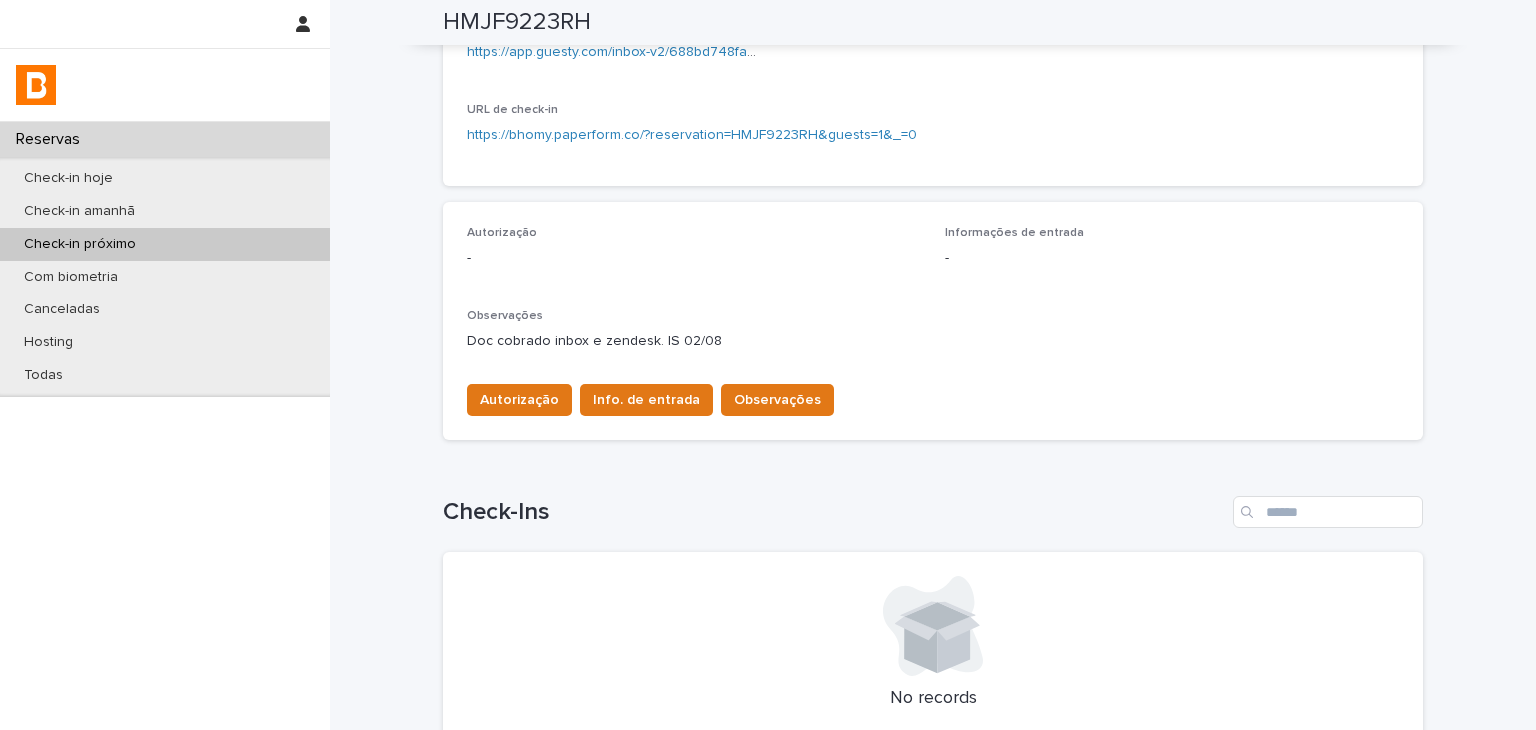 scroll, scrollTop: 624, scrollLeft: 0, axis: vertical 